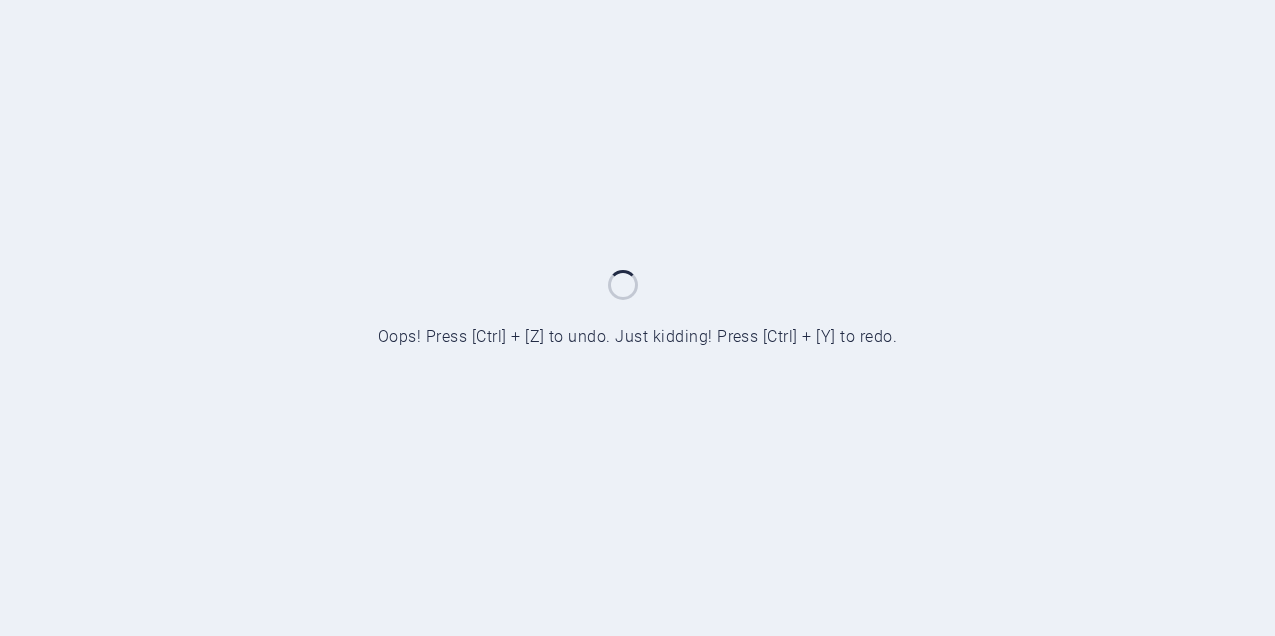 scroll, scrollTop: 0, scrollLeft: 0, axis: both 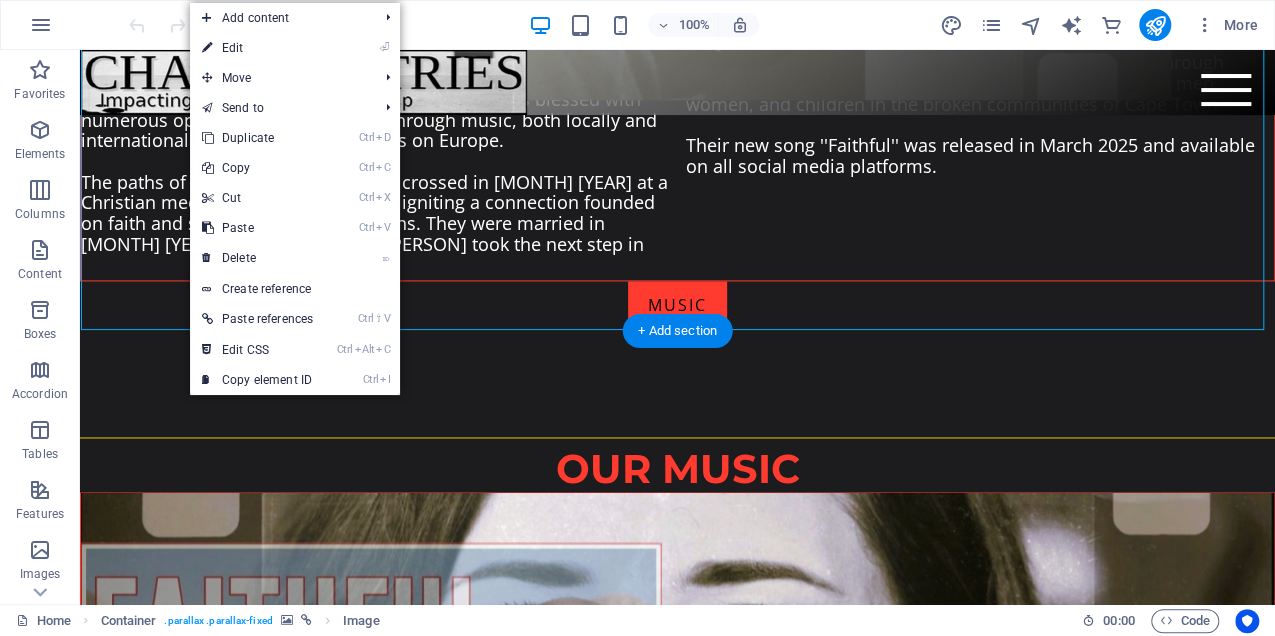 click at bounding box center (678, -177) 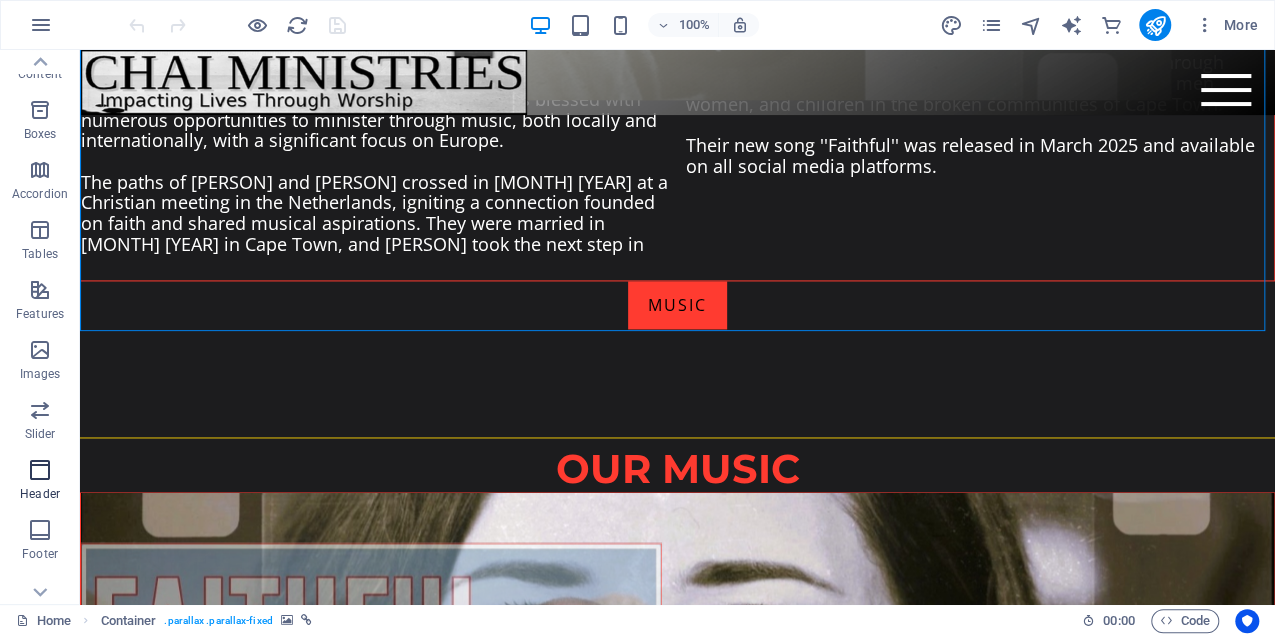scroll, scrollTop: 0, scrollLeft: 0, axis: both 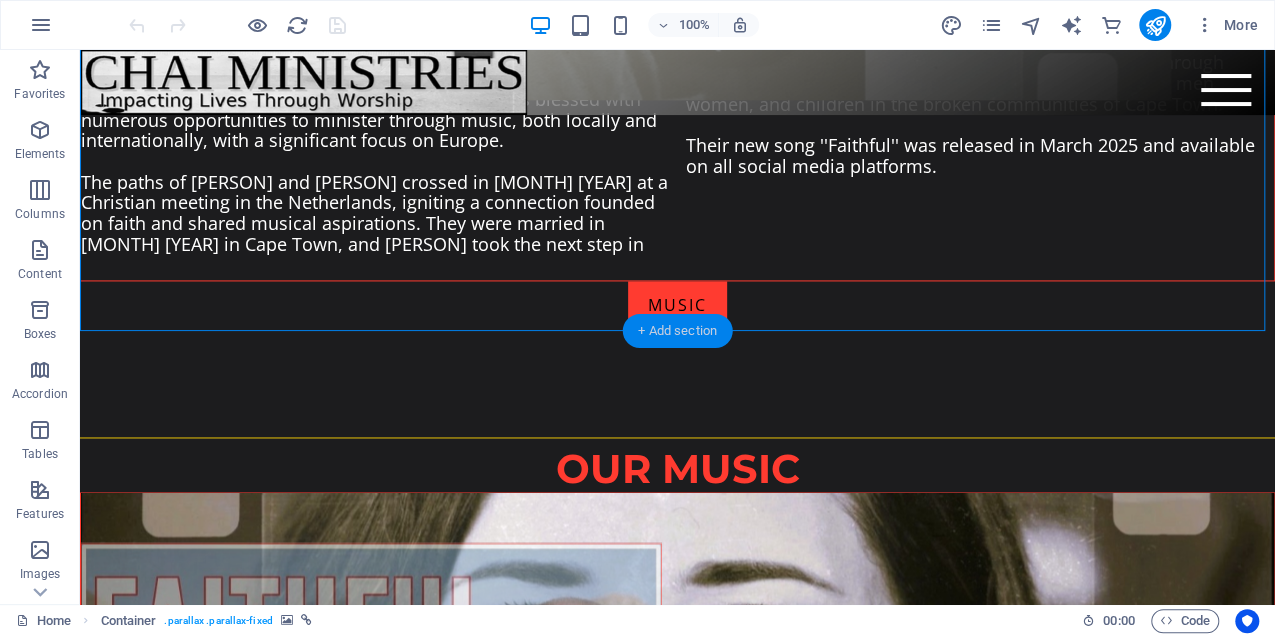 click on "+ Add section" at bounding box center [677, 331] 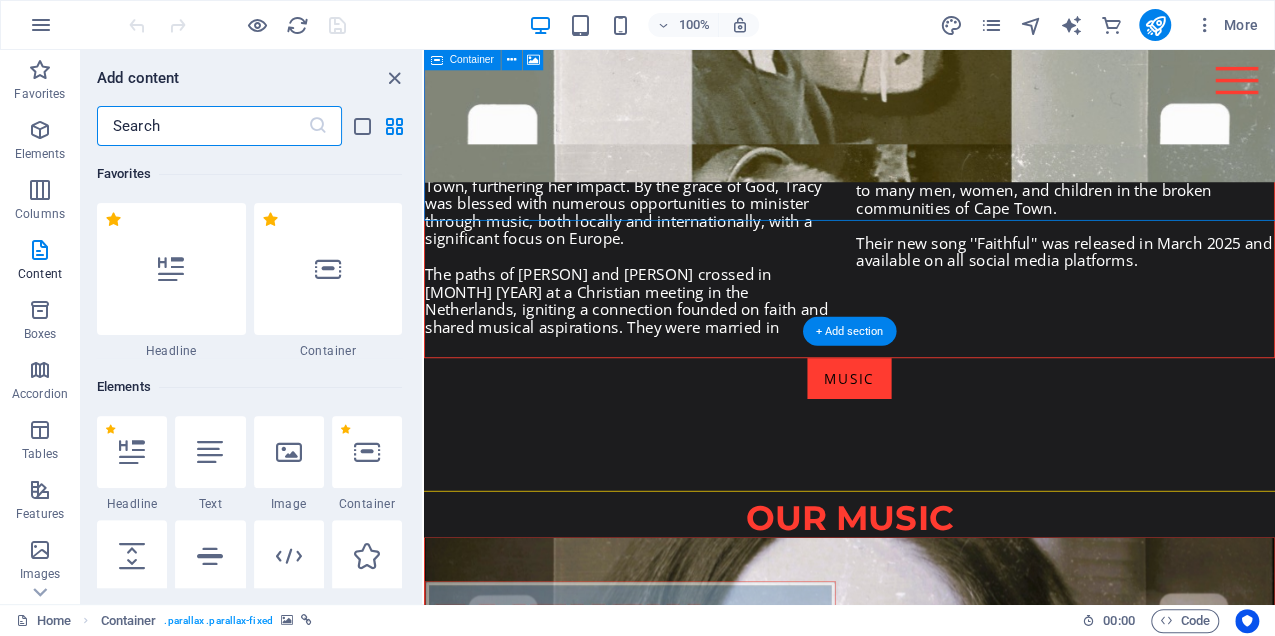 scroll, scrollTop: 1485, scrollLeft: 0, axis: vertical 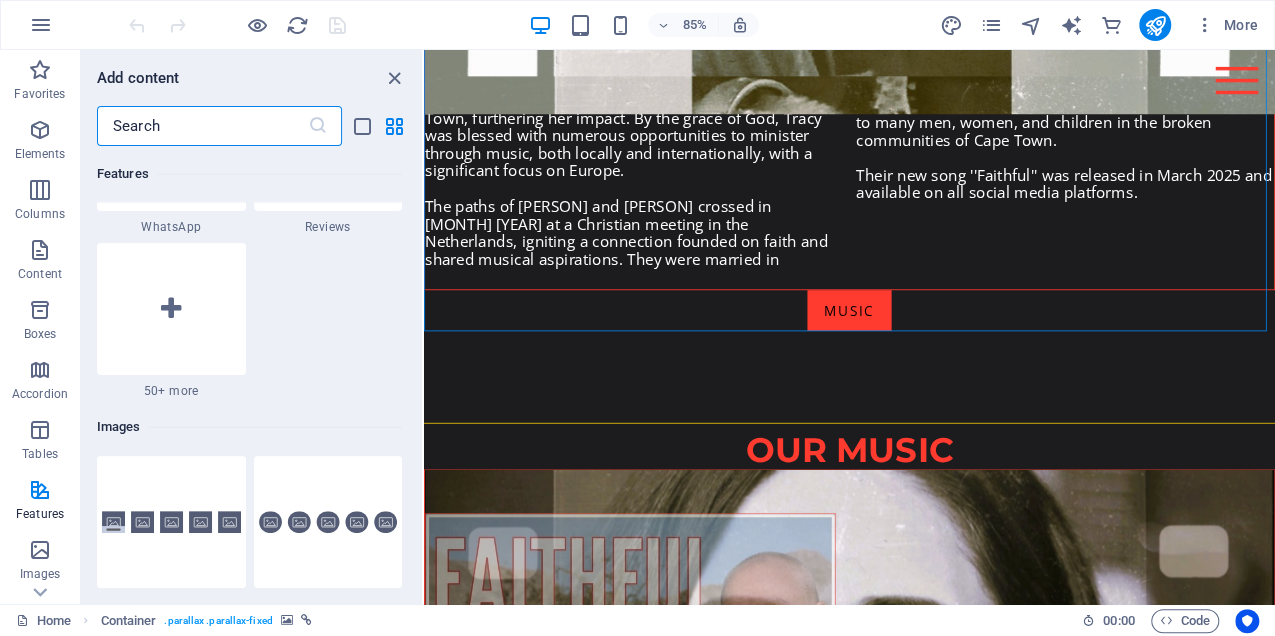 click at bounding box center [202, 126] 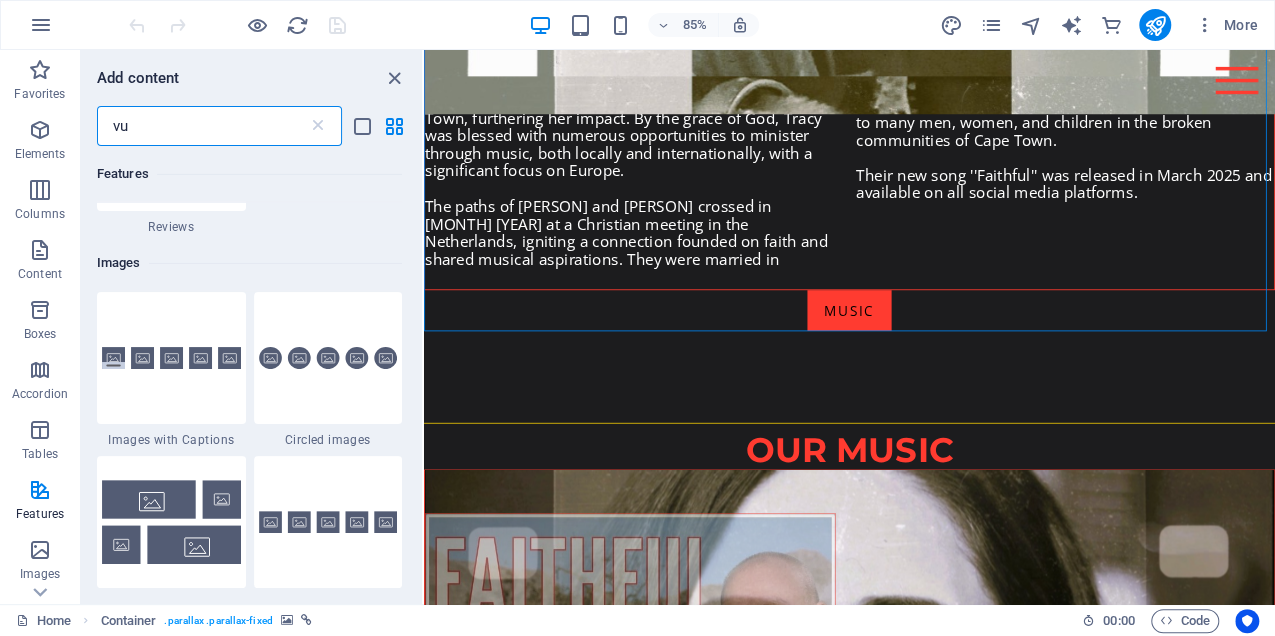 scroll, scrollTop: 0, scrollLeft: 0, axis: both 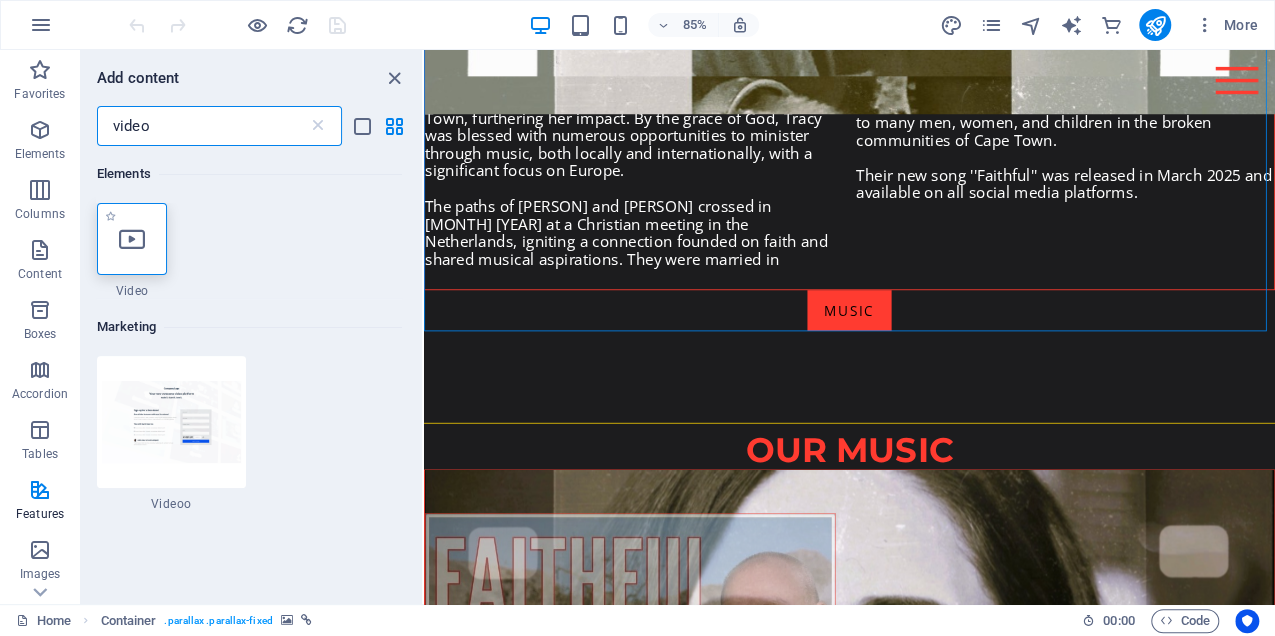 type on "video" 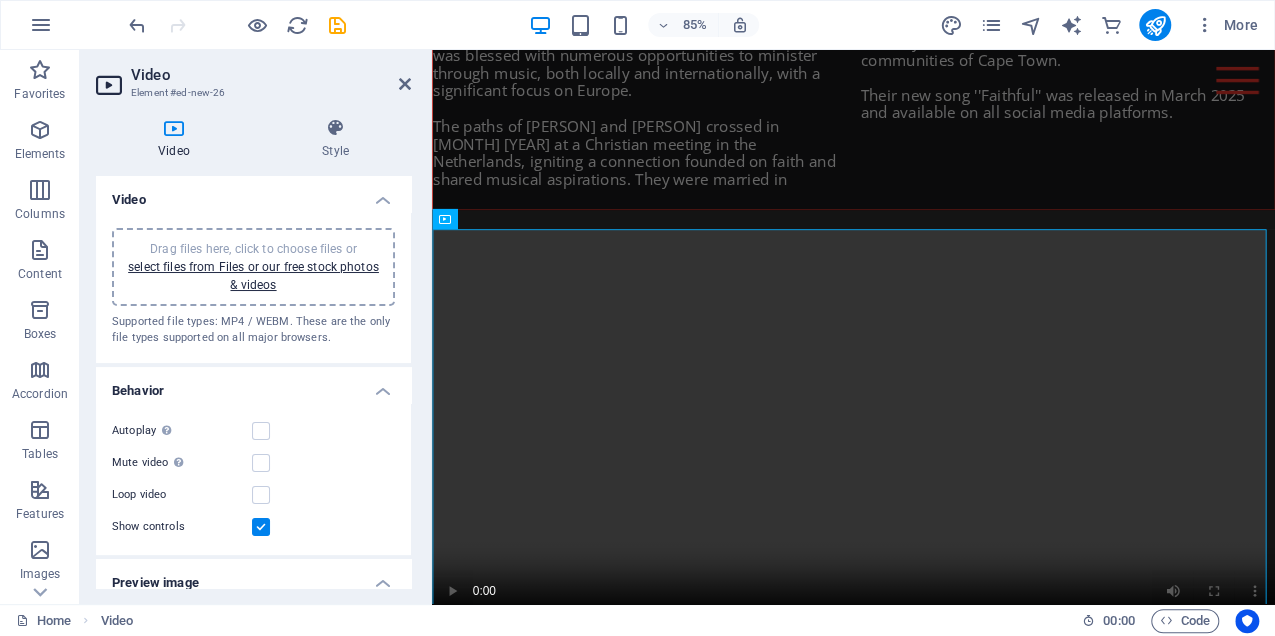scroll, scrollTop: 1591, scrollLeft: 0, axis: vertical 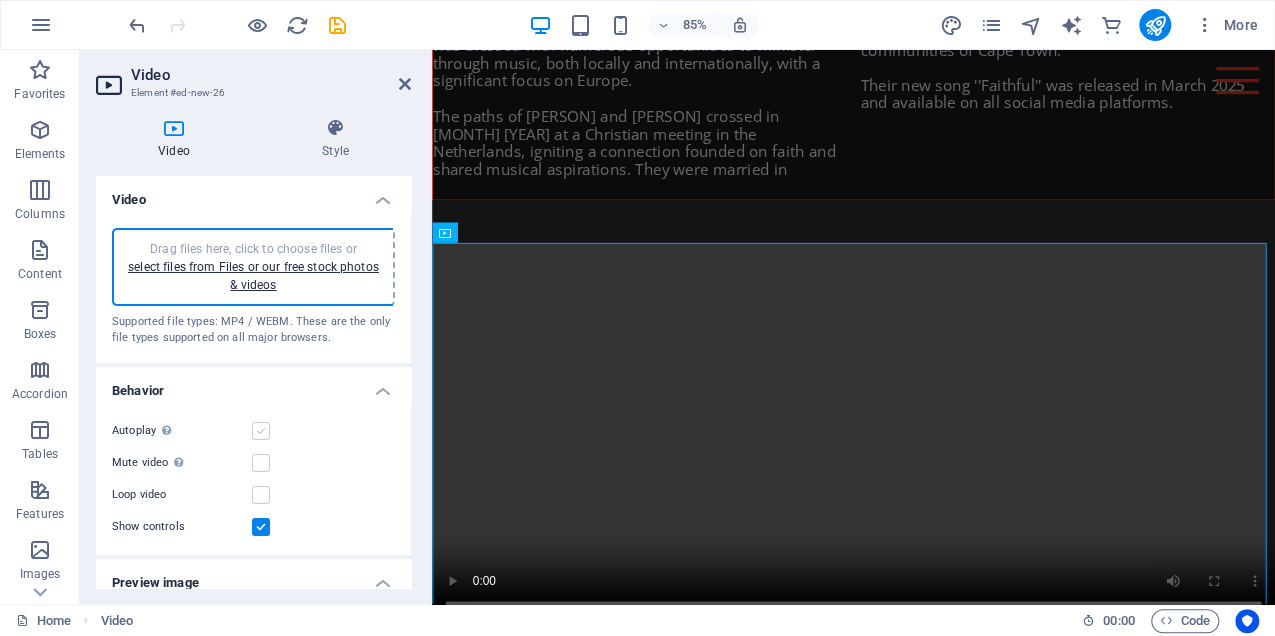 click at bounding box center [261, 431] 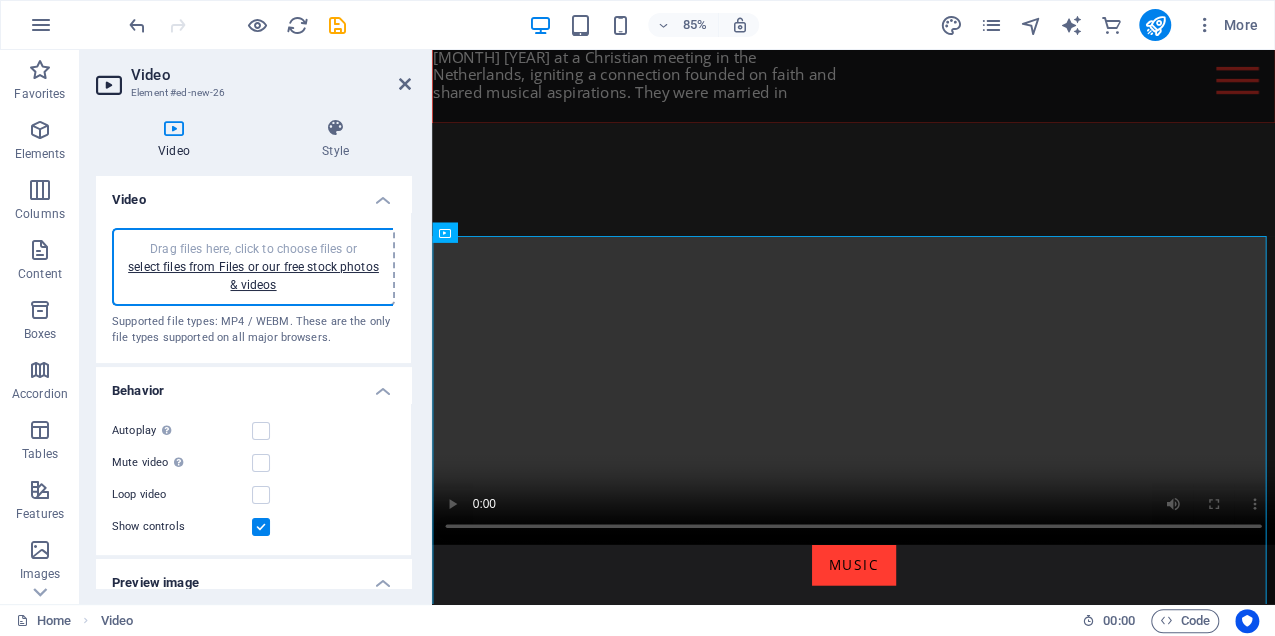 scroll, scrollTop: 1712, scrollLeft: 0, axis: vertical 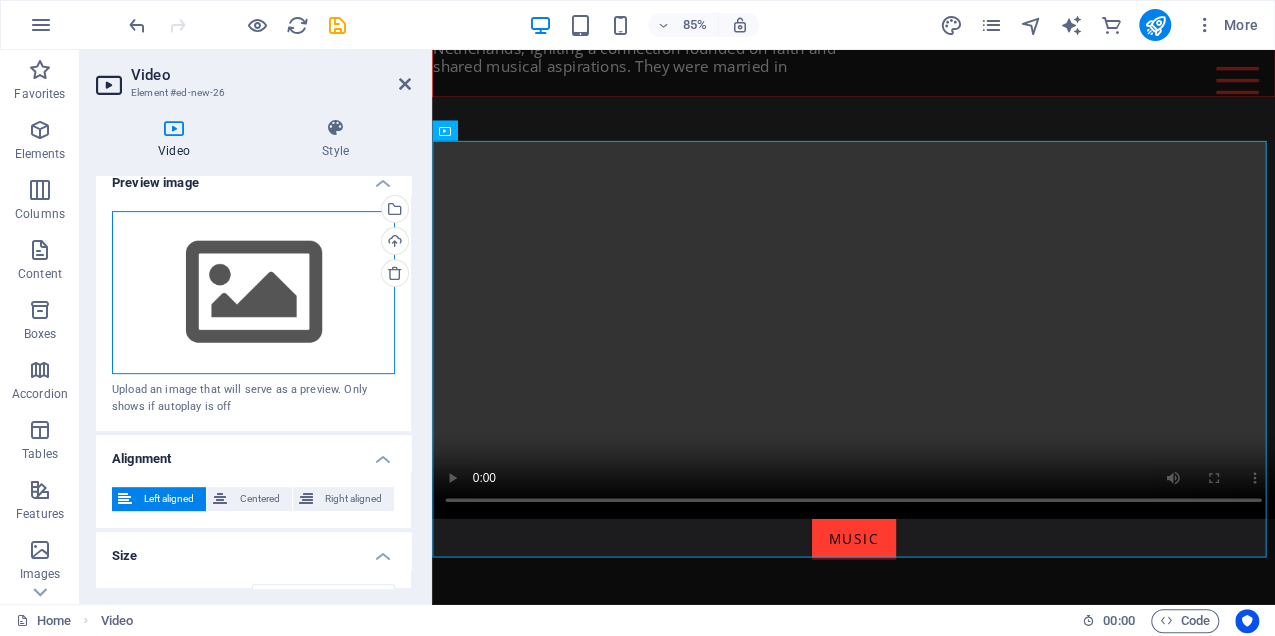 click on "Drag files here, click to choose files or select files from Files or our free stock photos & videos" at bounding box center (253, 293) 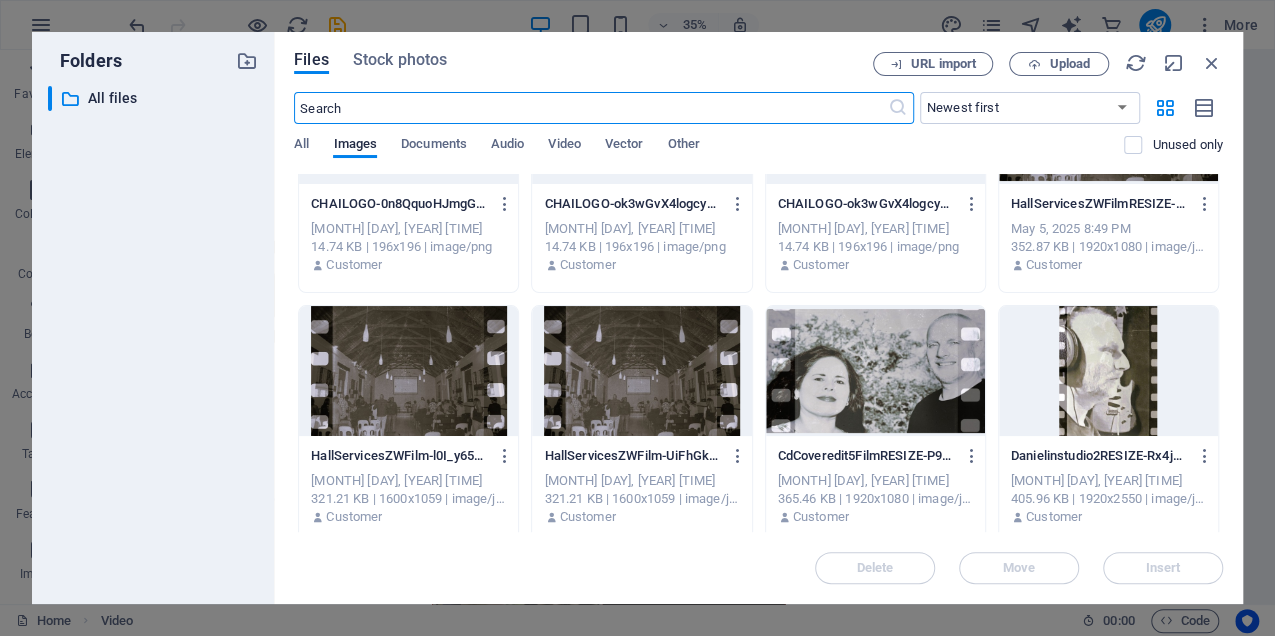 scroll, scrollTop: 865, scrollLeft: 0, axis: vertical 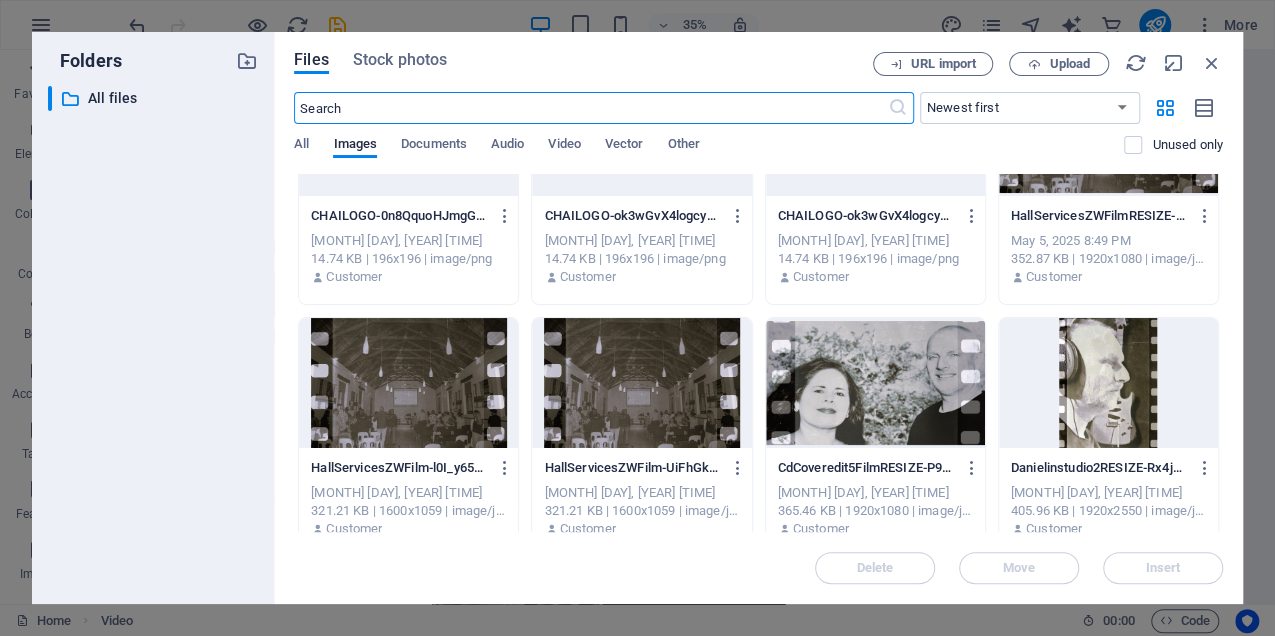 click at bounding box center (875, 383) 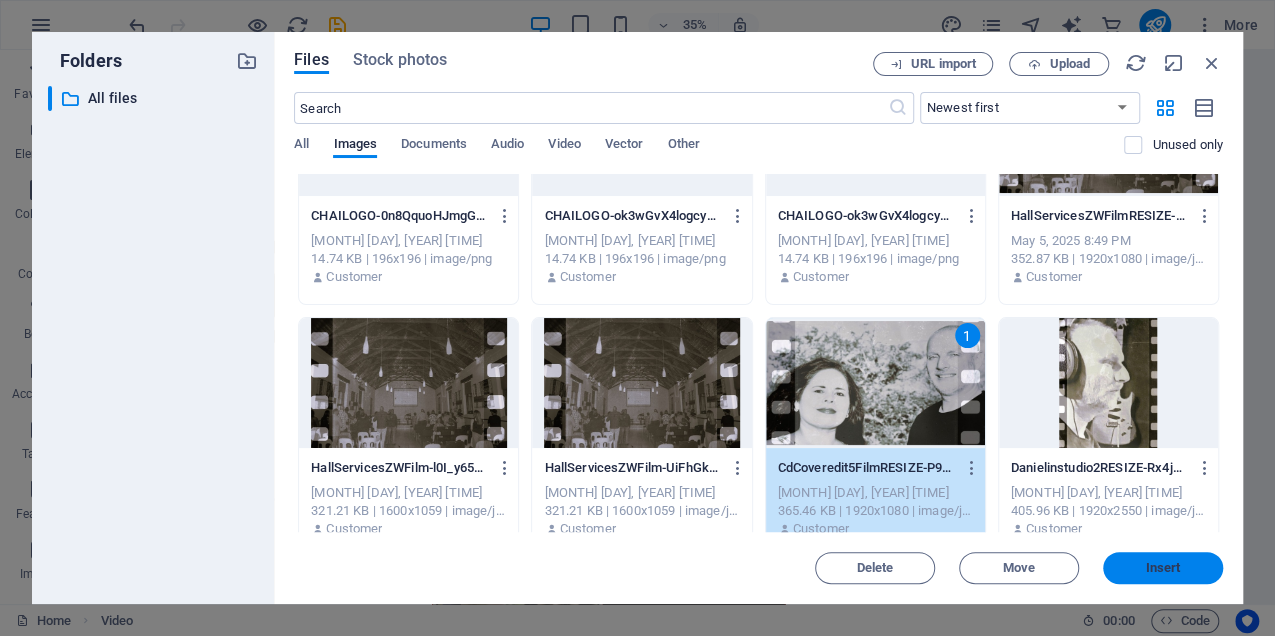 click on "Insert" at bounding box center (1163, 568) 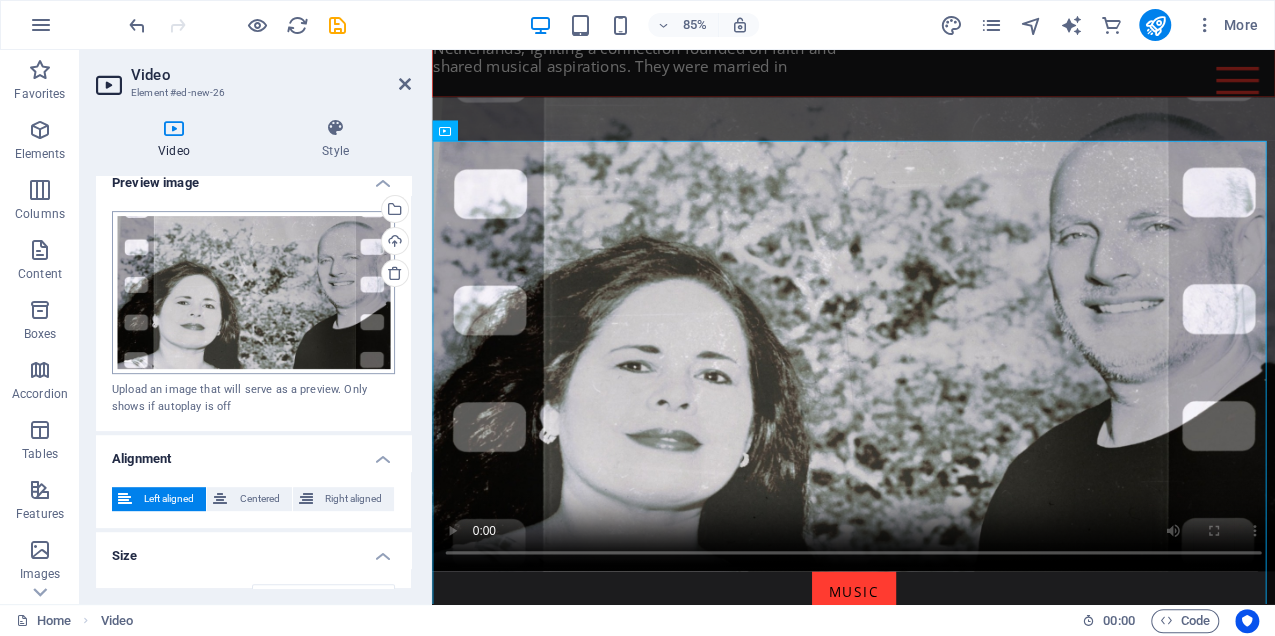 scroll, scrollTop: 520, scrollLeft: 0, axis: vertical 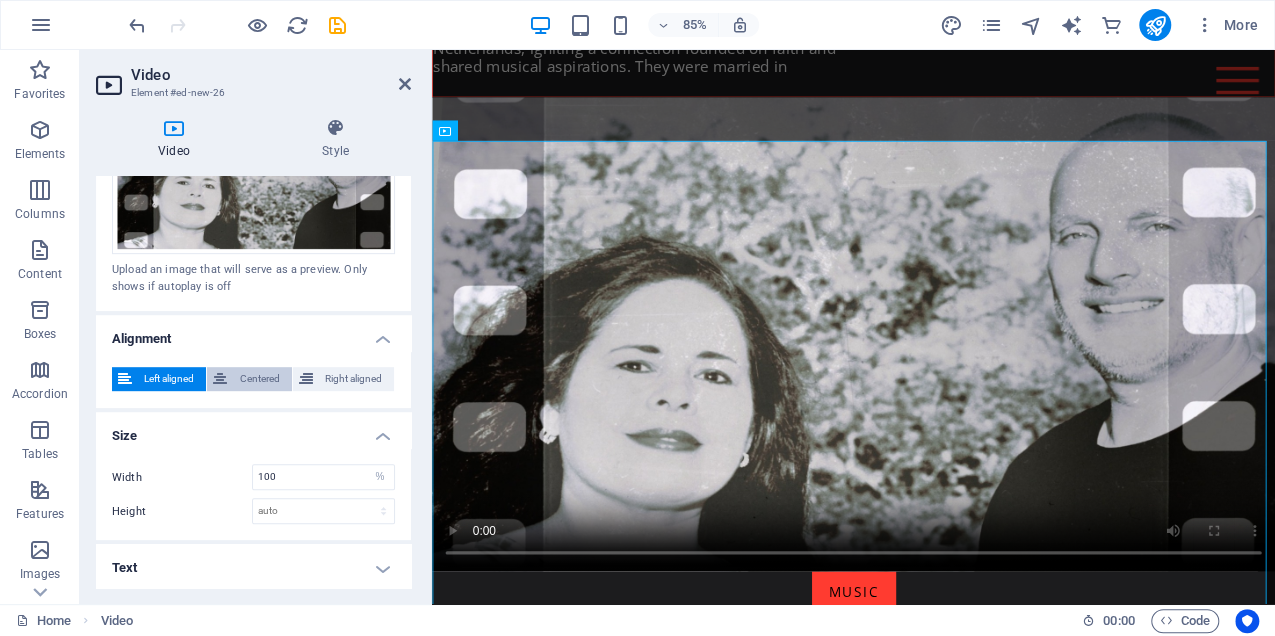 click on "Centered" at bounding box center (259, 379) 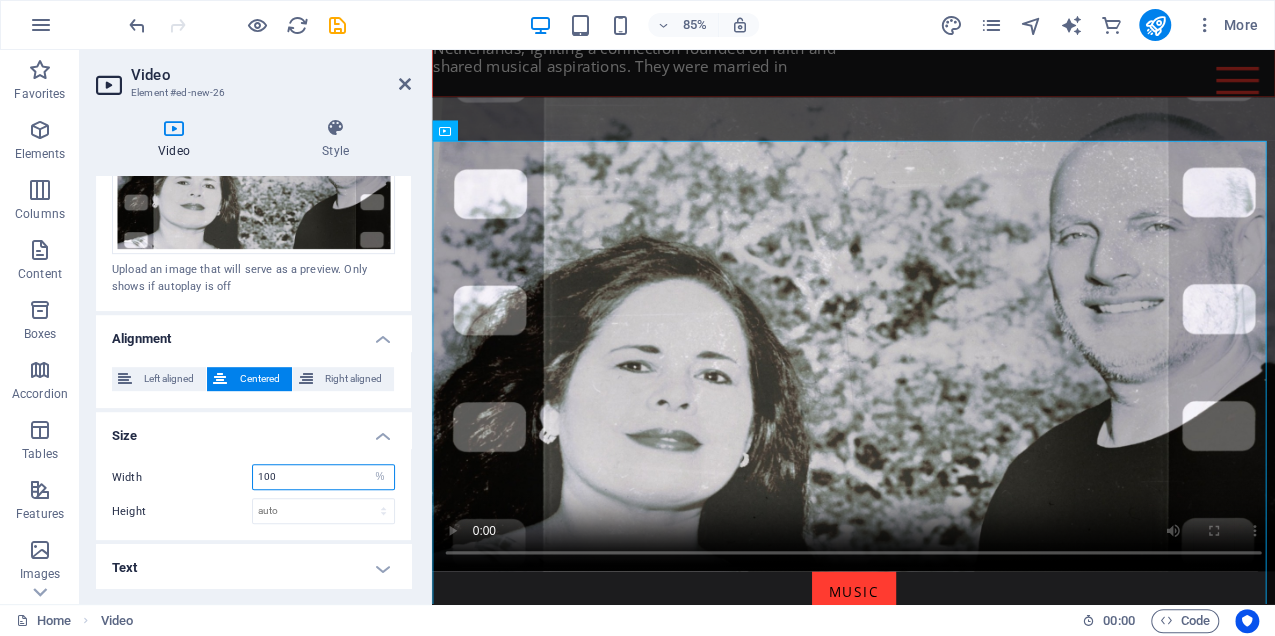 drag, startPoint x: 303, startPoint y: 472, endPoint x: 246, endPoint y: 466, distance: 57.31492 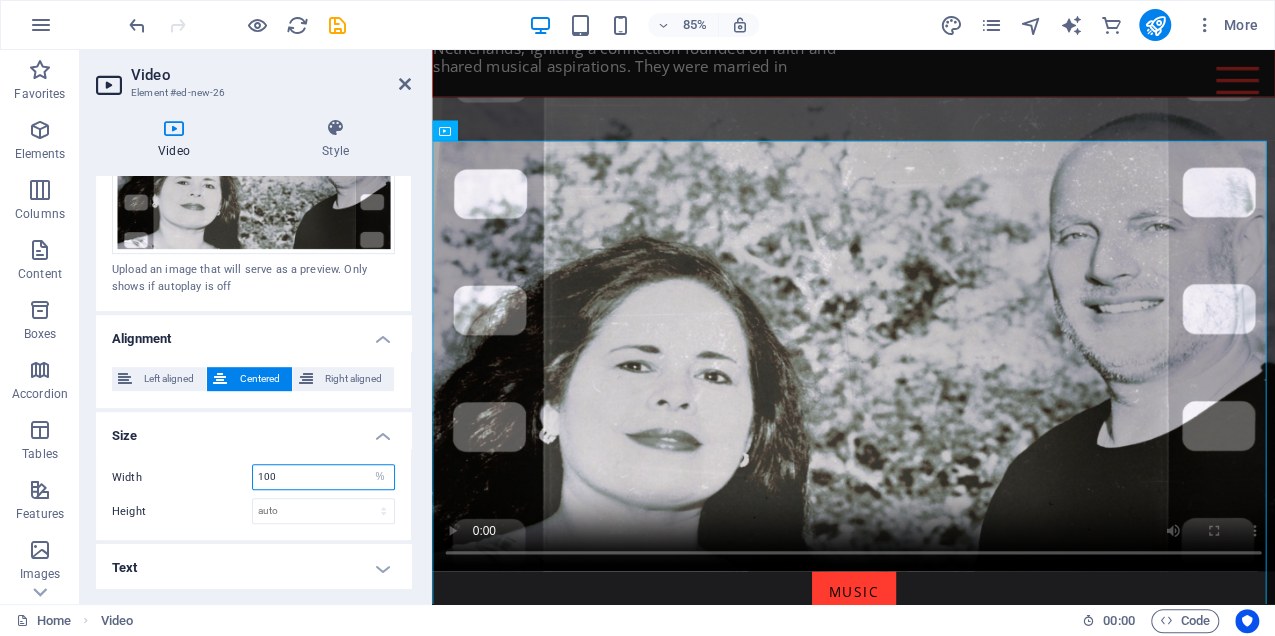 click on "Width 100 auto px %" at bounding box center (253, 477) 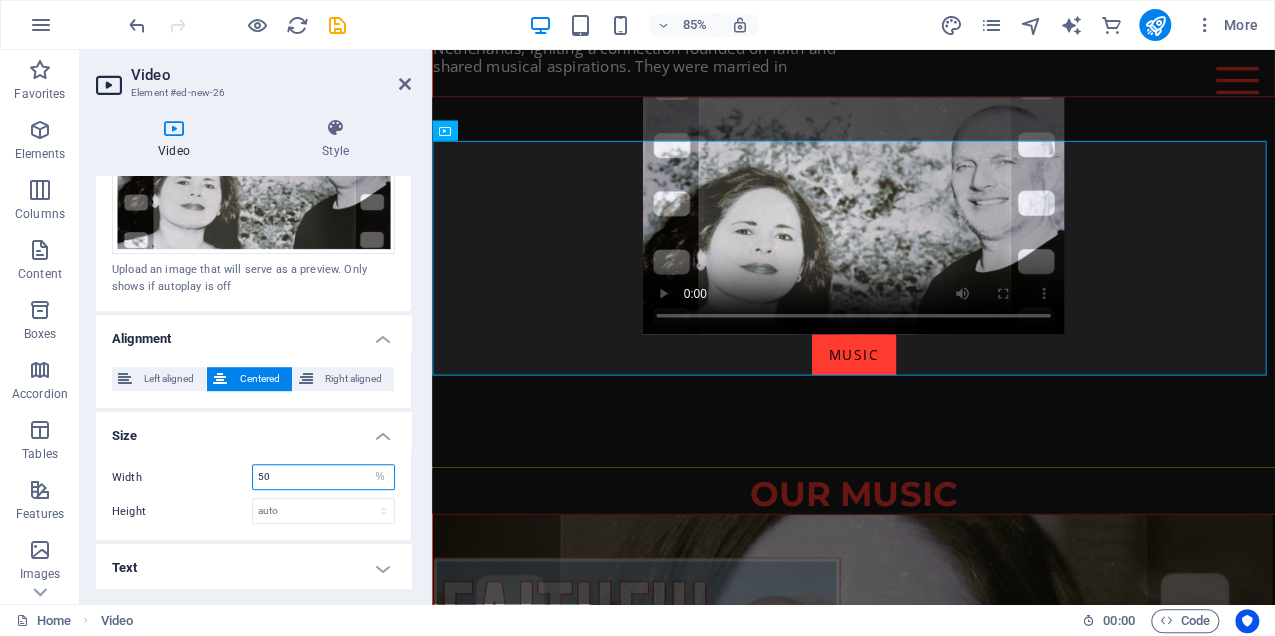 drag, startPoint x: 274, startPoint y: 476, endPoint x: 240, endPoint y: 473, distance: 34.132095 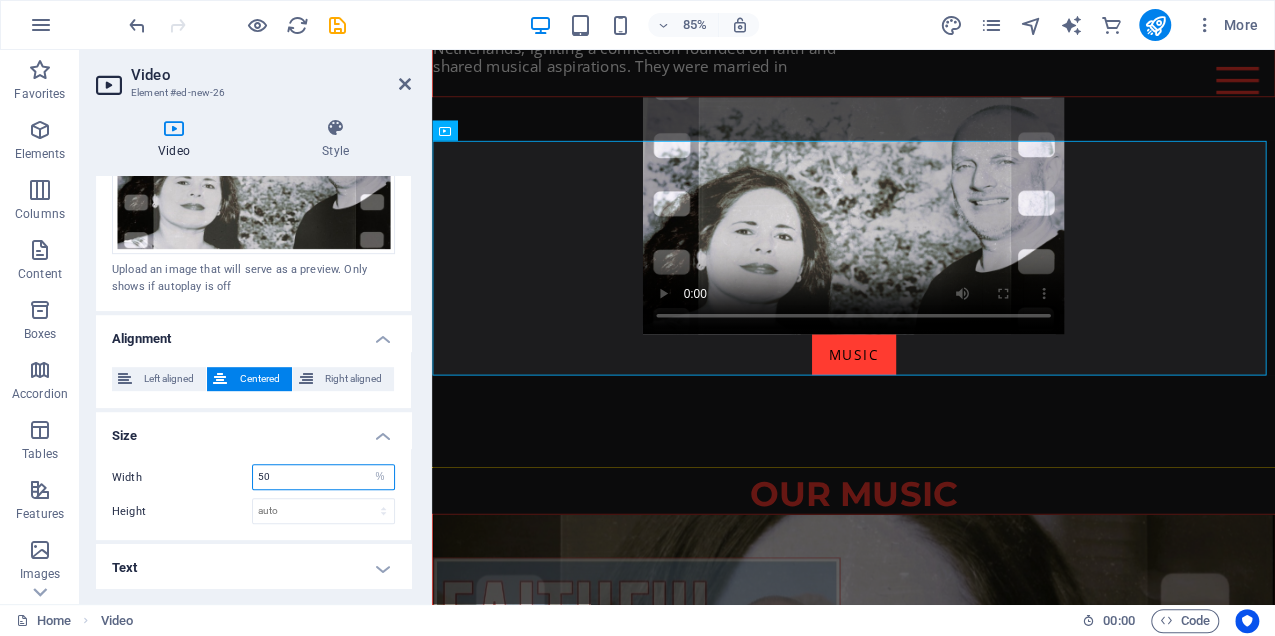 click on "Width 50 auto px %" at bounding box center [253, 477] 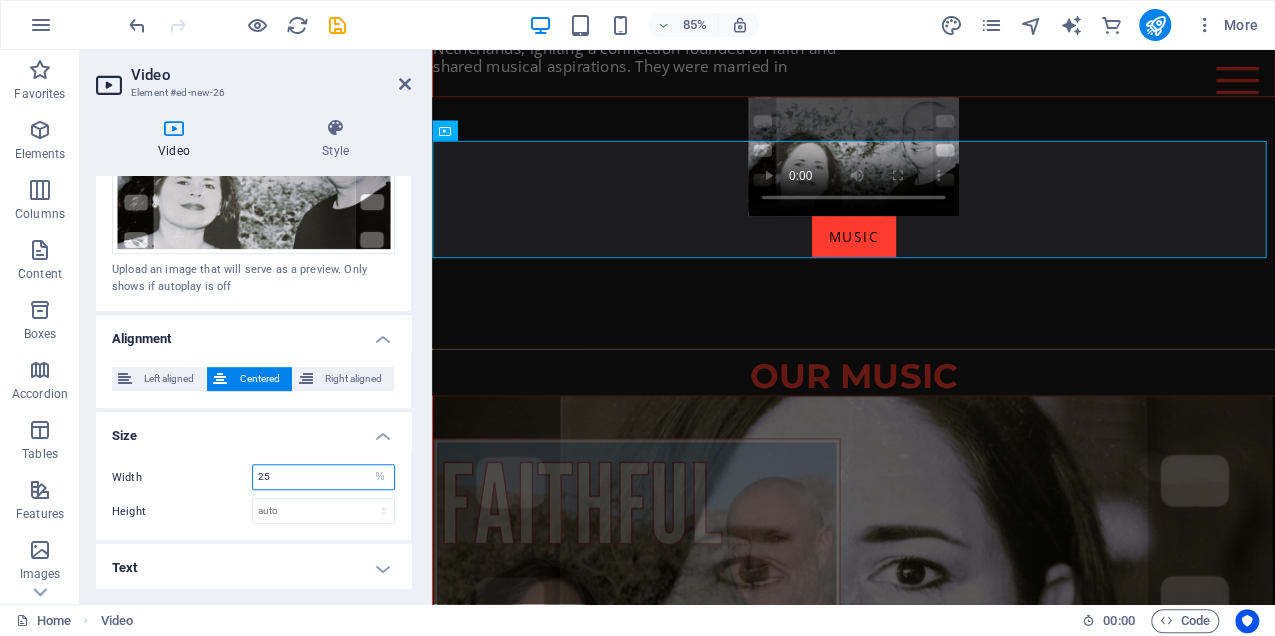 drag, startPoint x: 262, startPoint y: 468, endPoint x: 238, endPoint y: 466, distance: 24.083189 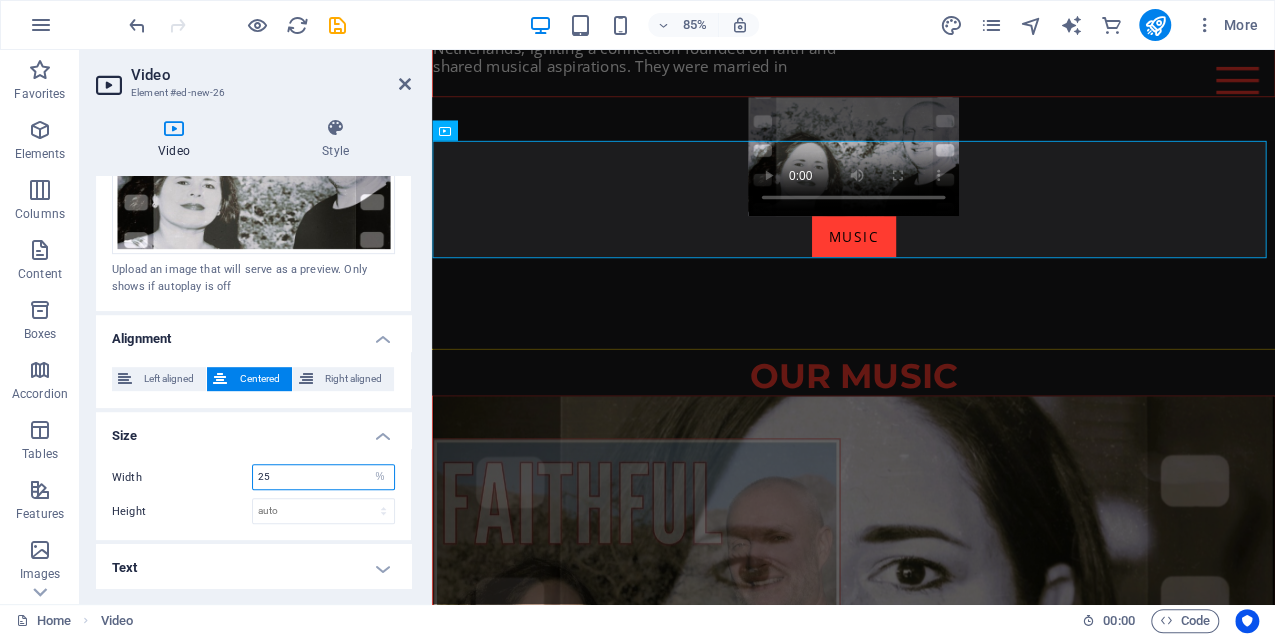 click on "Width 25 auto px %" at bounding box center [253, 477] 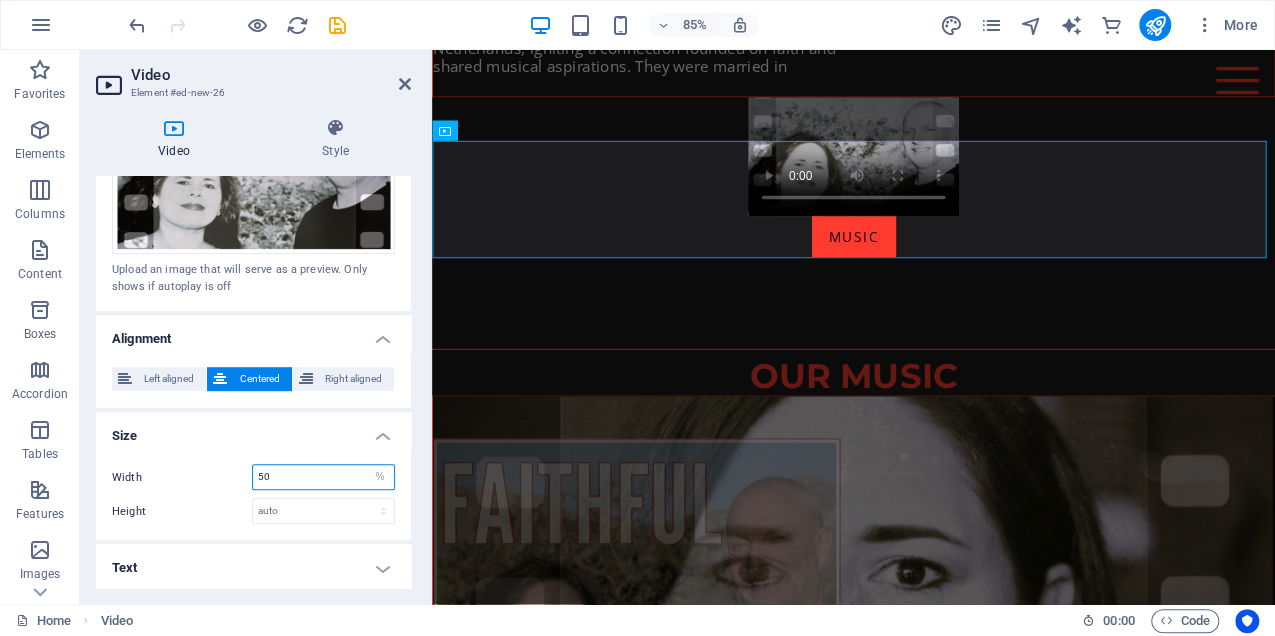 type on "50" 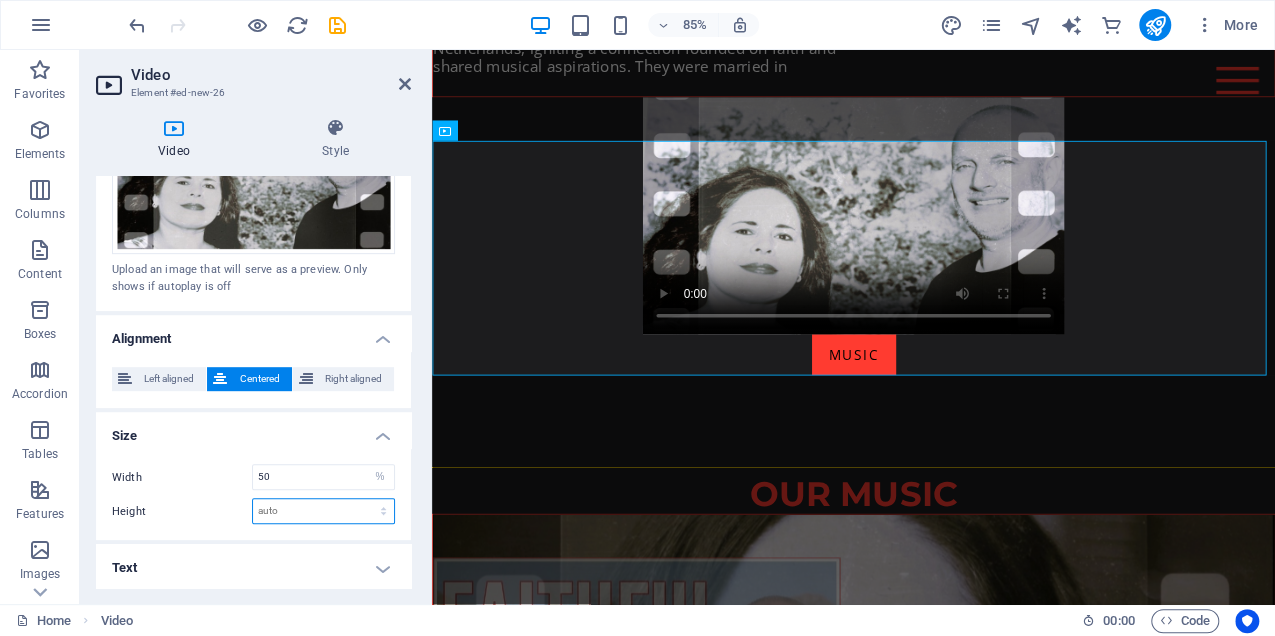 click on "auto px" at bounding box center [323, 511] 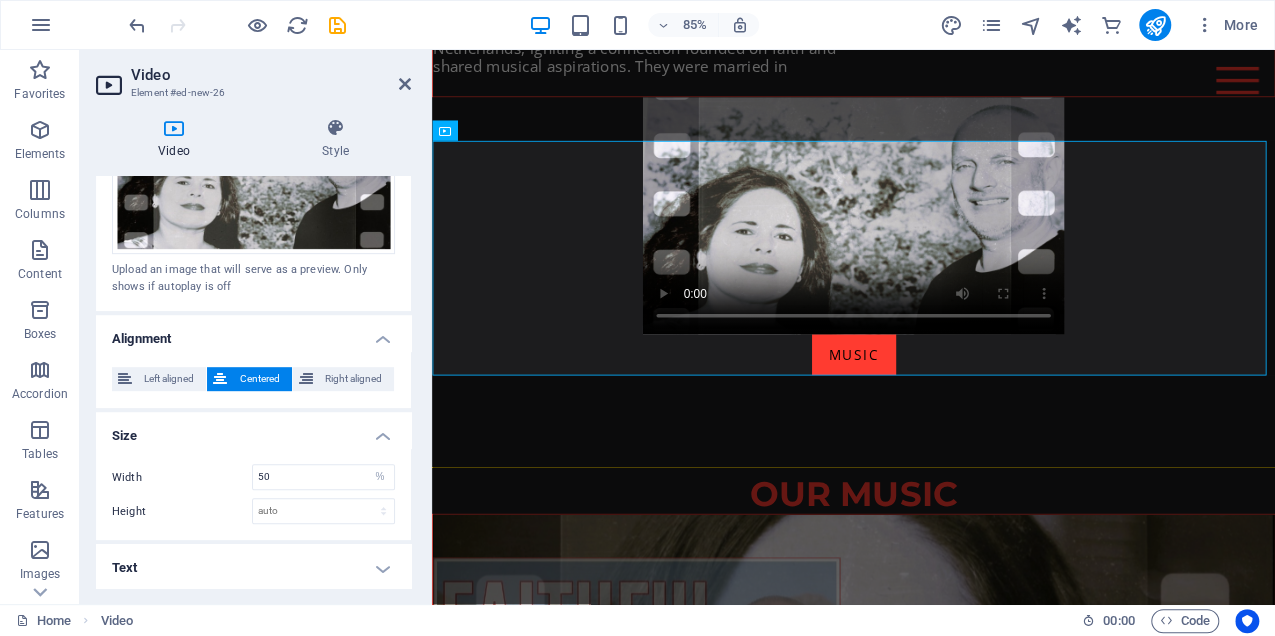 click on "Text" at bounding box center (253, 568) 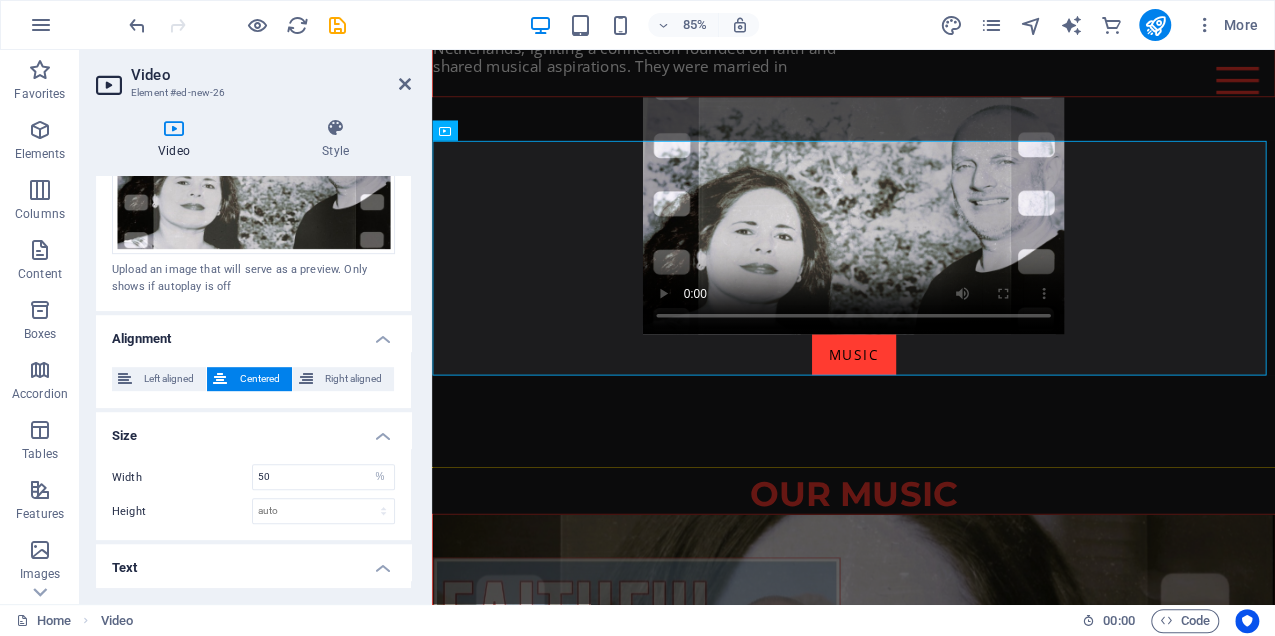 drag, startPoint x: 404, startPoint y: 529, endPoint x: 404, endPoint y: 546, distance: 17 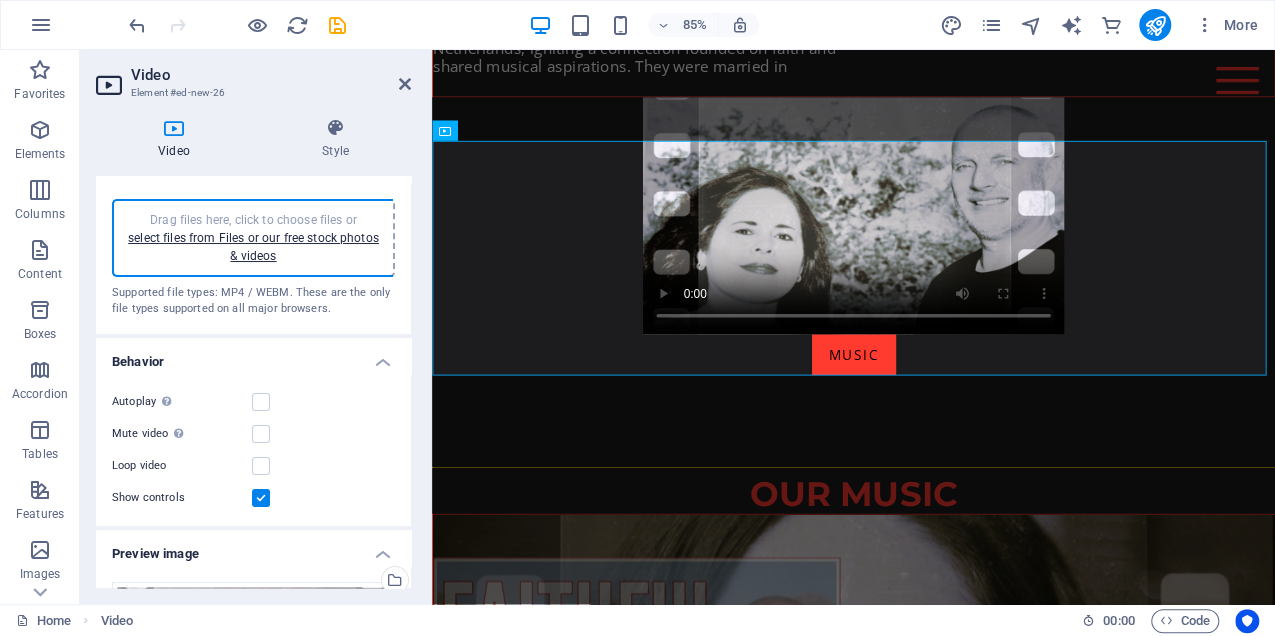 scroll, scrollTop: 0, scrollLeft: 0, axis: both 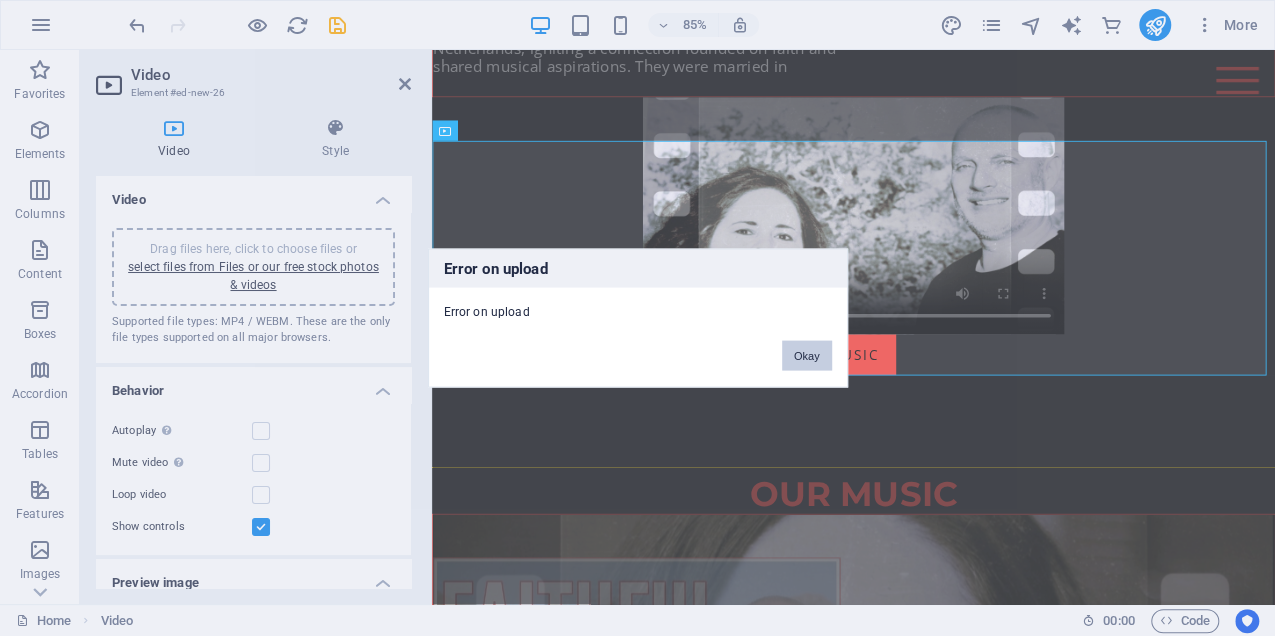 click on "Okay" at bounding box center (807, 356) 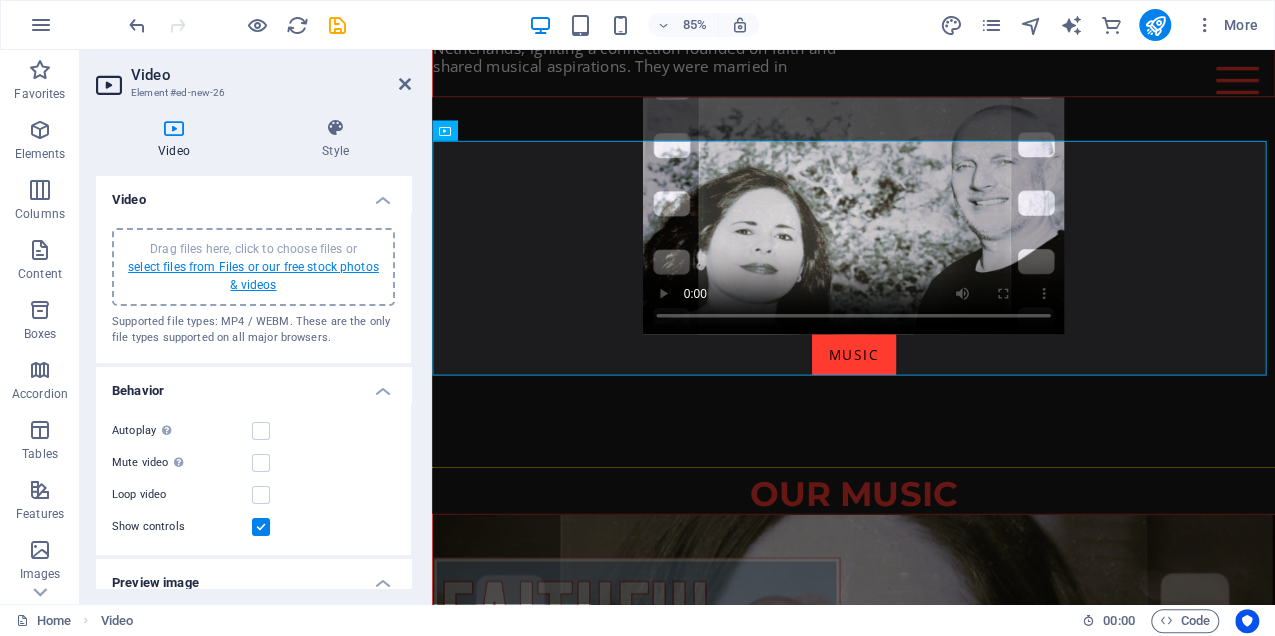 click on "select files from Files or our free stock photos & videos" at bounding box center [253, 276] 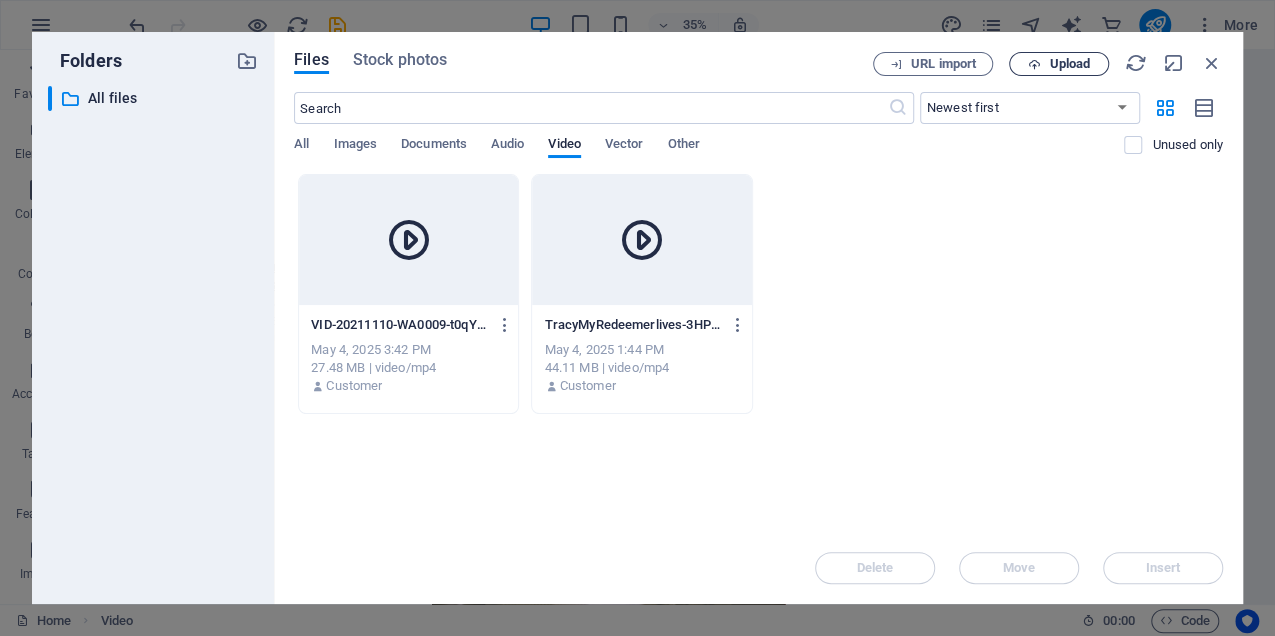 click on "Upload" at bounding box center [1069, 64] 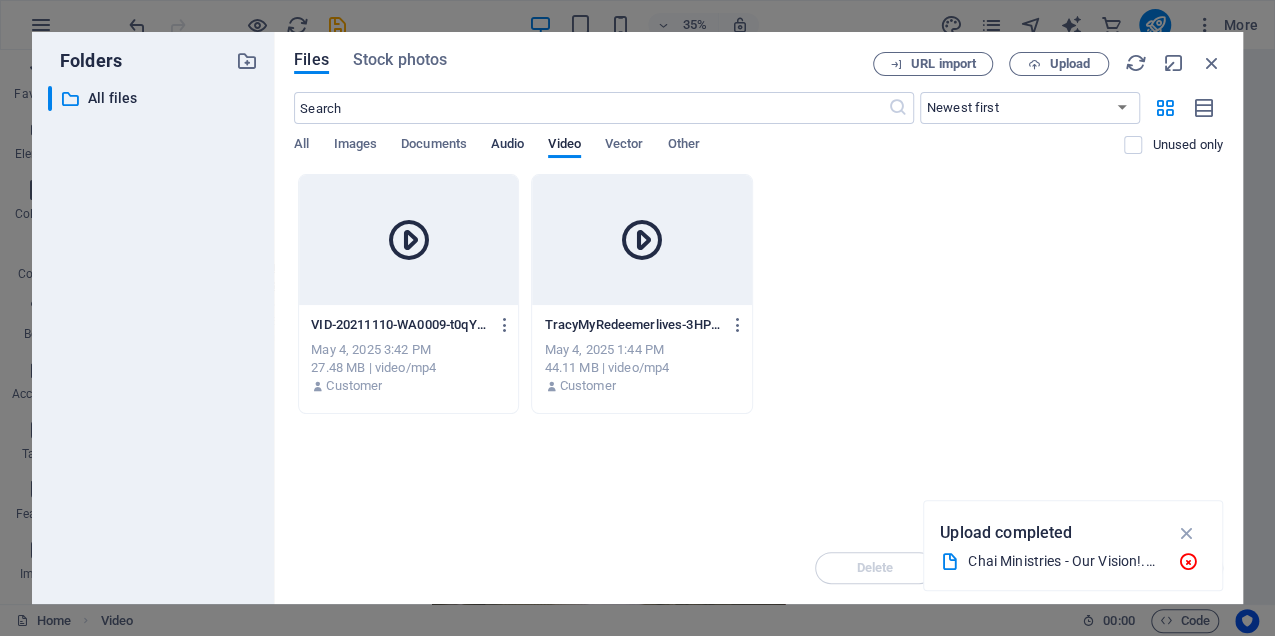 click on "Audio" at bounding box center [507, 146] 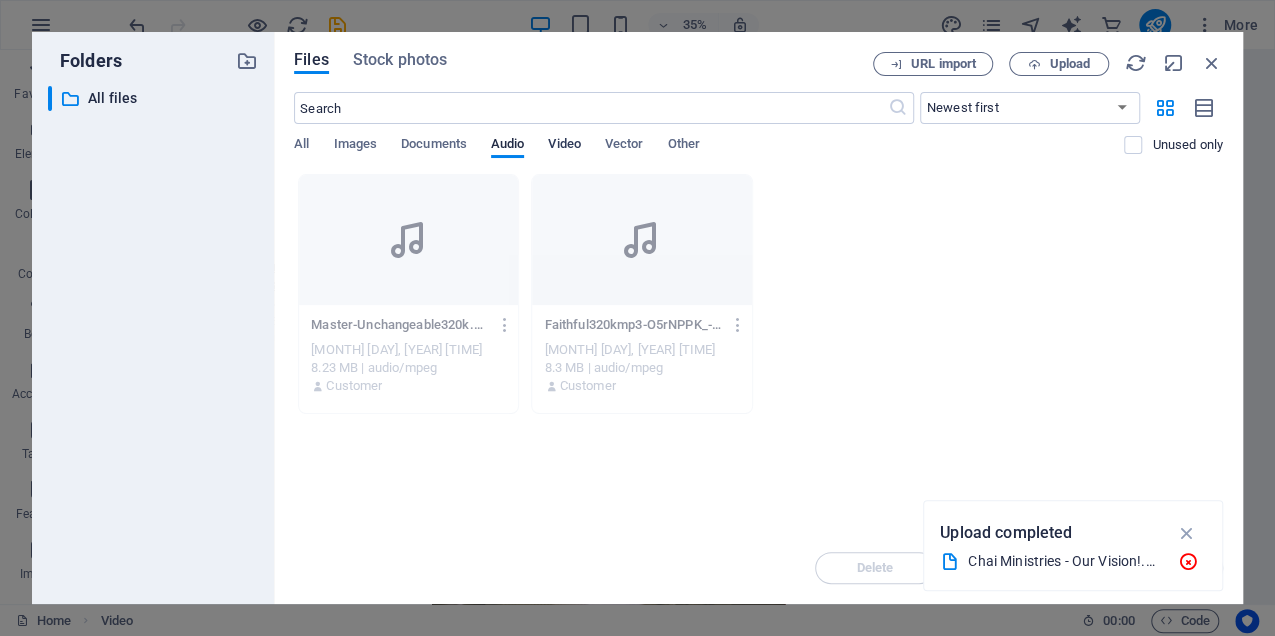 click on "Video" at bounding box center (564, 146) 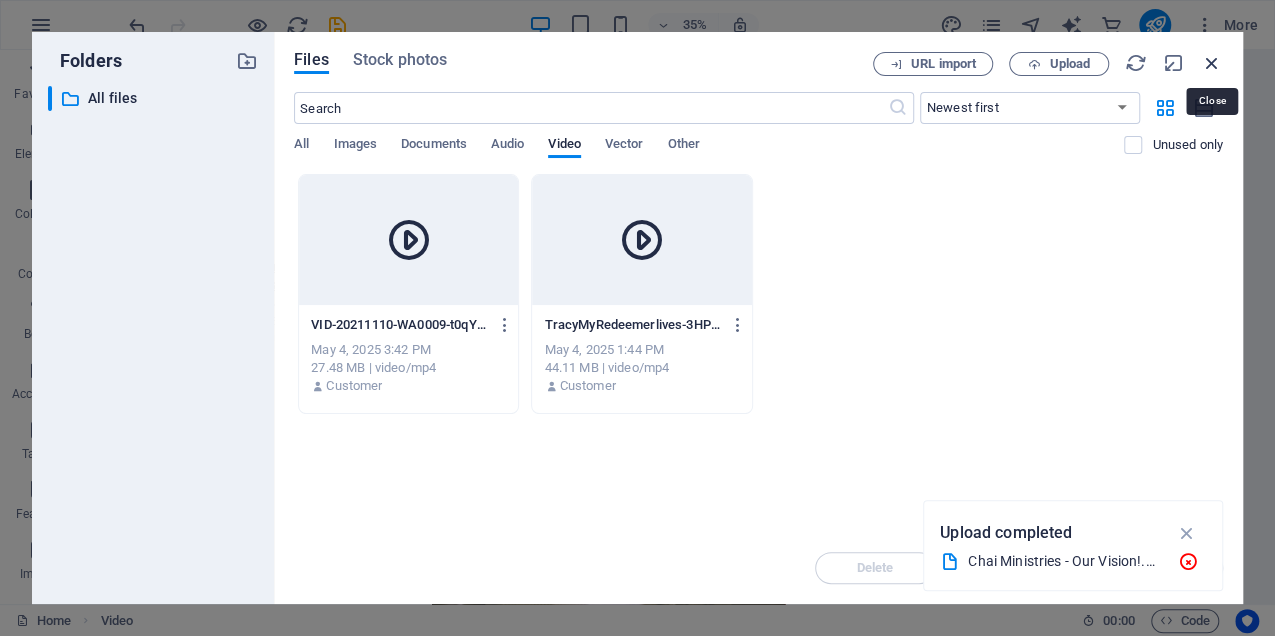 click at bounding box center [1212, 63] 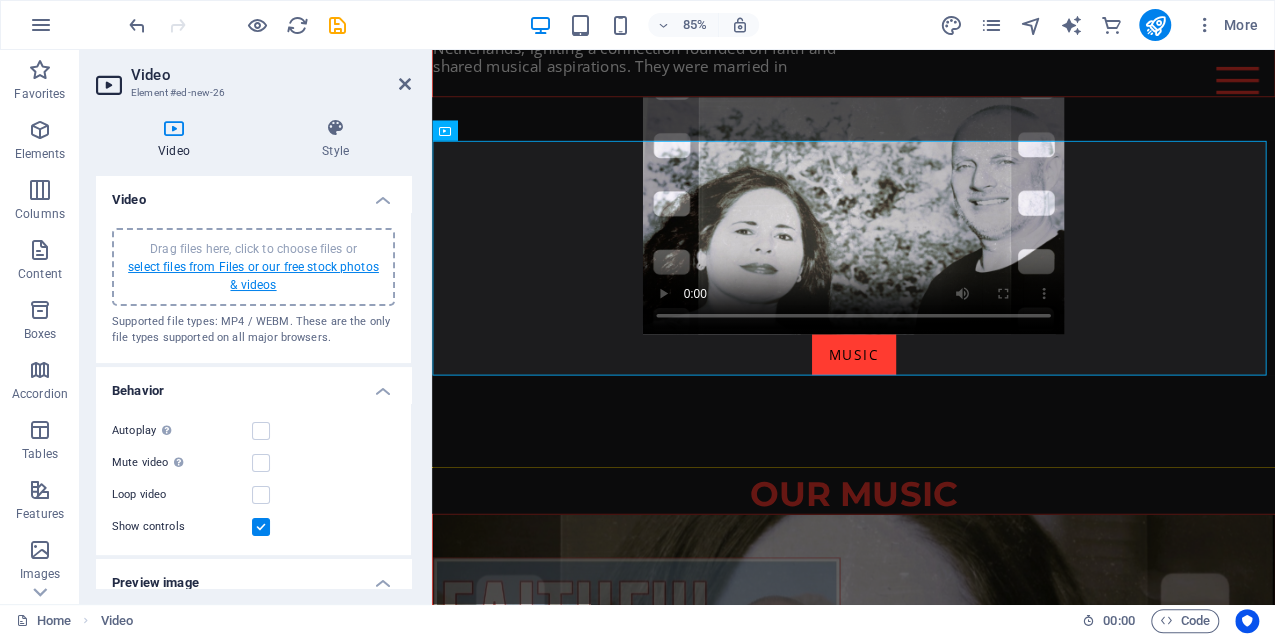 click on "select files from Files or our free stock photos & videos" at bounding box center [253, 276] 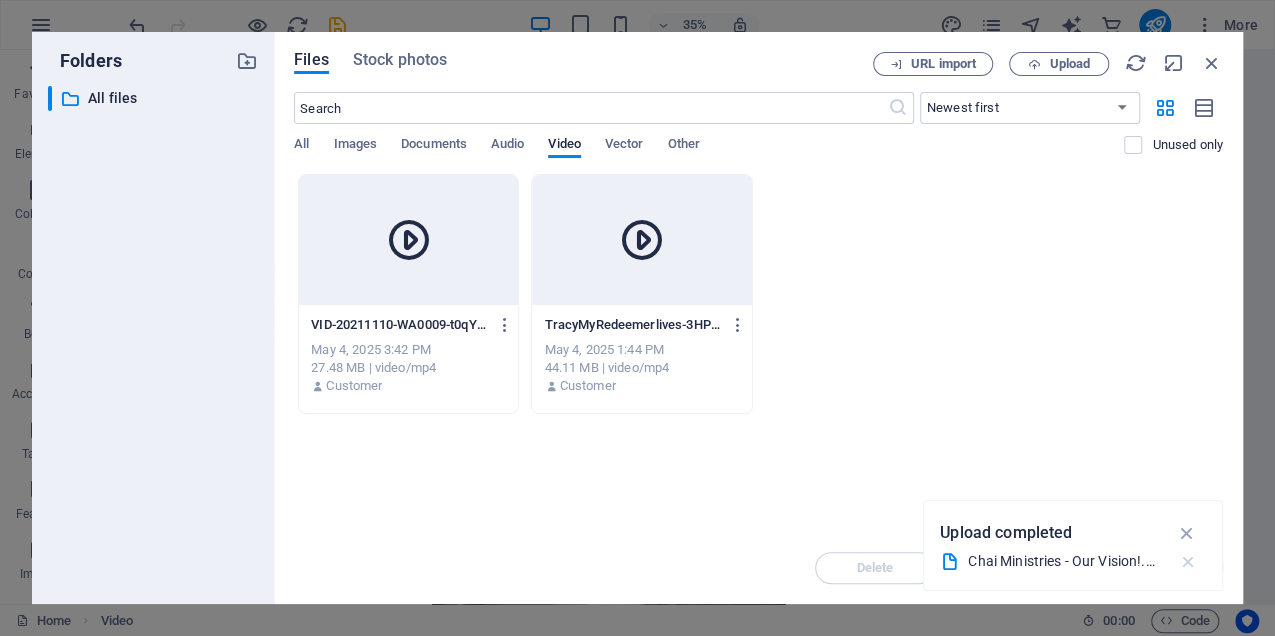 click at bounding box center [1187, 562] 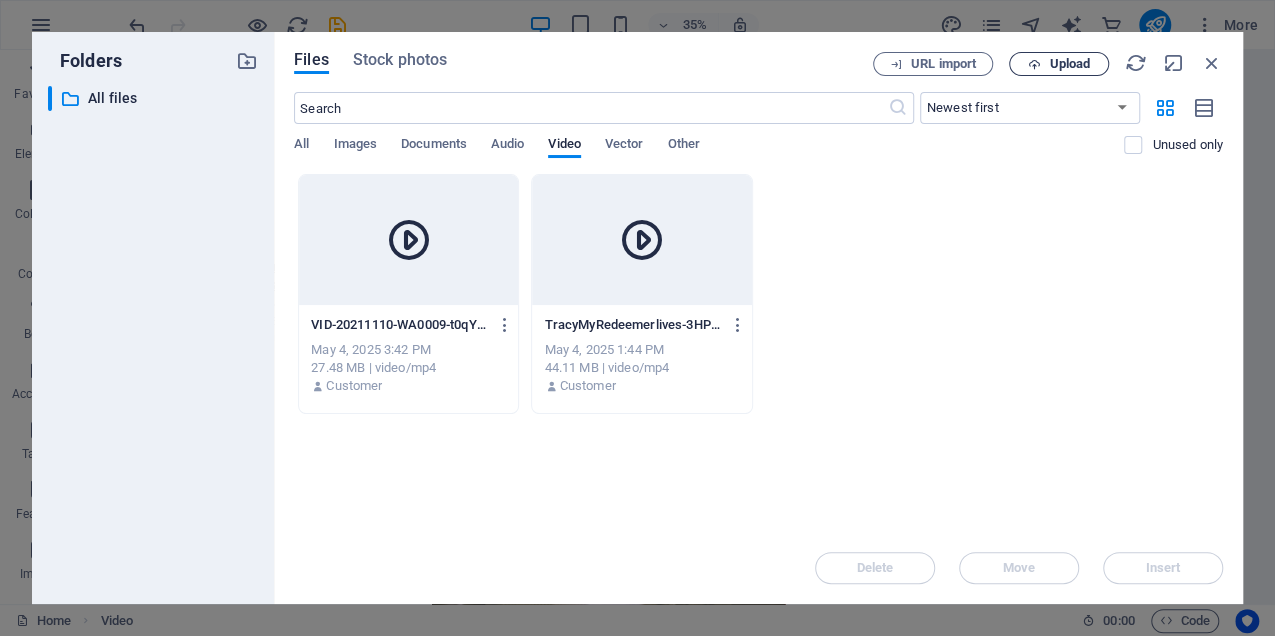 click on "Upload" at bounding box center [1059, 64] 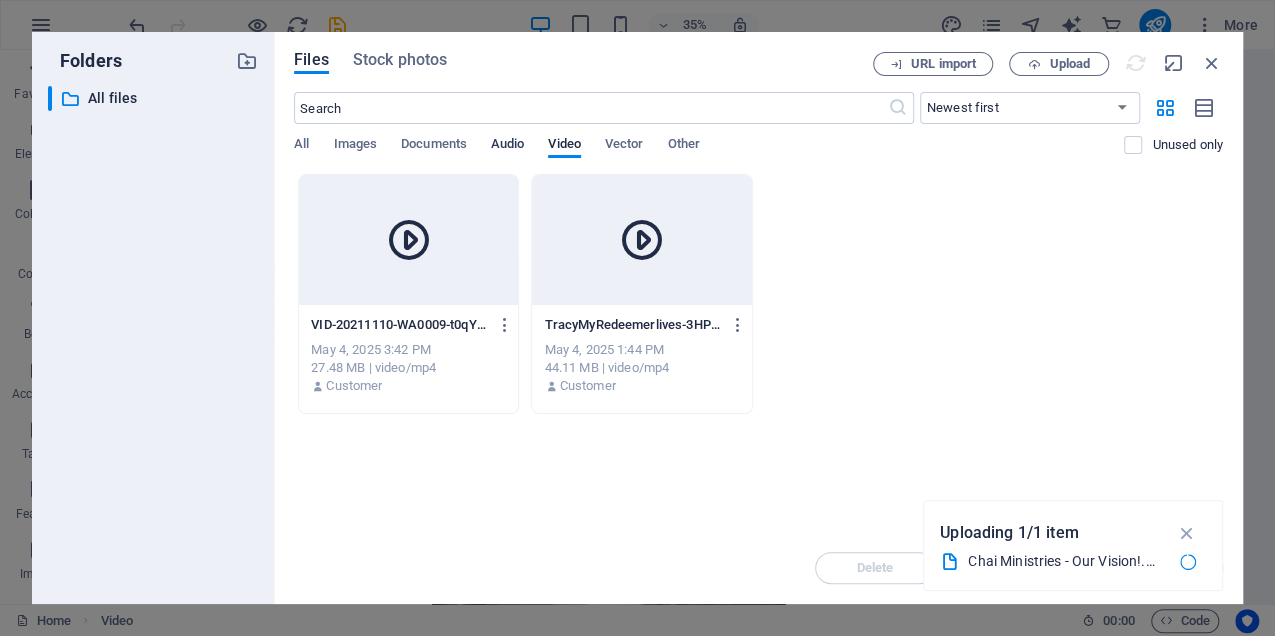 click on "Audio" at bounding box center [507, 146] 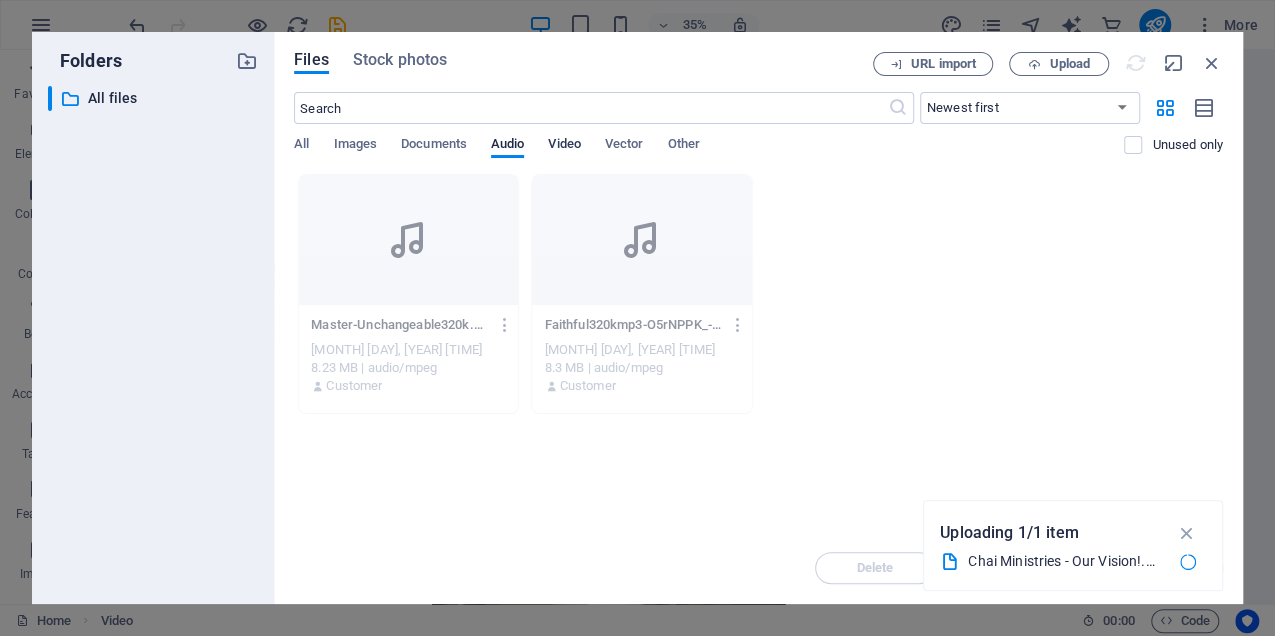click on "Video" at bounding box center (564, 146) 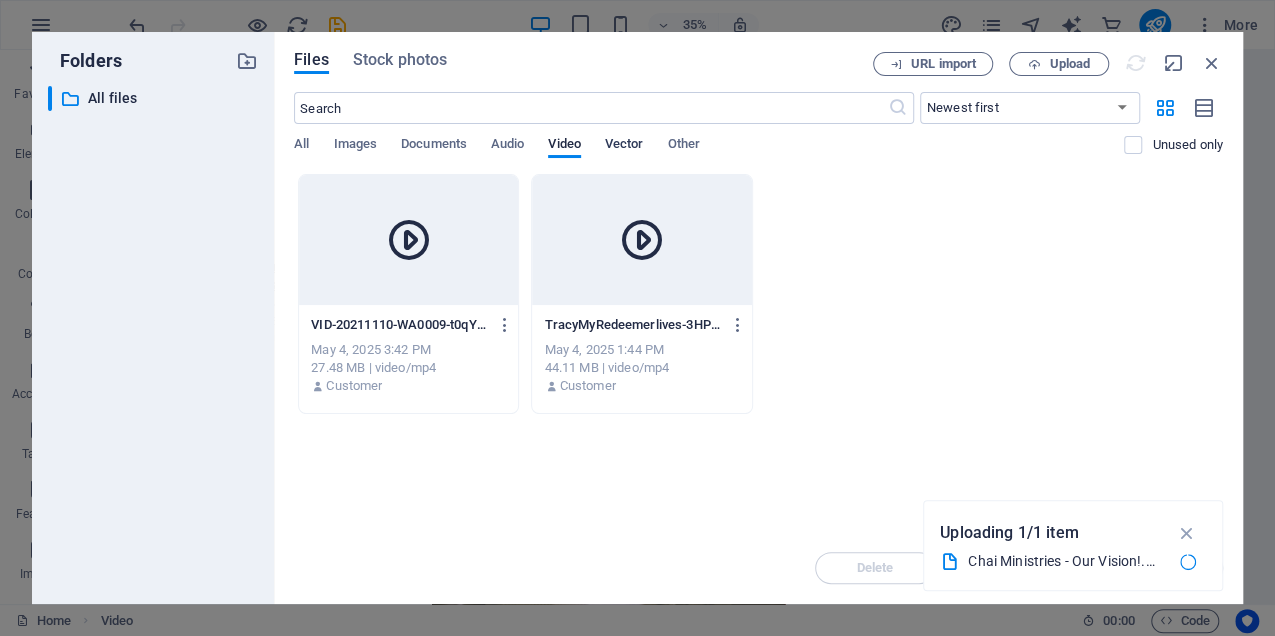click on "Vector" at bounding box center (624, 146) 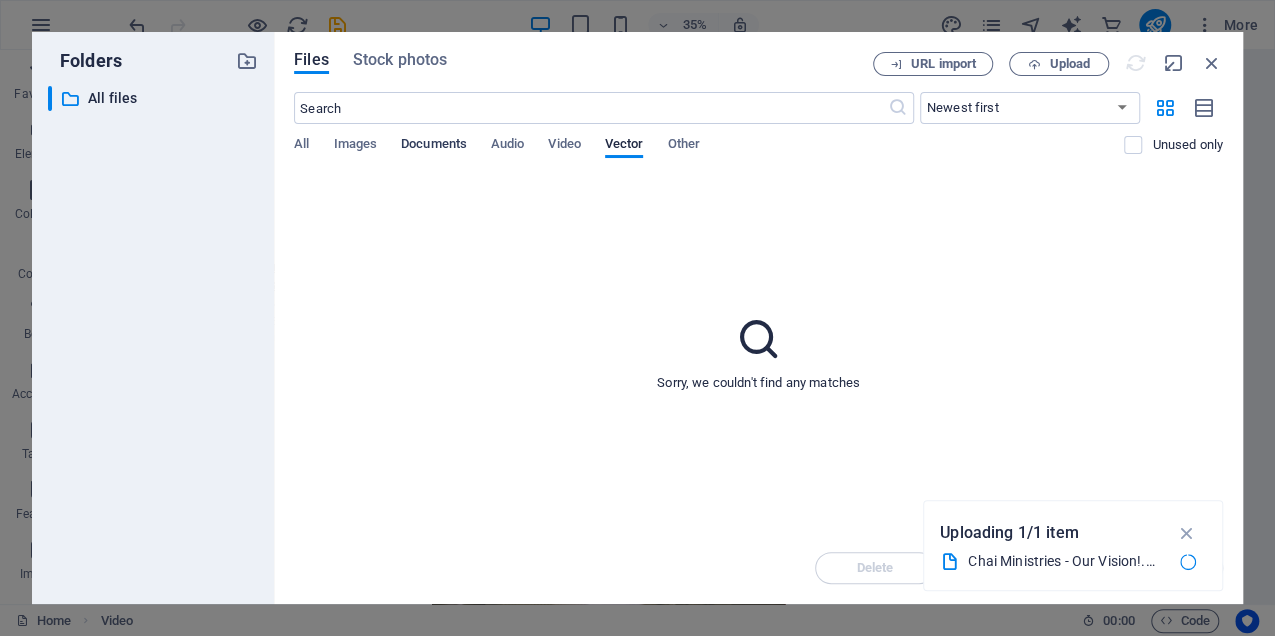 click on "Documents" at bounding box center [434, 146] 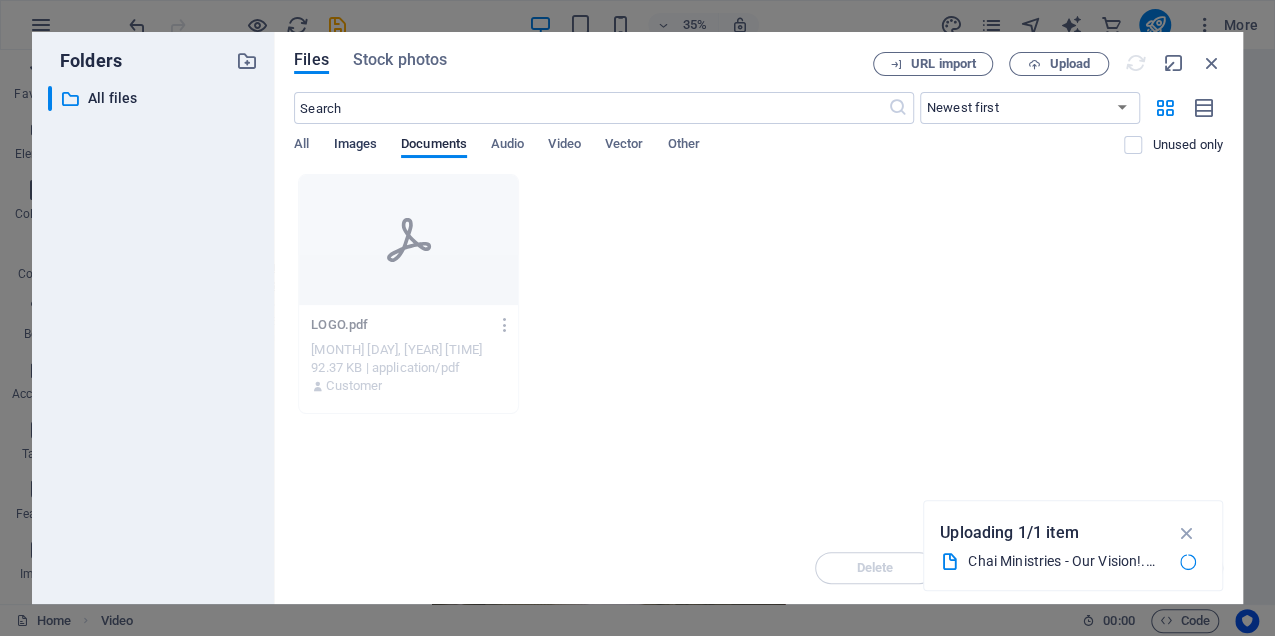 click on "Images" at bounding box center [355, 146] 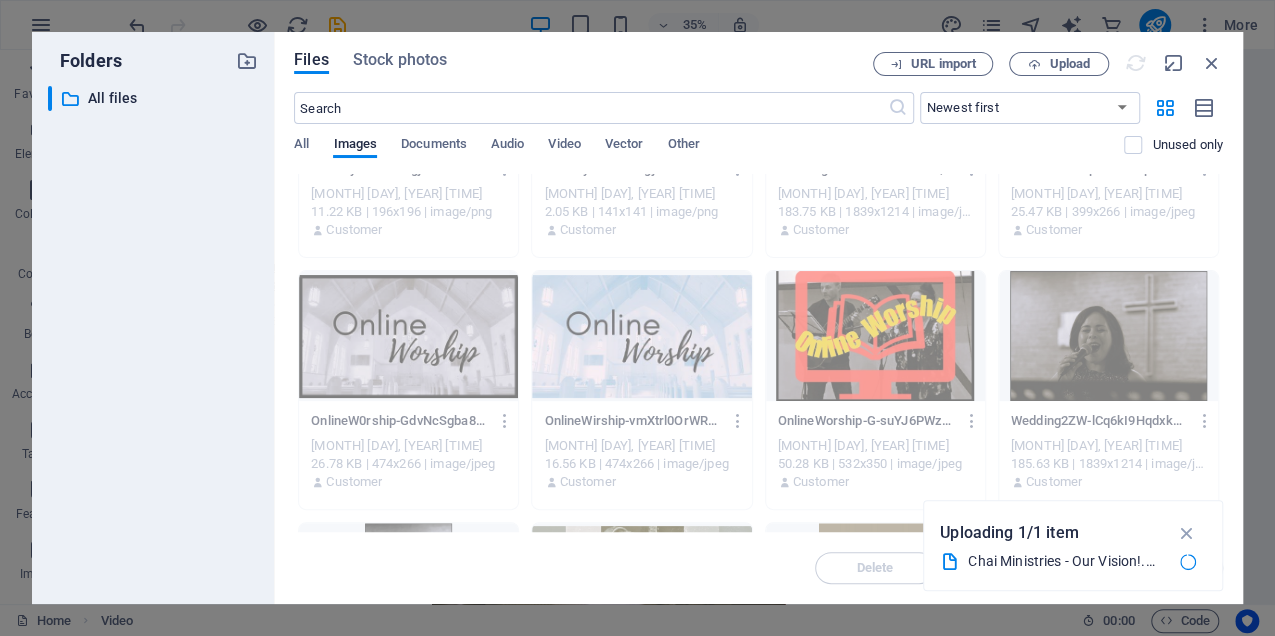 scroll, scrollTop: 0, scrollLeft: 0, axis: both 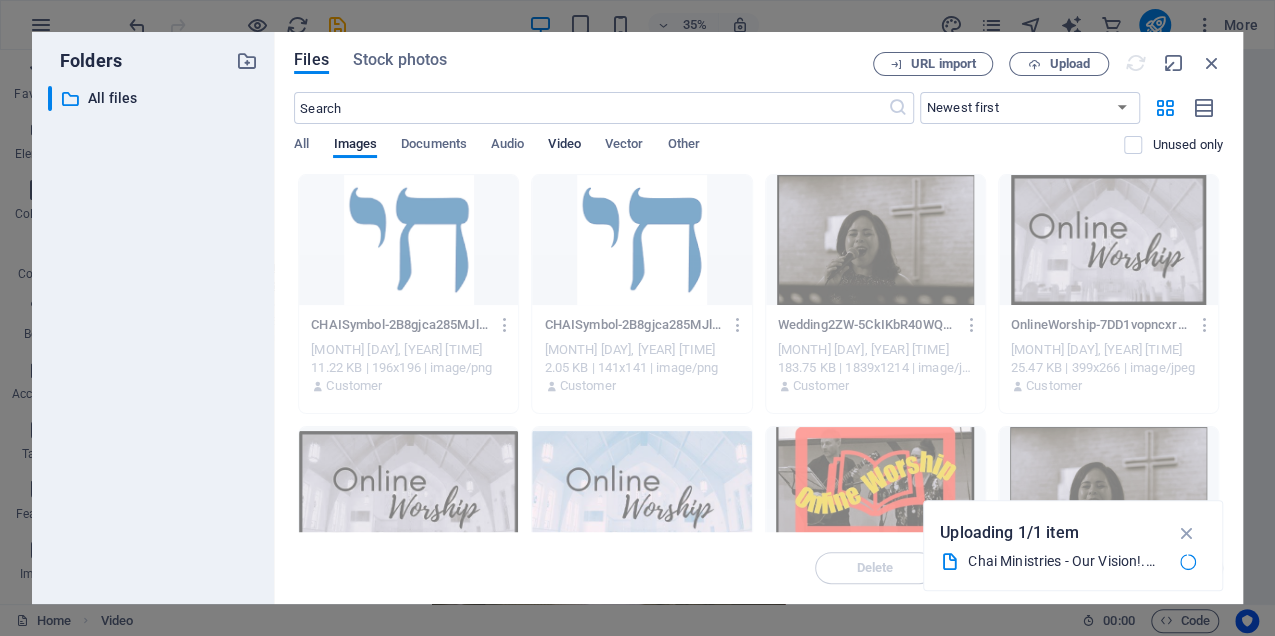 click on "Video" at bounding box center (564, 146) 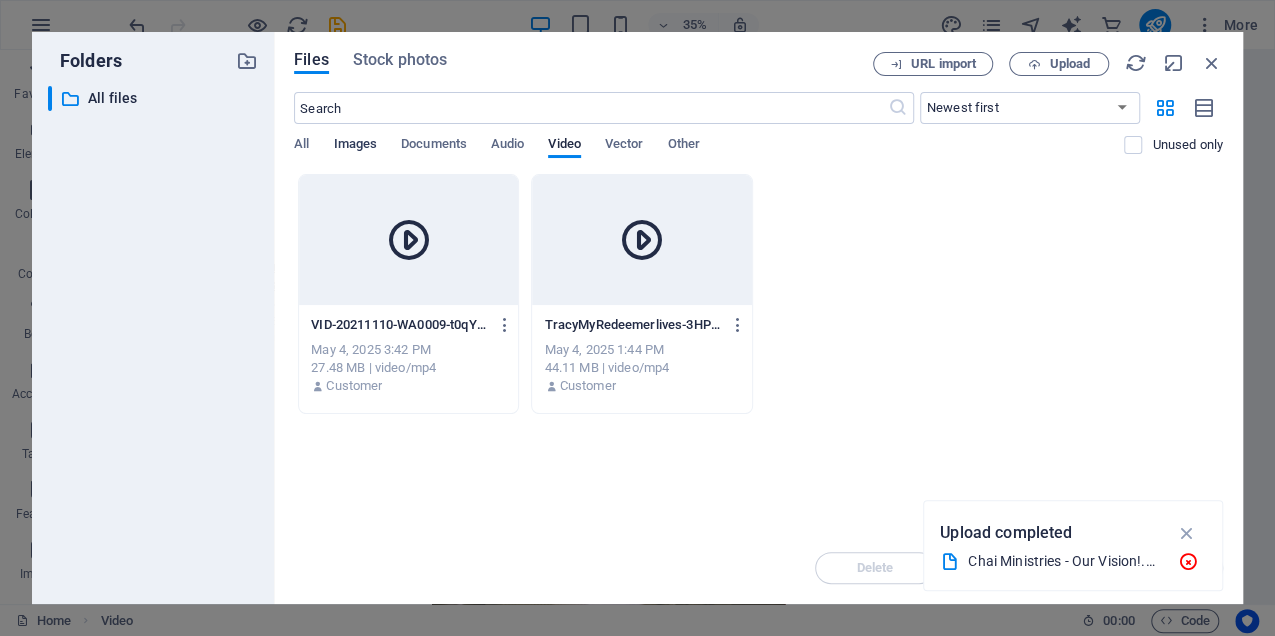 click on "Images" at bounding box center (355, 146) 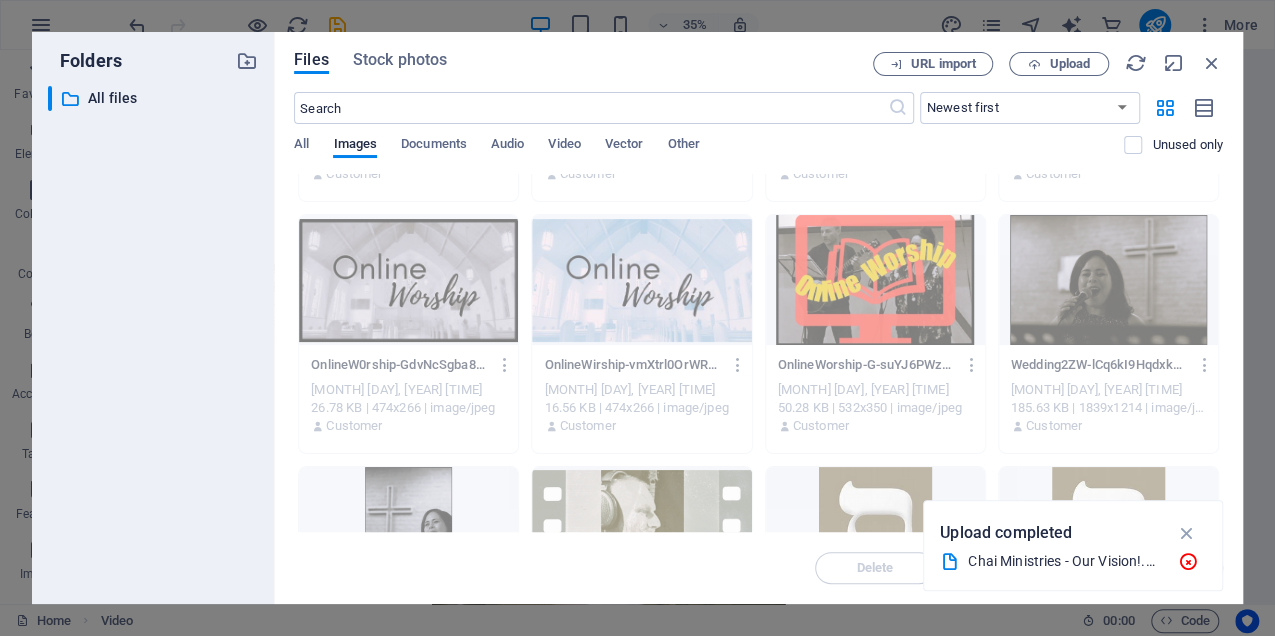 scroll, scrollTop: 235, scrollLeft: 0, axis: vertical 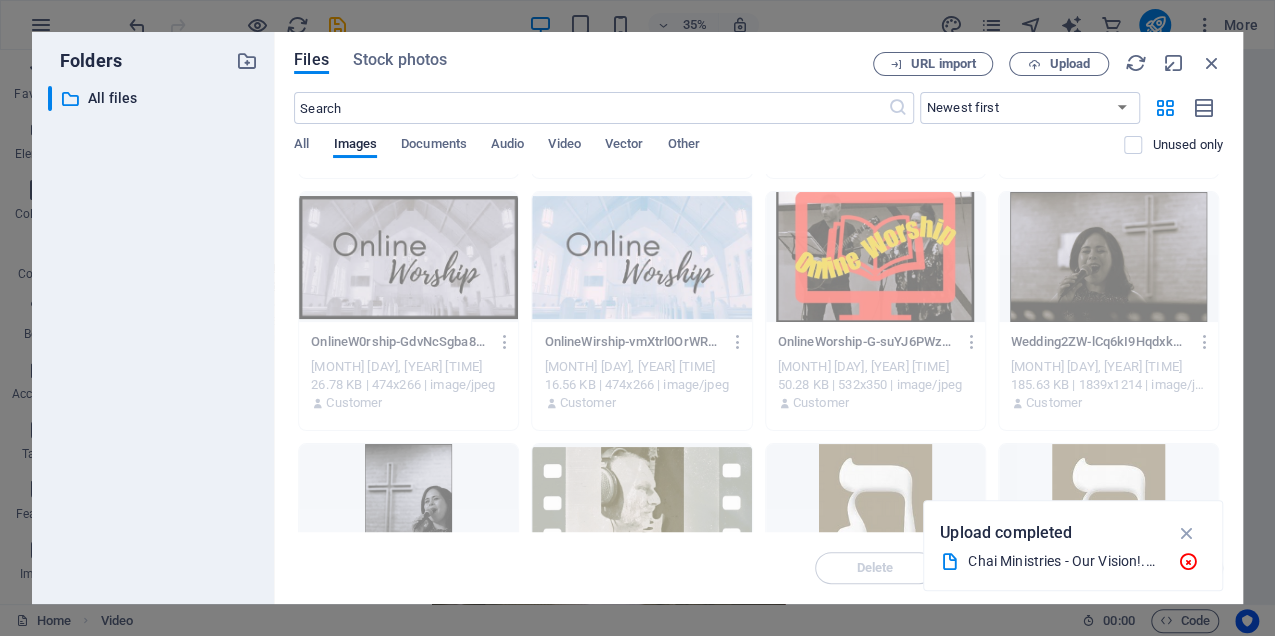 click on "OnlineWorship-G-suYJ6PWzXs9ey30pwdLg.JPG OnlineWorship-G-suYJ6PWzXs9ey30pwdLg.JPG May 6, 2025 10:32 PM 50.28 KB | 532x350 | image/jpeg Customer" at bounding box center [875, 373] 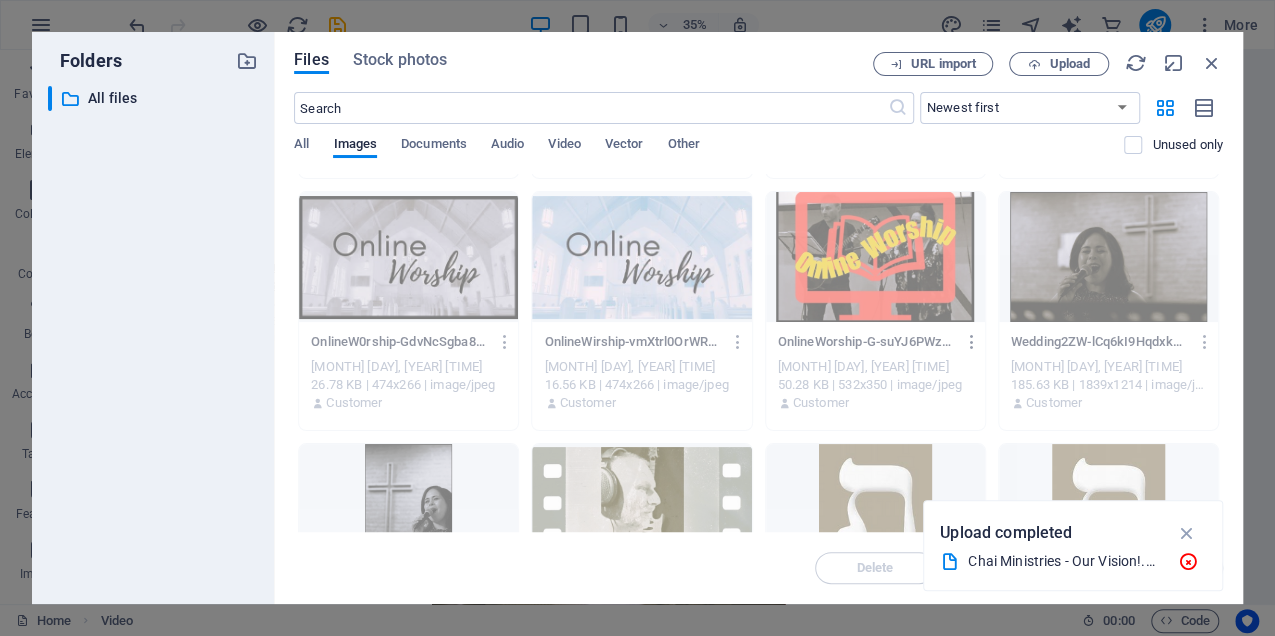 click at bounding box center [971, 342] 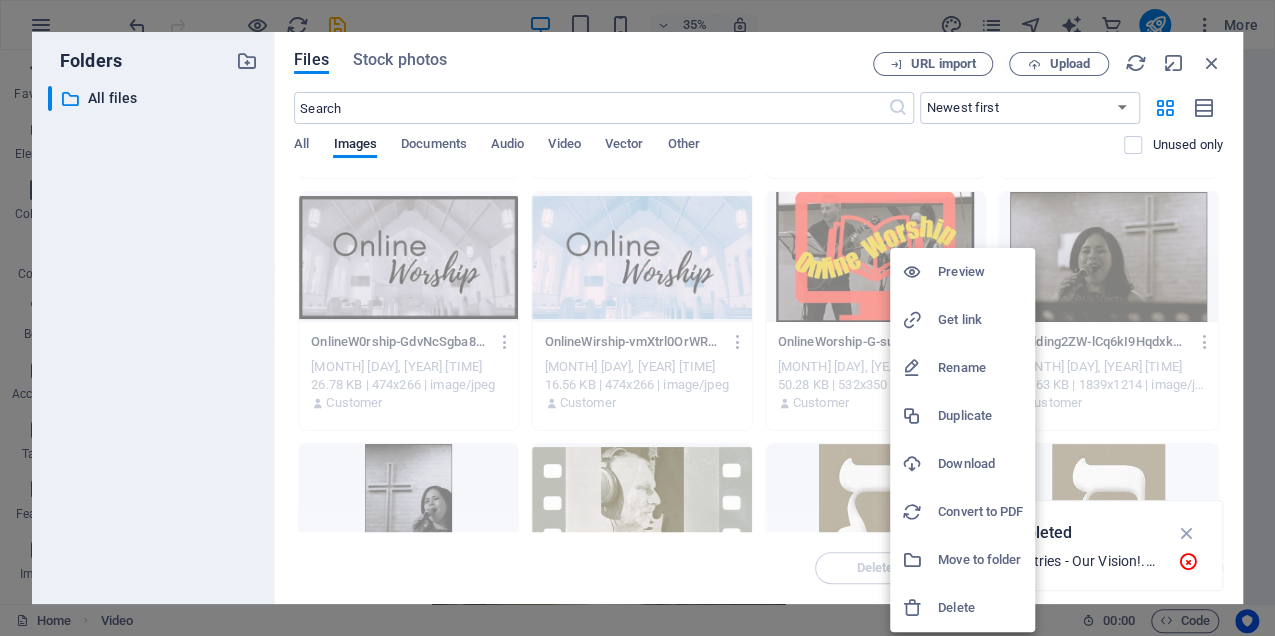 click on "Delete" at bounding box center [980, 608] 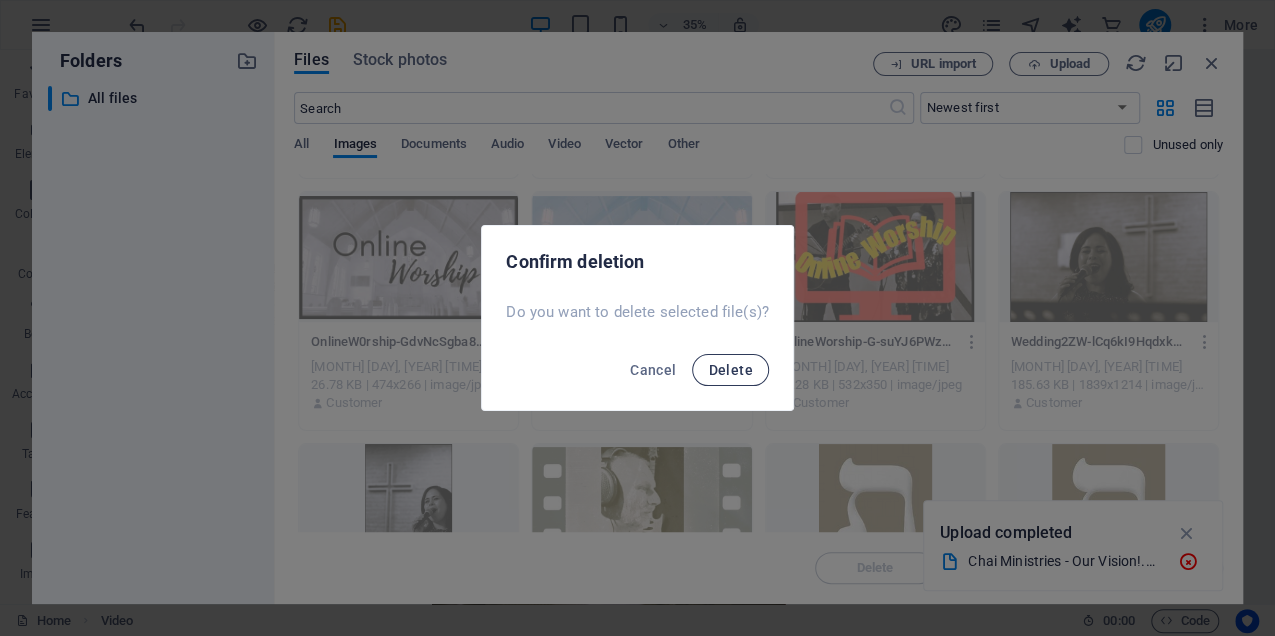click on "Delete" at bounding box center [730, 370] 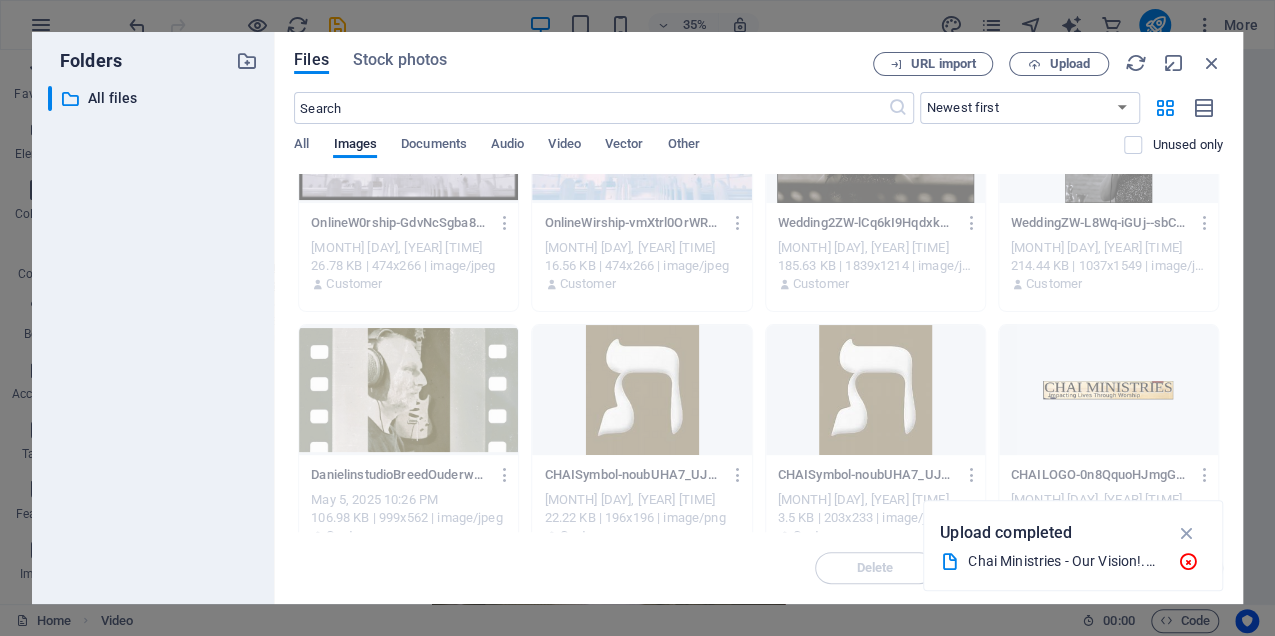 scroll, scrollTop: 485, scrollLeft: 0, axis: vertical 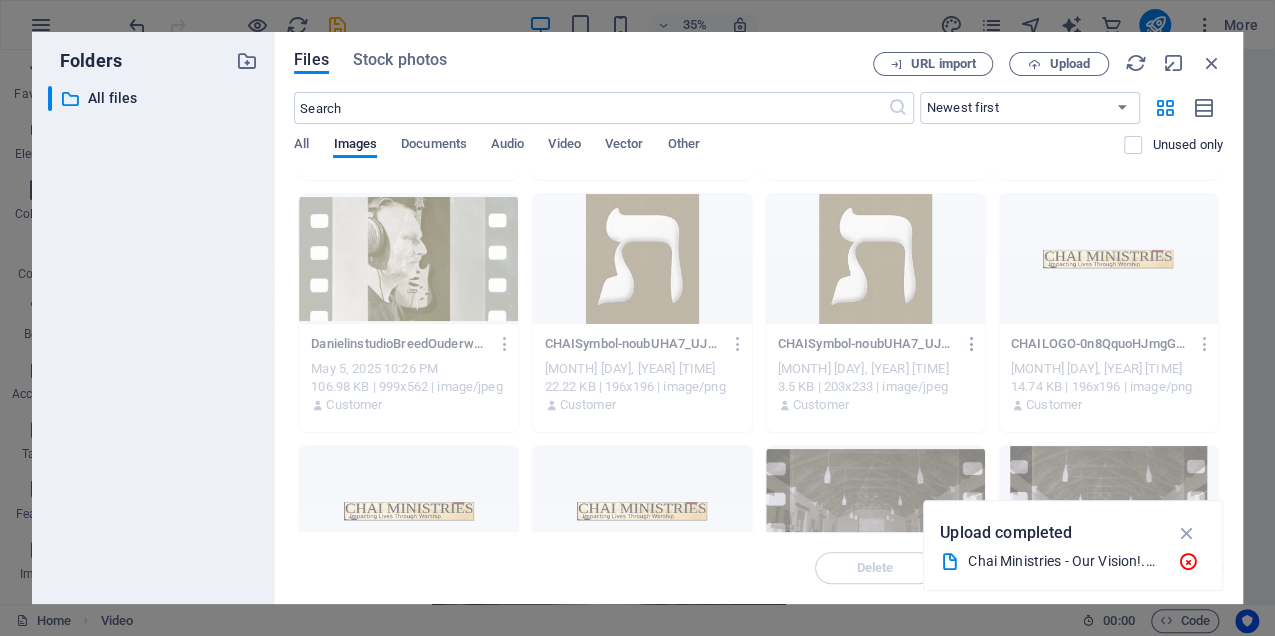 click at bounding box center [971, 344] 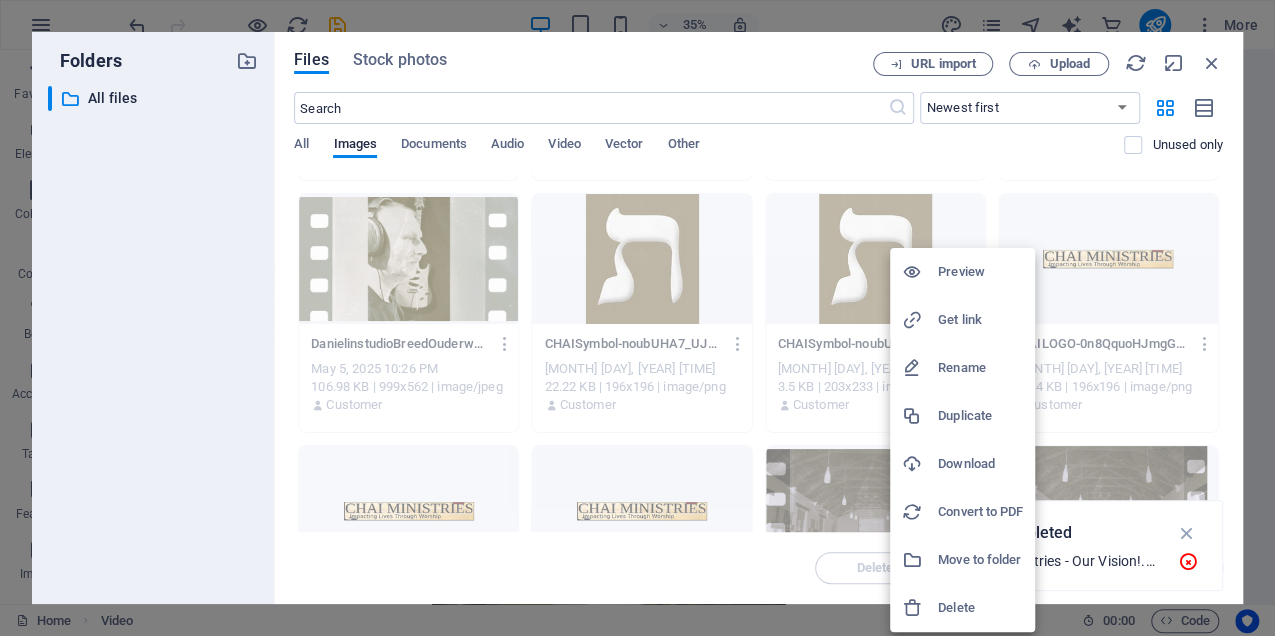 click on "Delete" at bounding box center [980, 608] 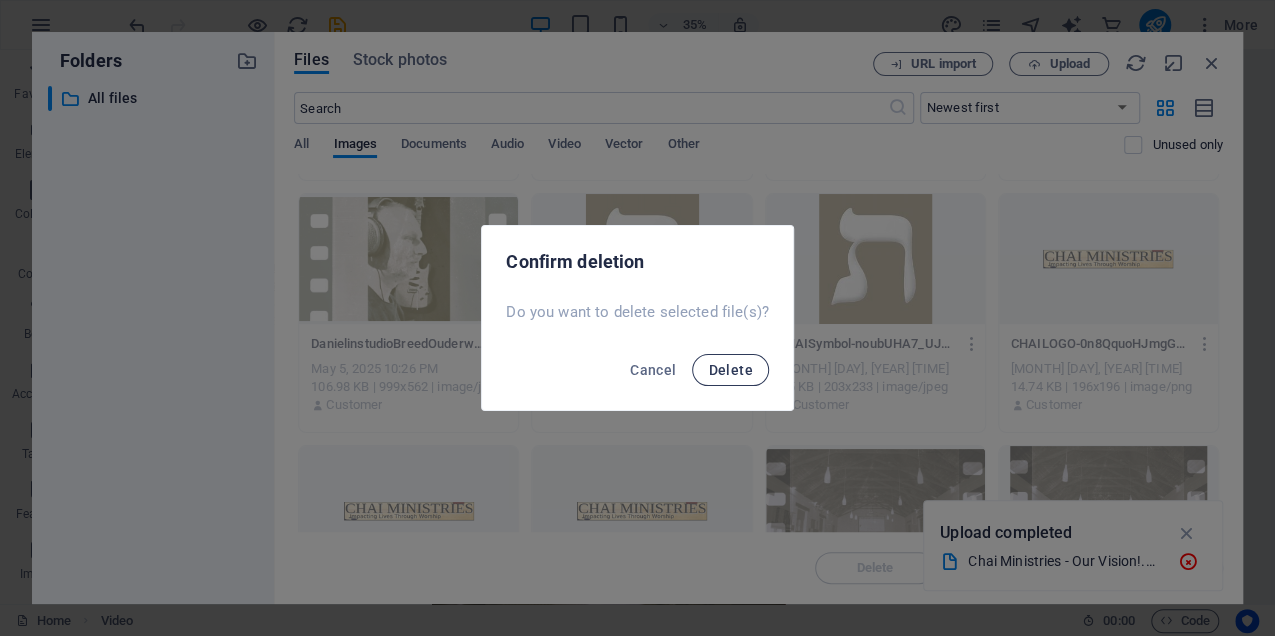 click on "Delete" at bounding box center (730, 370) 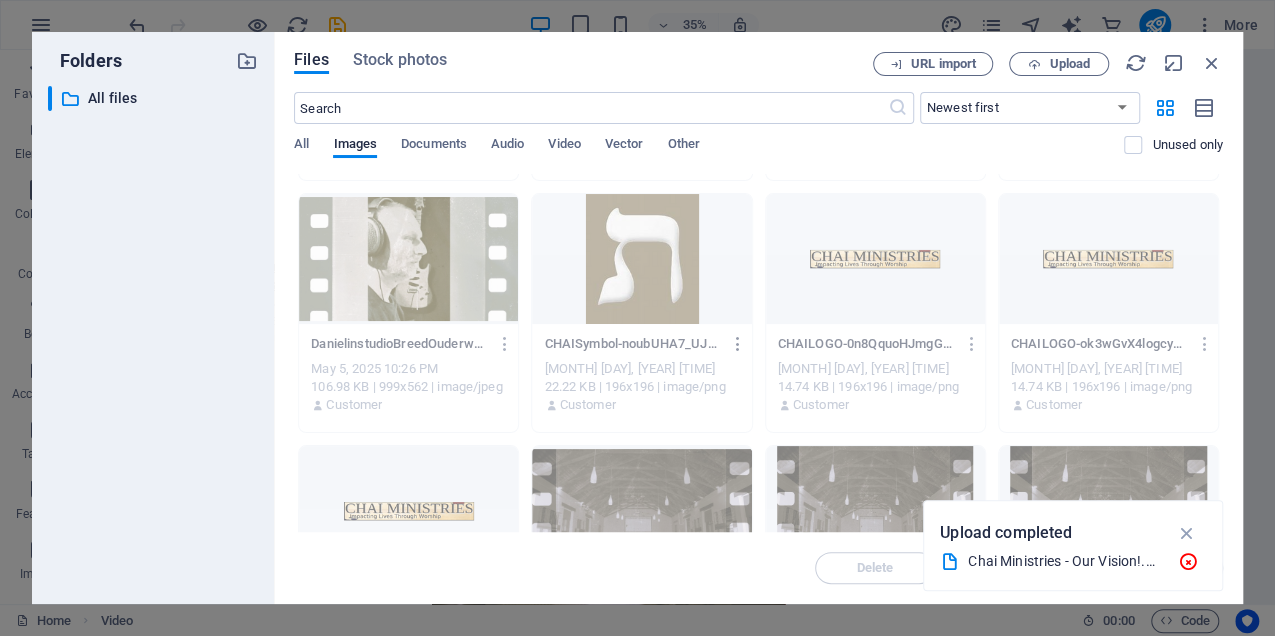click at bounding box center (738, 344) 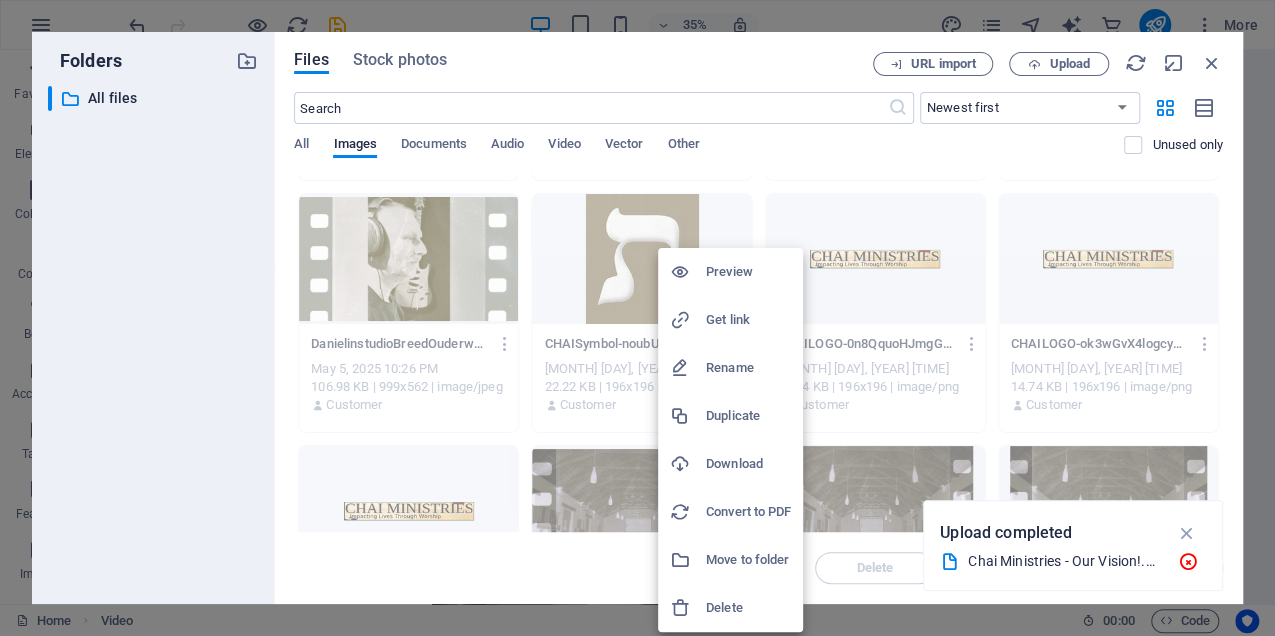 click on "Delete" at bounding box center [748, 608] 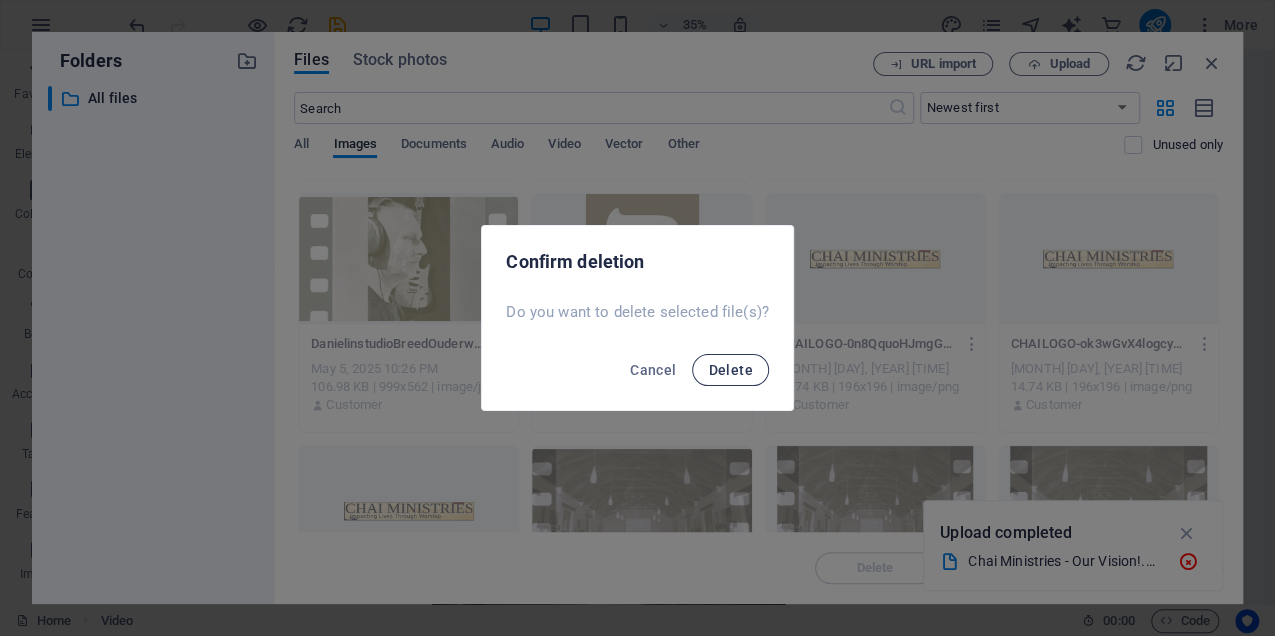 click on "Delete" at bounding box center [730, 370] 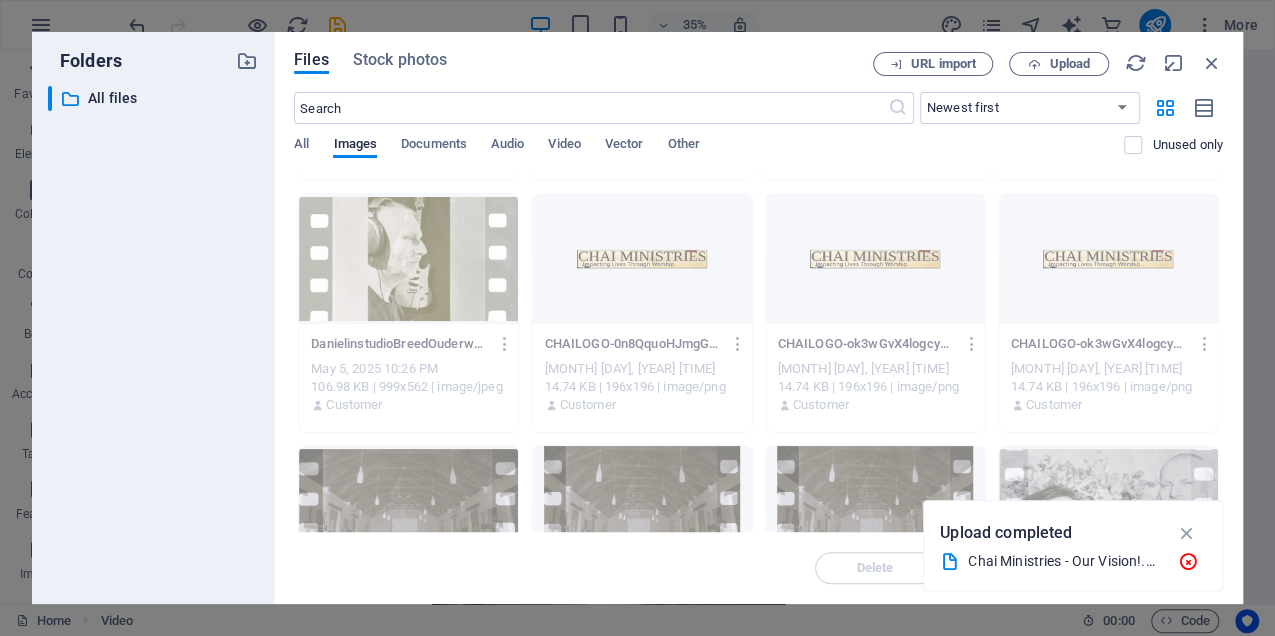 drag, startPoint x: 1218, startPoint y: 302, endPoint x: 1224, endPoint y: 337, distance: 35.510563 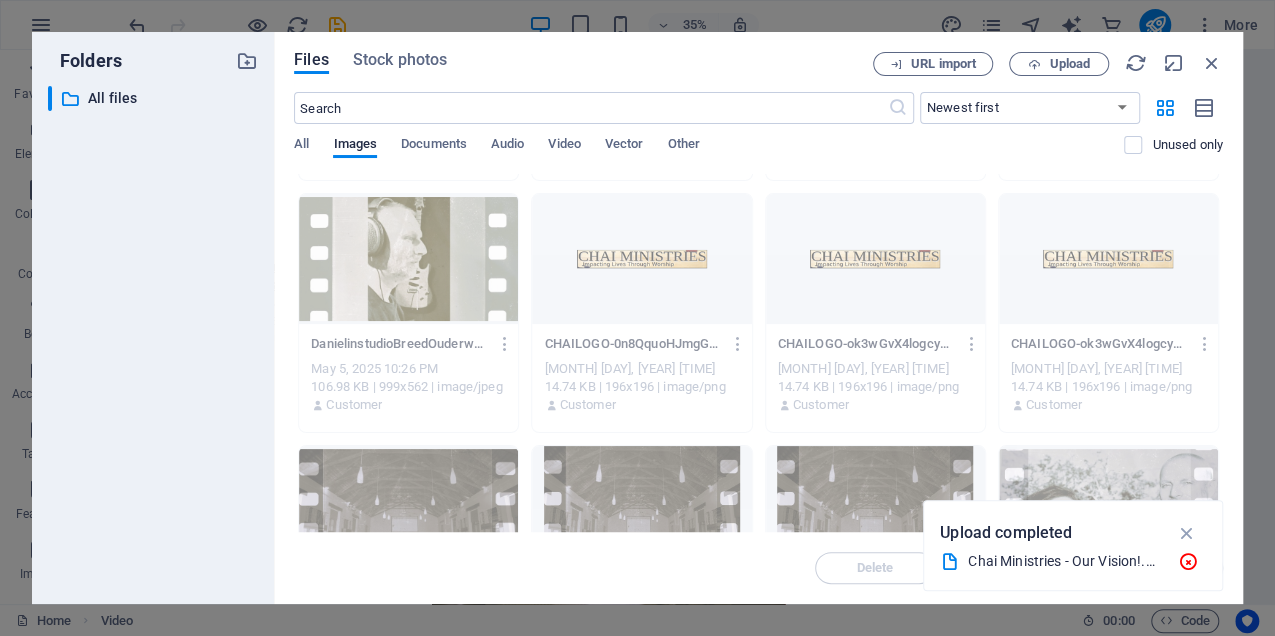 click on "Files Stock photos URL import Upload ​ Newest first Oldest first Name (A-Z) Name (Z-A) Size (0-9) Size (9-0) Resolution (0-9) Resolution (9-0) All Images Documents Audio Video Vector Other Unused only Drop files here to upload them instantly CHAISymbol-2B8gjca285MJlxZQ7JmHVQ-kQ-qBApNou4r04uOs4Y1Jg.png CHAISymbol-2B8gjca285MJlxZQ7JmHVQ-kQ-qBApNou4r04uOs4Y1Jg.png May 9, 2025 2:25 PM 11.22 KB | 196x196 | image/png Customer CHAISymbol-2B8gjca285MJlxZQ7JmHVQ.png CHAISymbol-2B8gjca285MJlxZQ7JmHVQ.png May 9, 2025 2:25 PM 2.05 KB | 141x141 | image/png Customer Wedding2ZW-5CkIKbR40WQ-38NMHgw_og.JPG Wedding2ZW-5CkIKbR40WQ-38NMHgw_og.JPG May 6, 2025 10:46 PM 183.75 KB | 1839x1214 | image/jpeg Customer OnlineWorship-7DD1vopncxr0P5WuFIiPug.JPG OnlineWorship-7DD1vopncxr0P5WuFIiPug.JPG May 6, 2025 10:44 PM 25.47 KB | 399x266 | image/jpeg Customer OnlineW0rship-GdvNcSgba8Msfdk7bKPzzw.JPG OnlineW0rship-GdvNcSgba8Msfdk7bKPzzw.JPG May 6, 2025 10:39 PM 26.78 KB | 474x266 | image/jpeg Customer May 6, 2025 10:39 PM Customer Move" at bounding box center [758, 318] 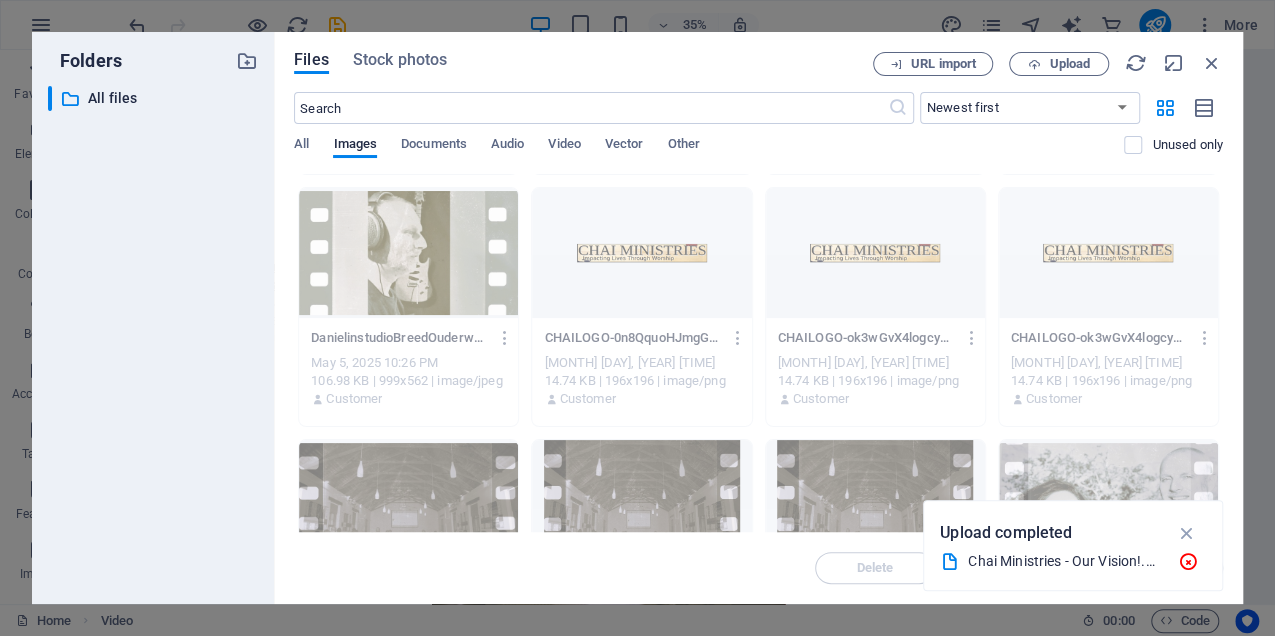 scroll, scrollTop: 500, scrollLeft: 0, axis: vertical 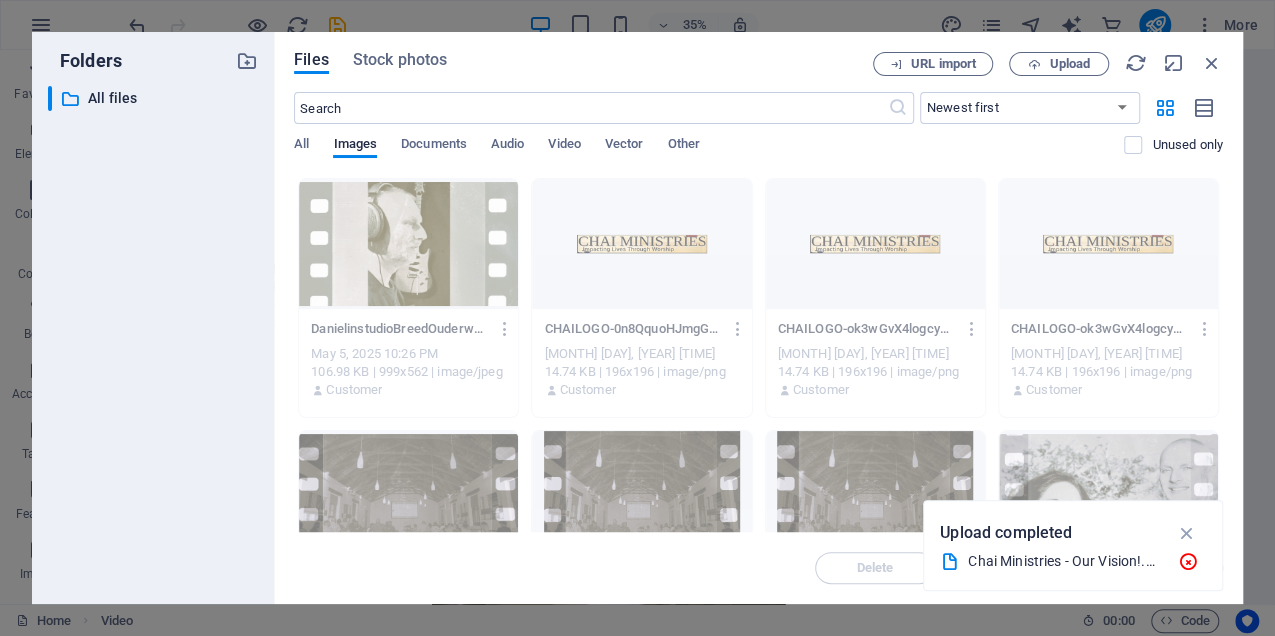 click on "CHAILOGO-ok3wGvX4logcyU8j2H8H5A.png CHAILOGO-ok3wGvX4logcyU8j2H8H5A.png May 5, 2025 9:27 PM 14.74 KB | 196x196 | image/png Customer" at bounding box center (1108, 360) 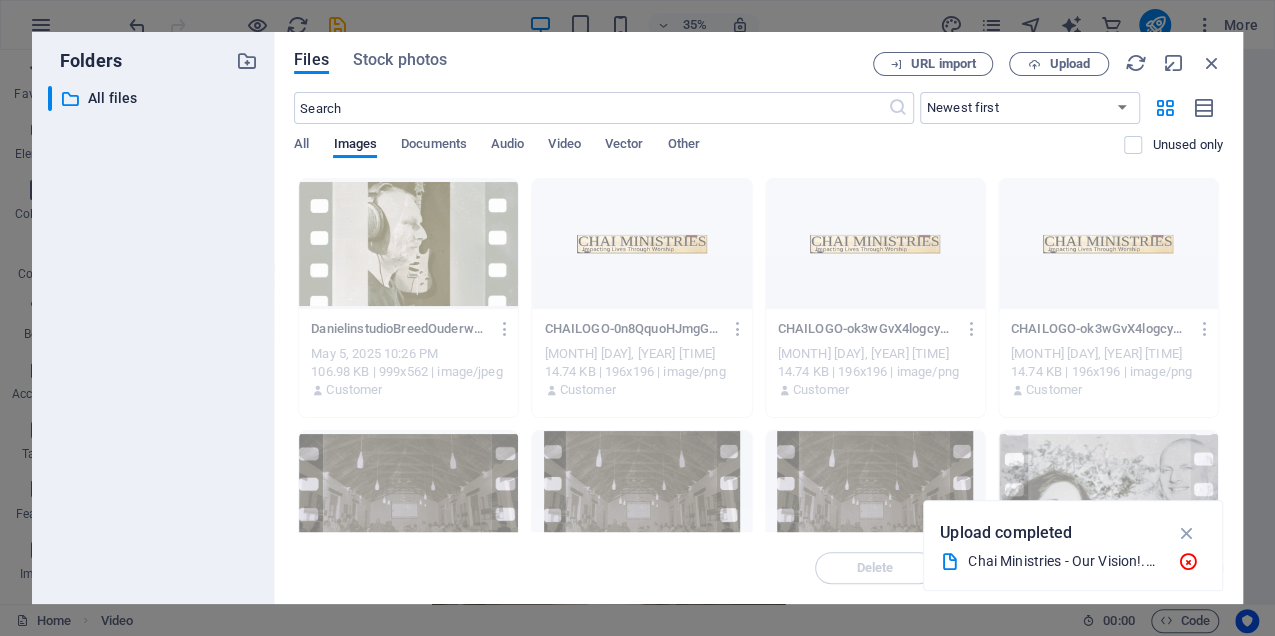 click on "Files Stock photos URL import Upload ​ Newest first Oldest first Name (A-Z) Name (Z-A) Size (0-9) Size (9-0) Resolution (0-9) Resolution (9-0) All Images Documents Audio Video Vector Other Unused only Drop files here to upload them instantly CHAISymbol-2B8gjca285MJlxZQ7JmHVQ-kQ-qBApNou4r04uOs4Y1Jg.png CHAISymbol-2B8gjca285MJlxZQ7JmHVQ-kQ-qBApNou4r04uOs4Y1Jg.png May 9, 2025 2:25 PM 11.22 KB | 196x196 | image/png Customer CHAISymbol-2B8gjca285MJlxZQ7JmHVQ.png CHAISymbol-2B8gjca285MJlxZQ7JmHVQ.png May 9, 2025 2:25 PM 2.05 KB | 141x141 | image/png Customer Wedding2ZW-5CkIKbR40WQ-38NMHgw_og.JPG Wedding2ZW-5CkIKbR40WQ-38NMHgw_og.JPG May 6, 2025 10:46 PM 183.75 KB | 1839x1214 | image/jpeg Customer OnlineWorship-7DD1vopncxr0P5WuFIiPug.JPG OnlineWorship-7DD1vopncxr0P5WuFIiPug.JPG May 6, 2025 10:44 PM 25.47 KB | 399x266 | image/jpeg Customer OnlineW0rship-GdvNcSgba8Msfdk7bKPzzw.JPG OnlineW0rship-GdvNcSgba8Msfdk7bKPzzw.JPG May 6, 2025 10:39 PM 26.78 KB | 474x266 | image/jpeg Customer May 6, 2025 10:39 PM Customer Move" at bounding box center [758, 318] 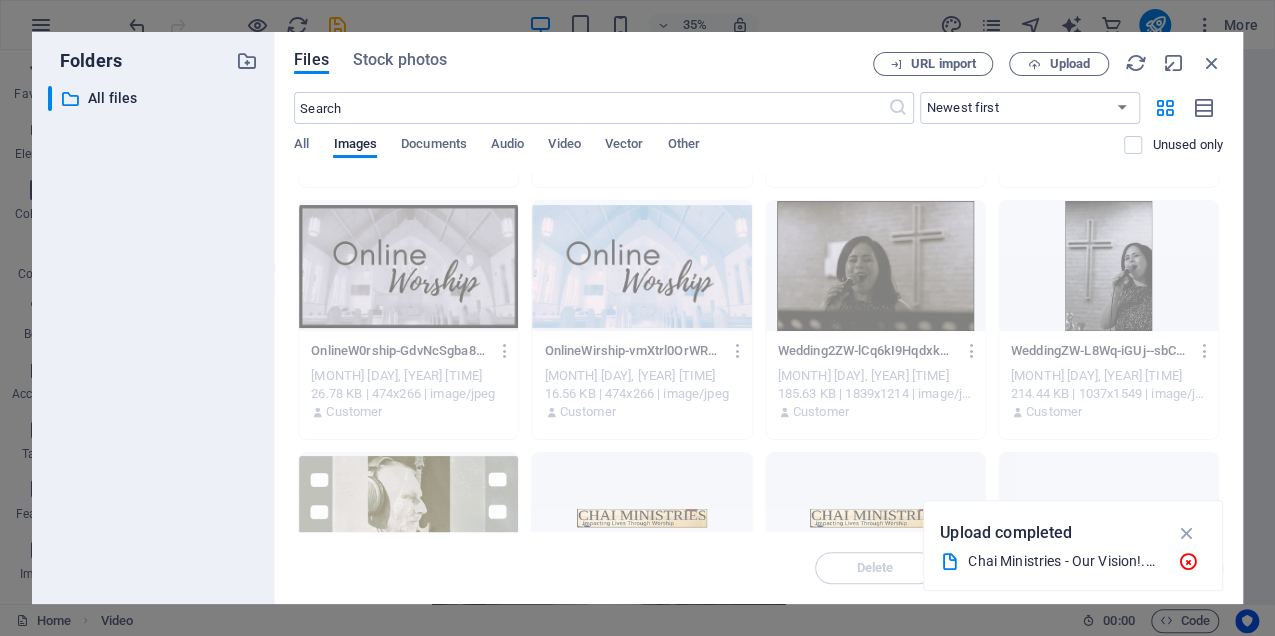 scroll, scrollTop: 214, scrollLeft: 0, axis: vertical 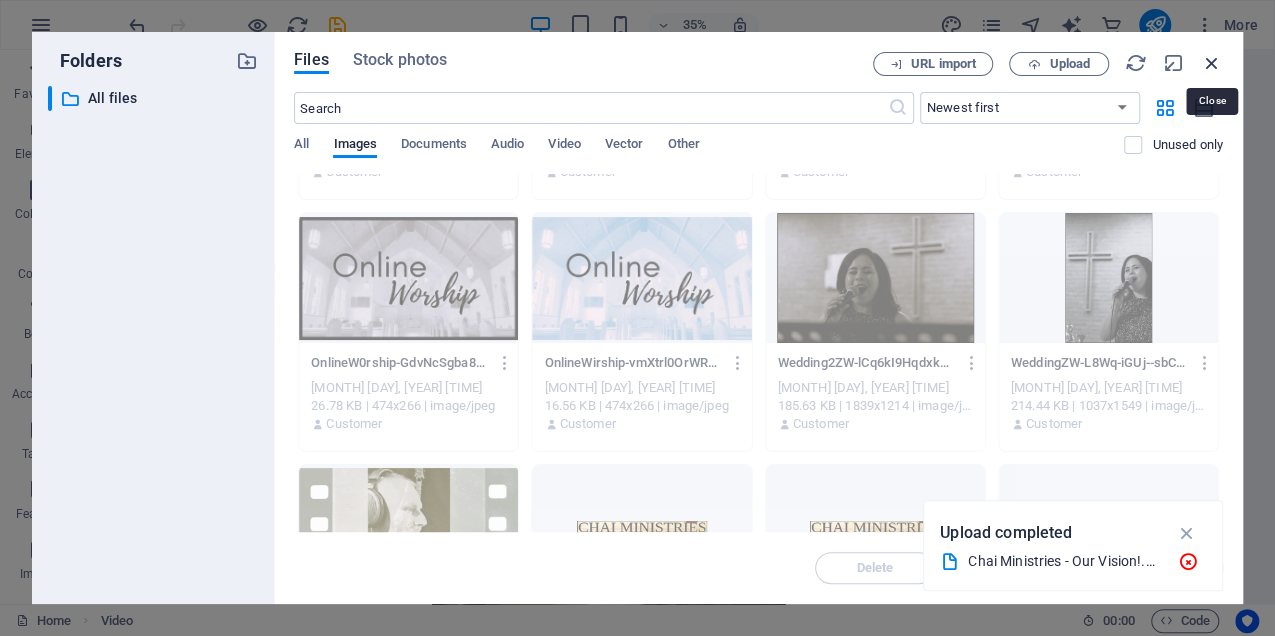 click at bounding box center [1212, 63] 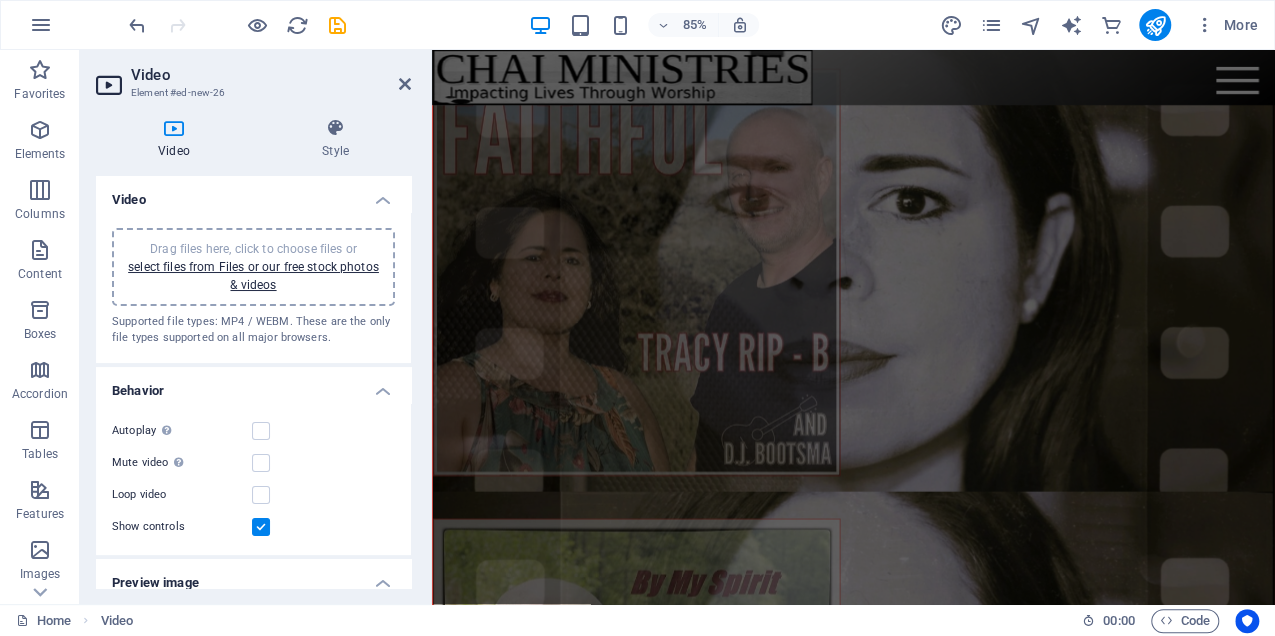 scroll, scrollTop: 2269, scrollLeft: 0, axis: vertical 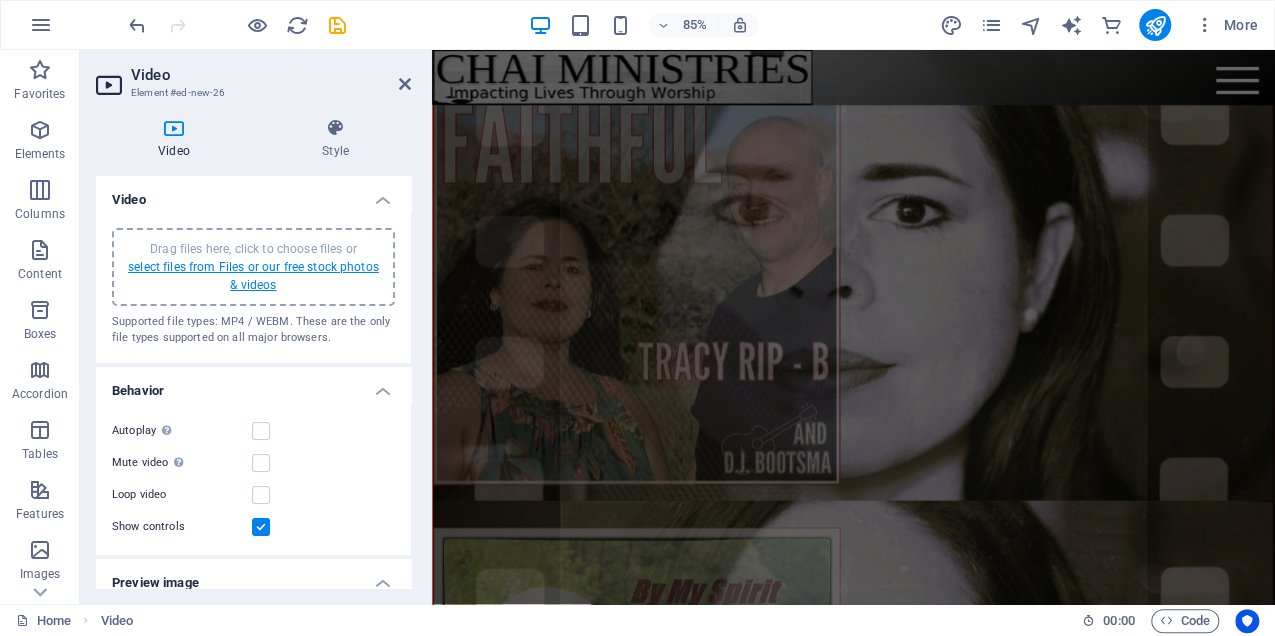 click on "select files from Files or our free stock photos & videos" at bounding box center (253, 276) 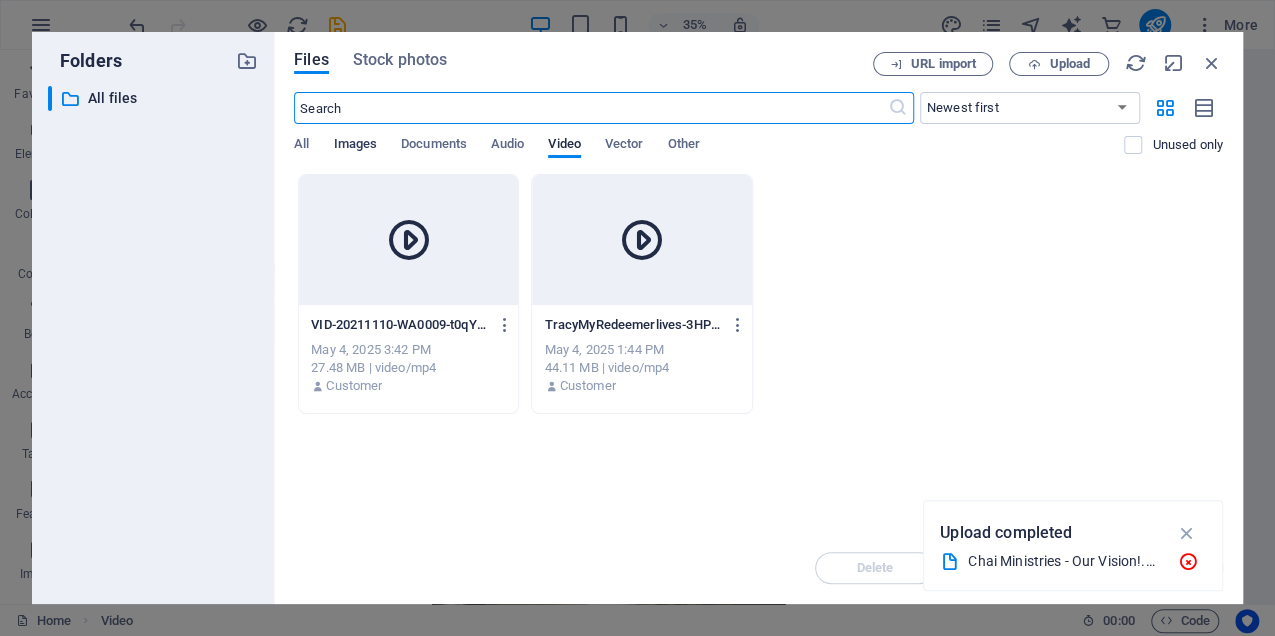 click on "Images" at bounding box center [355, 146] 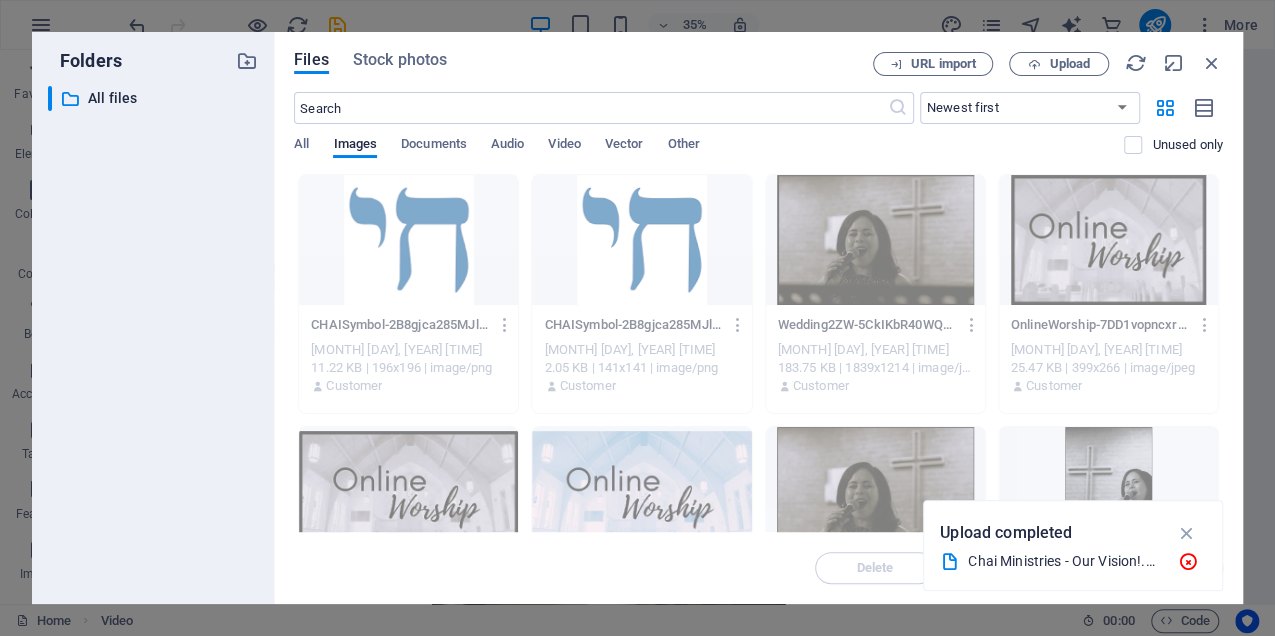 drag, startPoint x: 1222, startPoint y: 201, endPoint x: 1222, endPoint y: 226, distance: 25 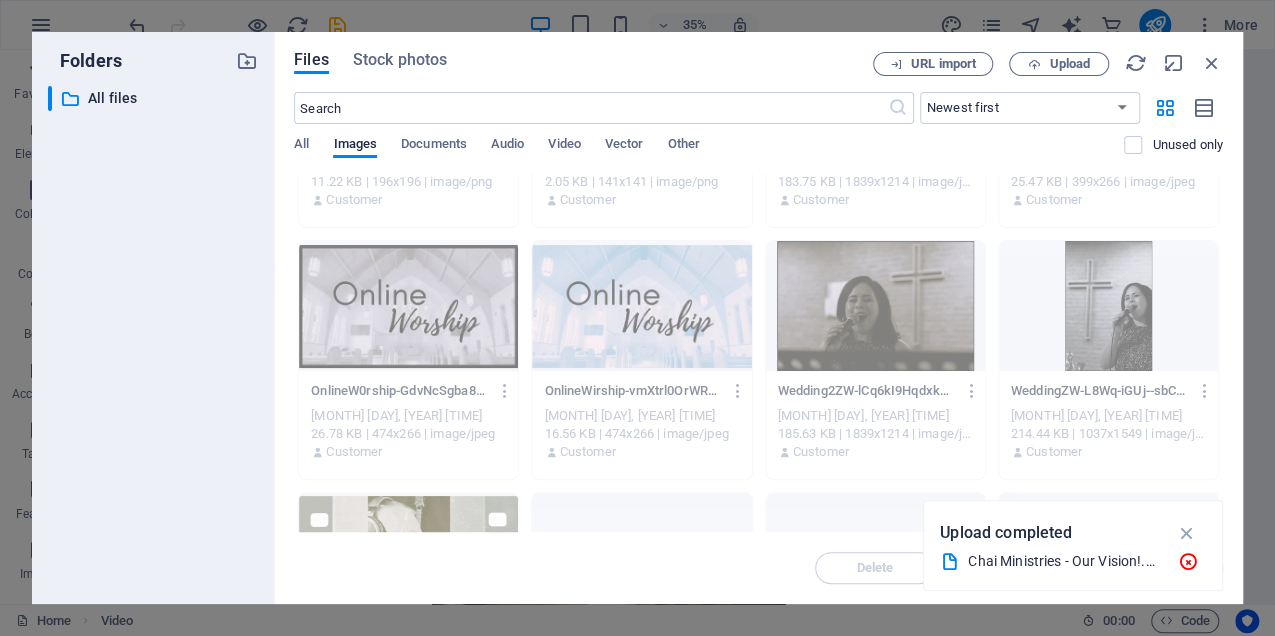 scroll, scrollTop: 228, scrollLeft: 0, axis: vertical 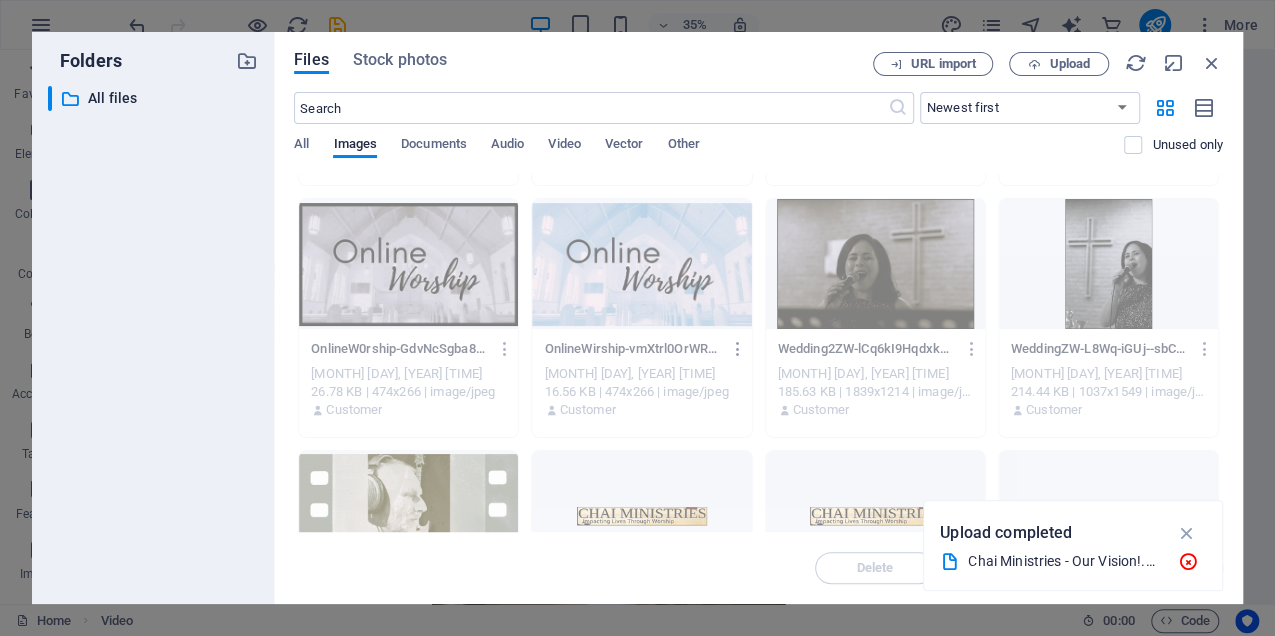 click at bounding box center (738, 349) 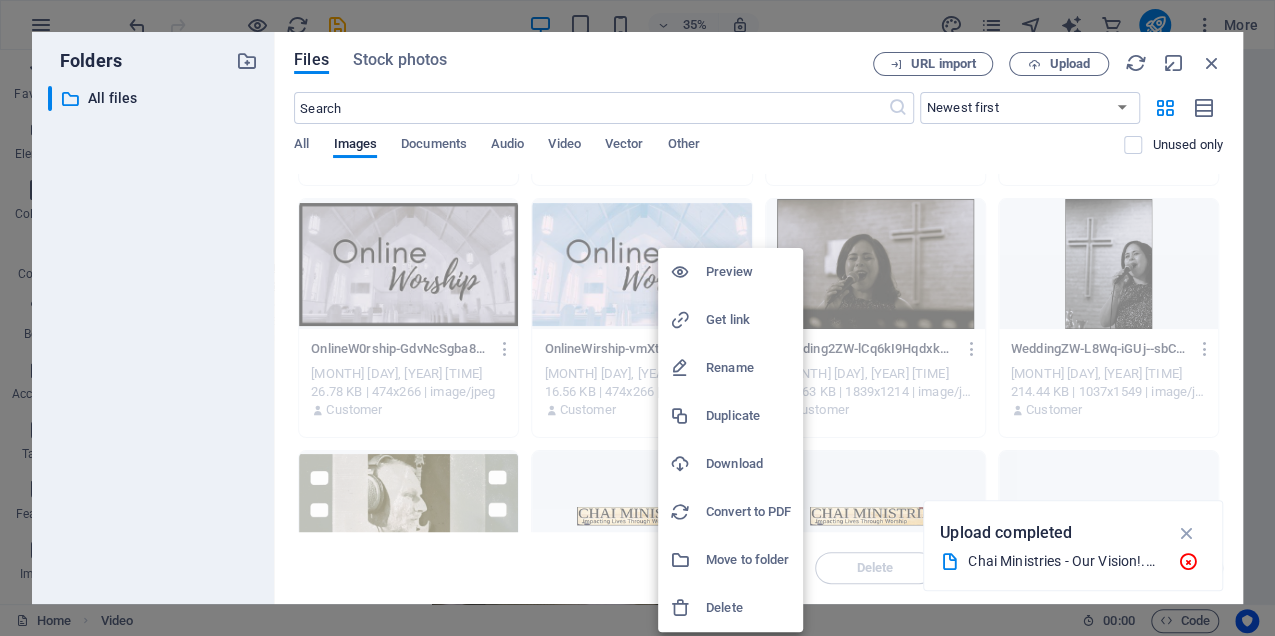 click on "Delete" at bounding box center (748, 608) 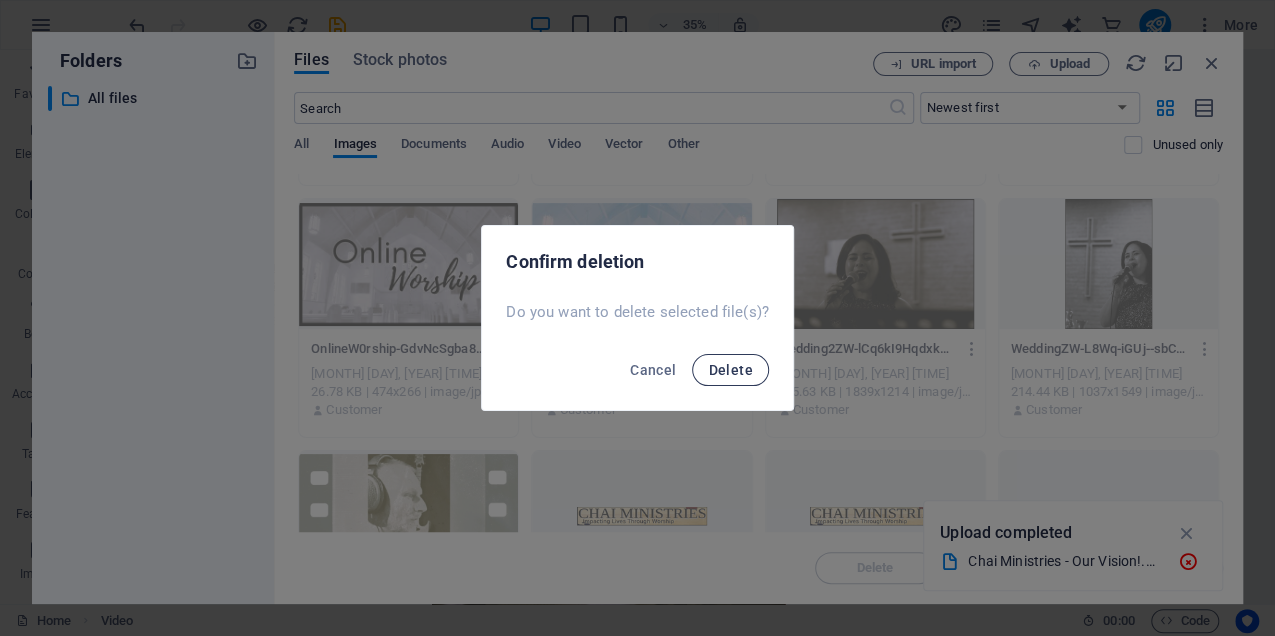 click on "Delete" at bounding box center (730, 370) 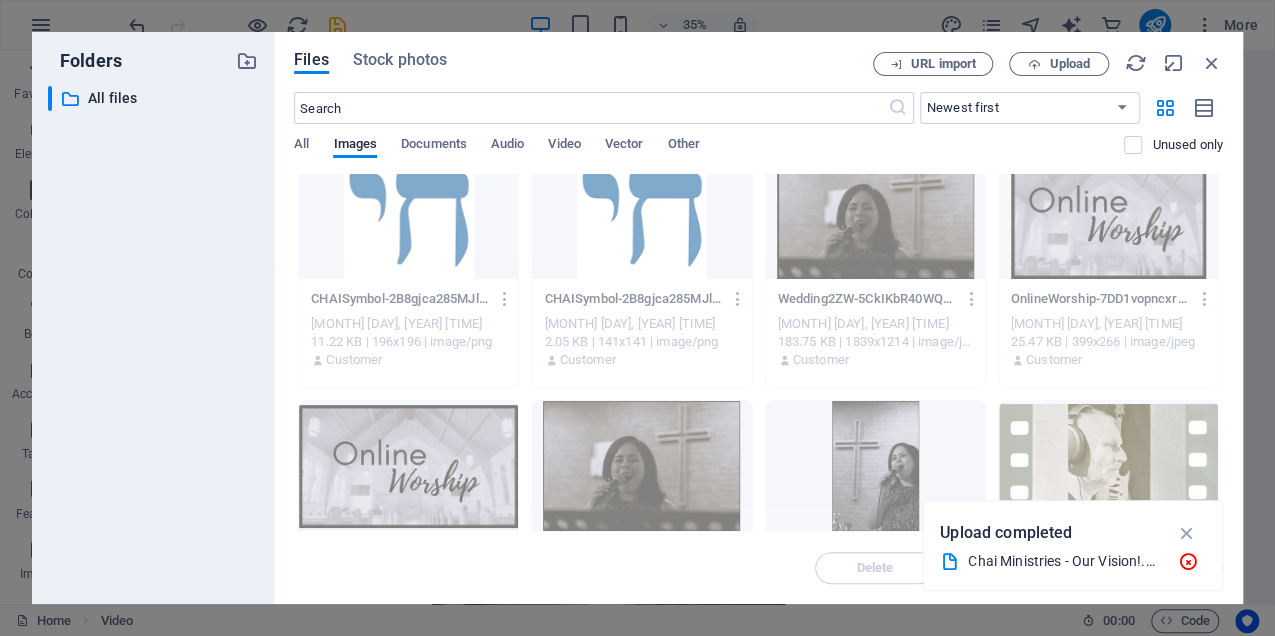 scroll, scrollTop: 0, scrollLeft: 0, axis: both 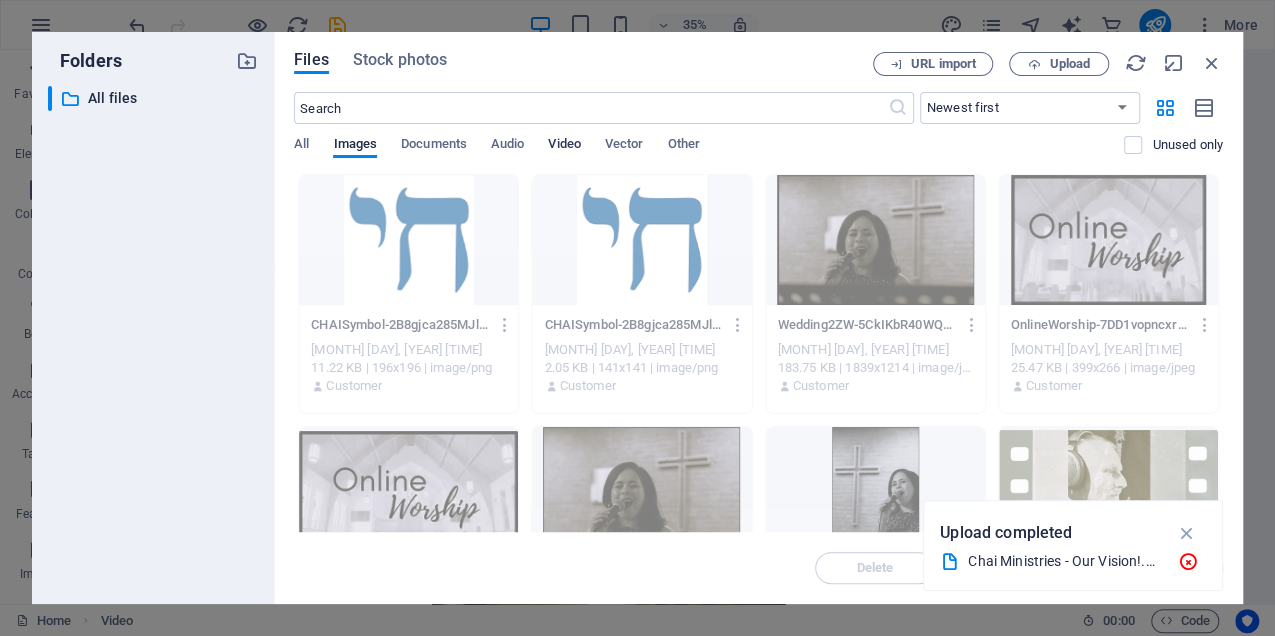 click on "Video" at bounding box center (564, 146) 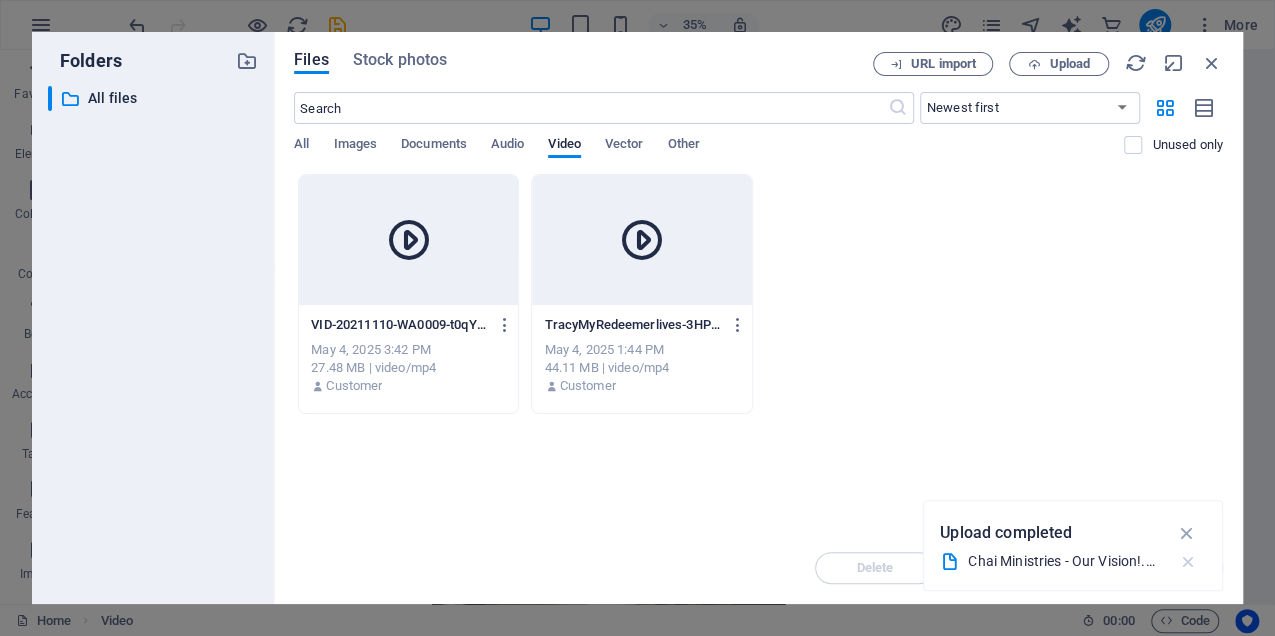 click at bounding box center (1187, 562) 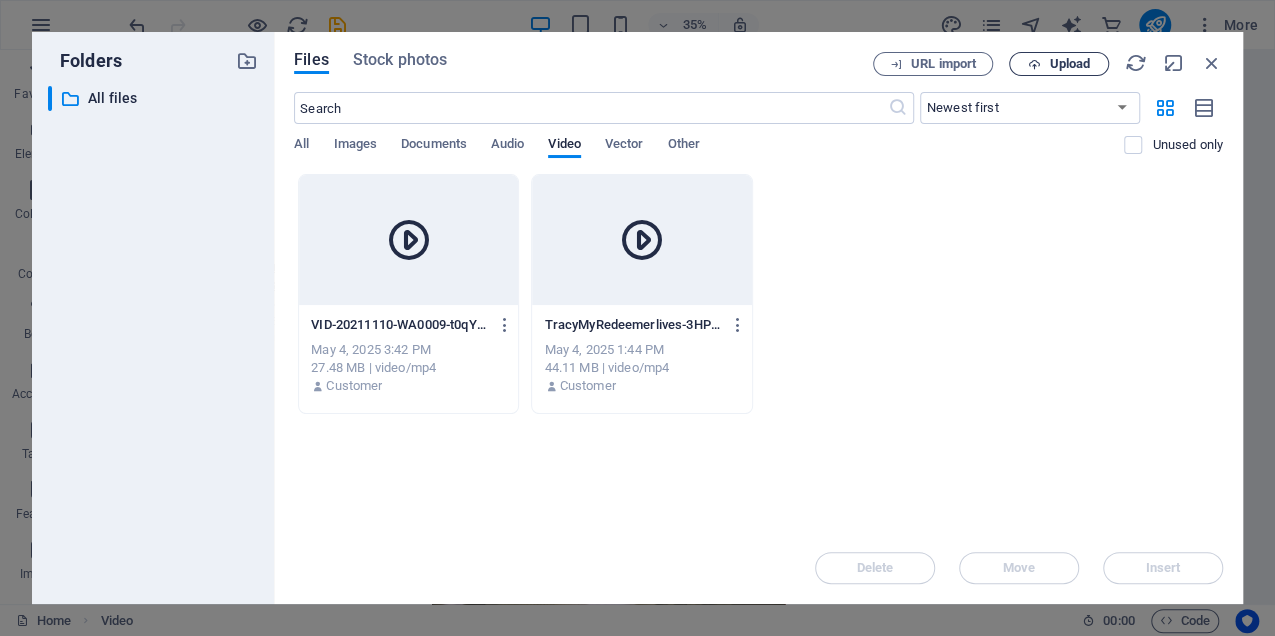 click at bounding box center (1034, 64) 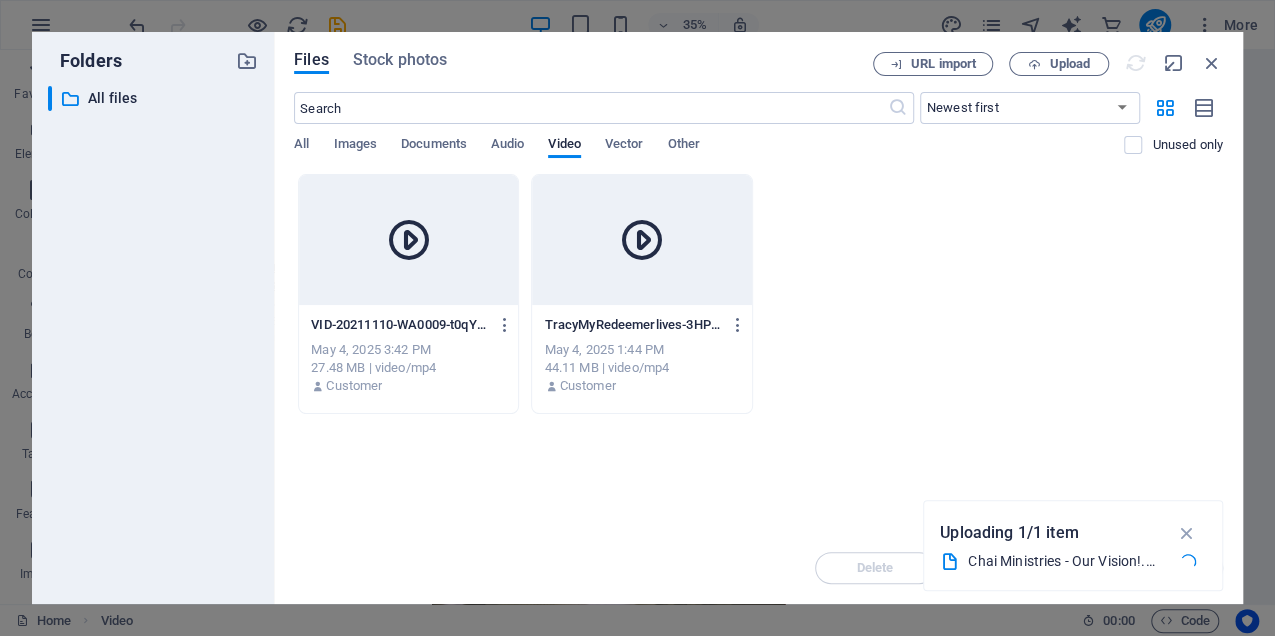 drag, startPoint x: 705, startPoint y: 43, endPoint x: 756, endPoint y: 198, distance: 163.17476 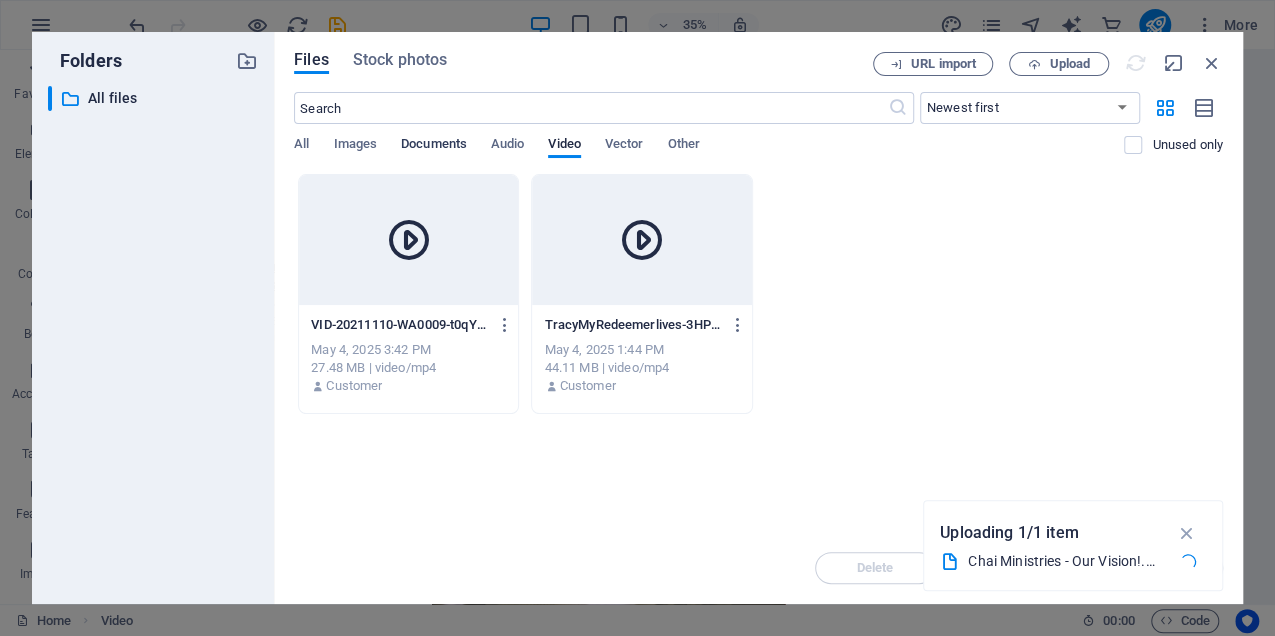 click on "Documents" at bounding box center [434, 146] 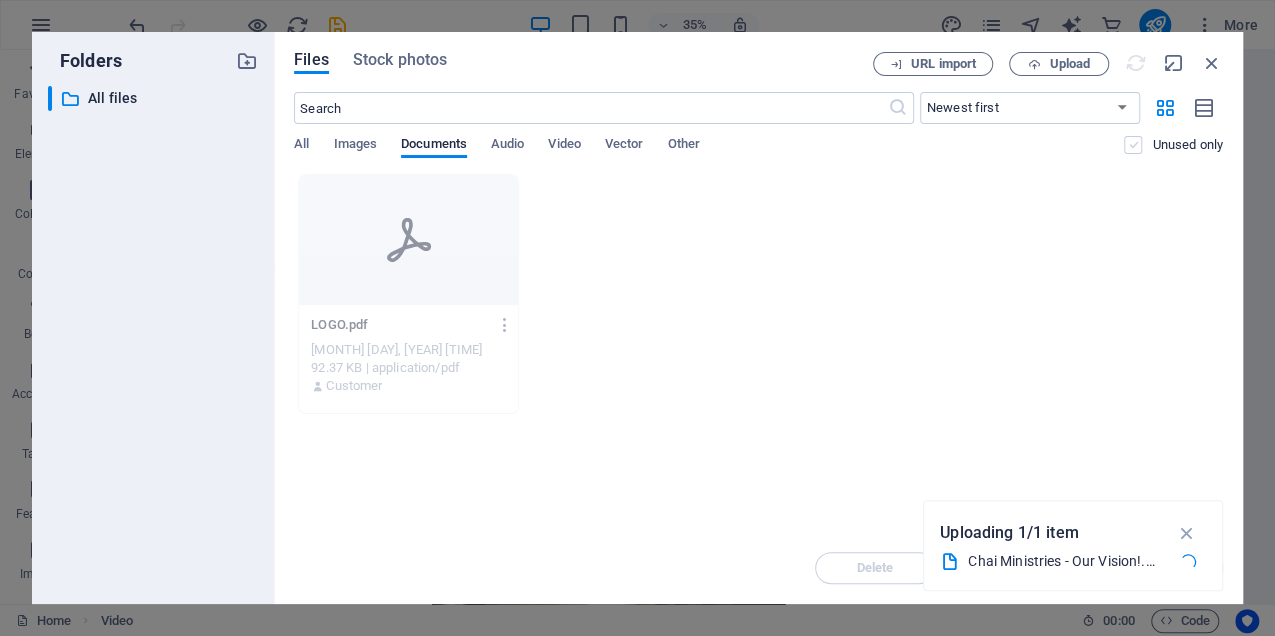 click at bounding box center (1133, 145) 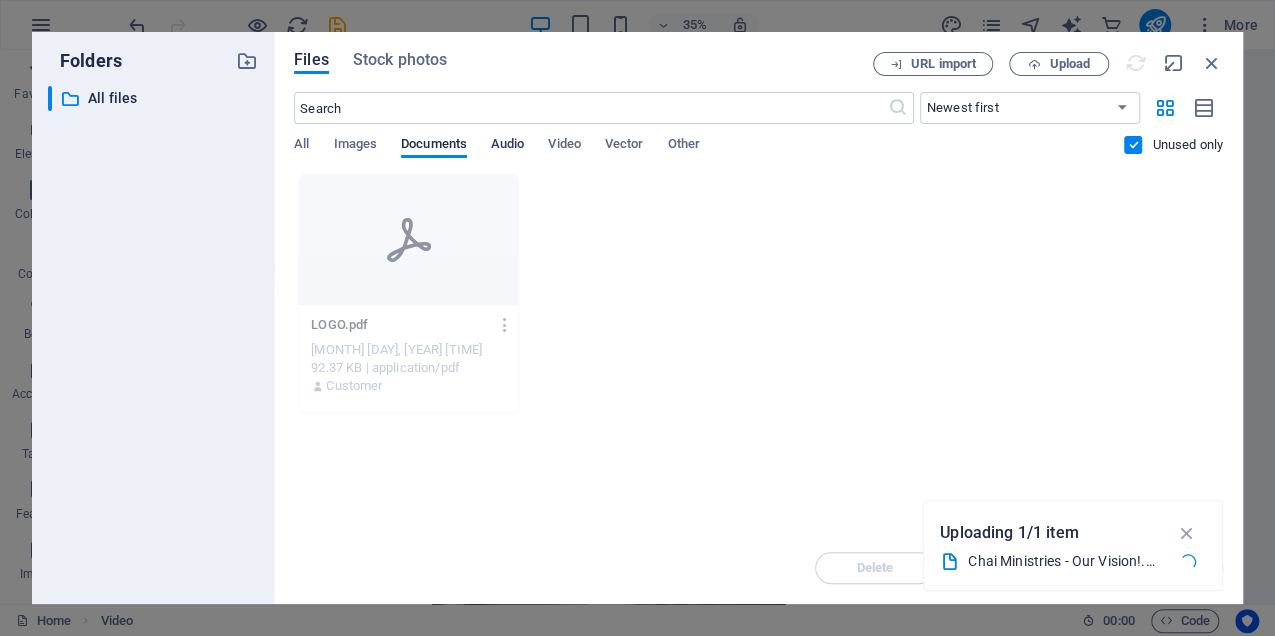 click on "Audio" at bounding box center (507, 146) 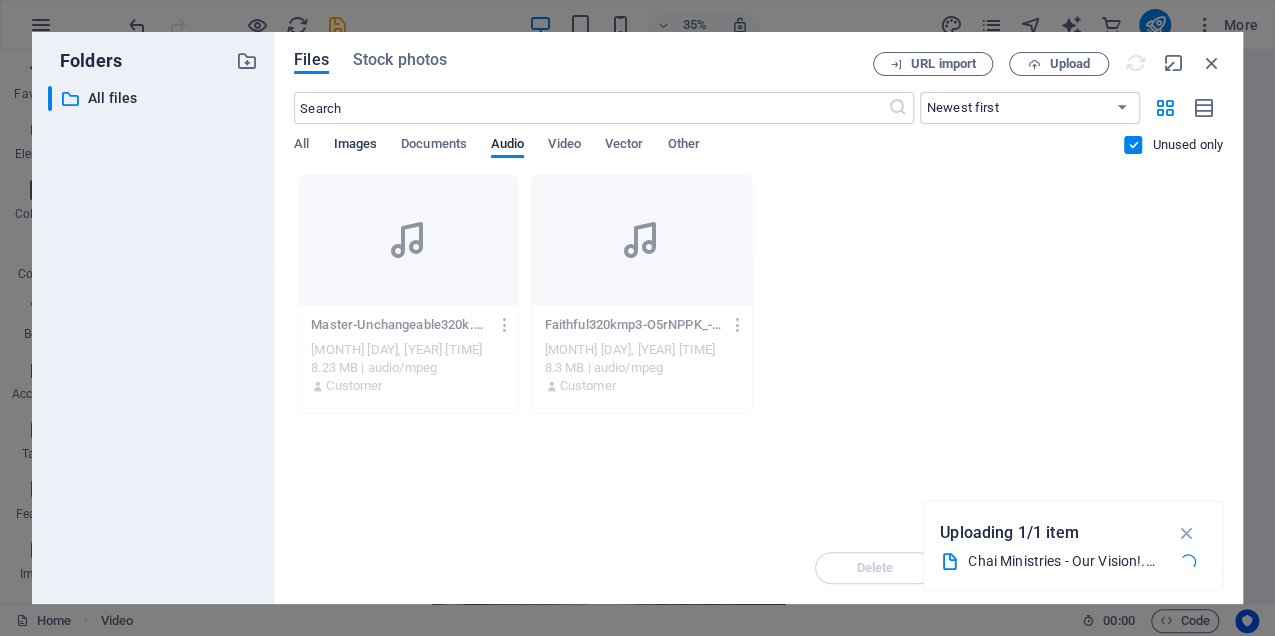 click on "Images" at bounding box center [355, 146] 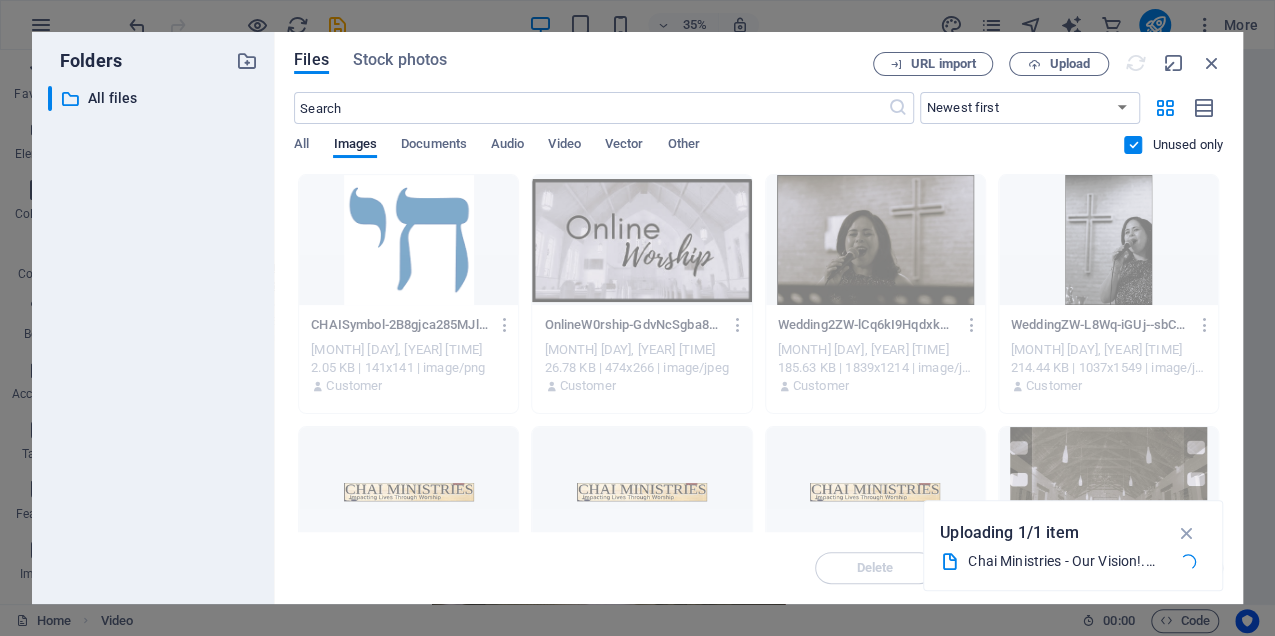 click at bounding box center (1133, 145) 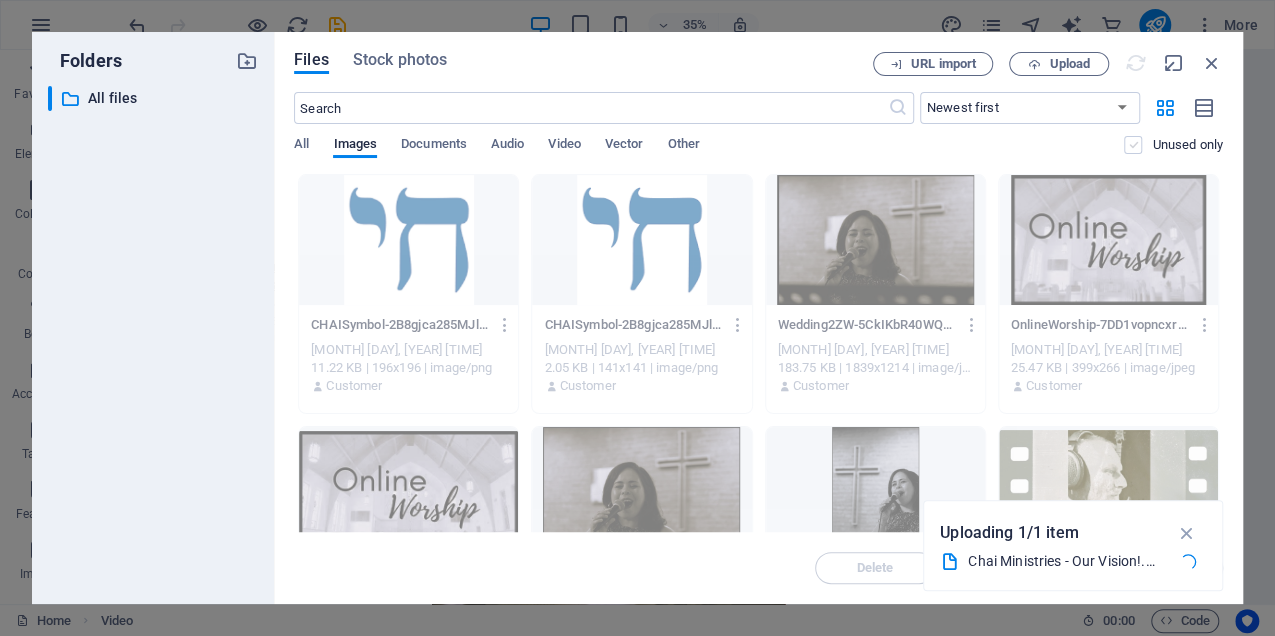 click at bounding box center [1133, 145] 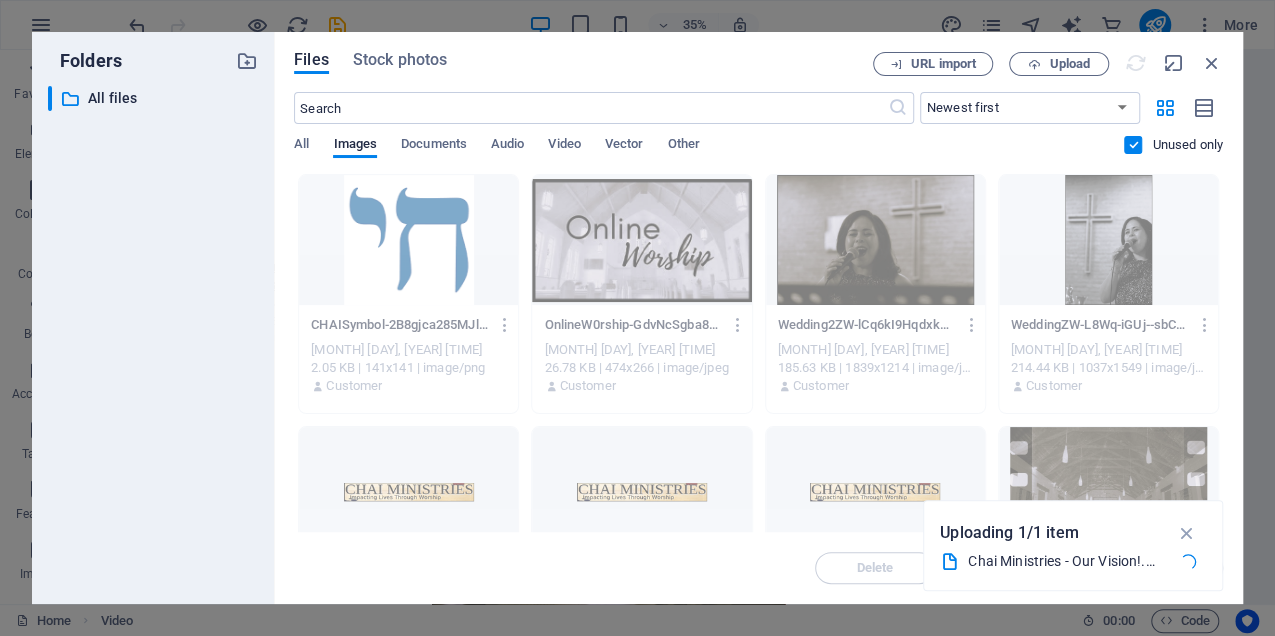 click at bounding box center (1133, 145) 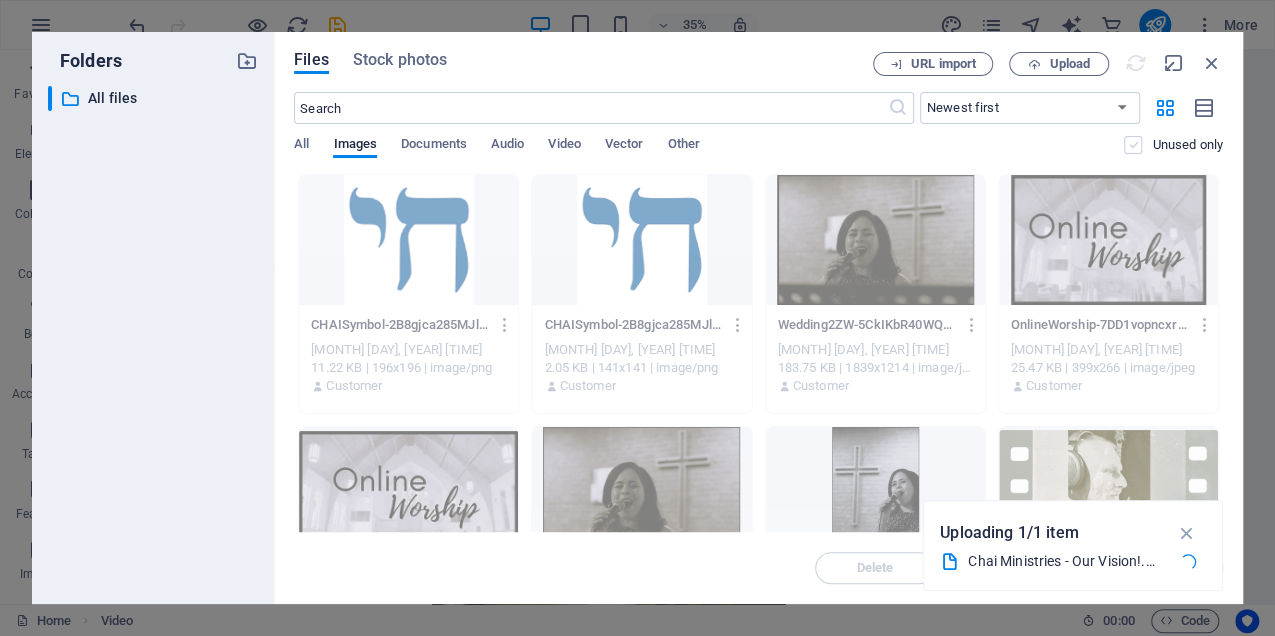 click at bounding box center (1133, 145) 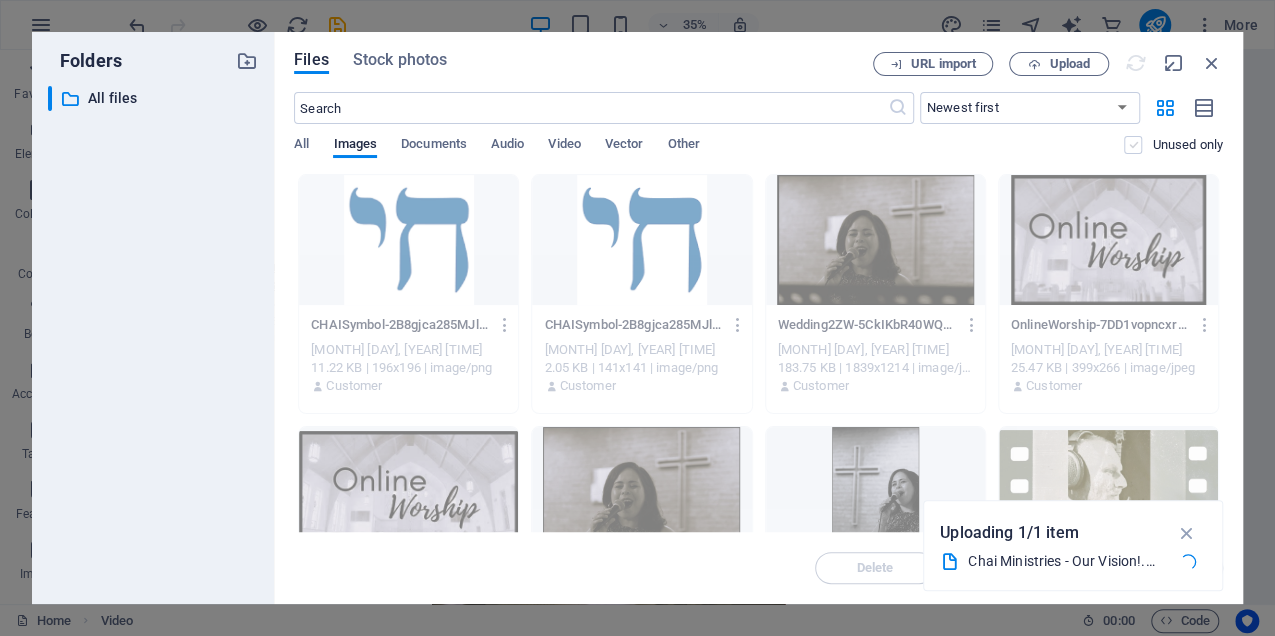 click at bounding box center [0, 0] 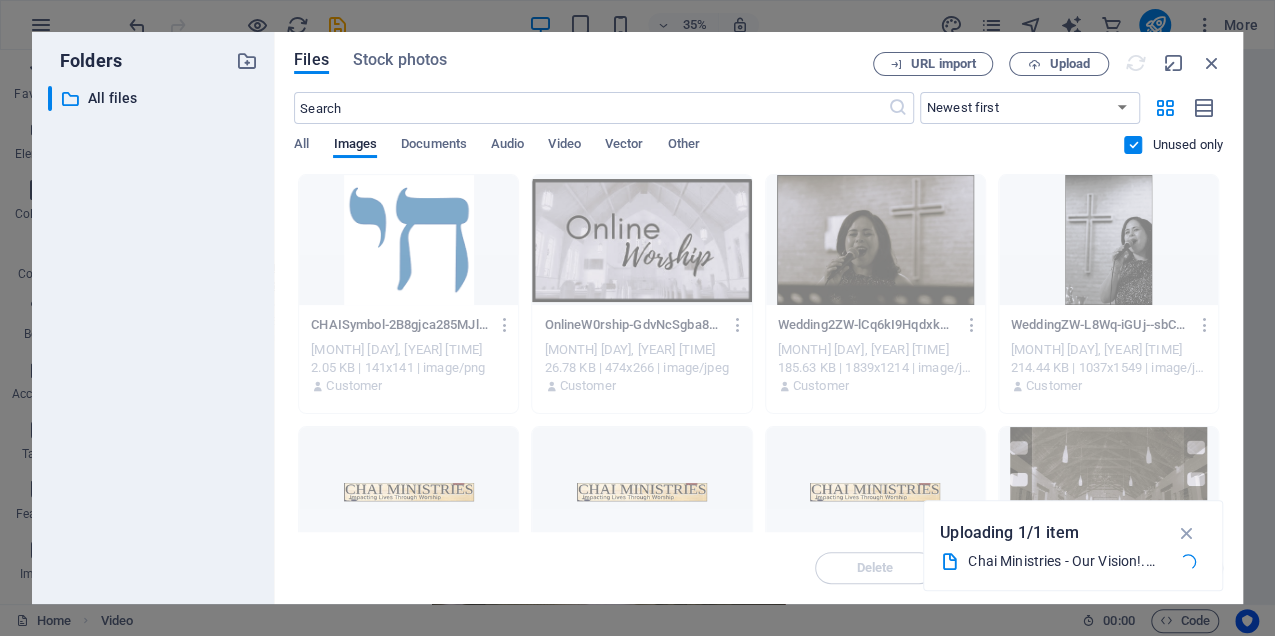 drag, startPoint x: 1228, startPoint y: 212, endPoint x: 1227, endPoint y: 242, distance: 30.016663 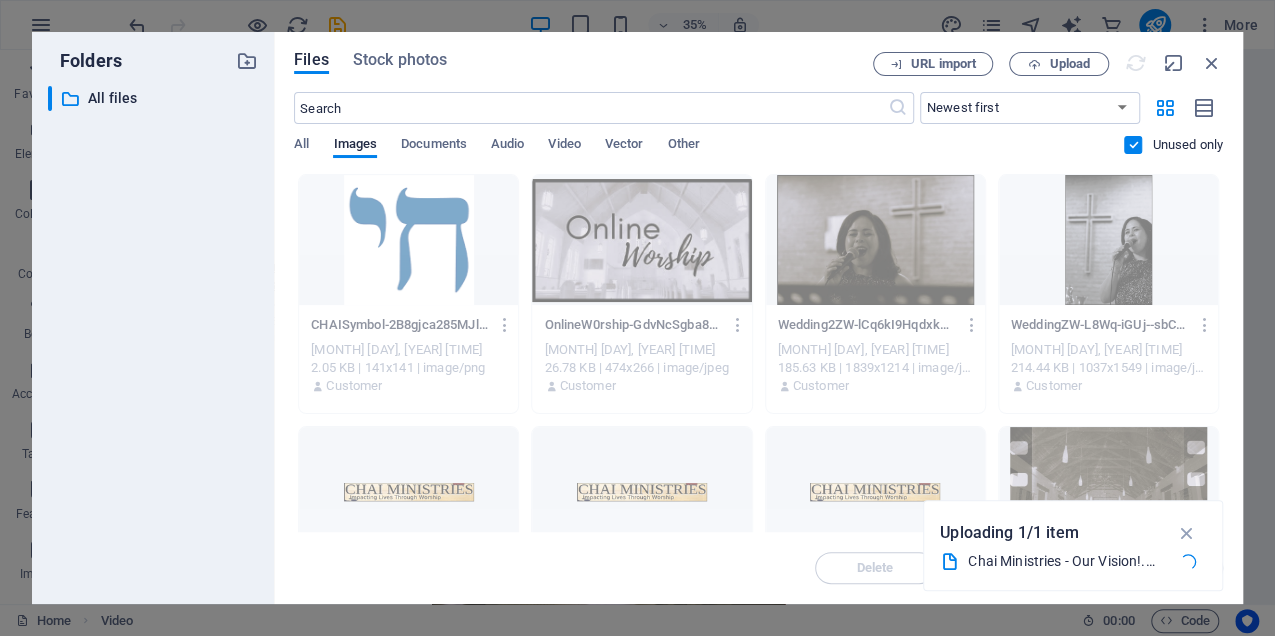 click on "Files Stock photos URL import Upload ​ Newest first Oldest first Name (A-Z) Name (Z-A) Size (0-9) Size (9-0) Resolution (0-9) Resolution (9-0) All Images Documents Audio Video Vector Other Unused only Drop files here to upload them instantly CHAISymbol-2B8gjca285MJlxZQ7JmHVQ.png CHAISymbol-2B8gjca285MJlxZQ7JmHVQ.png May 9, 2025 2:25 PM 2.05 KB | 141x141 | image/png Customer OnlineW0rship-GdvNcSgba8Msfdk7bKPzzw.JPG OnlineW0rship-GdvNcSgba8Msfdk7bKPzzw.JPG May 6, 2025 10:39 PM 26.78 KB | 474x266 | image/jpeg Customer Wedding2ZW-lCq6kI9HqdxkGpgZlJsRXg.JPG Wedding2ZW-lCq6kI9HqdxkGpgZlJsRXg.JPG May 6, 2025 10:00 PM 185.63 KB | 1839x1214 | image/jpeg Customer WeddingZW-L8Wq-iGUj--sbCNANvo0bw.JPG WeddingZW-L8Wq-iGUj--sbCNANvo0bw.JPG May 6, 2025 9:40 PM 214.44 KB | 1037x1549 | image/jpeg Customer CHAILOGO-0n8QquoHJmgGoE7NH4JzCA.png CHAILOGO-0n8QquoHJmgGoE7NH4JzCA.png May 5, 2025 9:32 PM 14.74 KB | 196x196 | image/png Customer CHAILOGO-ok3wGvX4logcyU8j2H8H5A-v1GbYEnS50EiTecIay2RCw.png May 5, 2025 9:32 PM Customer" at bounding box center [758, 318] 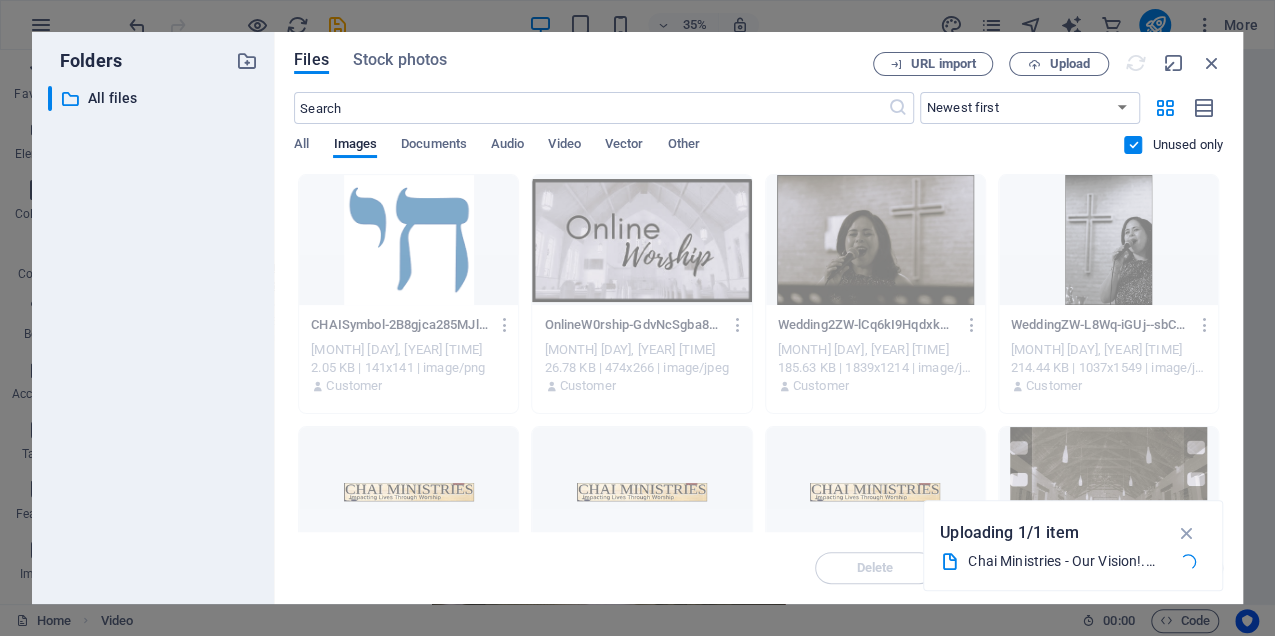 click on "Files Stock photos URL import Upload ​ Newest first Oldest first Name (A-Z) Name (Z-A) Size (0-9) Size (9-0) Resolution (0-9) Resolution (9-0) All Images Documents Audio Video Vector Other Unused only Drop files here to upload them instantly CHAISymbol-2B8gjca285MJlxZQ7JmHVQ.png CHAISymbol-2B8gjca285MJlxZQ7JmHVQ.png May 9, 2025 2:25 PM 2.05 KB | 141x141 | image/png Customer OnlineW0rship-GdvNcSgba8Msfdk7bKPzzw.JPG OnlineW0rship-GdvNcSgba8Msfdk7bKPzzw.JPG May 6, 2025 10:39 PM 26.78 KB | 474x266 | image/jpeg Customer Wedding2ZW-lCq6kI9HqdxkGpgZlJsRXg.JPG Wedding2ZW-lCq6kI9HqdxkGpgZlJsRXg.JPG May 6, 2025 10:00 PM 185.63 KB | 1839x1214 | image/jpeg Customer WeddingZW-L8Wq-iGUj--sbCNANvo0bw.JPG WeddingZW-L8Wq-iGUj--sbCNANvo0bw.JPG May 6, 2025 9:40 PM 214.44 KB | 1037x1549 | image/jpeg Customer CHAILOGO-0n8QquoHJmgGoE7NH4JzCA.png CHAILOGO-0n8QquoHJmgGoE7NH4JzCA.png May 5, 2025 9:32 PM 14.74 KB | 196x196 | image/png Customer CHAILOGO-ok3wGvX4logcyU8j2H8H5A-v1GbYEnS50EiTecIay2RCw.png May 5, 2025 9:32 PM Customer" at bounding box center (758, 318) 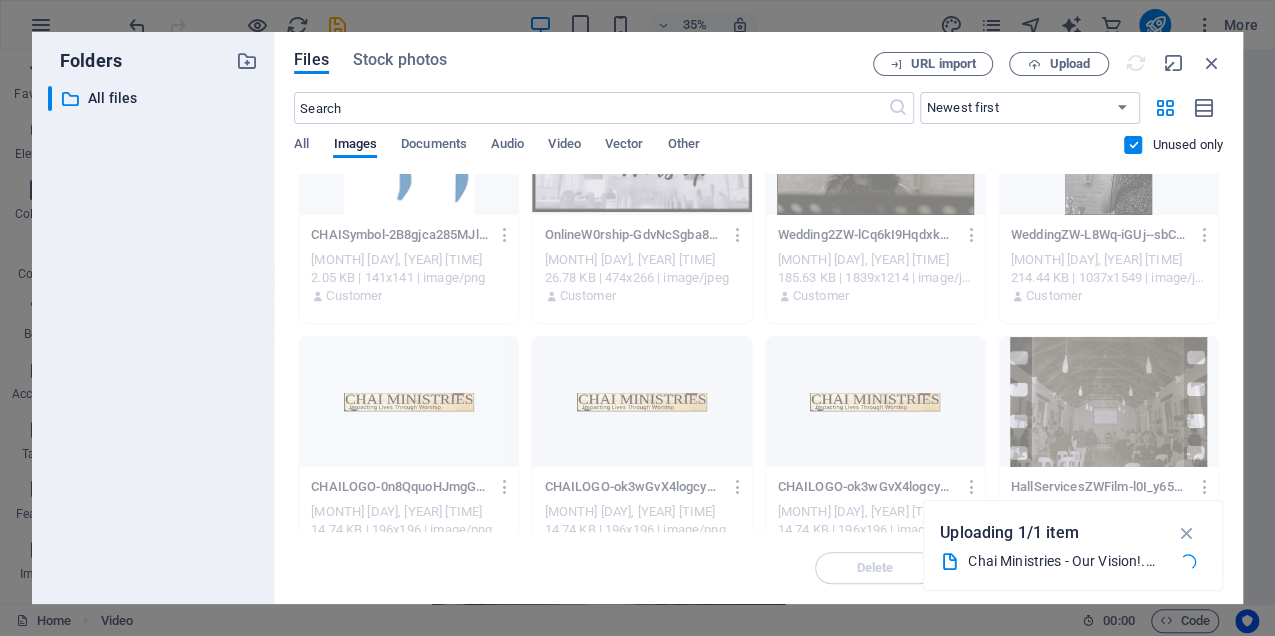 scroll, scrollTop: 0, scrollLeft: 0, axis: both 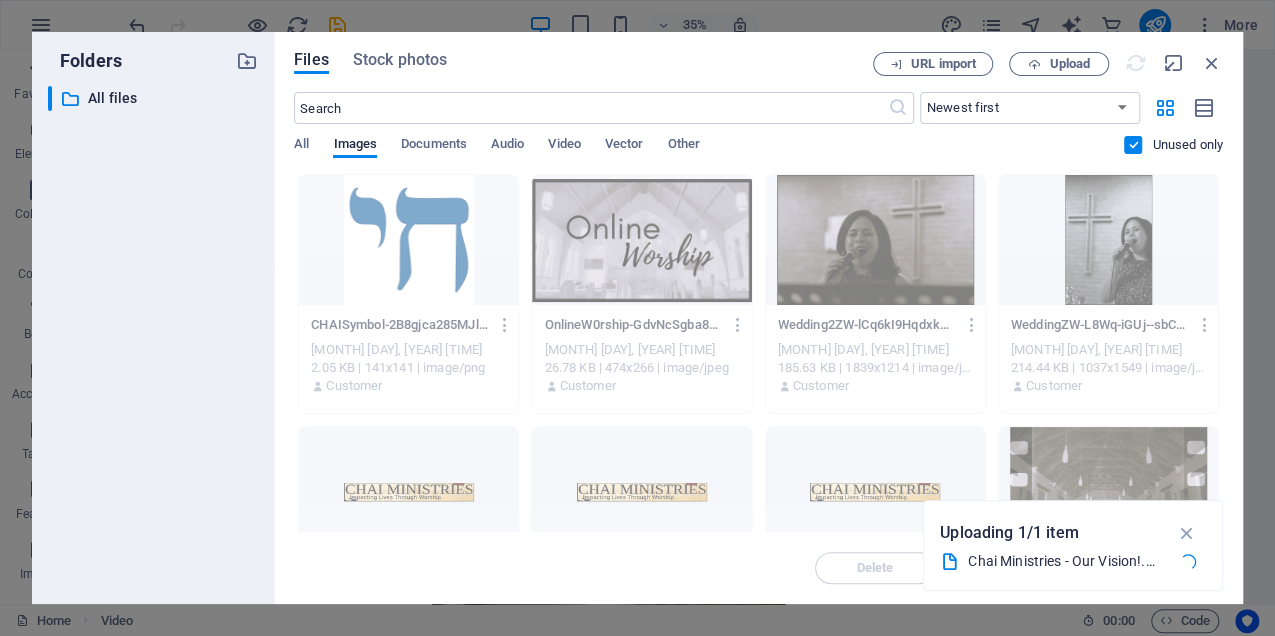 click at bounding box center (1133, 145) 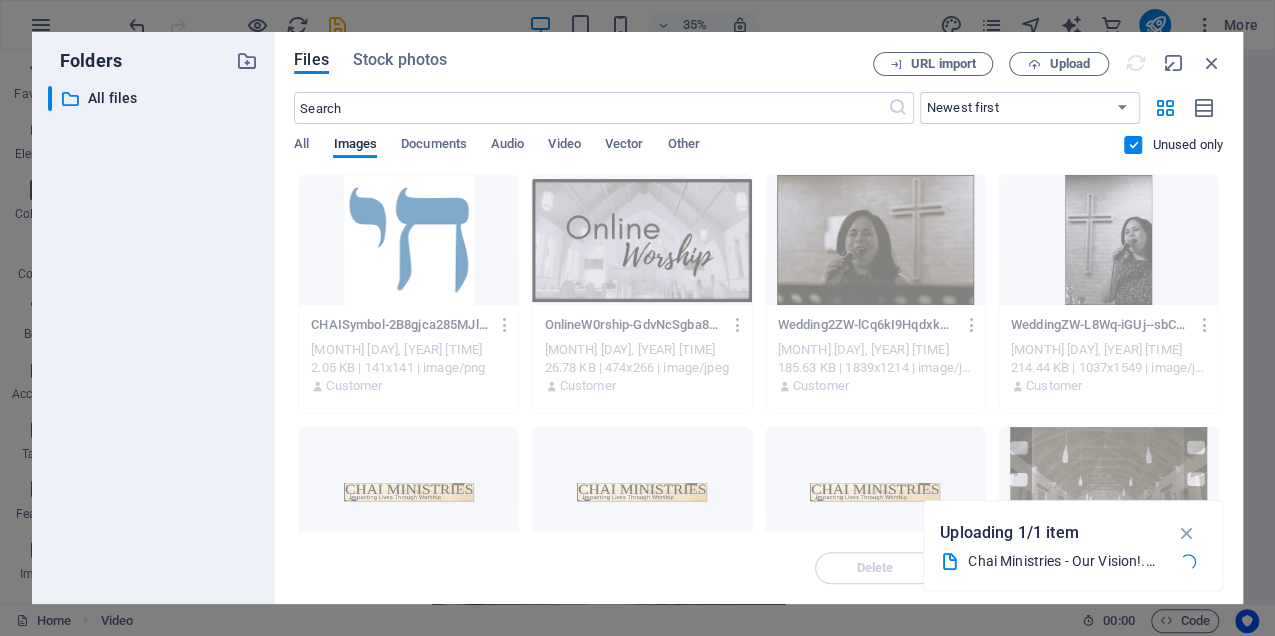 click at bounding box center (0, 0) 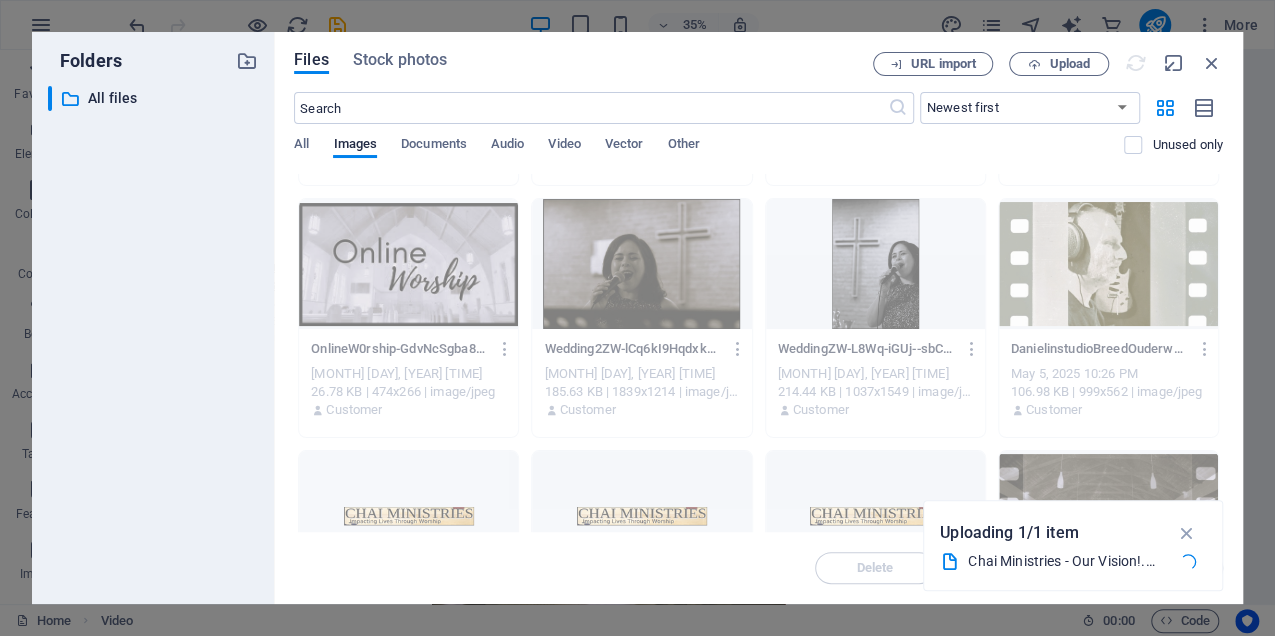 scroll, scrollTop: 0, scrollLeft: 0, axis: both 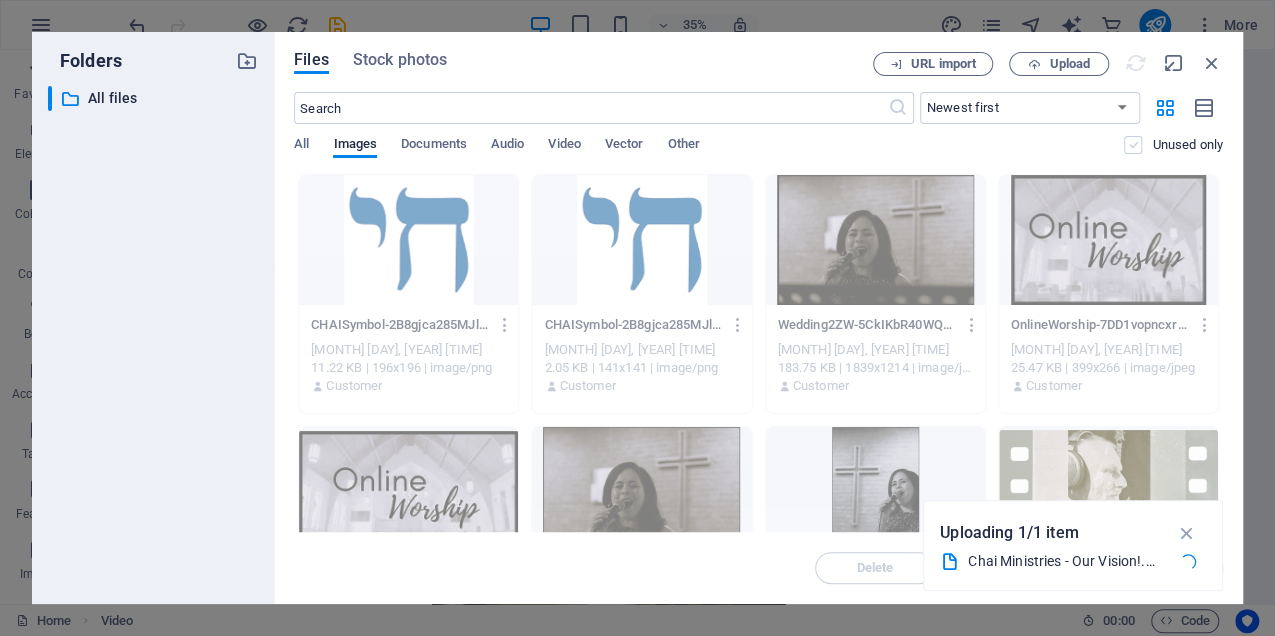 click at bounding box center [1133, 145] 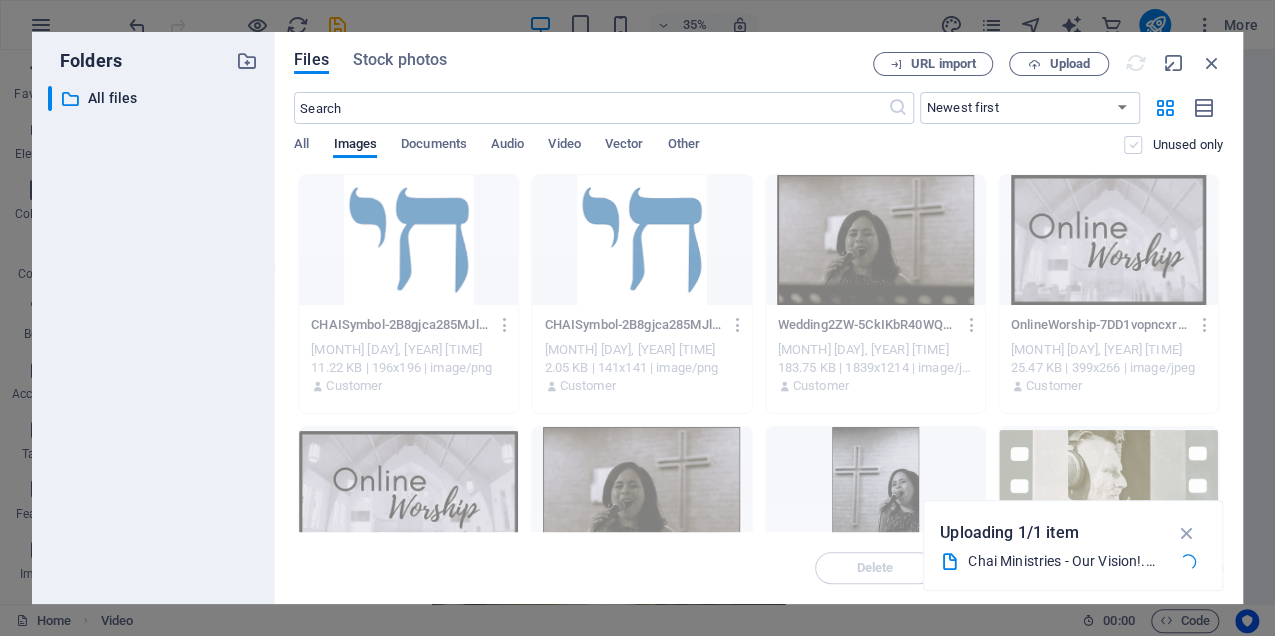 click at bounding box center [0, 0] 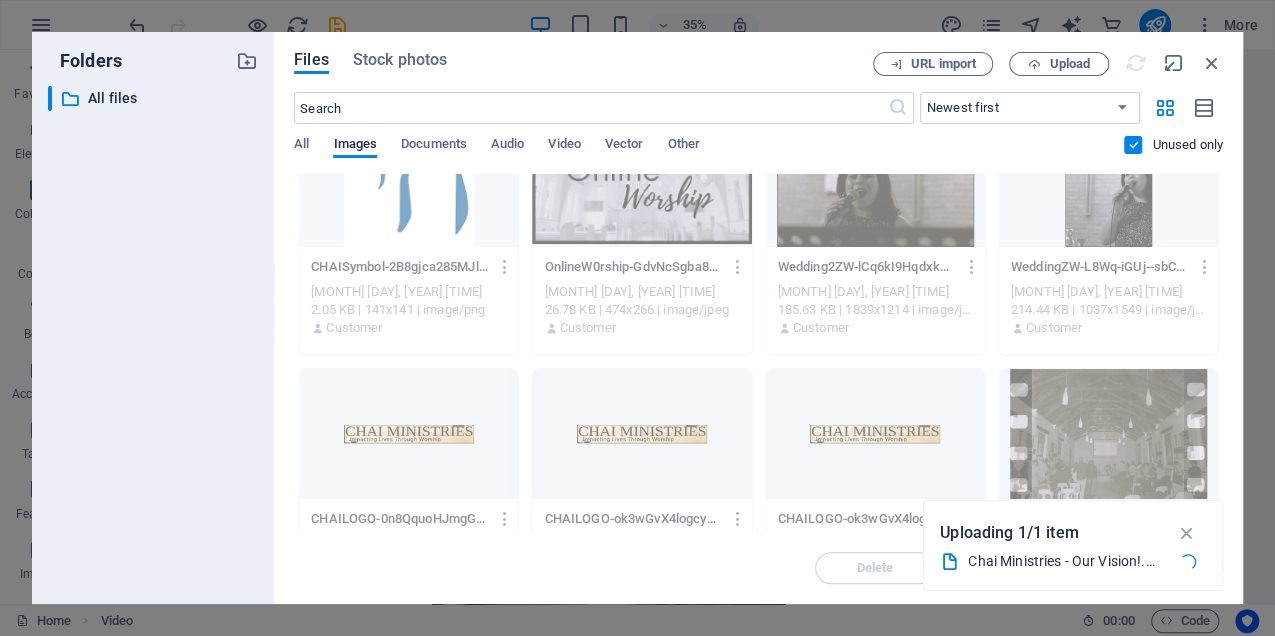 scroll, scrollTop: 0, scrollLeft: 0, axis: both 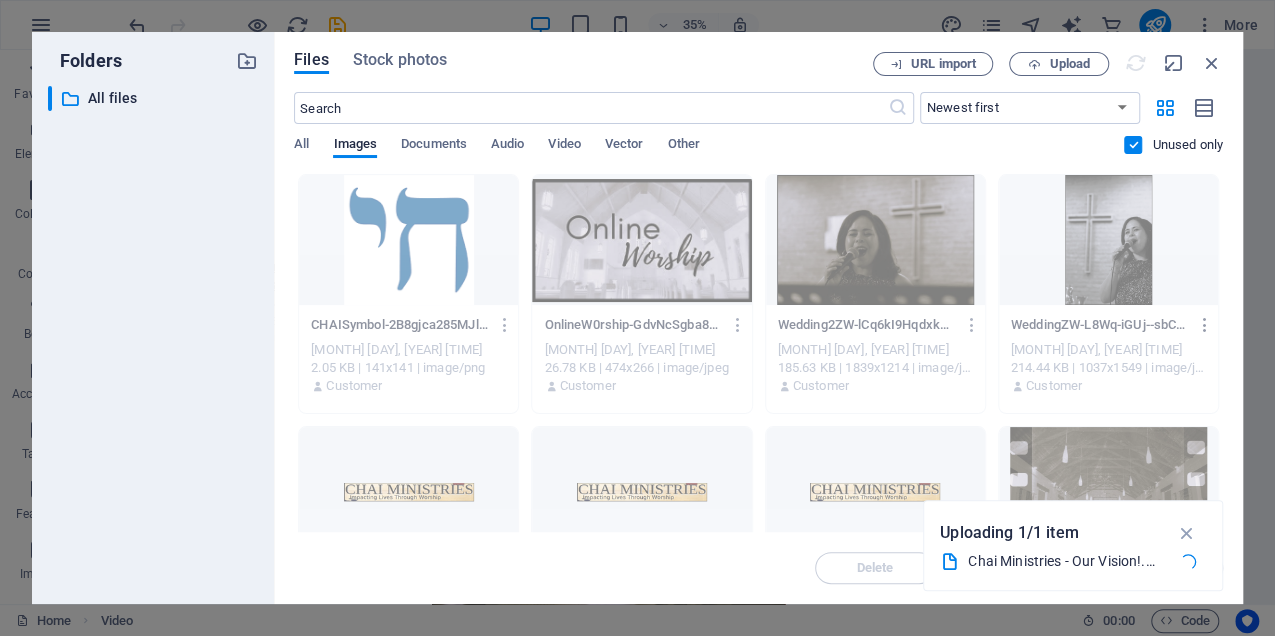 click at bounding box center [1204, 325] 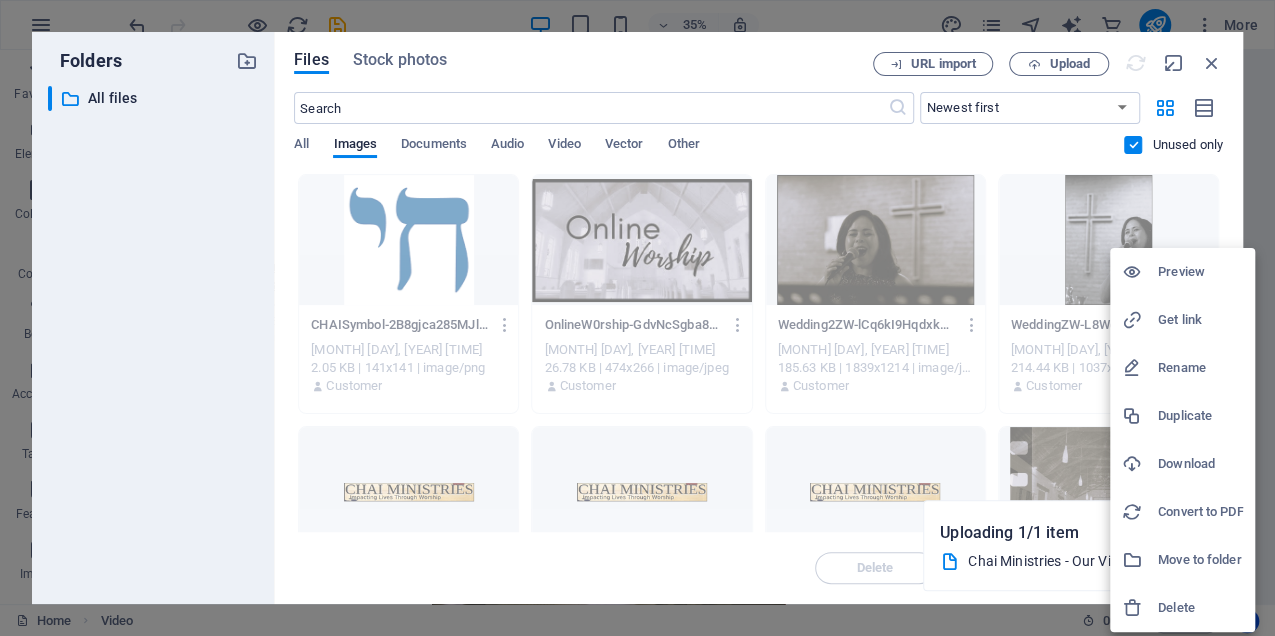 click on "Delete" at bounding box center (1200, 608) 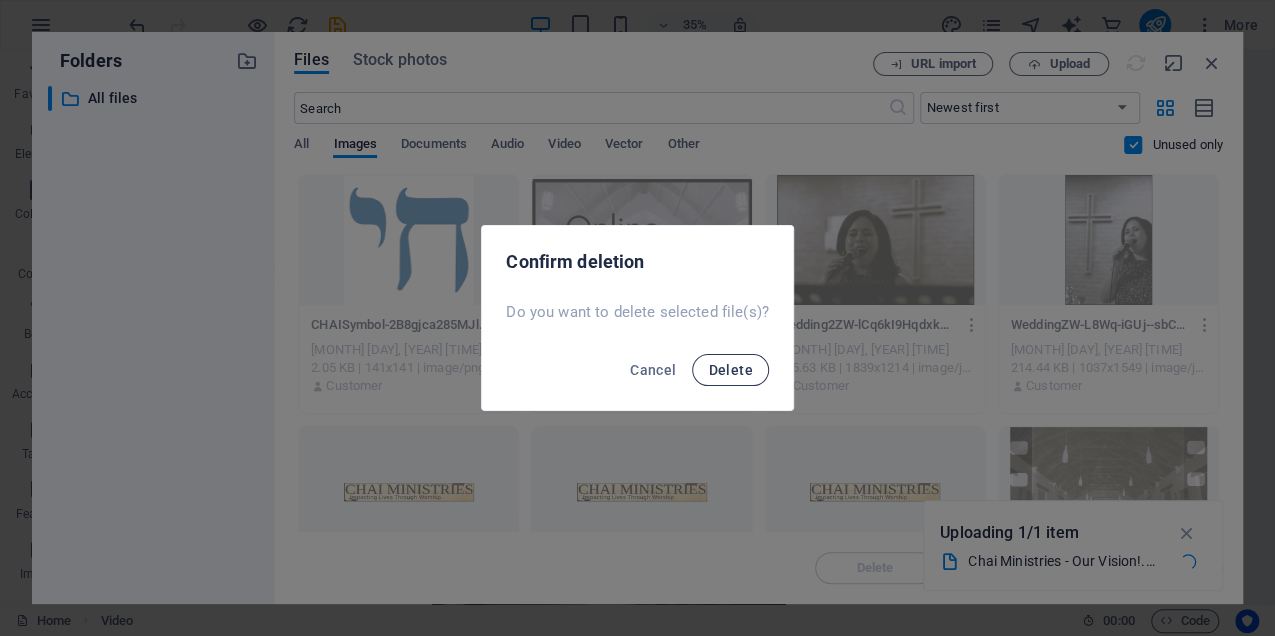 drag, startPoint x: 740, startPoint y: 360, endPoint x: 752, endPoint y: 362, distance: 12.165525 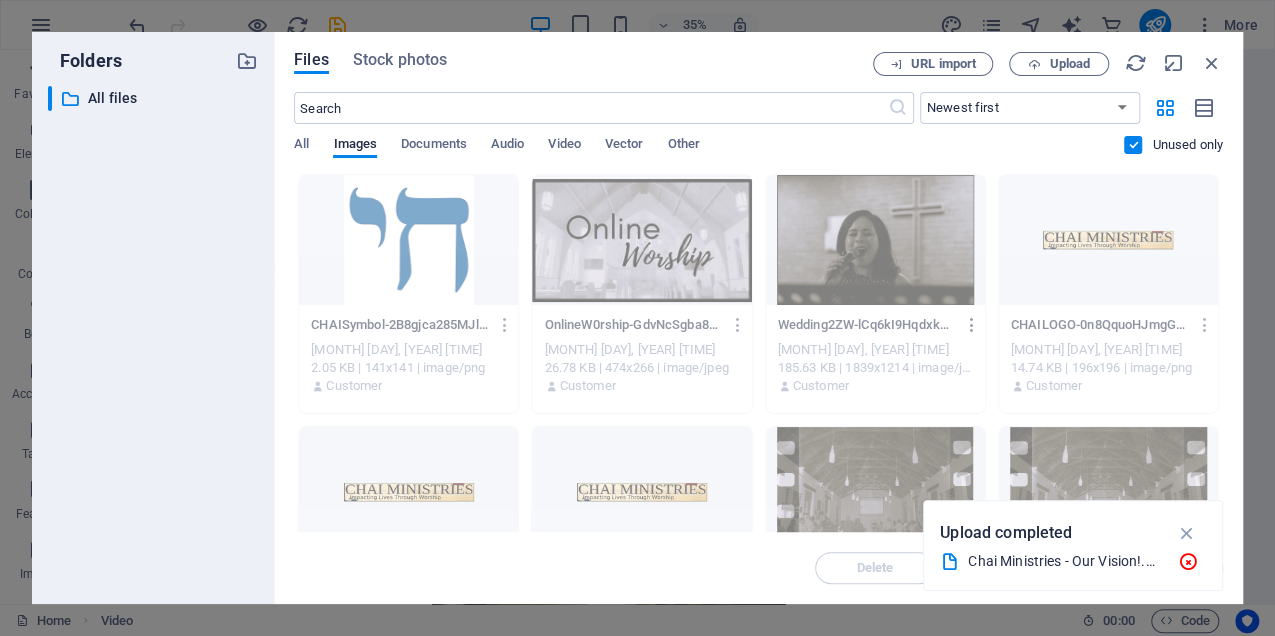 click at bounding box center [971, 325] 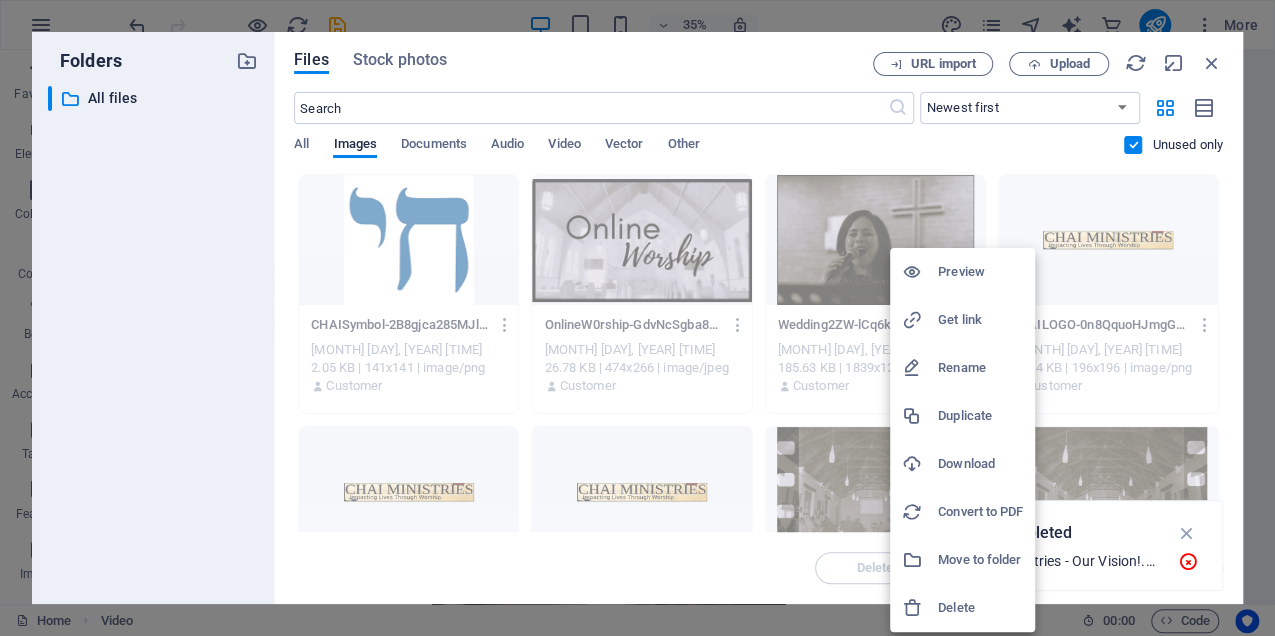 click on "Delete" at bounding box center (980, 608) 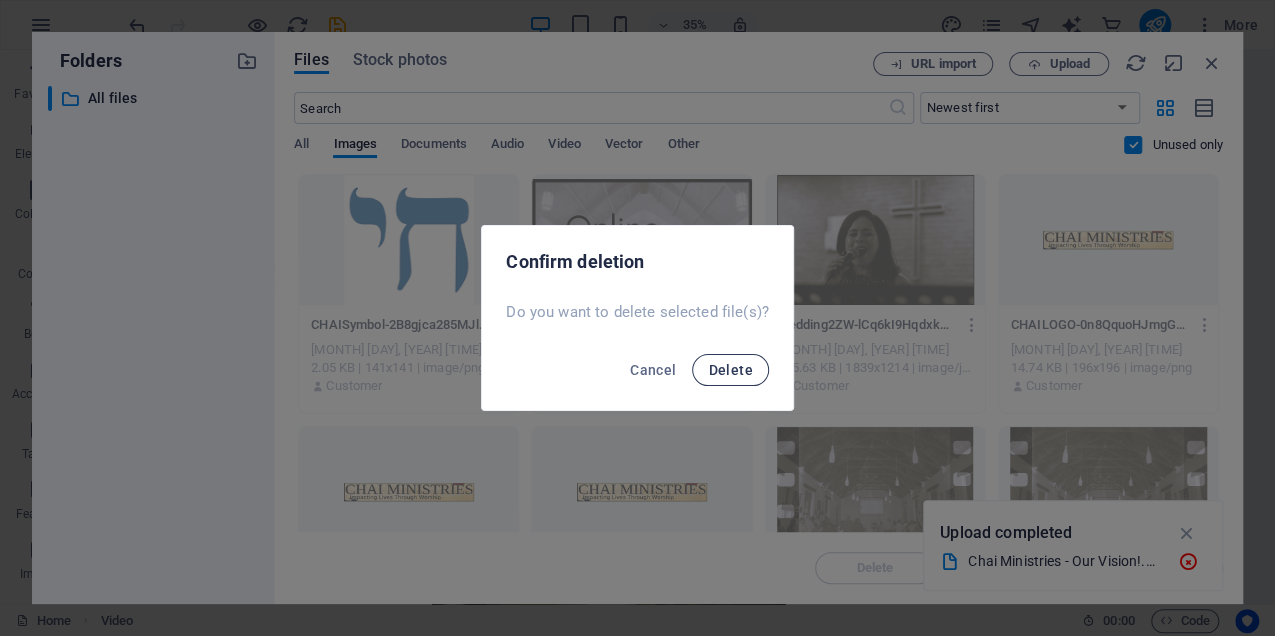 drag, startPoint x: 753, startPoint y: 364, endPoint x: 773, endPoint y: 370, distance: 20.880613 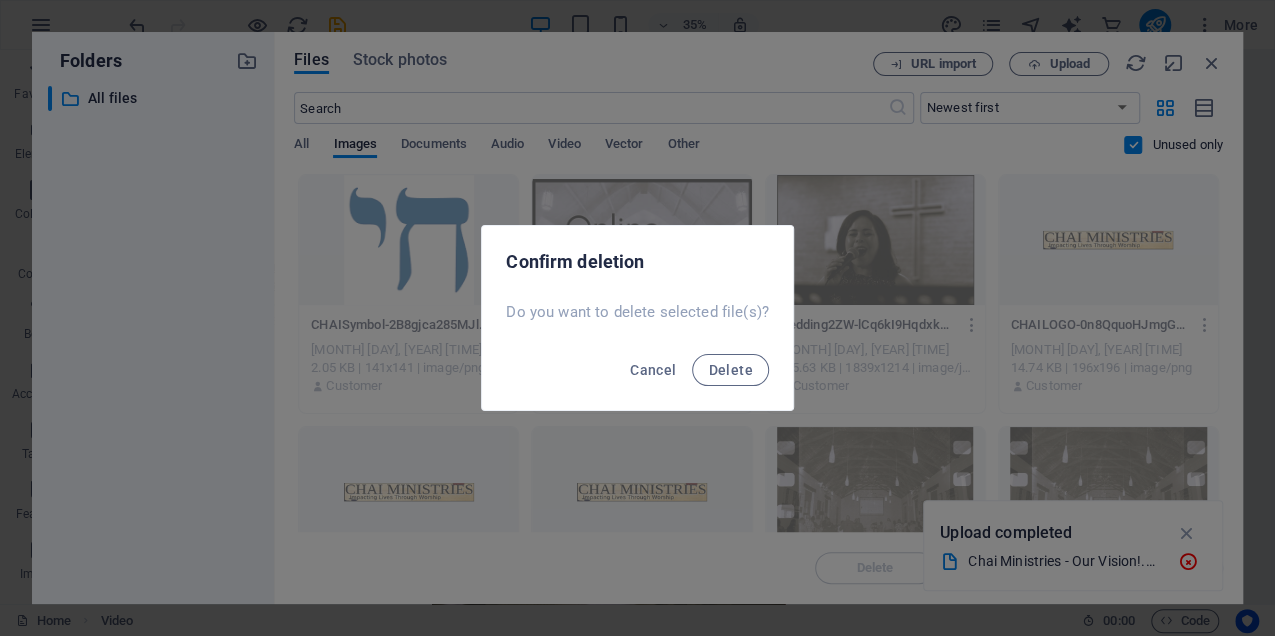 click on "Delete" at bounding box center [730, 370] 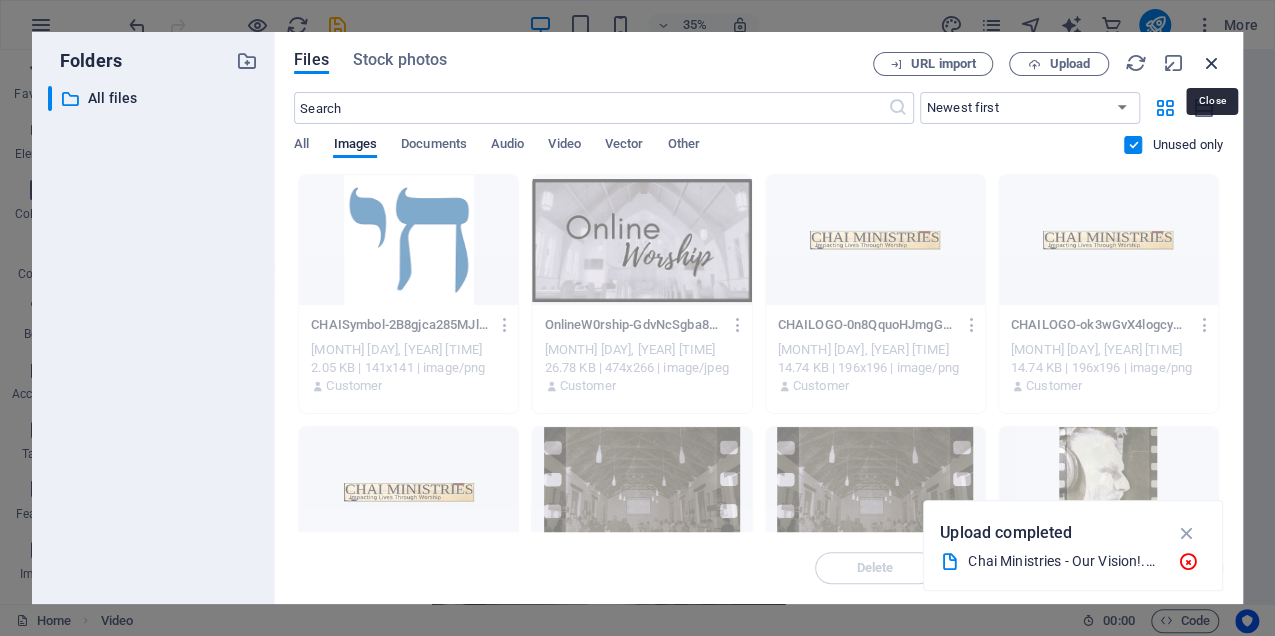 click at bounding box center [1212, 63] 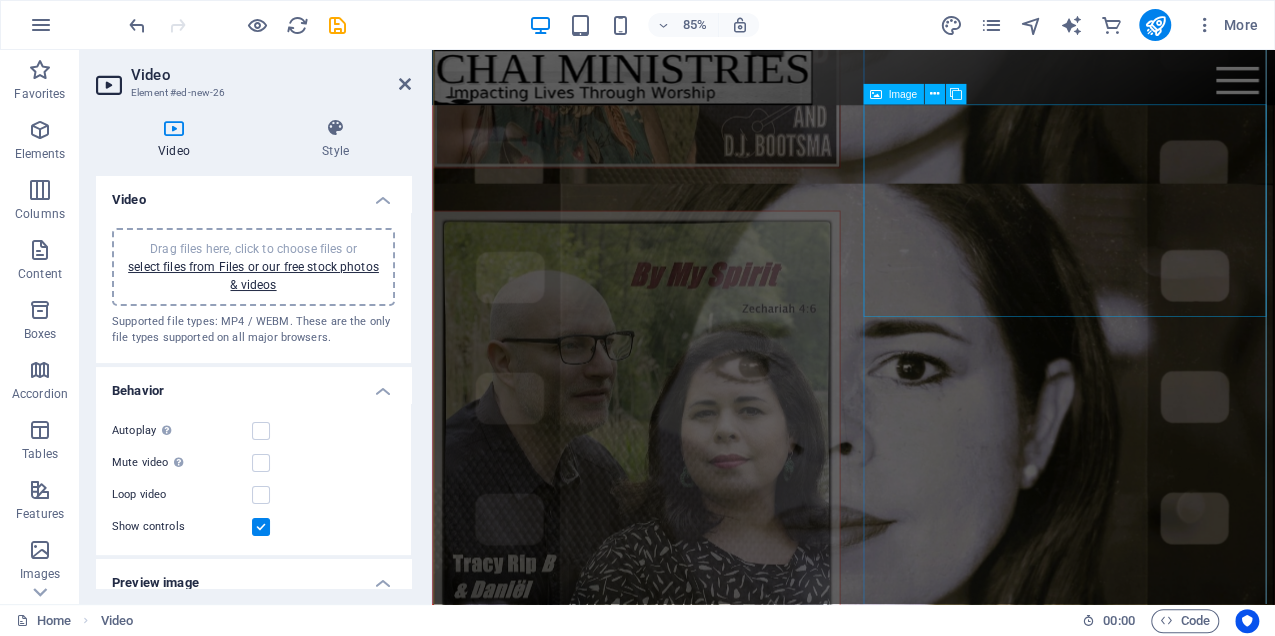 scroll, scrollTop: 2584, scrollLeft: 0, axis: vertical 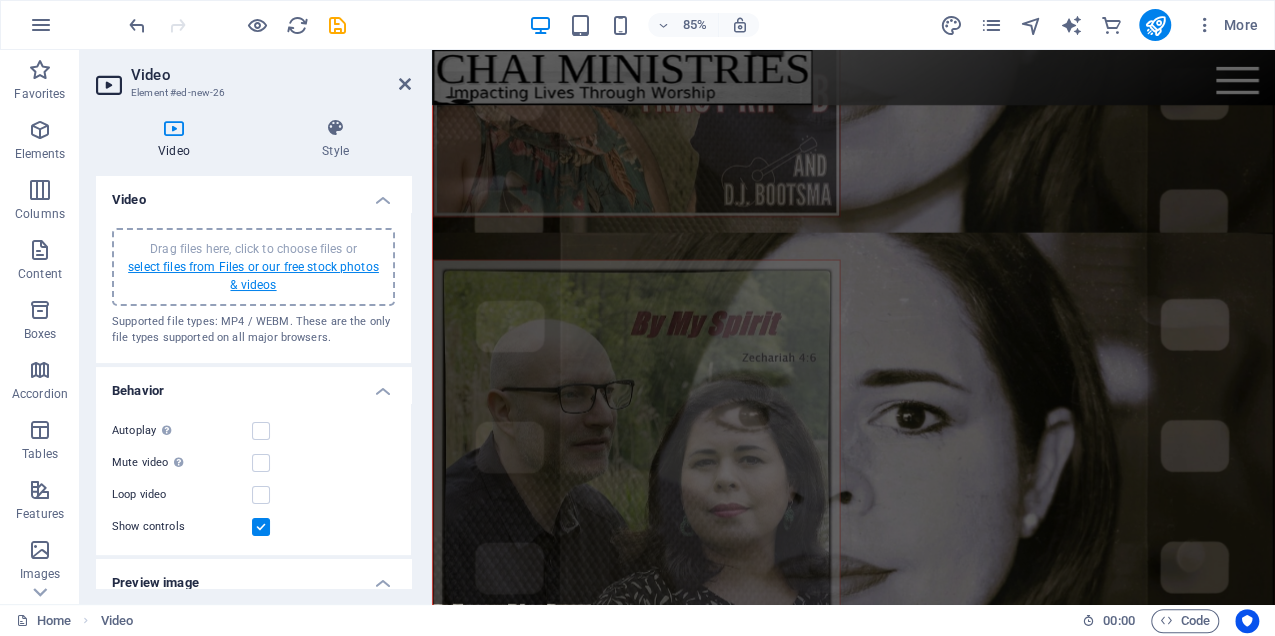click on "select files from Files or our free stock photos & videos" at bounding box center [253, 276] 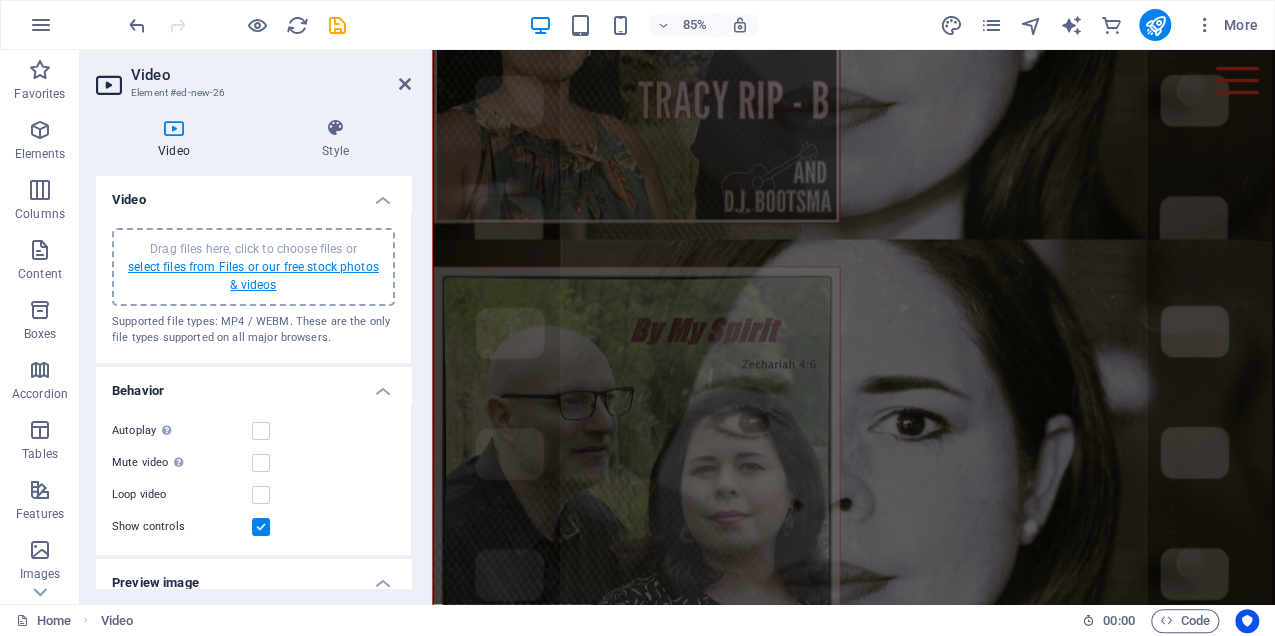 scroll, scrollTop: 1157, scrollLeft: 0, axis: vertical 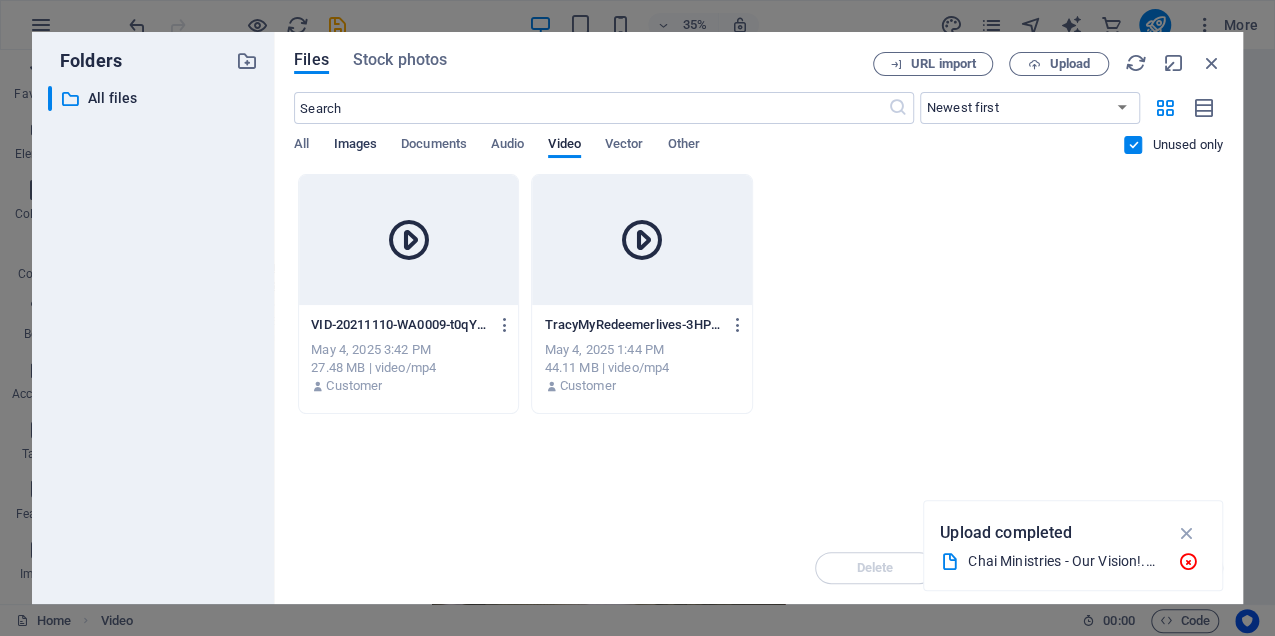 click on "Images" at bounding box center [355, 146] 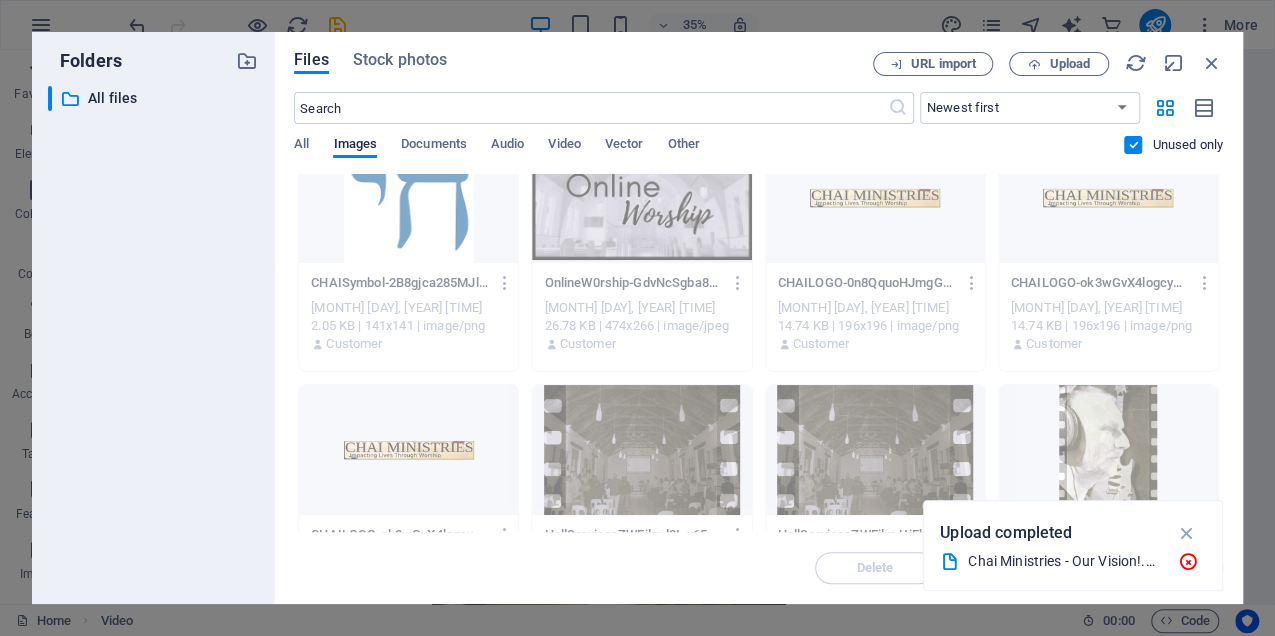 scroll, scrollTop: 44, scrollLeft: 0, axis: vertical 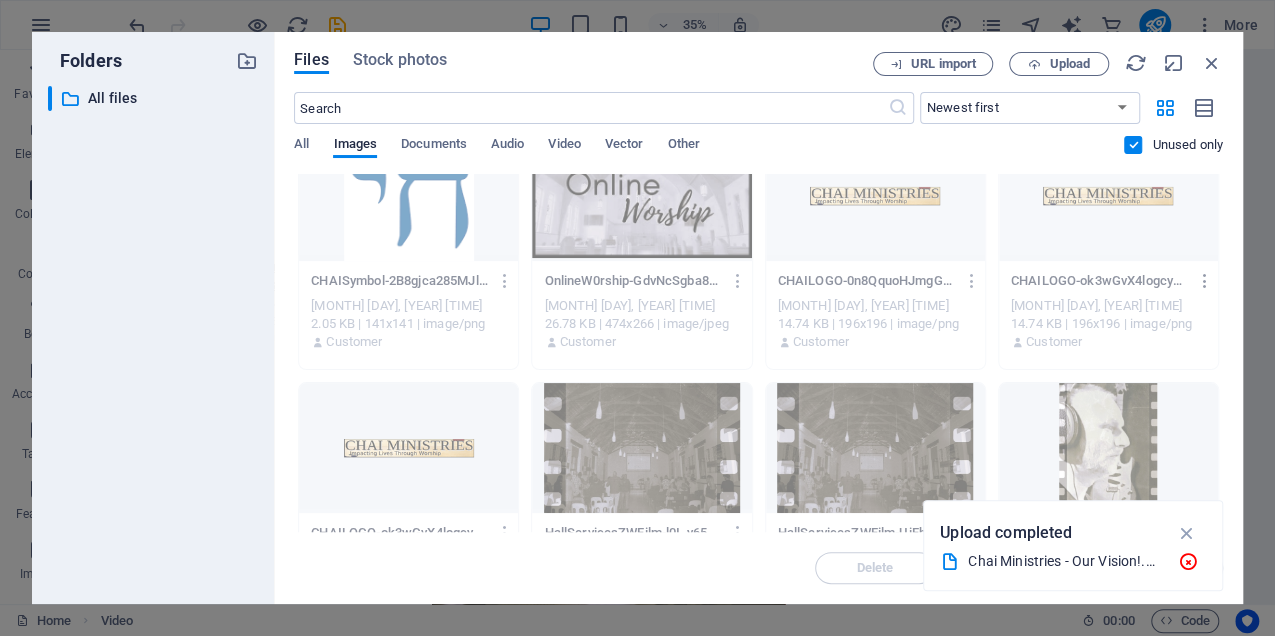 click at bounding box center [1204, 281] 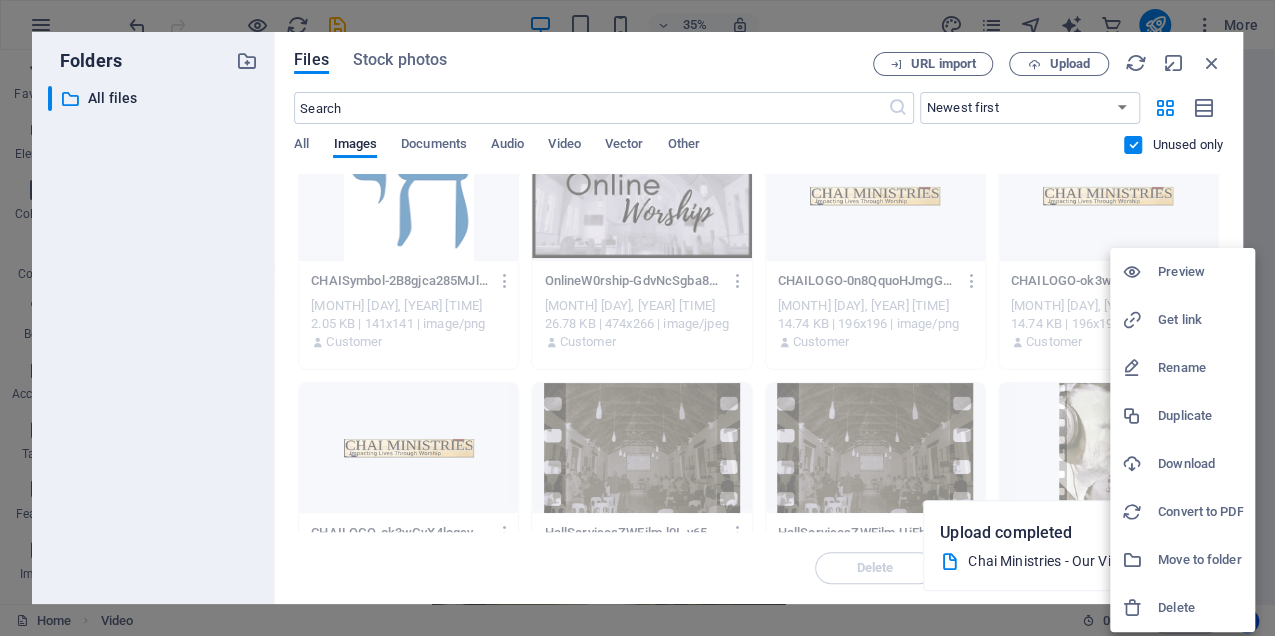 click on "Delete" at bounding box center [1200, 608] 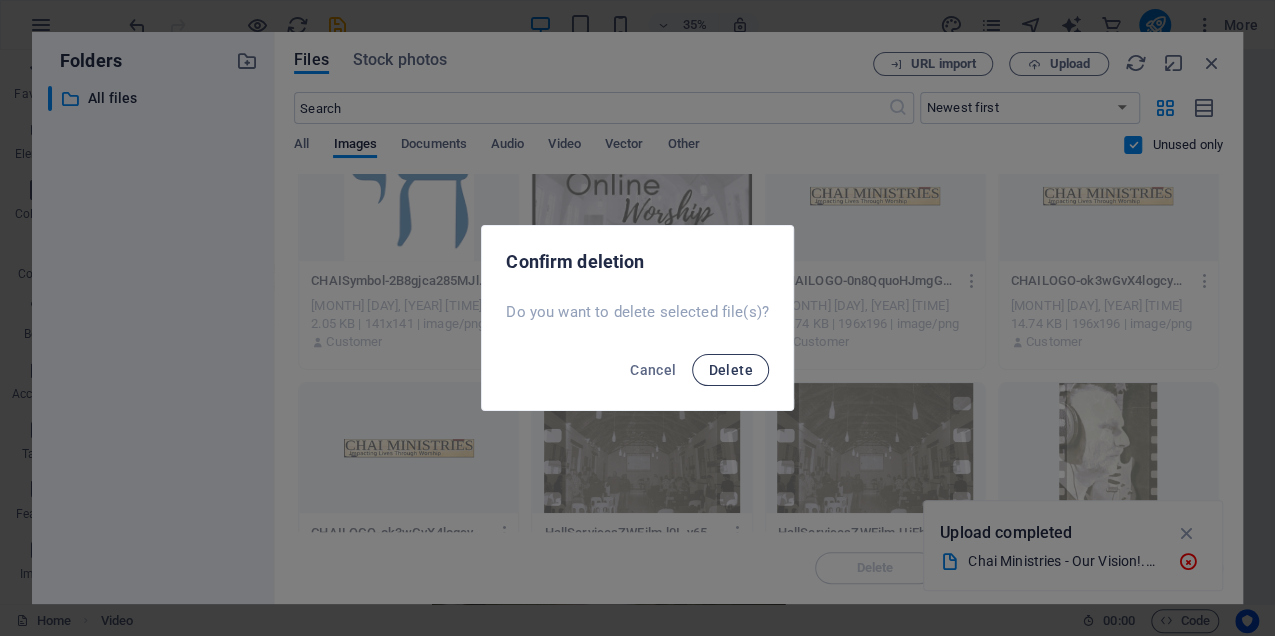 drag, startPoint x: 742, startPoint y: 371, endPoint x: 762, endPoint y: 363, distance: 21.540659 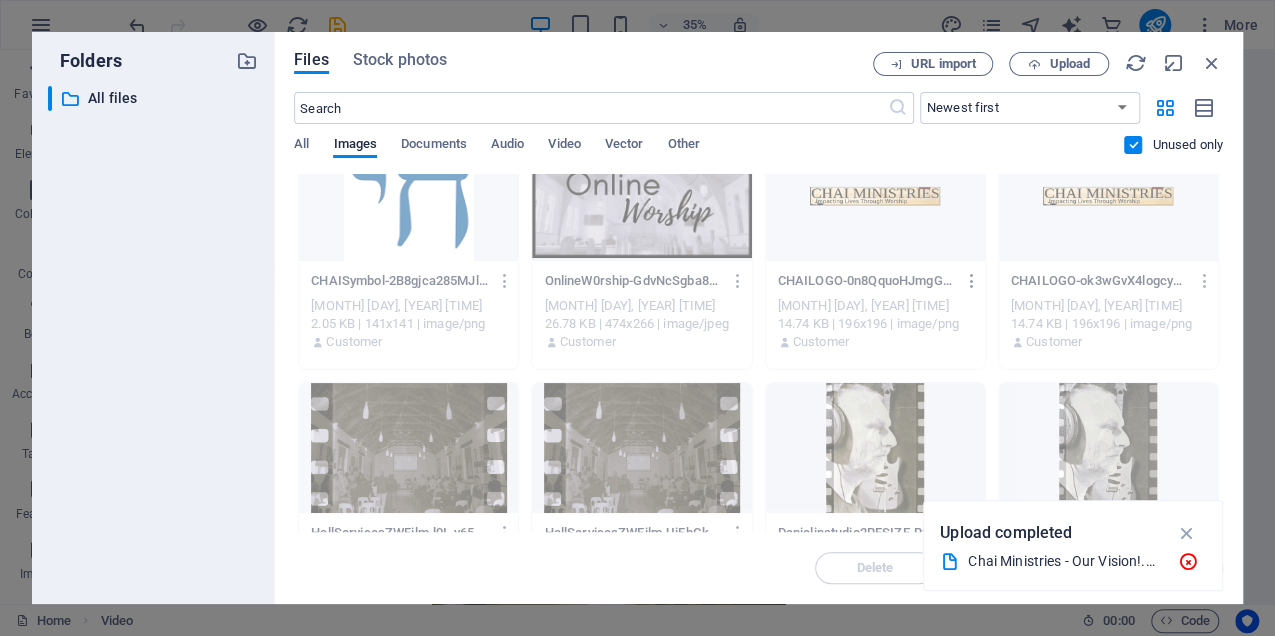 click at bounding box center (971, 281) 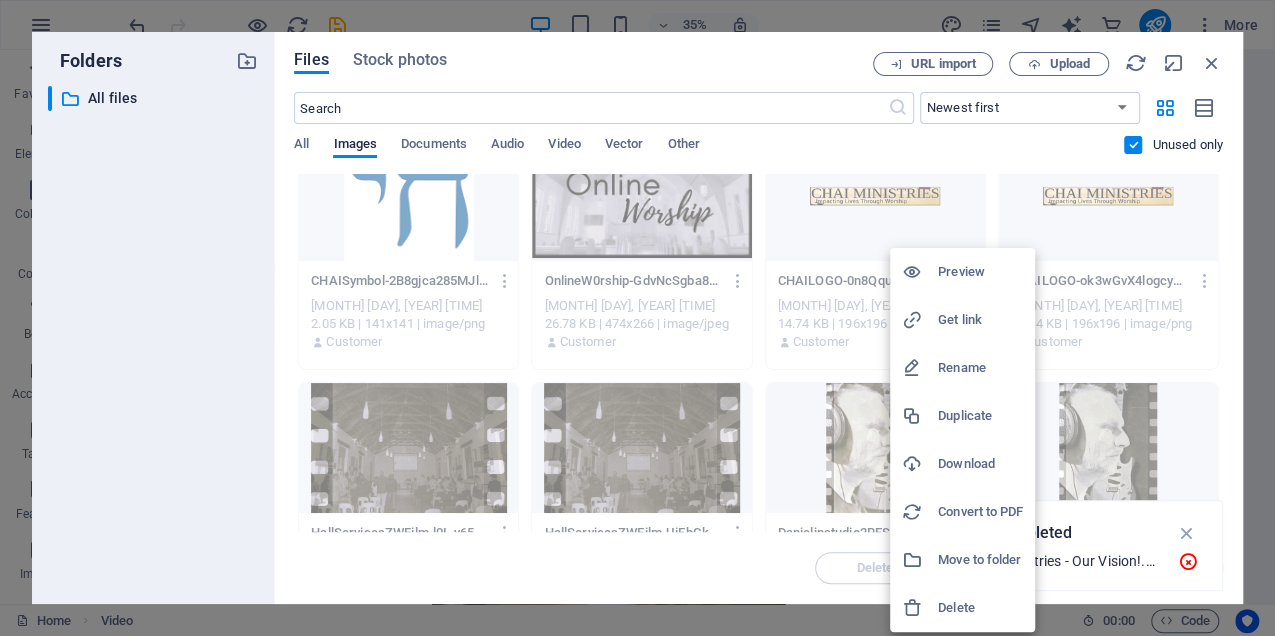click on "Delete" at bounding box center (980, 608) 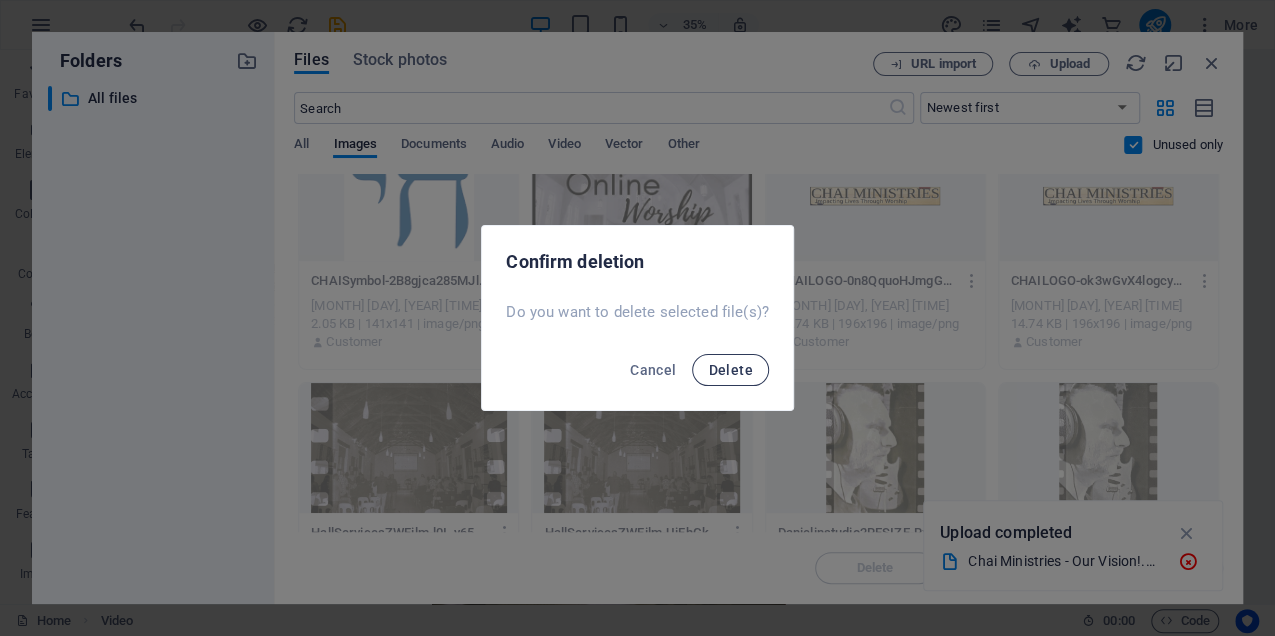 click on "Delete" at bounding box center [730, 370] 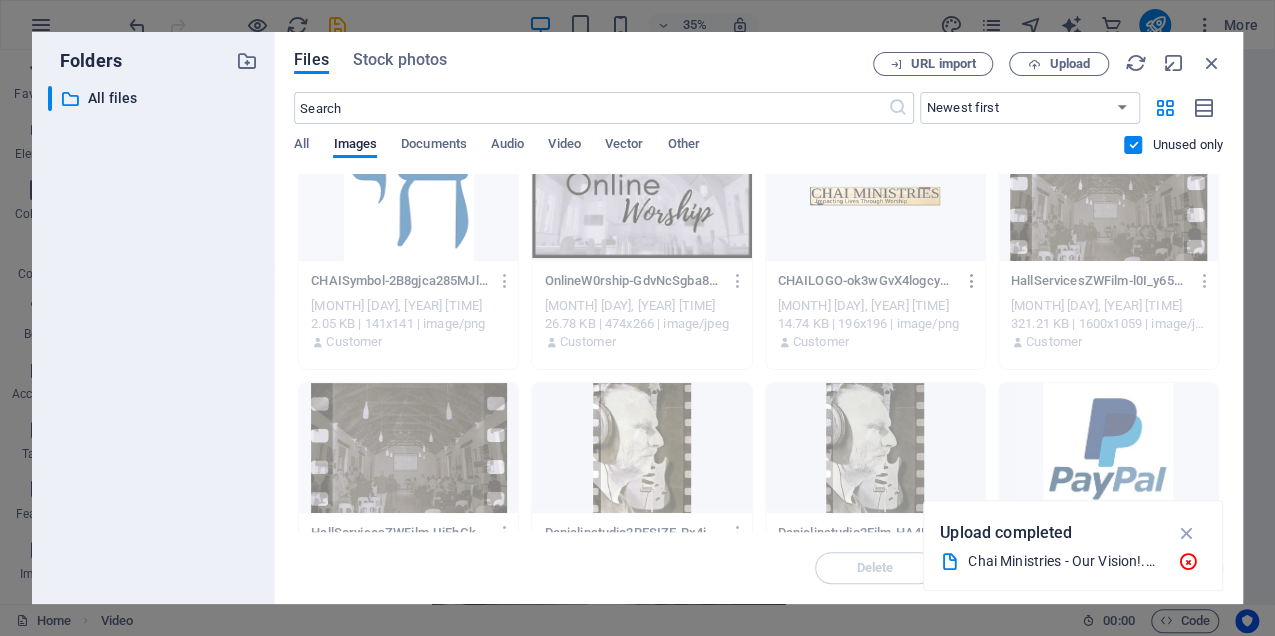 click at bounding box center (971, 281) 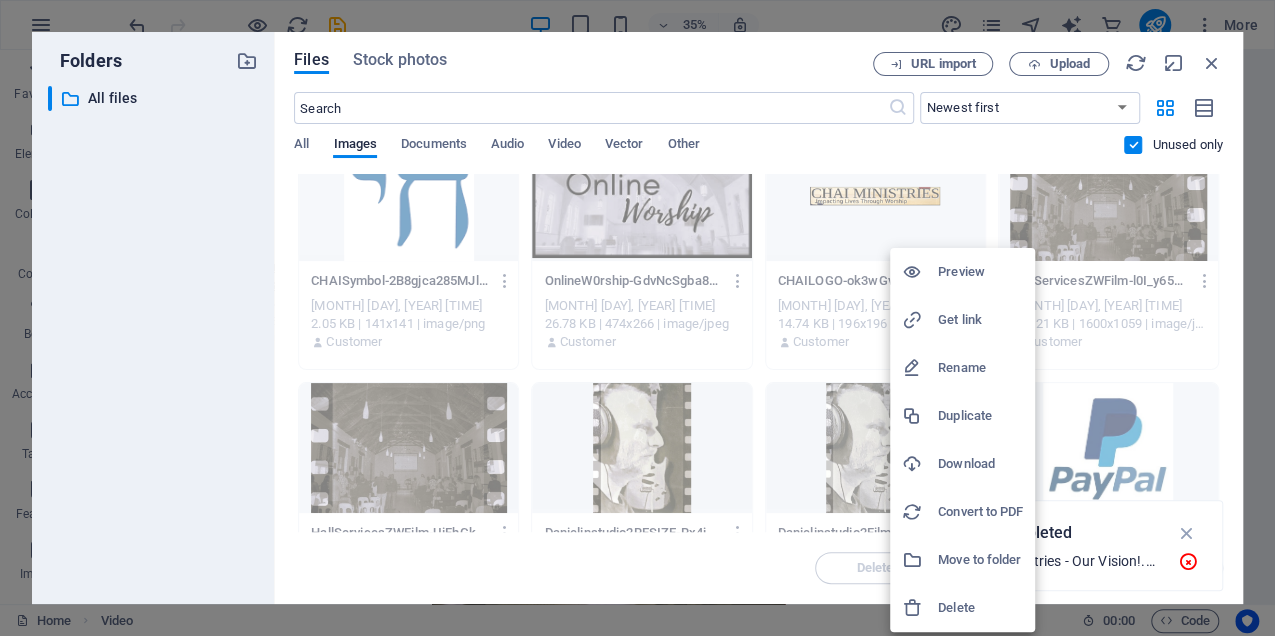 click on "Delete" at bounding box center (980, 608) 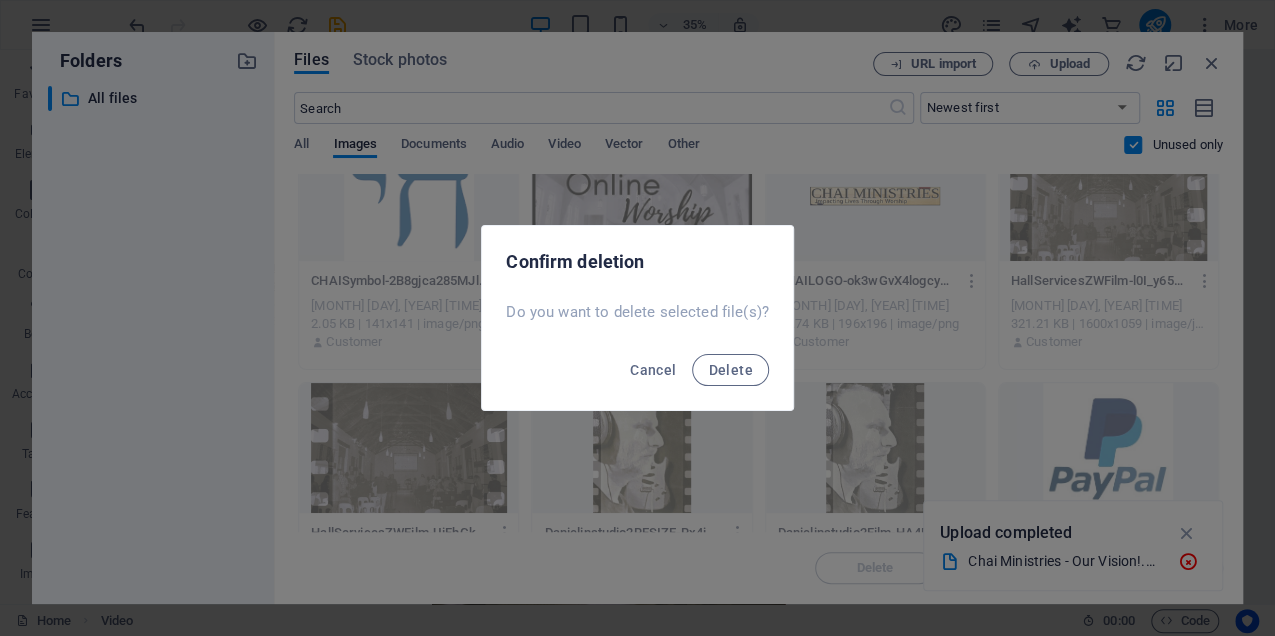 drag, startPoint x: 751, startPoint y: 369, endPoint x: 814, endPoint y: 354, distance: 64.7611 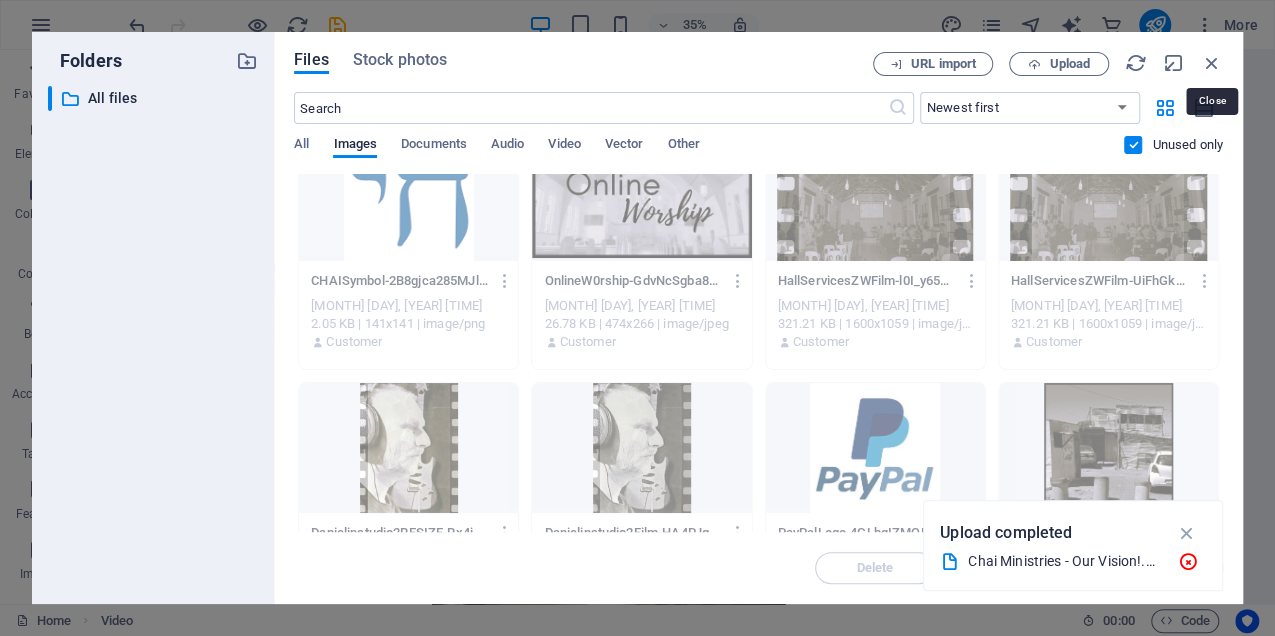 click at bounding box center [1212, 63] 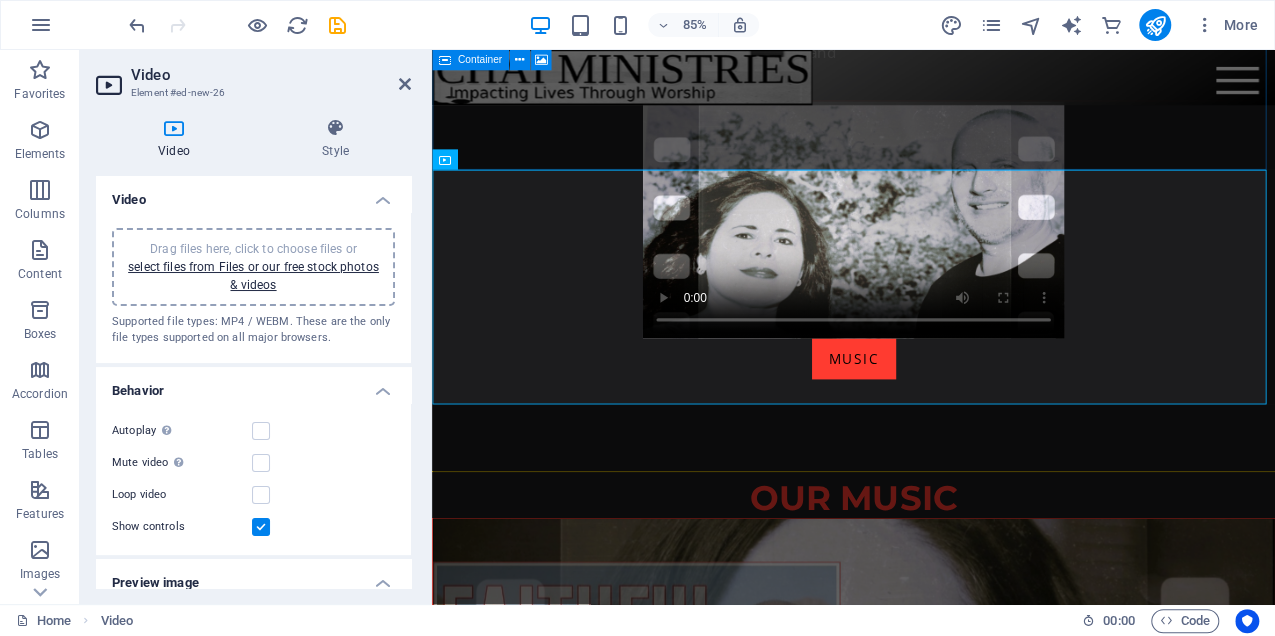 scroll, scrollTop: 1670, scrollLeft: 0, axis: vertical 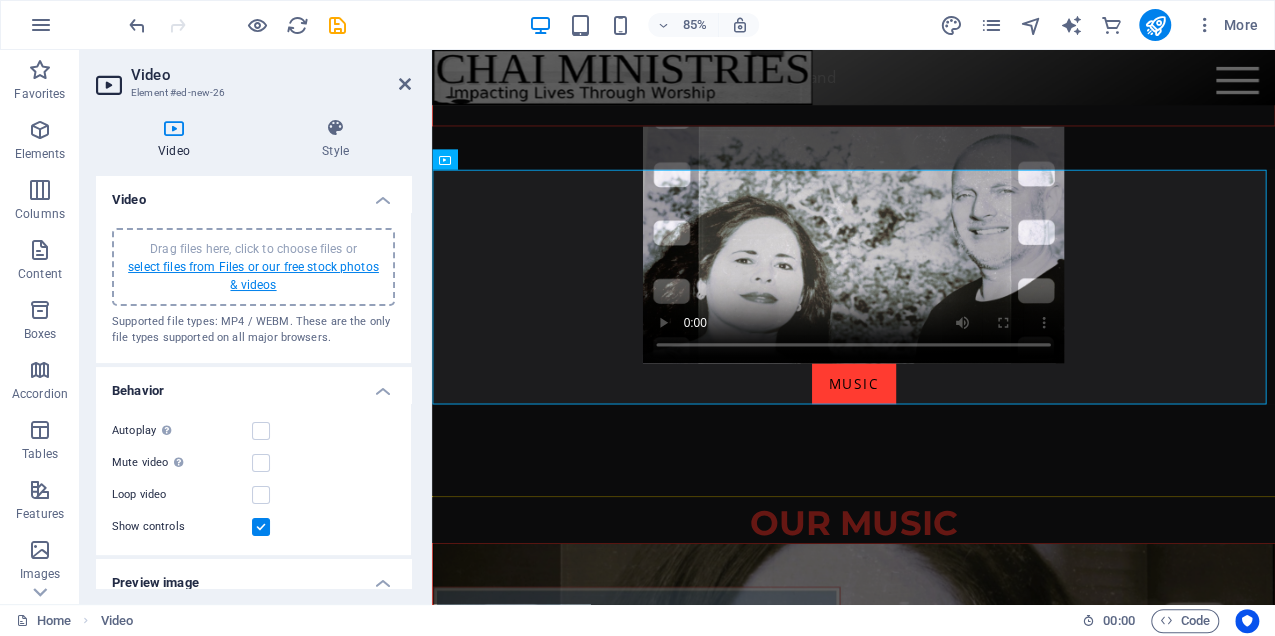click on "select files from Files or our free stock photos & videos" at bounding box center (253, 276) 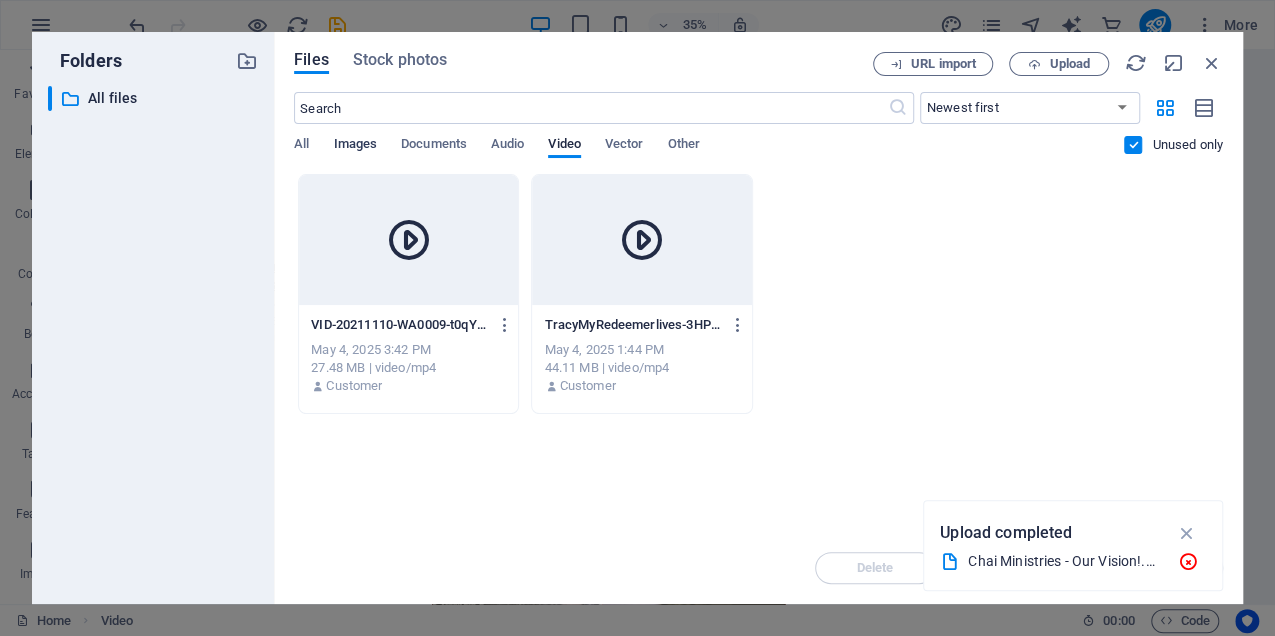 click on "Images" at bounding box center (355, 146) 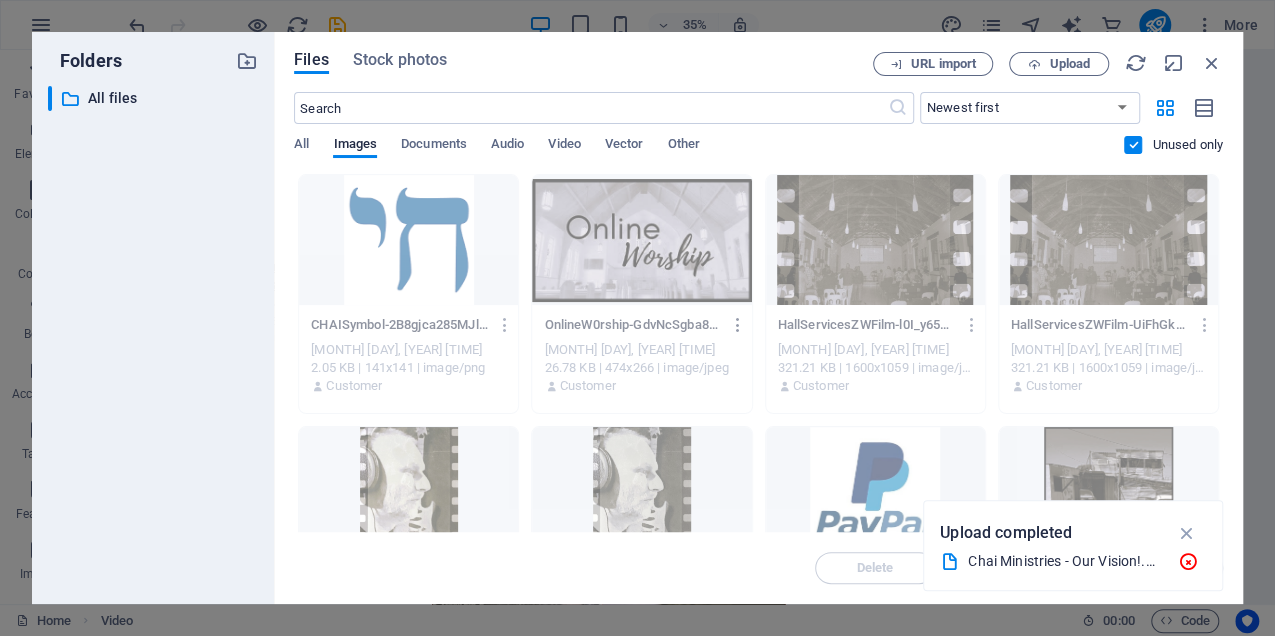 click at bounding box center (738, 325) 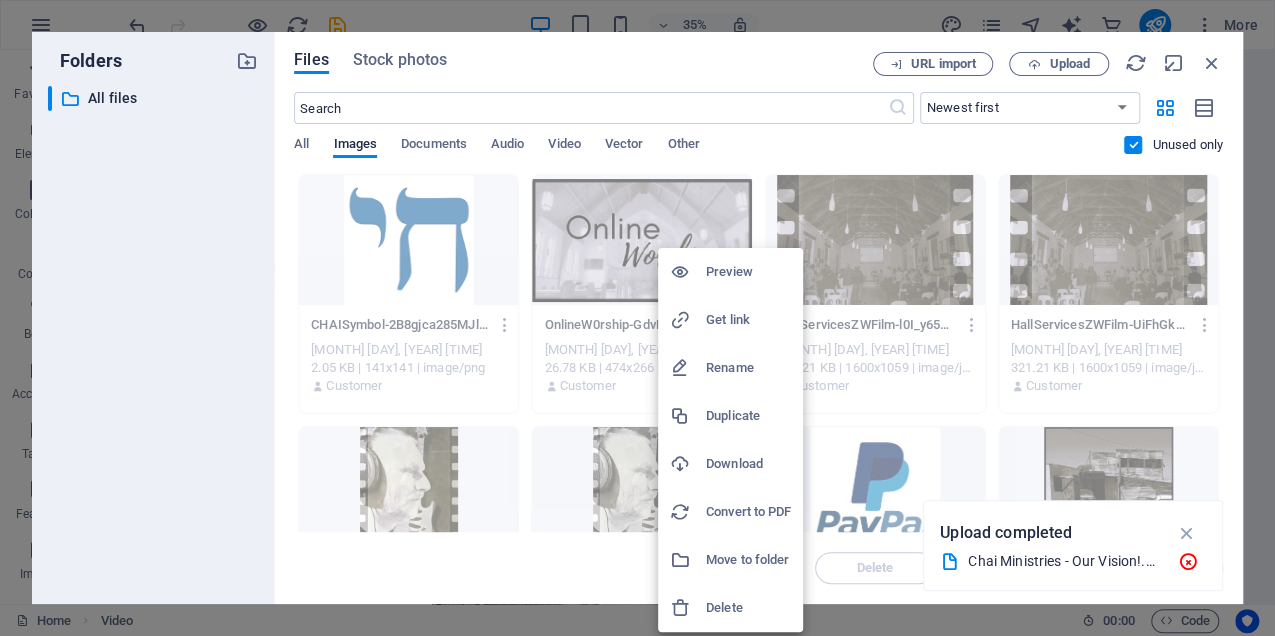 click on "Delete" at bounding box center [748, 608] 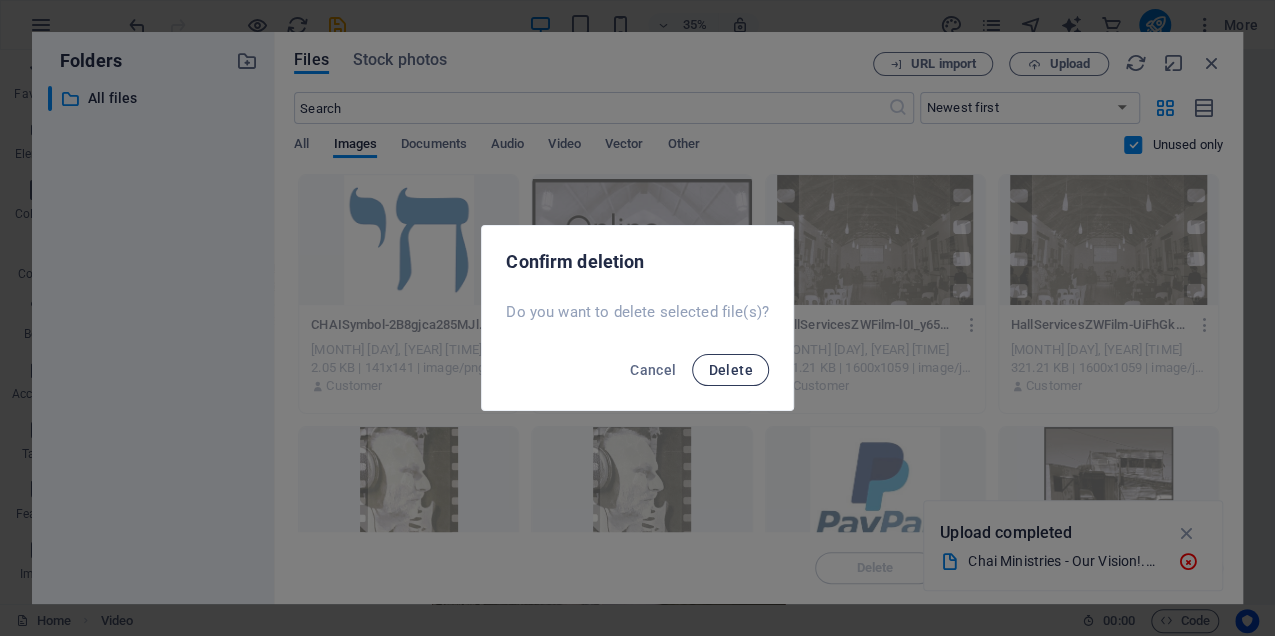 click on "Delete" at bounding box center (730, 370) 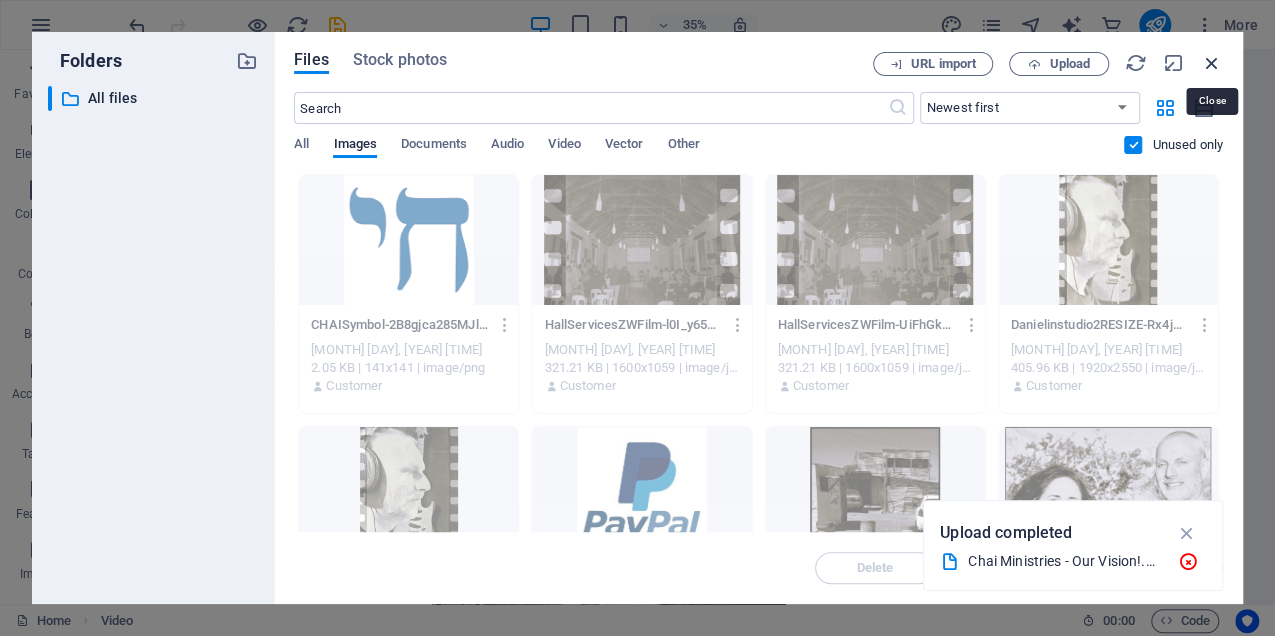 click at bounding box center (1212, 63) 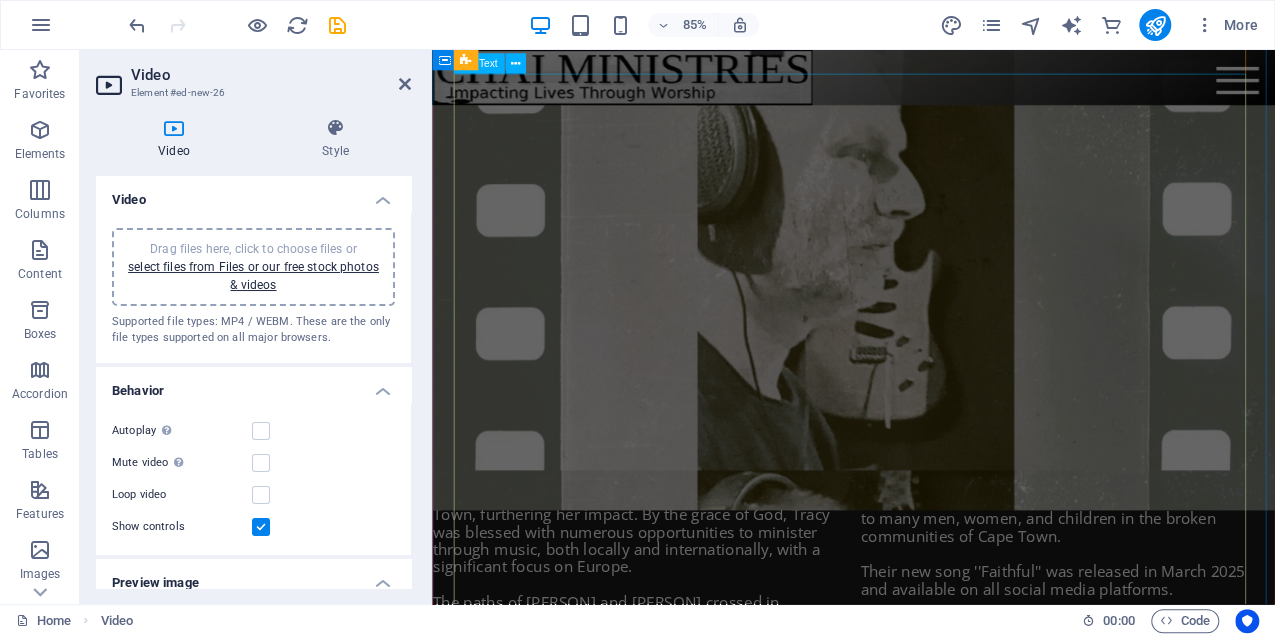 scroll, scrollTop: 972, scrollLeft: 0, axis: vertical 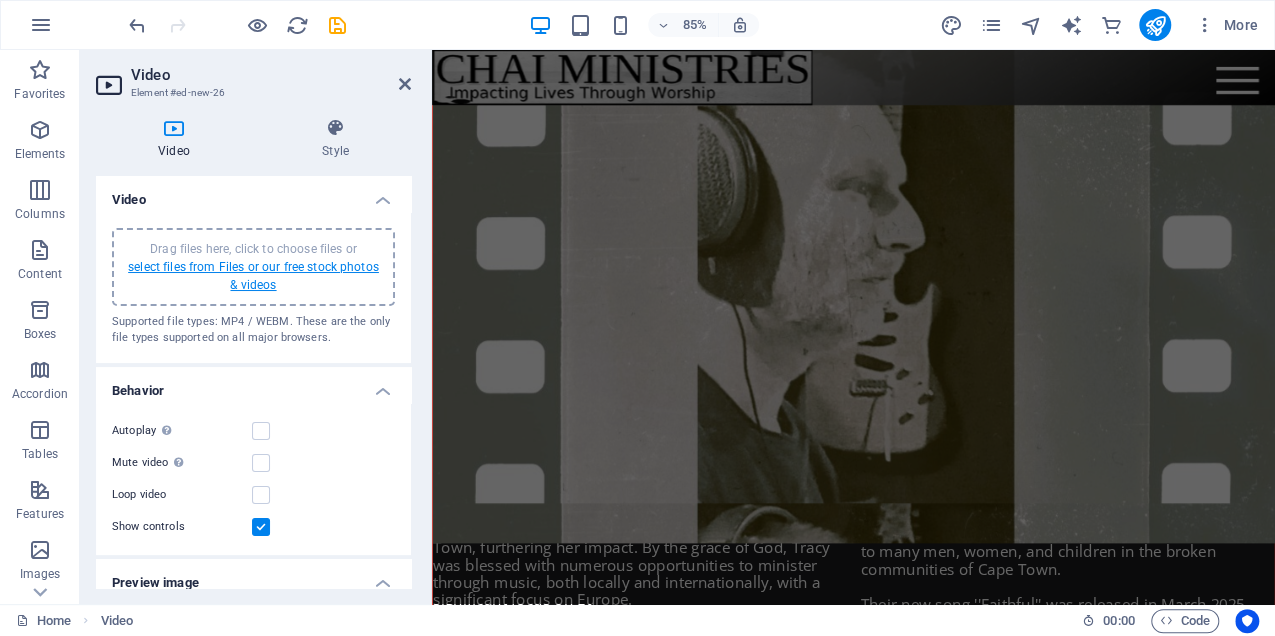 click on "select files from Files or our free stock photos & videos" at bounding box center (253, 276) 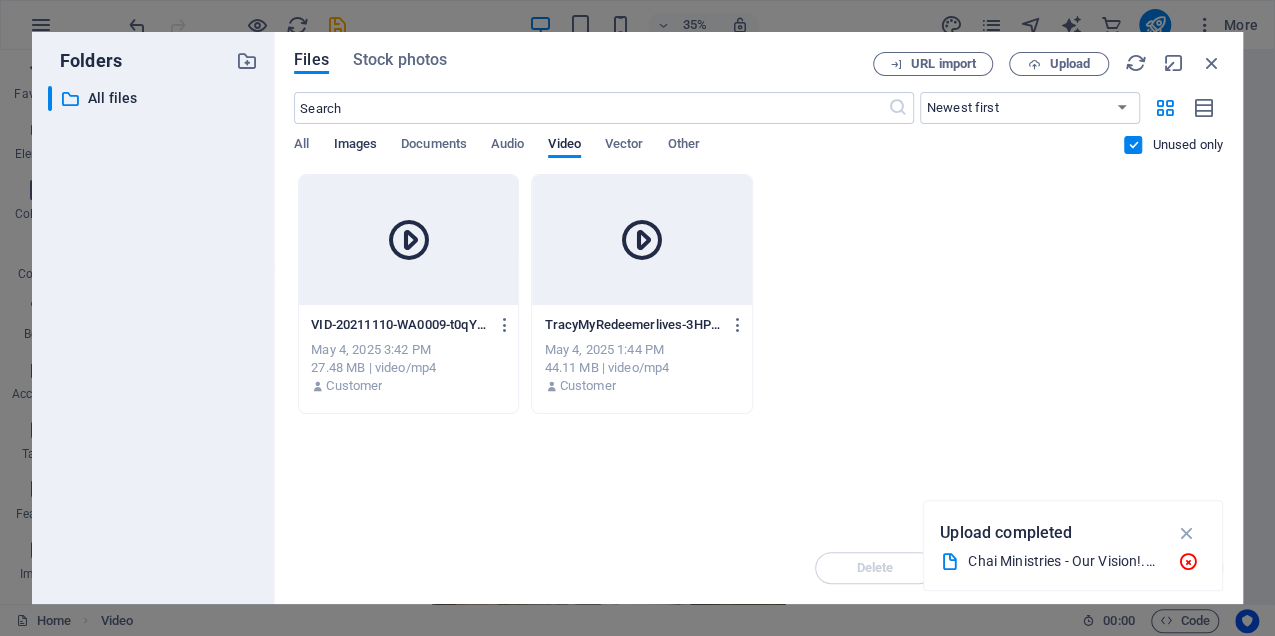 click on "Images" at bounding box center (355, 146) 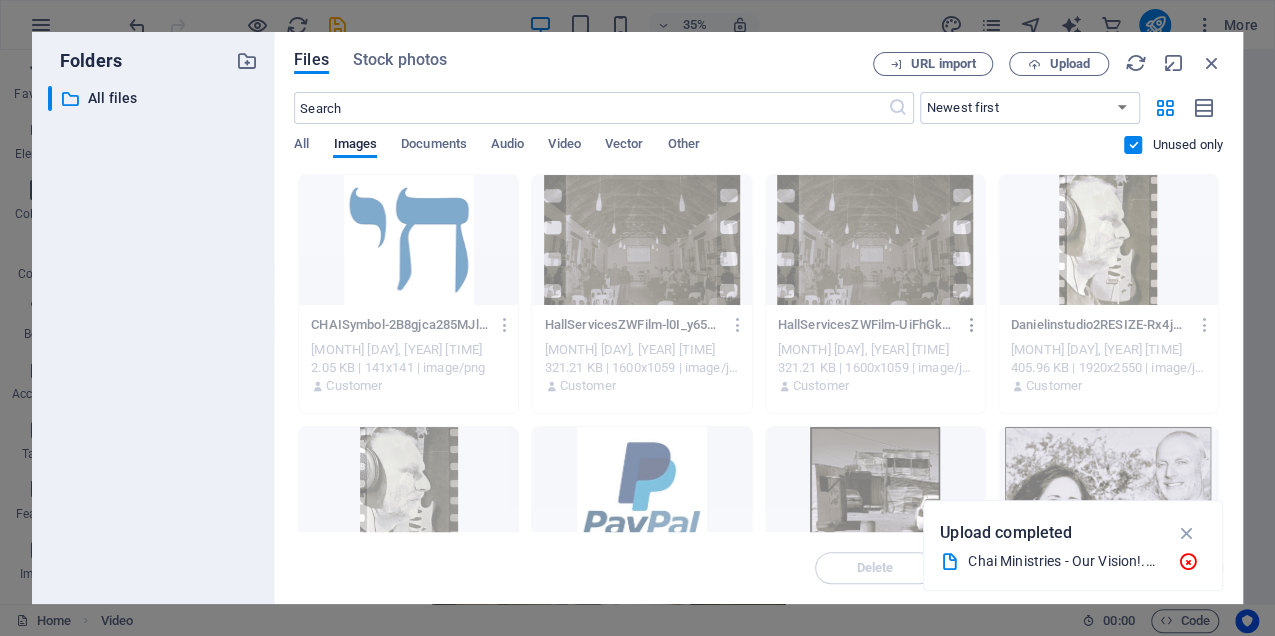 click at bounding box center (971, 325) 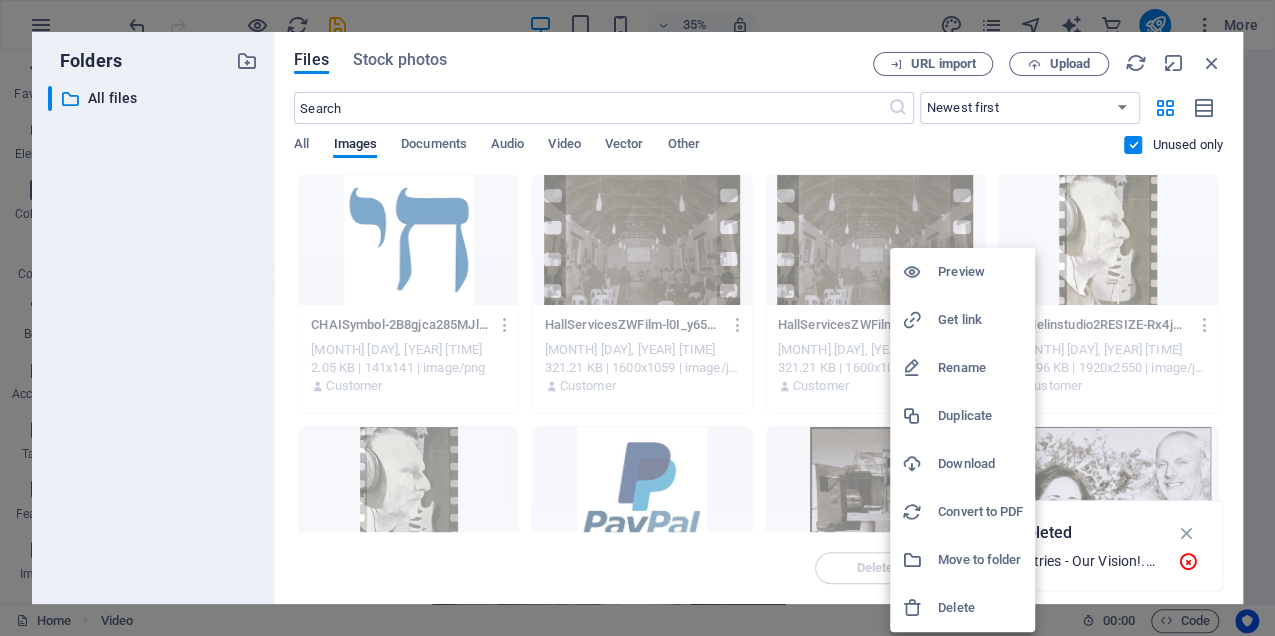 click at bounding box center (637, 318) 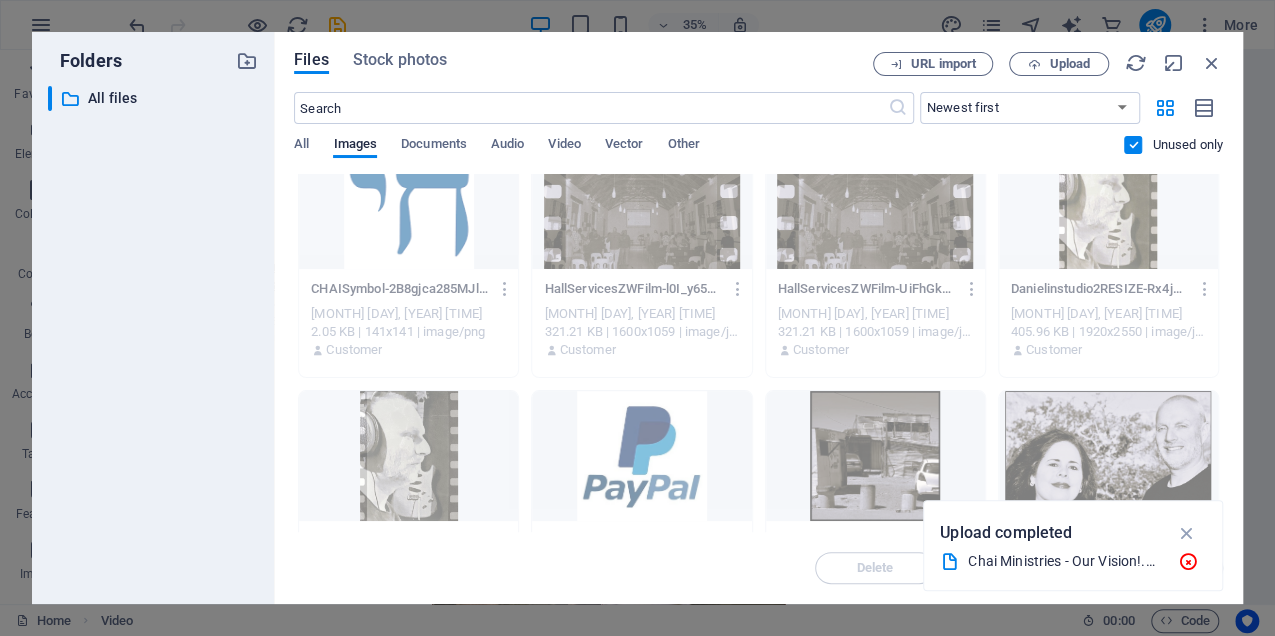 scroll, scrollTop: 0, scrollLeft: 0, axis: both 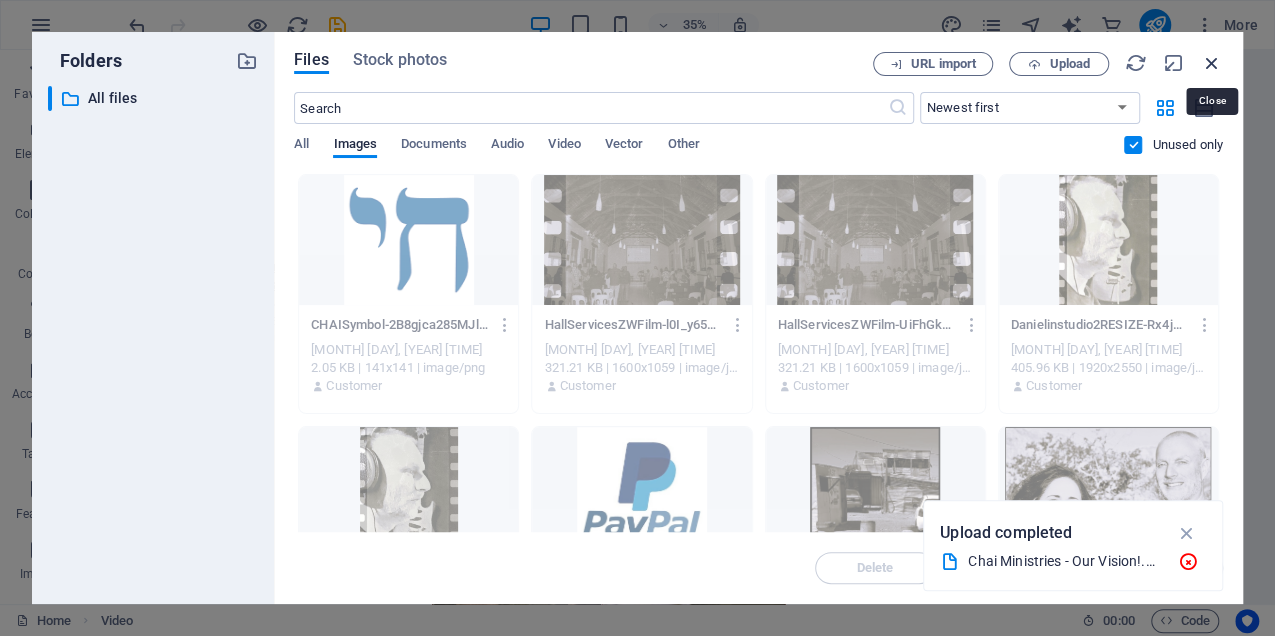 drag, startPoint x: 1210, startPoint y: 62, endPoint x: 916, endPoint y: 13, distance: 298.05536 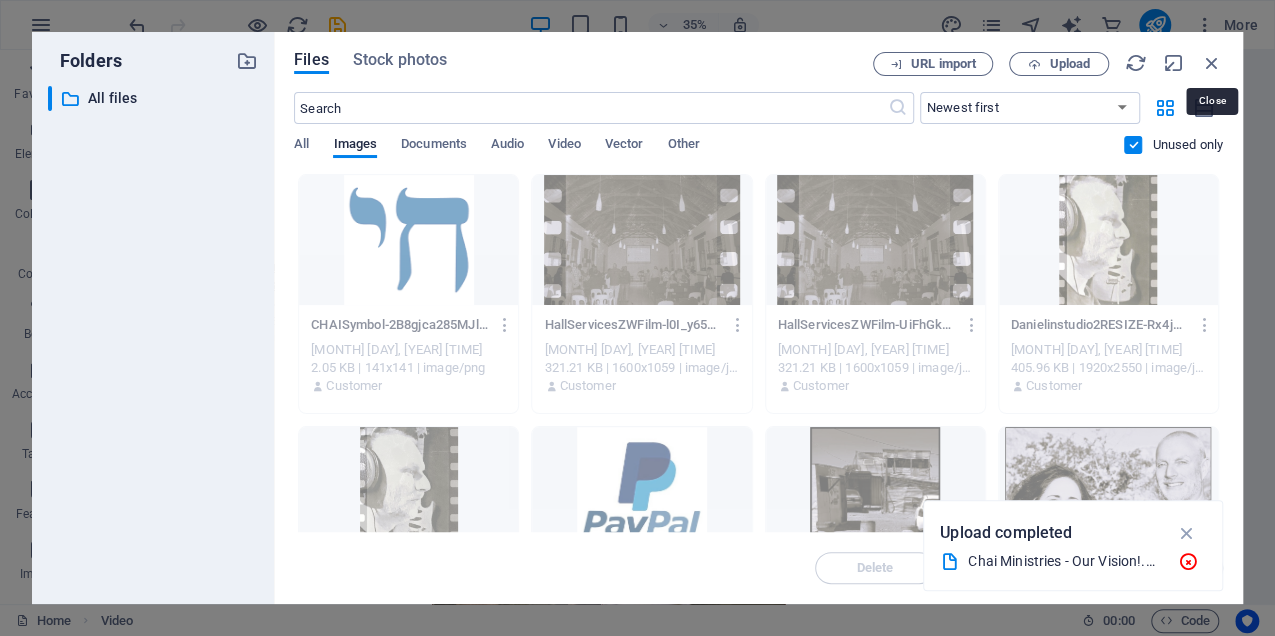 scroll, scrollTop: 1630, scrollLeft: 0, axis: vertical 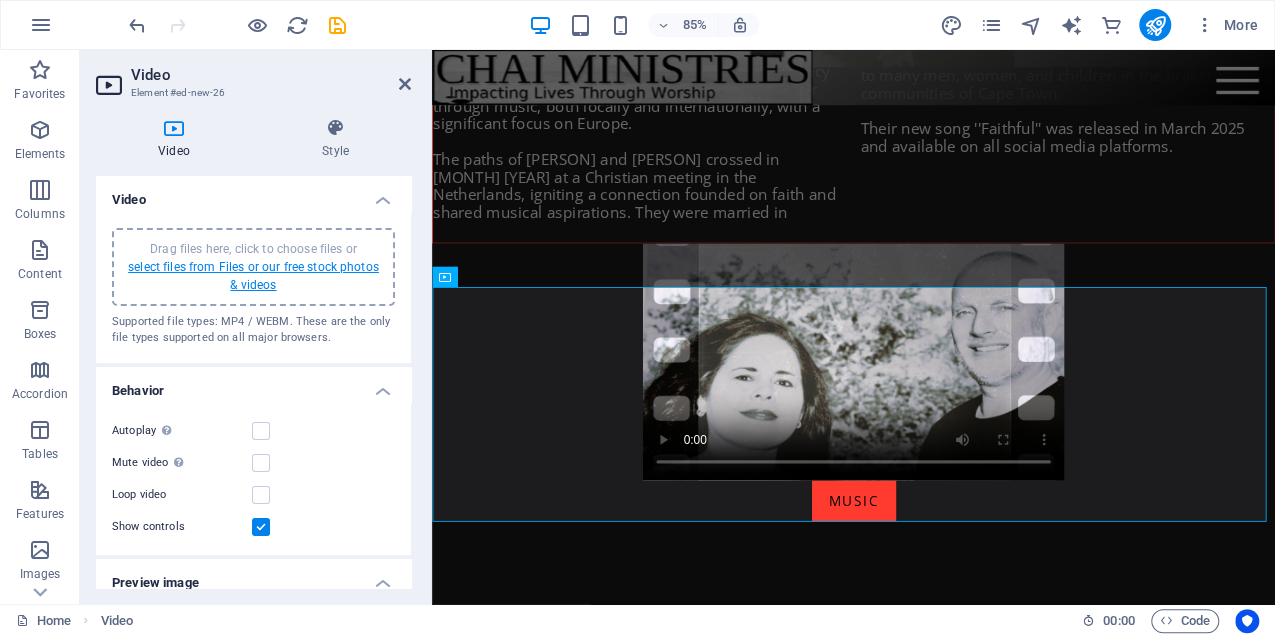 click on "select files from Files or our free stock photos & videos" at bounding box center (253, 276) 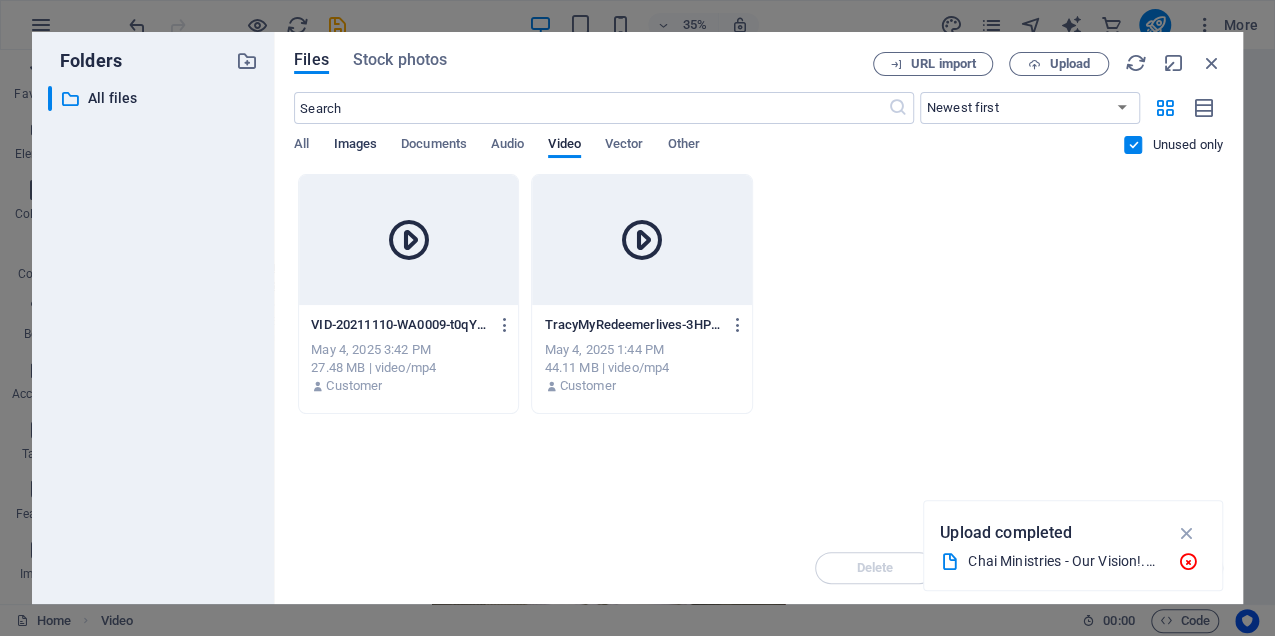 click on "Images" at bounding box center [355, 146] 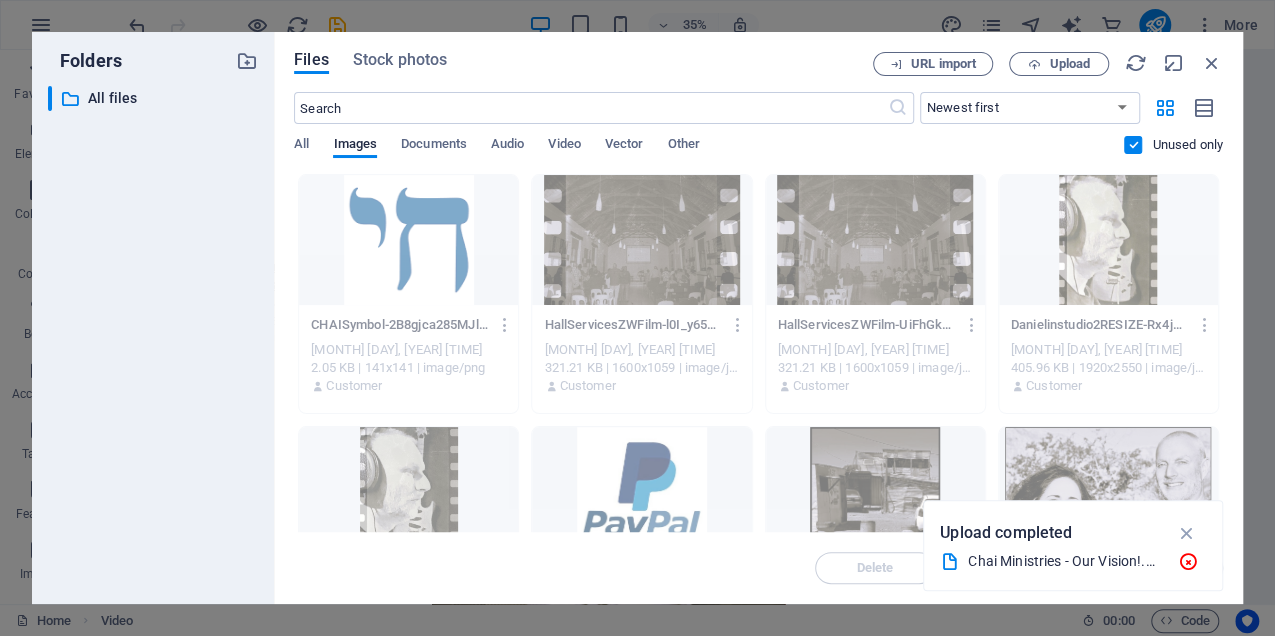 click at bounding box center [1133, 145] 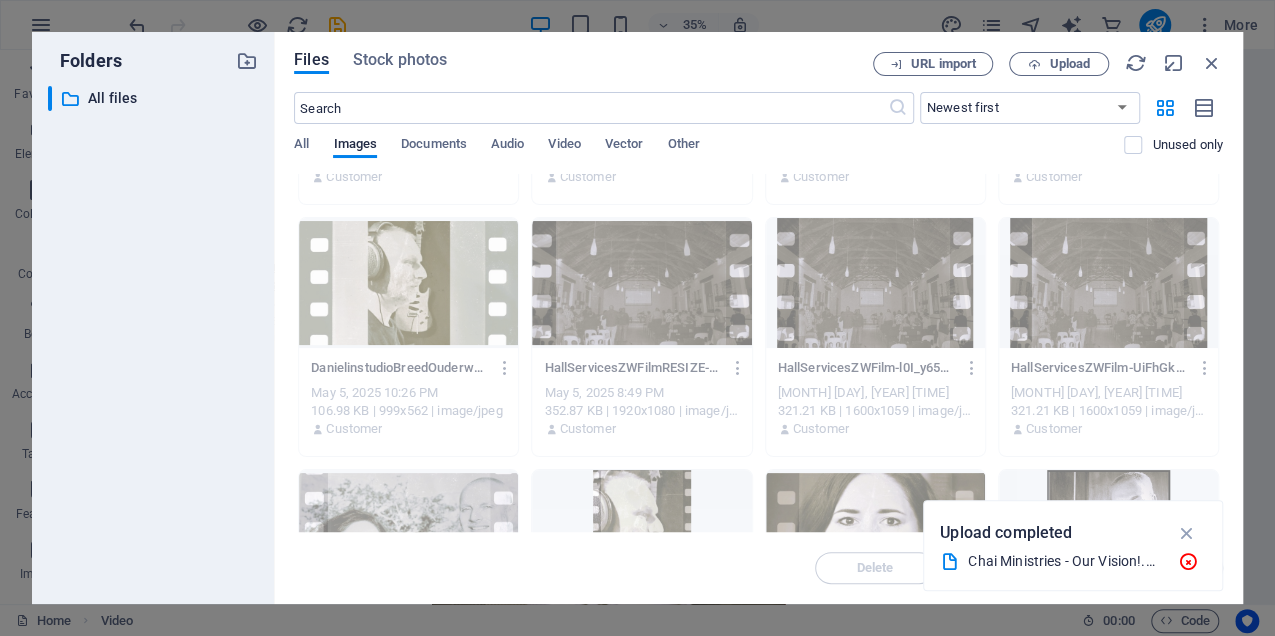 scroll, scrollTop: 0, scrollLeft: 0, axis: both 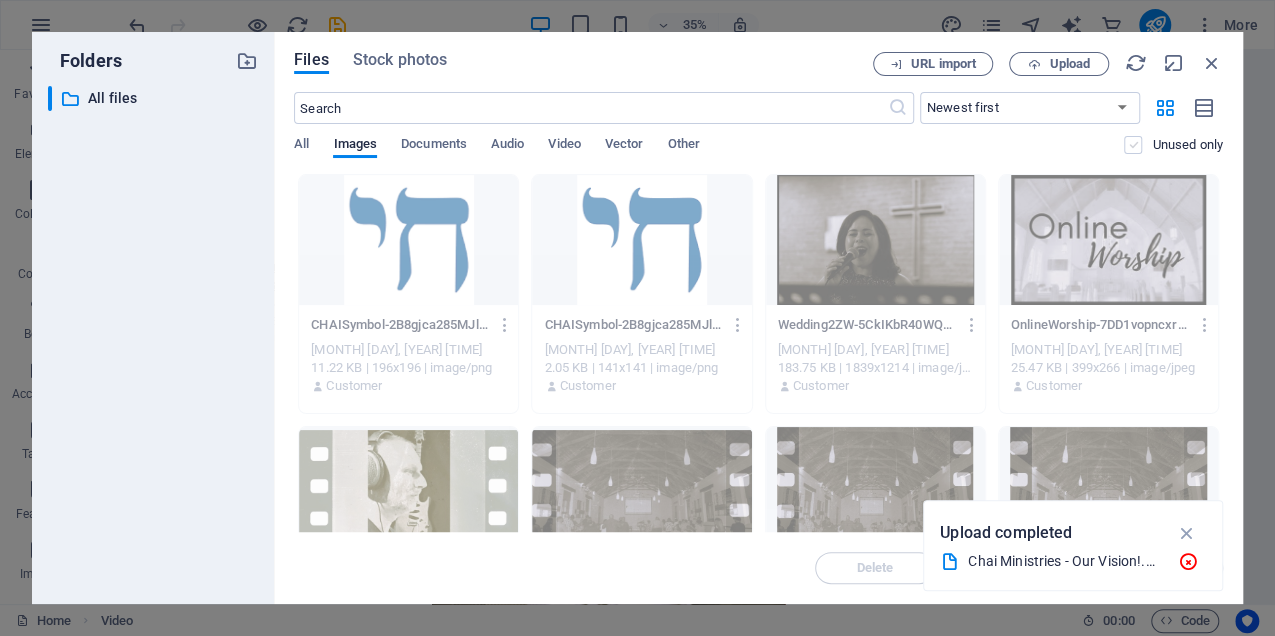 click at bounding box center [1133, 145] 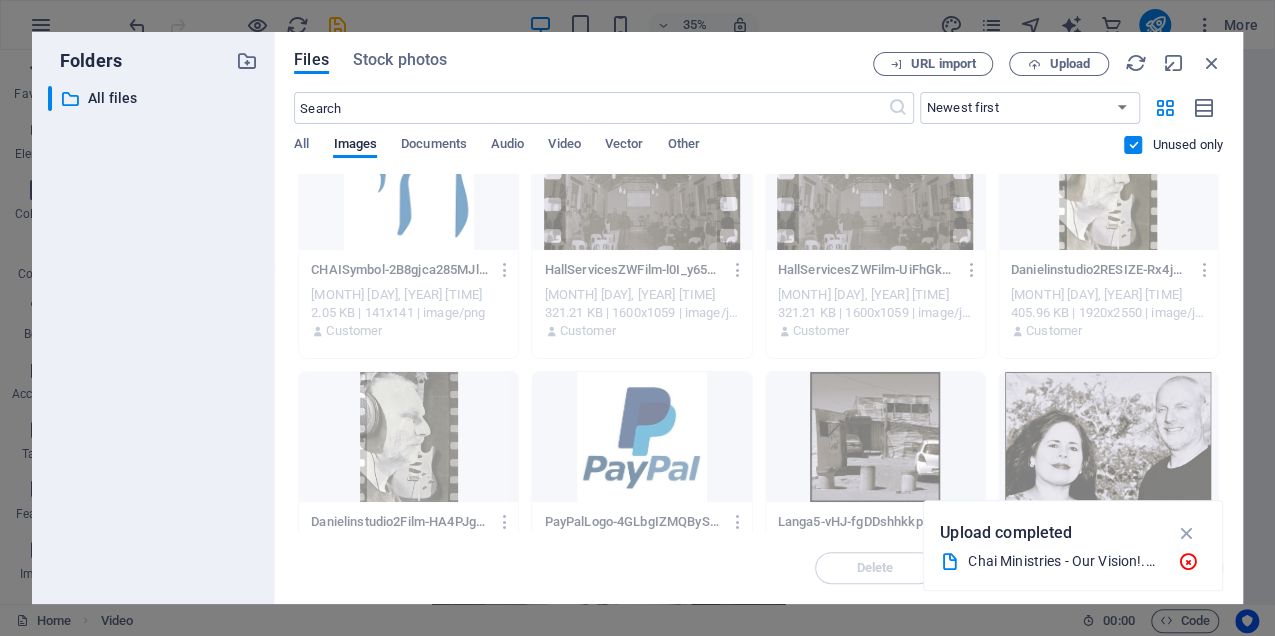 scroll, scrollTop: 0, scrollLeft: 0, axis: both 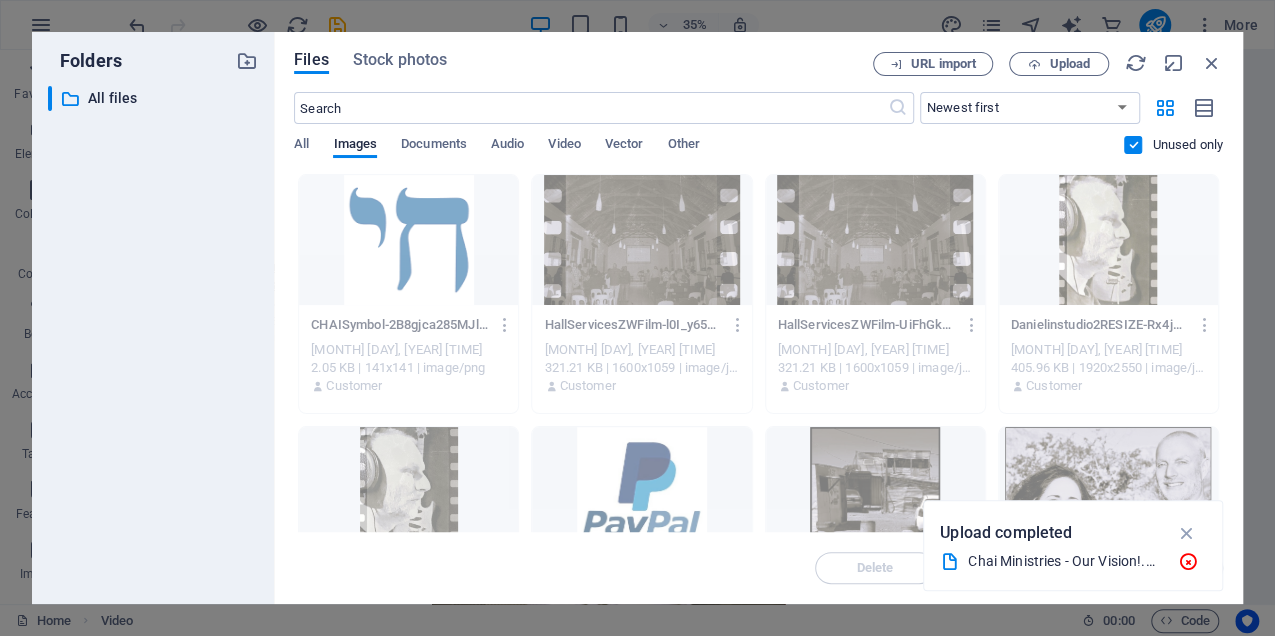 click at bounding box center [1133, 145] 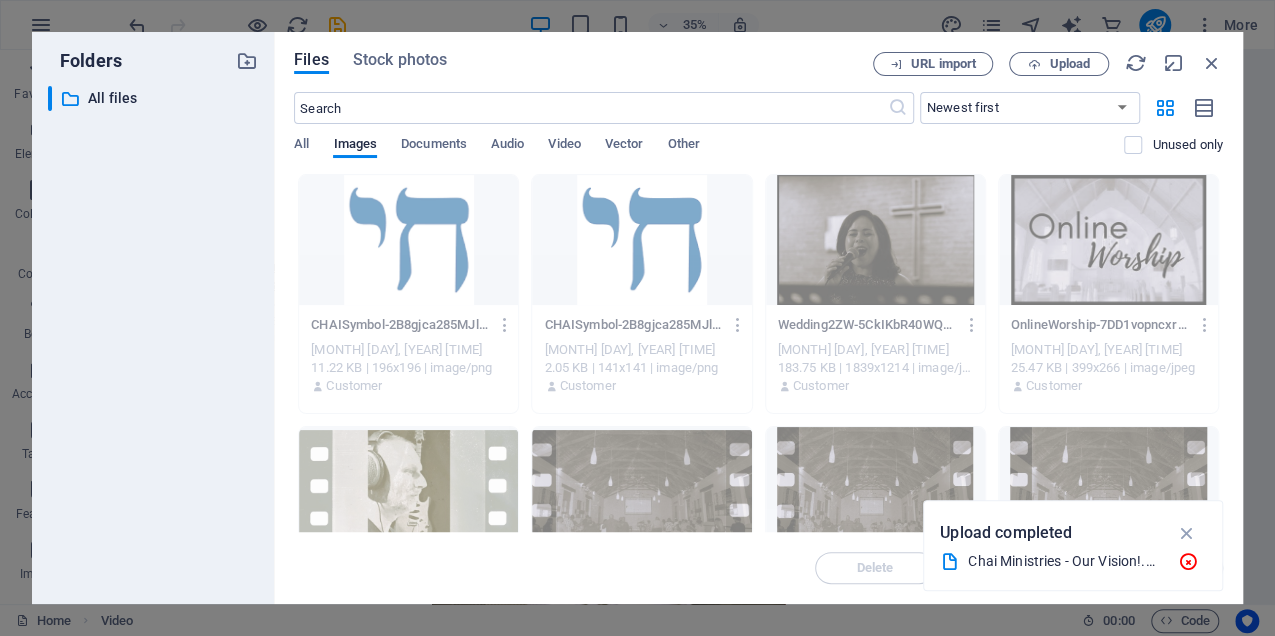 drag, startPoint x: 1224, startPoint y: 206, endPoint x: 1226, endPoint y: 219, distance: 13.152946 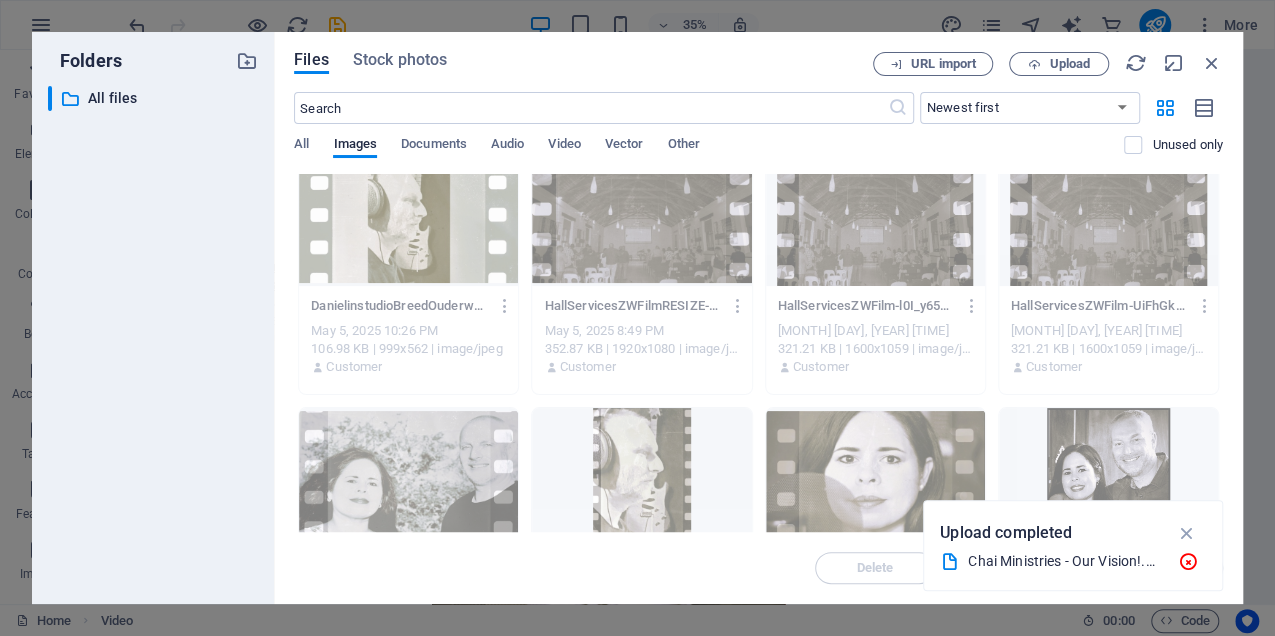 scroll, scrollTop: 0, scrollLeft: 0, axis: both 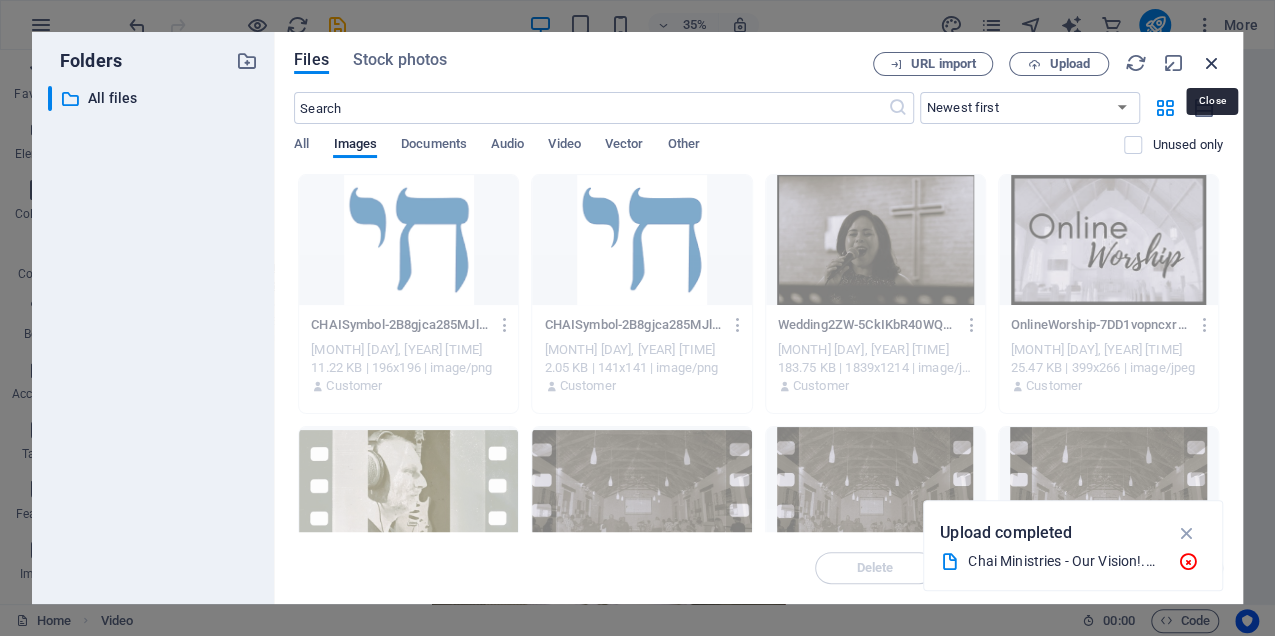 drag, startPoint x: 1210, startPoint y: 61, endPoint x: 915, endPoint y: 25, distance: 297.1885 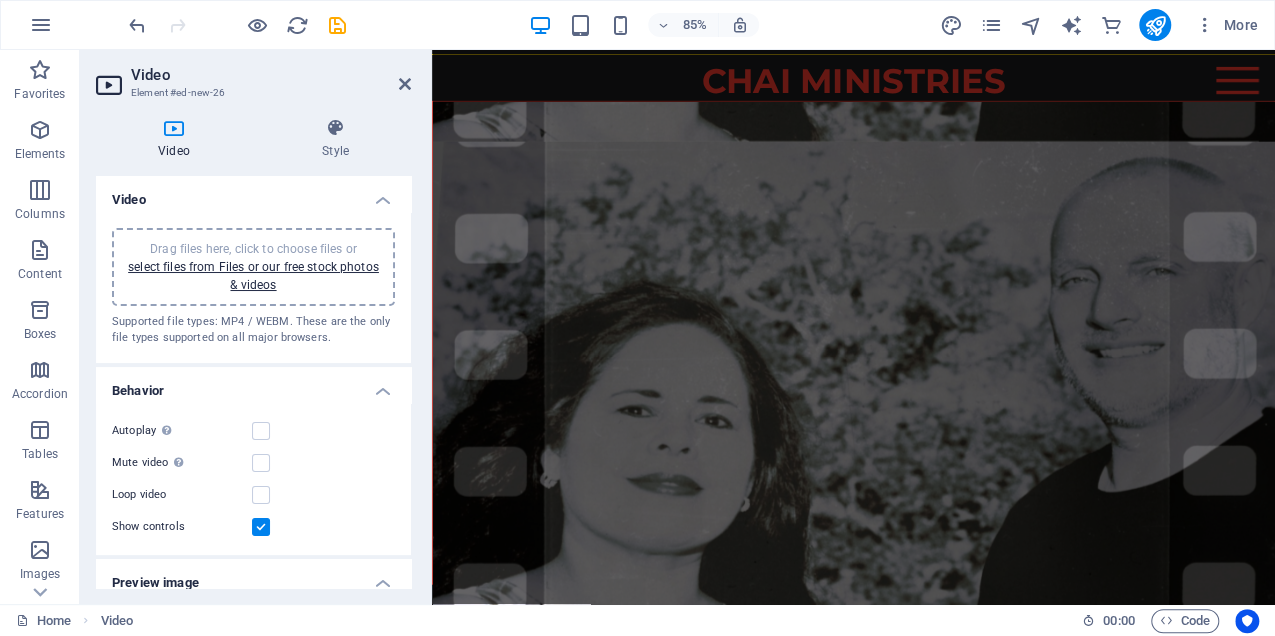scroll, scrollTop: 0, scrollLeft: 0, axis: both 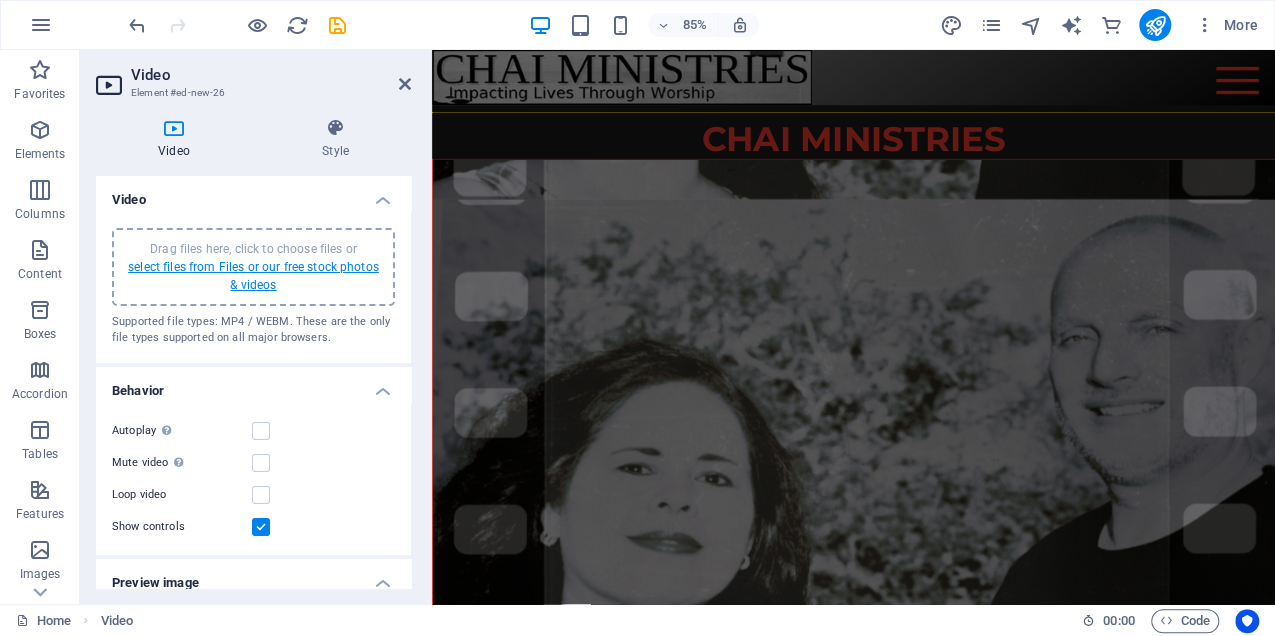 click on "select files from Files or our free stock photos & videos" at bounding box center [253, 276] 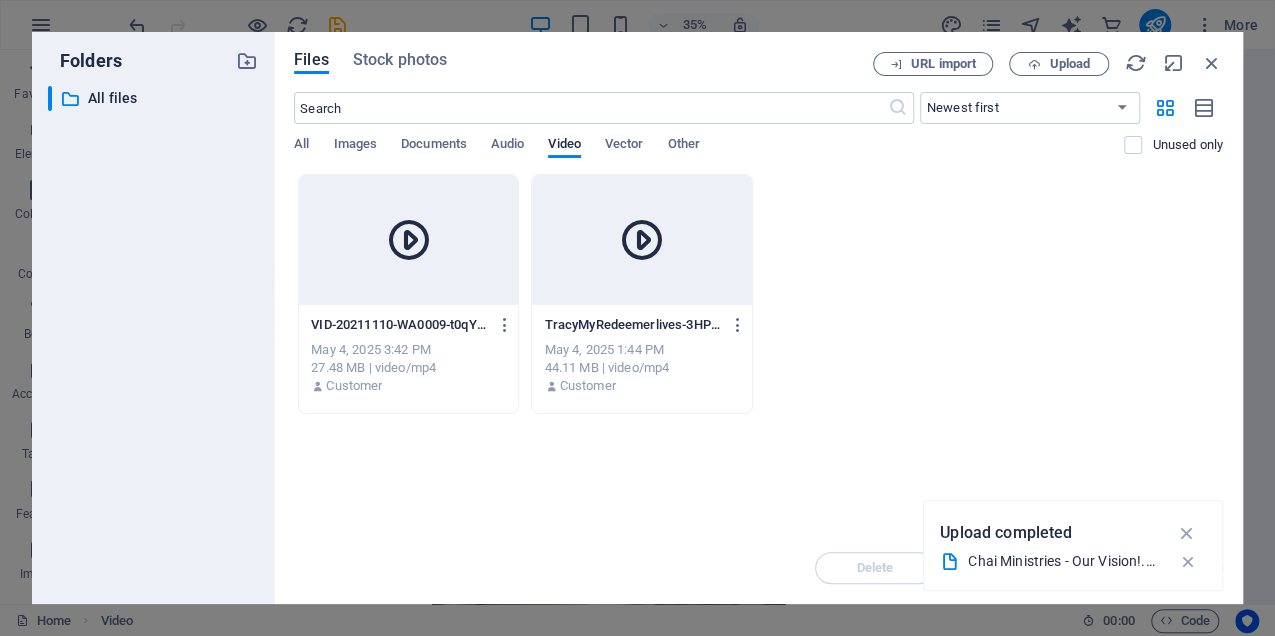 click at bounding box center [1187, 562] 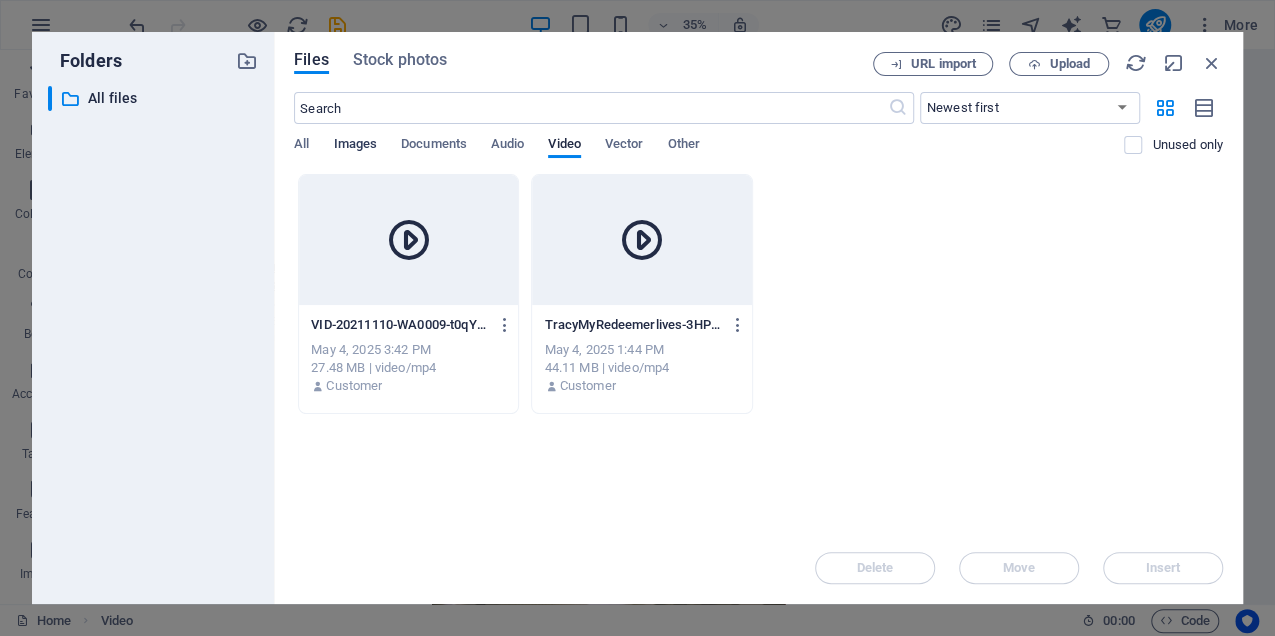 click on "Images" at bounding box center (355, 146) 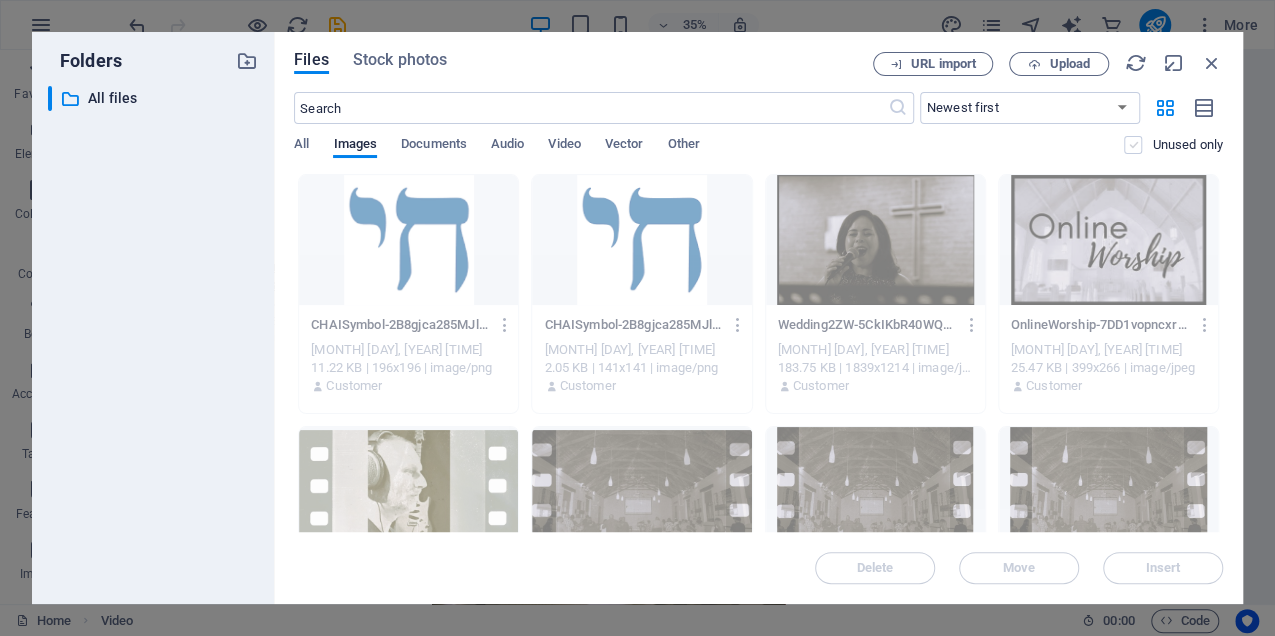 click at bounding box center (1133, 145) 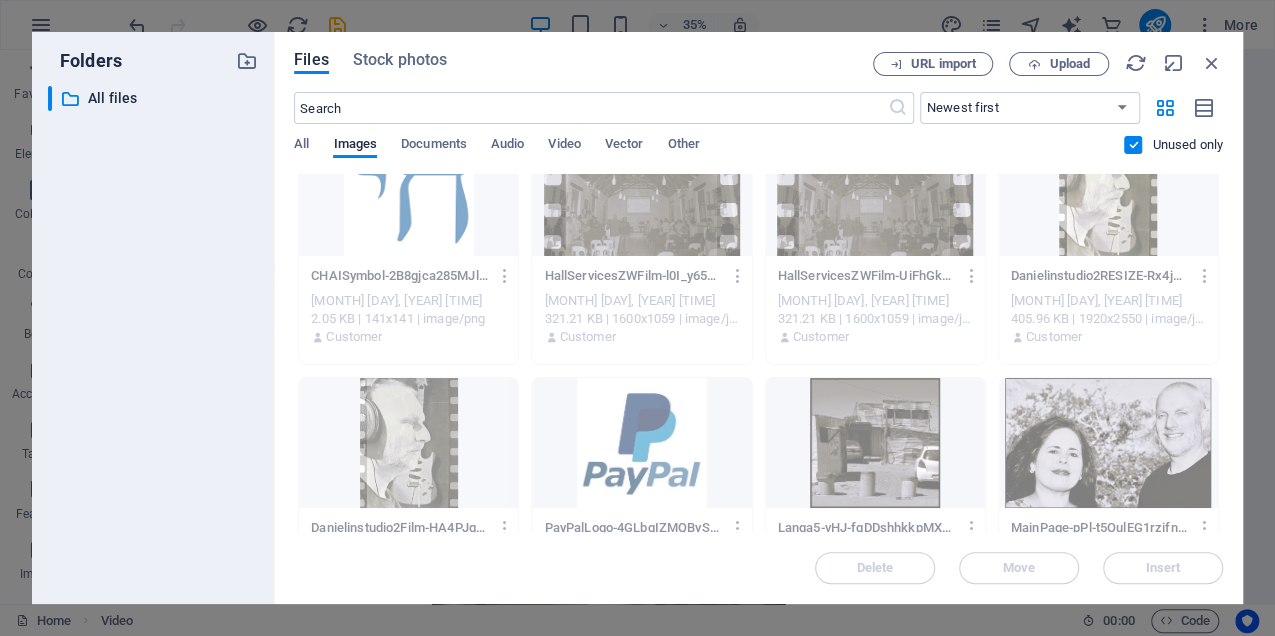scroll, scrollTop: 0, scrollLeft: 0, axis: both 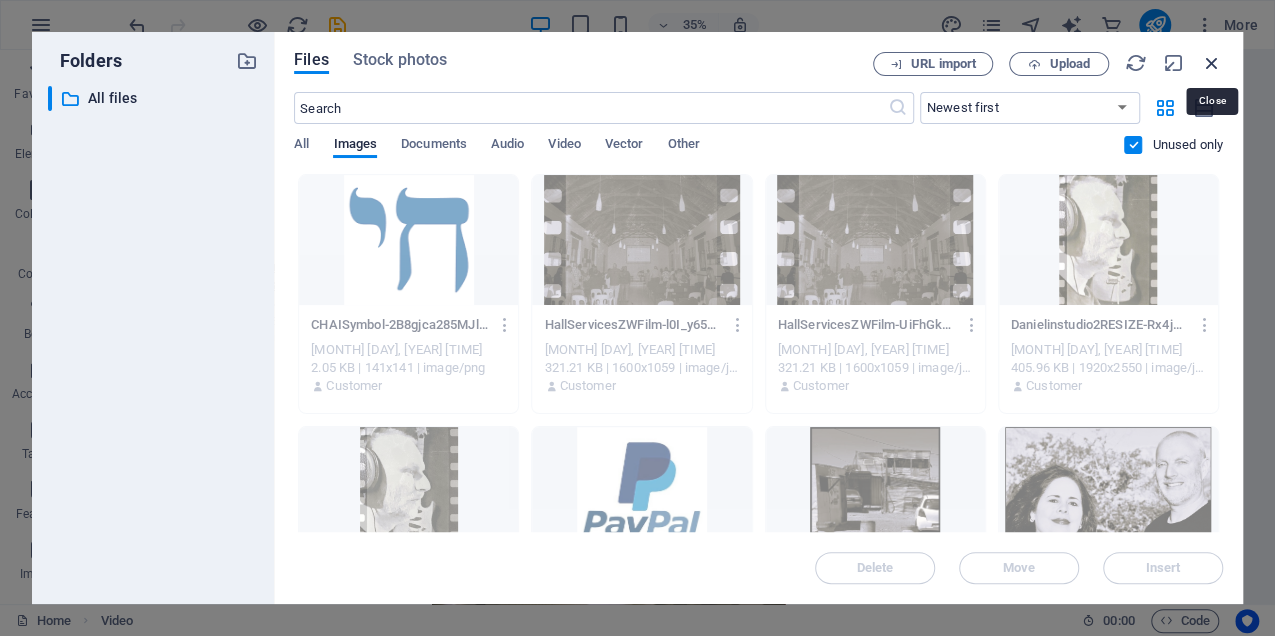 click at bounding box center (1212, 63) 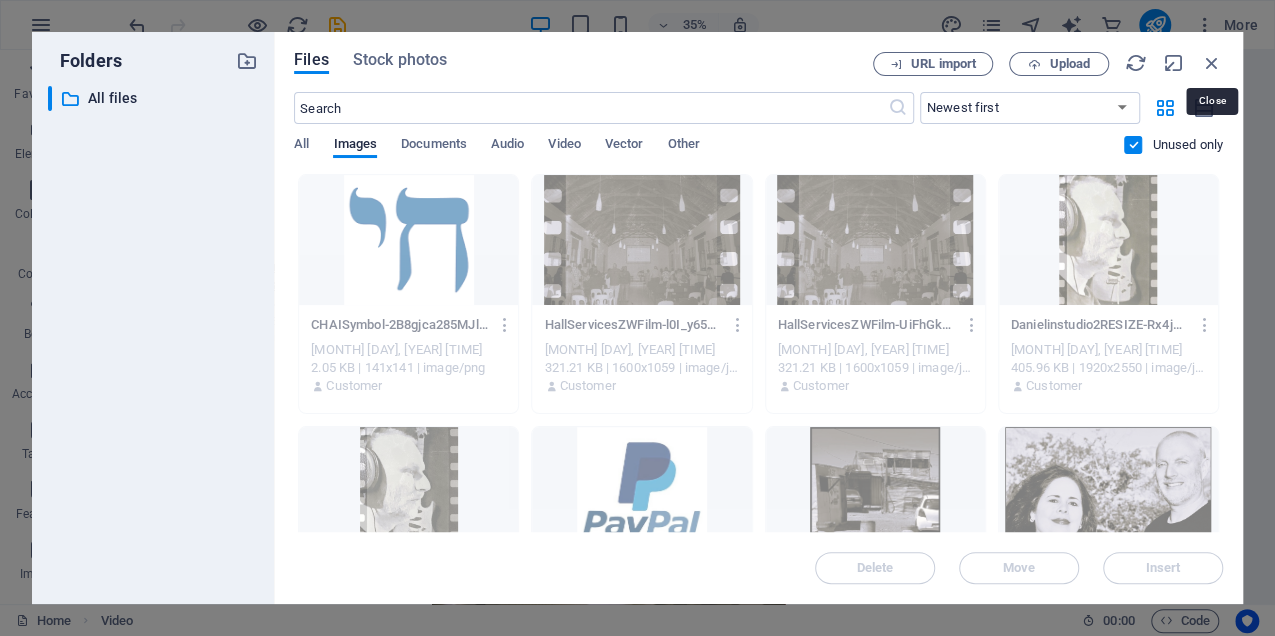 scroll, scrollTop: 1630, scrollLeft: 0, axis: vertical 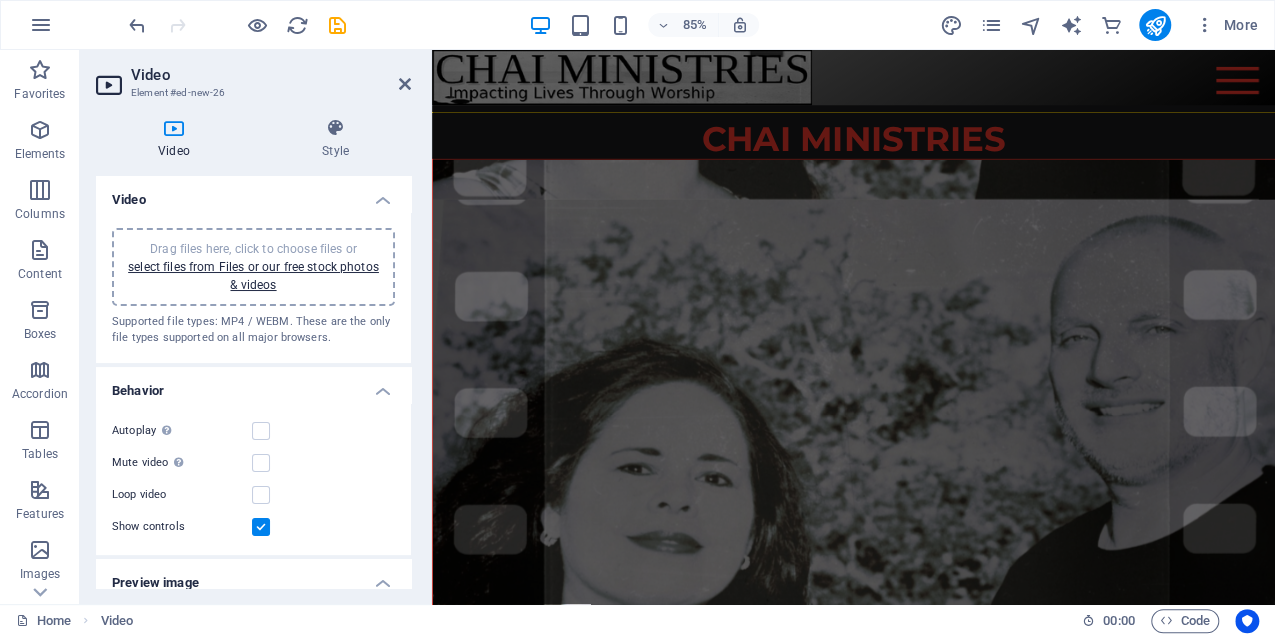 click on "select files from Files or our free stock photos & videos" at bounding box center [253, 276] 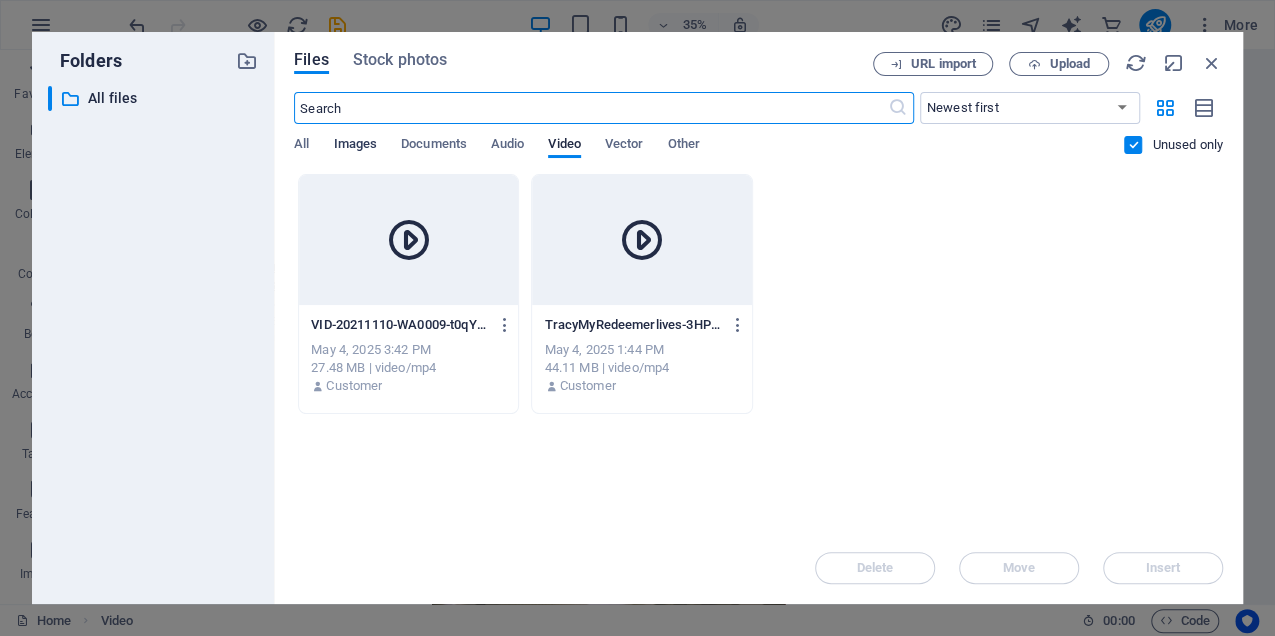 click on "Images" at bounding box center (355, 146) 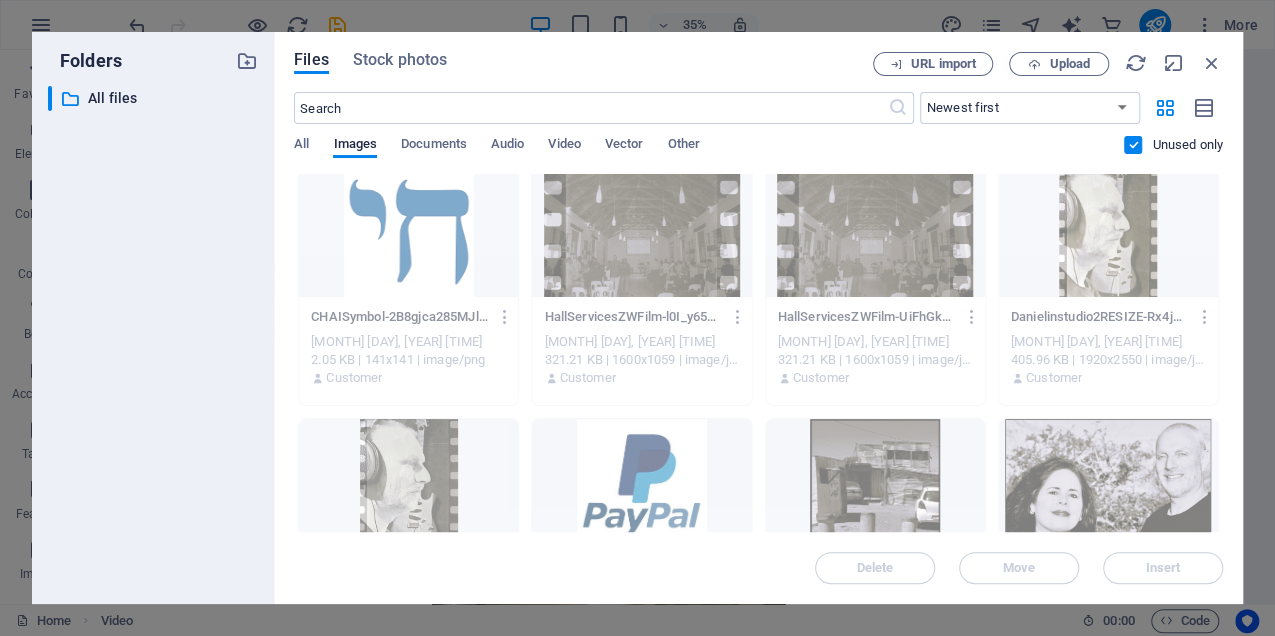 scroll, scrollTop: 0, scrollLeft: 0, axis: both 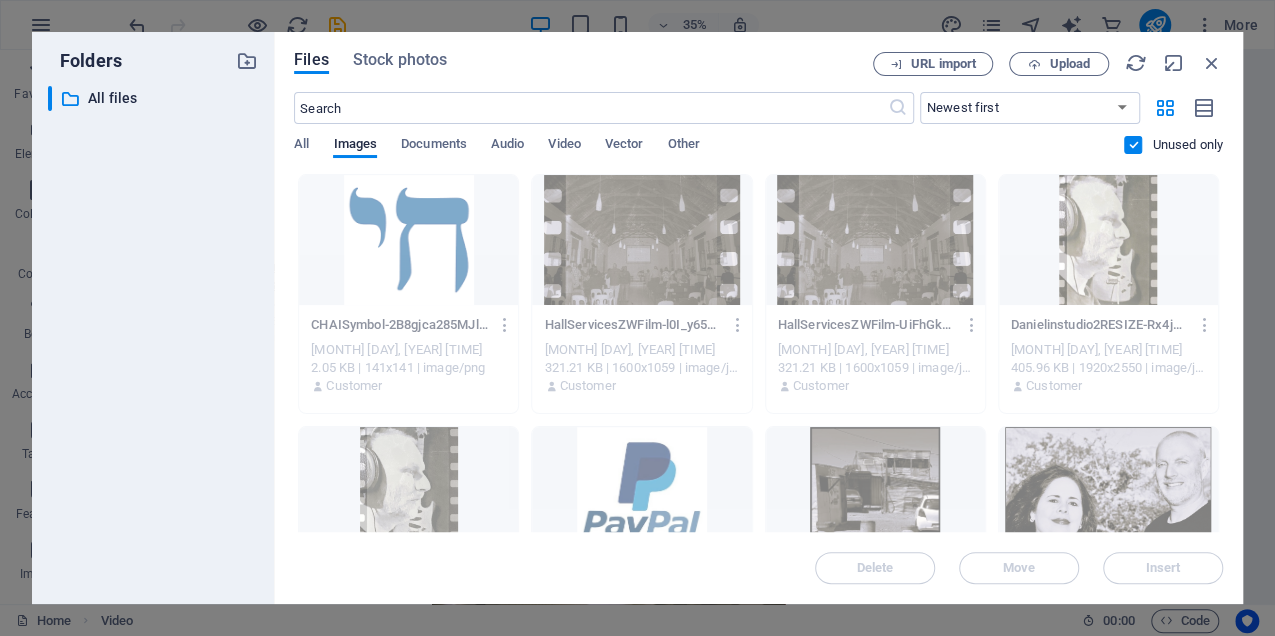 click at bounding box center [1133, 145] 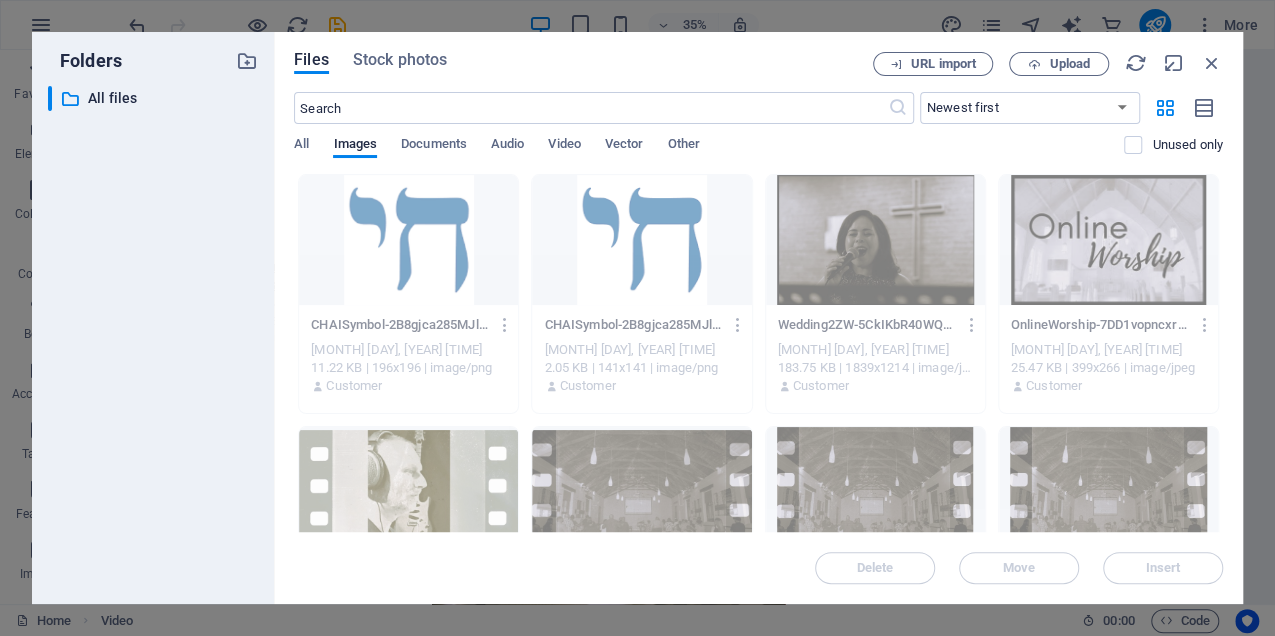drag, startPoint x: 1222, startPoint y: 218, endPoint x: 1212, endPoint y: 261, distance: 44.14748 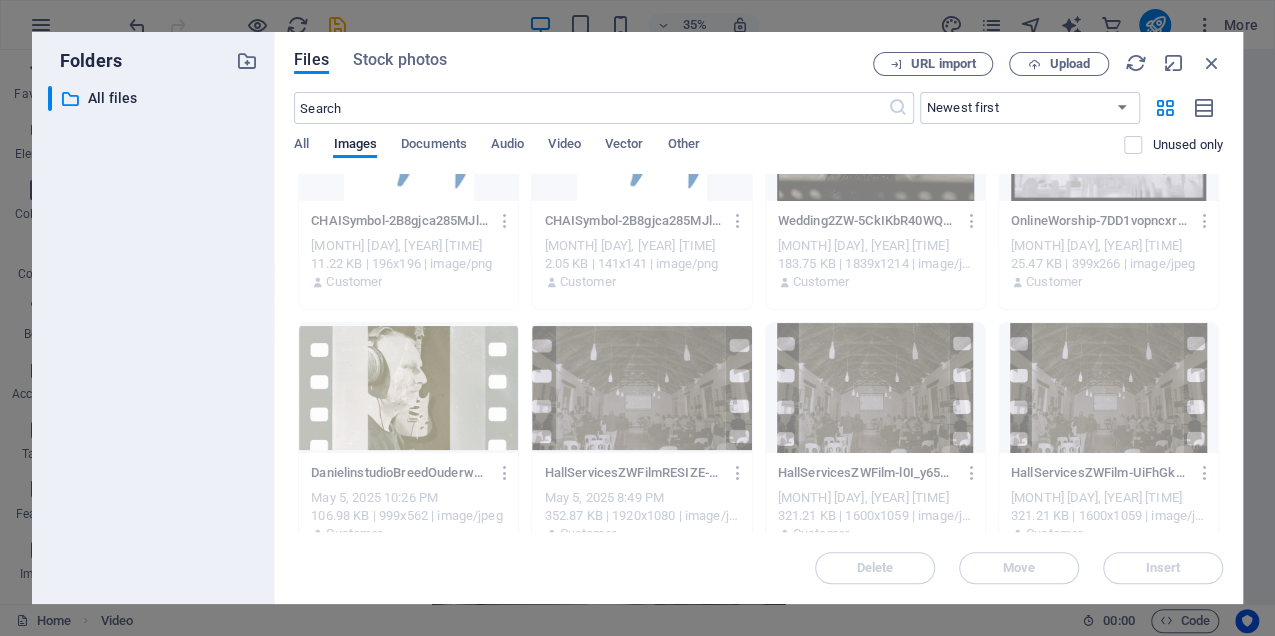 scroll, scrollTop: 98, scrollLeft: 0, axis: vertical 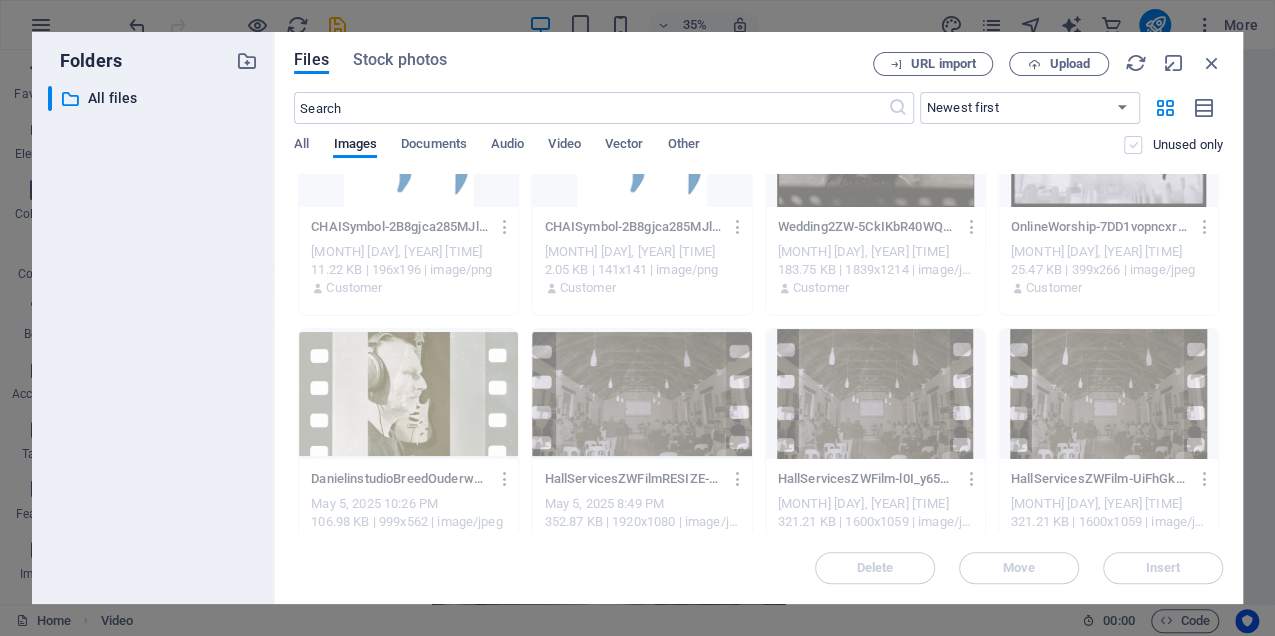 click at bounding box center [1133, 145] 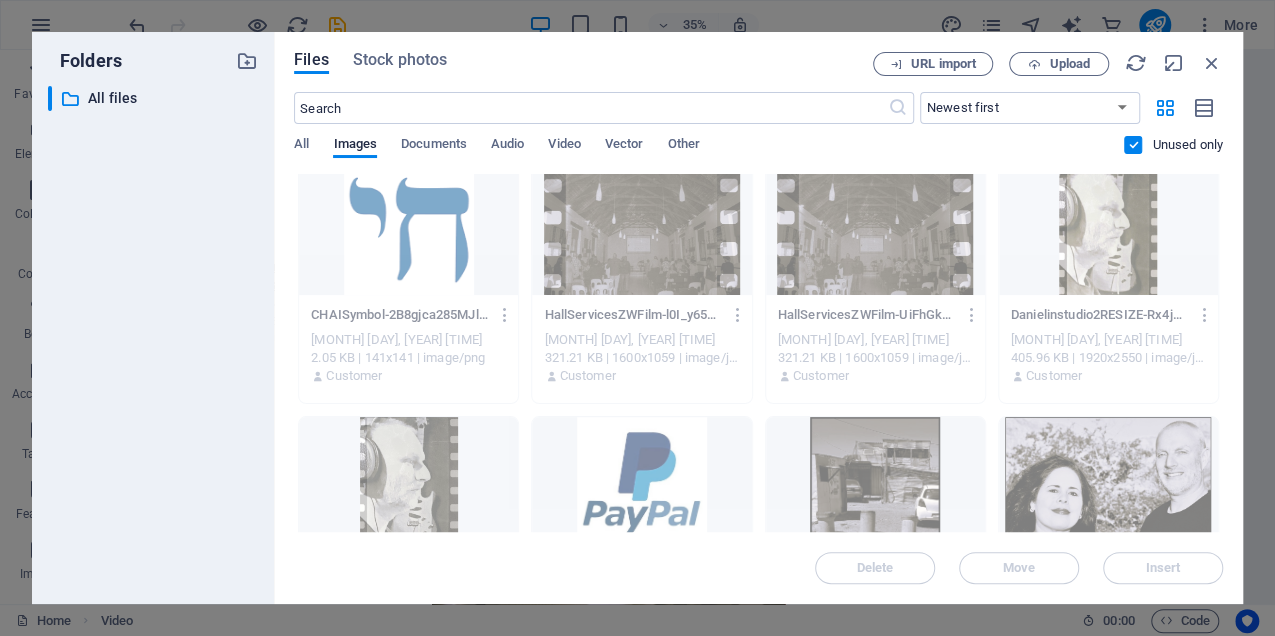 scroll, scrollTop: 4, scrollLeft: 0, axis: vertical 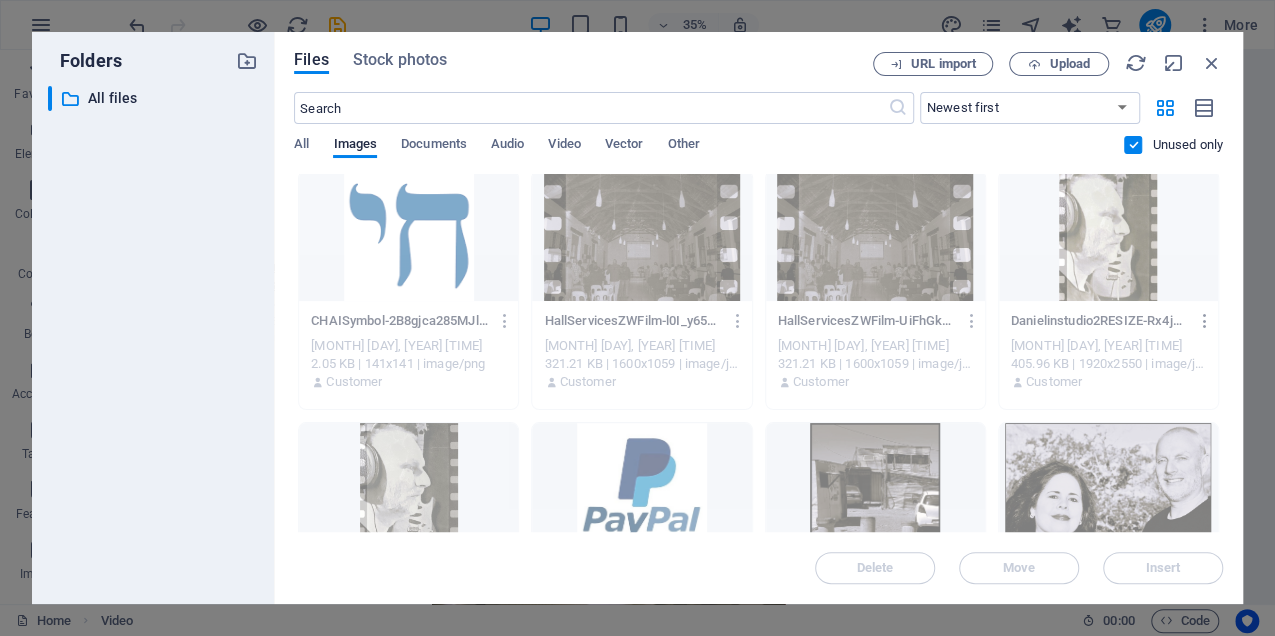 click at bounding box center [1204, 321] 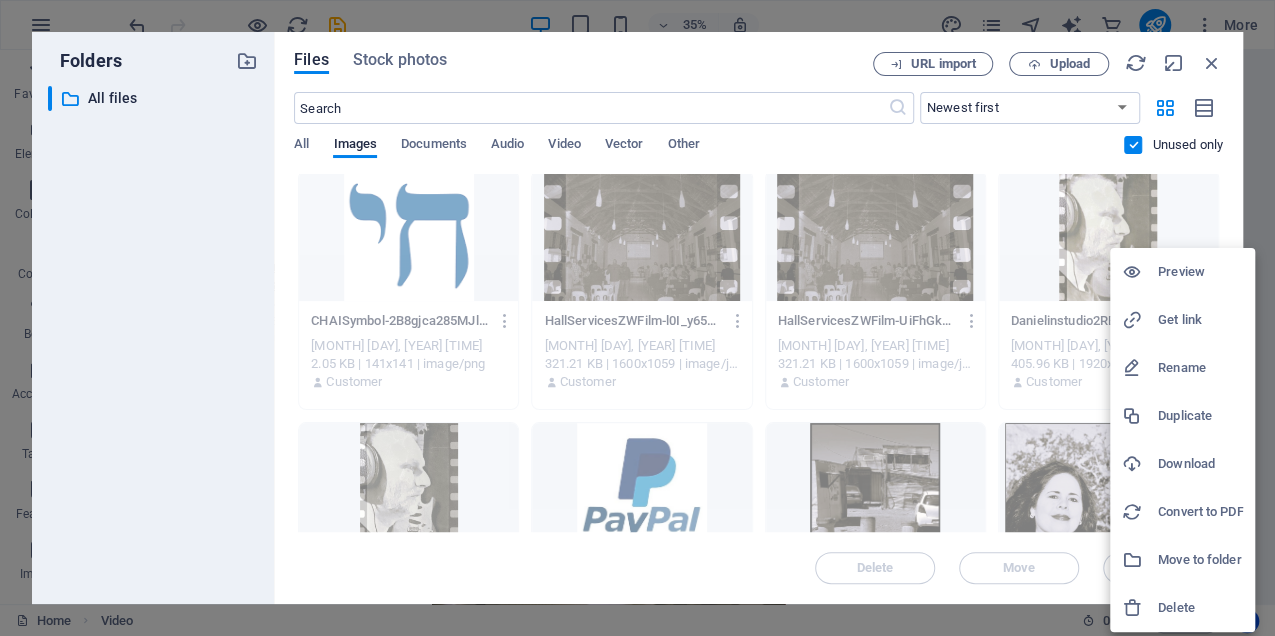 click on "Delete" at bounding box center (1200, 608) 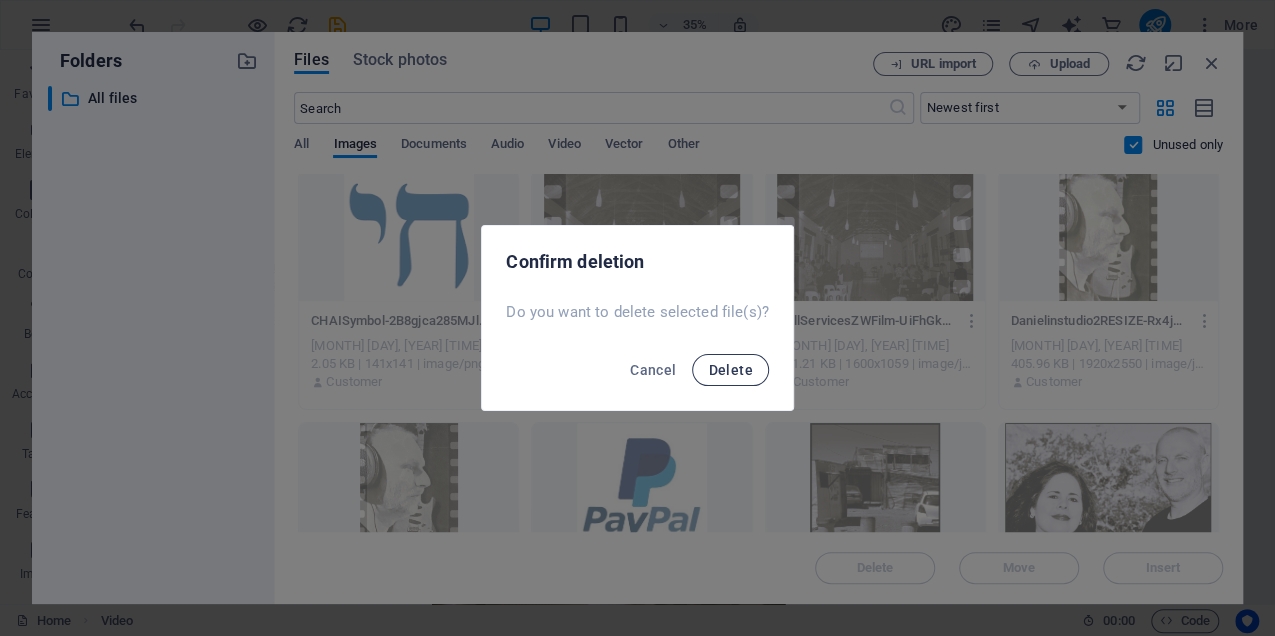 click on "Delete" at bounding box center (730, 370) 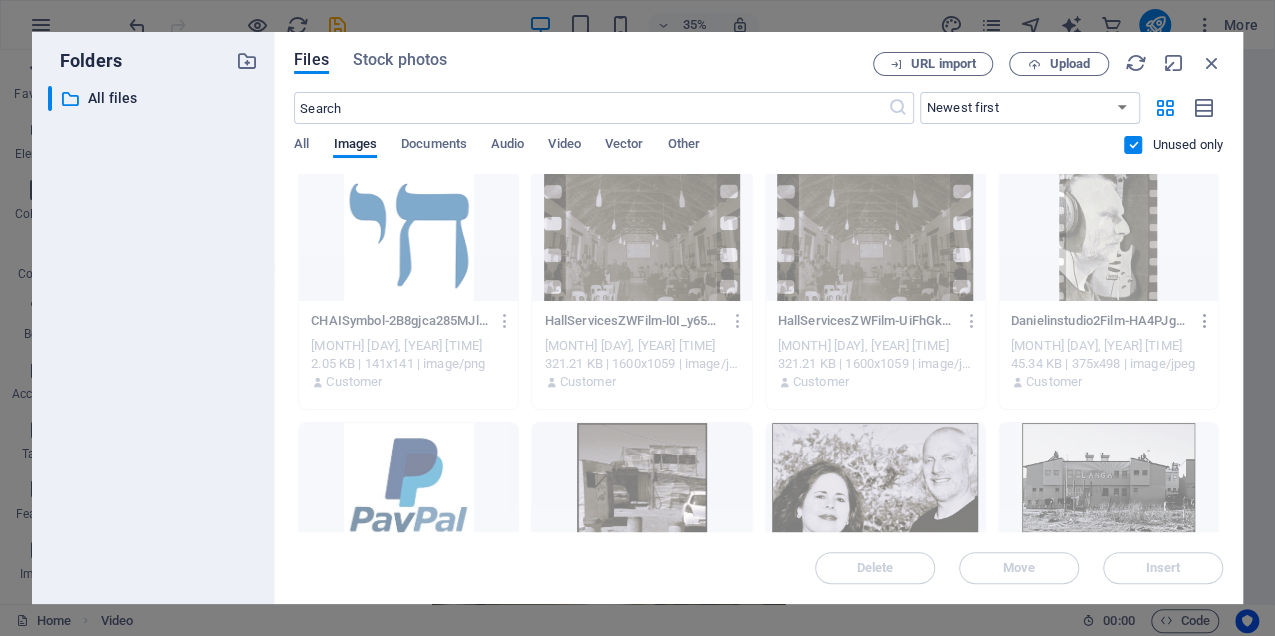 click at bounding box center (1204, 321) 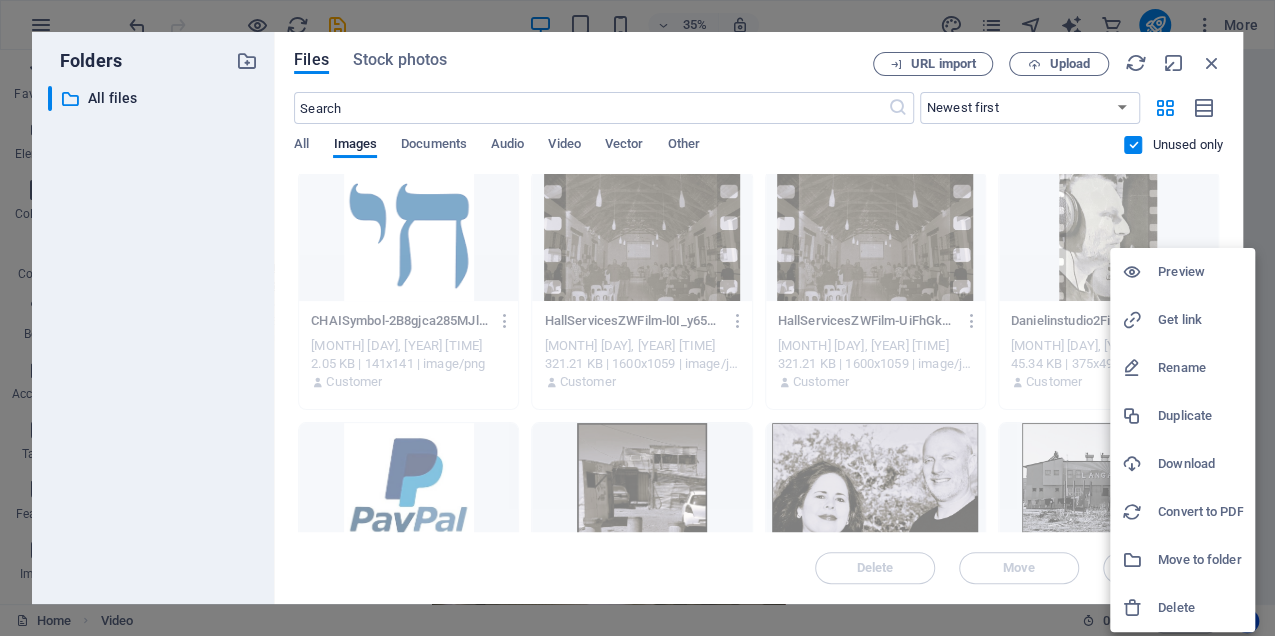 click on "Delete" at bounding box center (1200, 608) 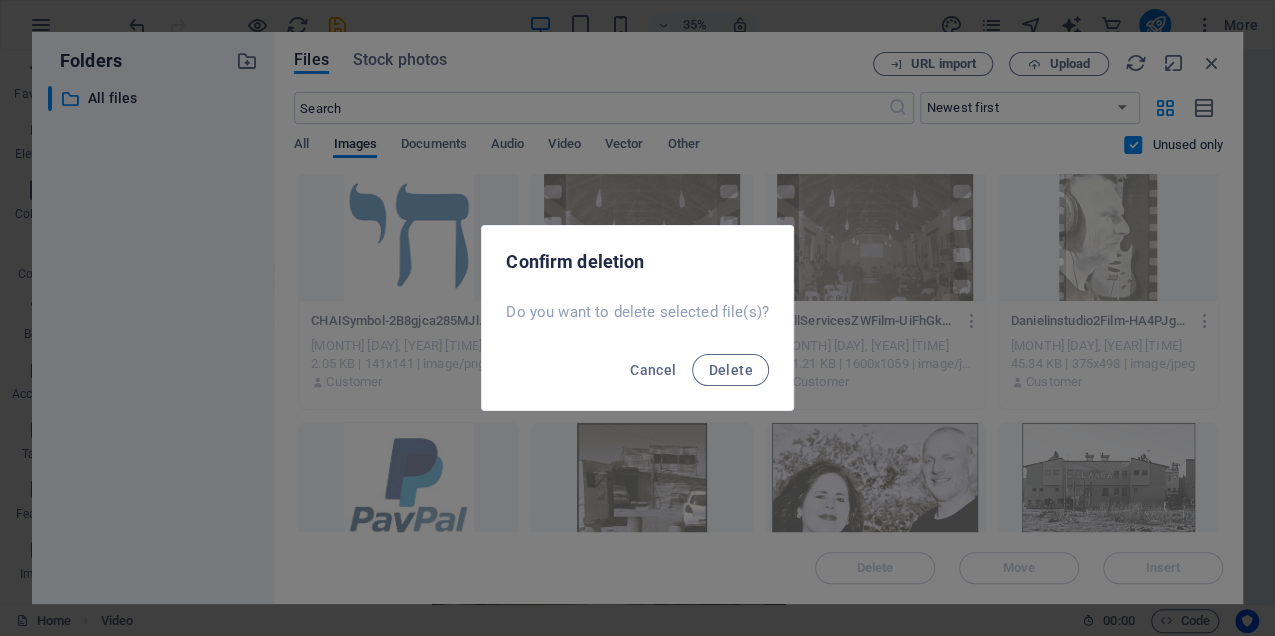 click on "Delete" at bounding box center [730, 370] 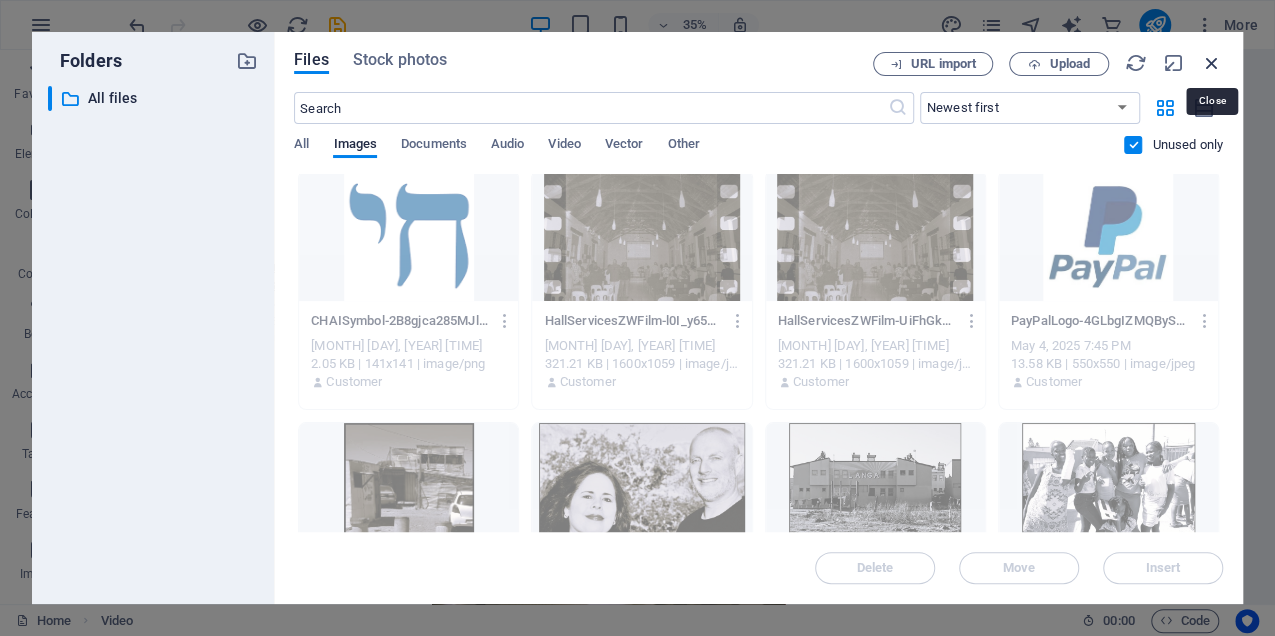 click at bounding box center [1212, 63] 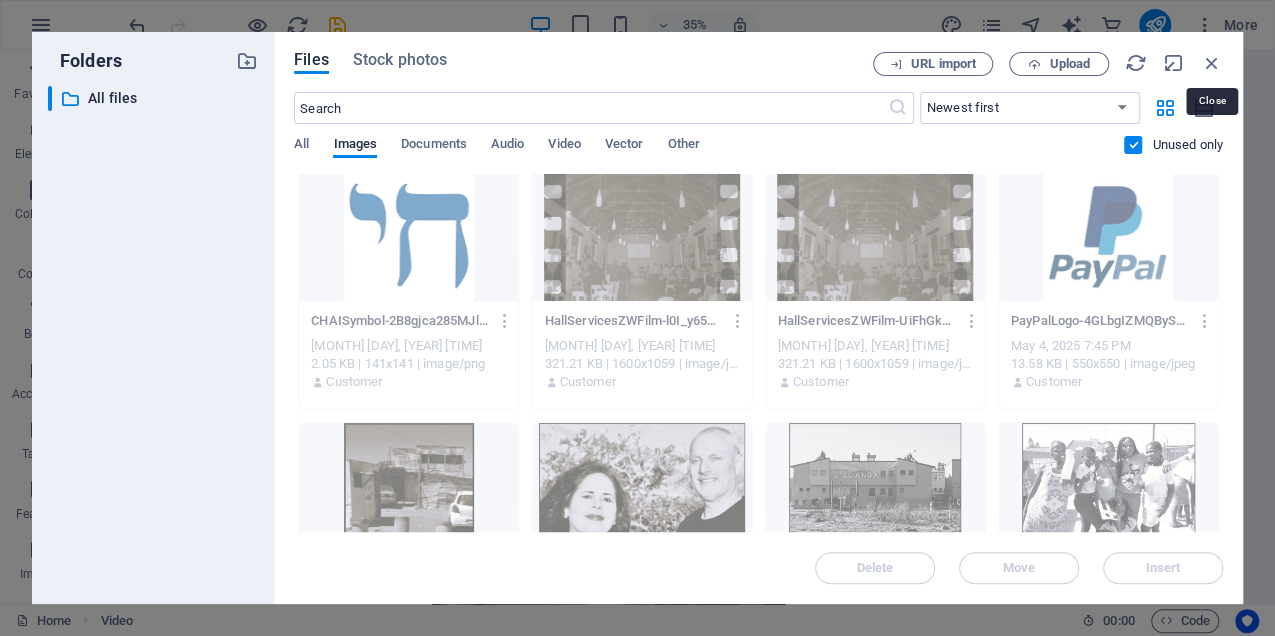 scroll, scrollTop: 1630, scrollLeft: 0, axis: vertical 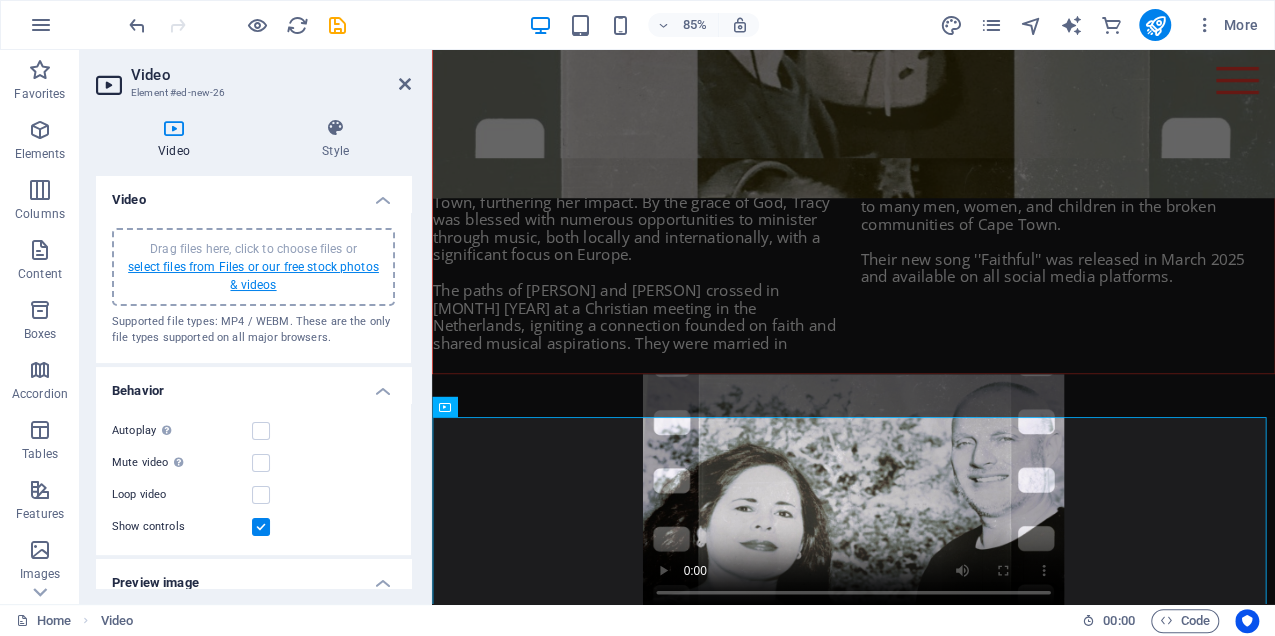 click on "select files from Files or our free stock photos & videos" at bounding box center (253, 276) 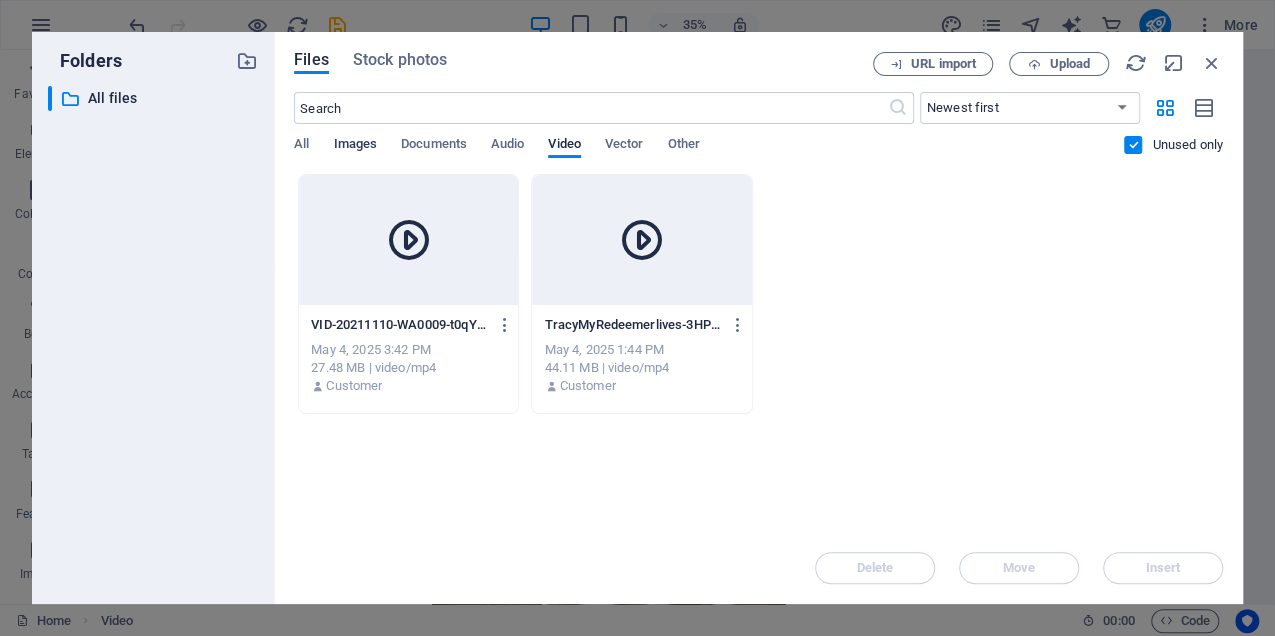 drag, startPoint x: 360, startPoint y: 146, endPoint x: 377, endPoint y: 145, distance: 17.029387 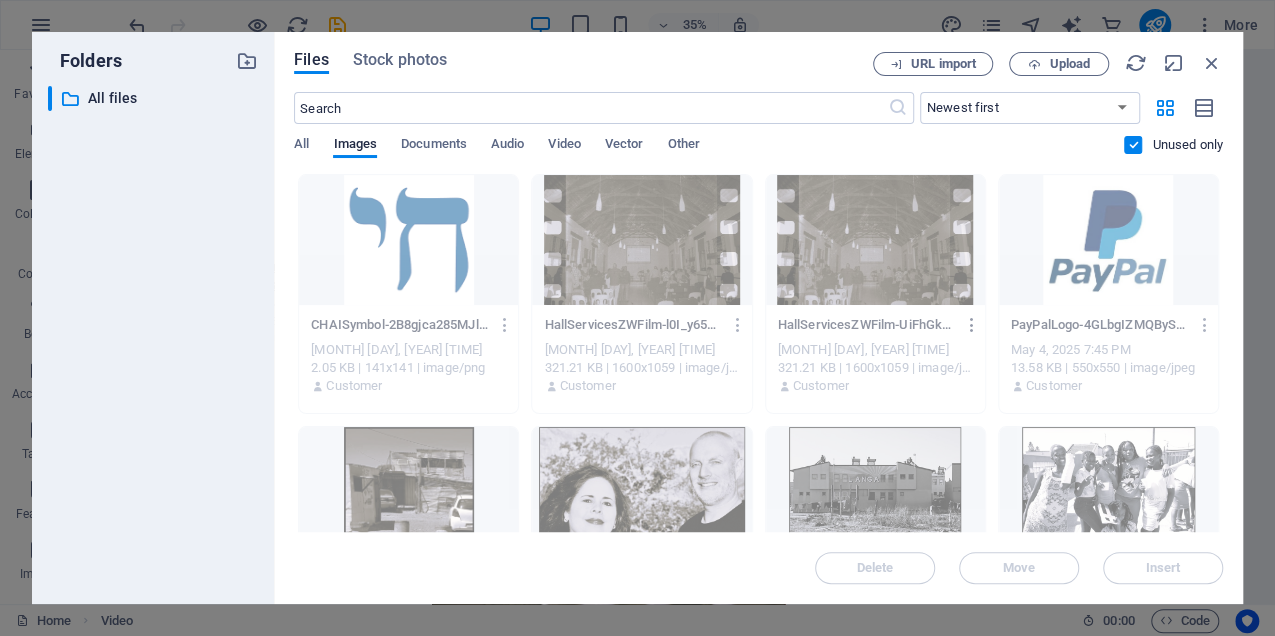 click at bounding box center (971, 325) 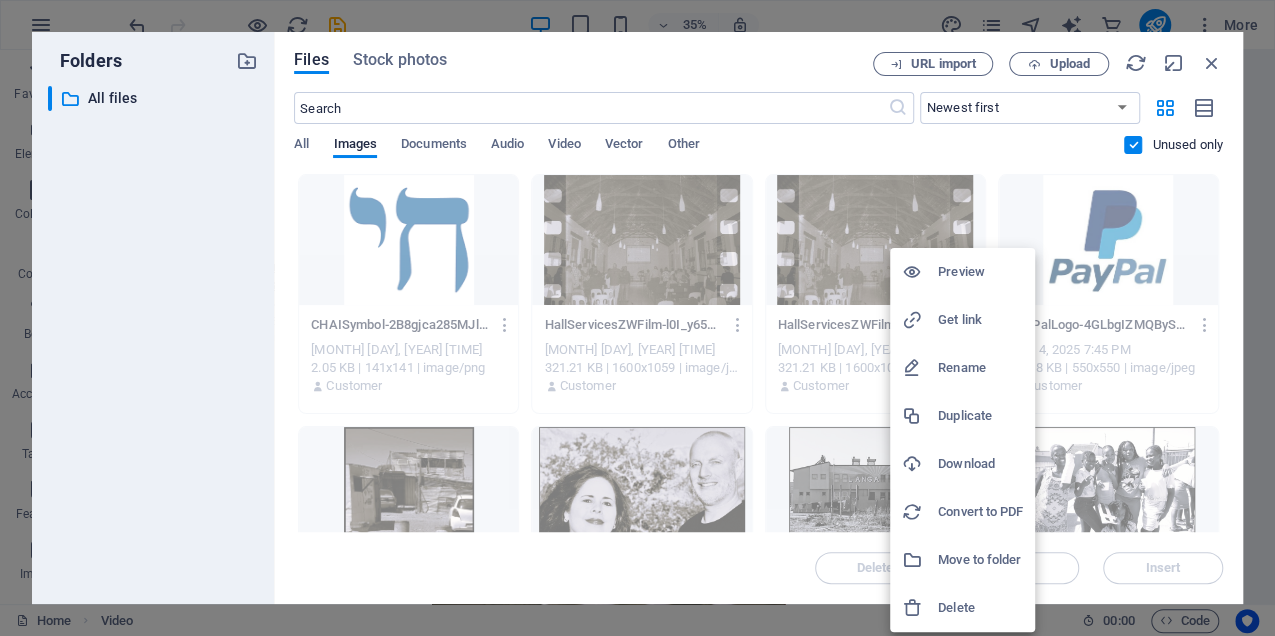 click on "Delete" at bounding box center [980, 608] 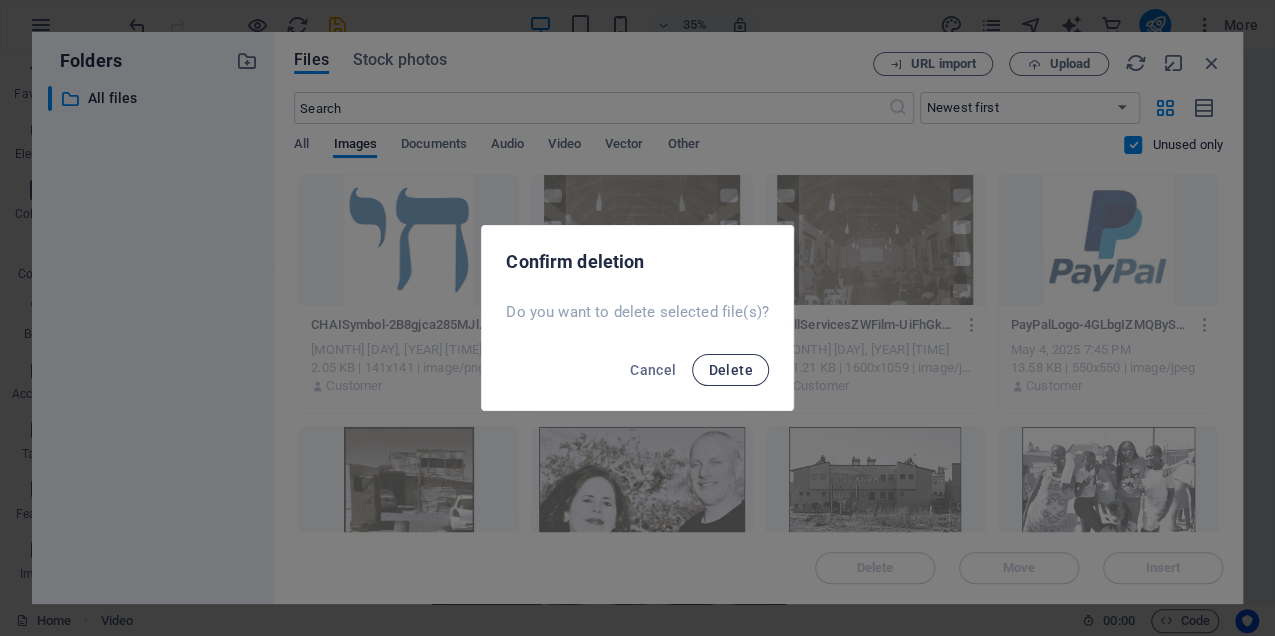 click on "Delete" at bounding box center (730, 370) 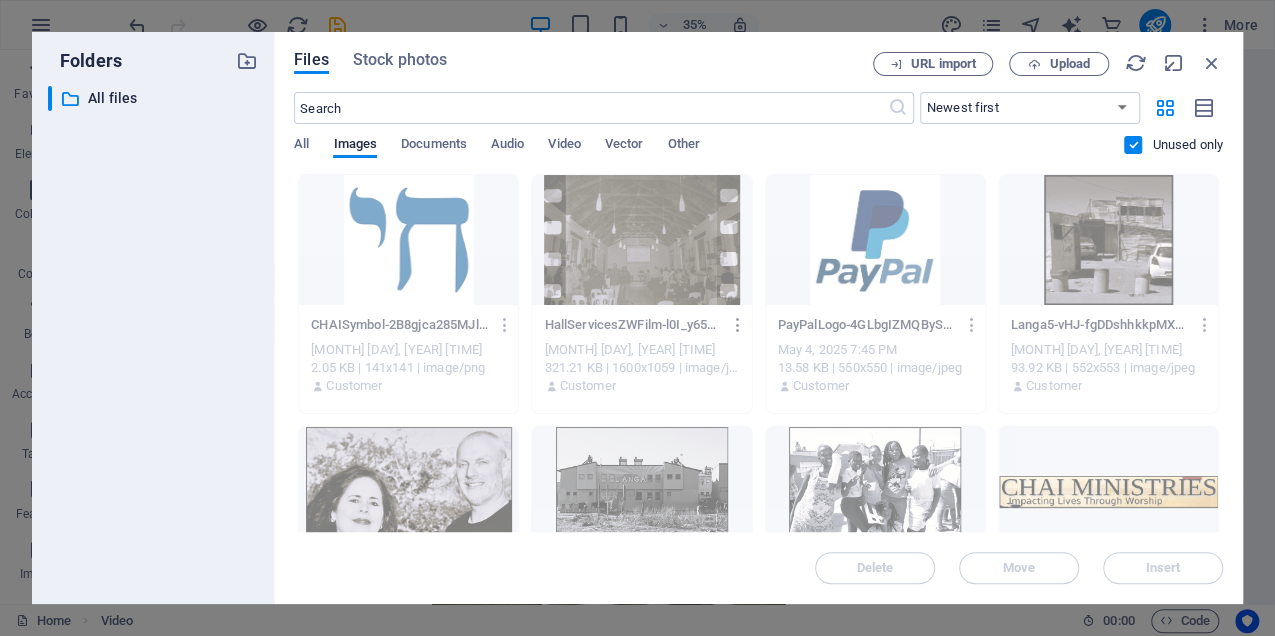 click at bounding box center (738, 325) 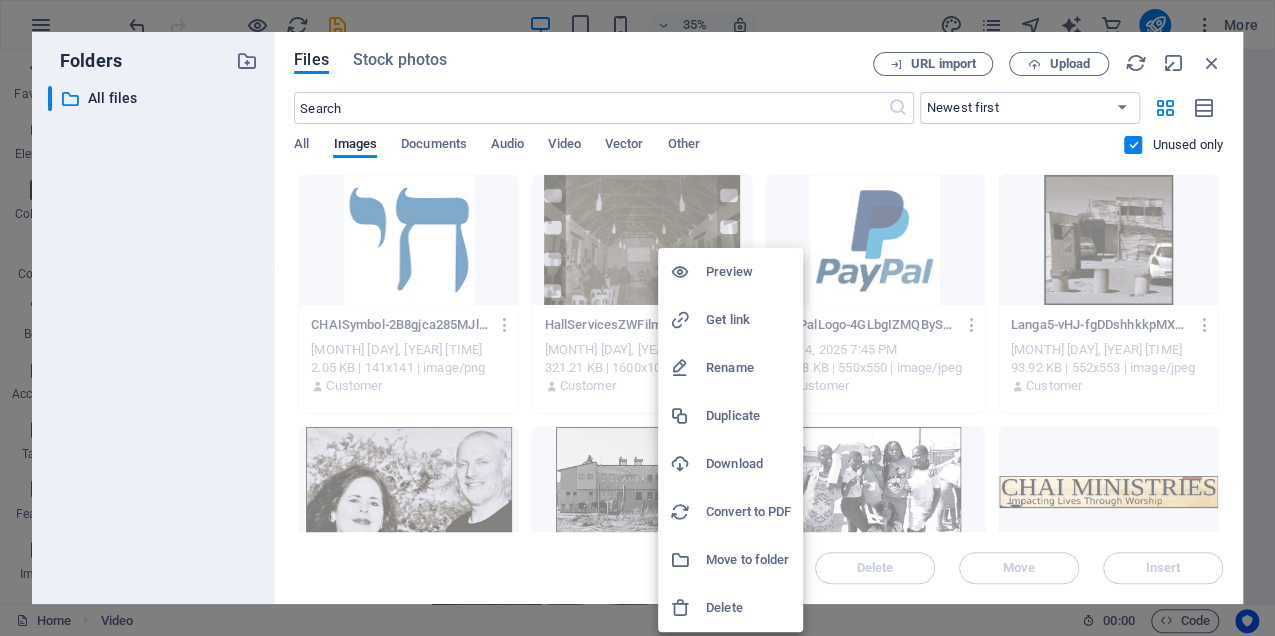 click on "Delete" at bounding box center [748, 608] 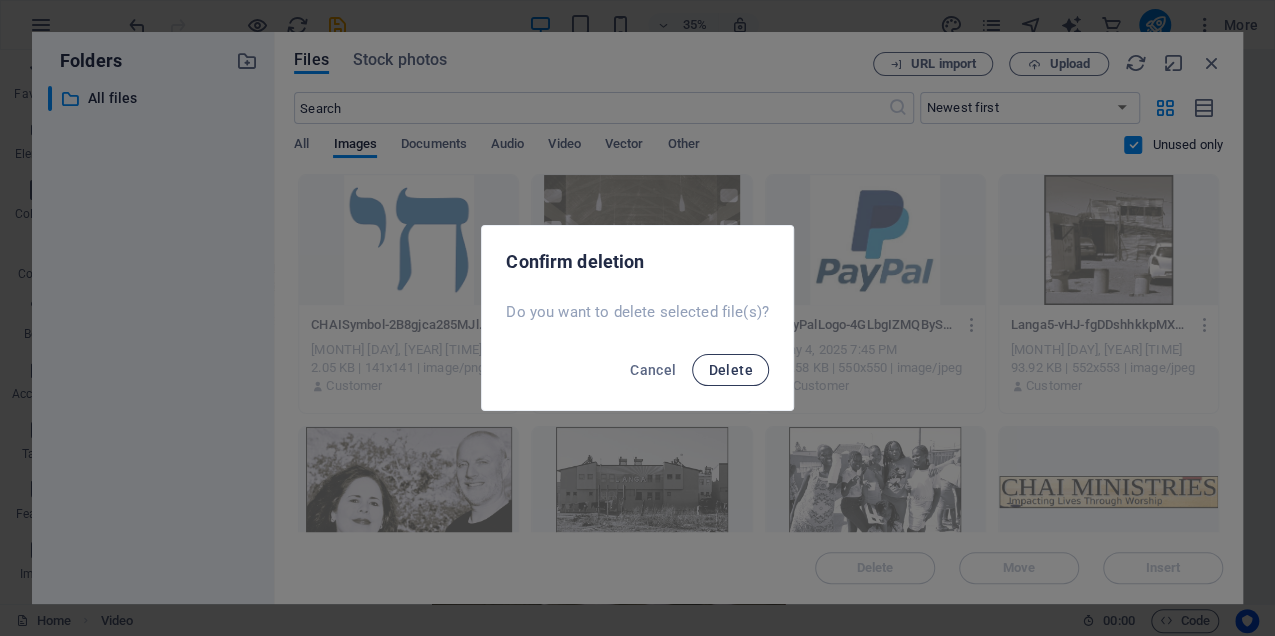 click on "Delete" at bounding box center (730, 370) 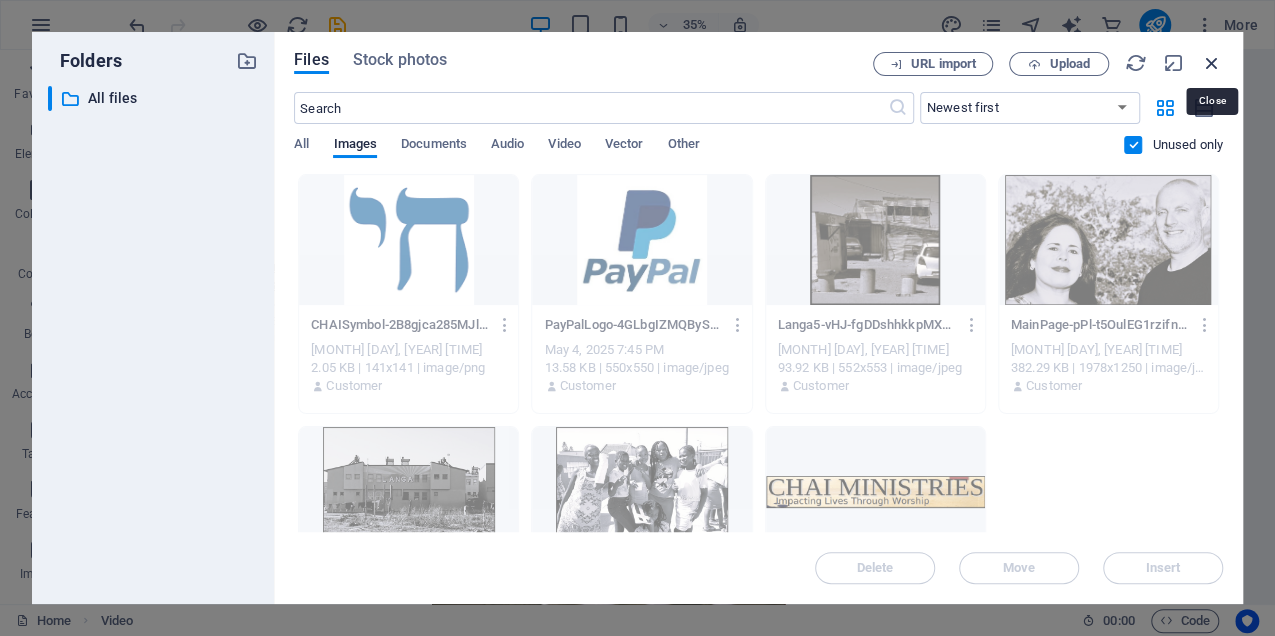 click at bounding box center [1212, 63] 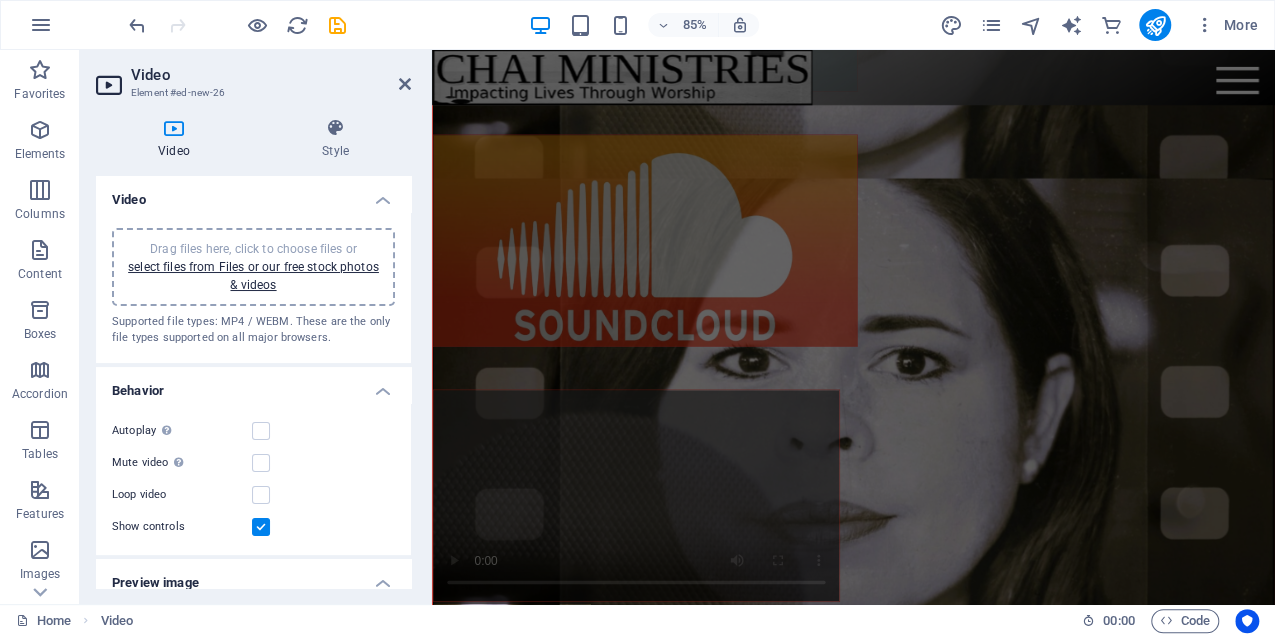 scroll, scrollTop: 5422, scrollLeft: 0, axis: vertical 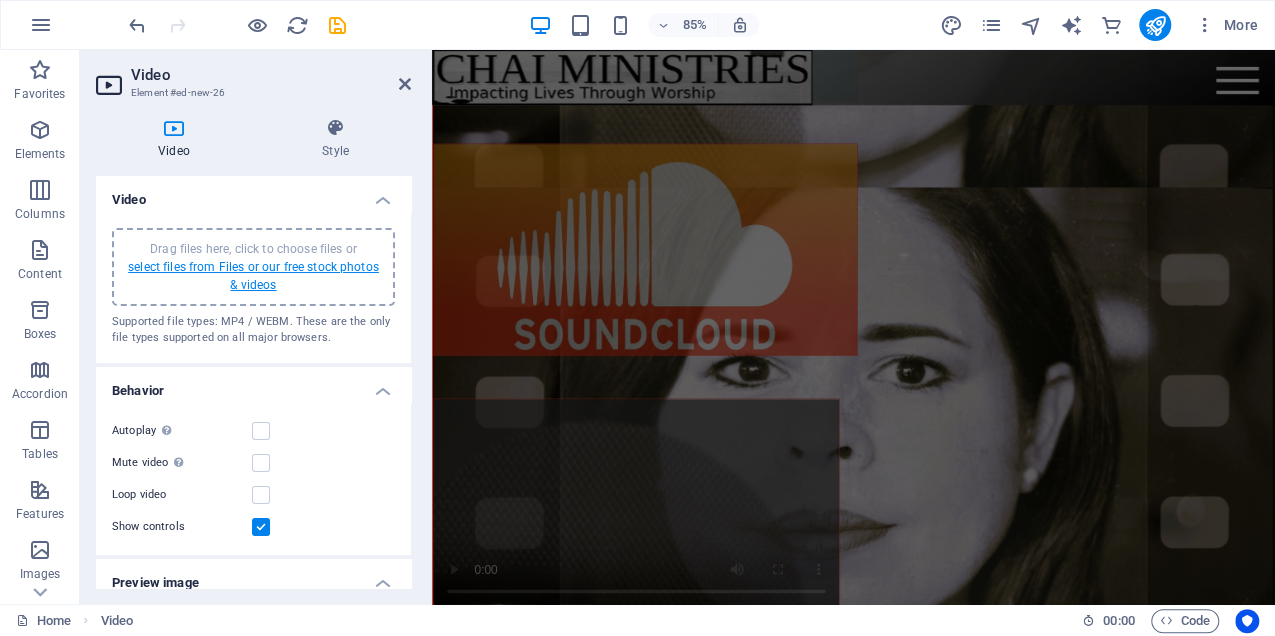 click on "select files from Files or our free stock photos & videos" at bounding box center [253, 276] 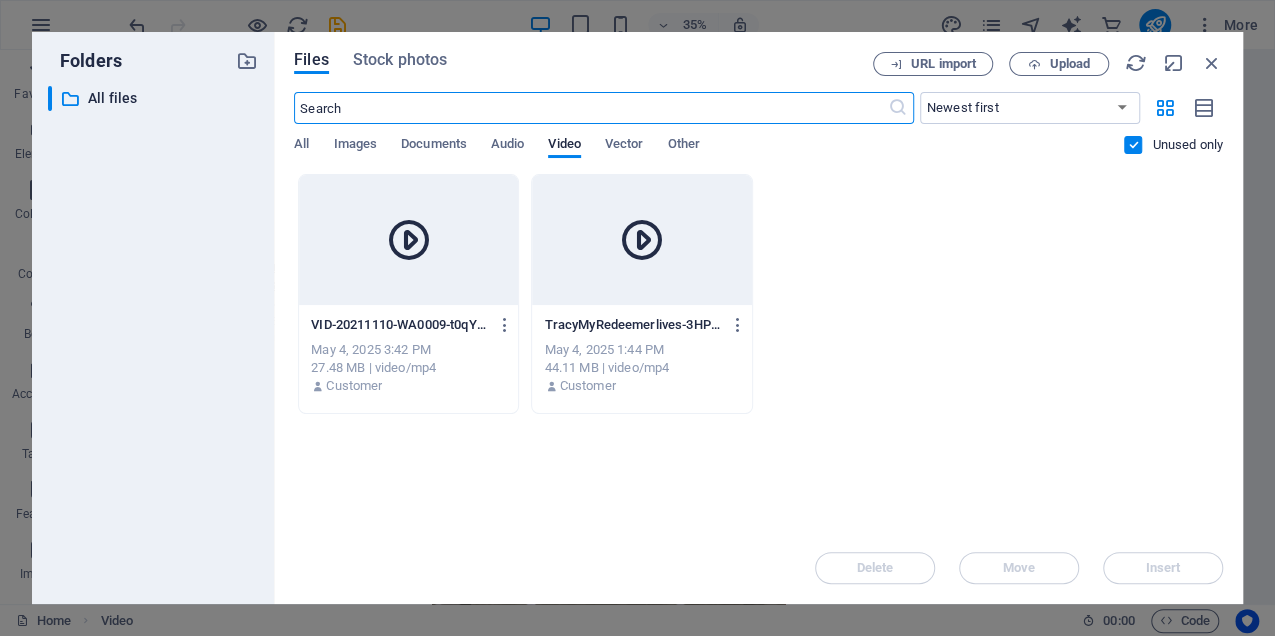 scroll, scrollTop: 1157, scrollLeft: 0, axis: vertical 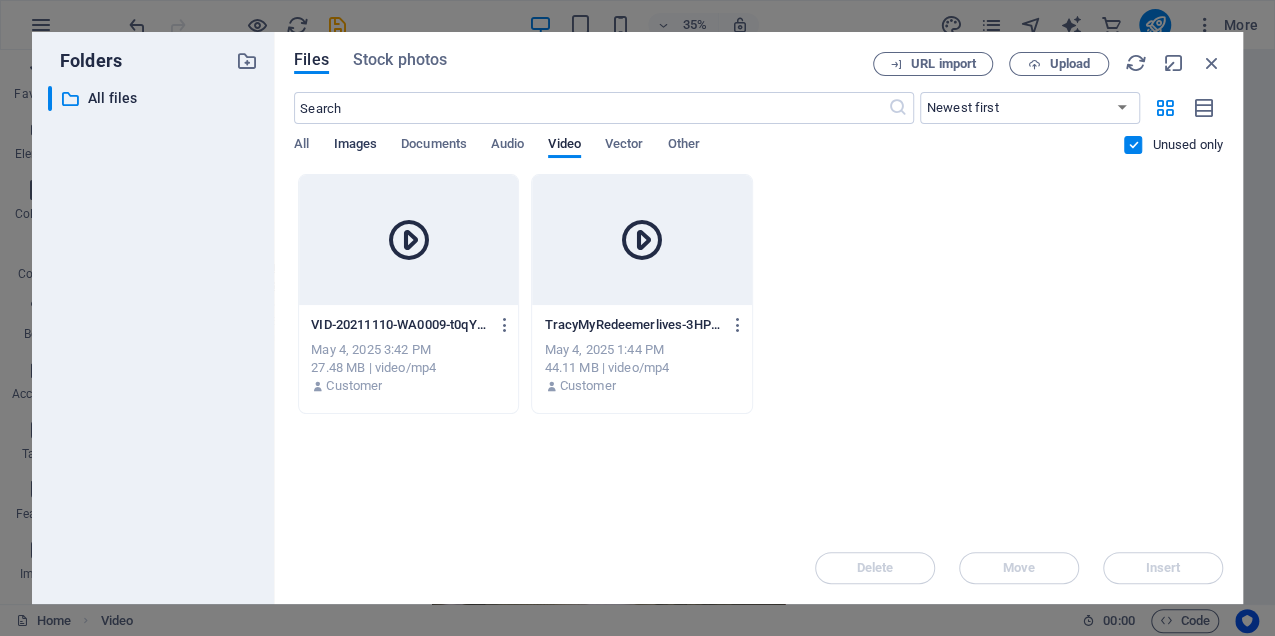 click on "Images" at bounding box center [355, 146] 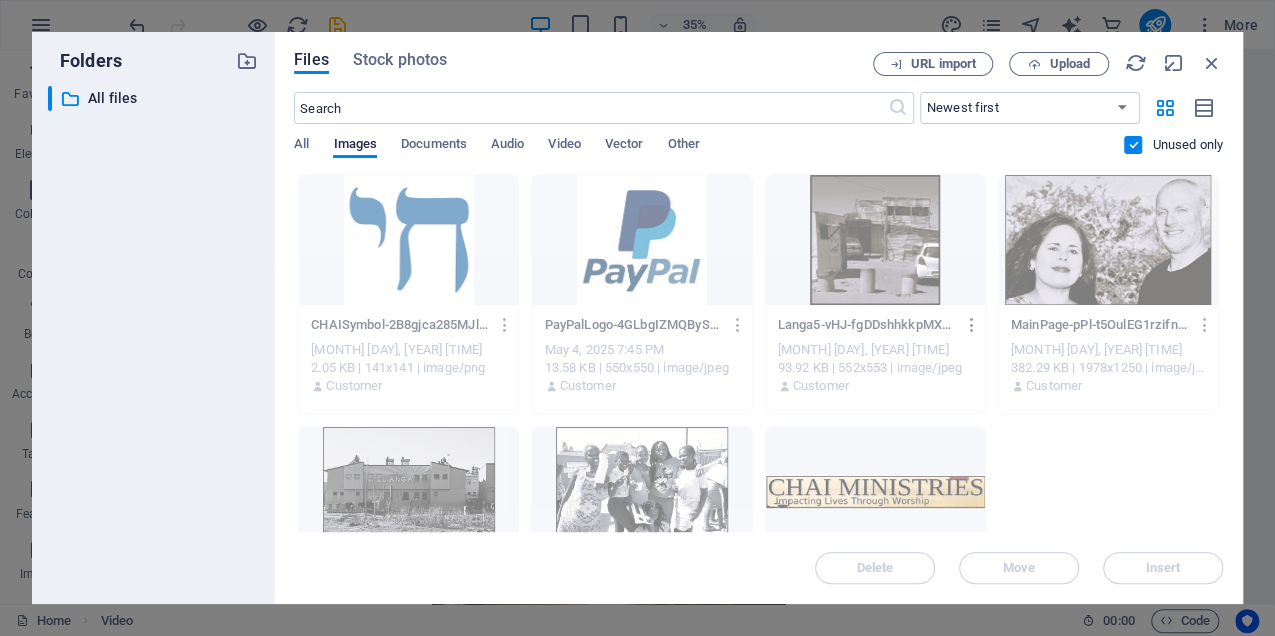 click at bounding box center (971, 325) 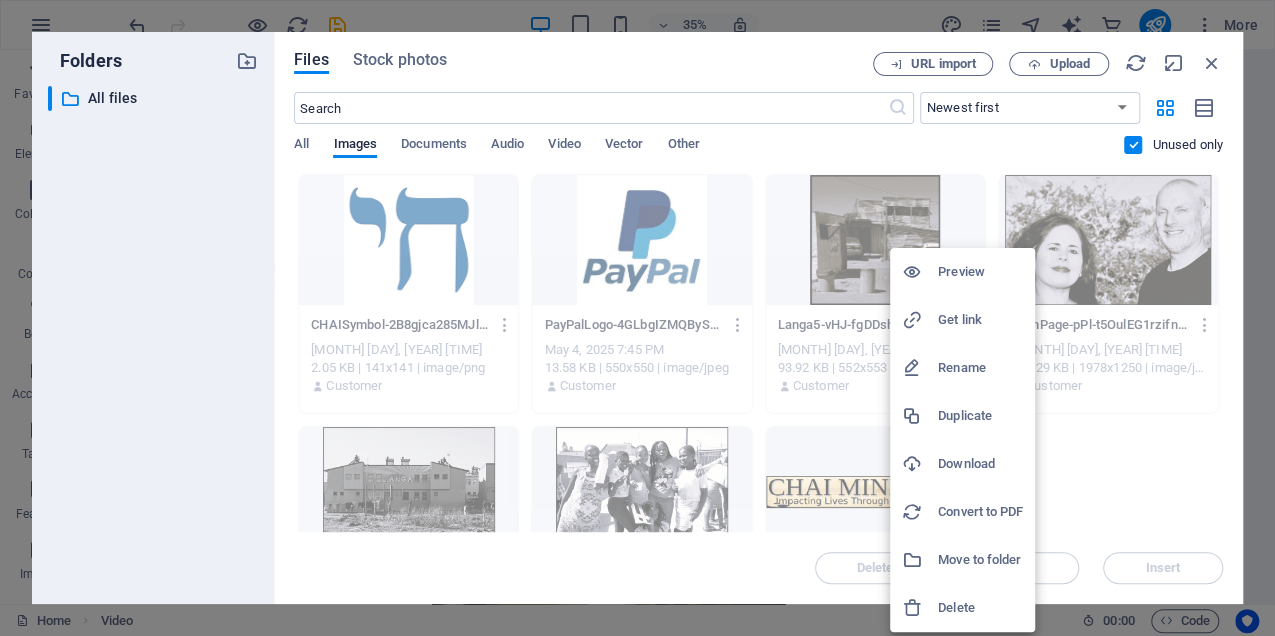 click on "Delete" at bounding box center (980, 608) 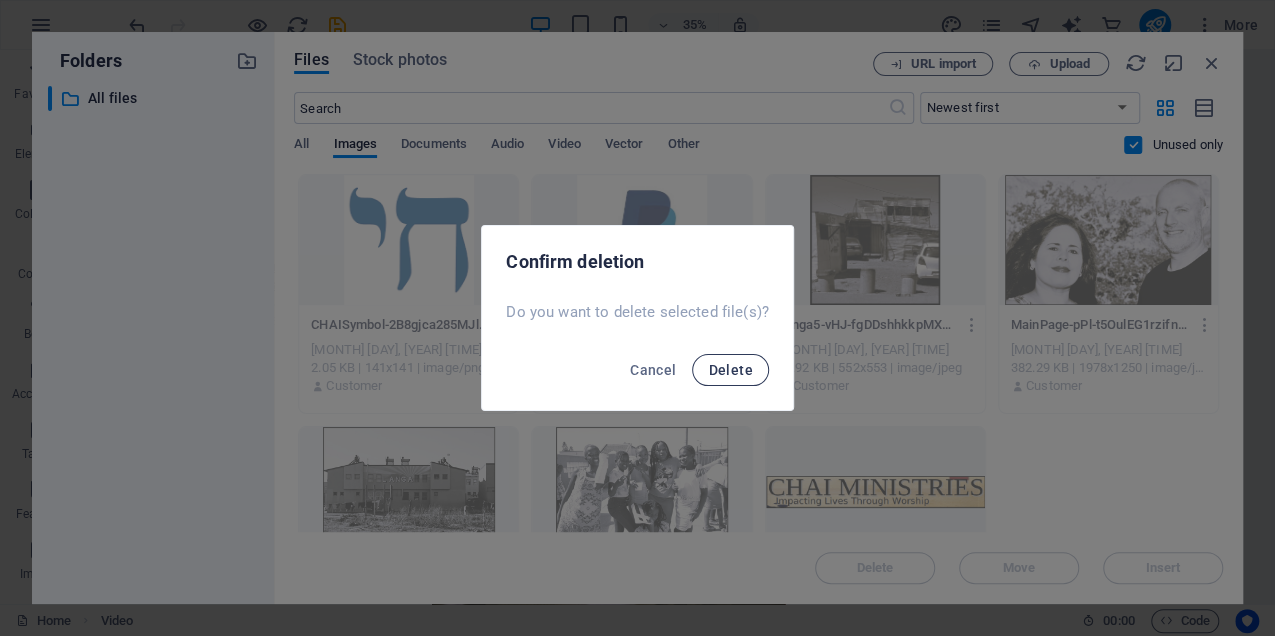 click on "Delete" at bounding box center (730, 370) 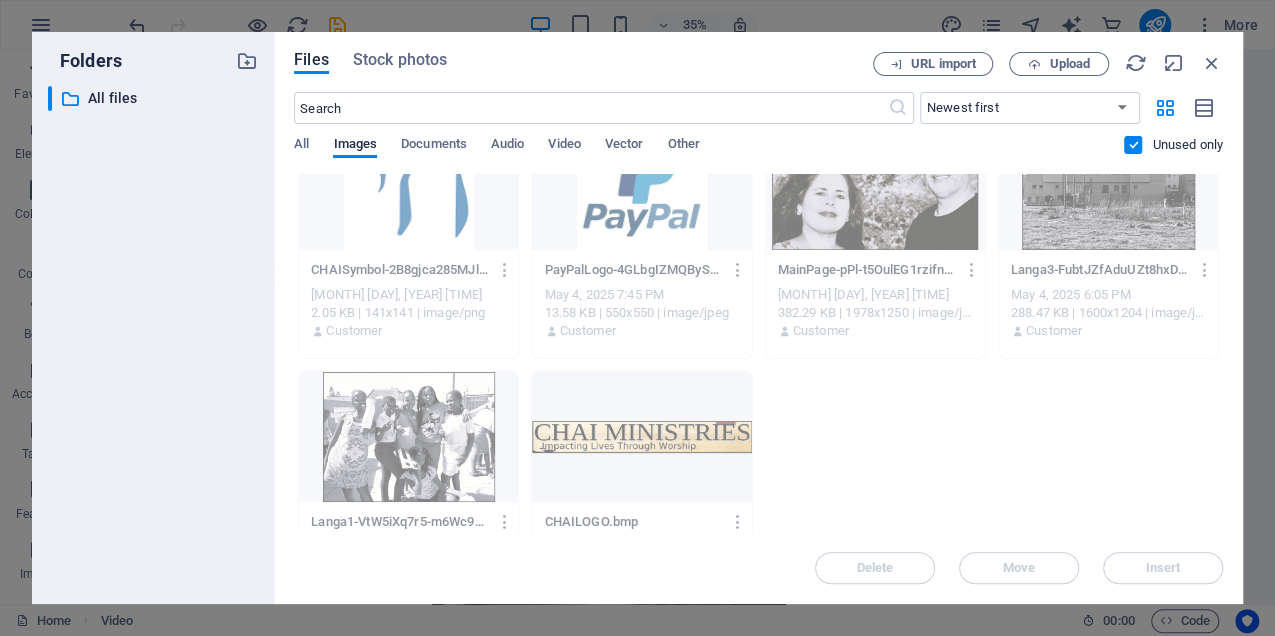scroll, scrollTop: 58, scrollLeft: 0, axis: vertical 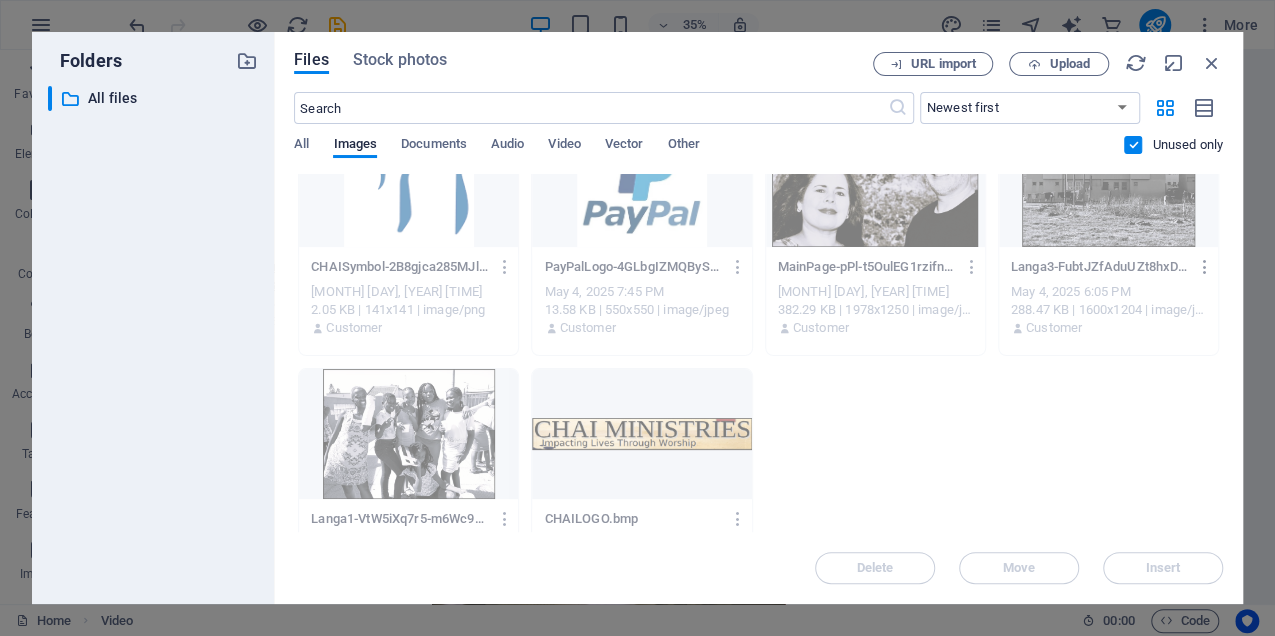 click at bounding box center (1204, 267) 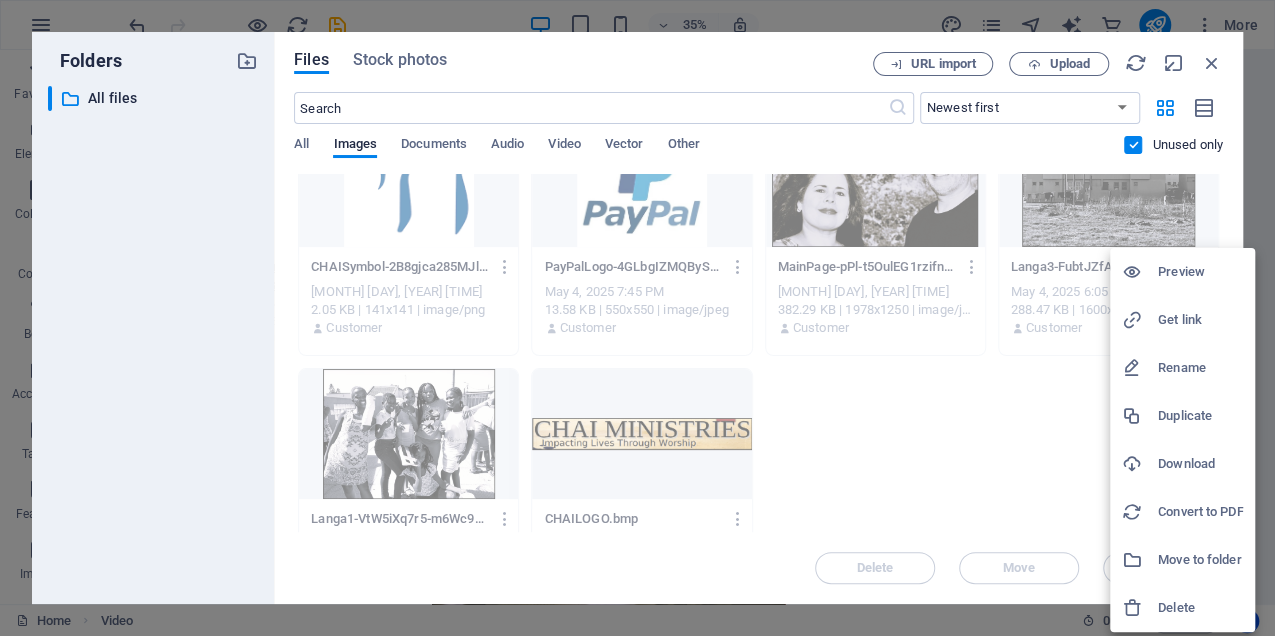 click on "Delete" at bounding box center (1200, 608) 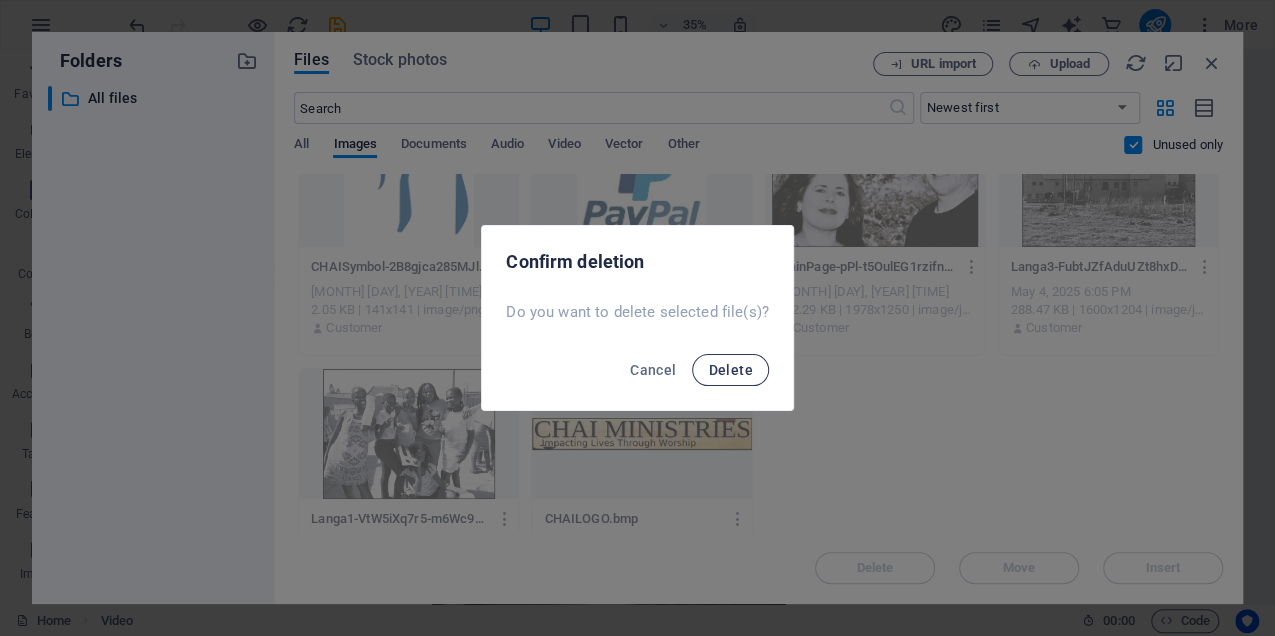 click on "Delete" at bounding box center [730, 370] 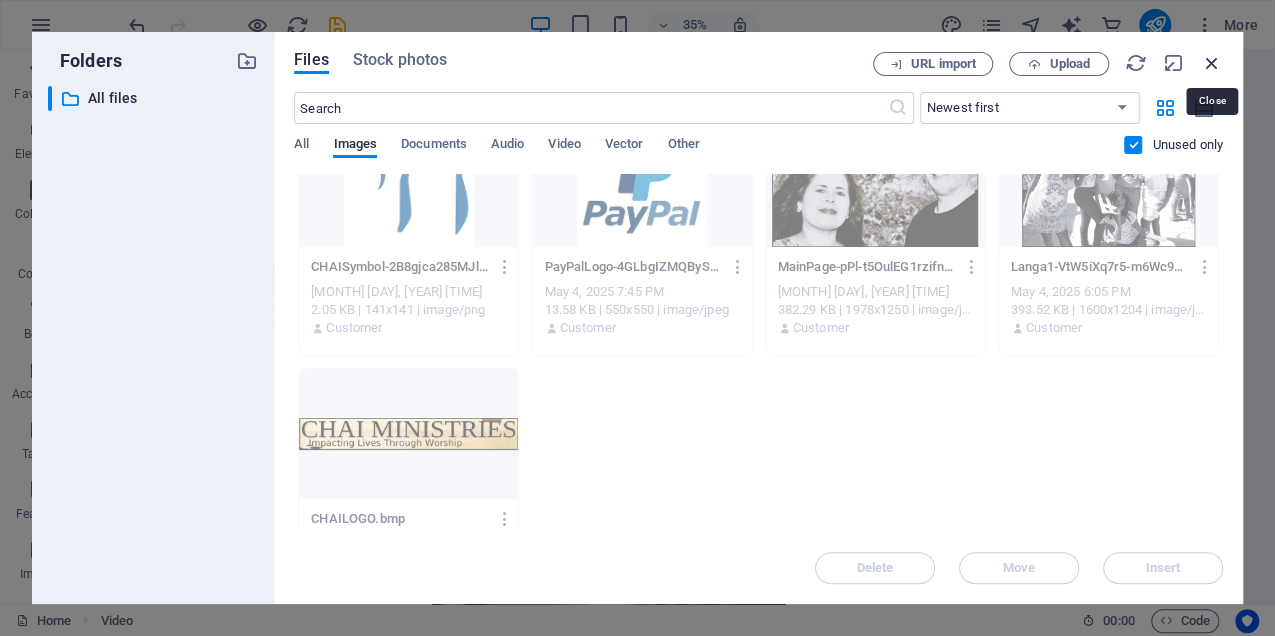 drag, startPoint x: 1212, startPoint y: 62, endPoint x: 936, endPoint y: 65, distance: 276.0163 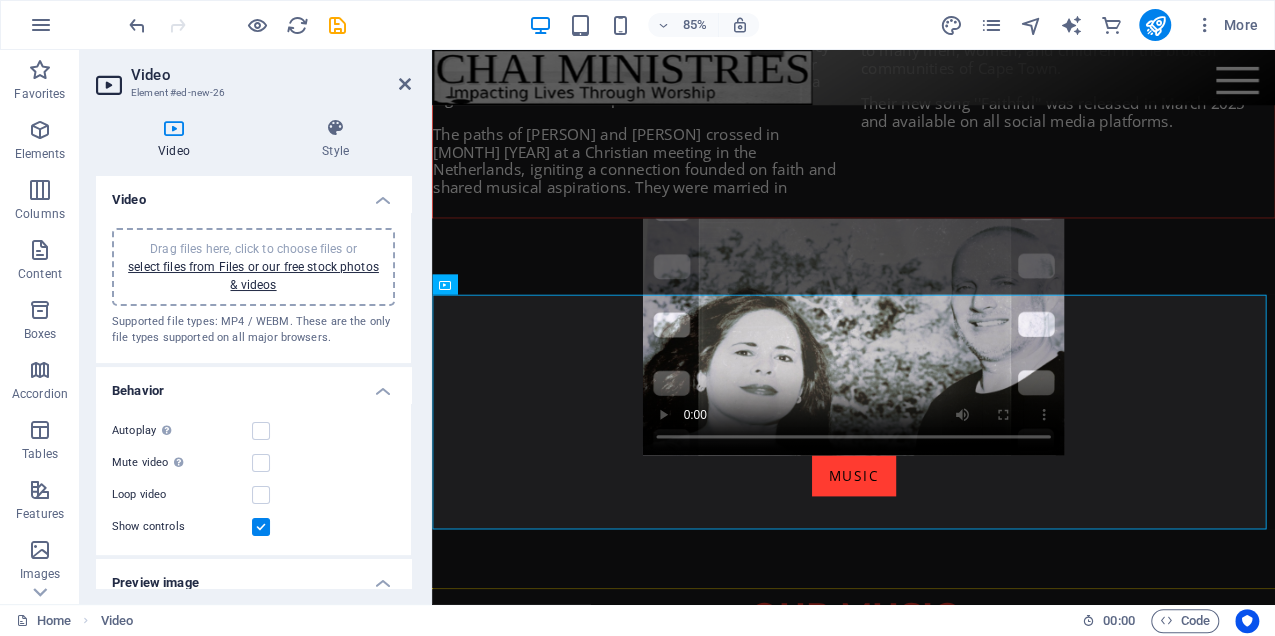 scroll, scrollTop: 1493, scrollLeft: 0, axis: vertical 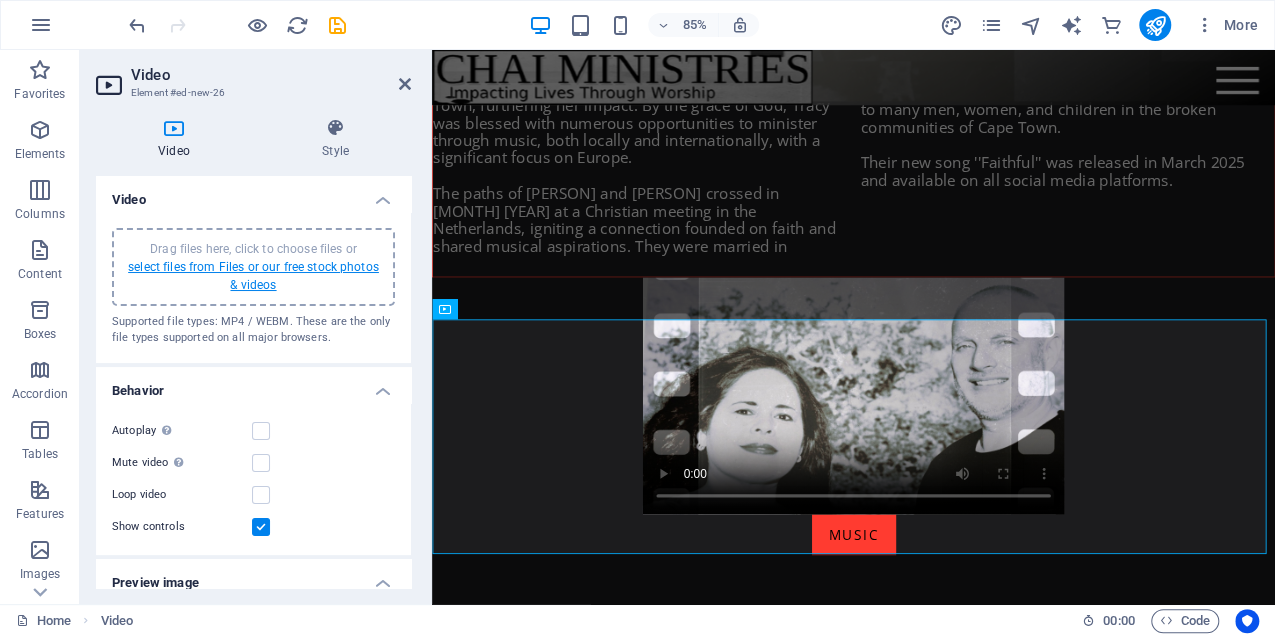click on "select files from Files or our free stock photos & videos" at bounding box center (253, 276) 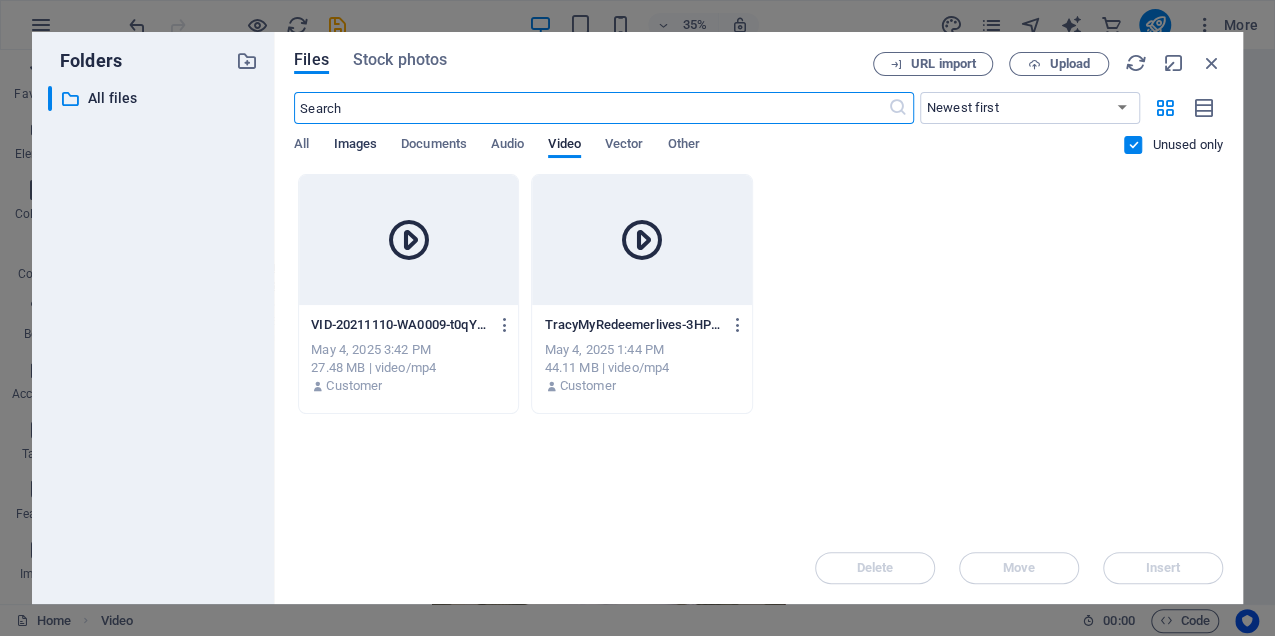 click on "Images" at bounding box center (355, 146) 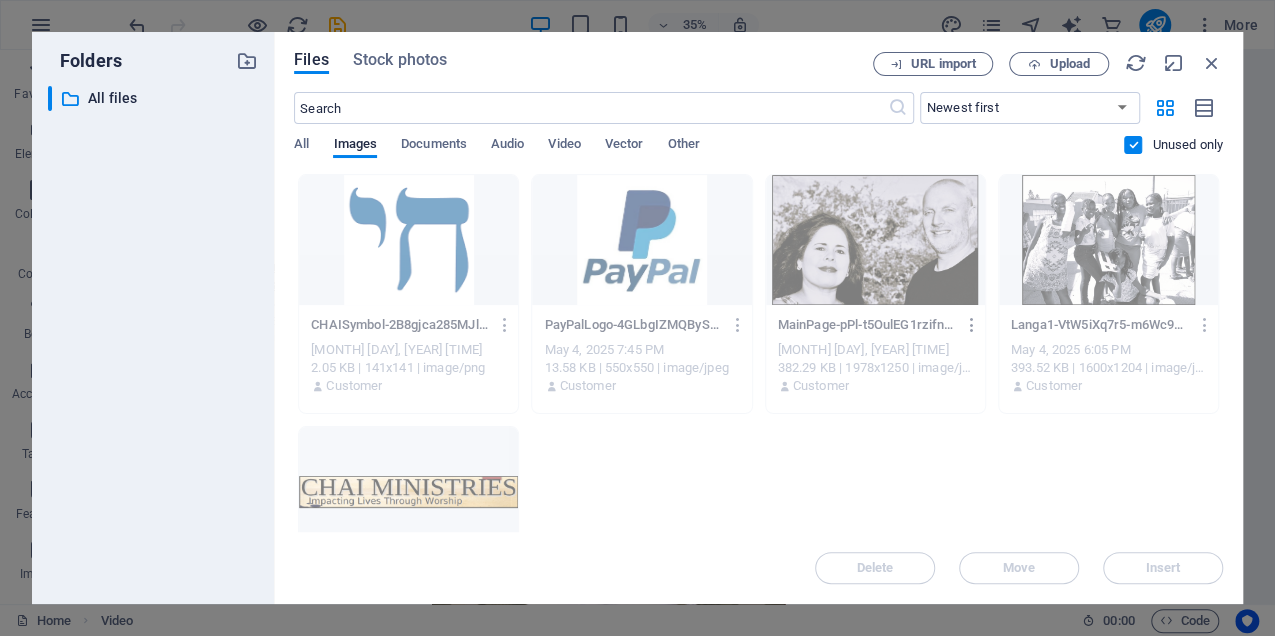 click at bounding box center (971, 325) 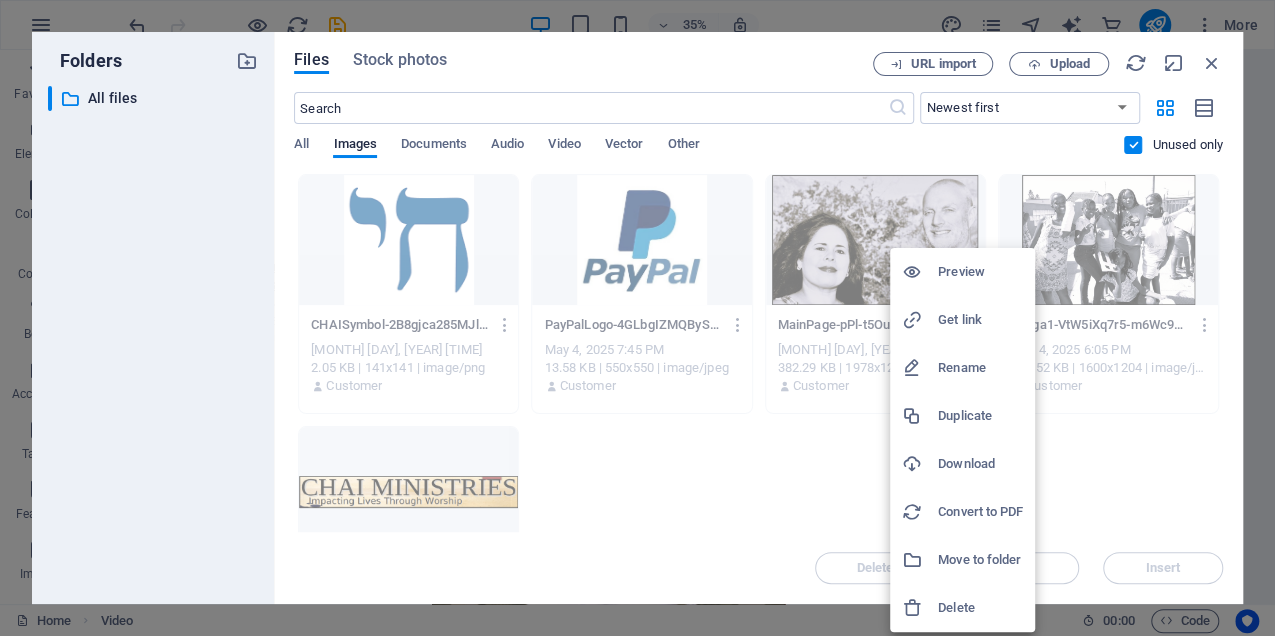 click on "Delete" at bounding box center [980, 608] 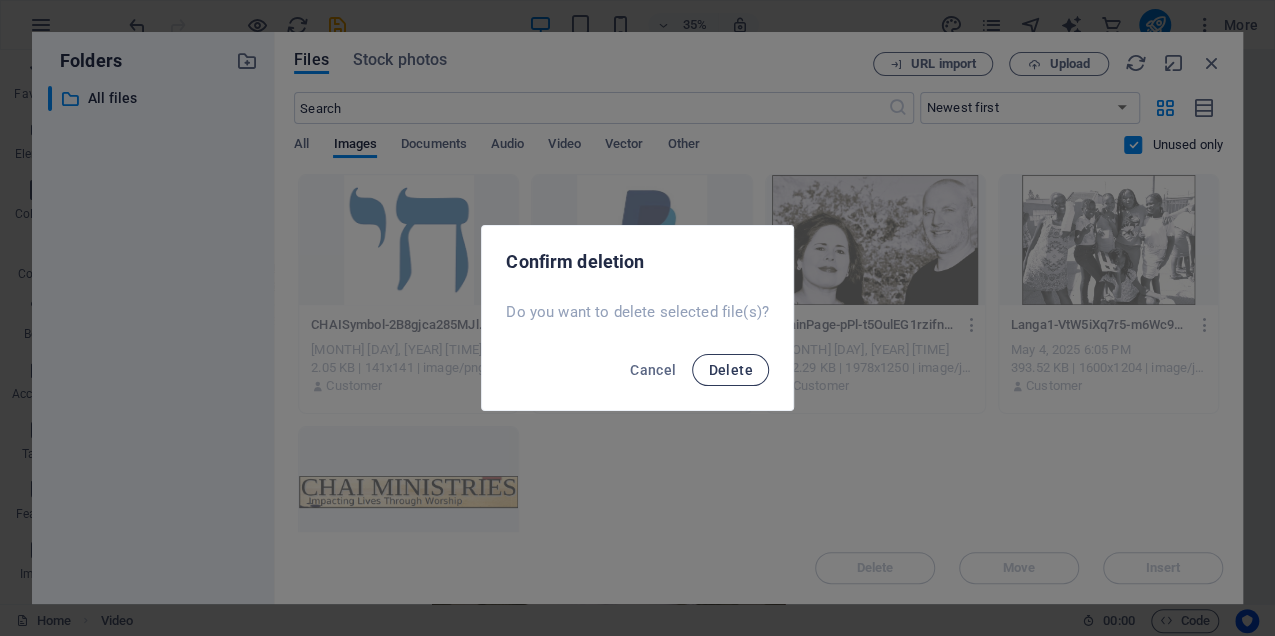 click on "Delete" at bounding box center [730, 370] 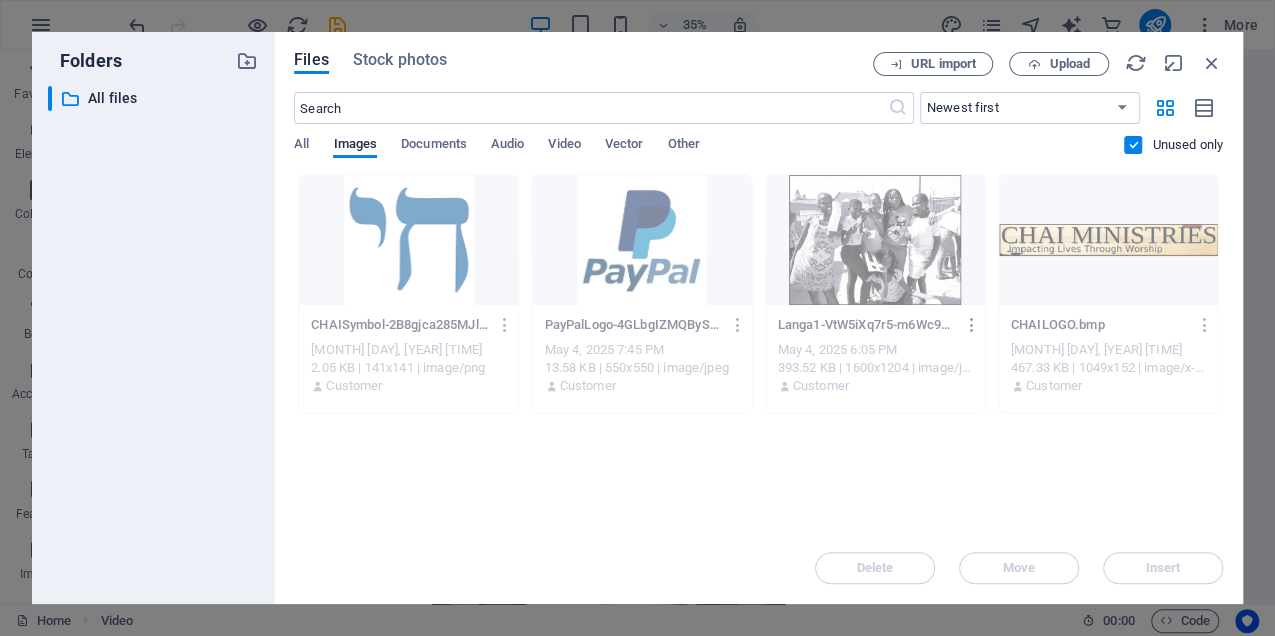click at bounding box center [971, 325] 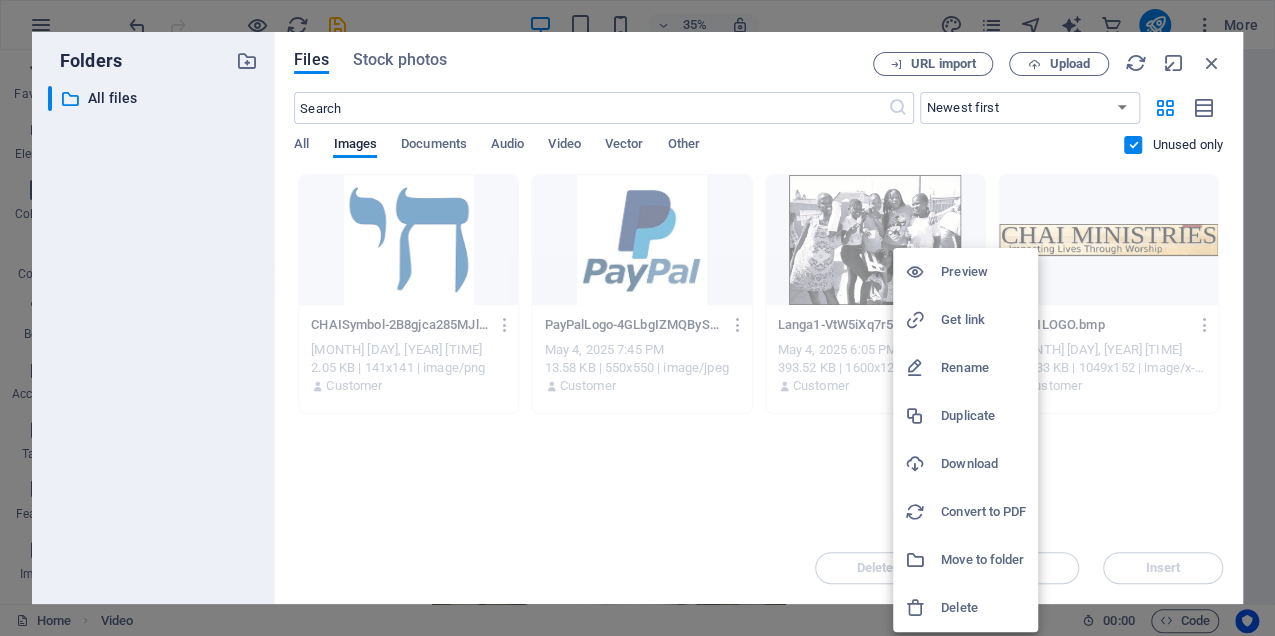 click on "Delete" at bounding box center (983, 608) 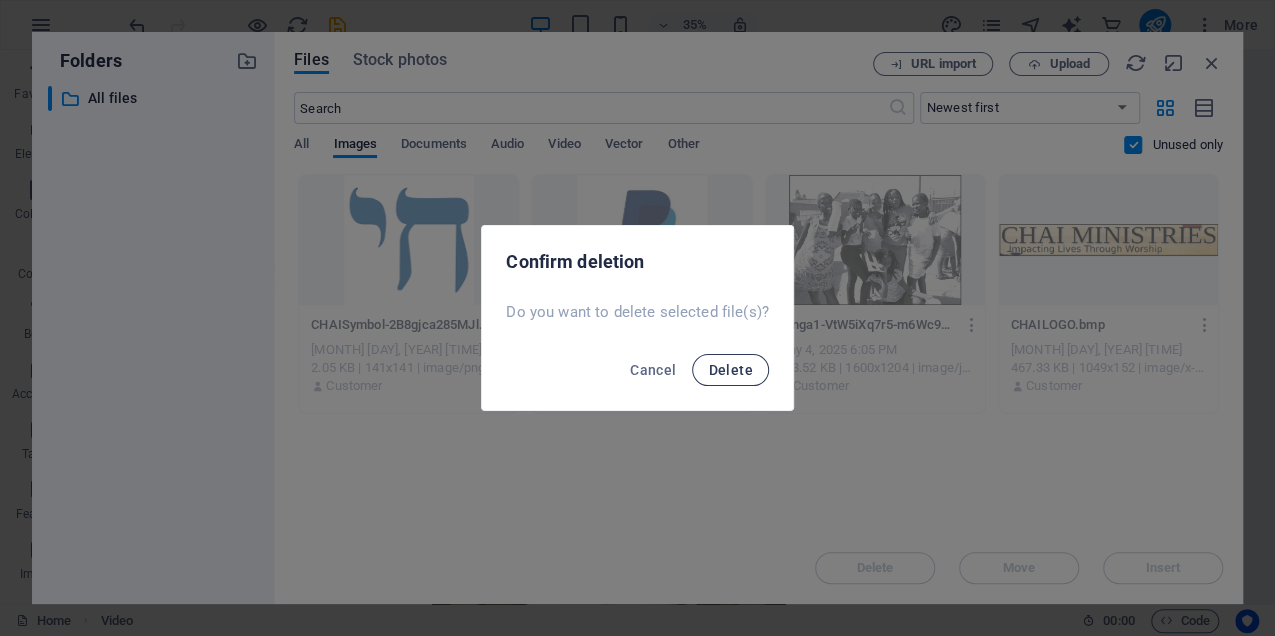 click on "Delete" at bounding box center [730, 370] 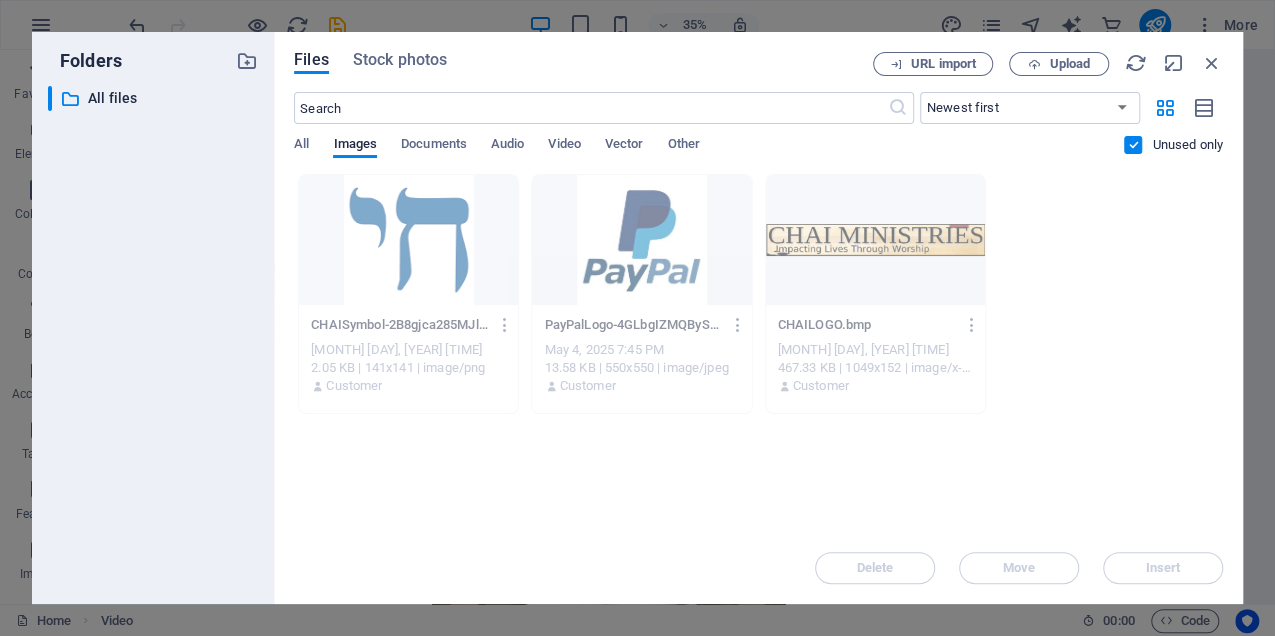 click at bounding box center [1133, 145] 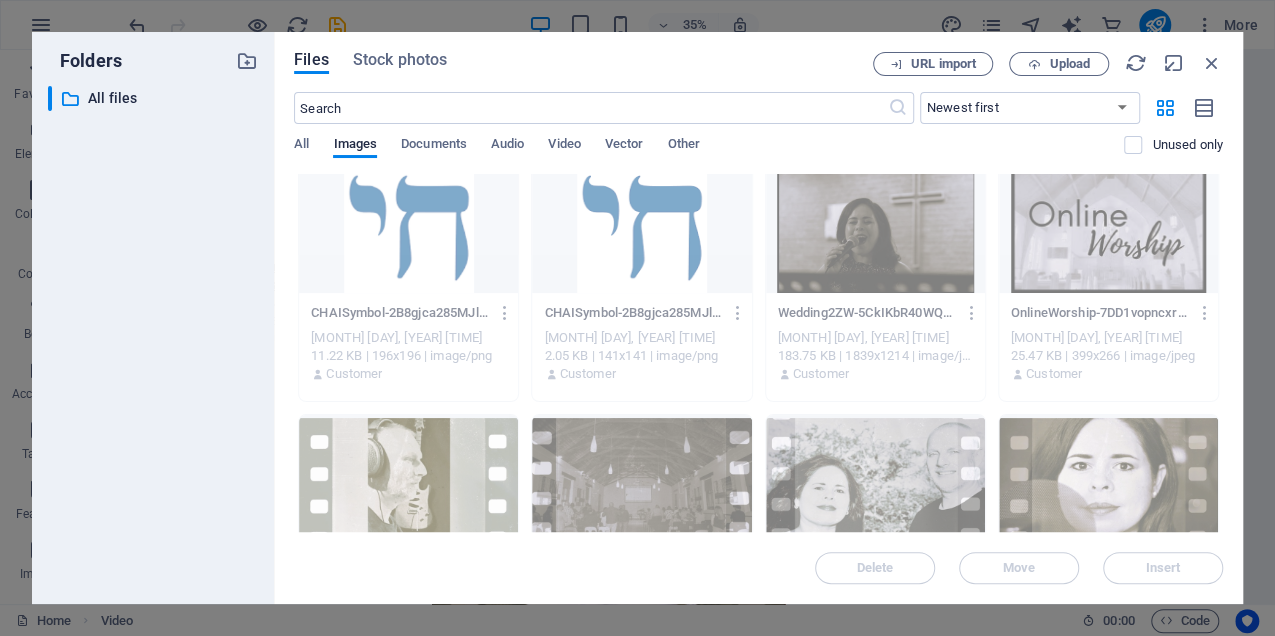 scroll, scrollTop: 0, scrollLeft: 0, axis: both 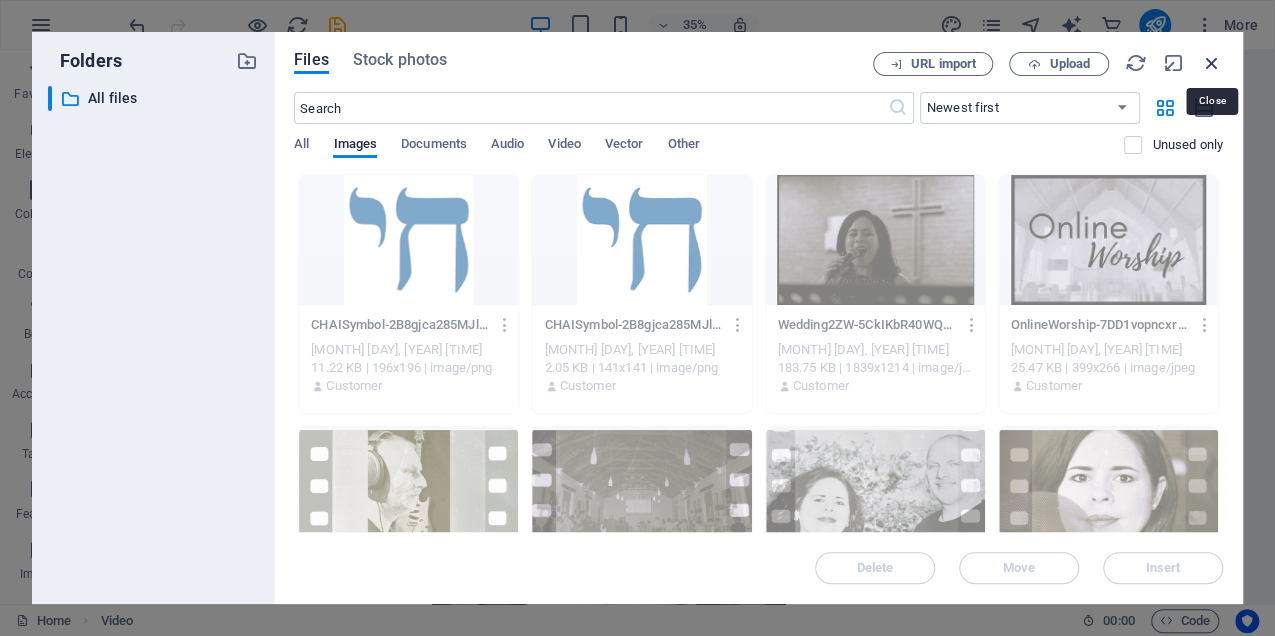 click at bounding box center [1212, 63] 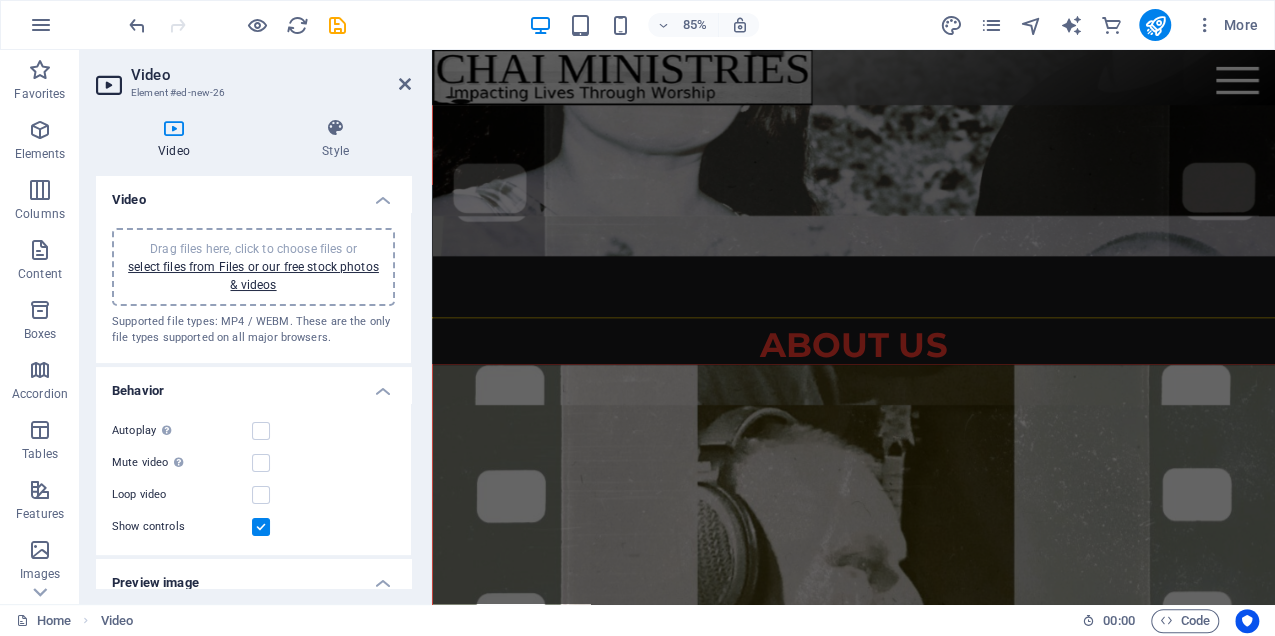 scroll, scrollTop: 452, scrollLeft: 0, axis: vertical 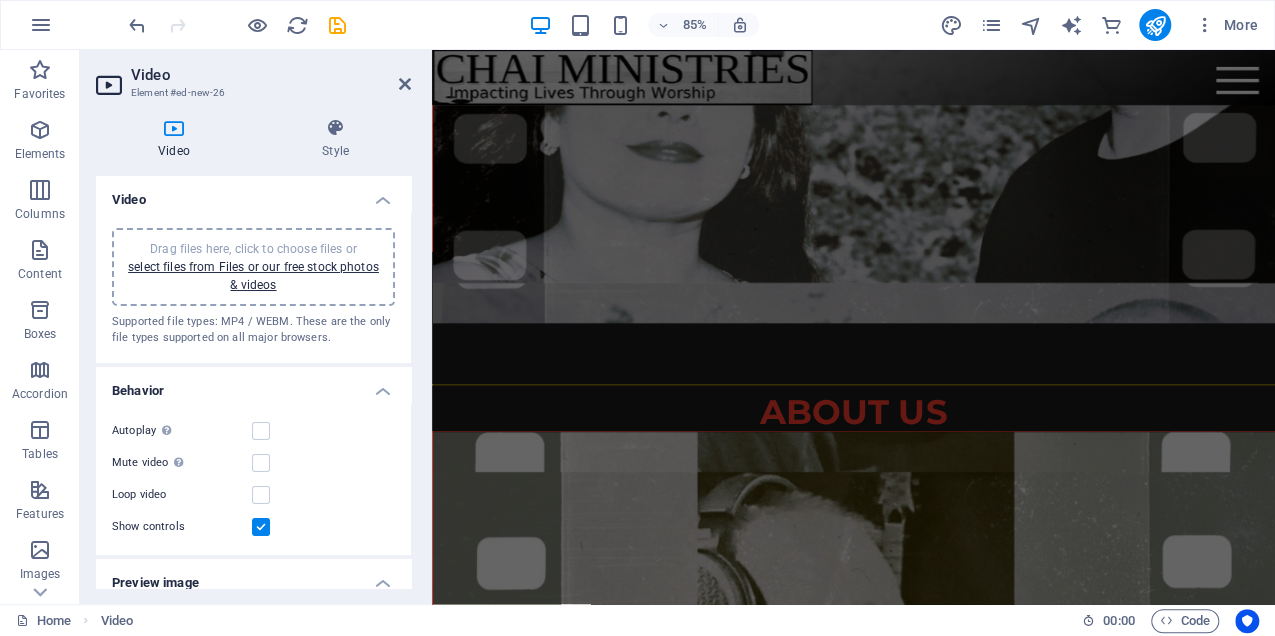 click on "Drag files here, click to choose files or select files from Files or our free stock photos & videos" at bounding box center (253, 267) 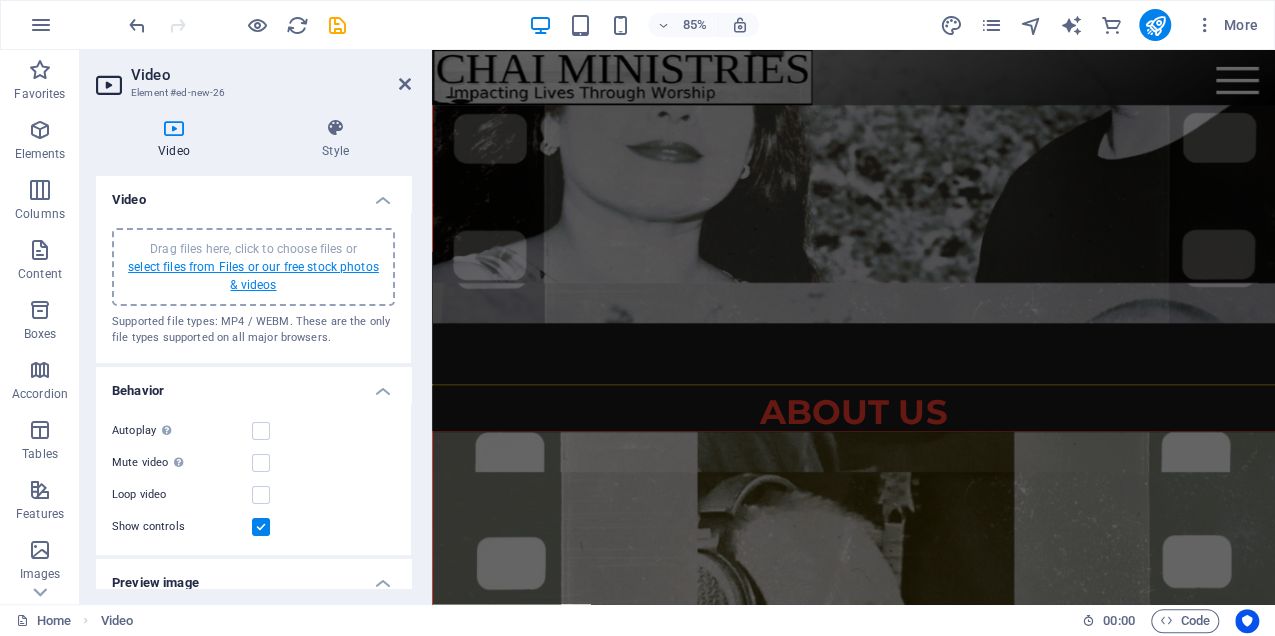 click on "select files from Files or our free stock photos & videos" at bounding box center (253, 276) 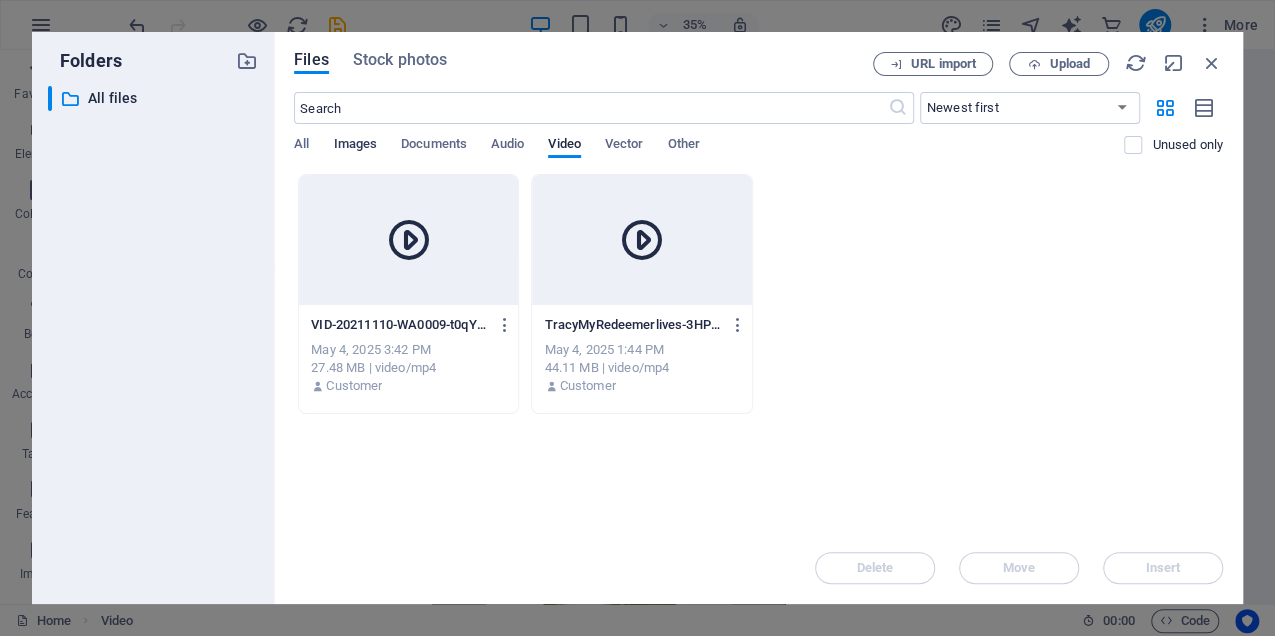 click on "Images" at bounding box center [355, 146] 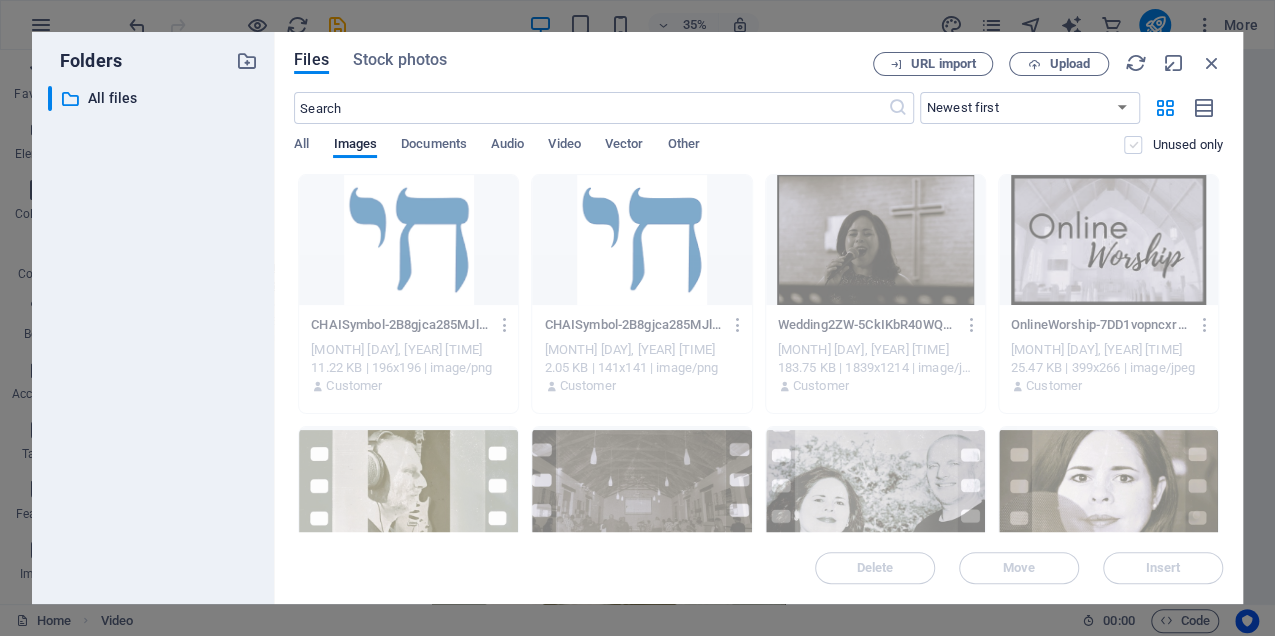 click at bounding box center [1133, 145] 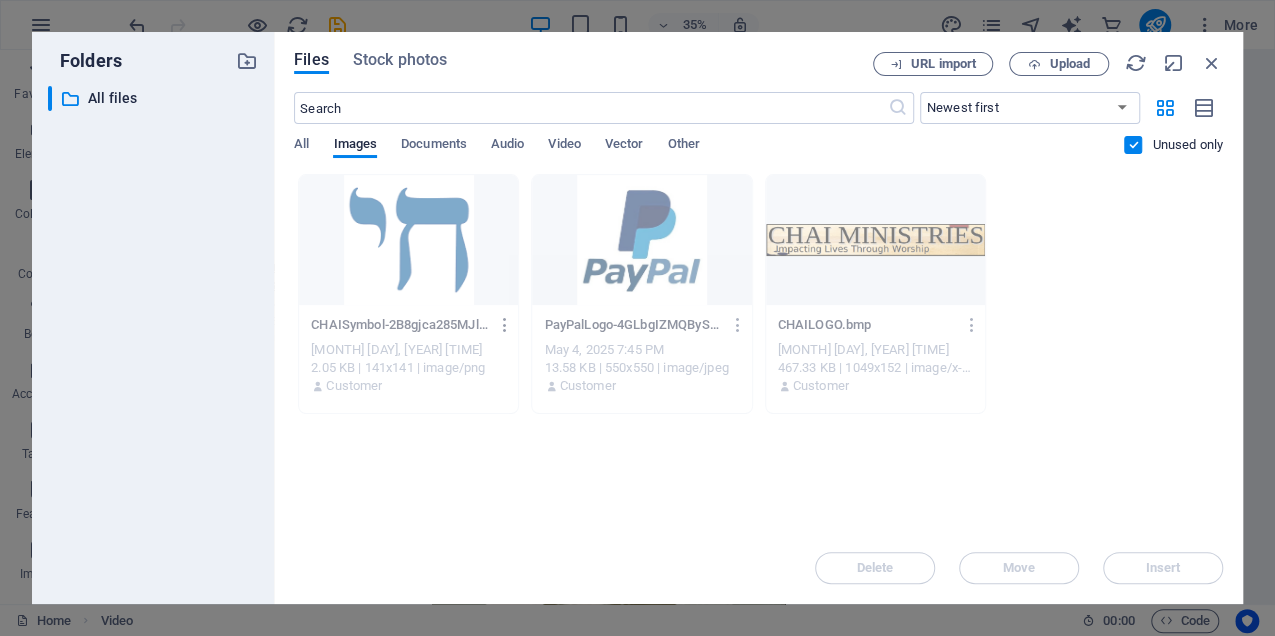 click at bounding box center (505, 325) 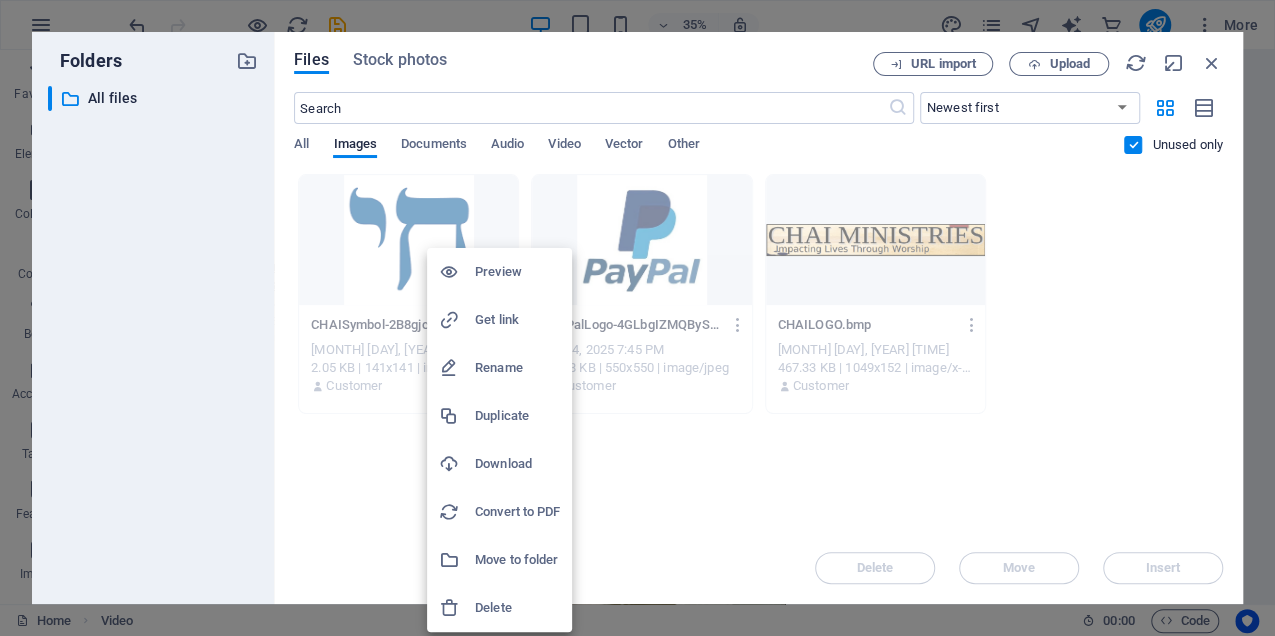 click on "Delete" at bounding box center (517, 608) 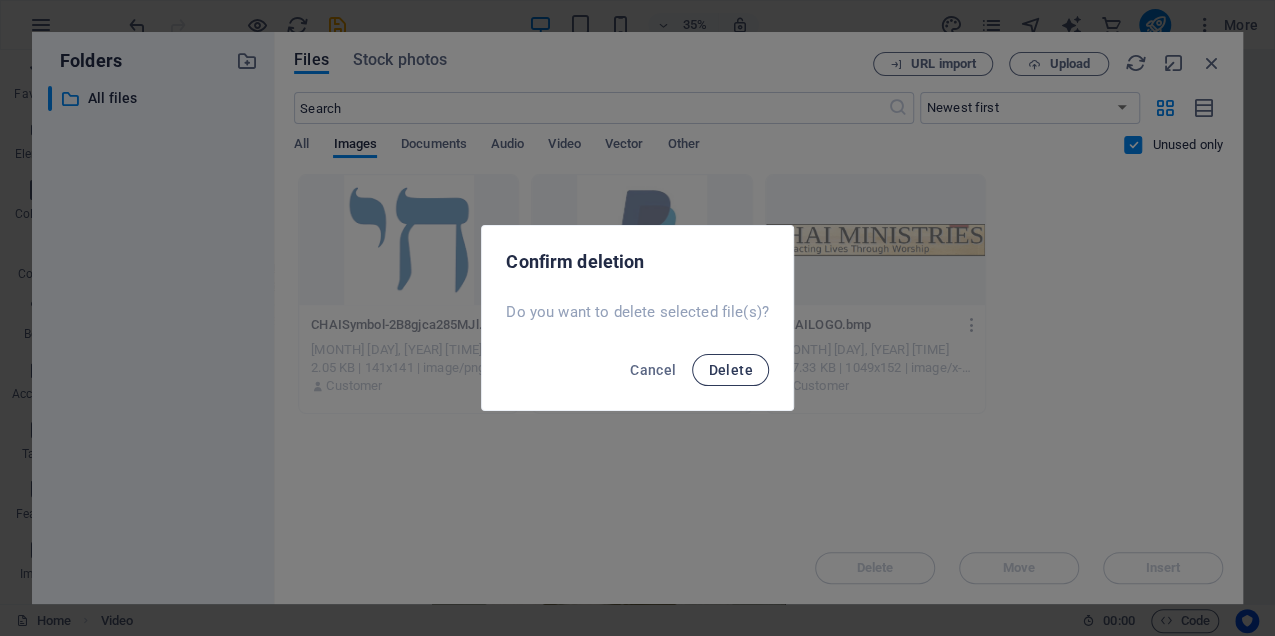 click on "Delete" at bounding box center [730, 370] 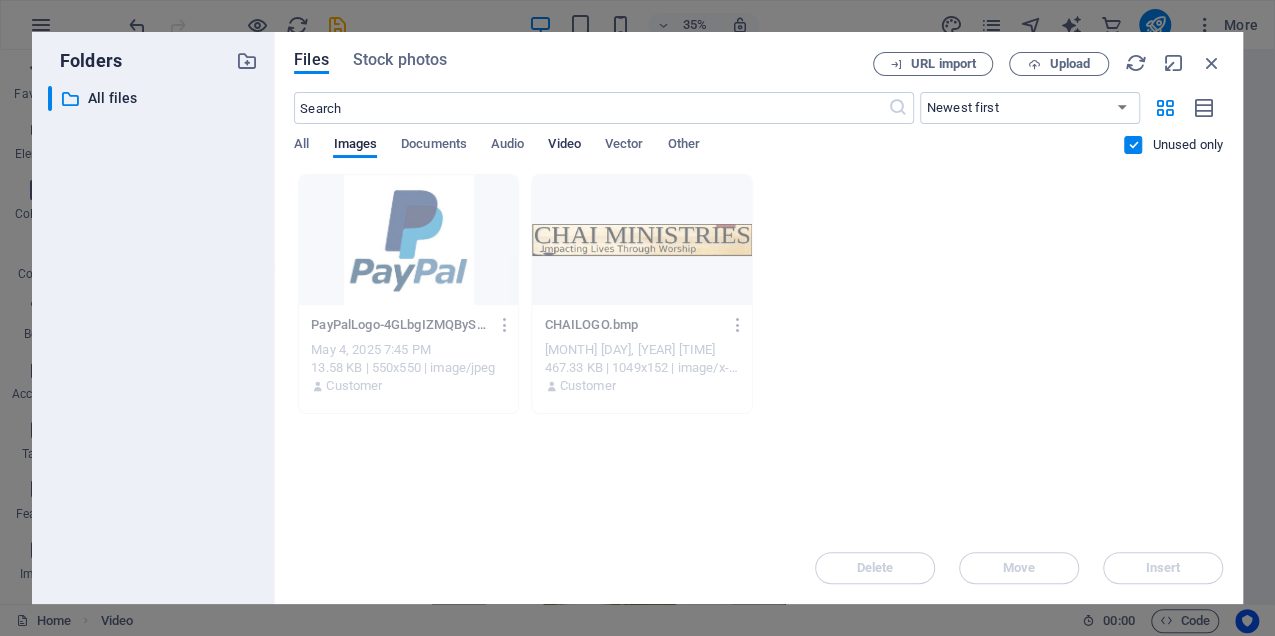 click on "Video" at bounding box center [564, 146] 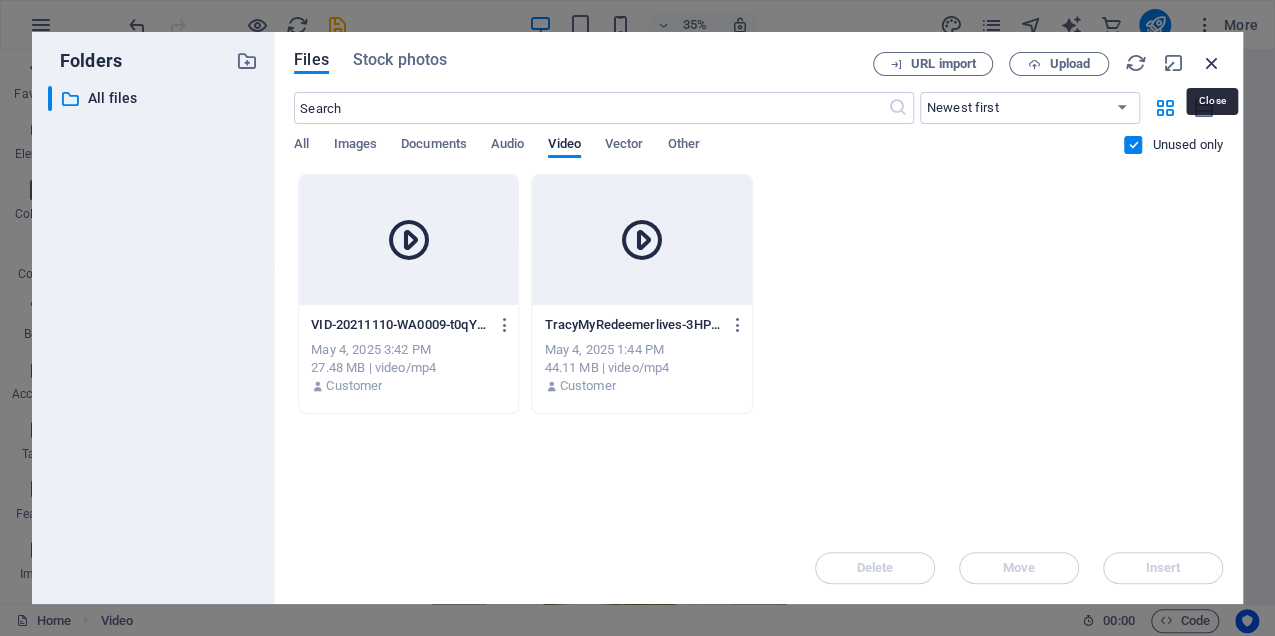 click at bounding box center (1212, 63) 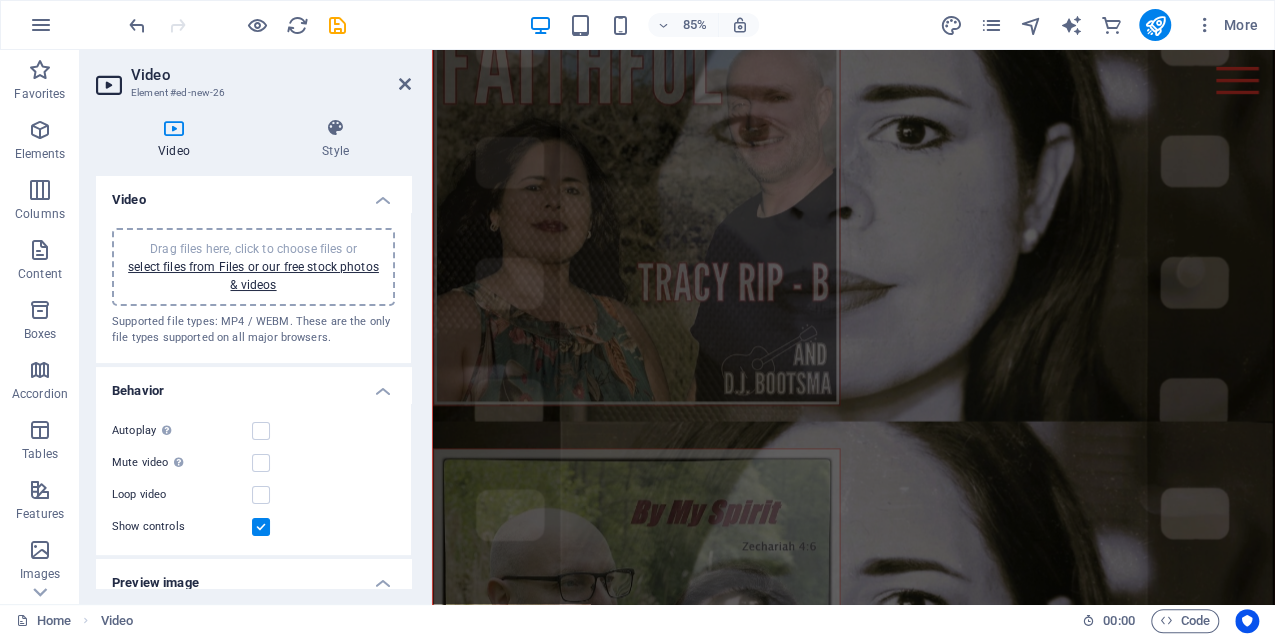 scroll, scrollTop: 2782, scrollLeft: 0, axis: vertical 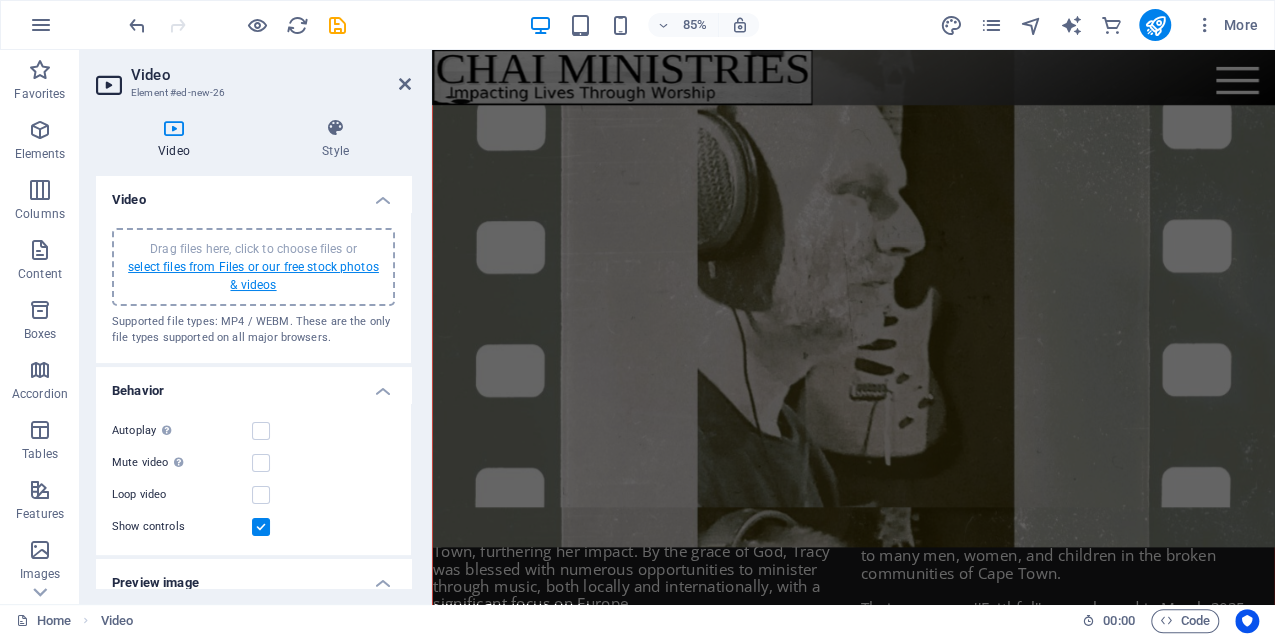 click on "select files from Files or our free stock photos & videos" at bounding box center [253, 276] 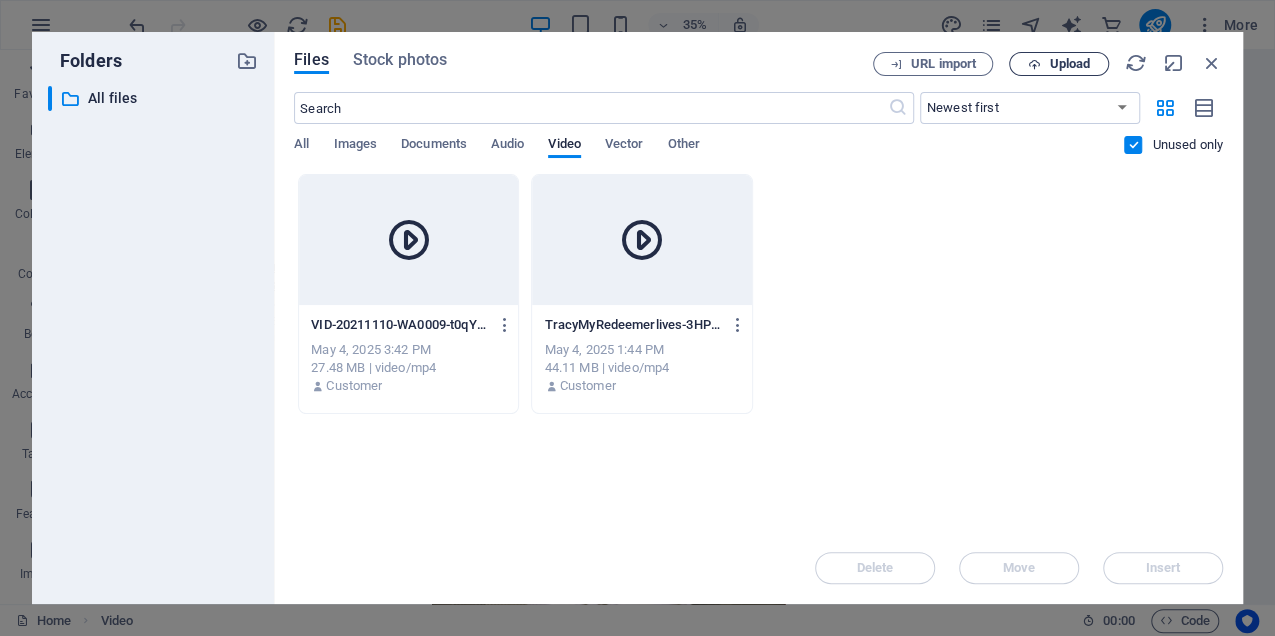 click on "Upload" at bounding box center [1059, 64] 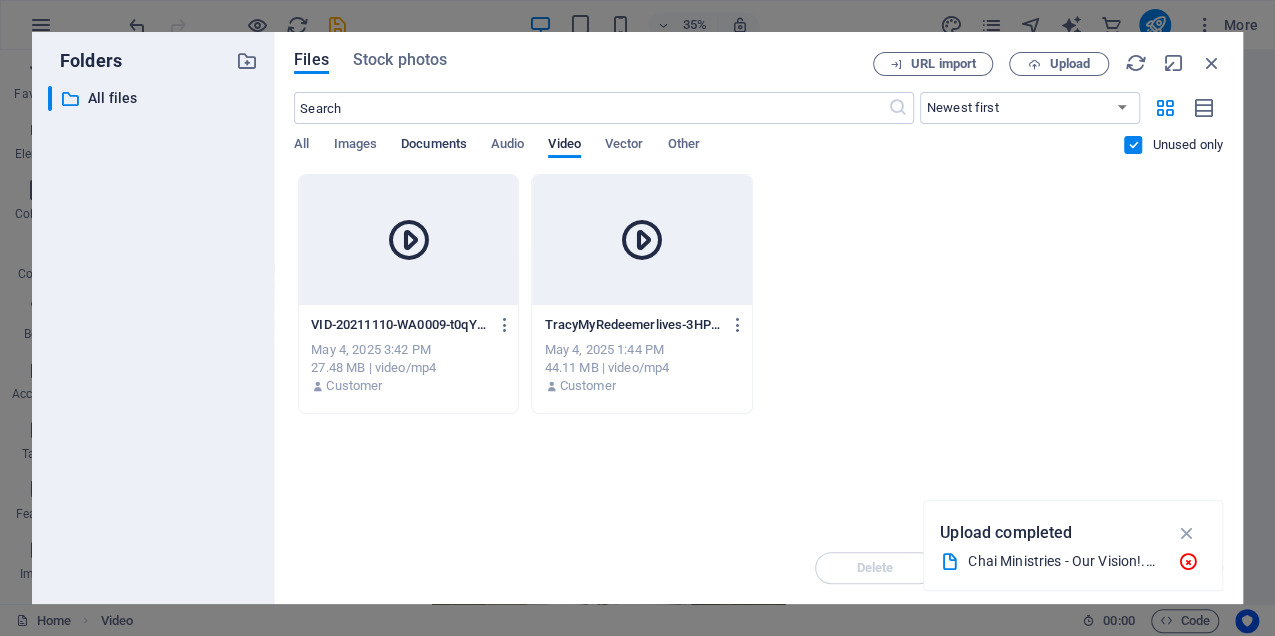click on "Documents" at bounding box center [434, 146] 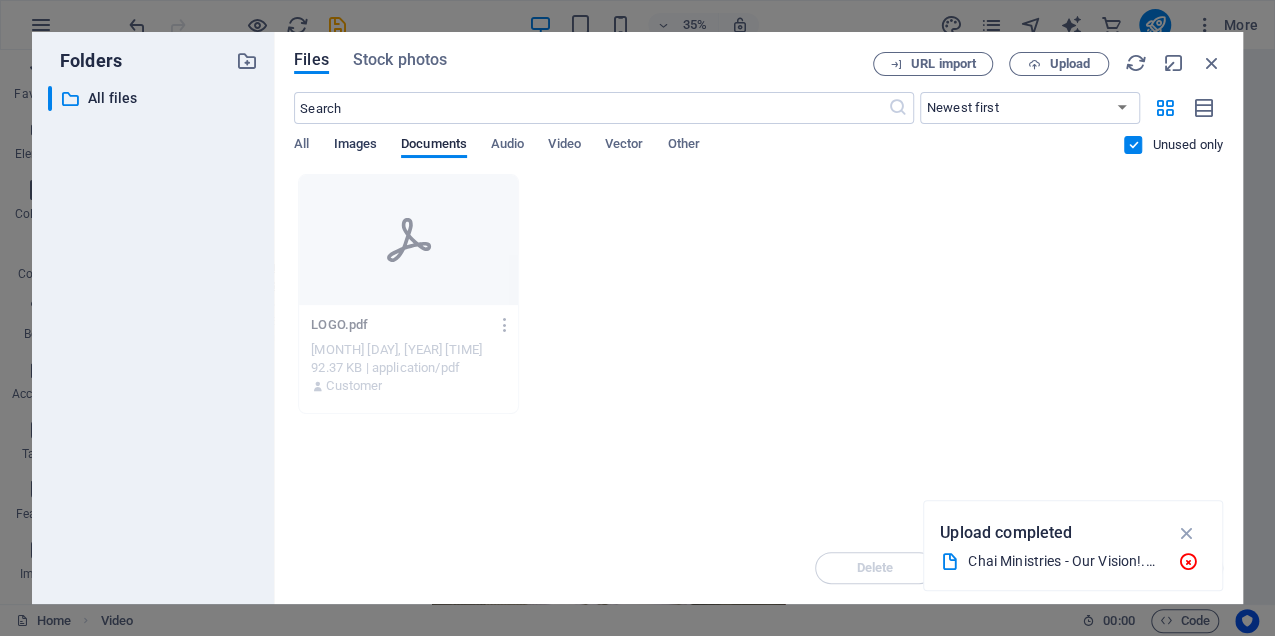 click on "Images" at bounding box center (355, 146) 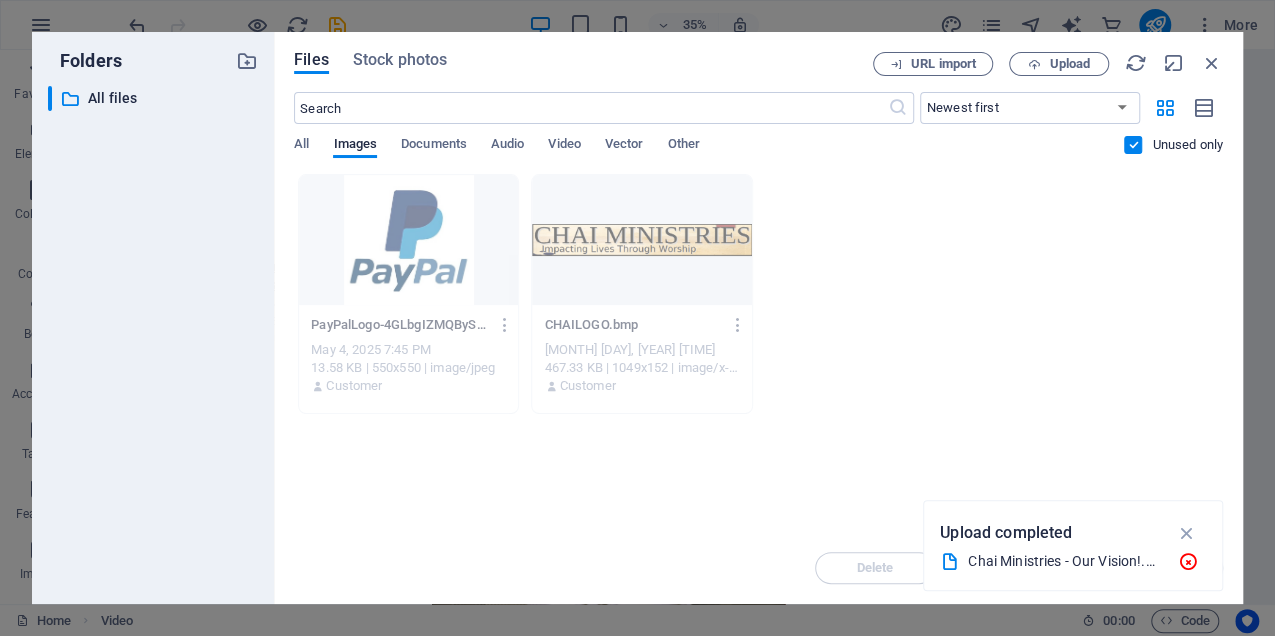 click at bounding box center [1133, 145] 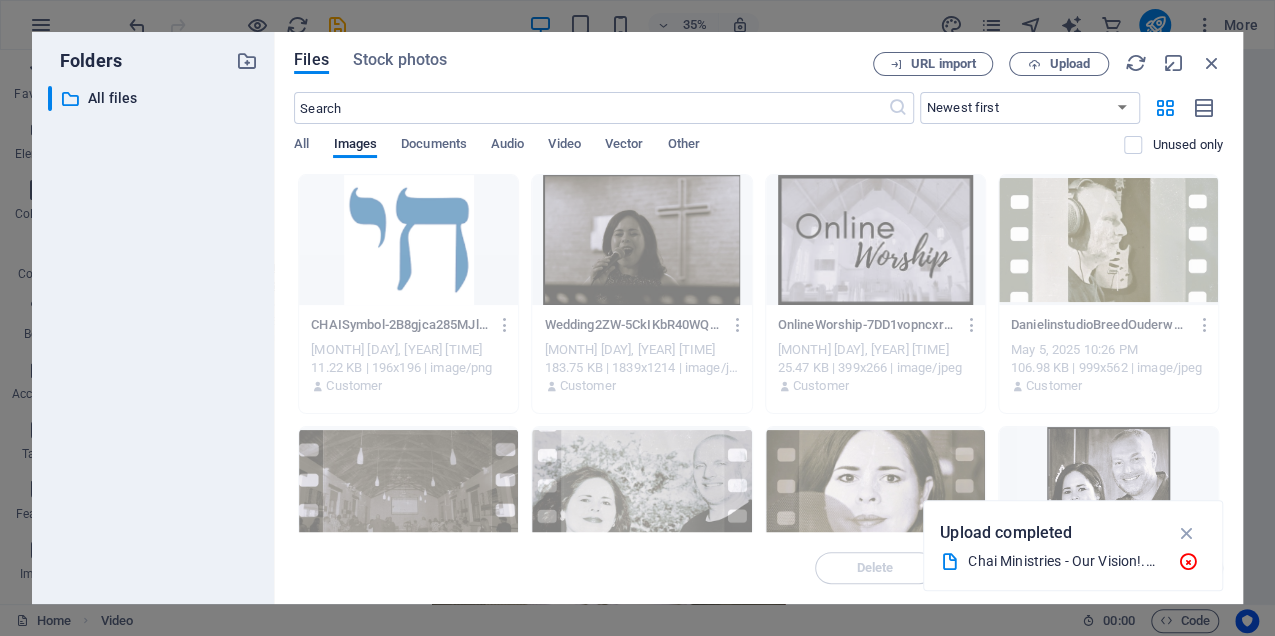 drag, startPoint x: 1222, startPoint y: 240, endPoint x: 1226, endPoint y: 292, distance: 52.153618 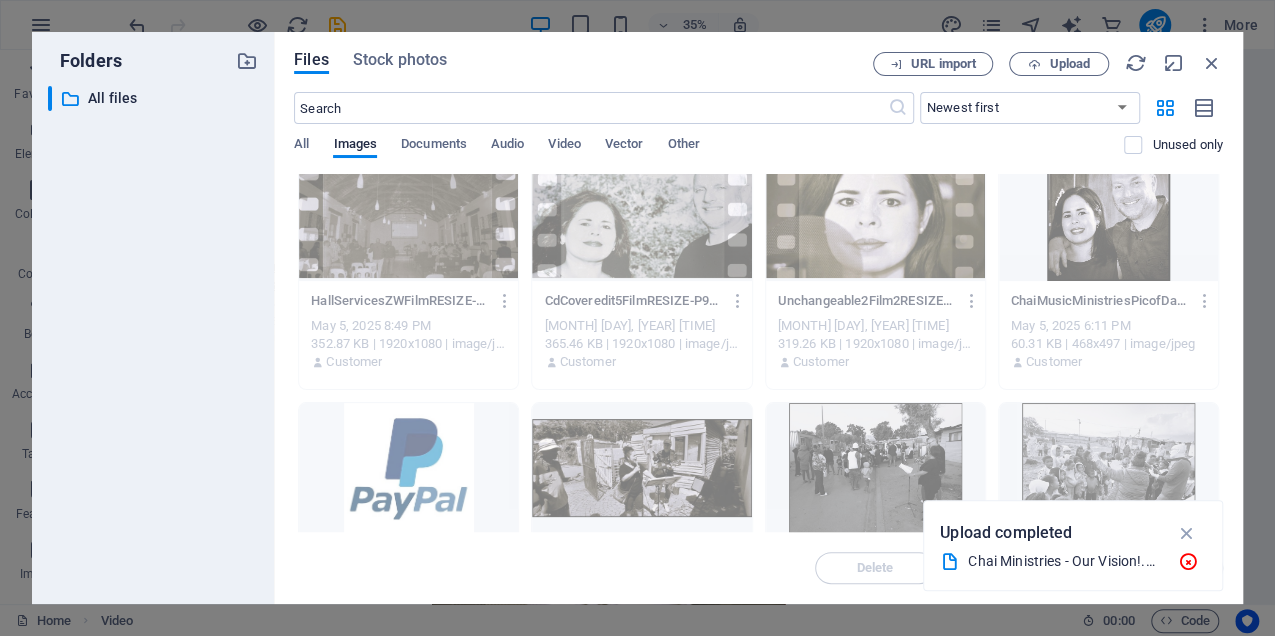 scroll, scrollTop: 0, scrollLeft: 0, axis: both 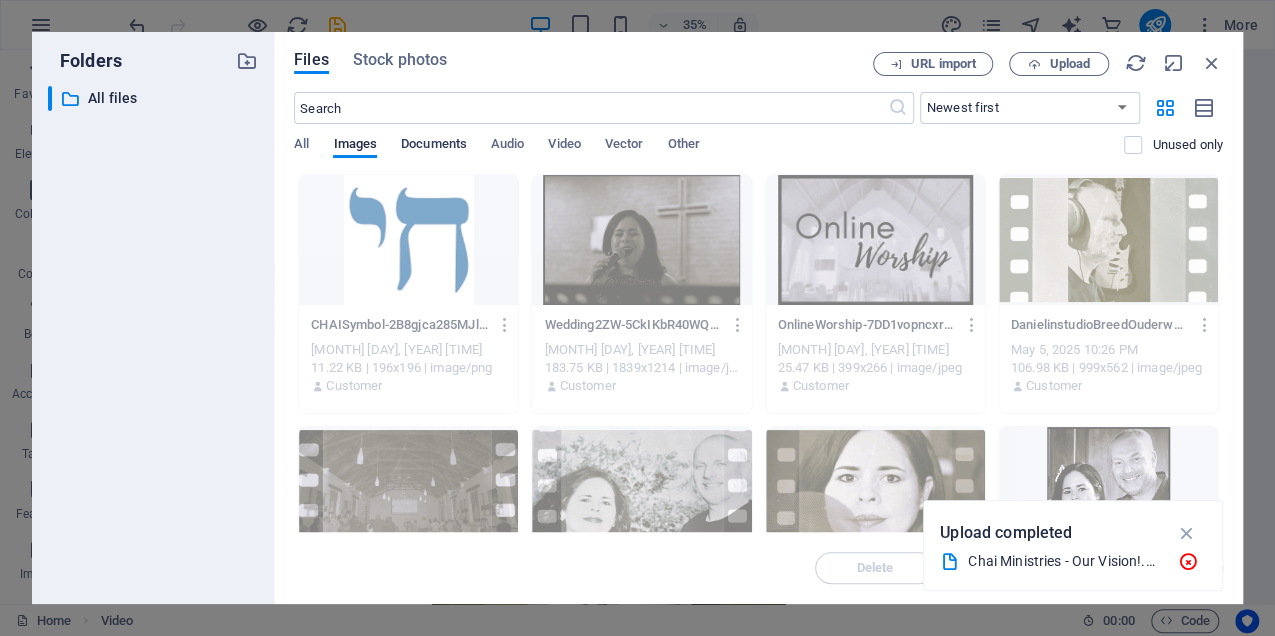 click on "Documents" at bounding box center (434, 146) 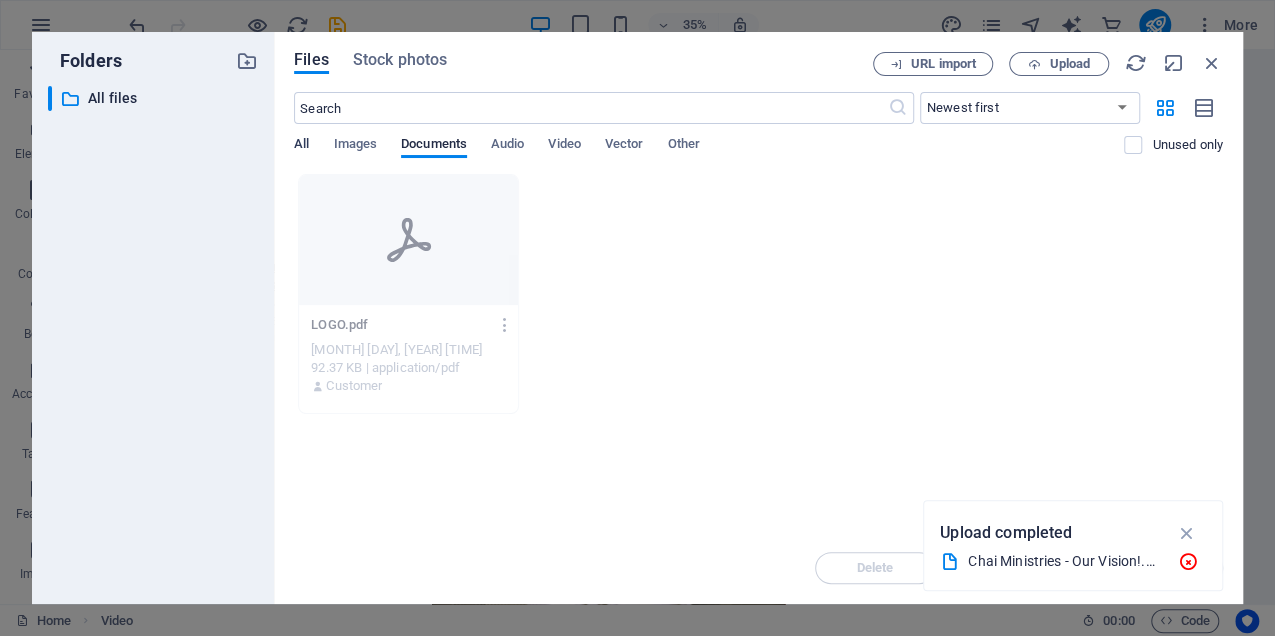 click on "All" at bounding box center [301, 146] 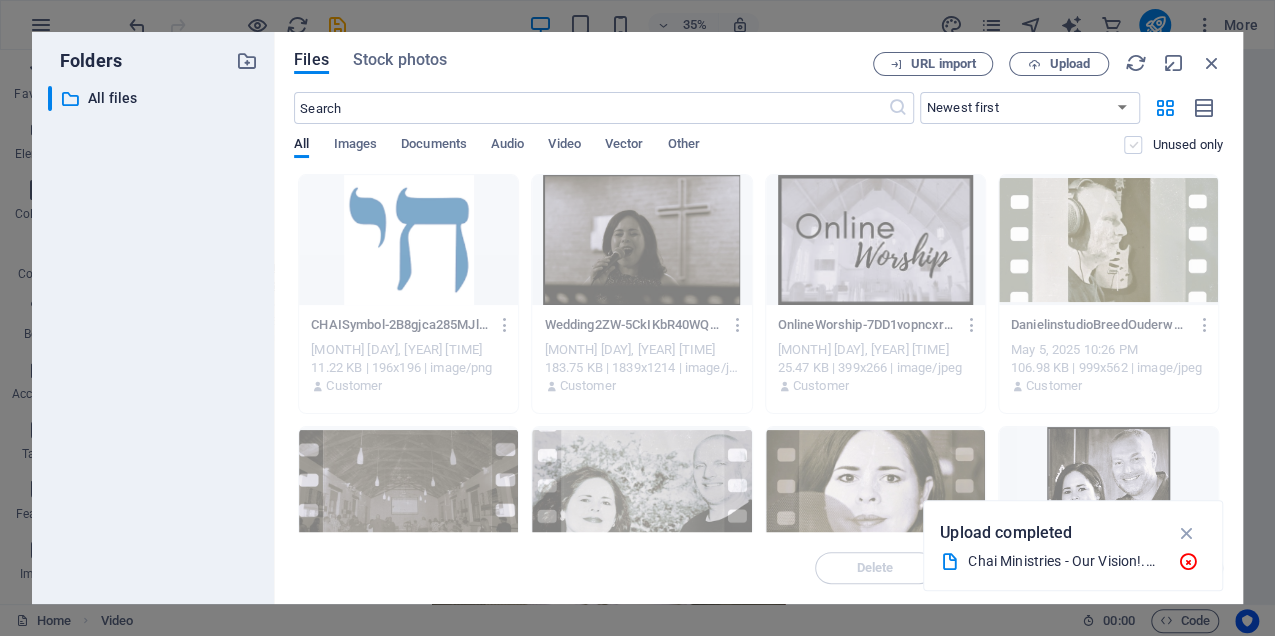 click at bounding box center [1133, 145] 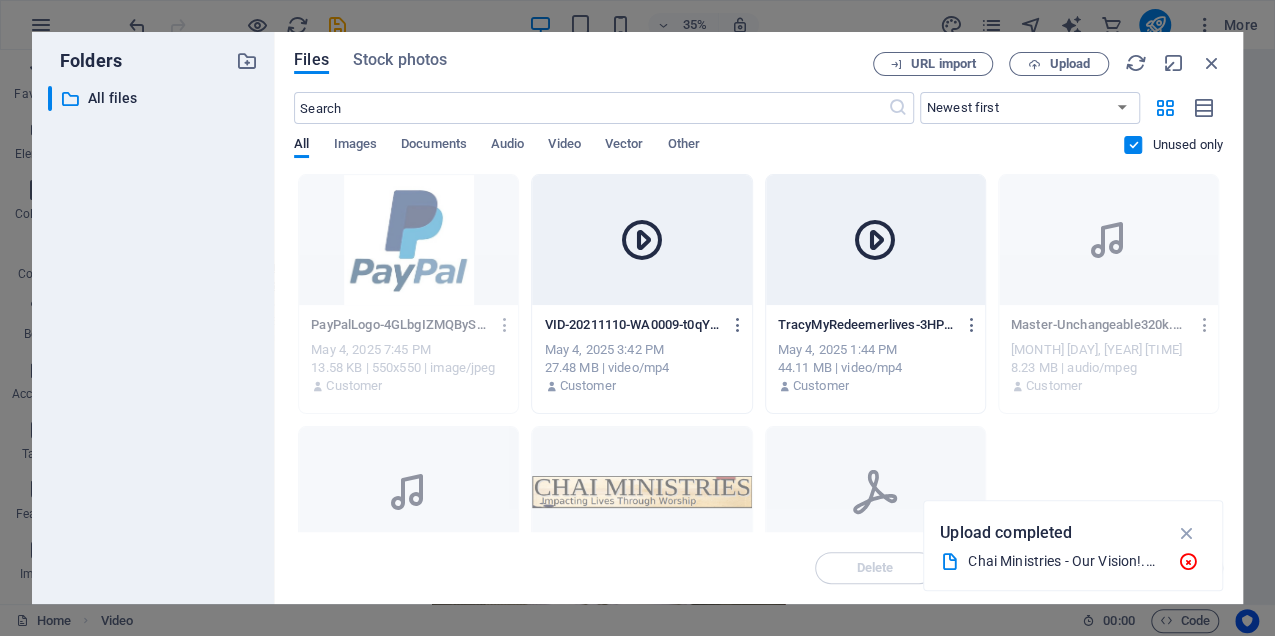 click at bounding box center [1204, 325] 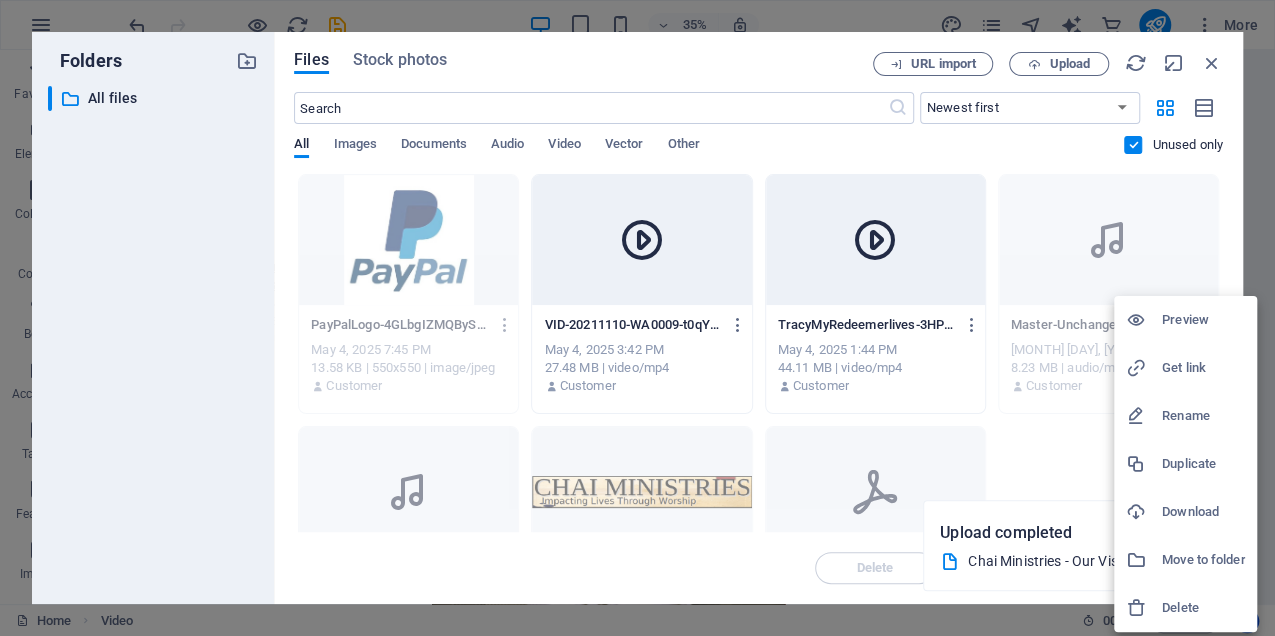 click at bounding box center [637, 318] 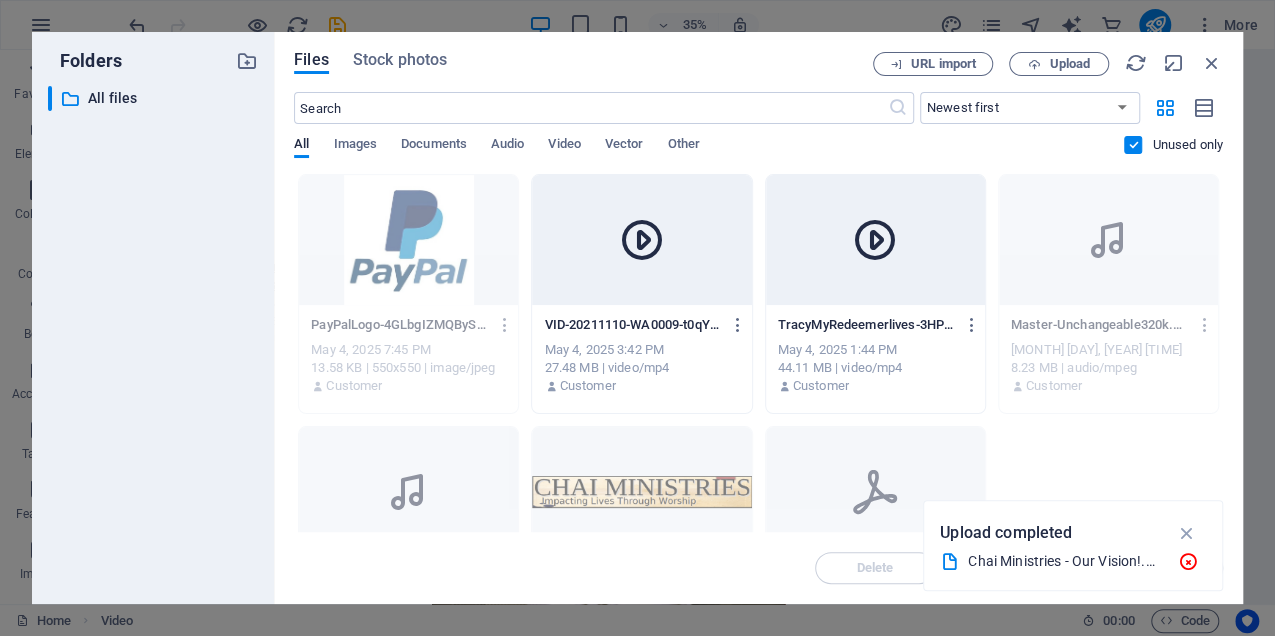 drag, startPoint x: 1216, startPoint y: 336, endPoint x: 1215, endPoint y: 372, distance: 36.013885 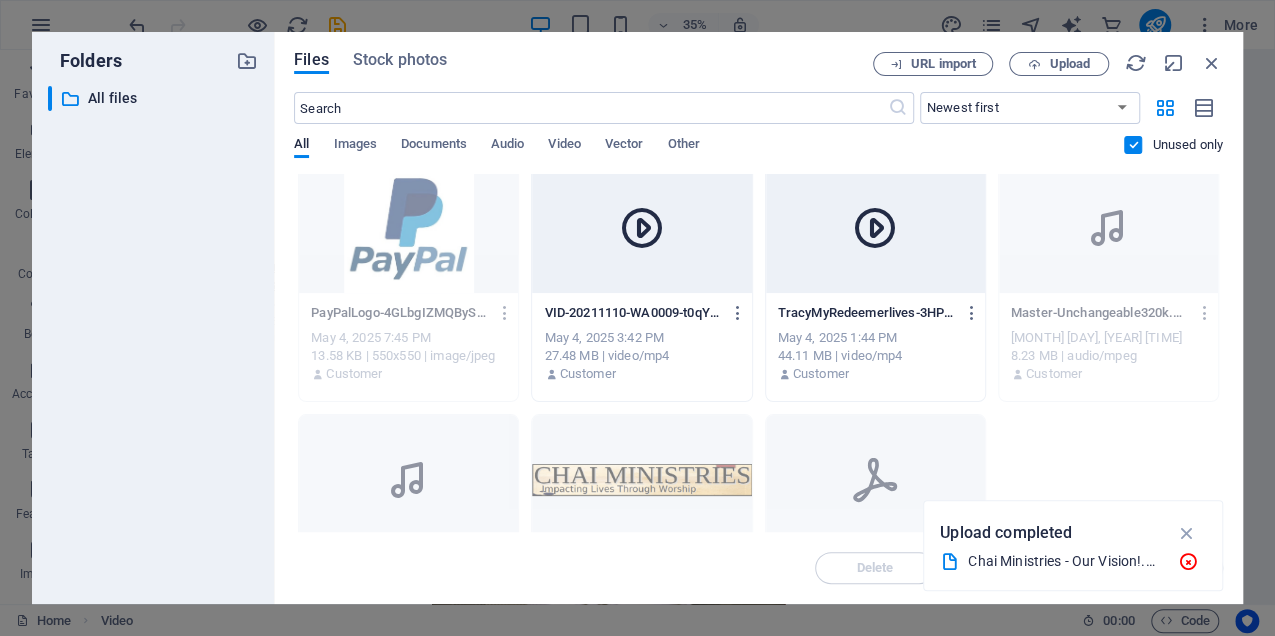 scroll, scrollTop: 0, scrollLeft: 0, axis: both 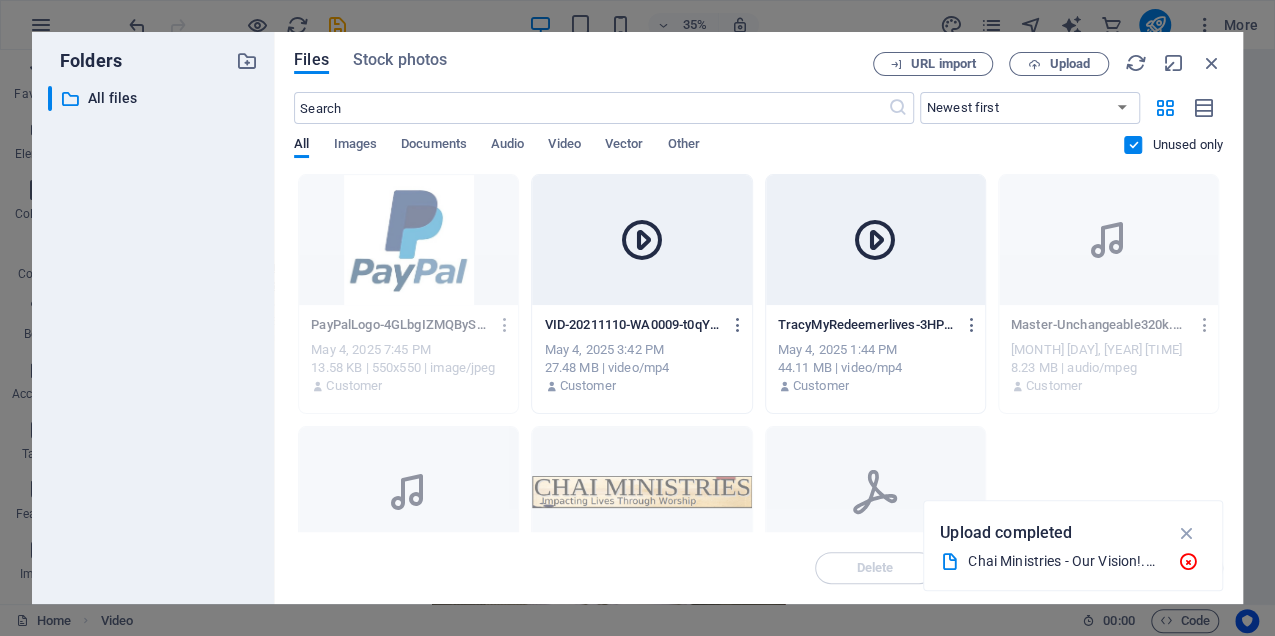 click at bounding box center [1204, 325] 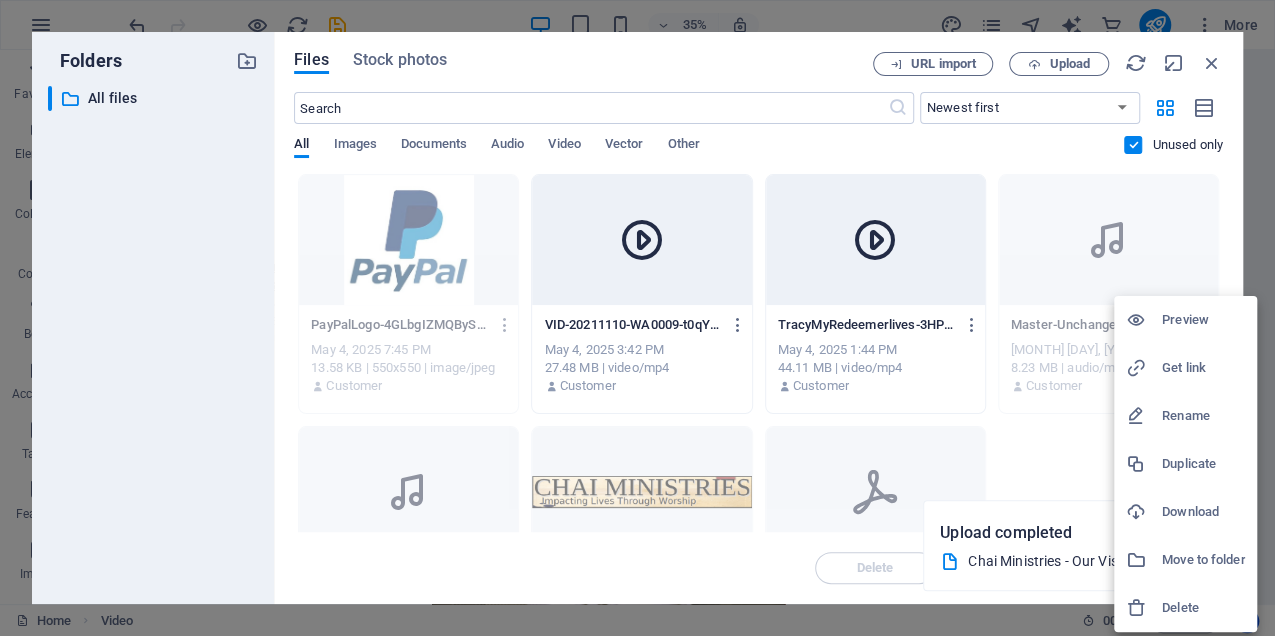 click on "Delete" at bounding box center (1203, 608) 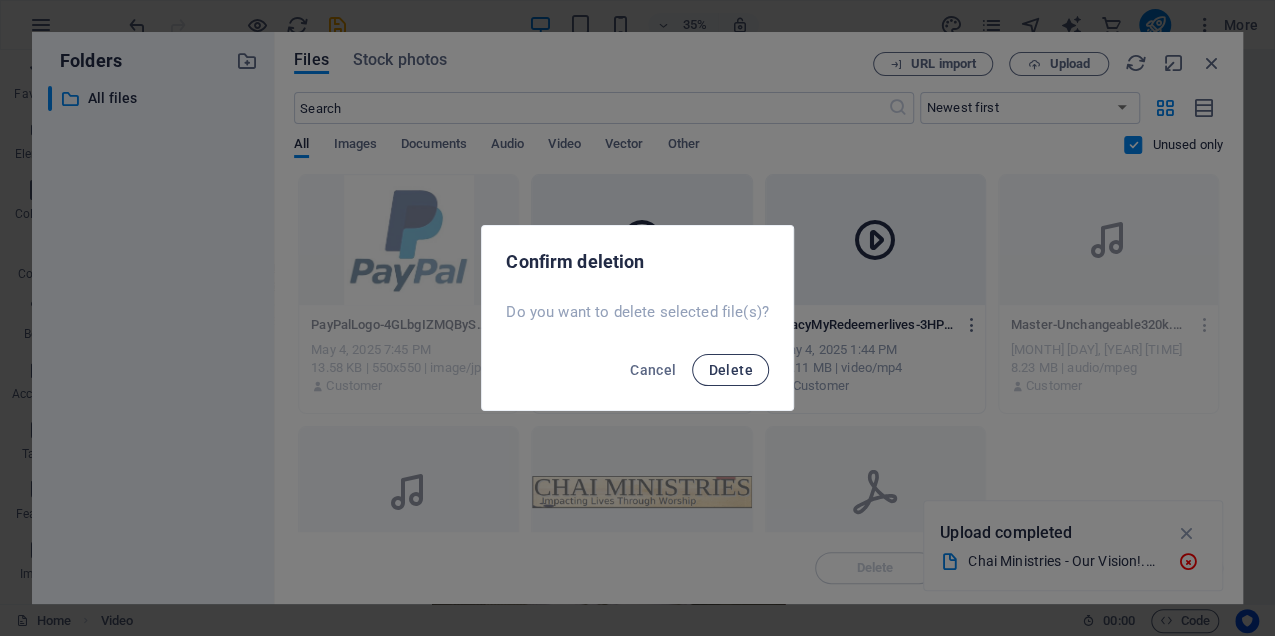click on "Delete" at bounding box center (730, 370) 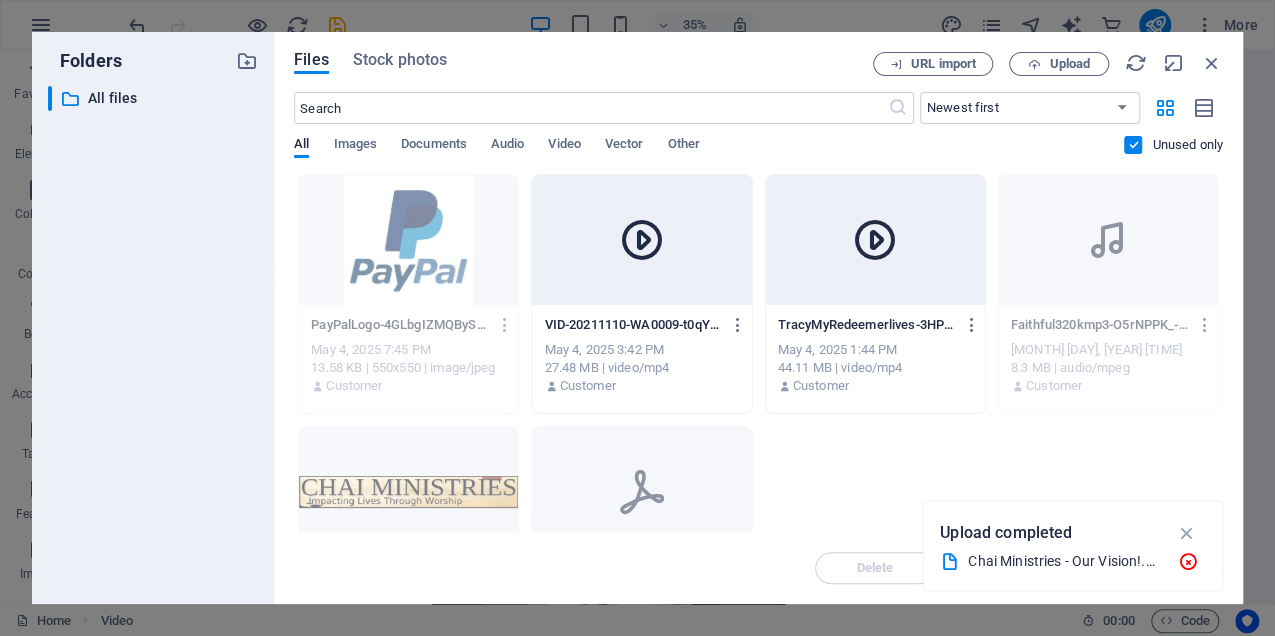 click at bounding box center [1204, 325] 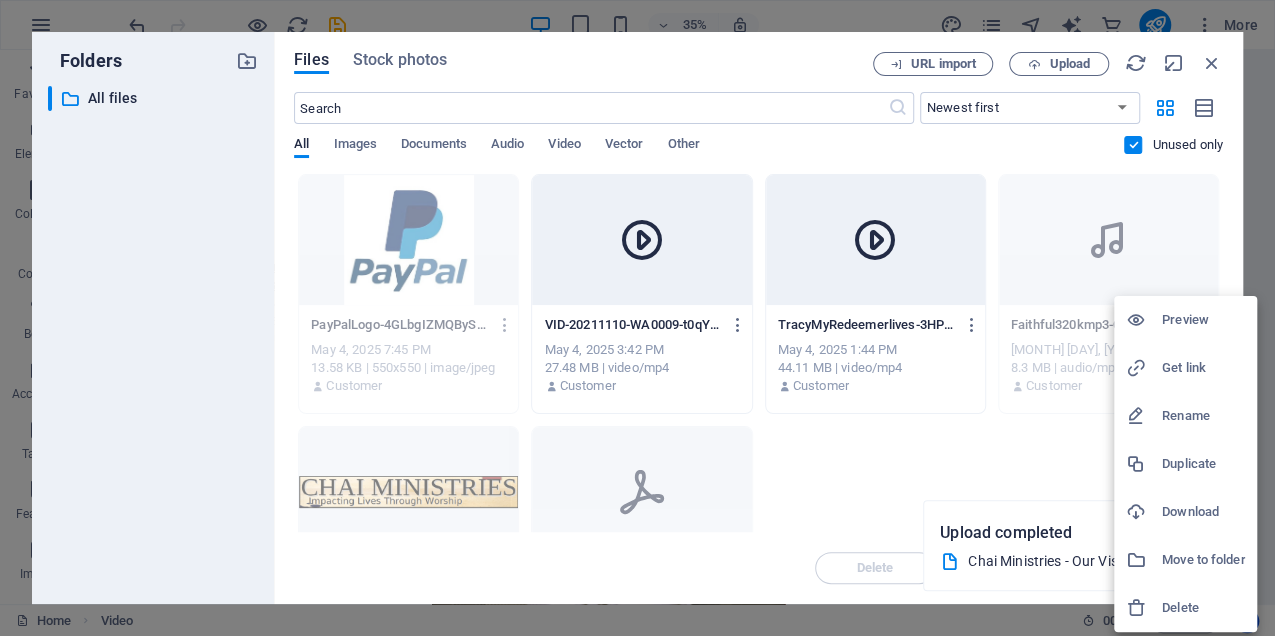 click on "Delete" at bounding box center [1203, 608] 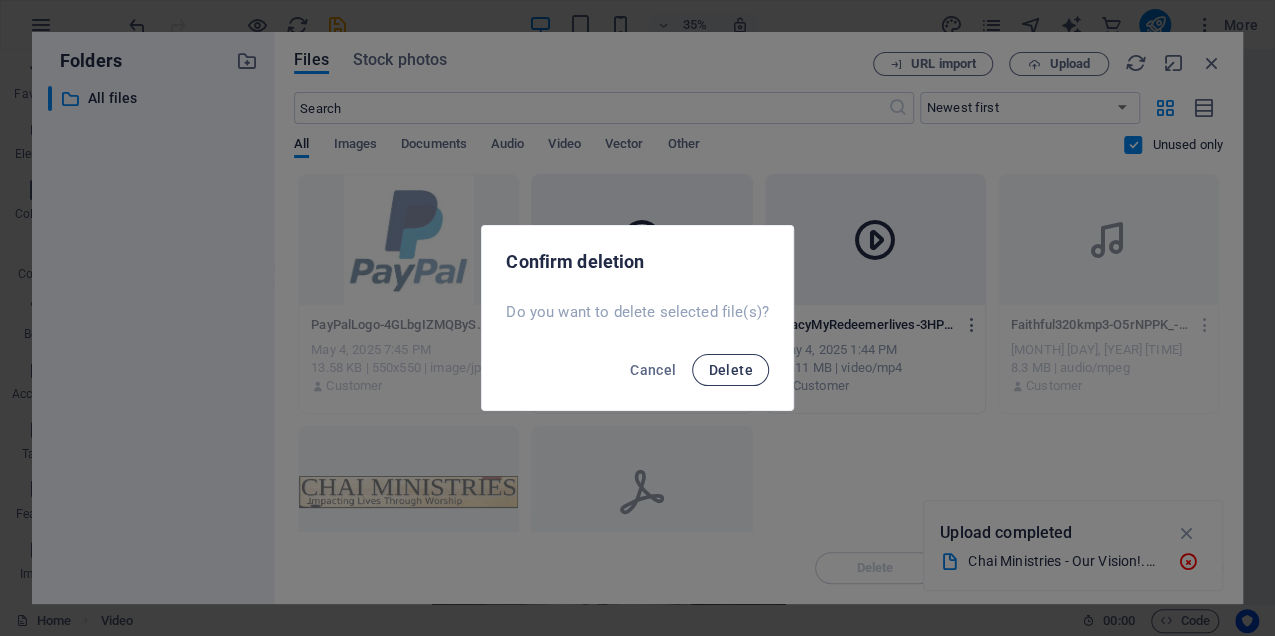 click on "Delete" at bounding box center [730, 370] 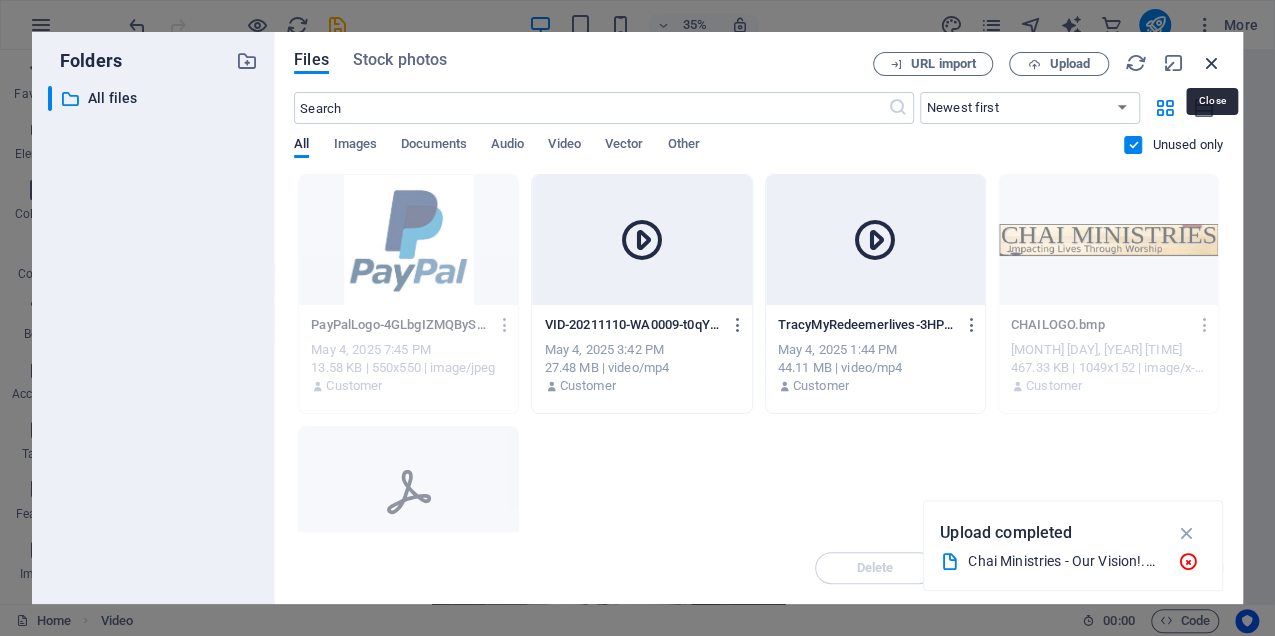 click at bounding box center [1212, 63] 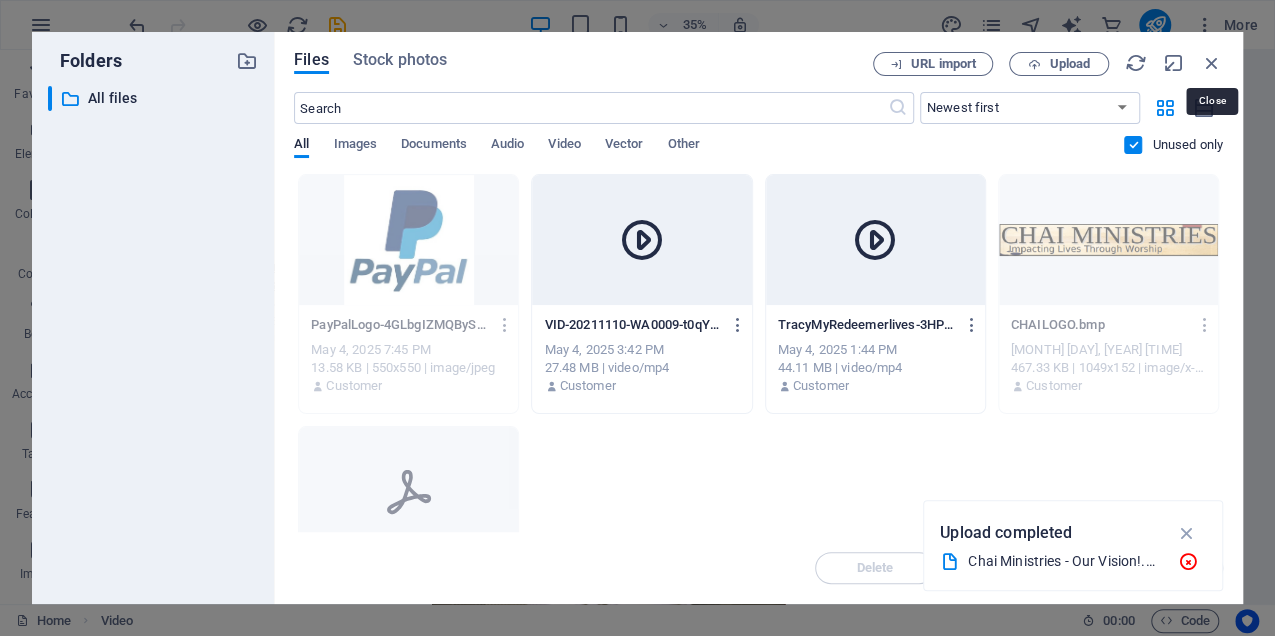 scroll, scrollTop: 1630, scrollLeft: 0, axis: vertical 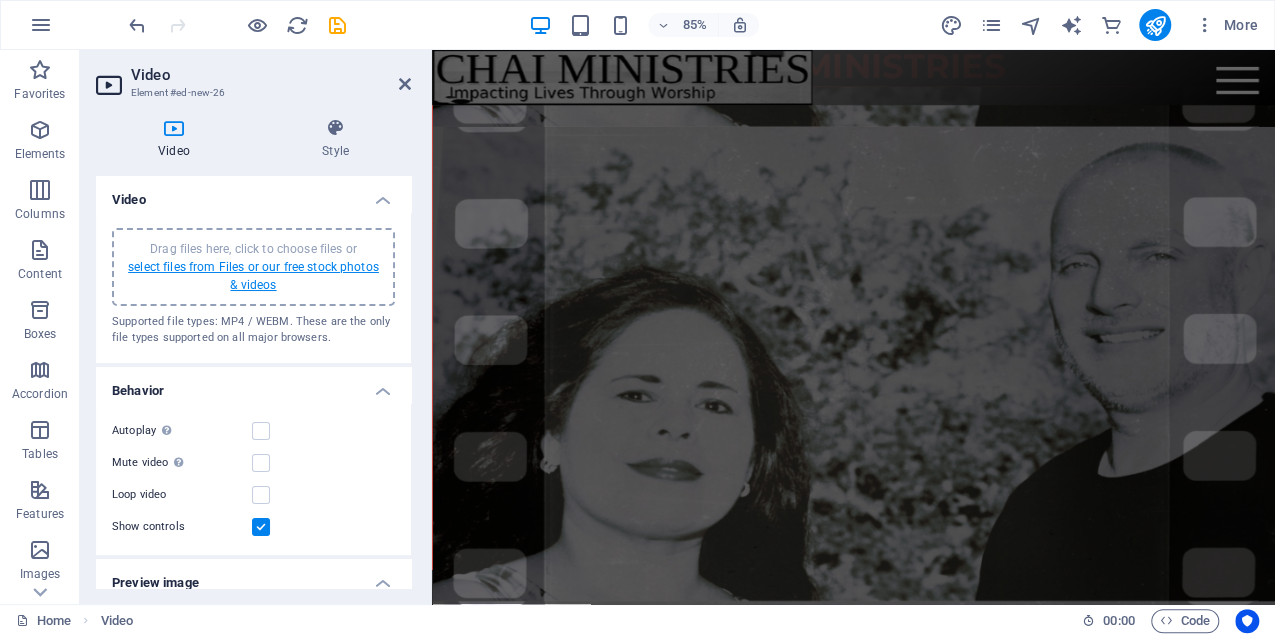 click on "select files from Files or our free stock photos & videos" at bounding box center [253, 276] 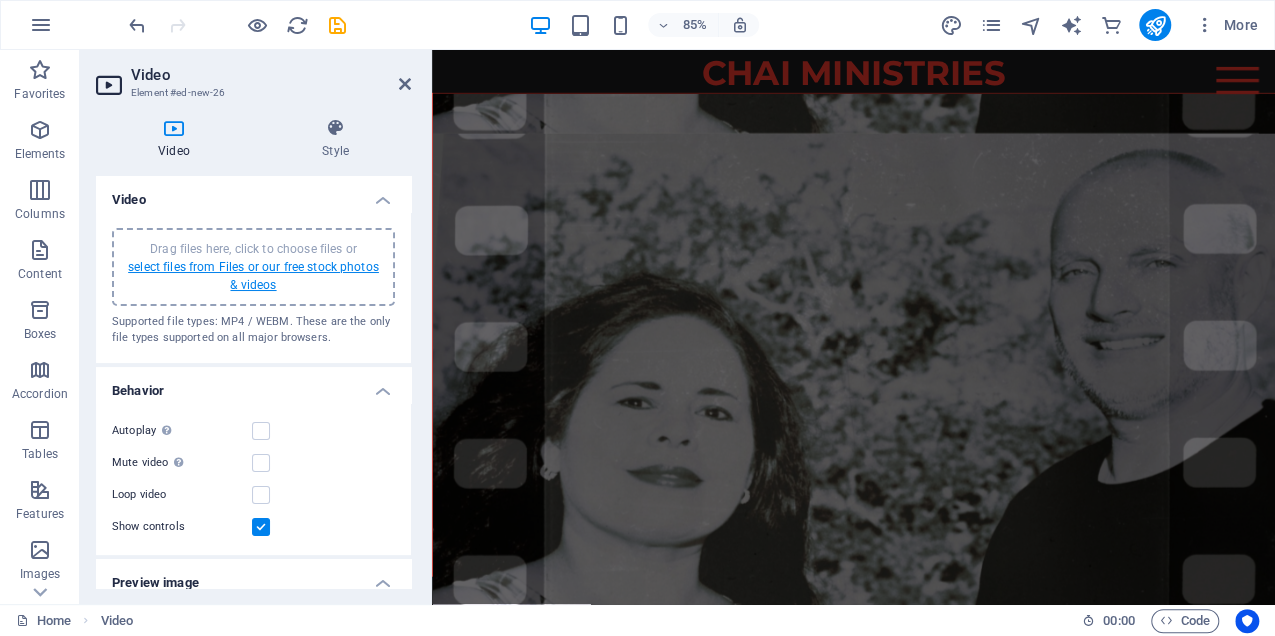 scroll, scrollTop: 1157, scrollLeft: 0, axis: vertical 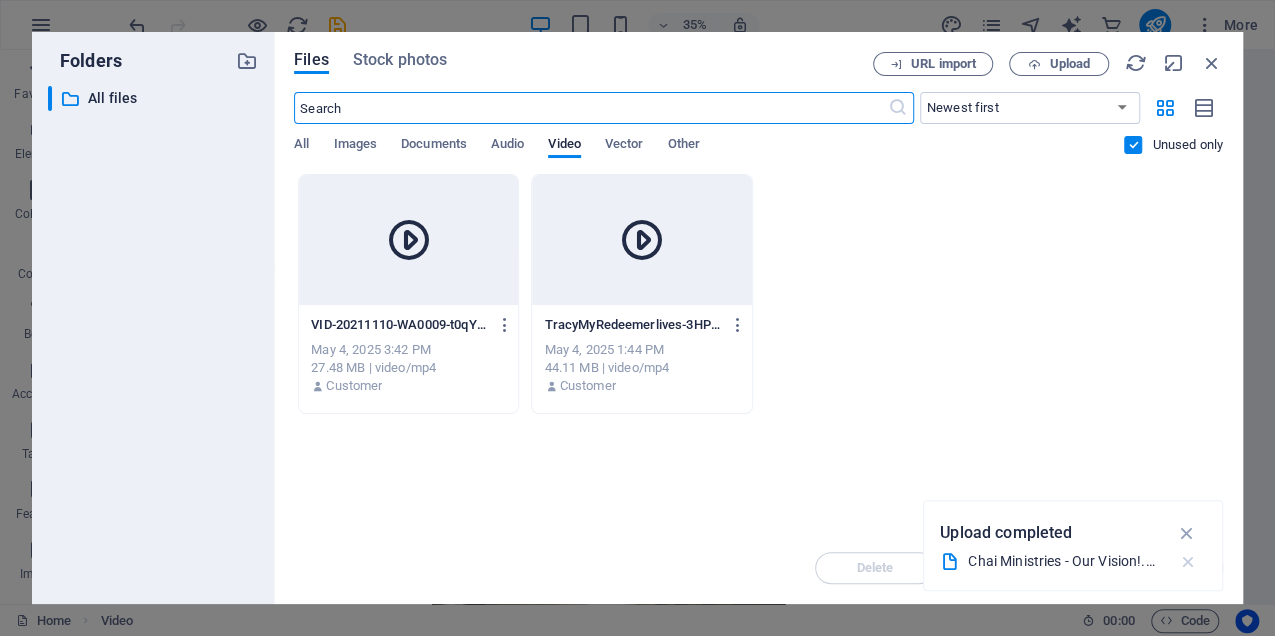 click at bounding box center (1187, 562) 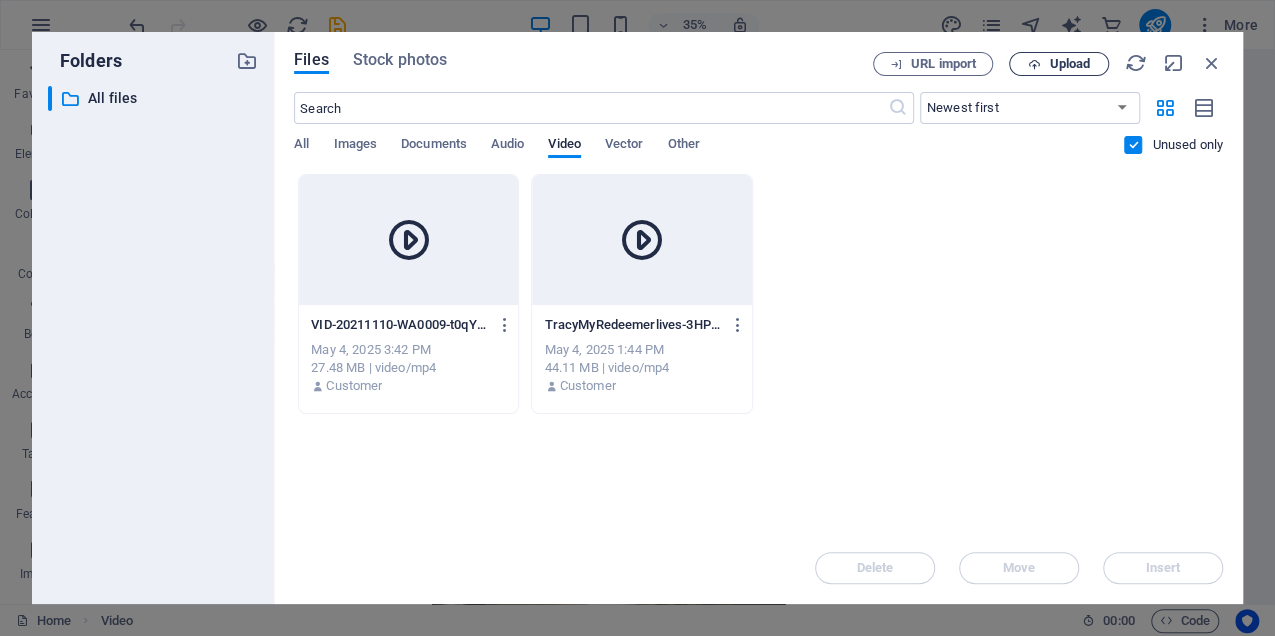 click on "Upload" at bounding box center [1069, 64] 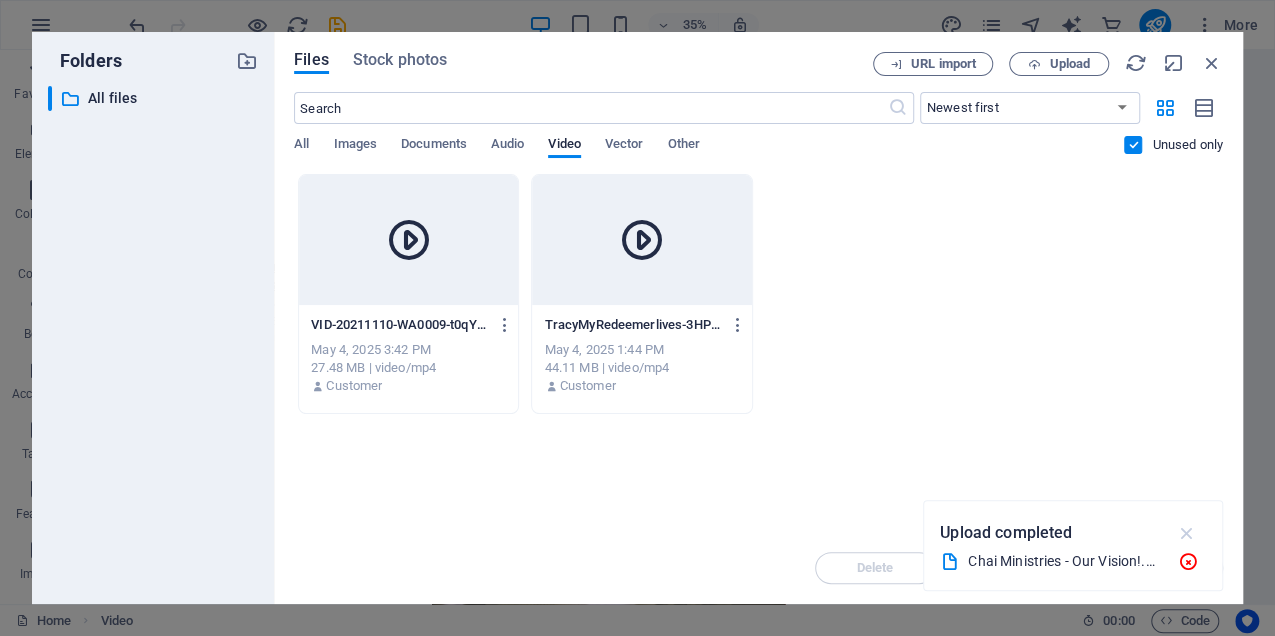 click at bounding box center (1186, 533) 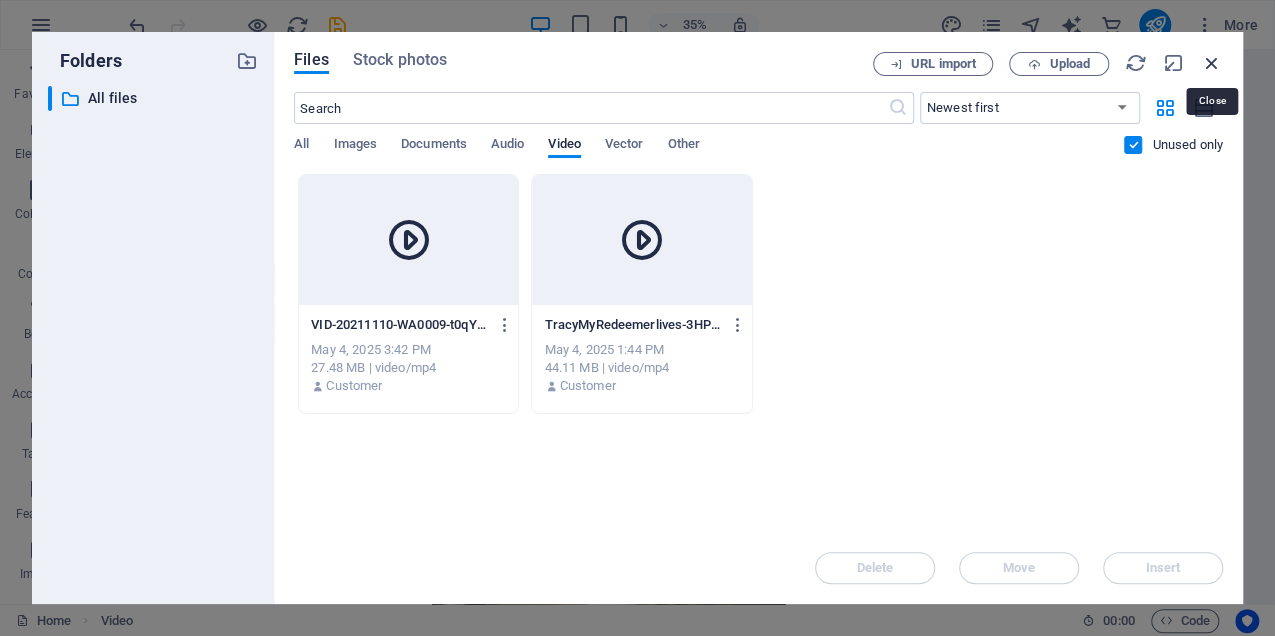 click at bounding box center (1212, 63) 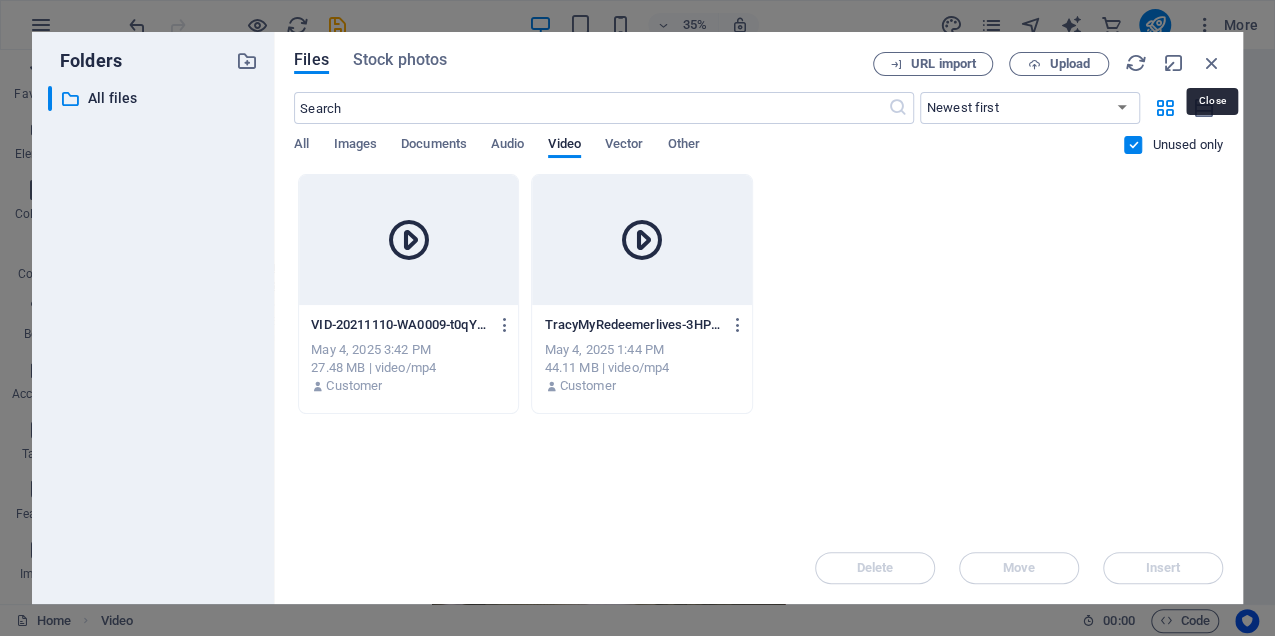 scroll, scrollTop: 1630, scrollLeft: 0, axis: vertical 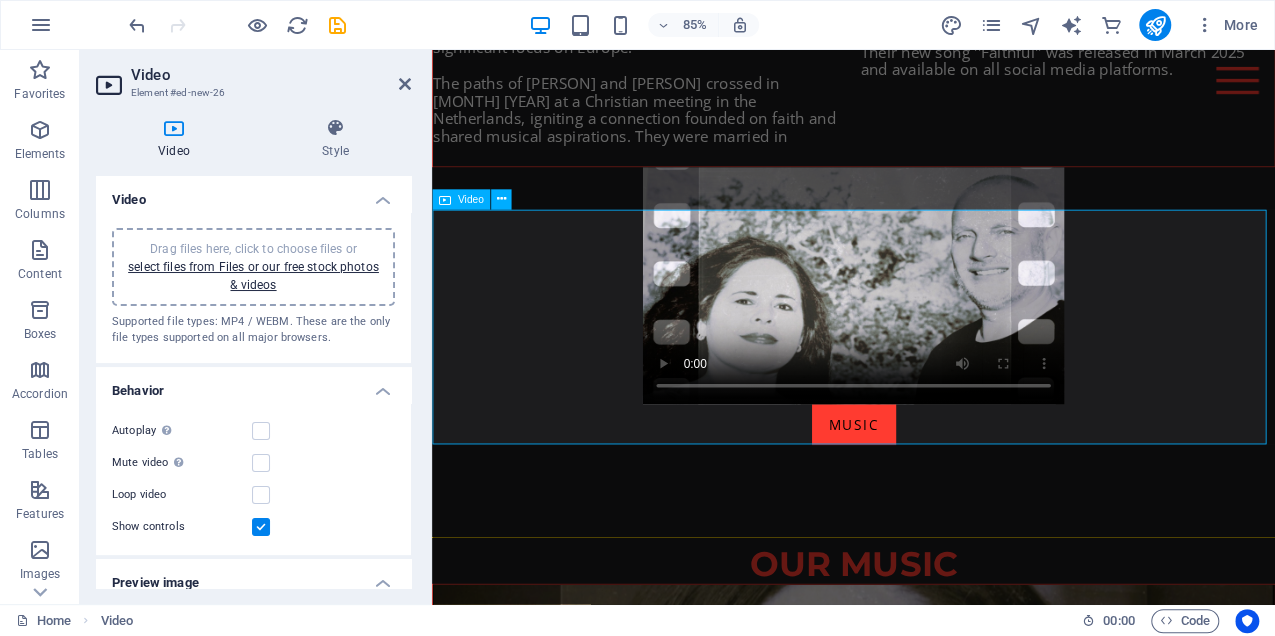 click at bounding box center [928, 327] 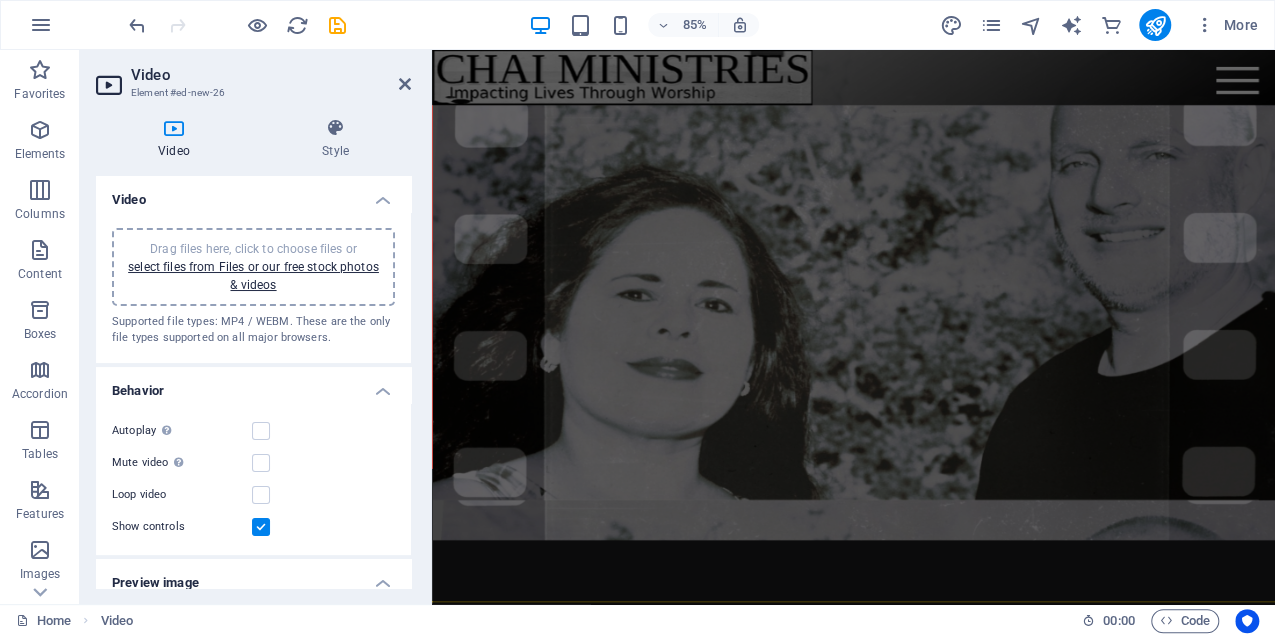 scroll, scrollTop: 0, scrollLeft: 0, axis: both 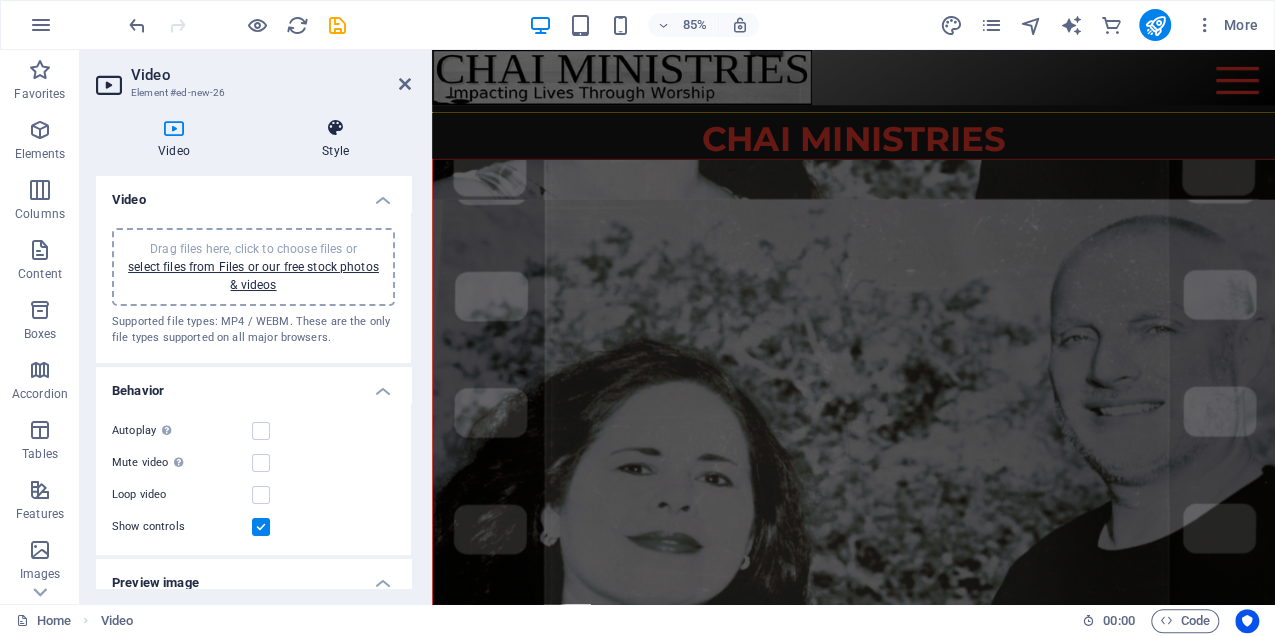 click at bounding box center (335, 128) 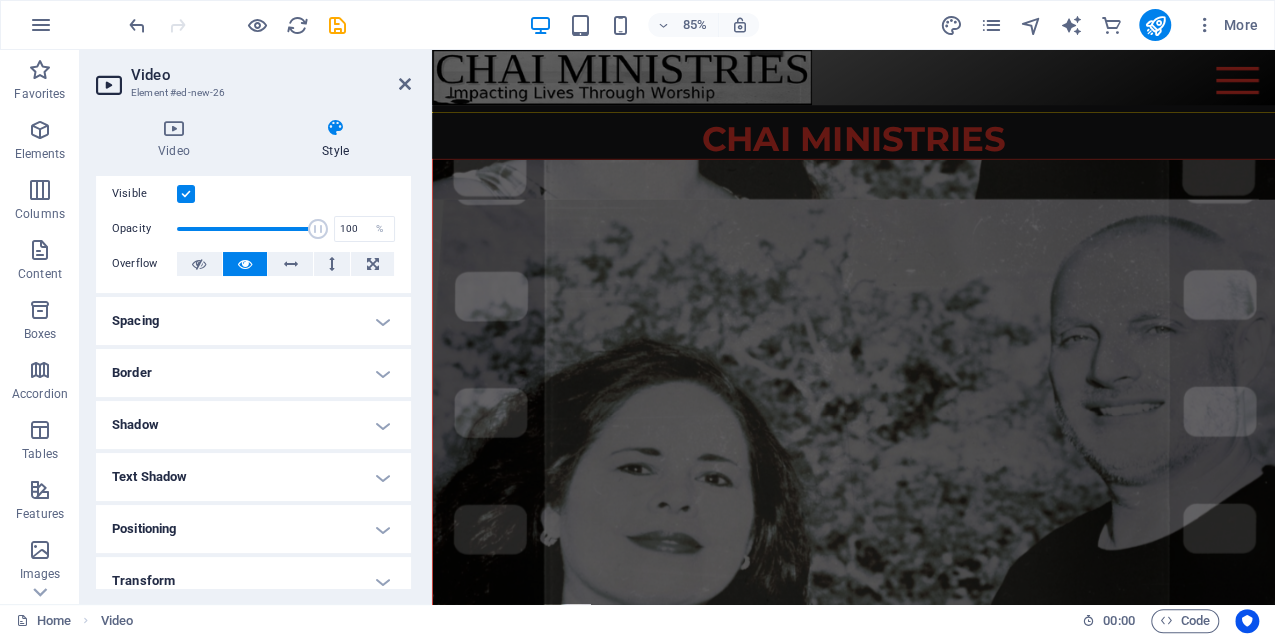 scroll, scrollTop: 46, scrollLeft: 0, axis: vertical 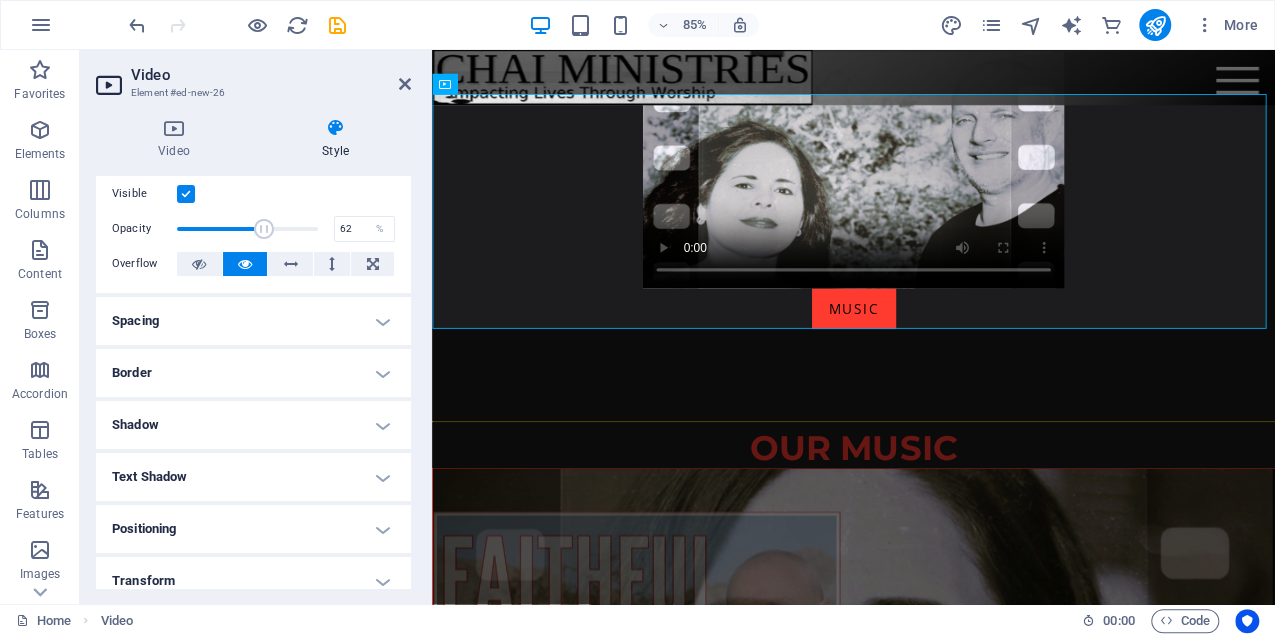 drag, startPoint x: 313, startPoint y: 224, endPoint x: 262, endPoint y: 228, distance: 51.156624 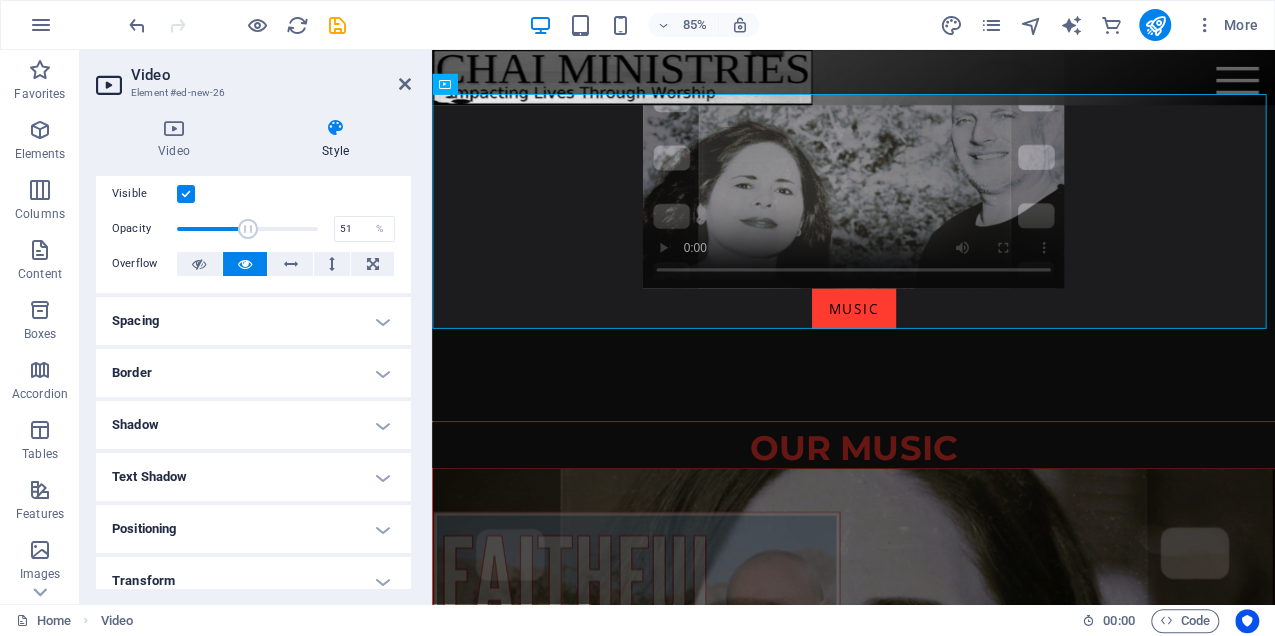 drag, startPoint x: 261, startPoint y: 228, endPoint x: 247, endPoint y: 228, distance: 14 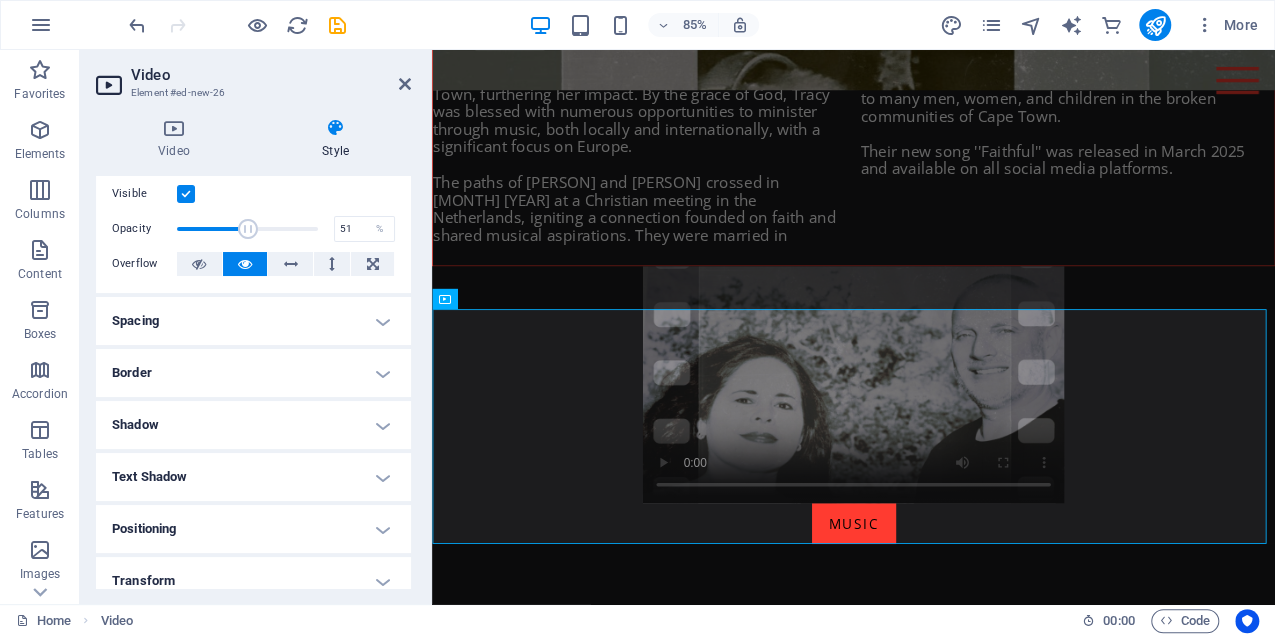 scroll, scrollTop: 1544, scrollLeft: 0, axis: vertical 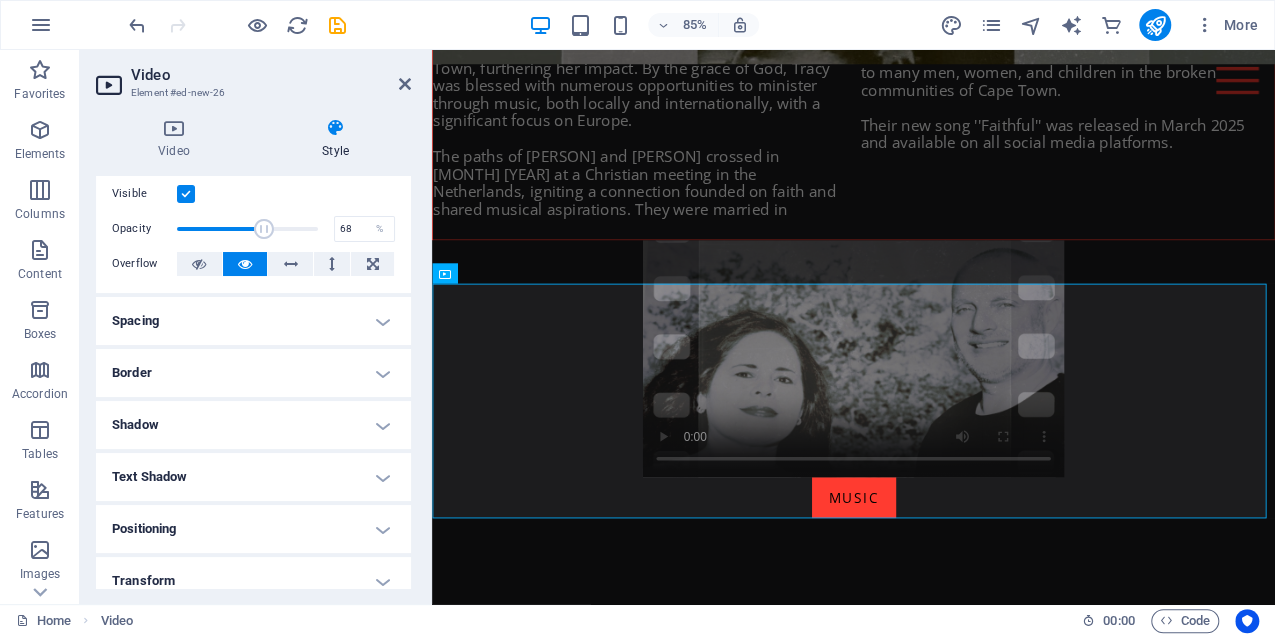 type on "69" 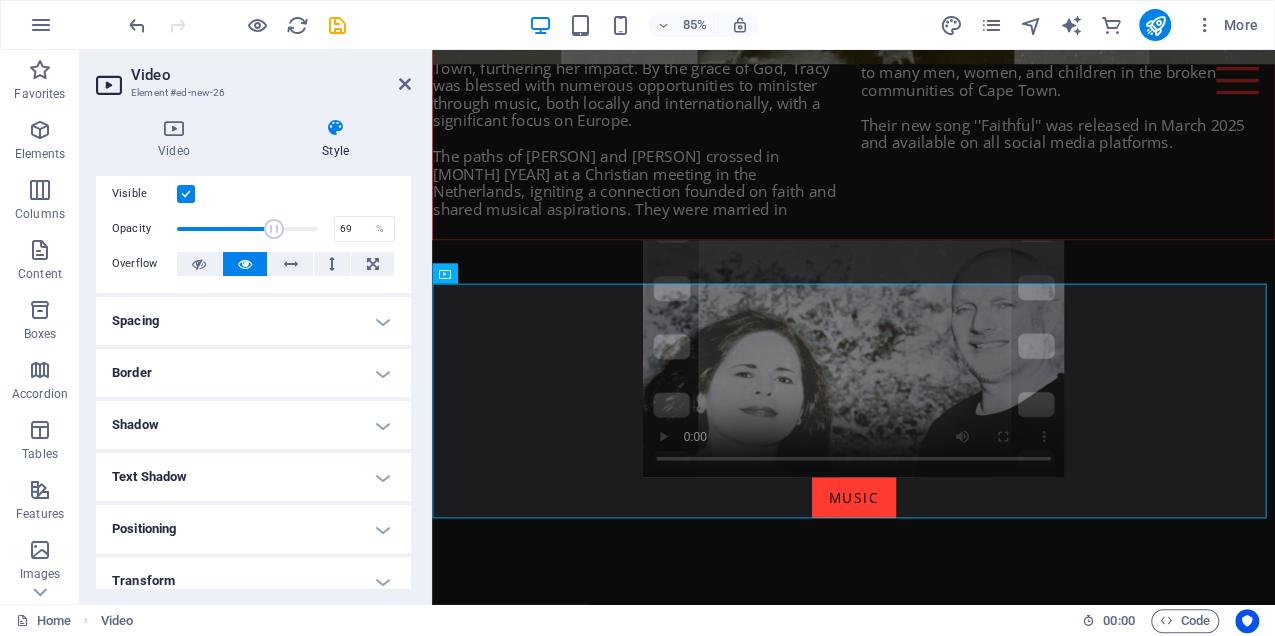 drag, startPoint x: 250, startPoint y: 228, endPoint x: 272, endPoint y: 228, distance: 22 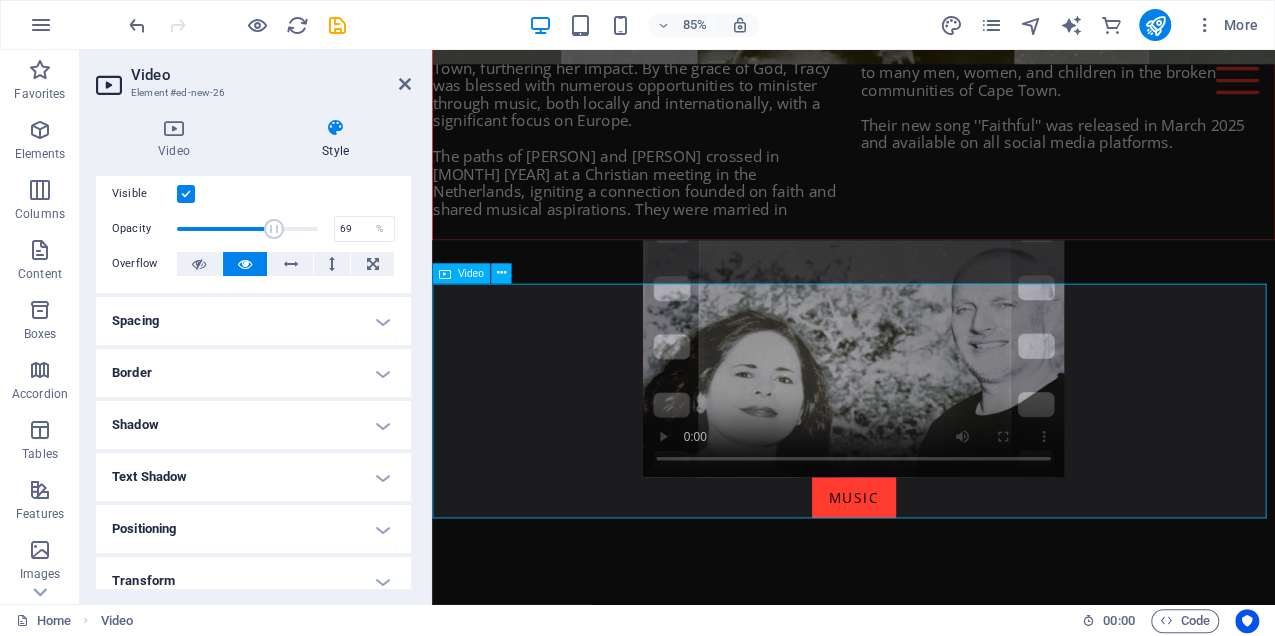 click at bounding box center (928, 413) 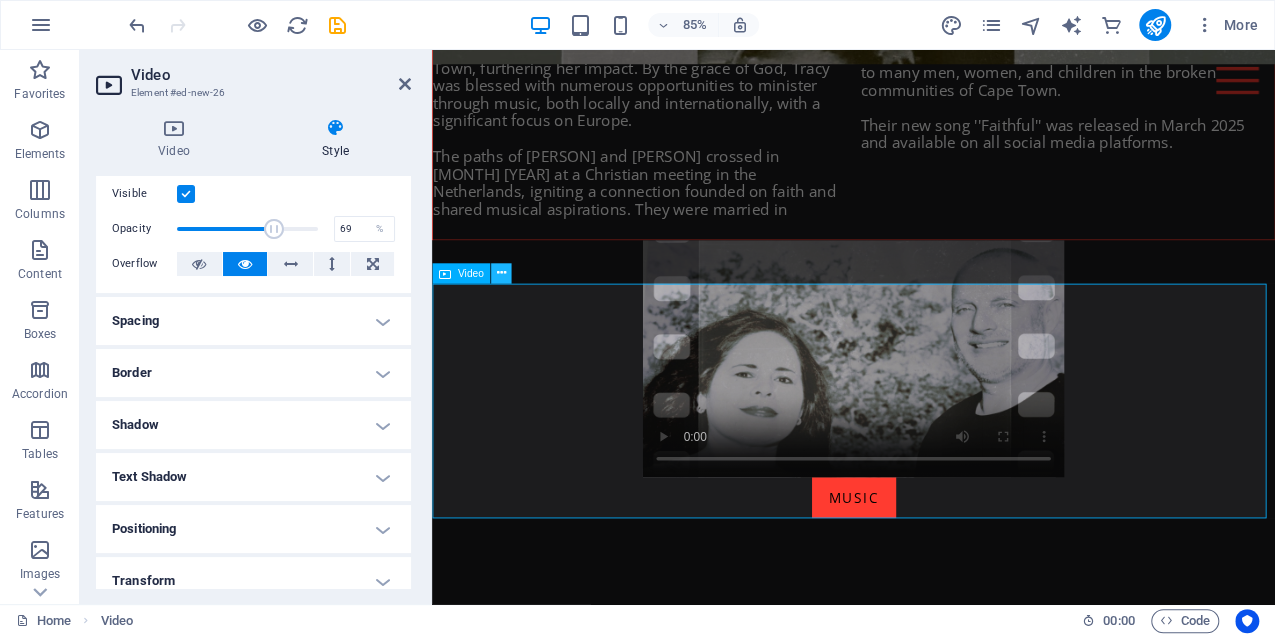 click at bounding box center [501, 273] 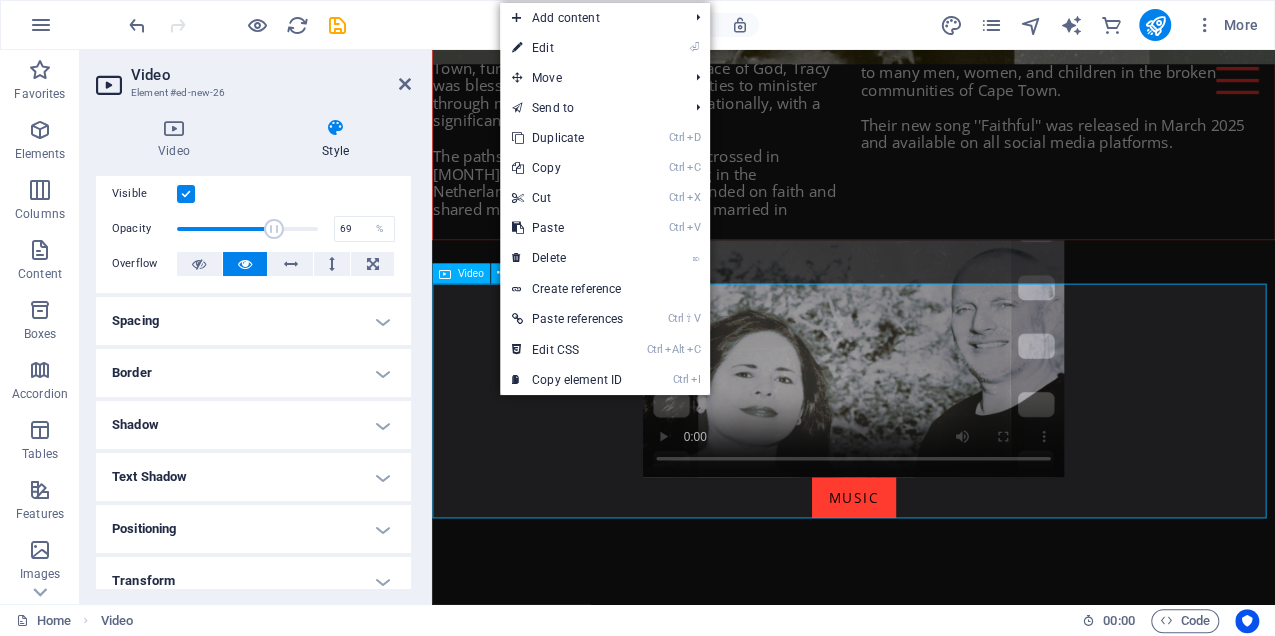 click at bounding box center [928, 413] 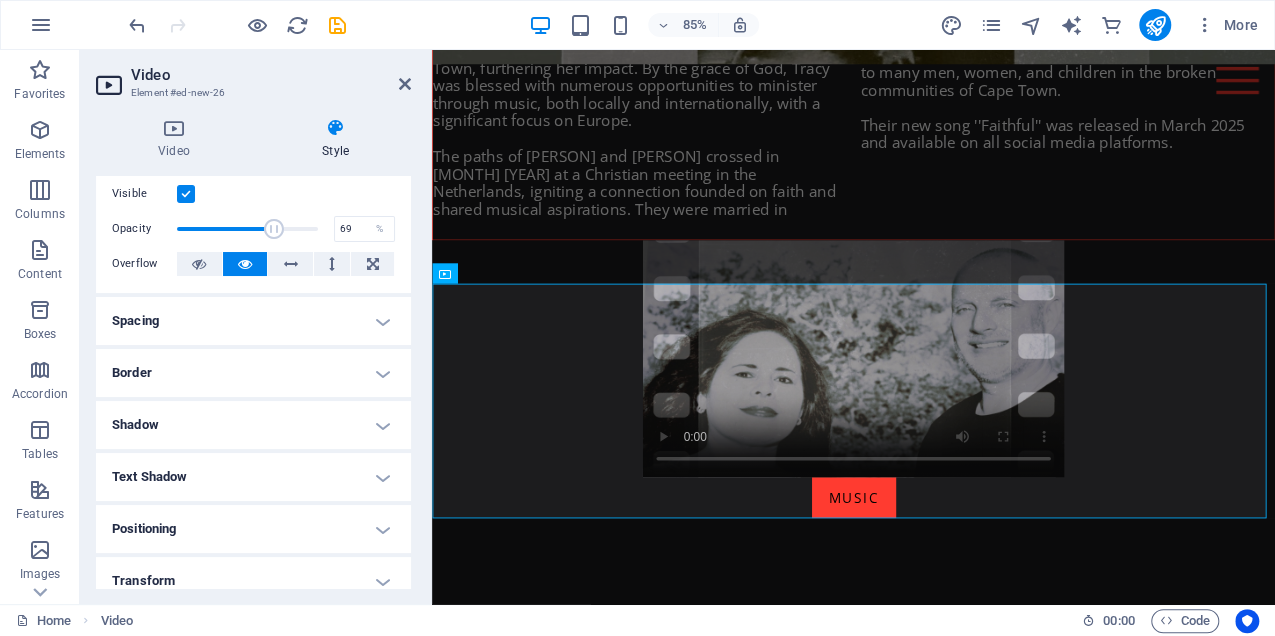 click at bounding box center [186, 194] 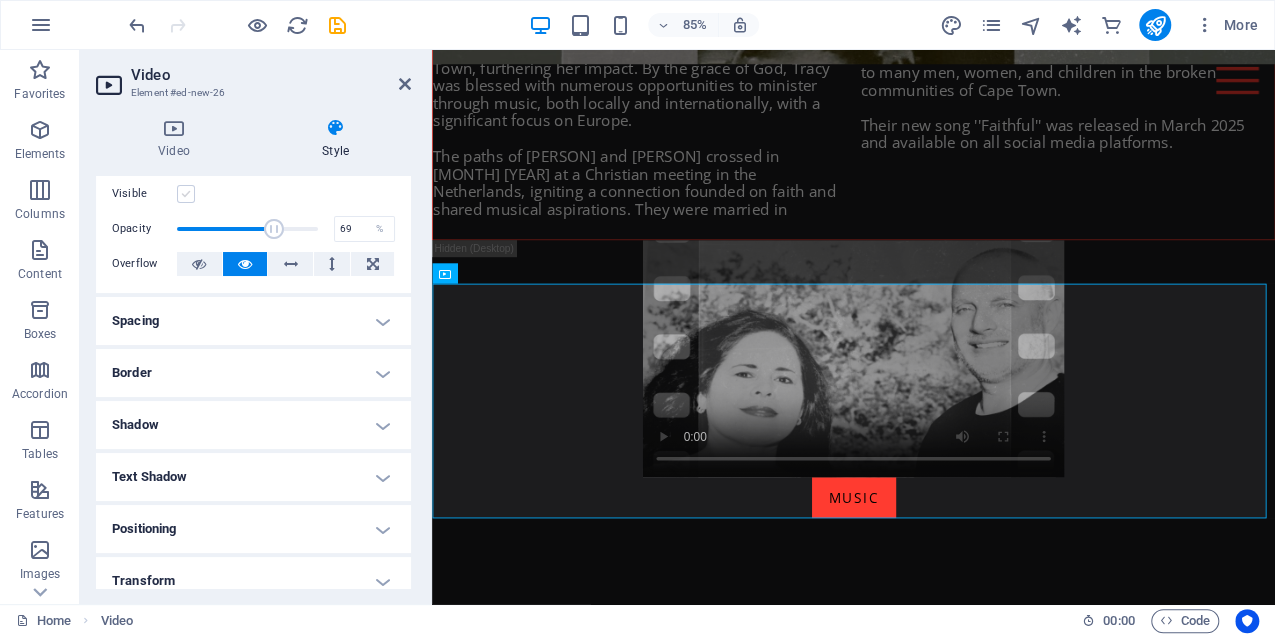 click at bounding box center (186, 194) 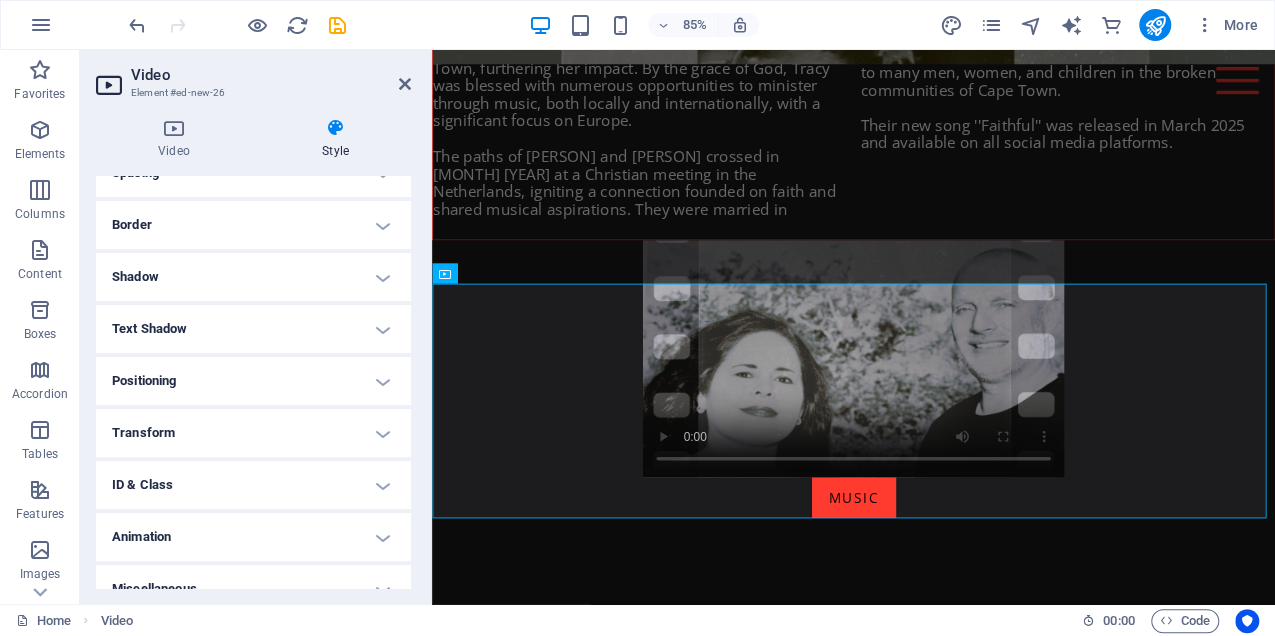 scroll, scrollTop: 218, scrollLeft: 0, axis: vertical 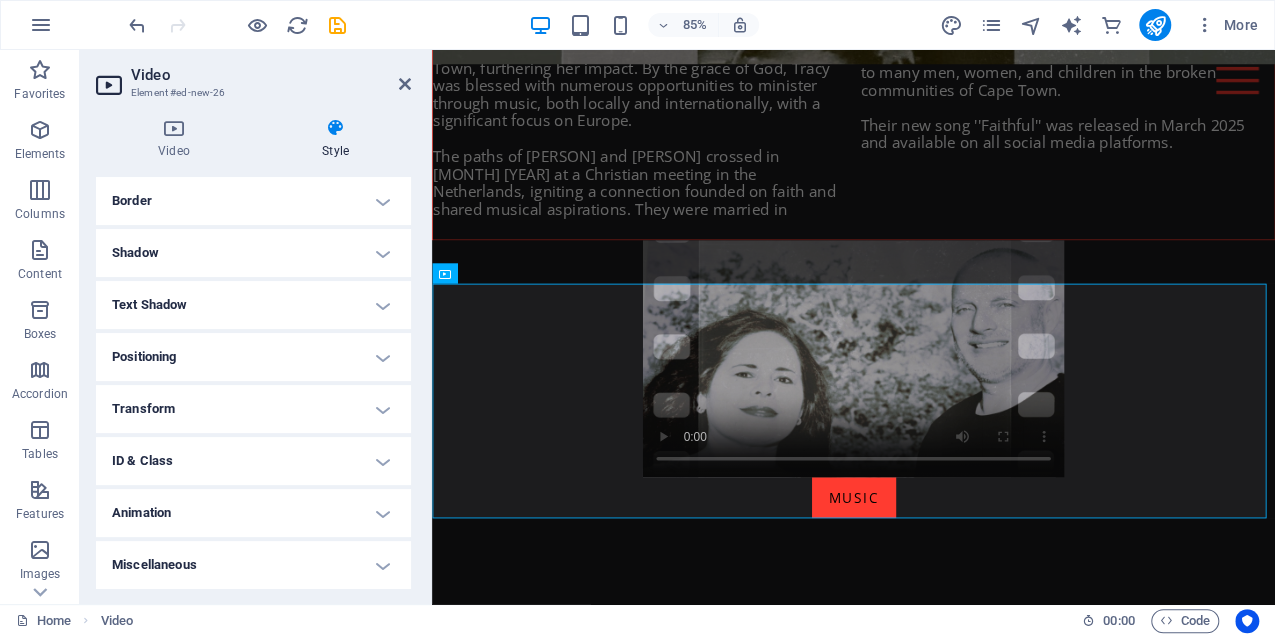 click on "Animation" at bounding box center [253, 513] 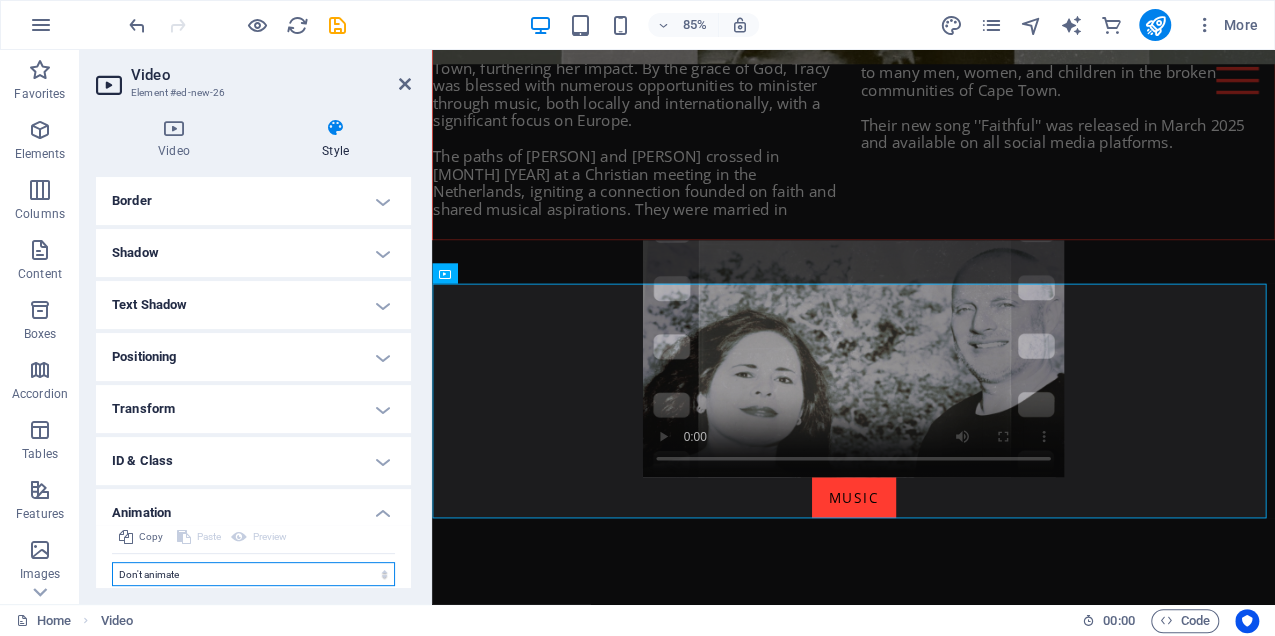 click on "Don't animate Show / Hide Slide up/down Zoom in/out Slide left to right Slide right to left Slide top to bottom Slide bottom to top Pulse Blink Open as overlay" at bounding box center (253, 574) 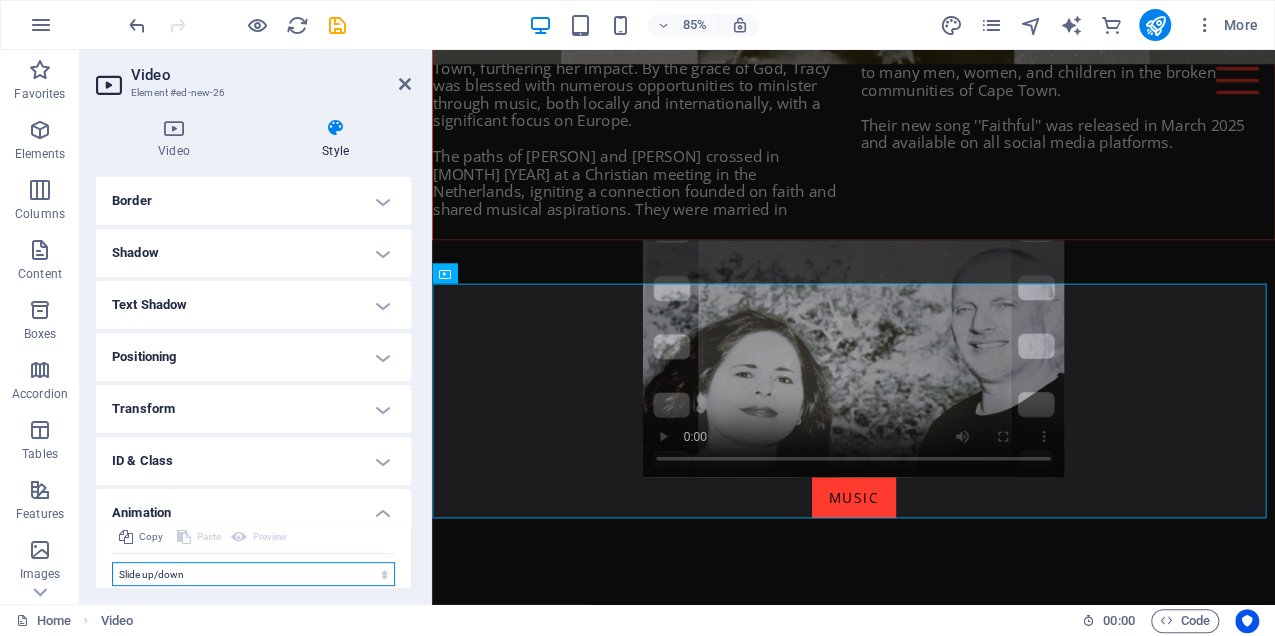 click on "Don't animate Show / Hide Slide up/down Zoom in/out Slide left to right Slide right to left Slide top to bottom Slide bottom to top Pulse Blink Open as overlay" at bounding box center [253, 574] 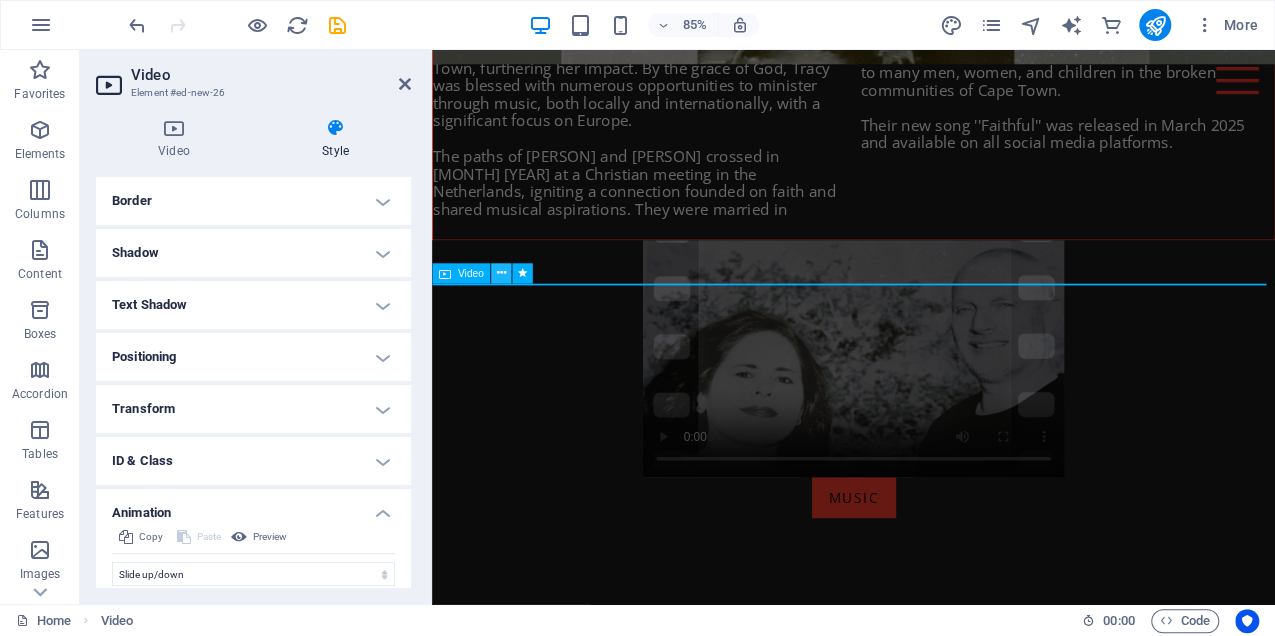 click at bounding box center [501, 273] 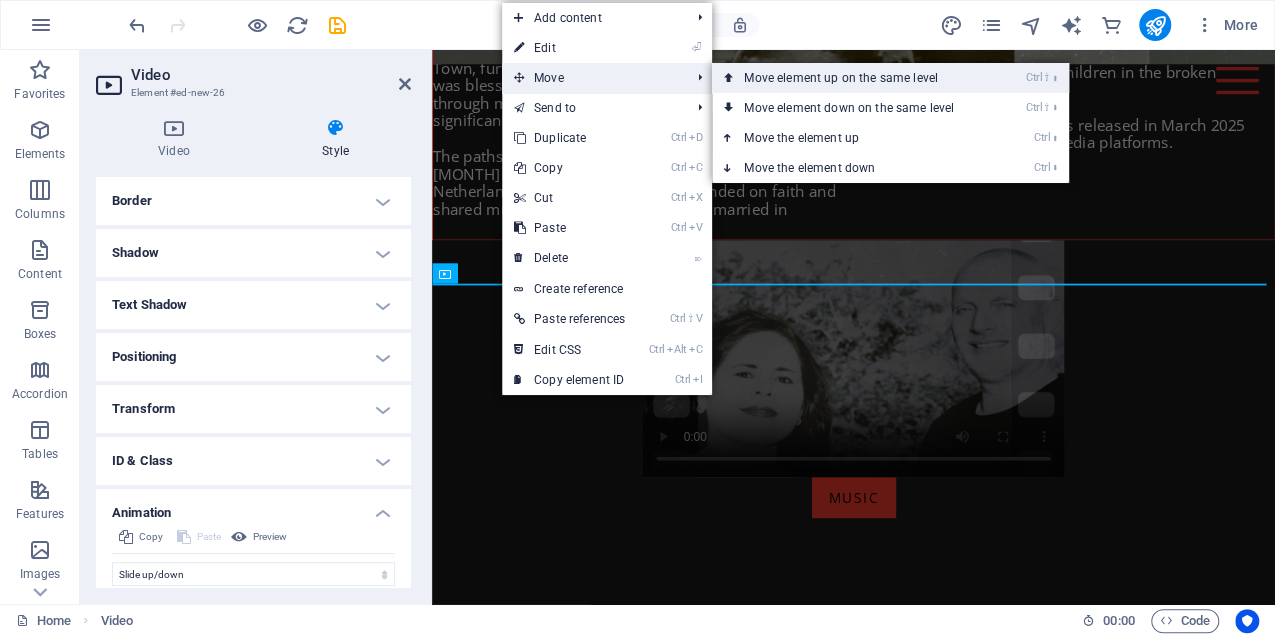 click on "Ctrl ⇧ ⬆  Move element up on the same level" at bounding box center [853, 78] 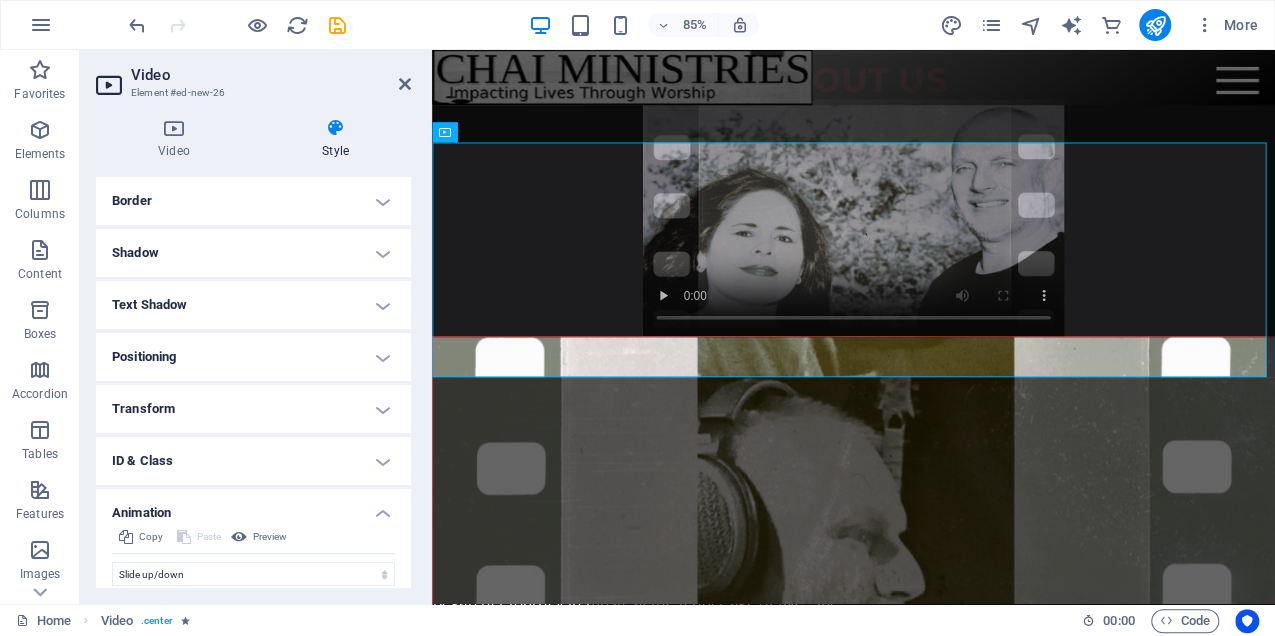 scroll, scrollTop: 711, scrollLeft: 0, axis: vertical 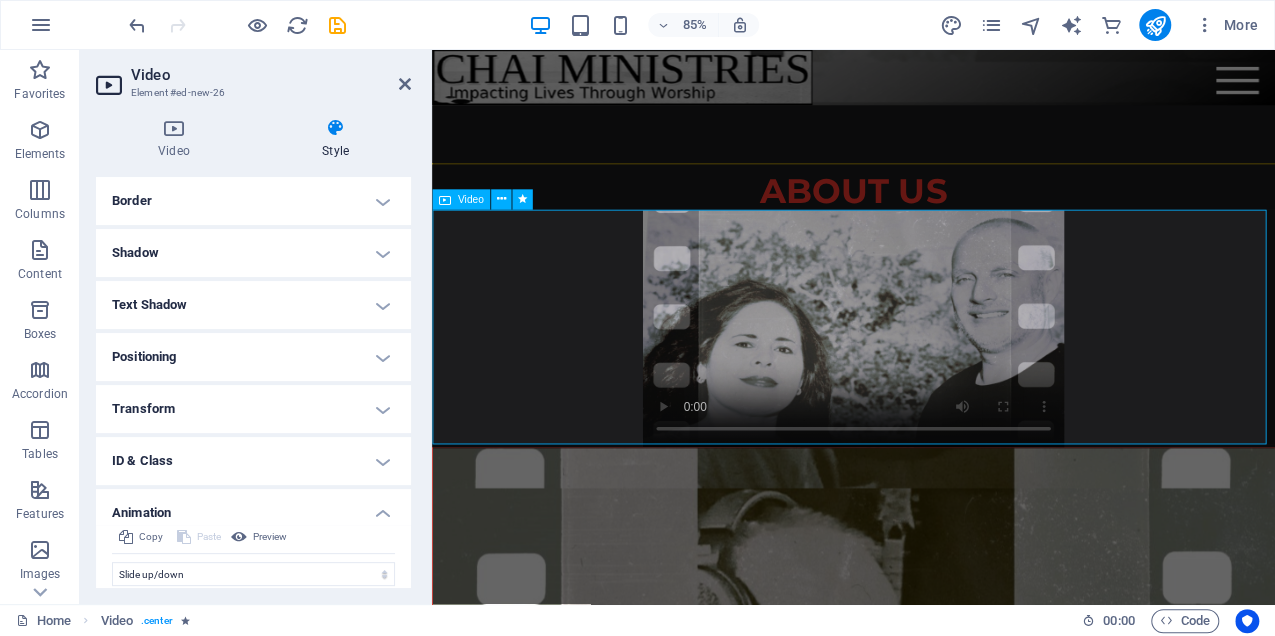 click at bounding box center (928, 378) 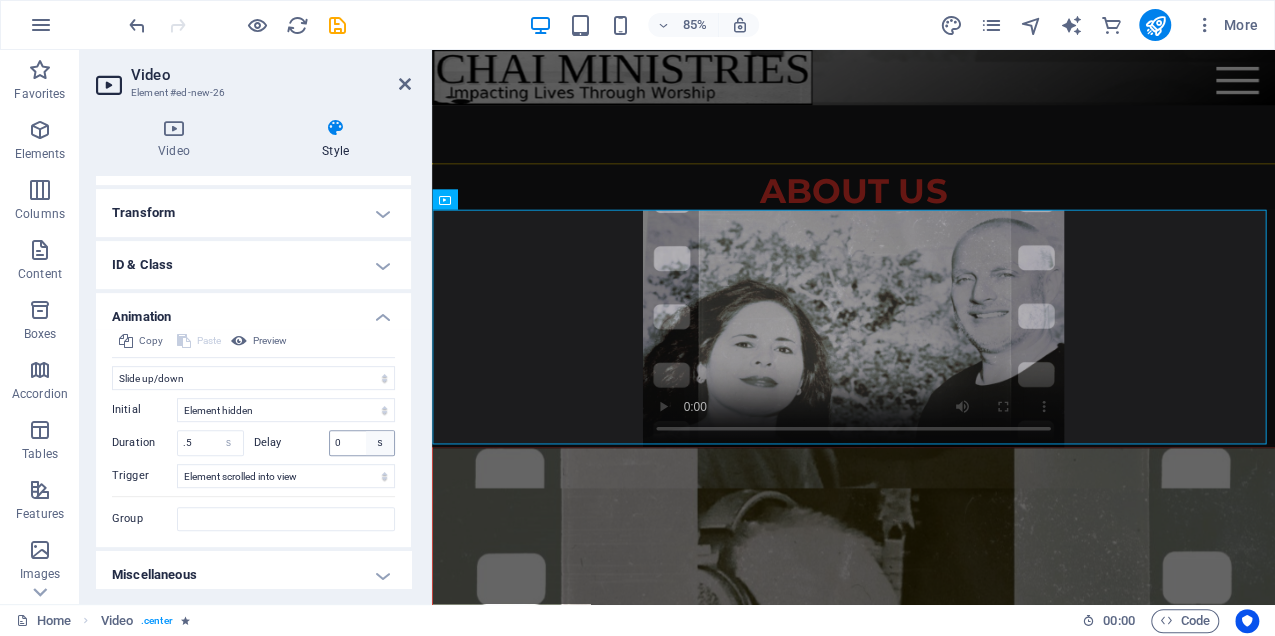 scroll, scrollTop: 423, scrollLeft: 0, axis: vertical 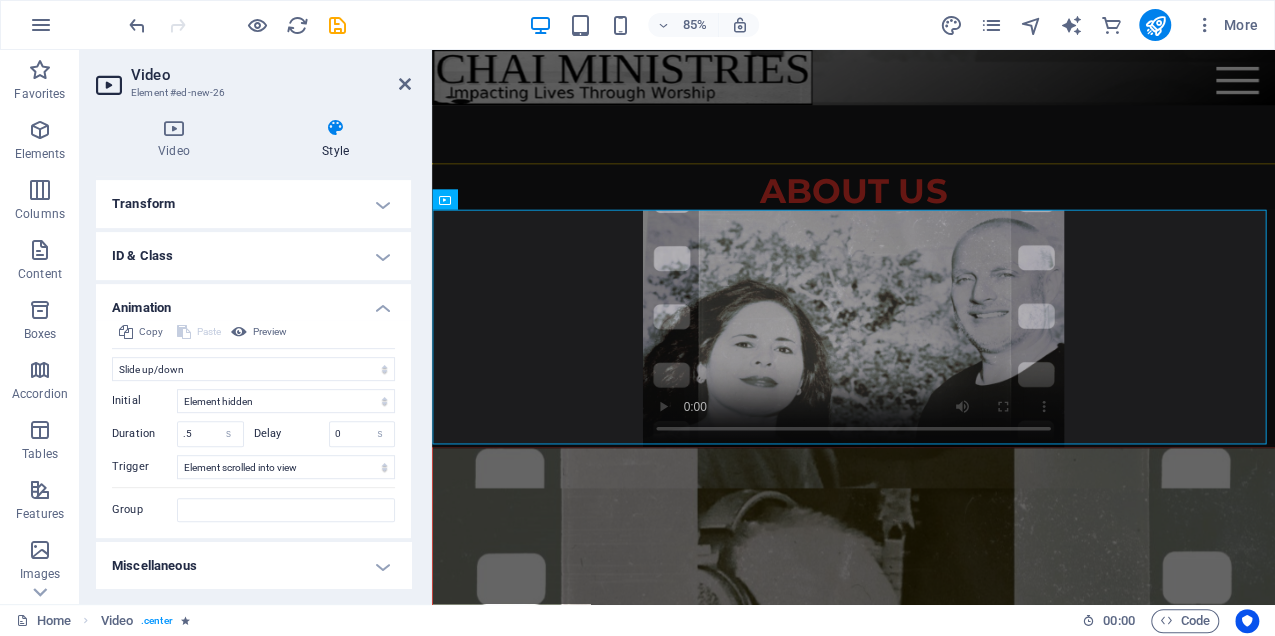 click on "Miscellaneous" at bounding box center [253, 566] 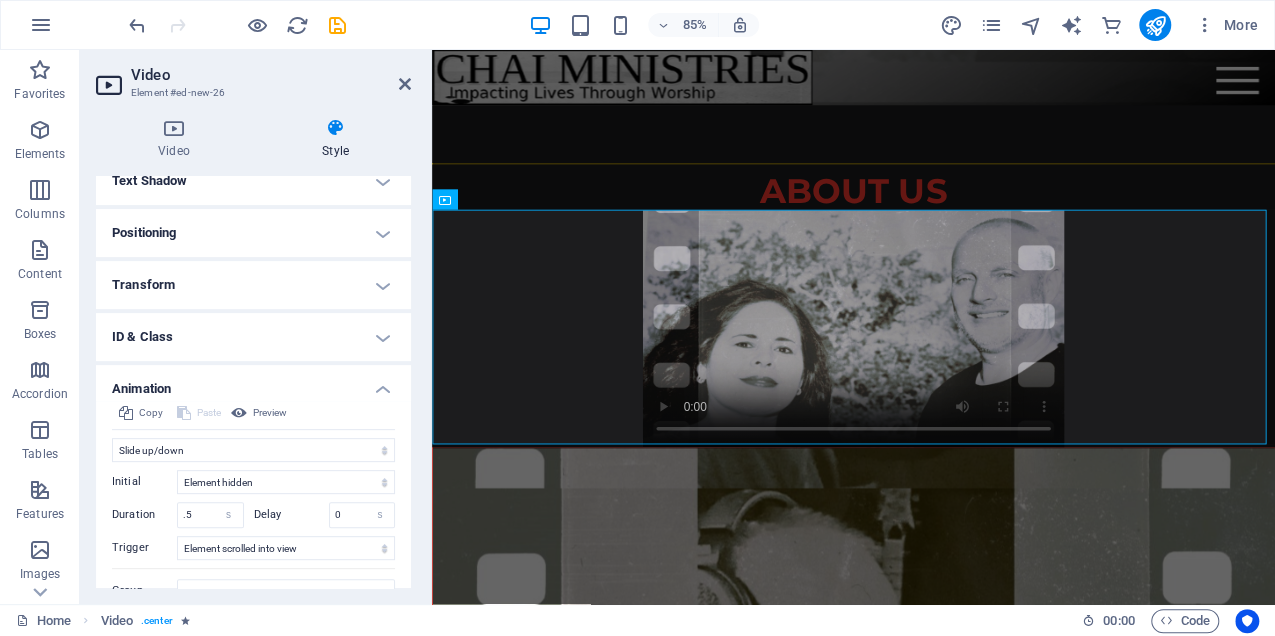 scroll, scrollTop: 346, scrollLeft: 0, axis: vertical 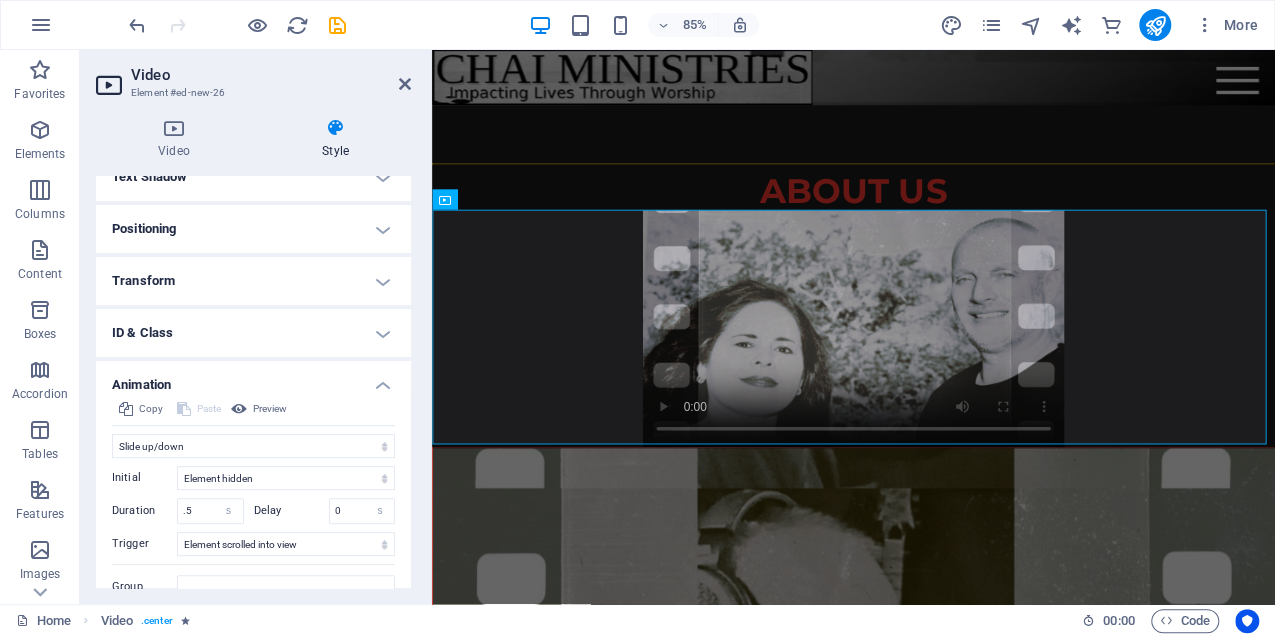 click on "ID & Class" at bounding box center (253, 333) 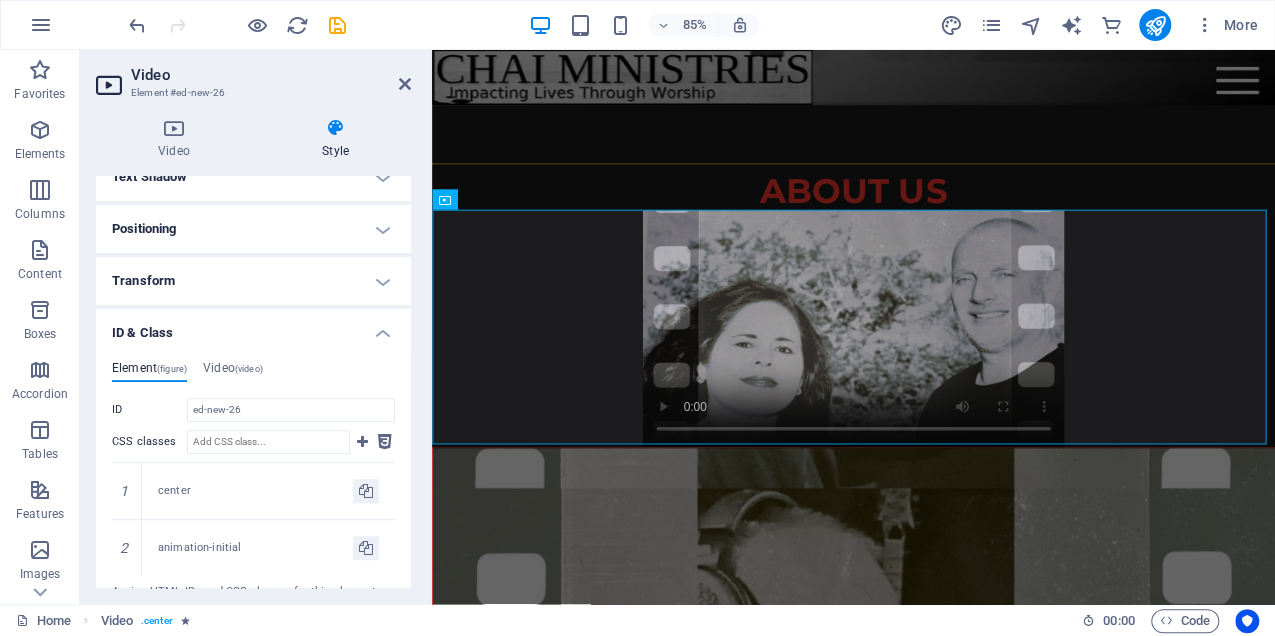 click on "Transform" at bounding box center [253, 281] 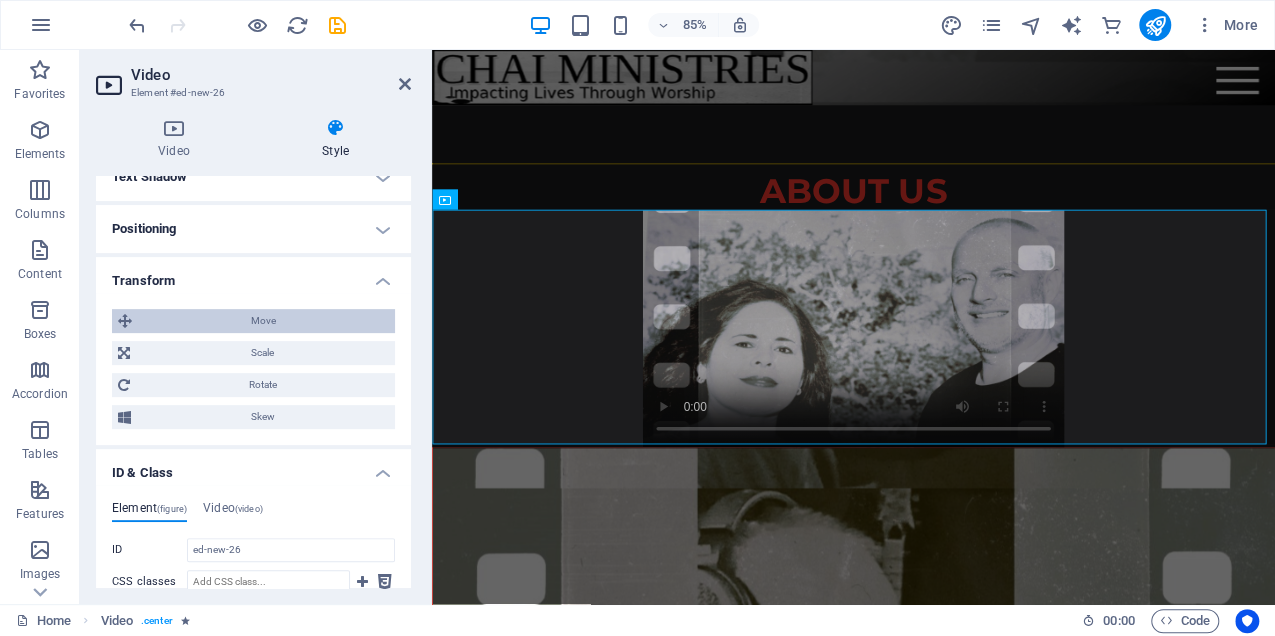 scroll, scrollTop: 146, scrollLeft: 0, axis: vertical 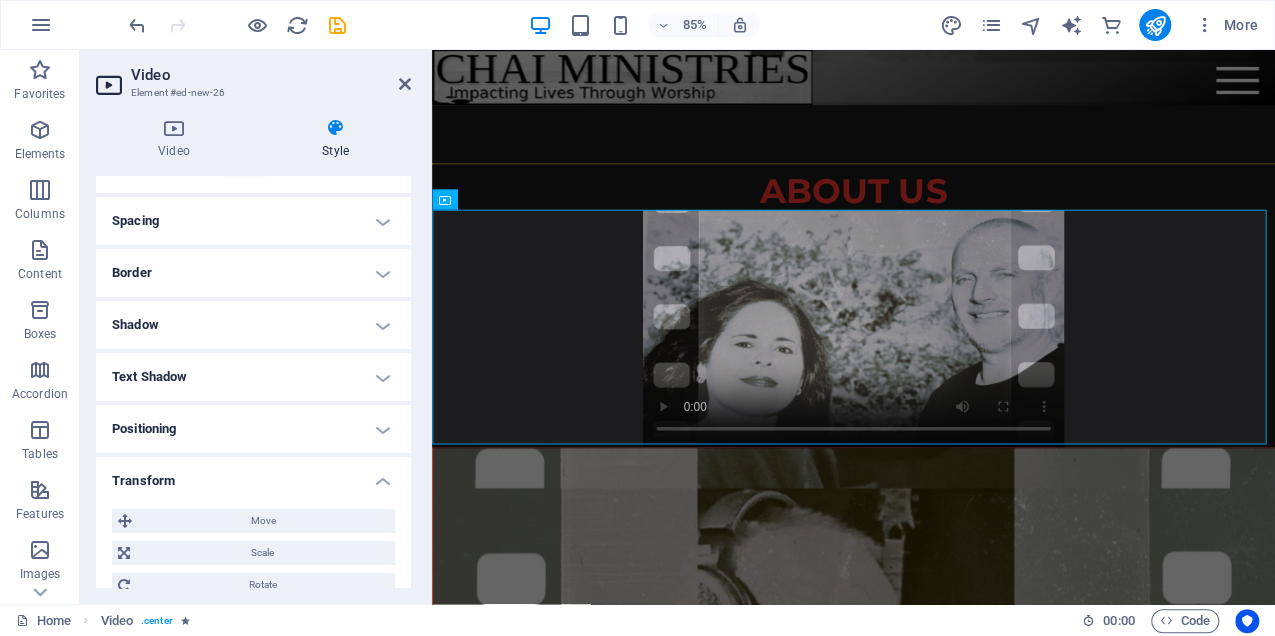 click on "Shadow" at bounding box center (253, 325) 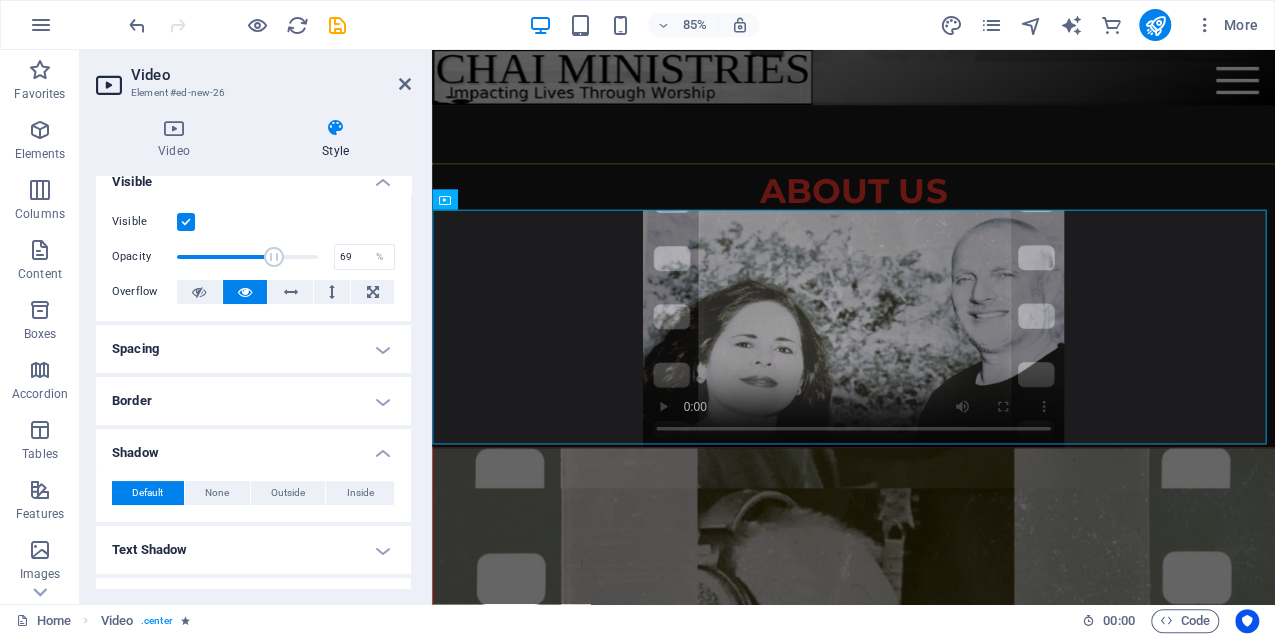 scroll, scrollTop: 0, scrollLeft: 0, axis: both 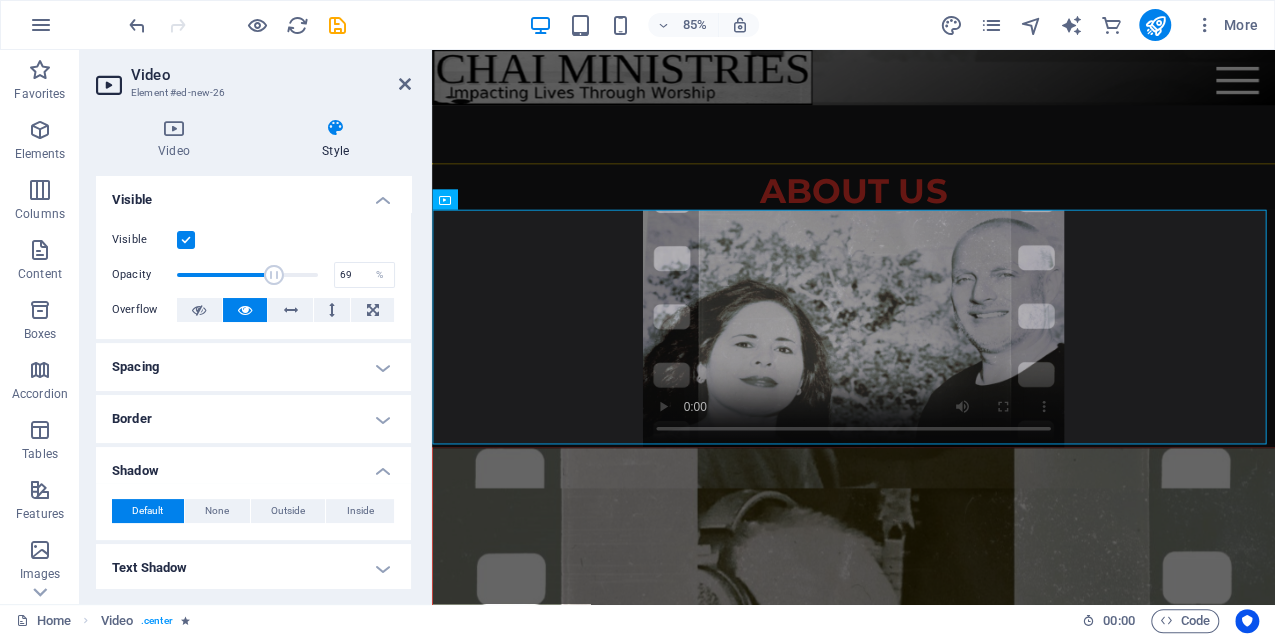 click at bounding box center (186, 240) 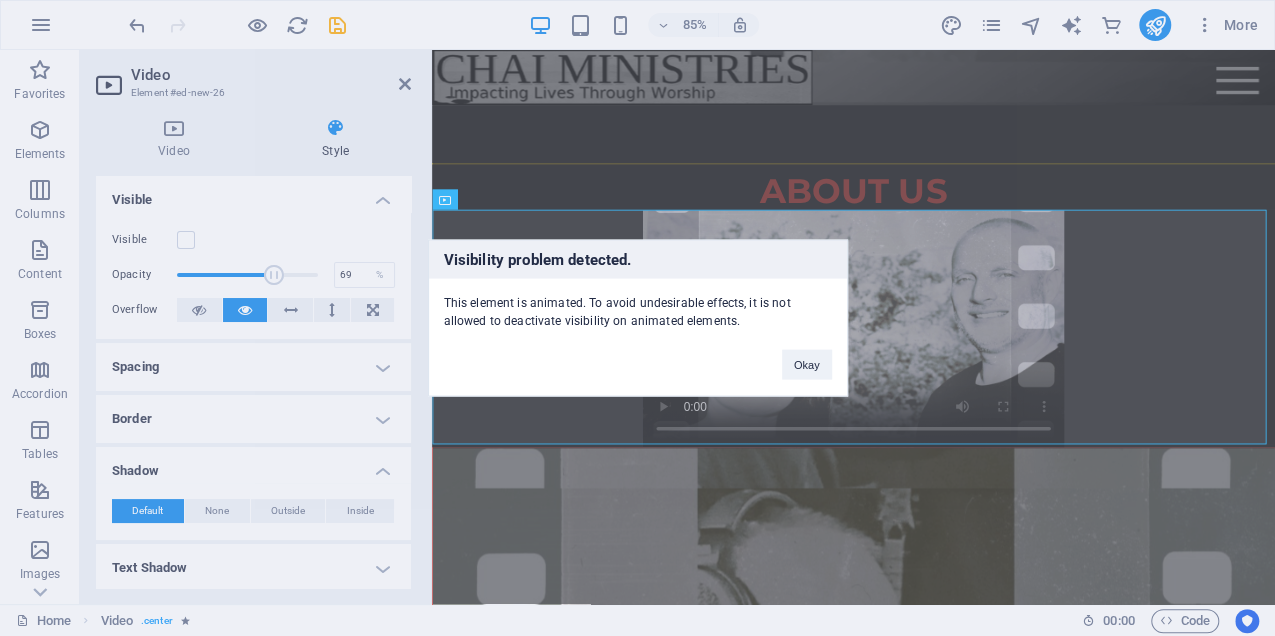click on "Visibility problem detected. This element is animated. To avoid undesirable effects, it is not allowed to deactivate visibility on animated elements. Okay" at bounding box center [637, 318] 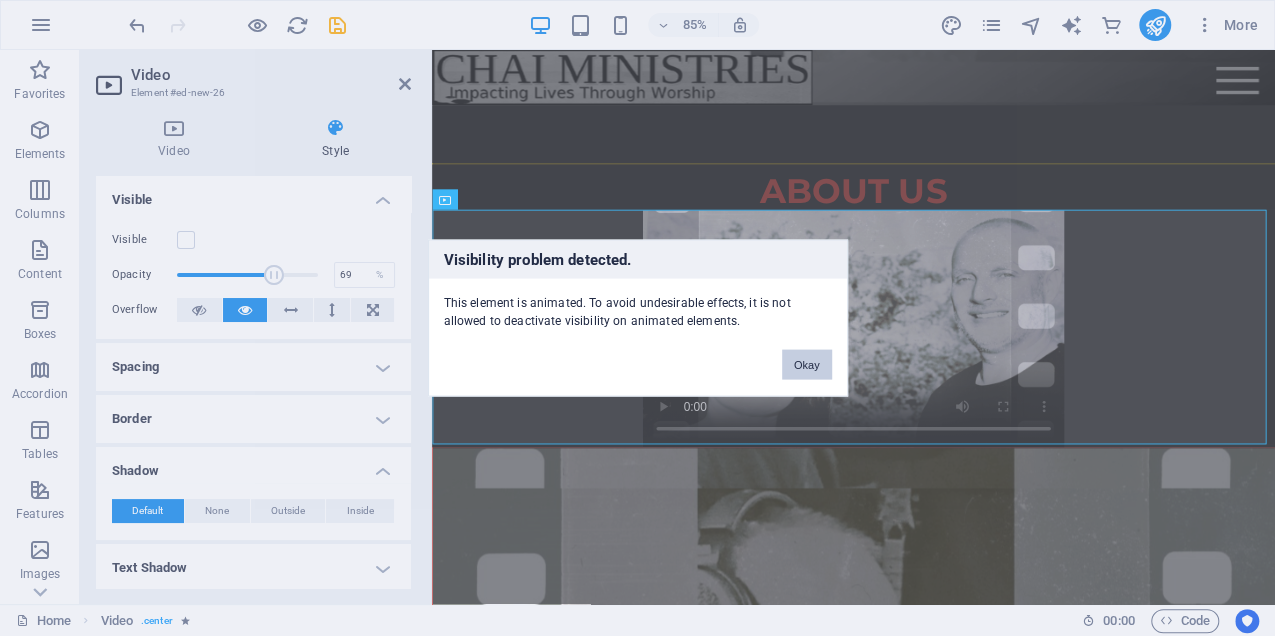 click on "Okay" at bounding box center [807, 365] 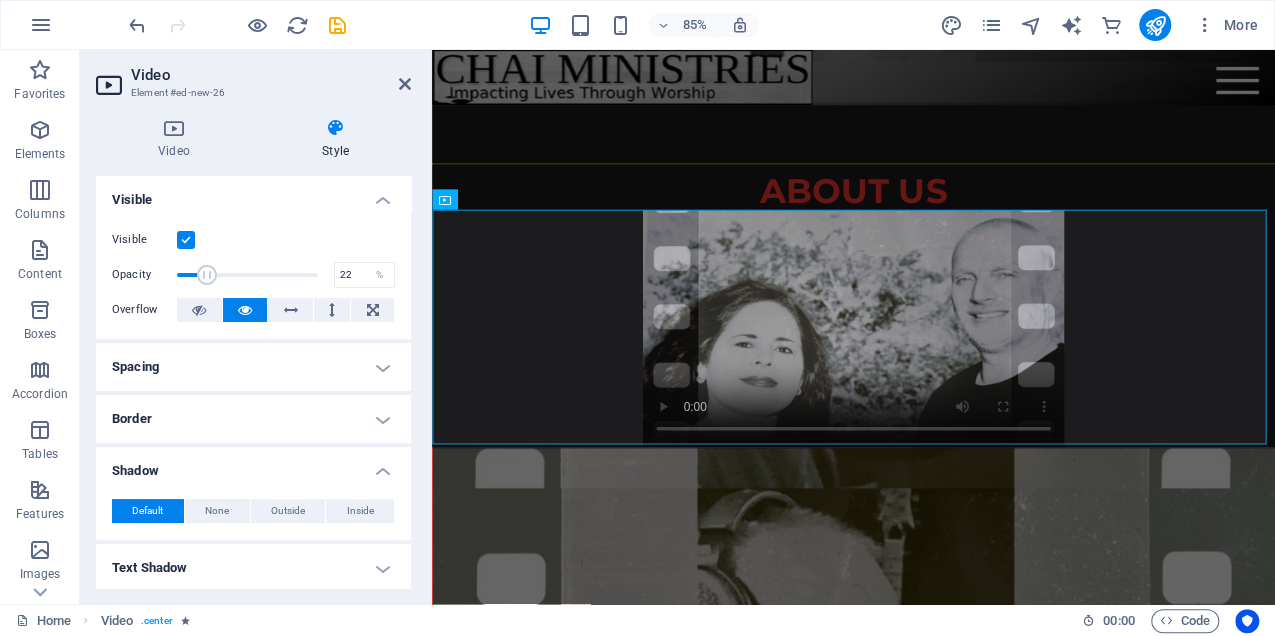 drag, startPoint x: 251, startPoint y: 275, endPoint x: 206, endPoint y: 272, distance: 45.099888 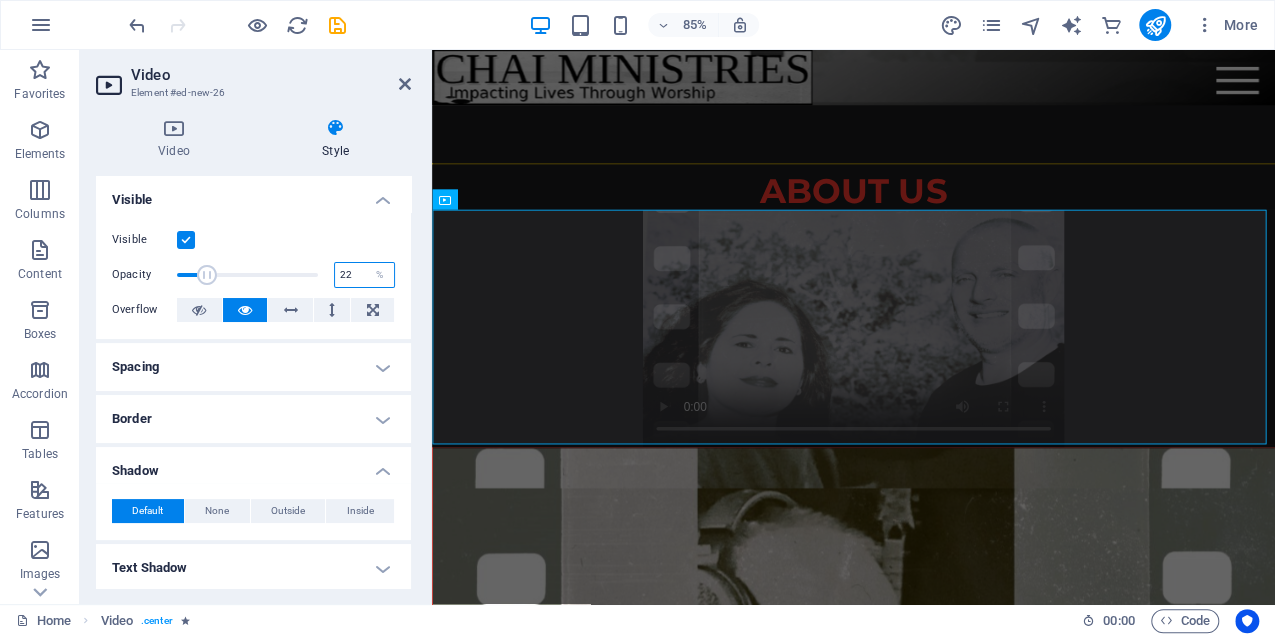 drag, startPoint x: 344, startPoint y: 278, endPoint x: 310, endPoint y: 271, distance: 34.713108 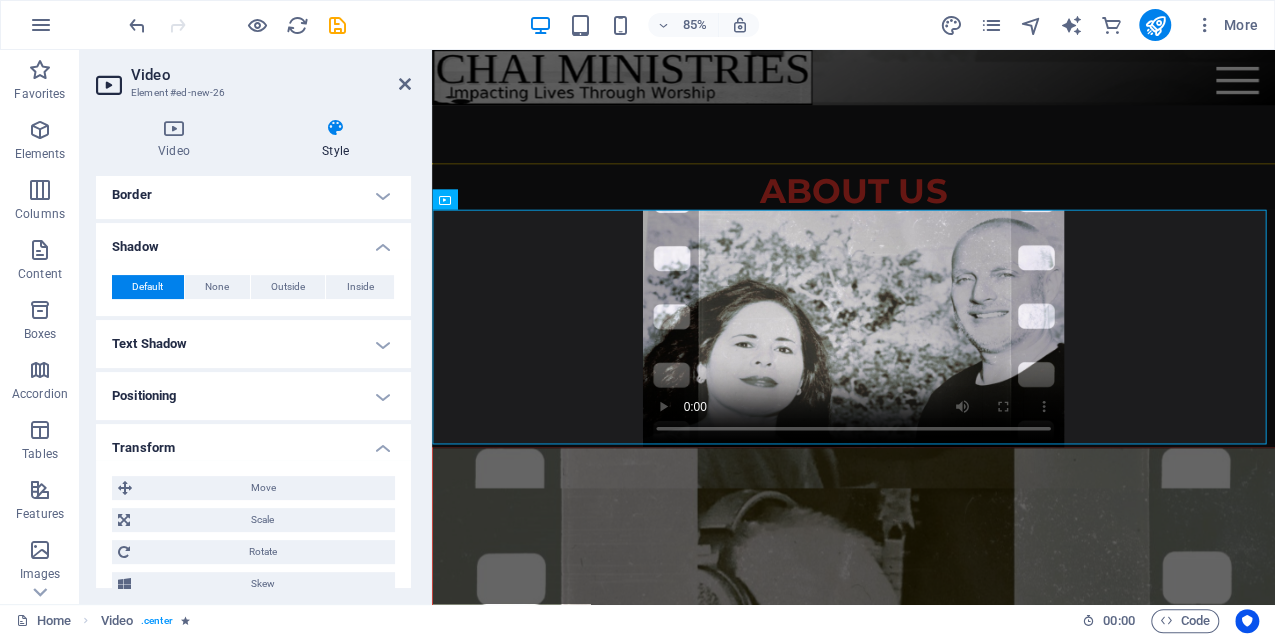 scroll, scrollTop: 0, scrollLeft: 0, axis: both 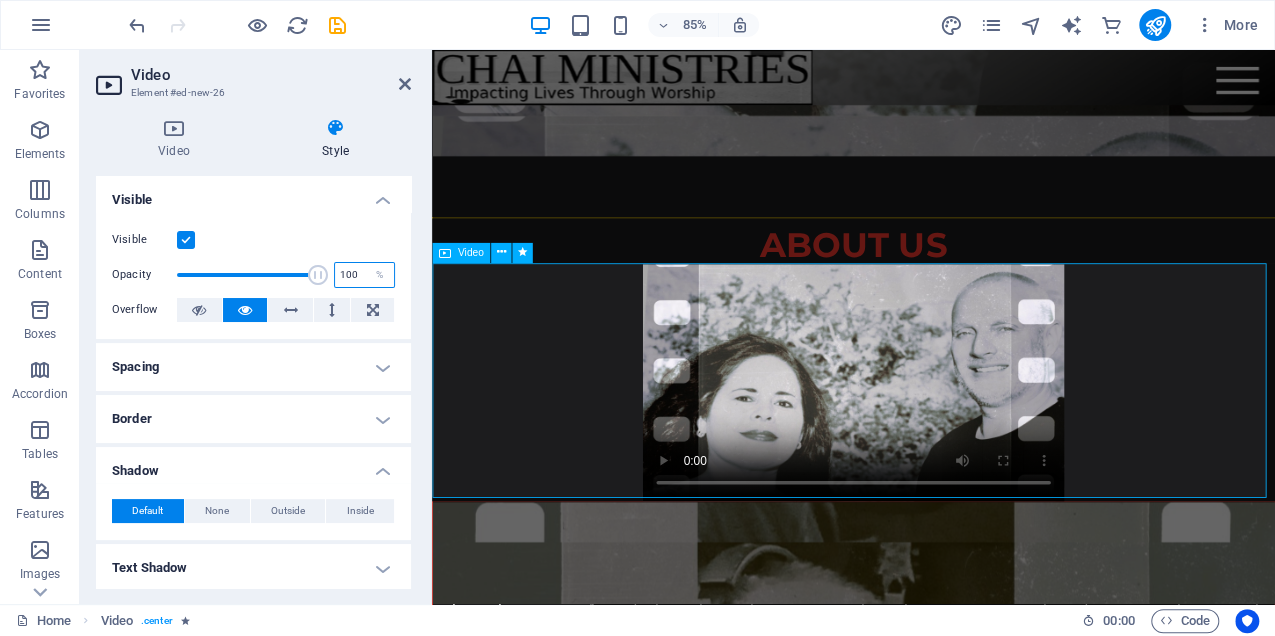 type on "100" 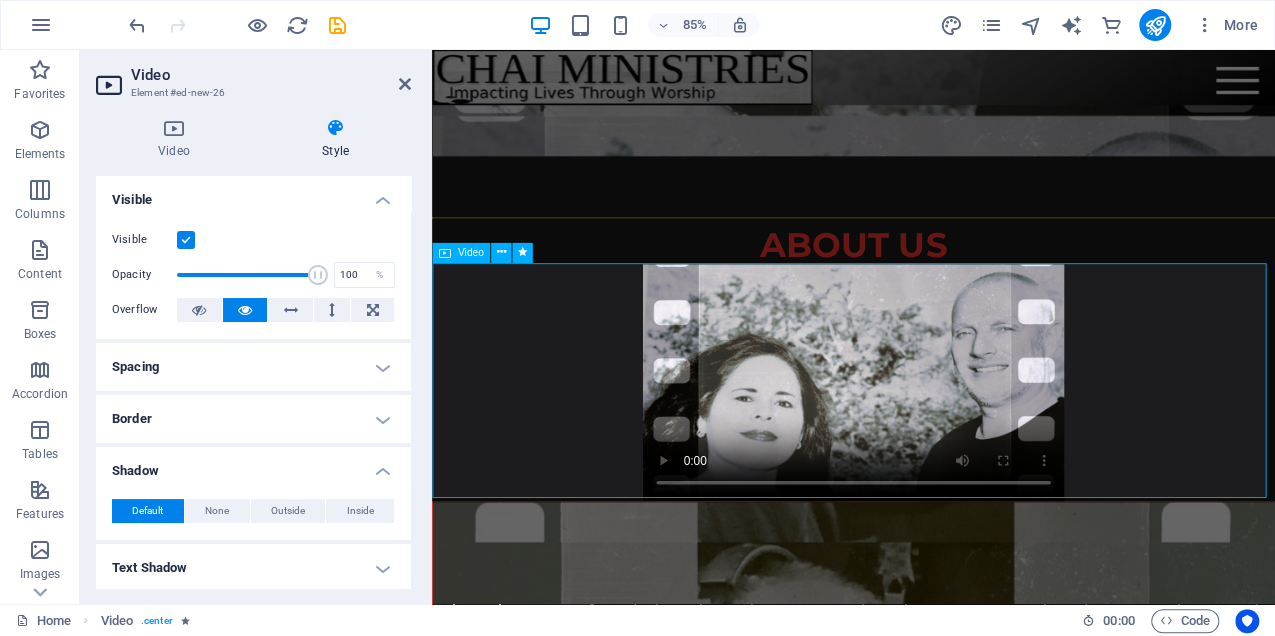 click at bounding box center (928, 441) 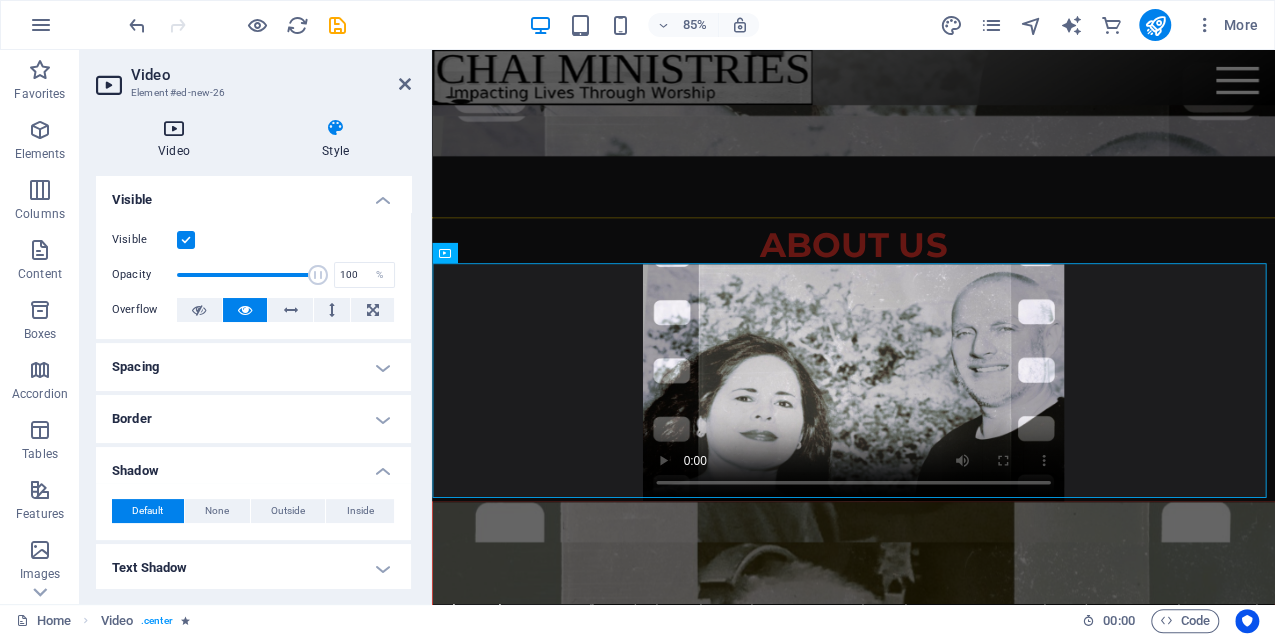 click at bounding box center [174, 128] 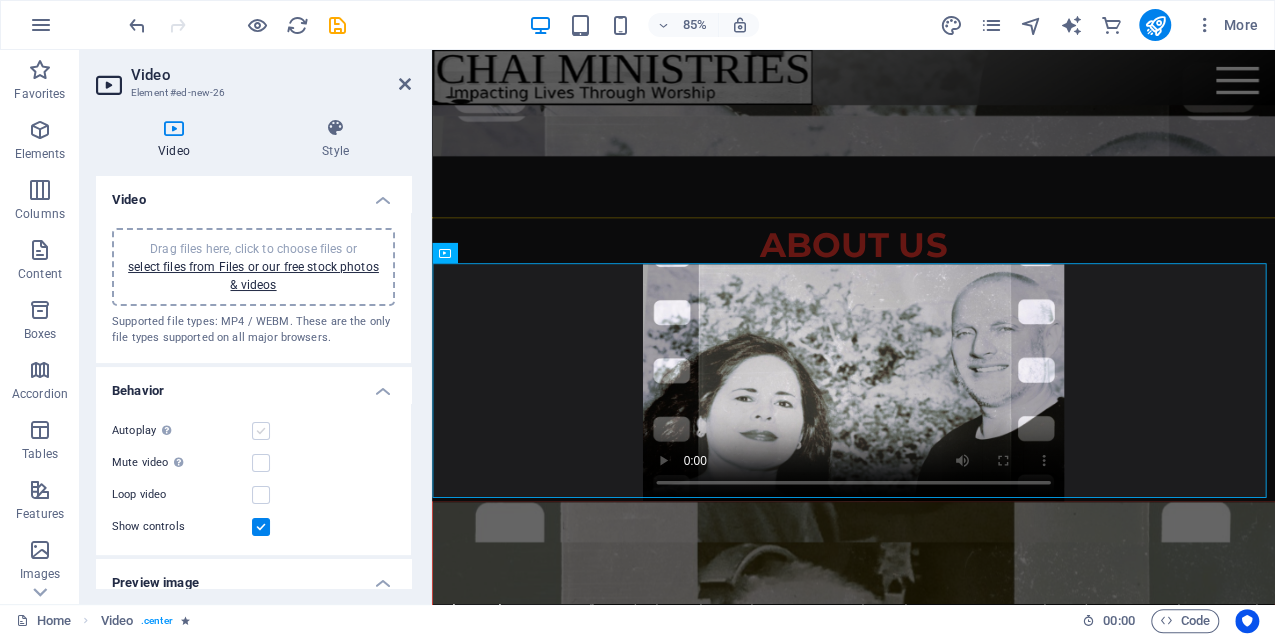 click at bounding box center [261, 431] 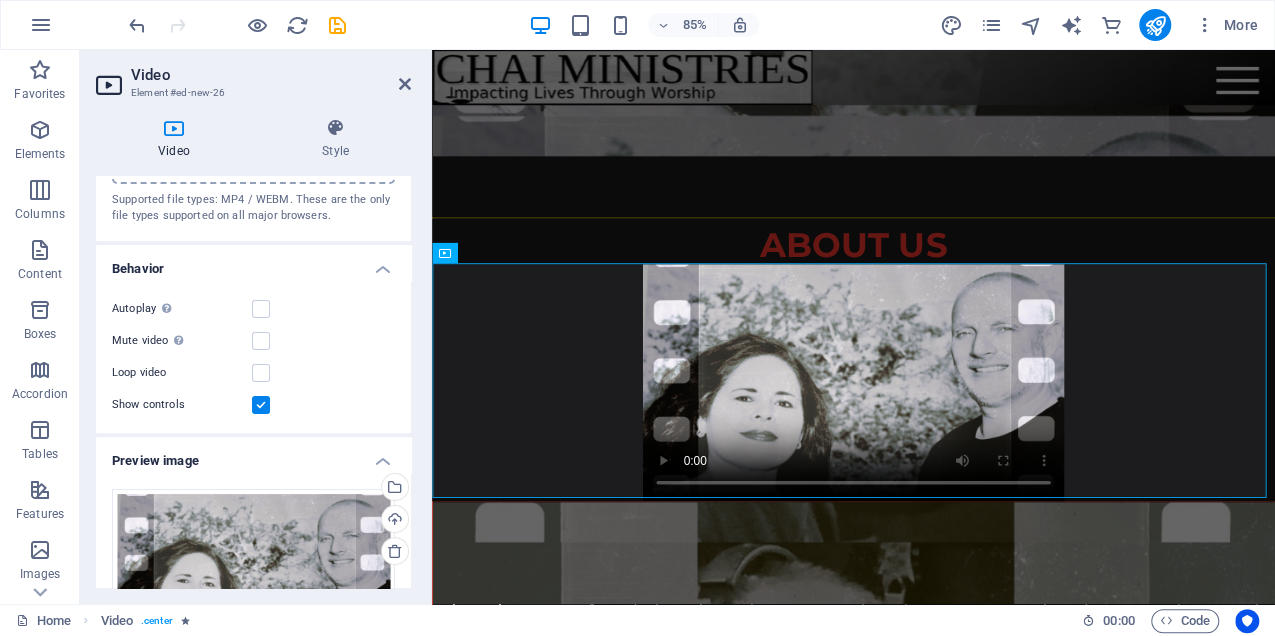 scroll, scrollTop: 0, scrollLeft: 0, axis: both 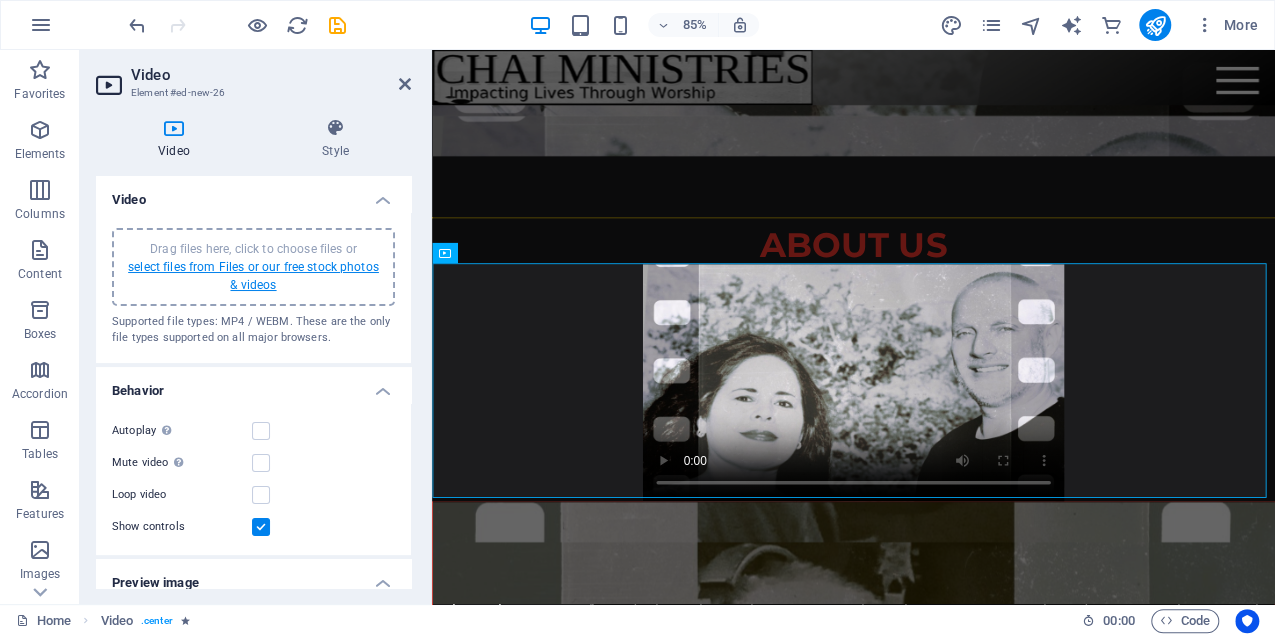 click on "select files from Files or our free stock photos & videos" at bounding box center (253, 276) 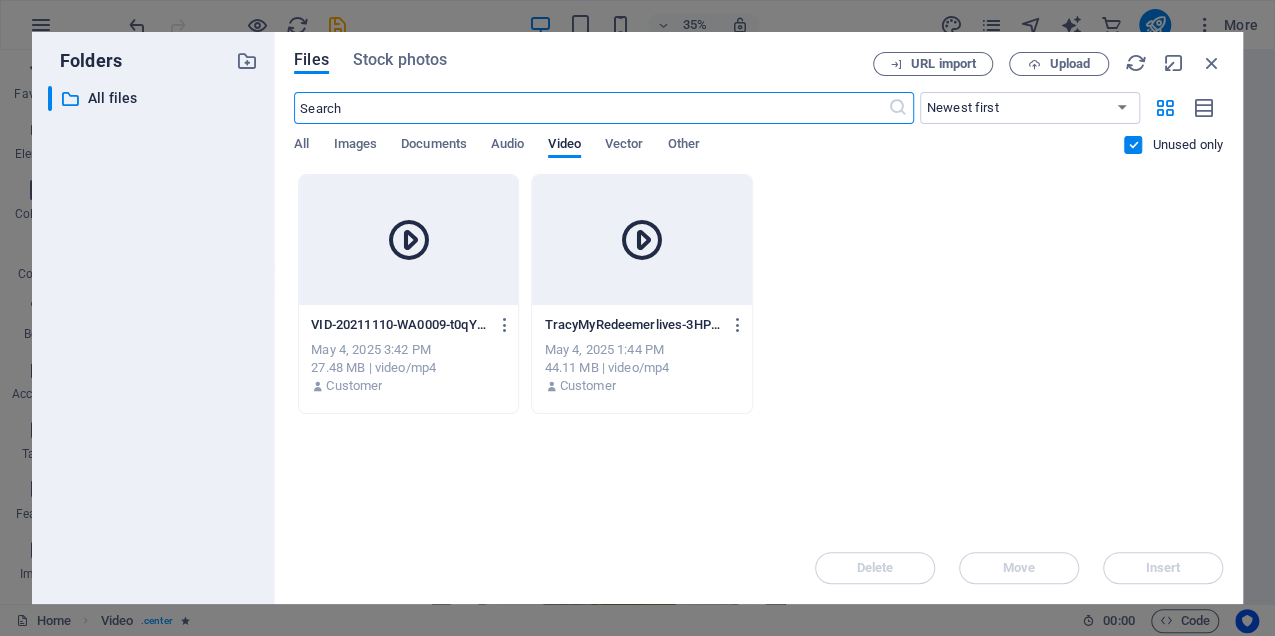 click at bounding box center [1133, 145] 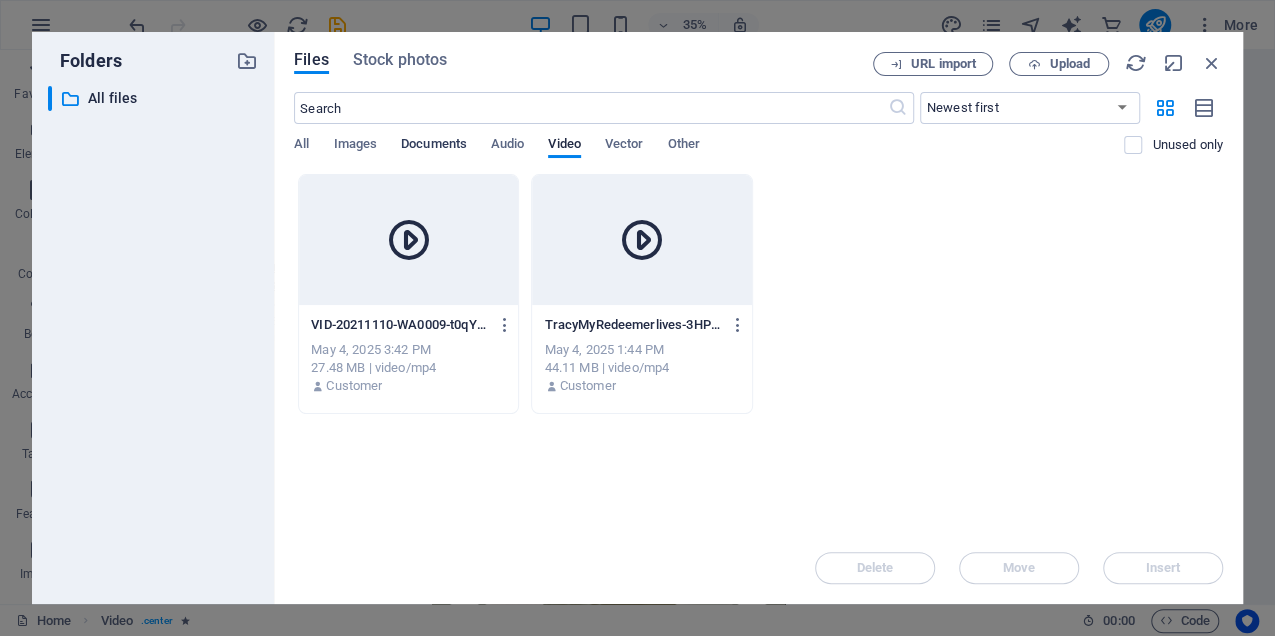 click on "Documents" at bounding box center [434, 146] 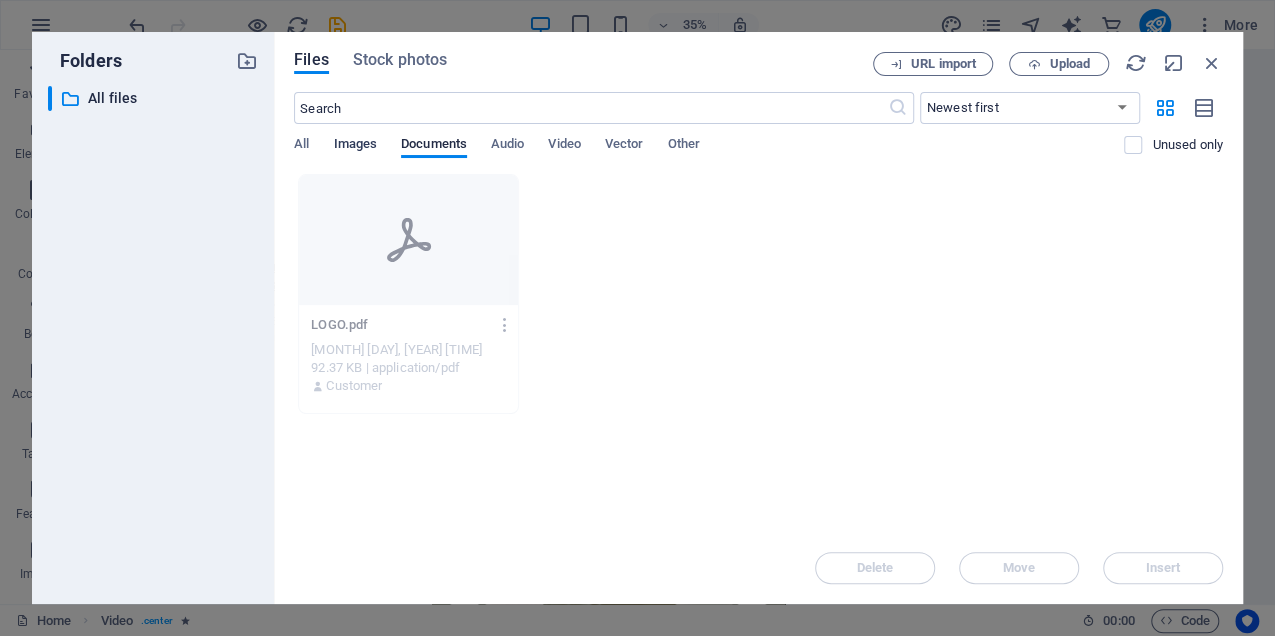 click on "Images" at bounding box center (355, 146) 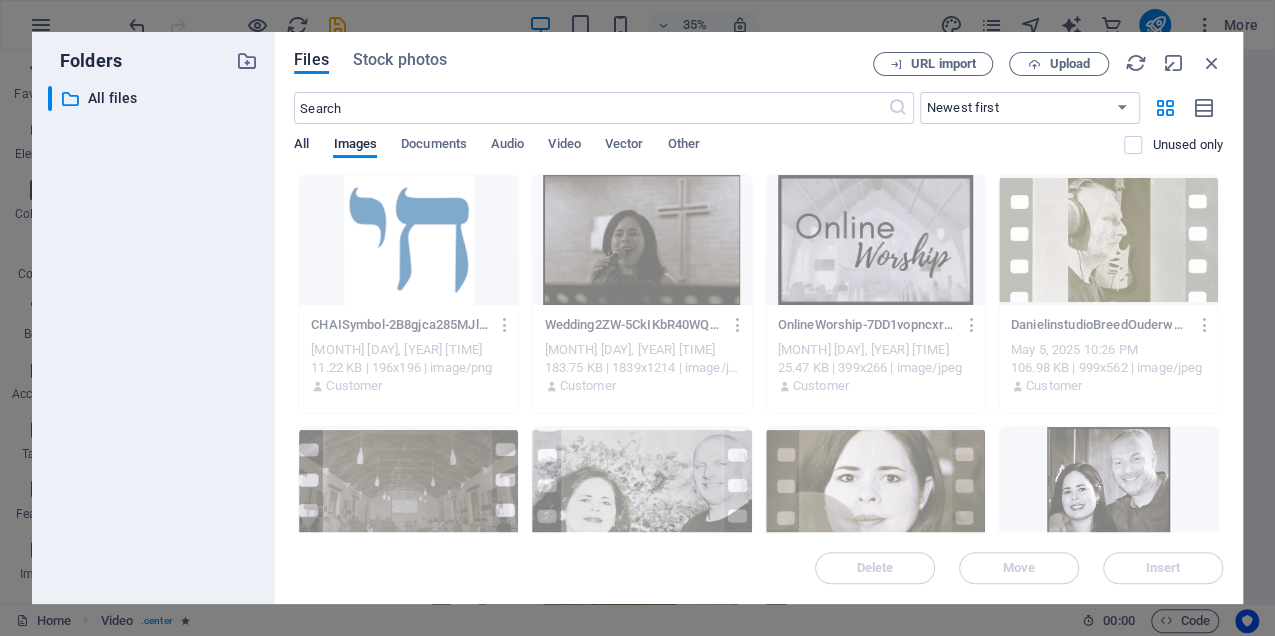 click on "All" at bounding box center [301, 146] 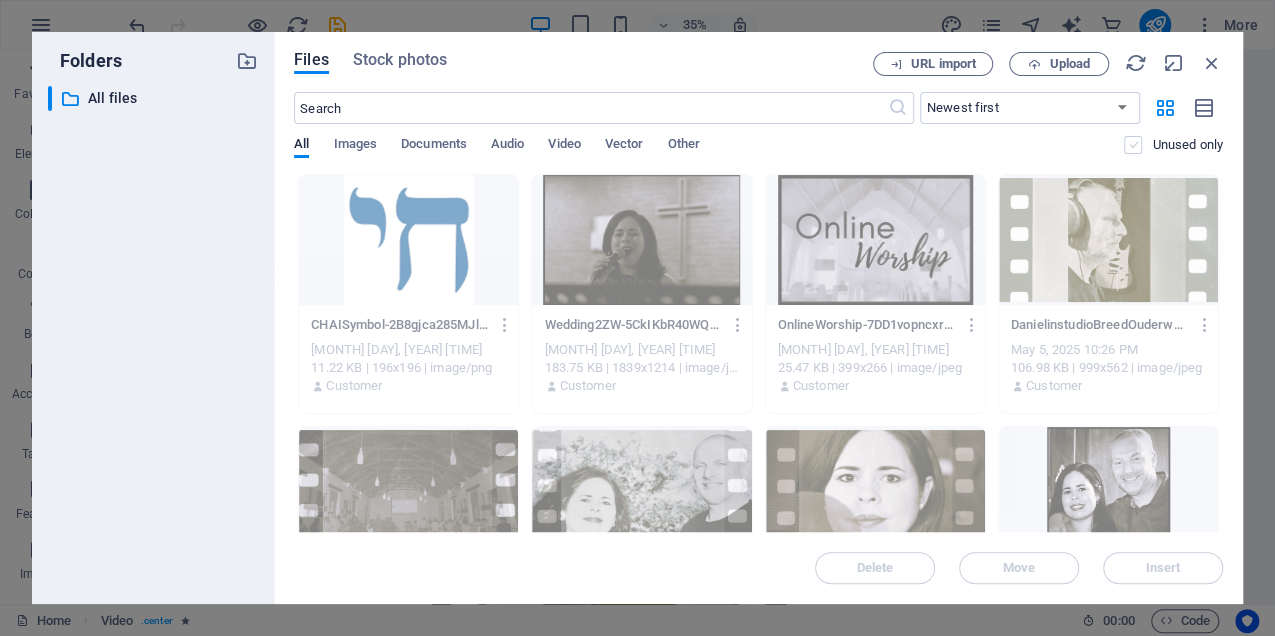 click at bounding box center (1133, 145) 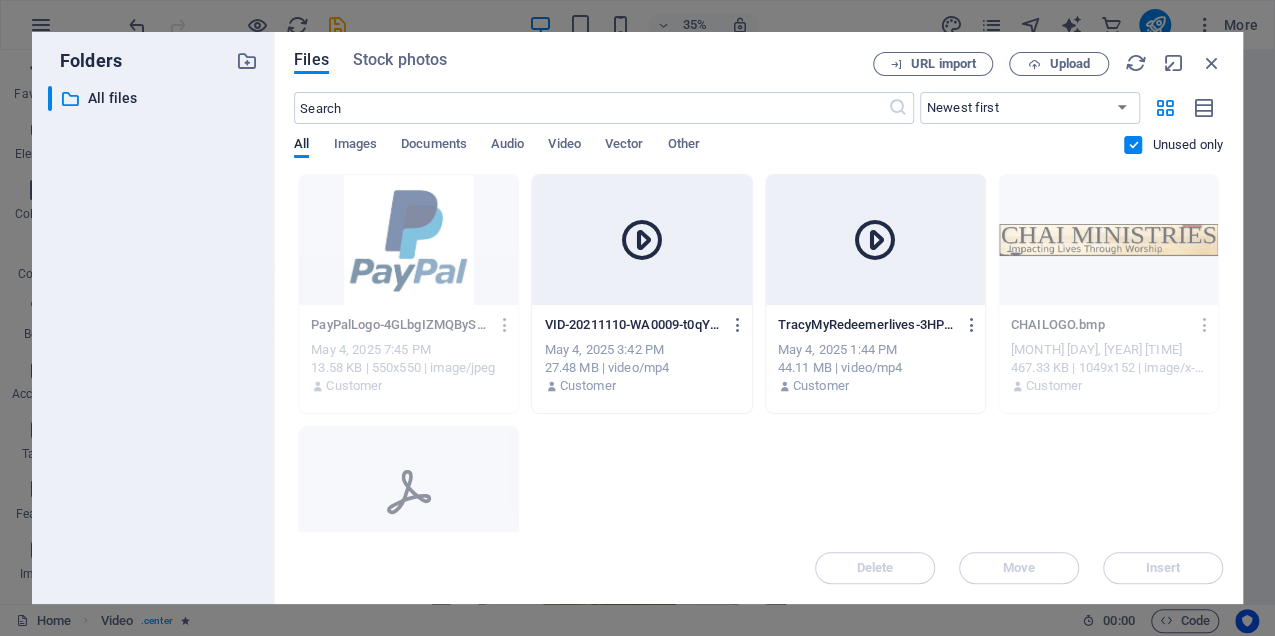 click at bounding box center [1133, 145] 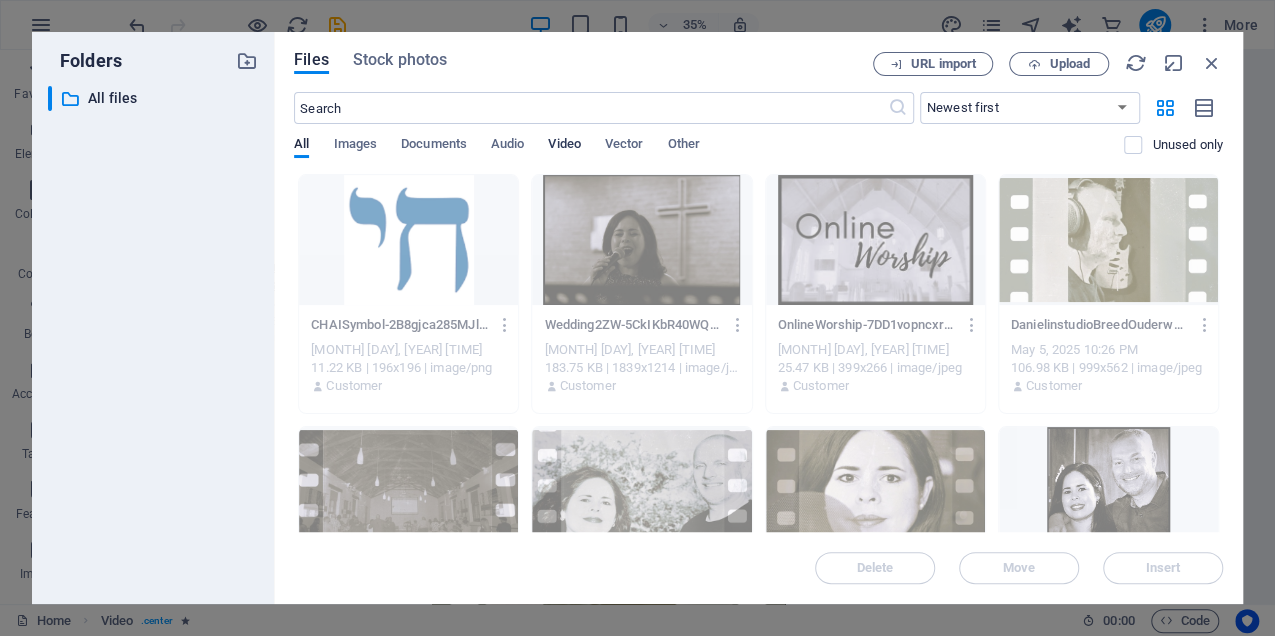 click on "Video" at bounding box center (564, 146) 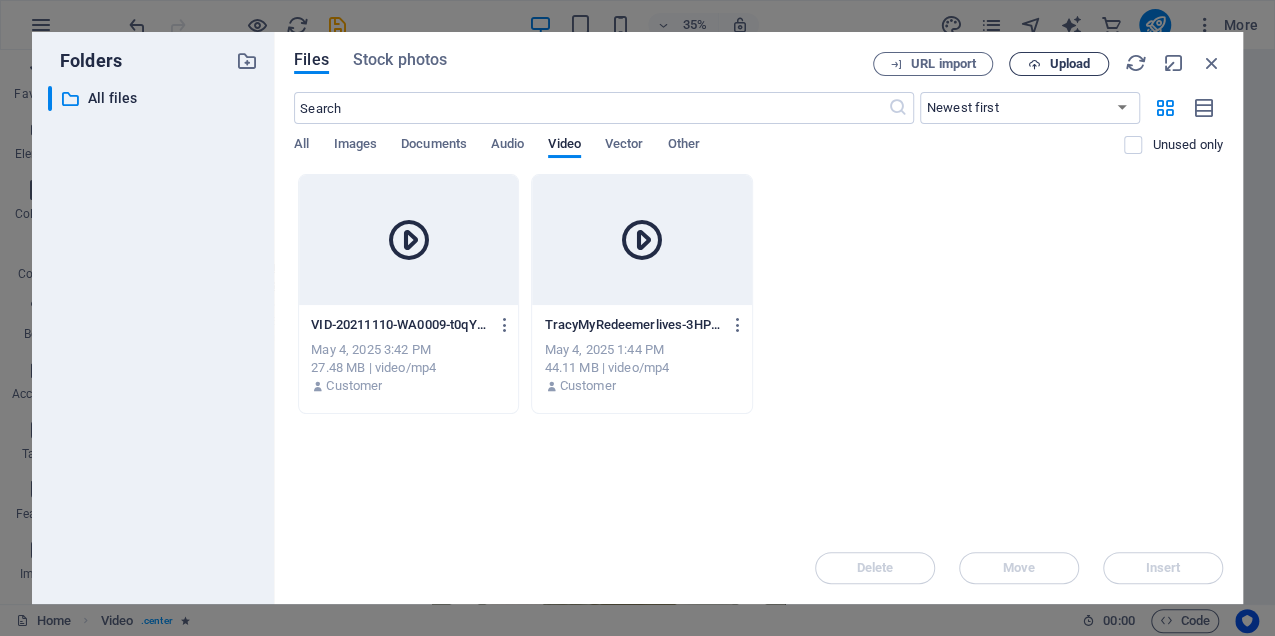 click on "Upload" at bounding box center [1069, 64] 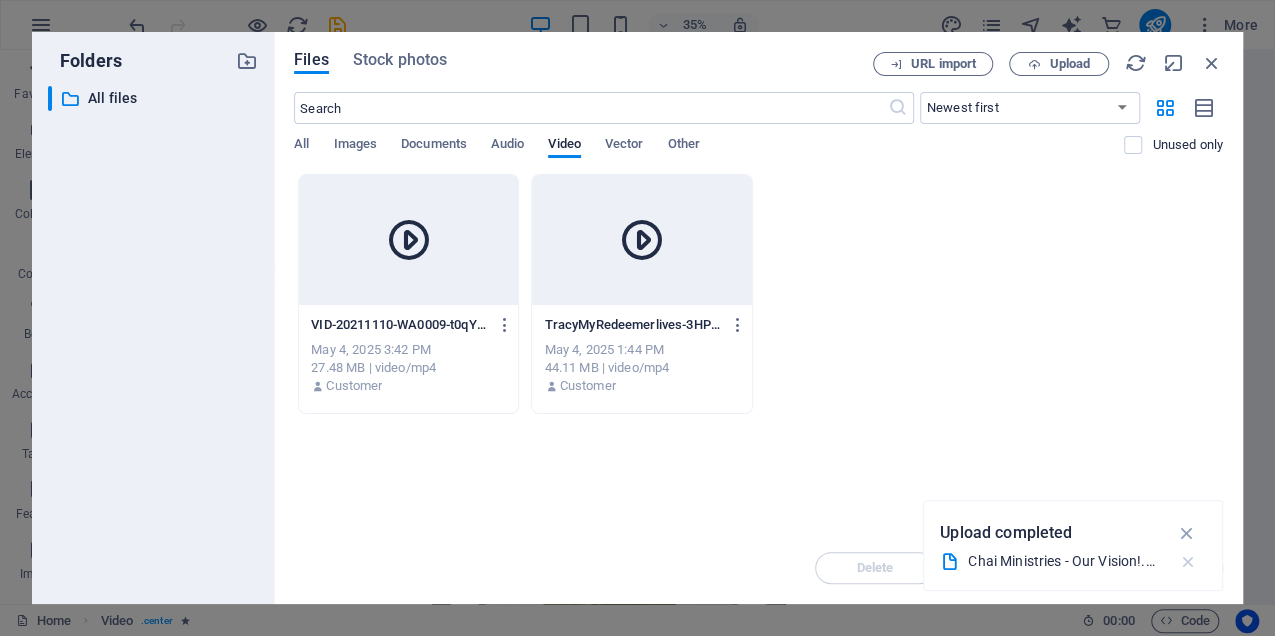 click at bounding box center [1187, 562] 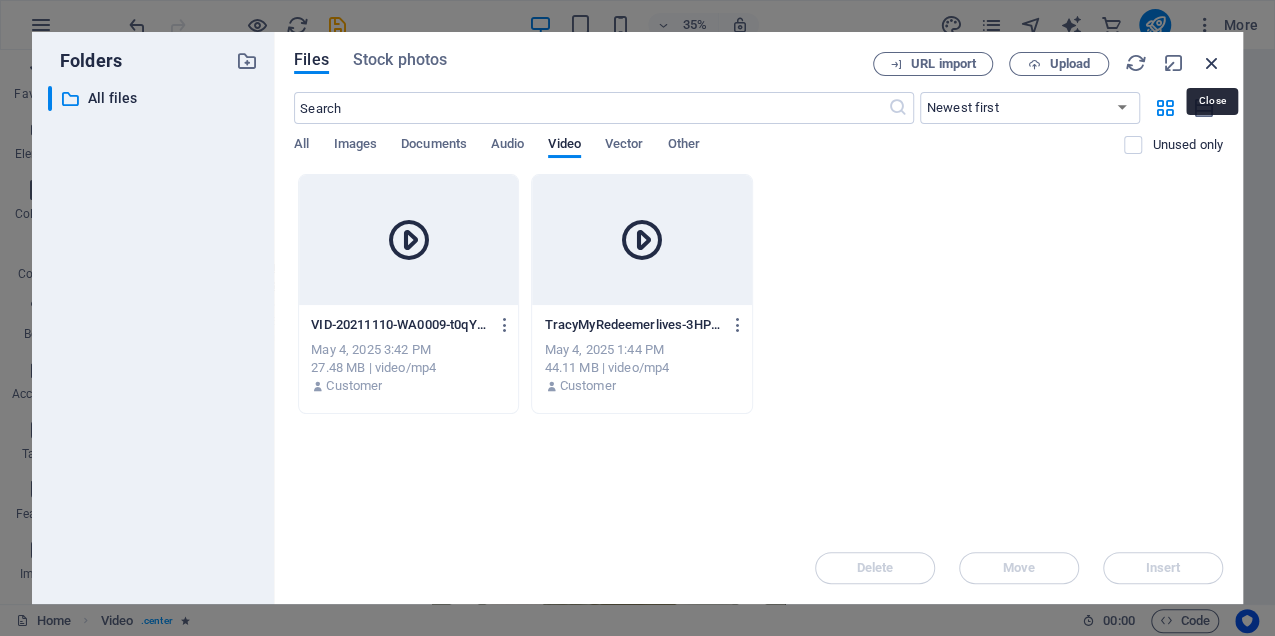 click at bounding box center [1212, 63] 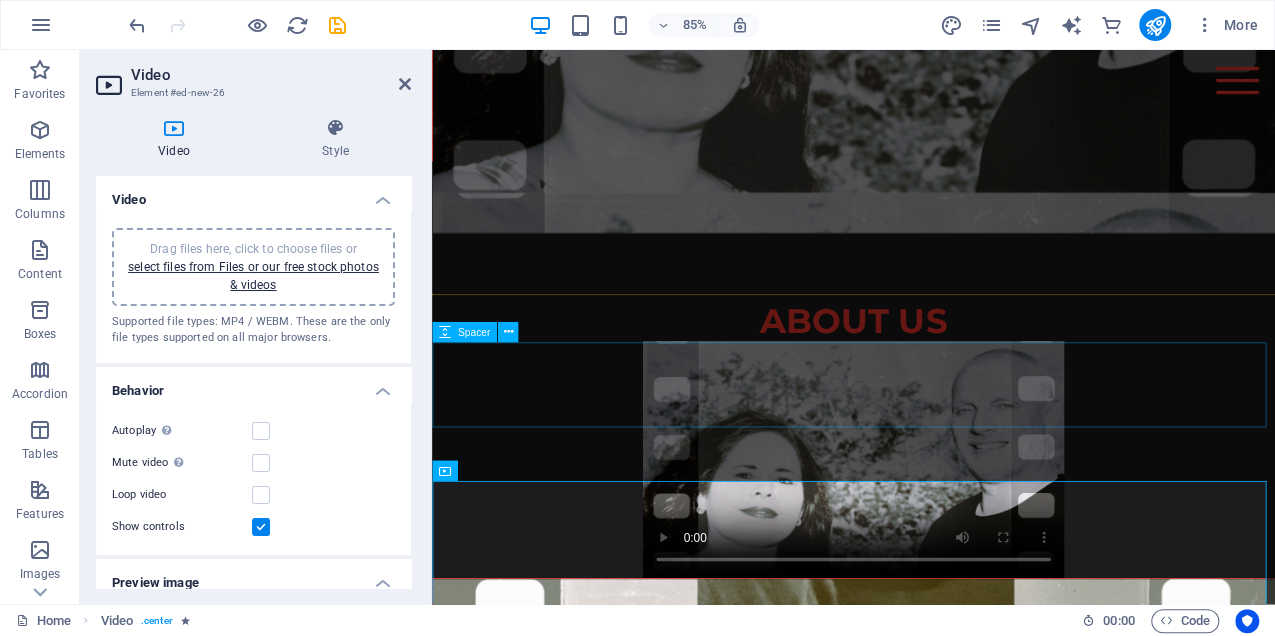 scroll, scrollTop: 600, scrollLeft: 0, axis: vertical 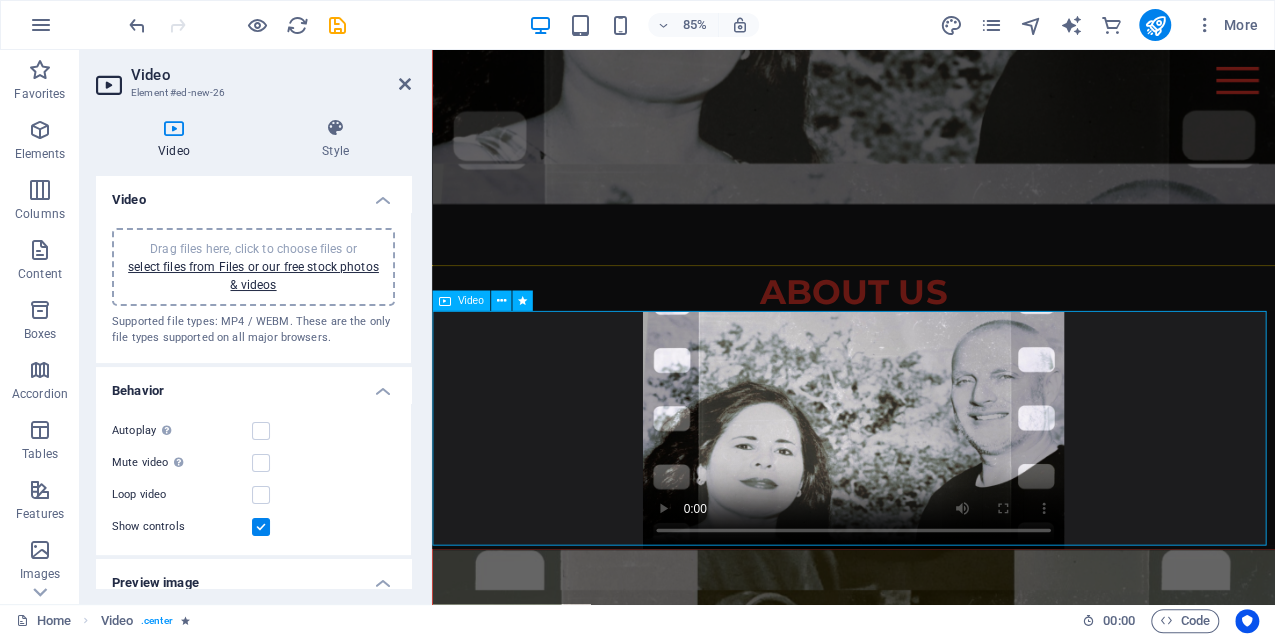 click at bounding box center [928, 497] 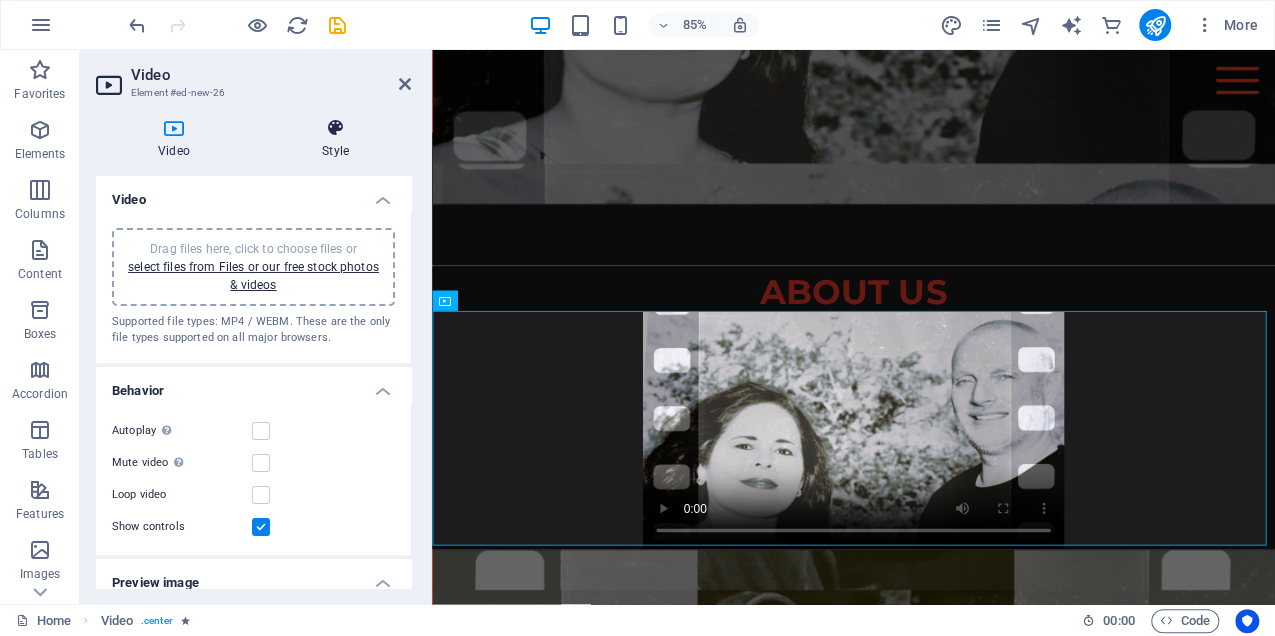 click at bounding box center [335, 128] 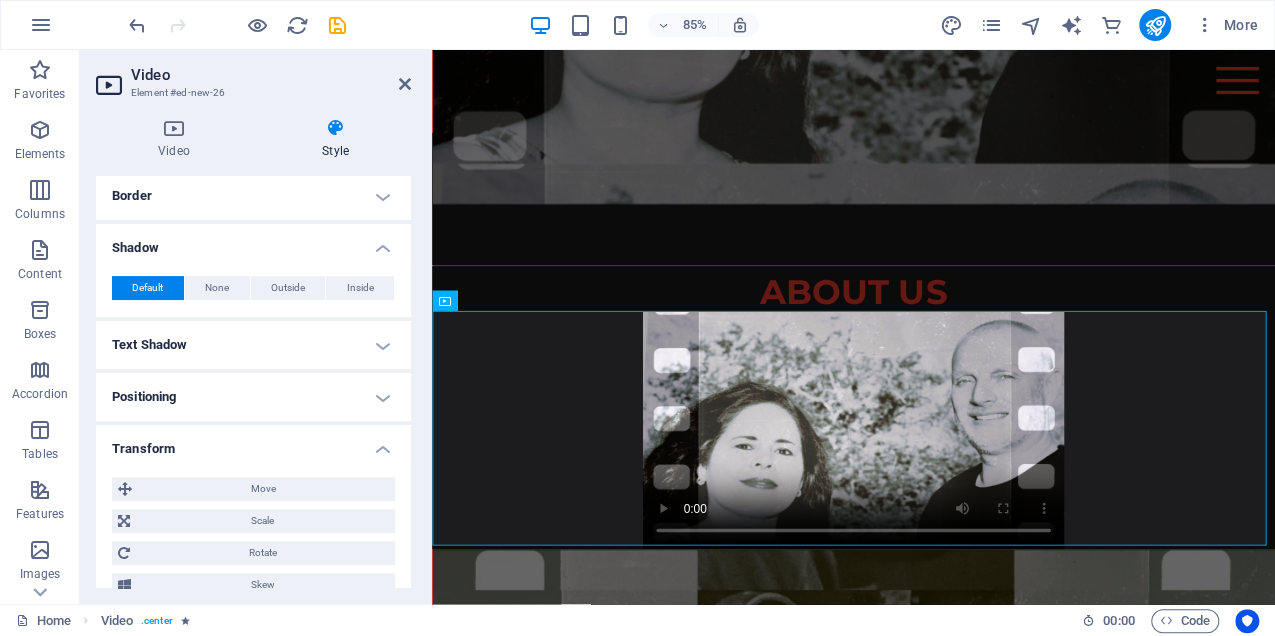 scroll, scrollTop: 23, scrollLeft: 0, axis: vertical 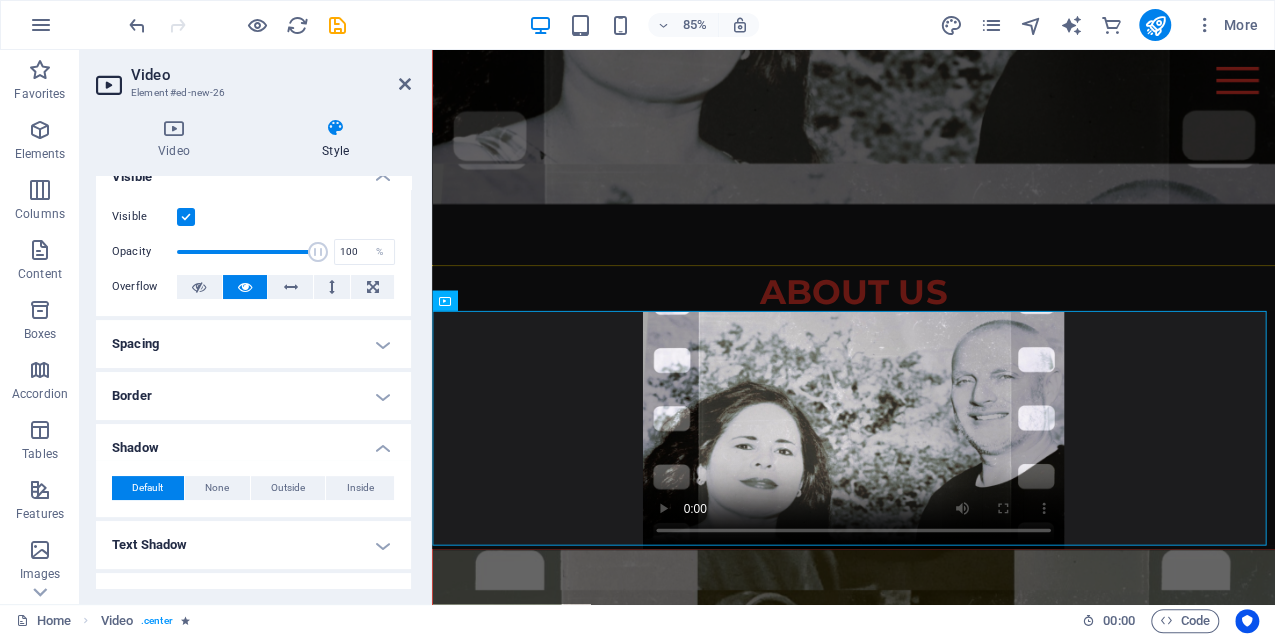 click on "Border" at bounding box center (253, 396) 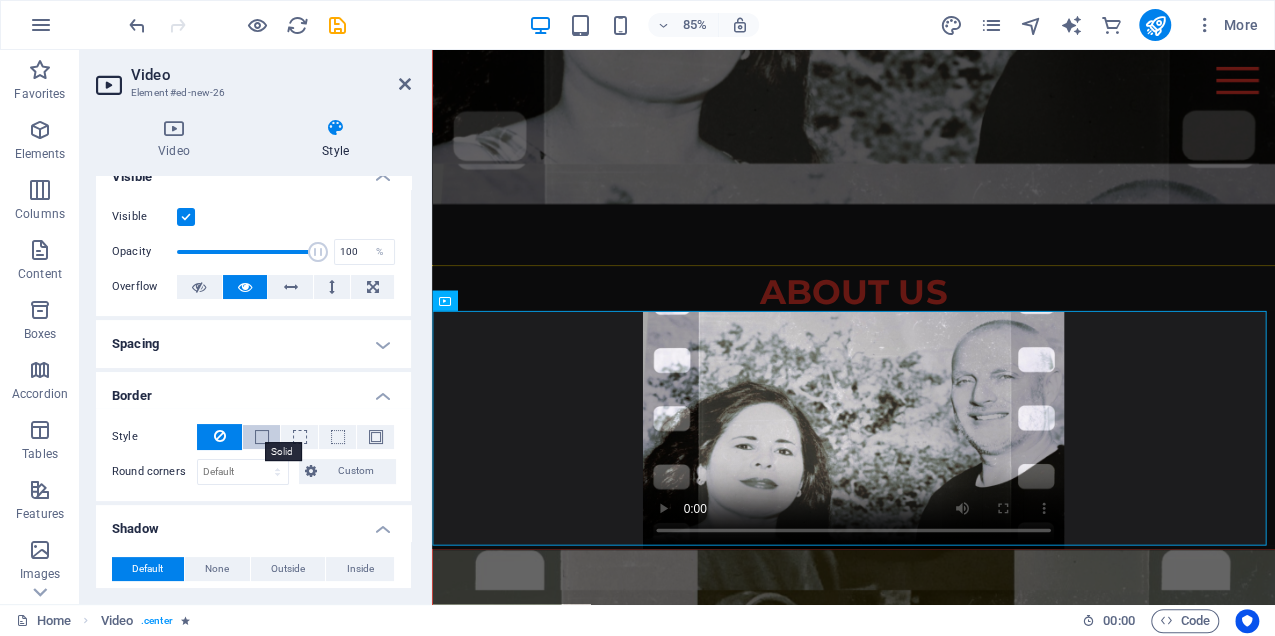 click at bounding box center [262, 437] 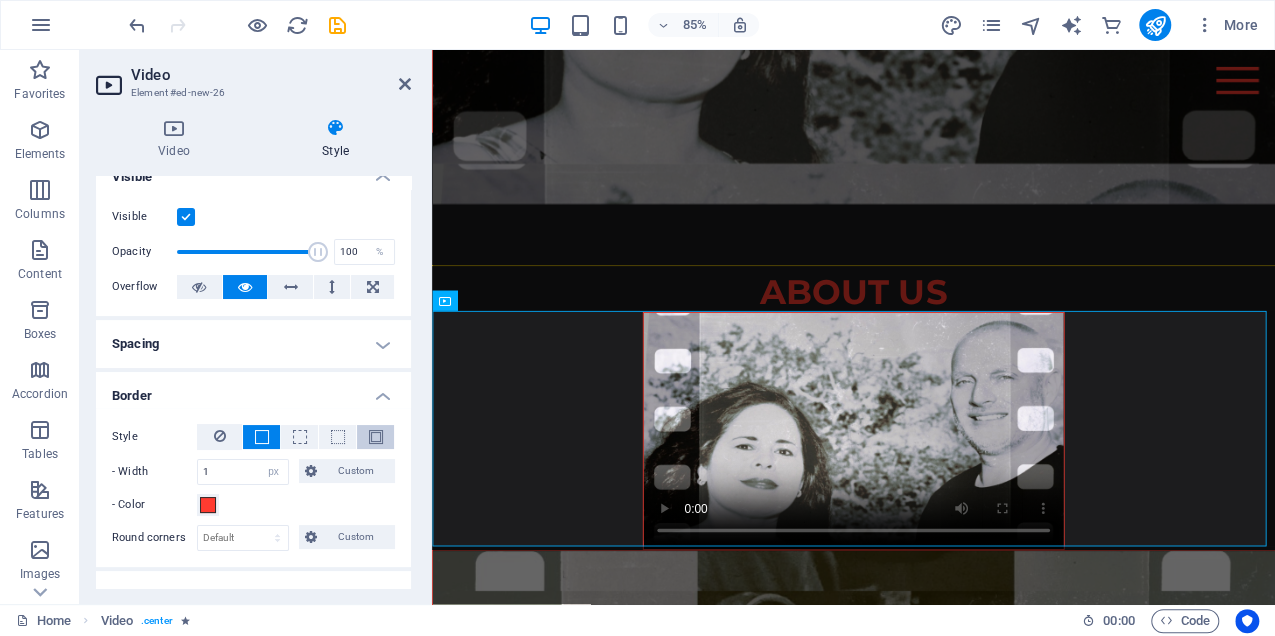 click at bounding box center [376, 437] 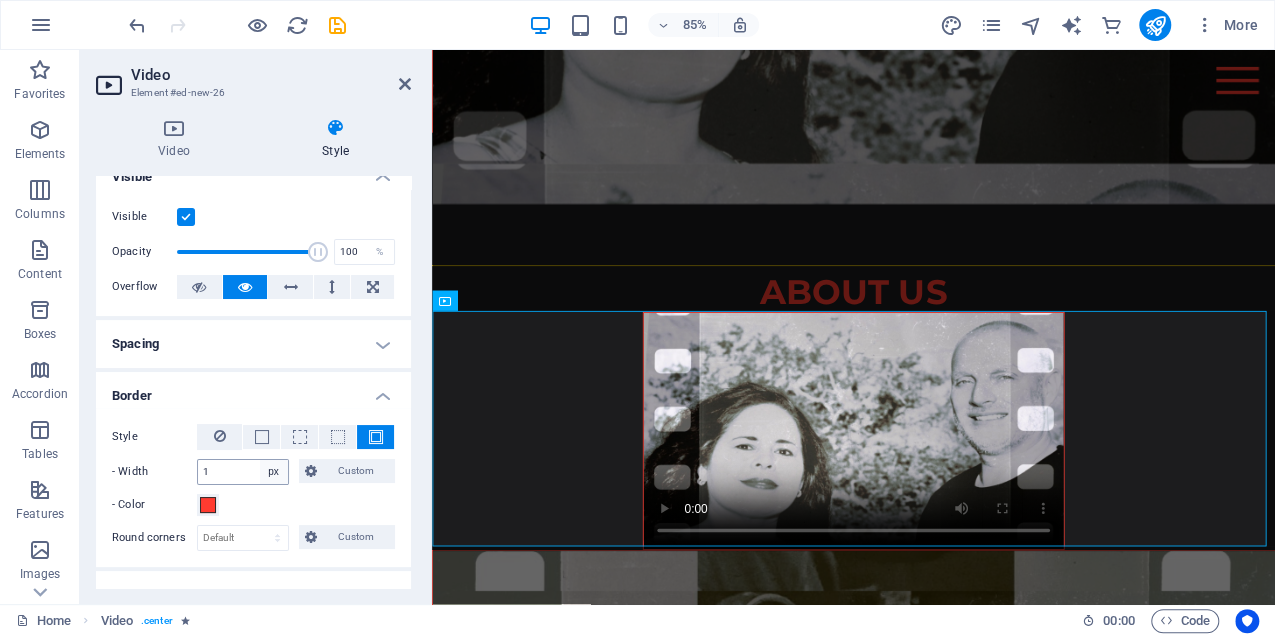 scroll, scrollTop: 223, scrollLeft: 0, axis: vertical 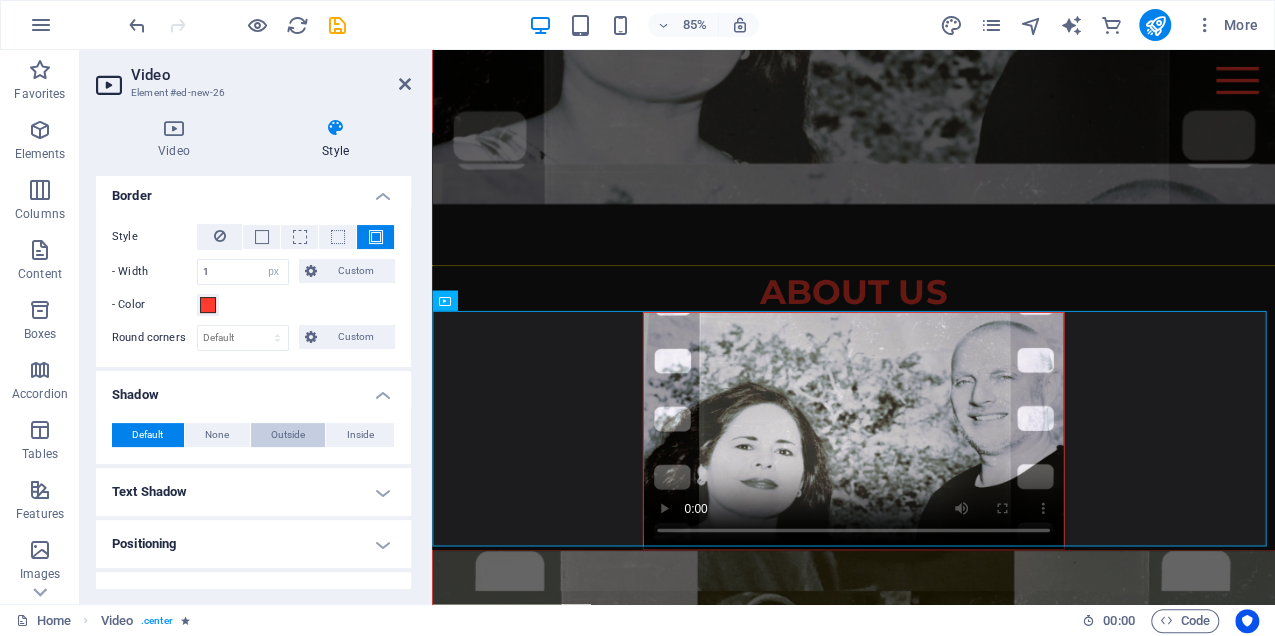 click on "Outside" at bounding box center [288, 435] 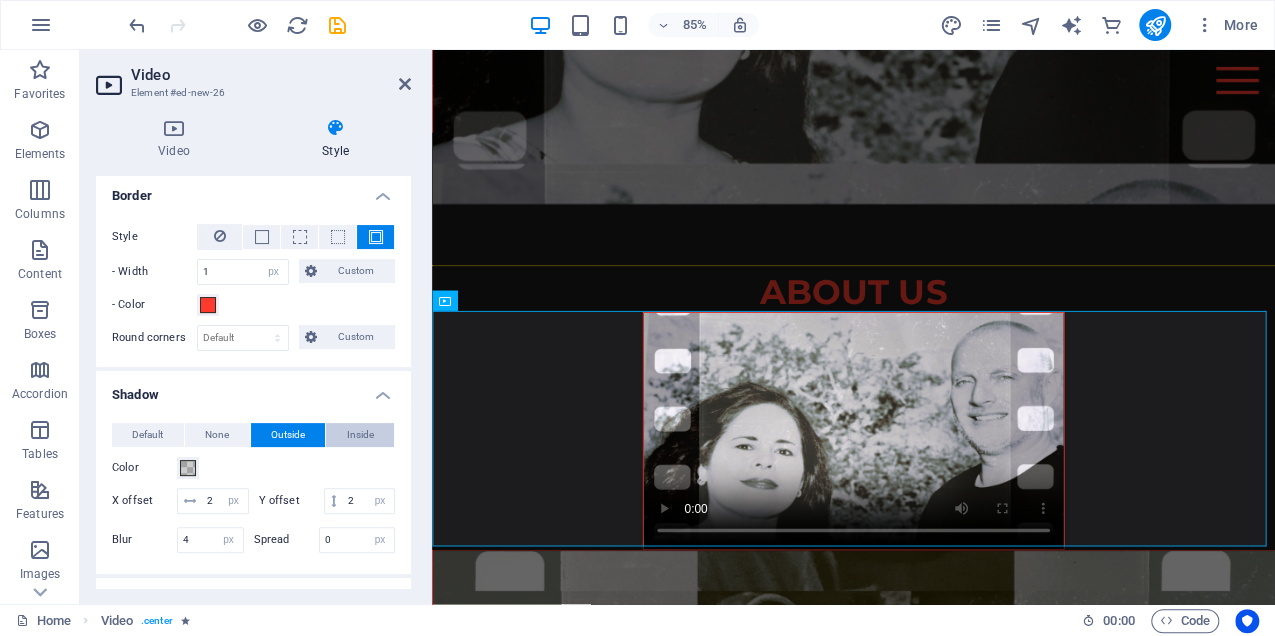 click on "Inside" at bounding box center (360, 435) 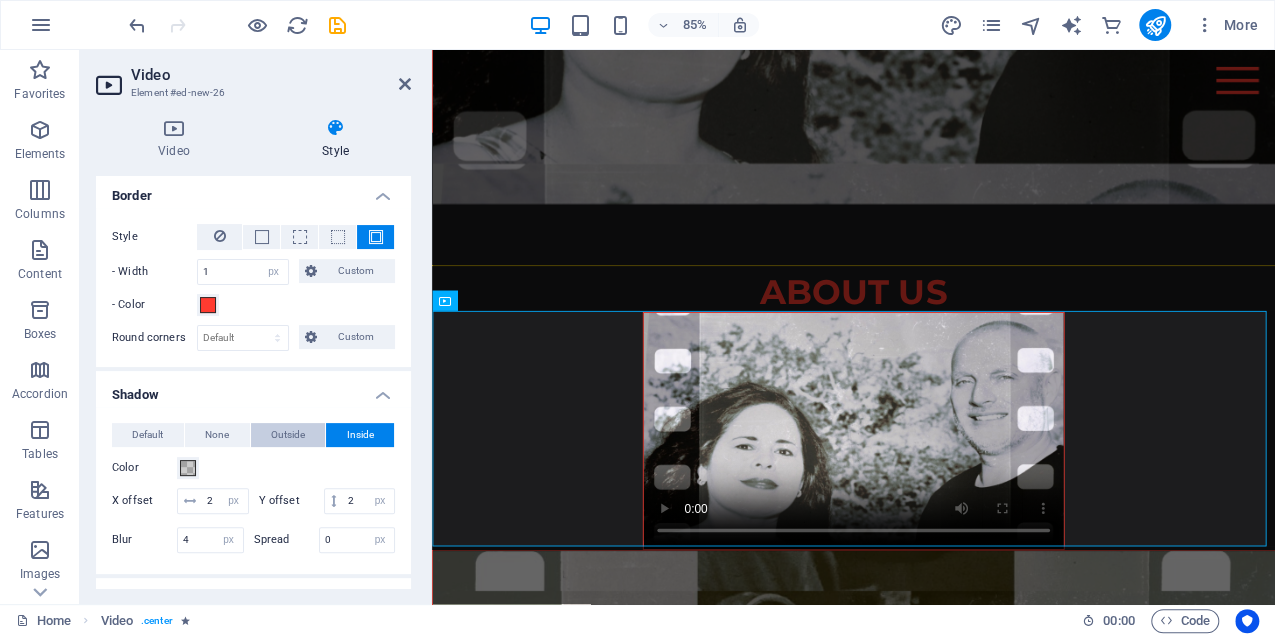 click on "Outside" at bounding box center (288, 435) 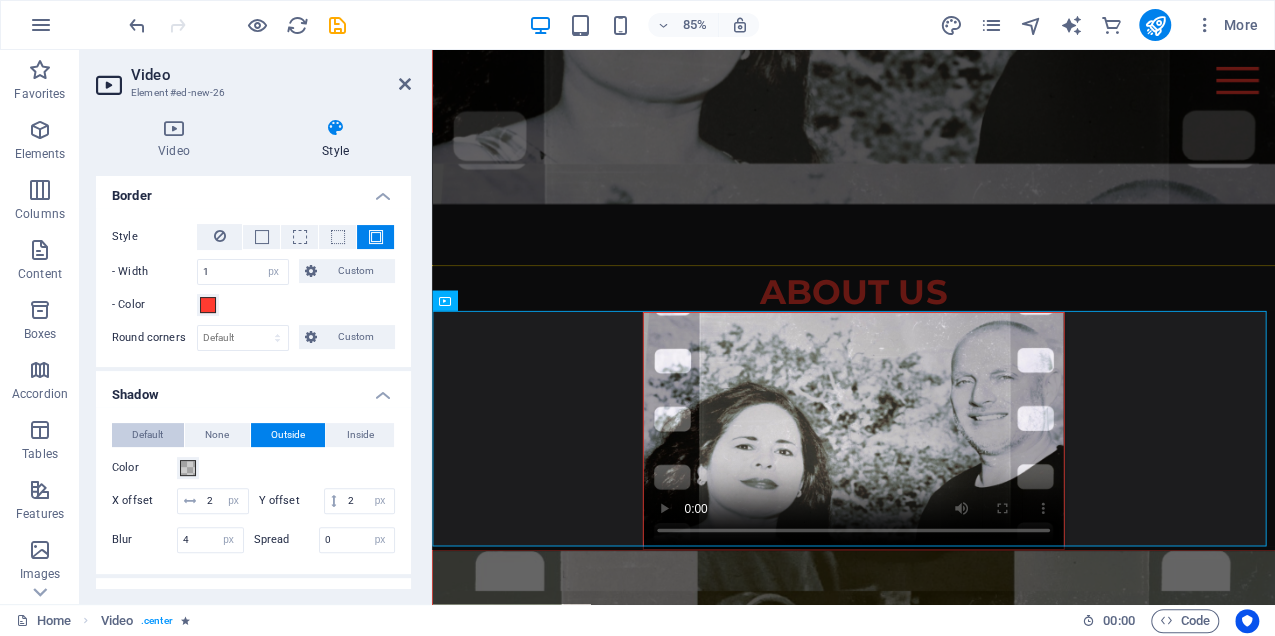 click on "Default" at bounding box center (147, 435) 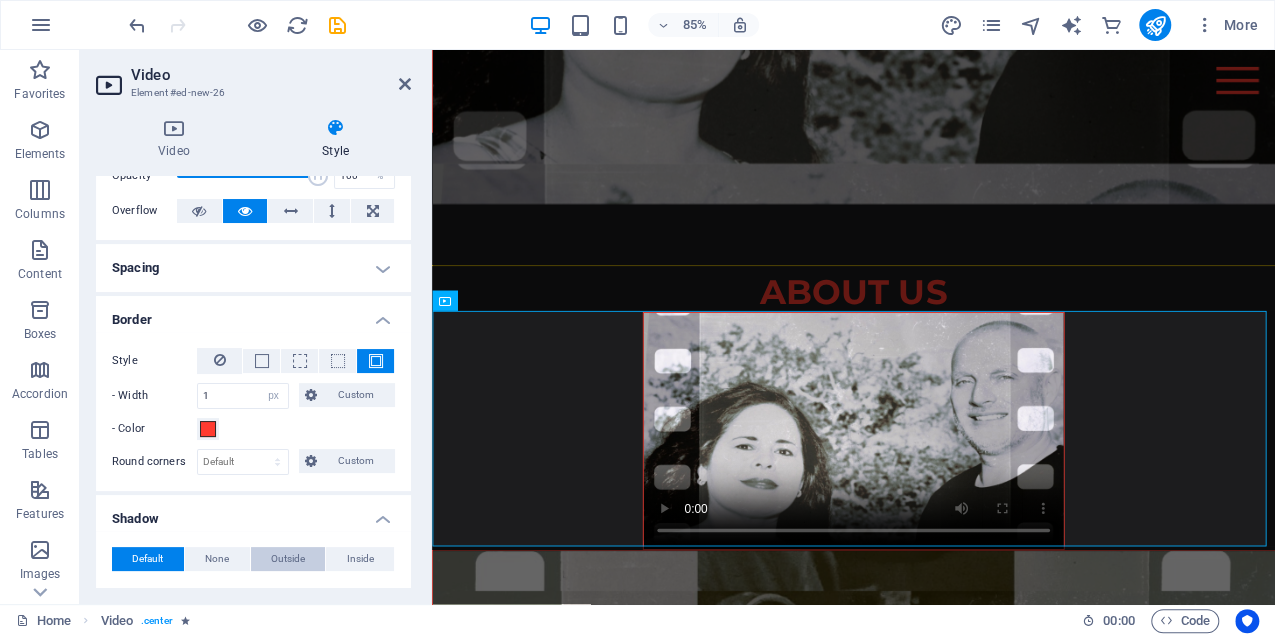 scroll, scrollTop: 0, scrollLeft: 0, axis: both 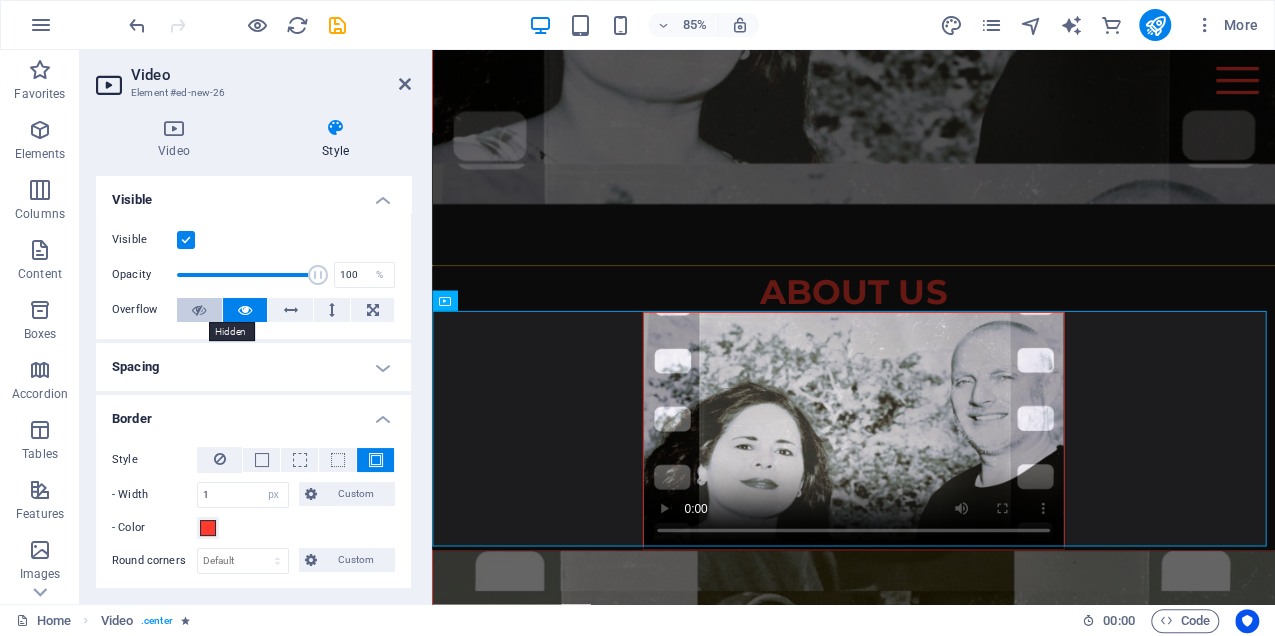 click at bounding box center [199, 310] 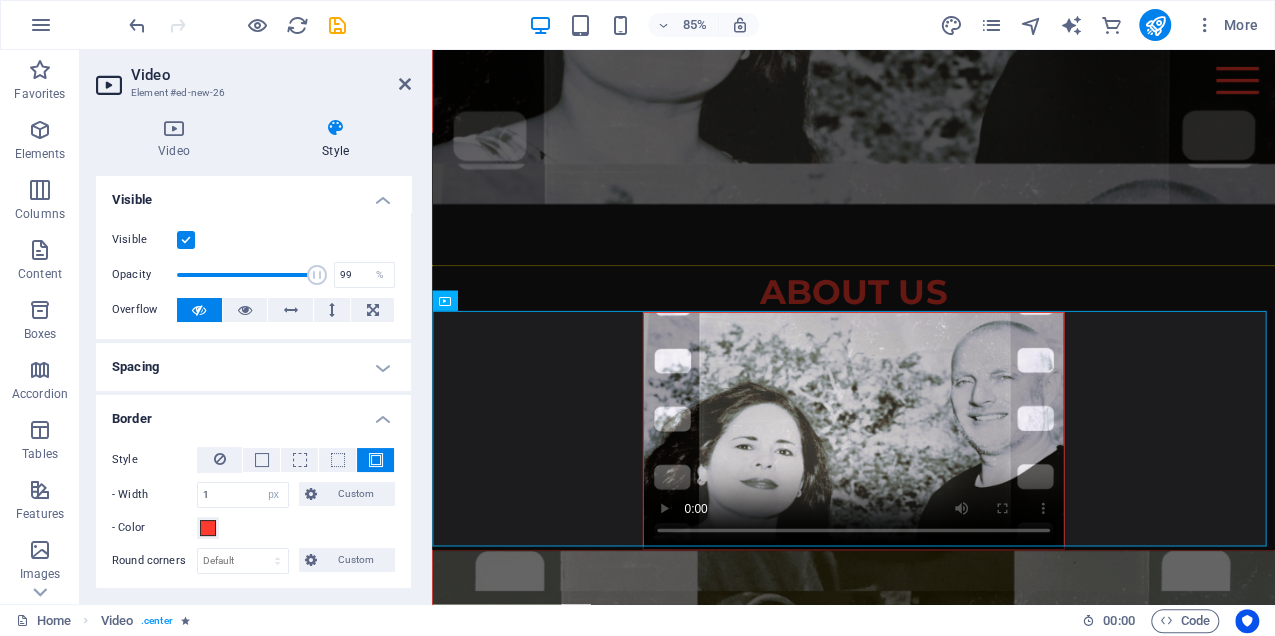 type on "100" 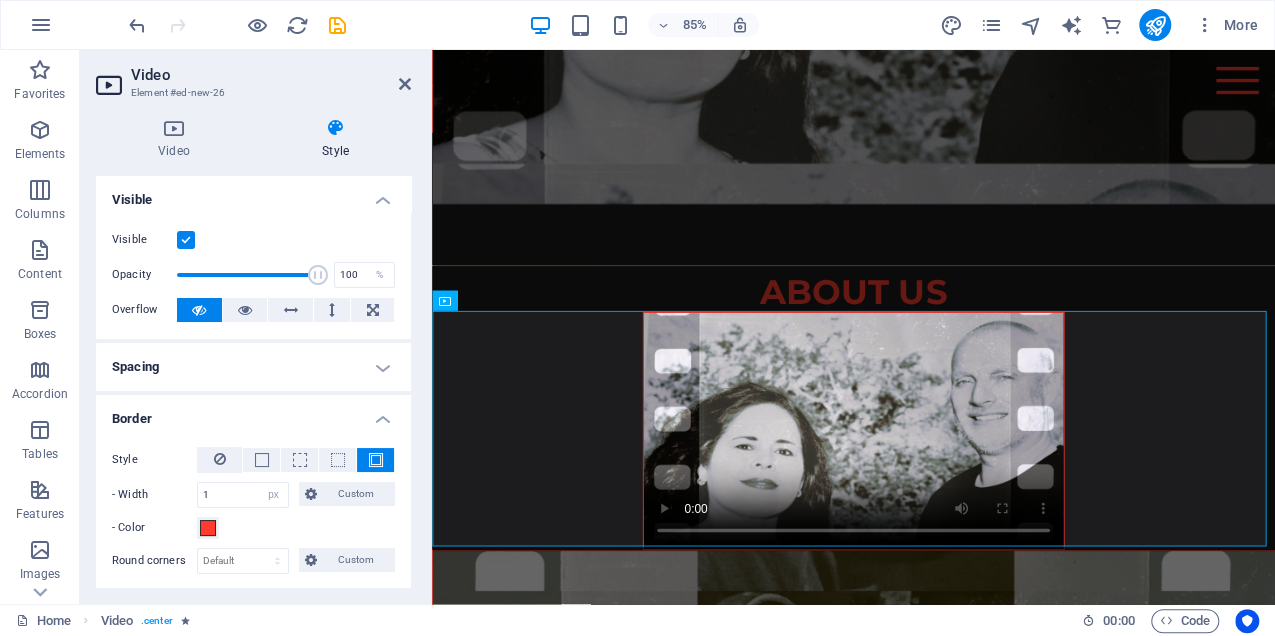 drag, startPoint x: 306, startPoint y: 276, endPoint x: 258, endPoint y: 292, distance: 50.596443 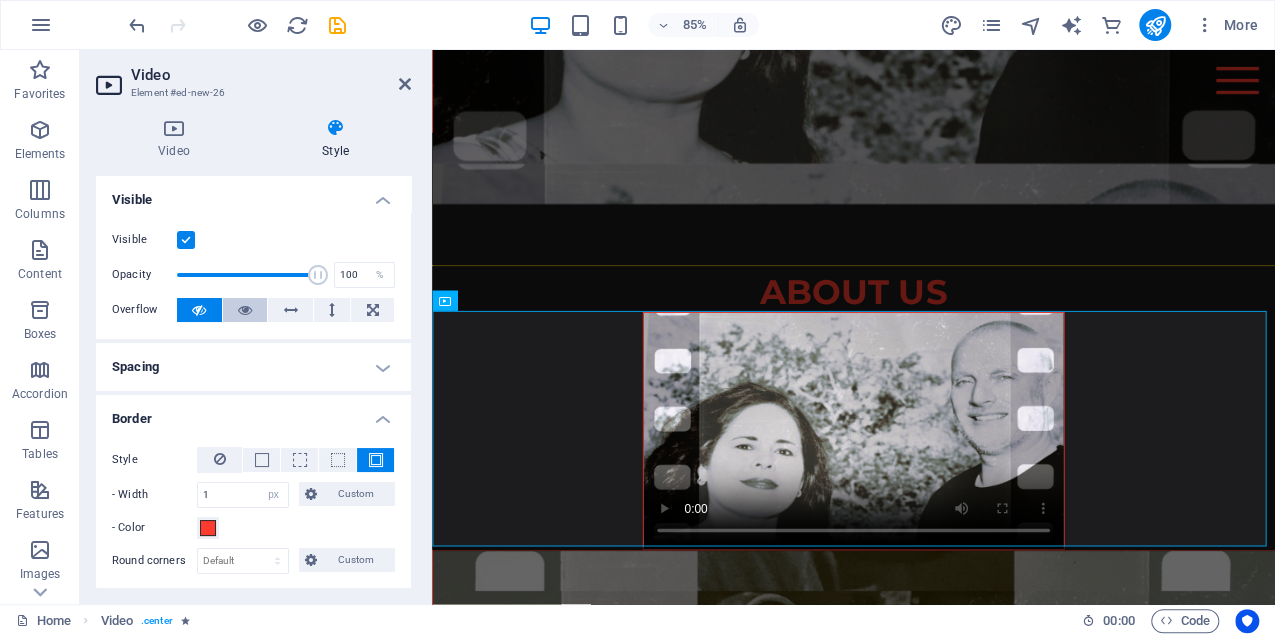 click at bounding box center (245, 310) 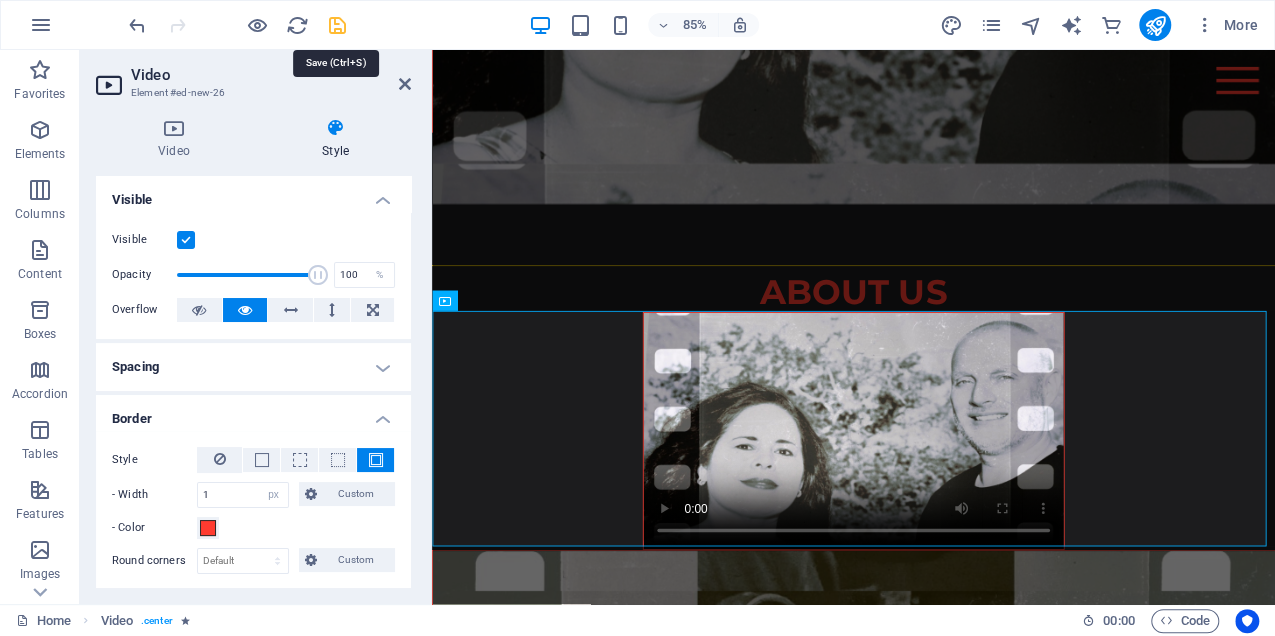click at bounding box center (337, 25) 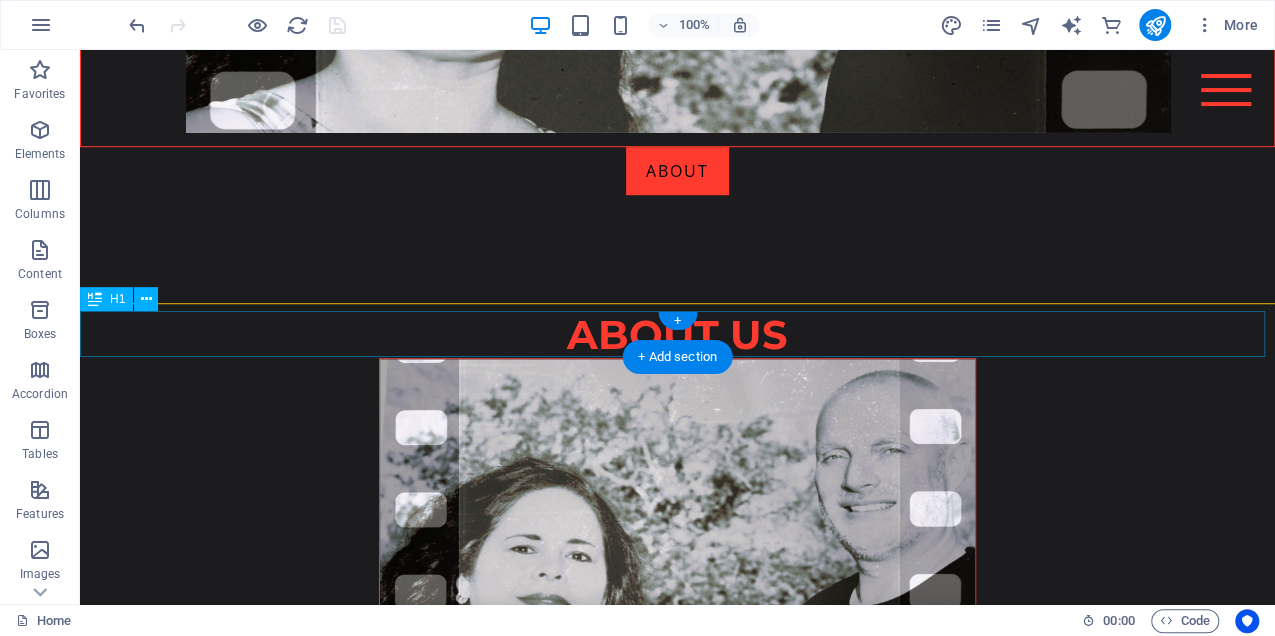 scroll, scrollTop: 800, scrollLeft: 0, axis: vertical 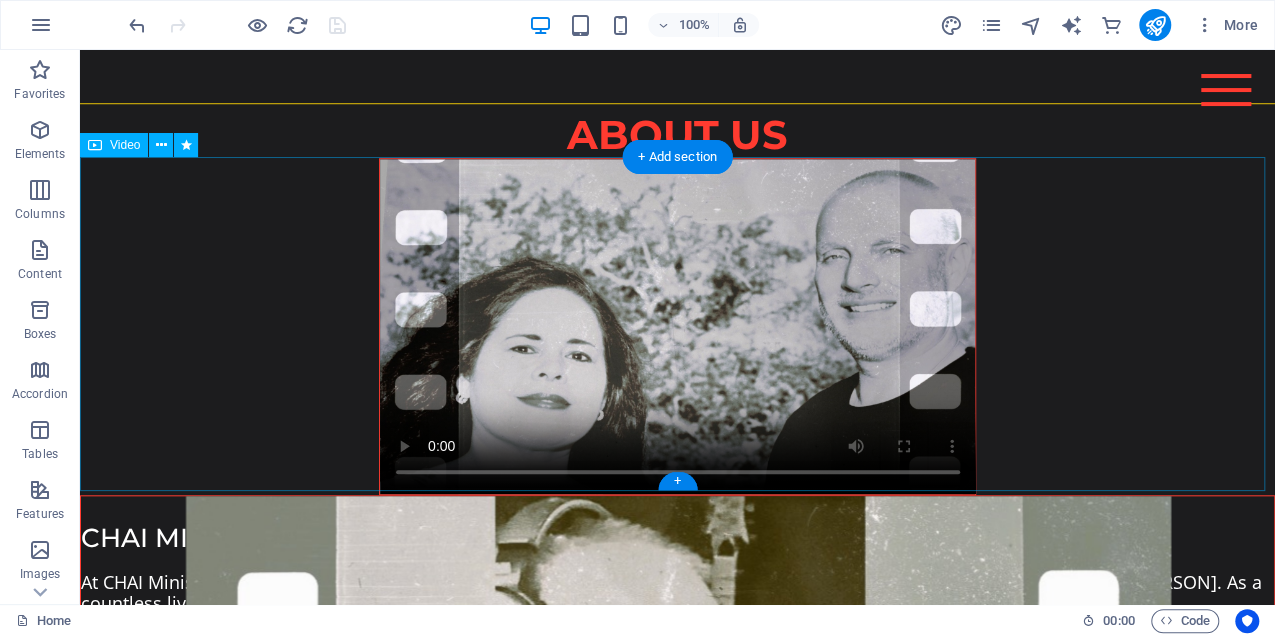 click at bounding box center [677, 326] 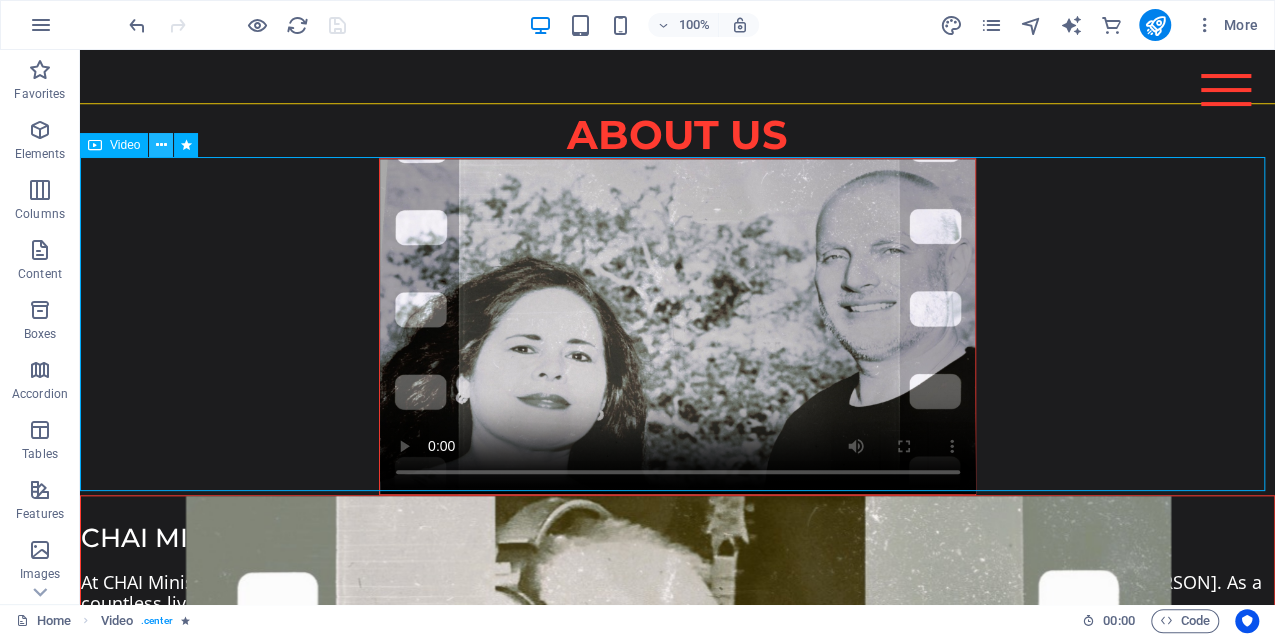 click at bounding box center (161, 145) 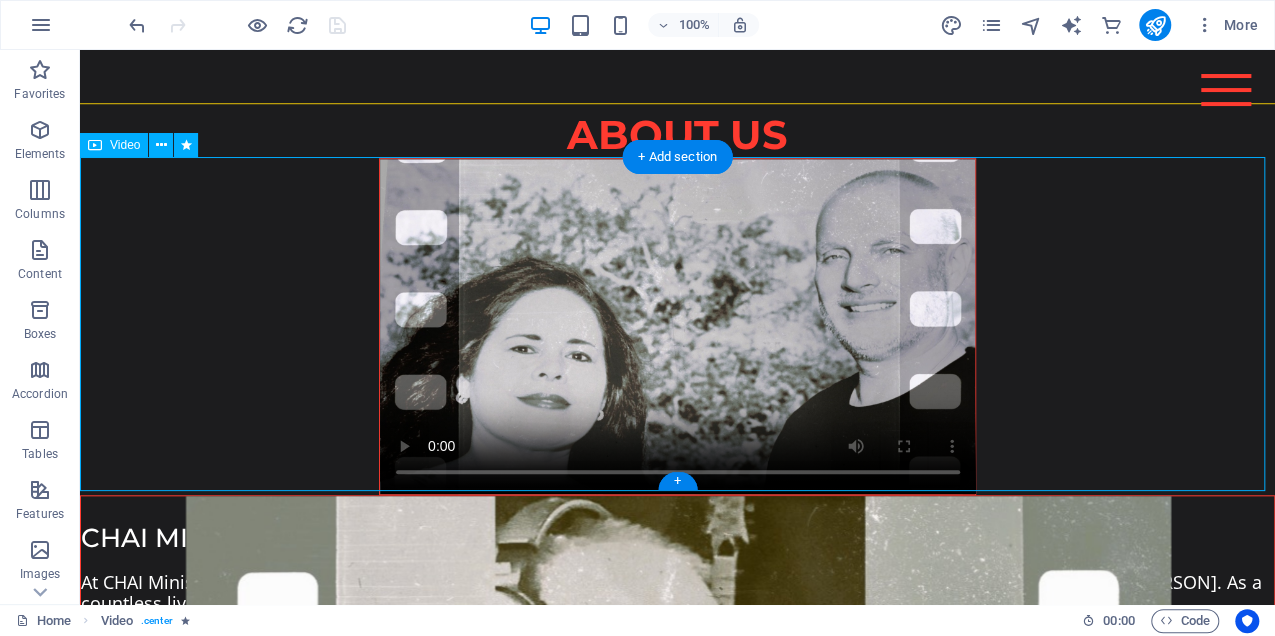 click at bounding box center [677, 326] 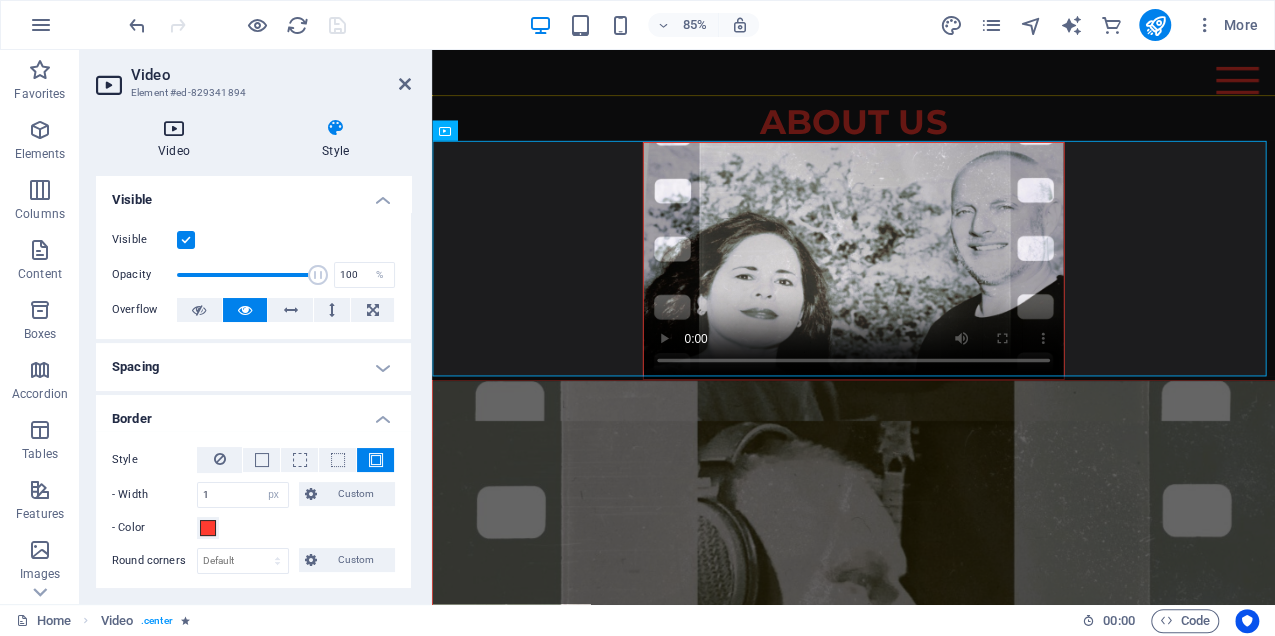 click at bounding box center (174, 128) 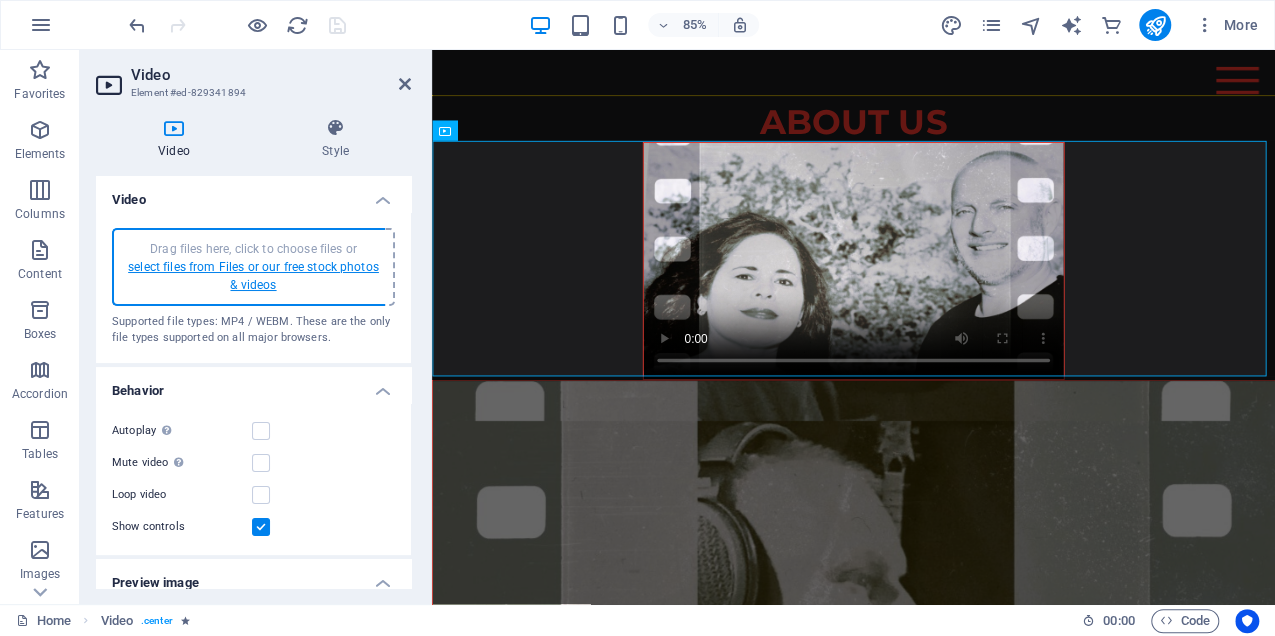 click on "select files from Files or our free stock photos & videos" at bounding box center (253, 276) 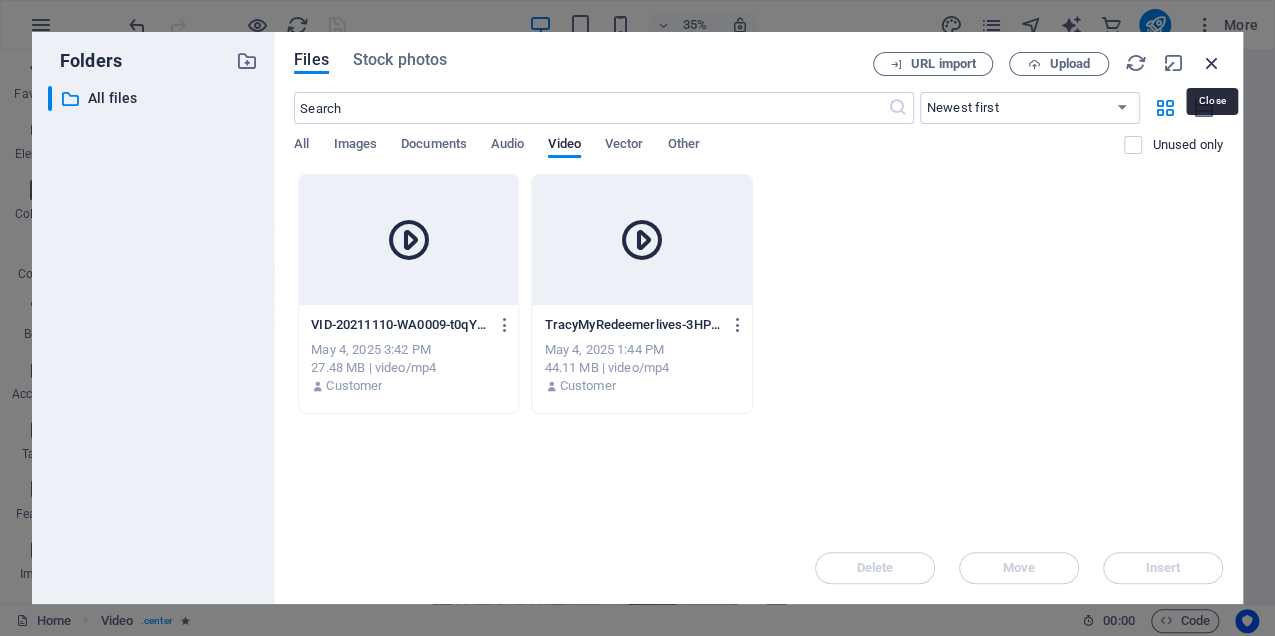 click at bounding box center (1212, 63) 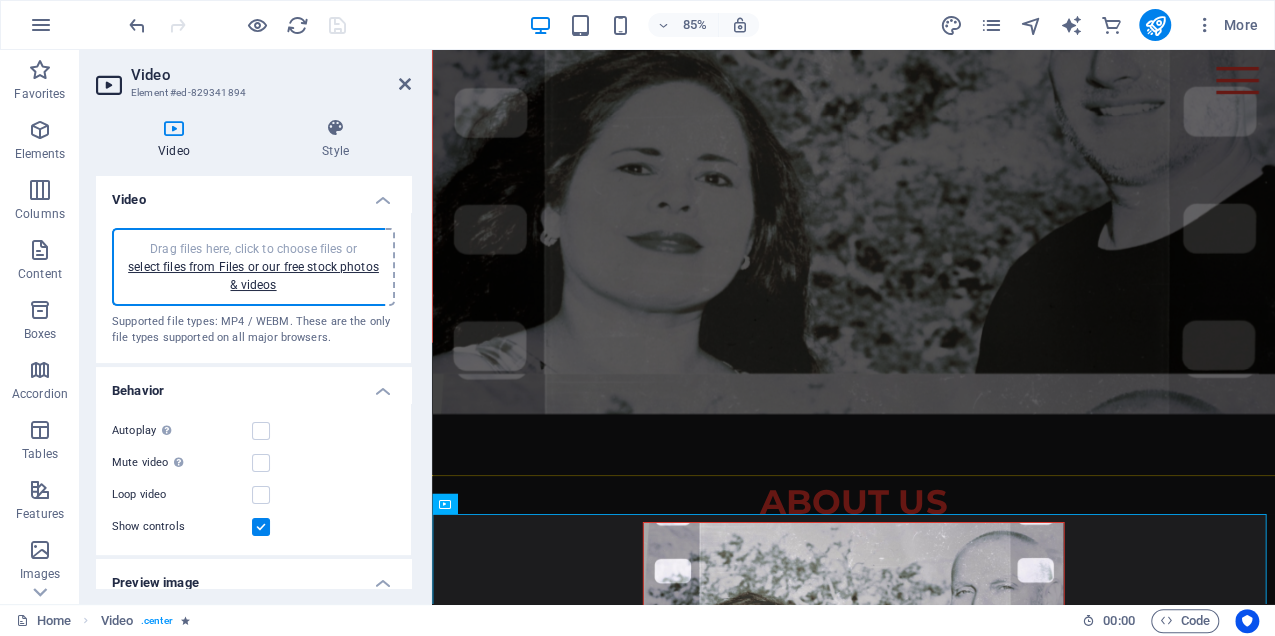 scroll, scrollTop: 0, scrollLeft: 0, axis: both 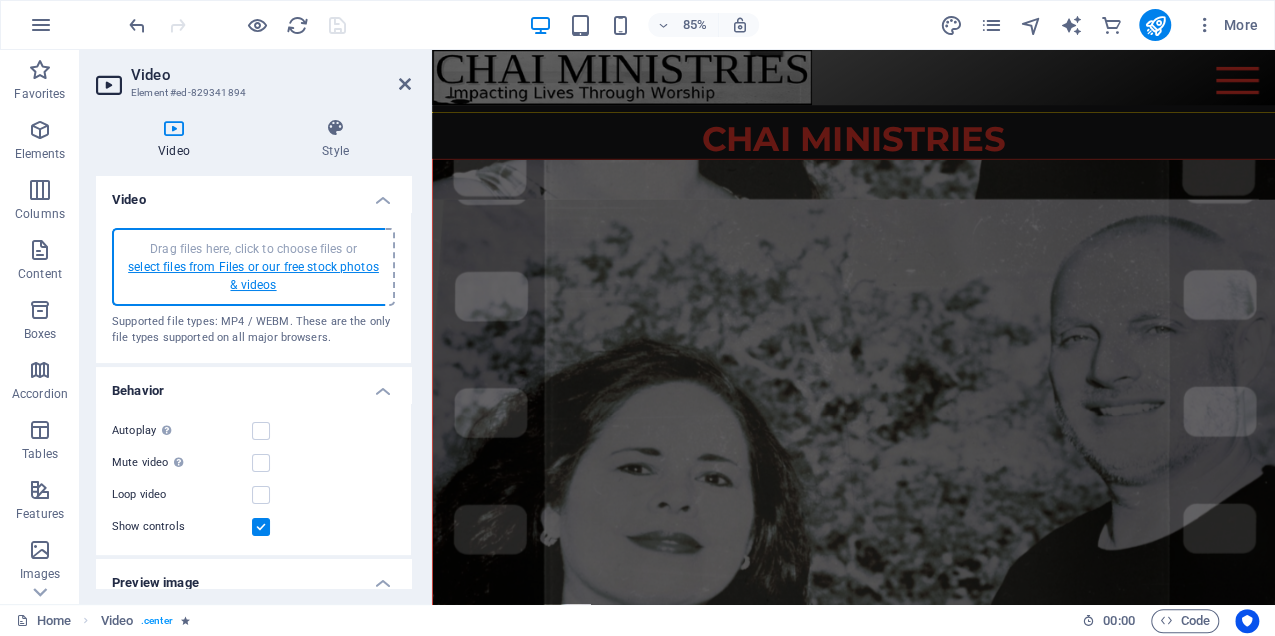 click on "select files from Files or our free stock photos & videos" at bounding box center [253, 276] 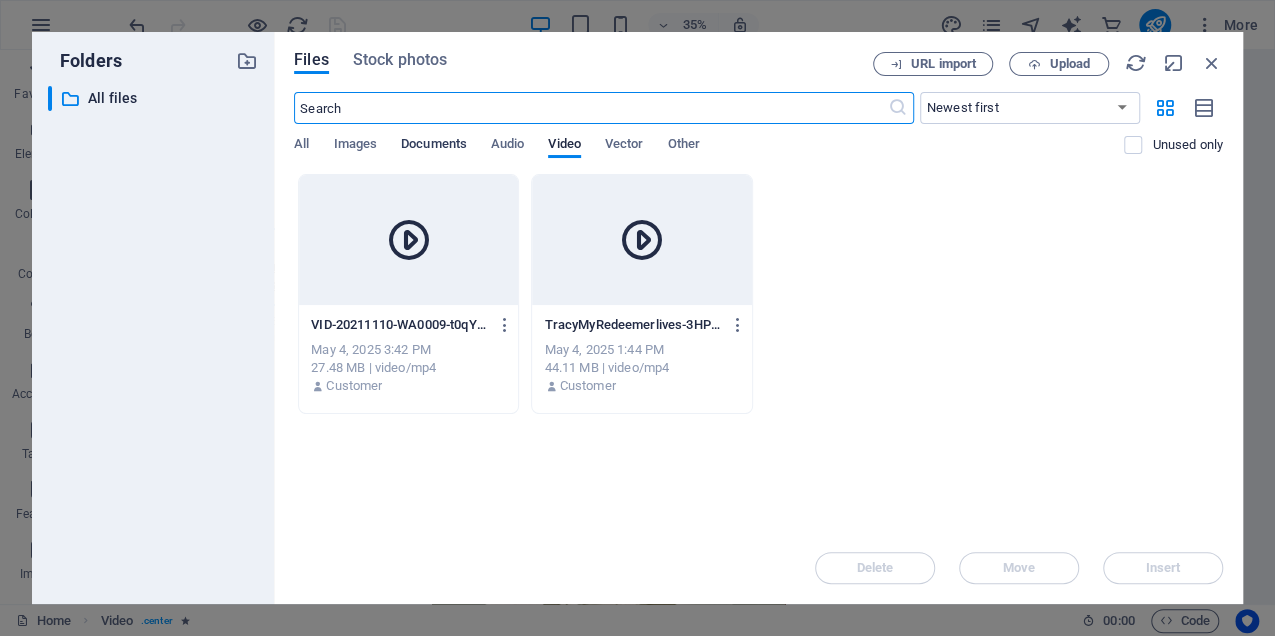 drag, startPoint x: 430, startPoint y: 141, endPoint x: 440, endPoint y: 140, distance: 10.049875 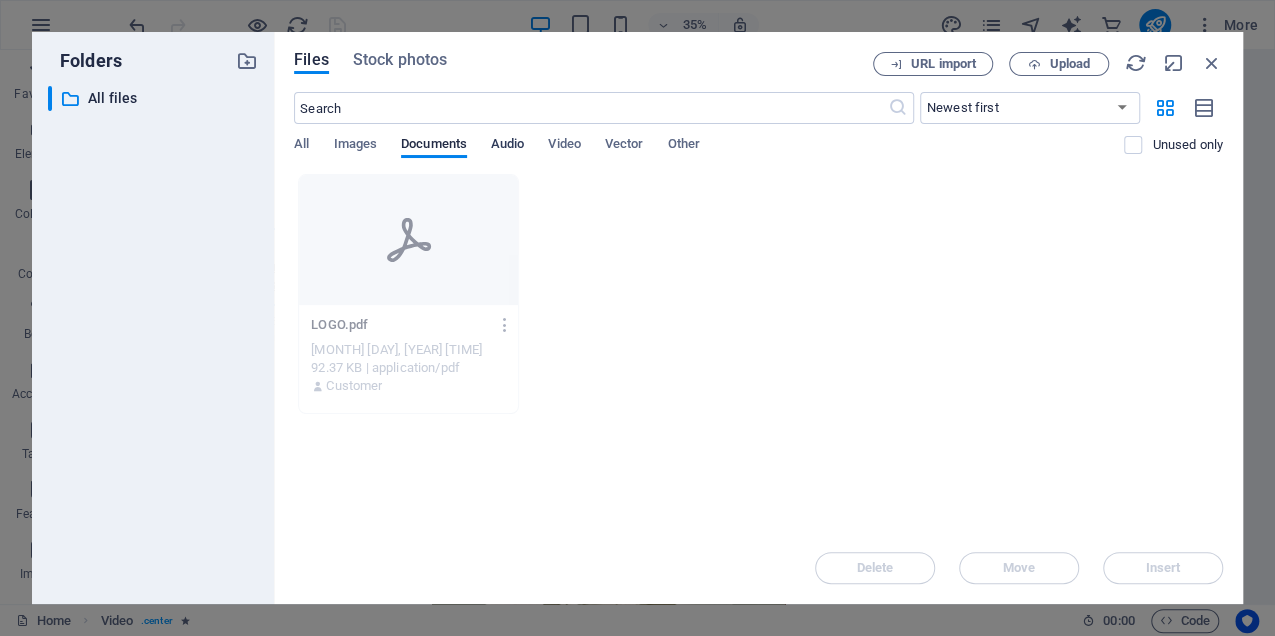 drag, startPoint x: 506, startPoint y: 138, endPoint x: 518, endPoint y: 139, distance: 12.0415945 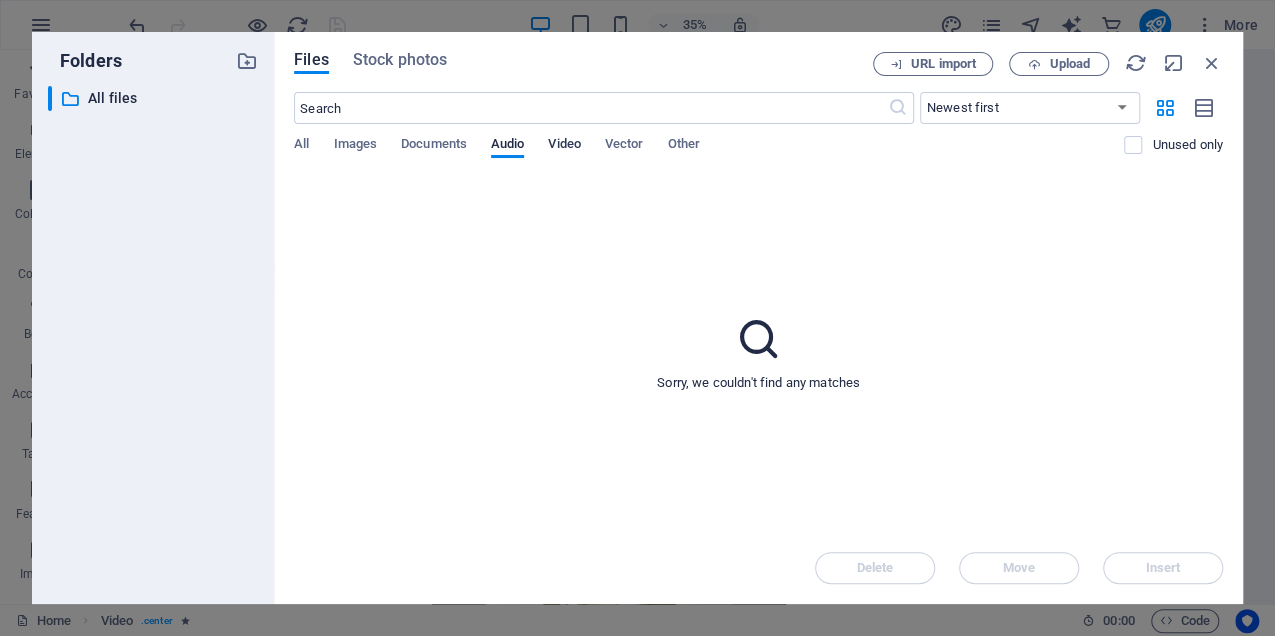 click on "Video" at bounding box center [564, 146] 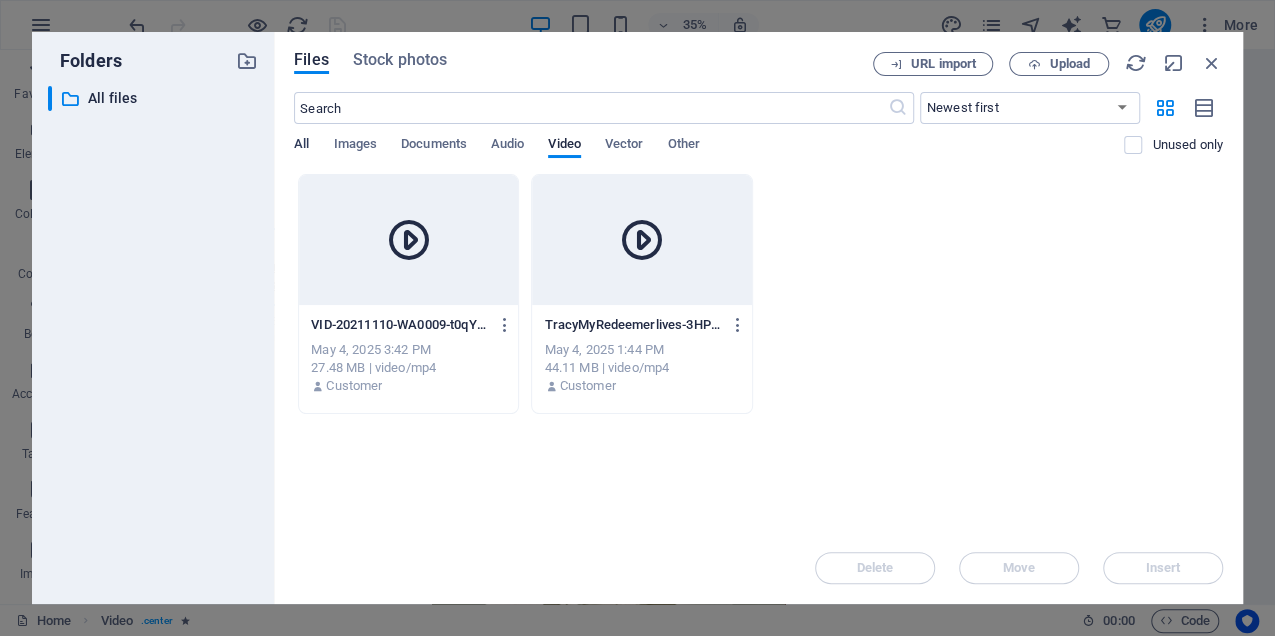 click on "All" at bounding box center (301, 146) 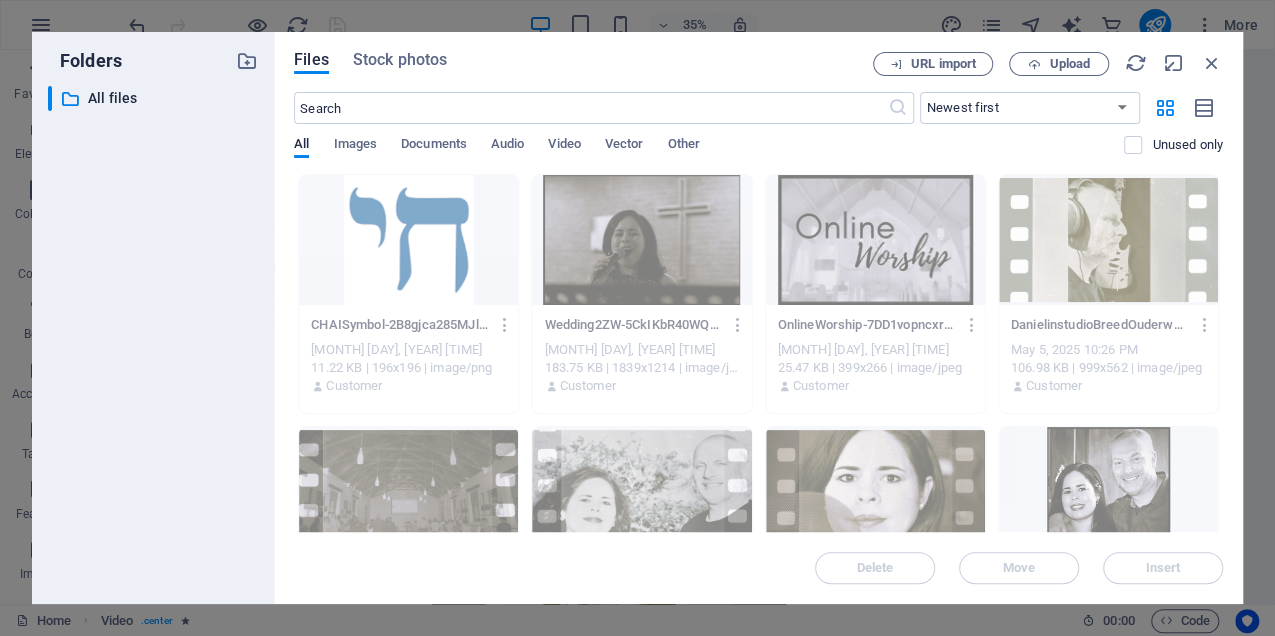 drag, startPoint x: 1222, startPoint y: 208, endPoint x: 1223, endPoint y: 301, distance: 93.00538 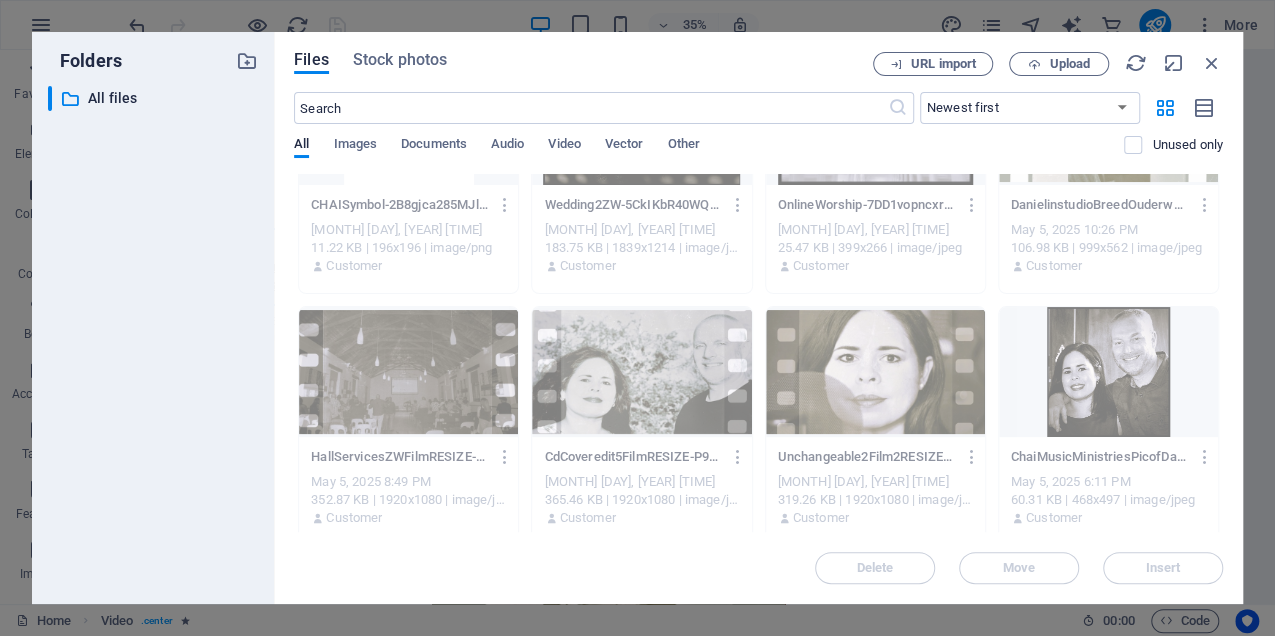 scroll, scrollTop: 0, scrollLeft: 0, axis: both 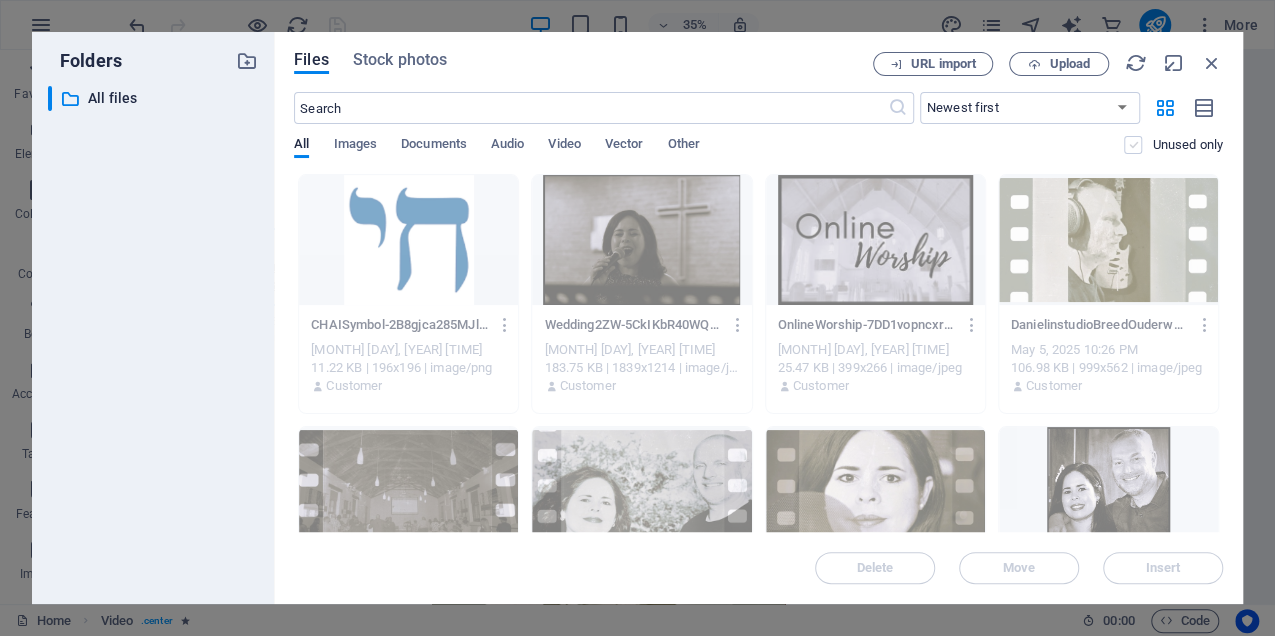 click at bounding box center [1133, 145] 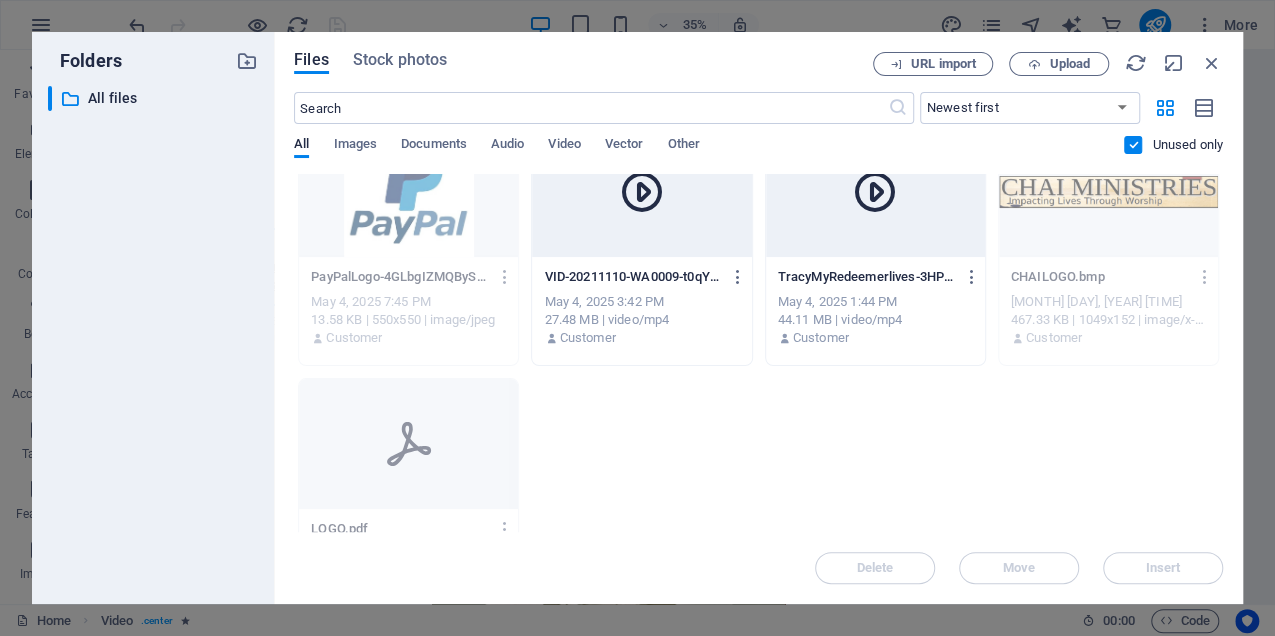 scroll, scrollTop: 0, scrollLeft: 0, axis: both 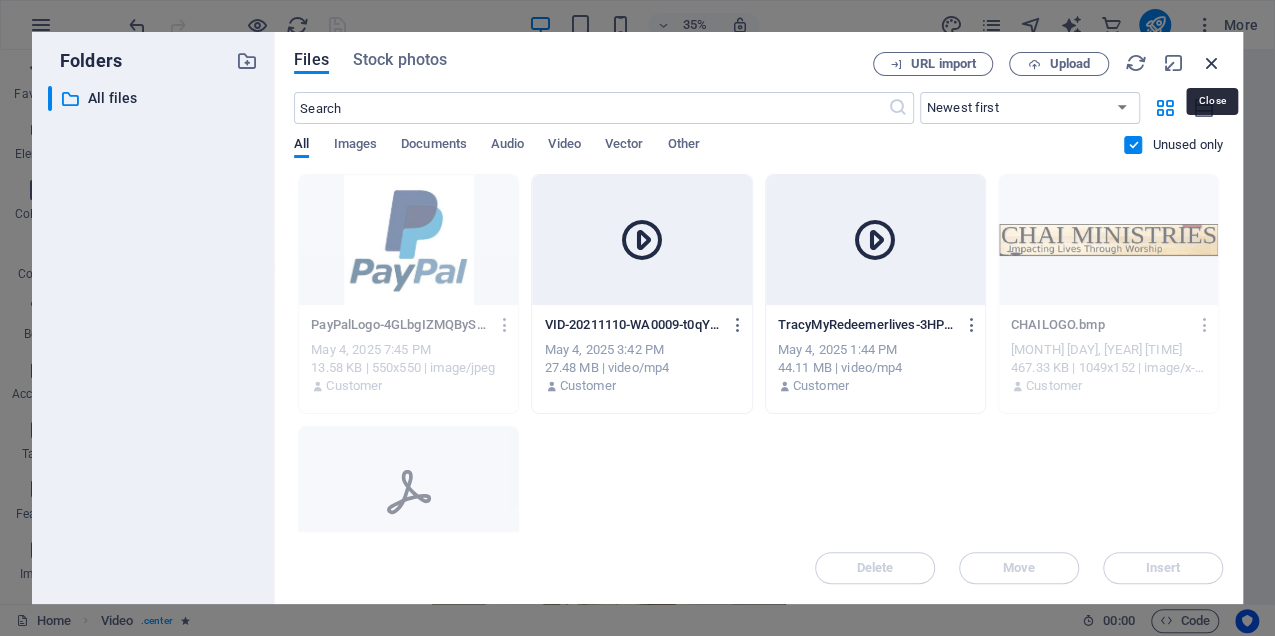 click at bounding box center (1212, 63) 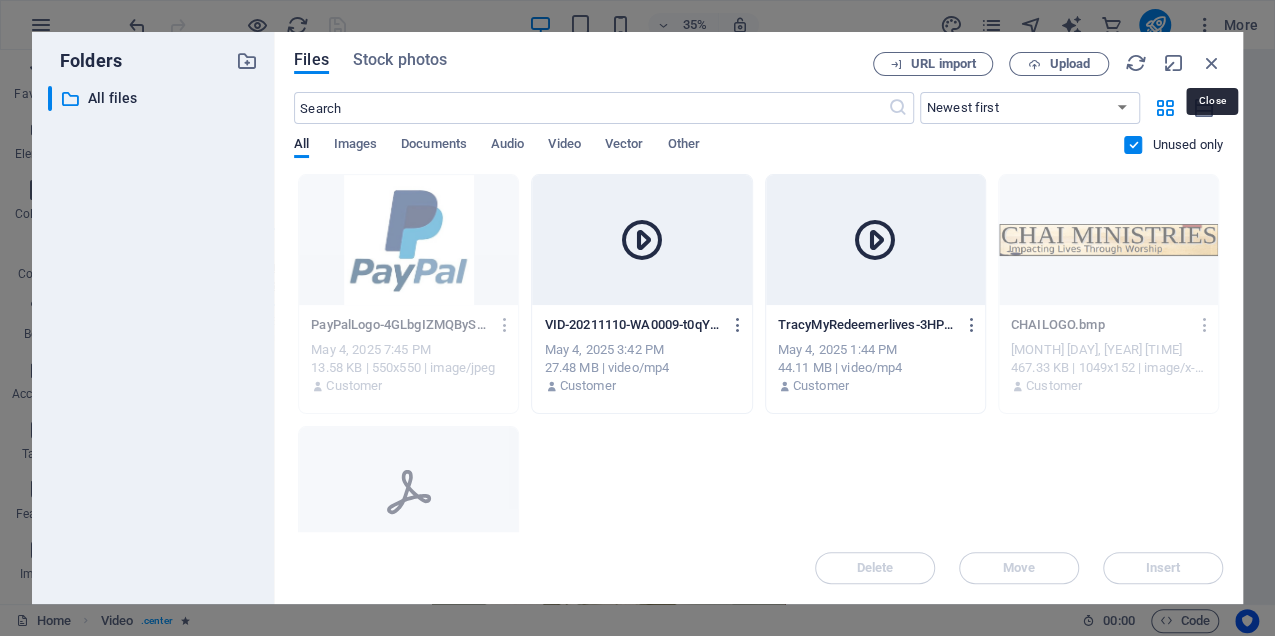 scroll, scrollTop: 720, scrollLeft: 0, axis: vertical 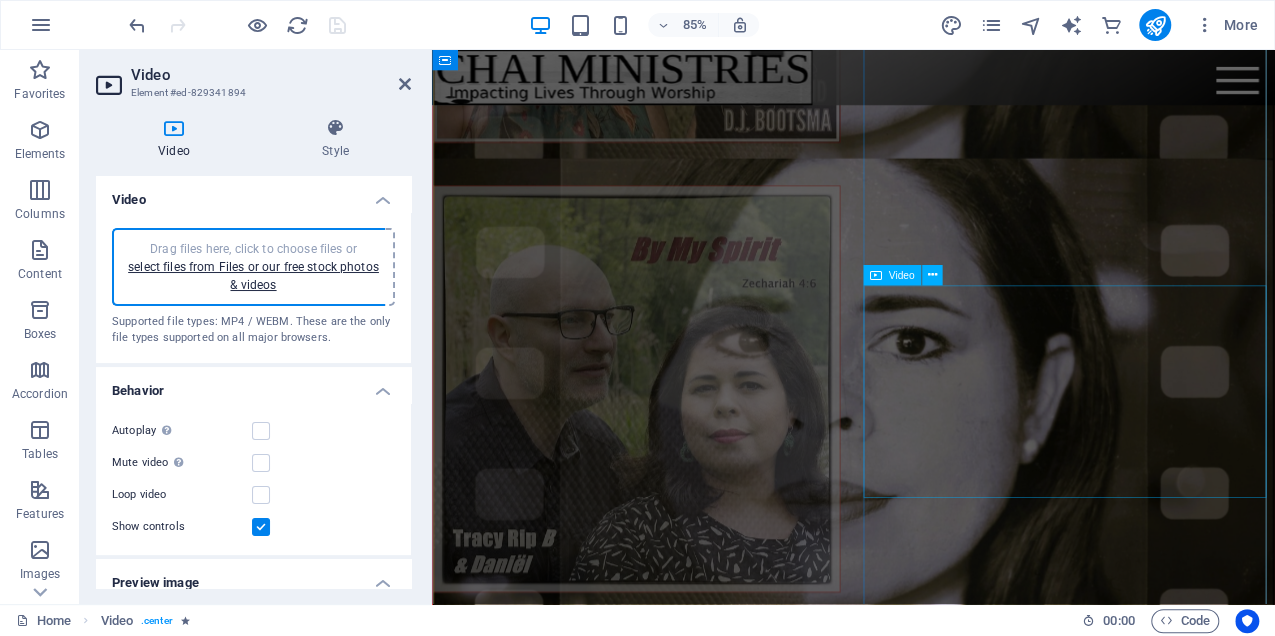 click at bounding box center [672, 3336] 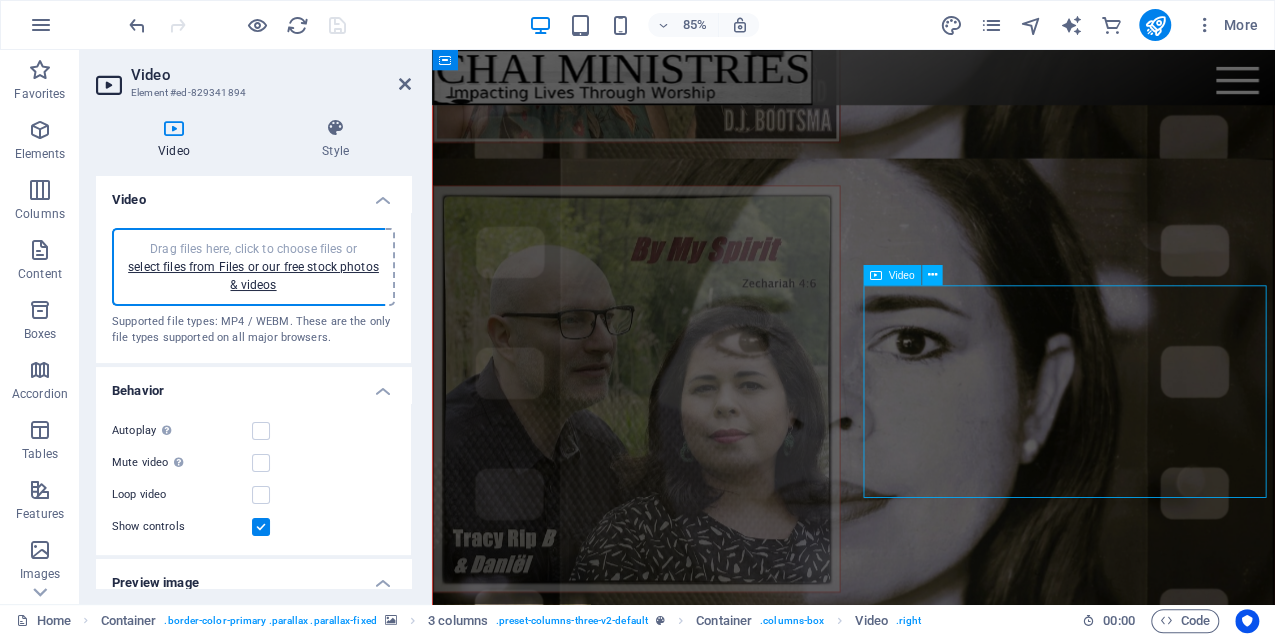 scroll, scrollTop: 2605, scrollLeft: 0, axis: vertical 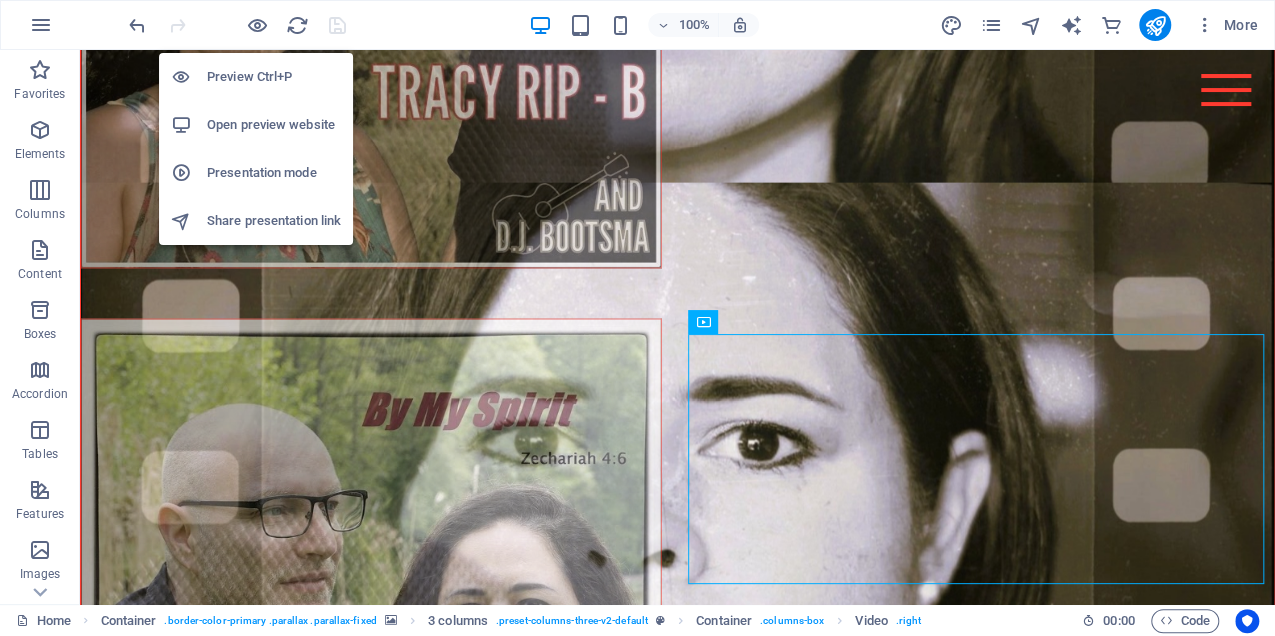 click on "Preview Ctrl+P" at bounding box center [274, 77] 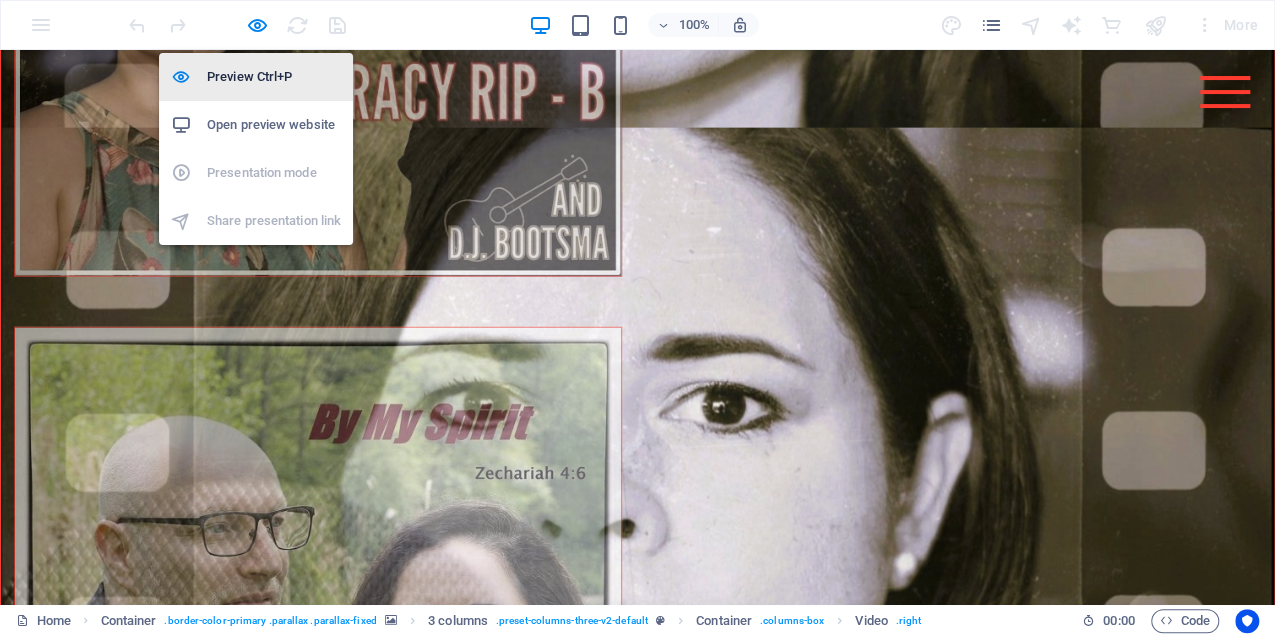scroll, scrollTop: 2625, scrollLeft: 0, axis: vertical 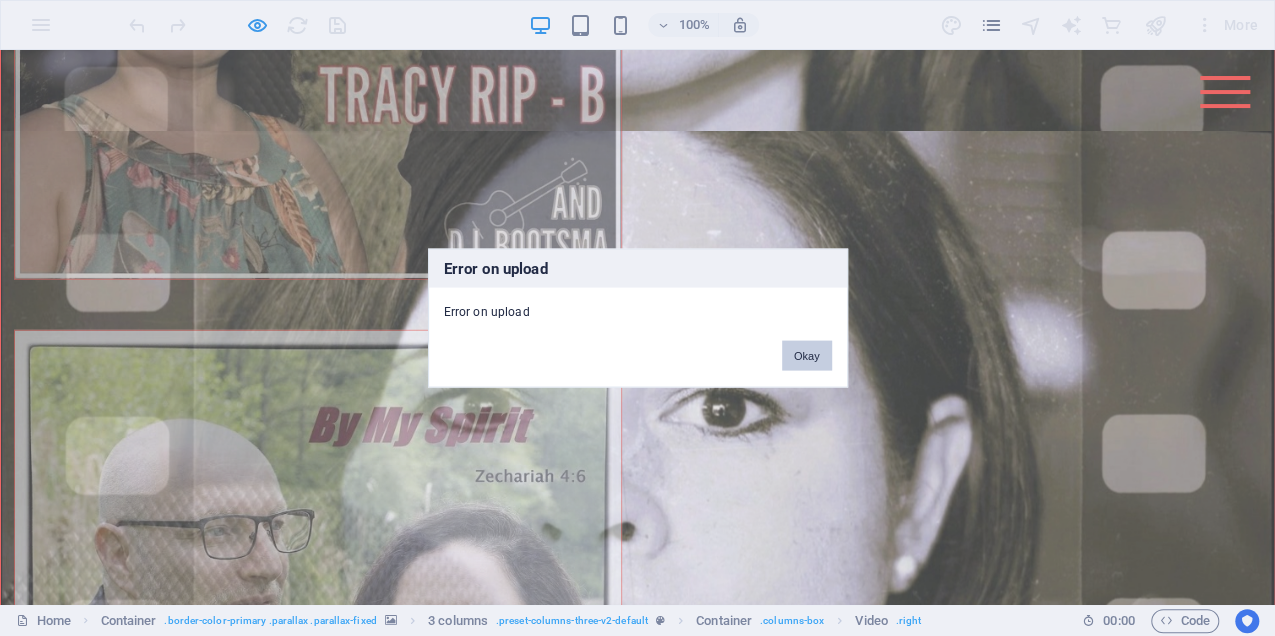 click on "Okay" at bounding box center [807, 356] 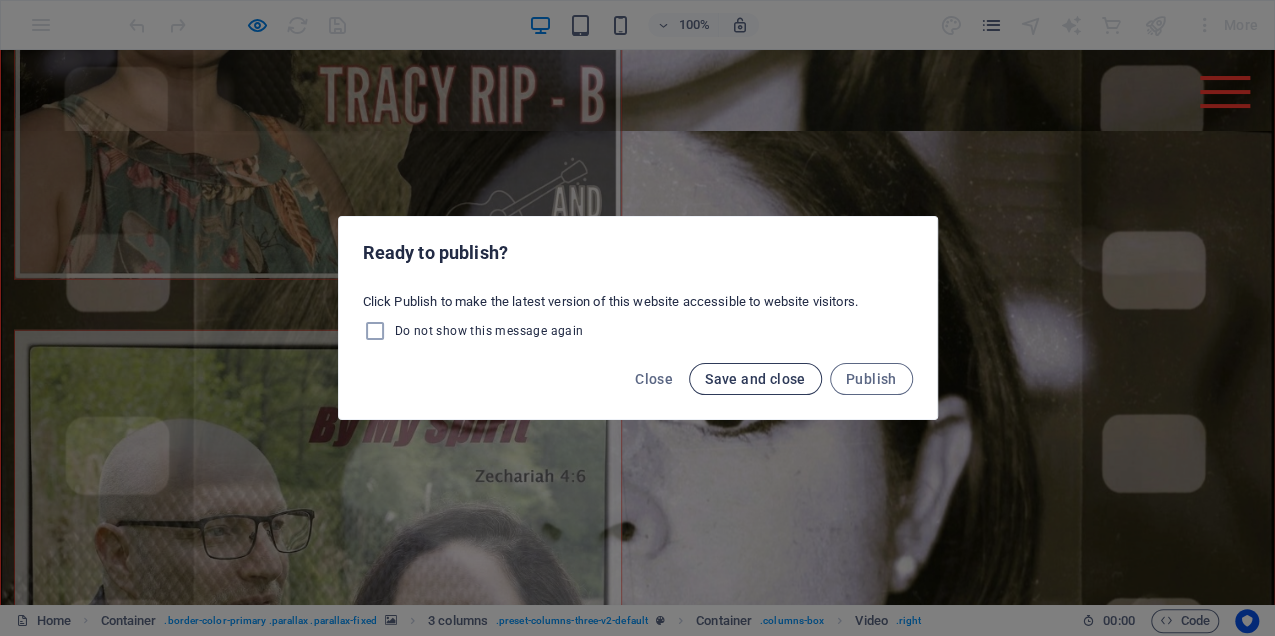 click on "Save and close" at bounding box center (755, 379) 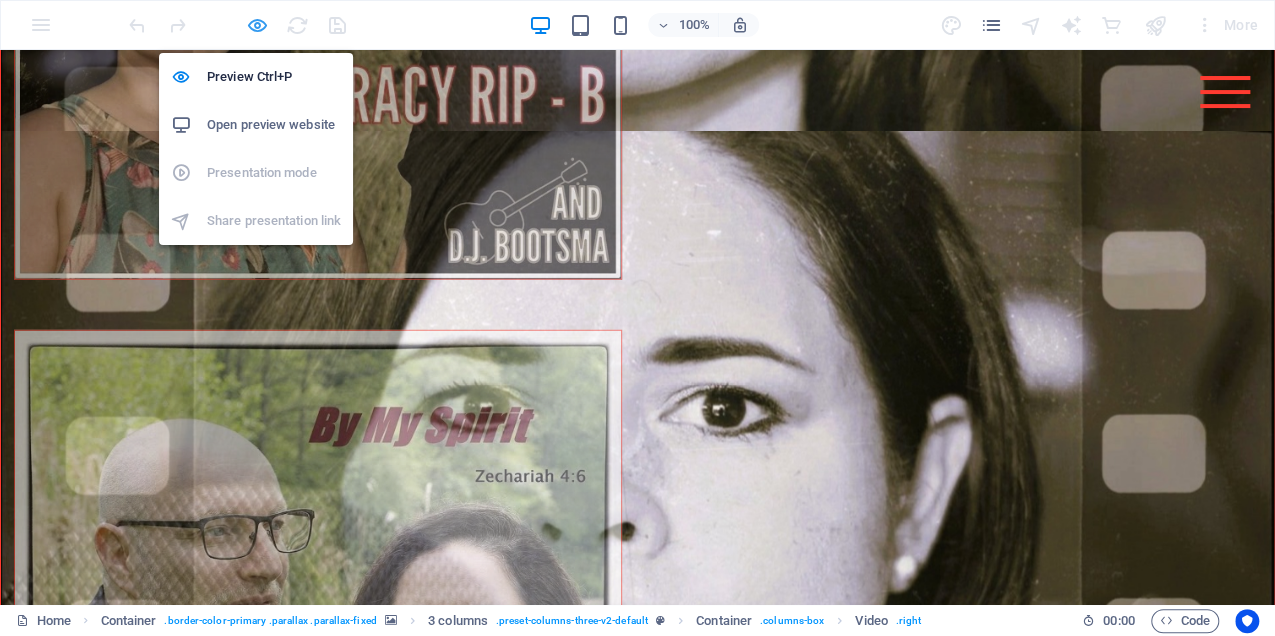 click at bounding box center [257, 25] 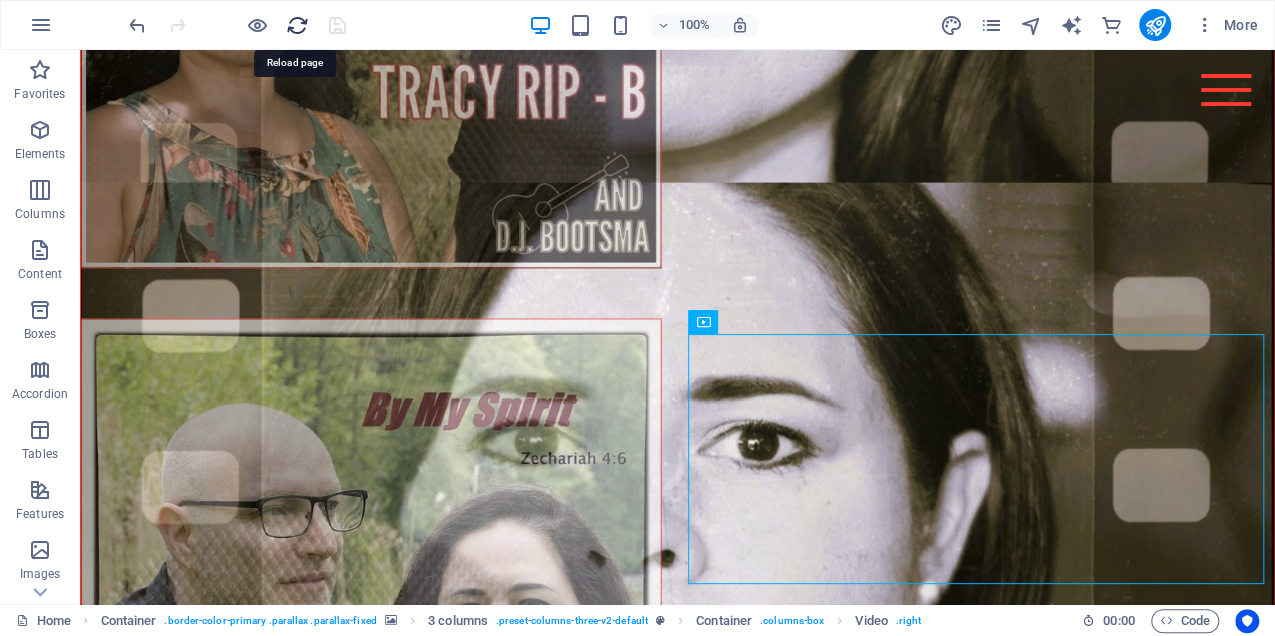 click at bounding box center [297, 25] 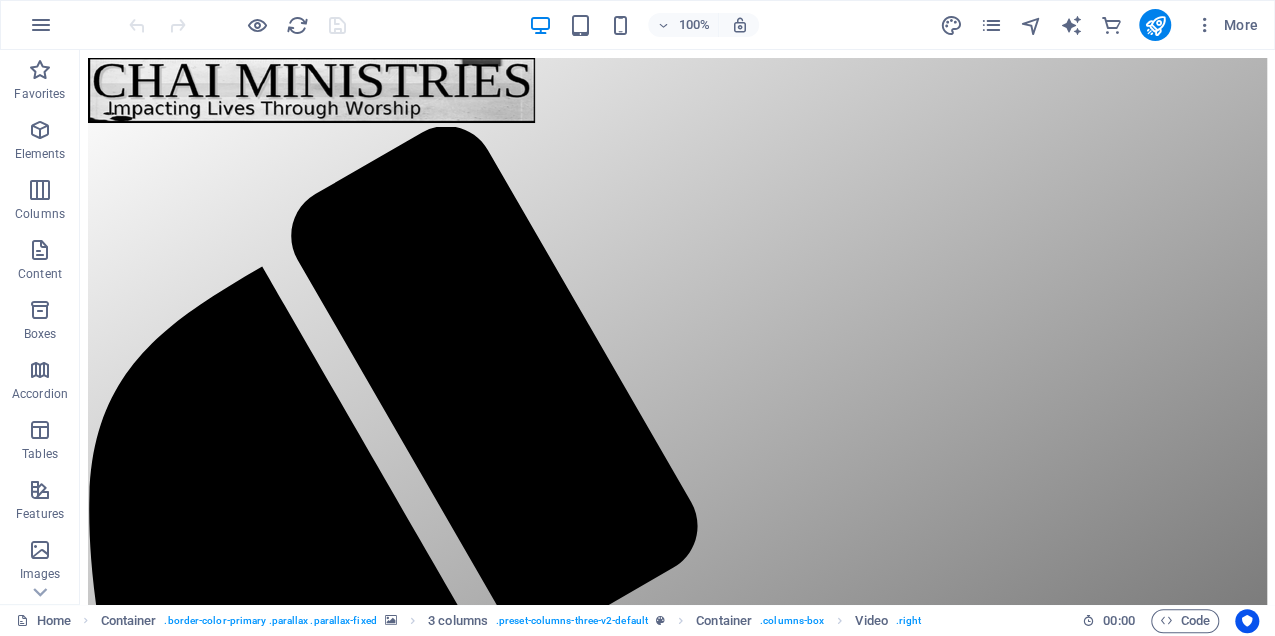 scroll, scrollTop: 0, scrollLeft: 0, axis: both 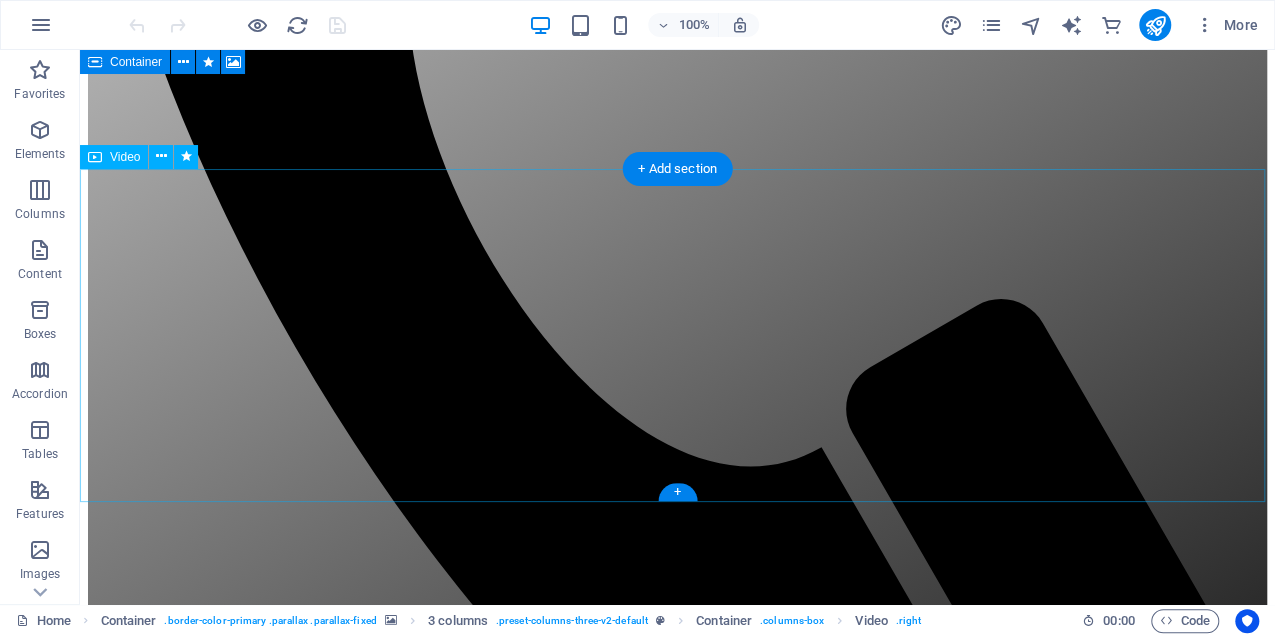 click at bounding box center (677, 2371) 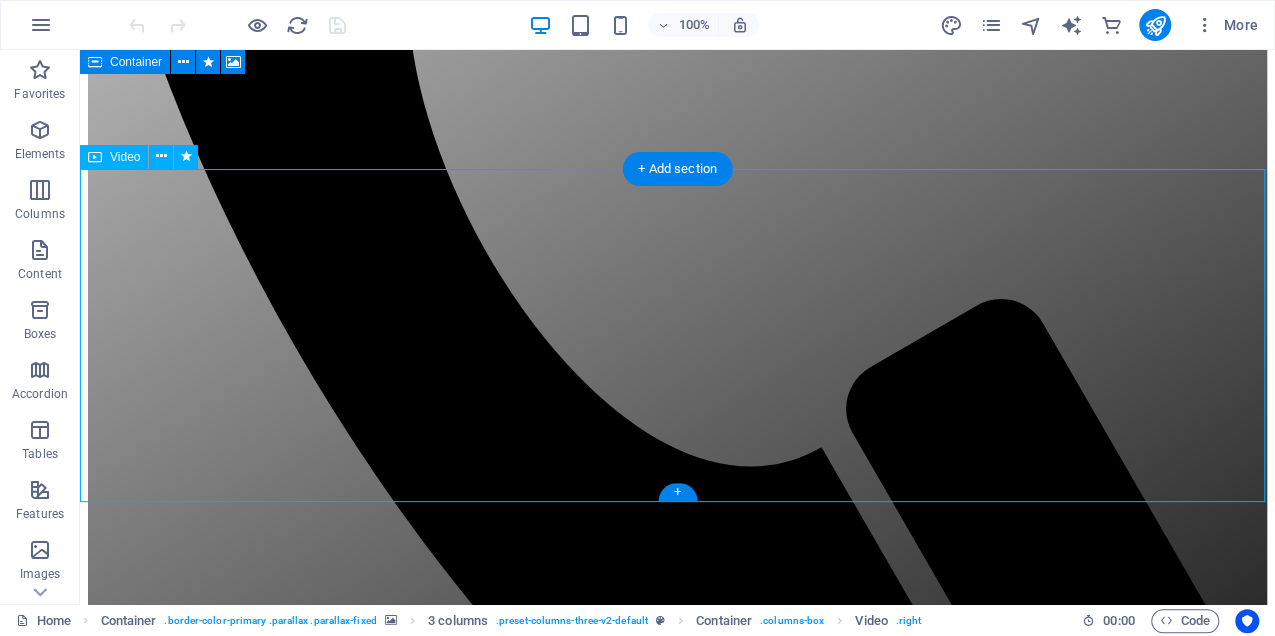 click at bounding box center [677, 2371] 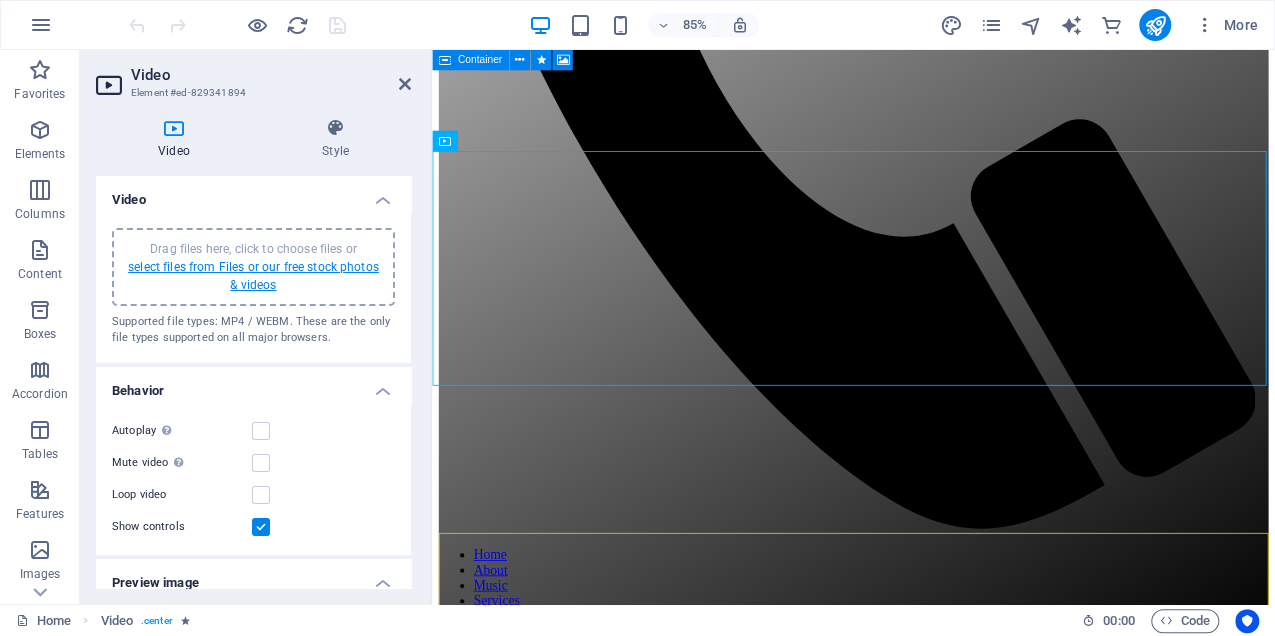click on "select files from Files or our free stock photos & videos" at bounding box center (253, 276) 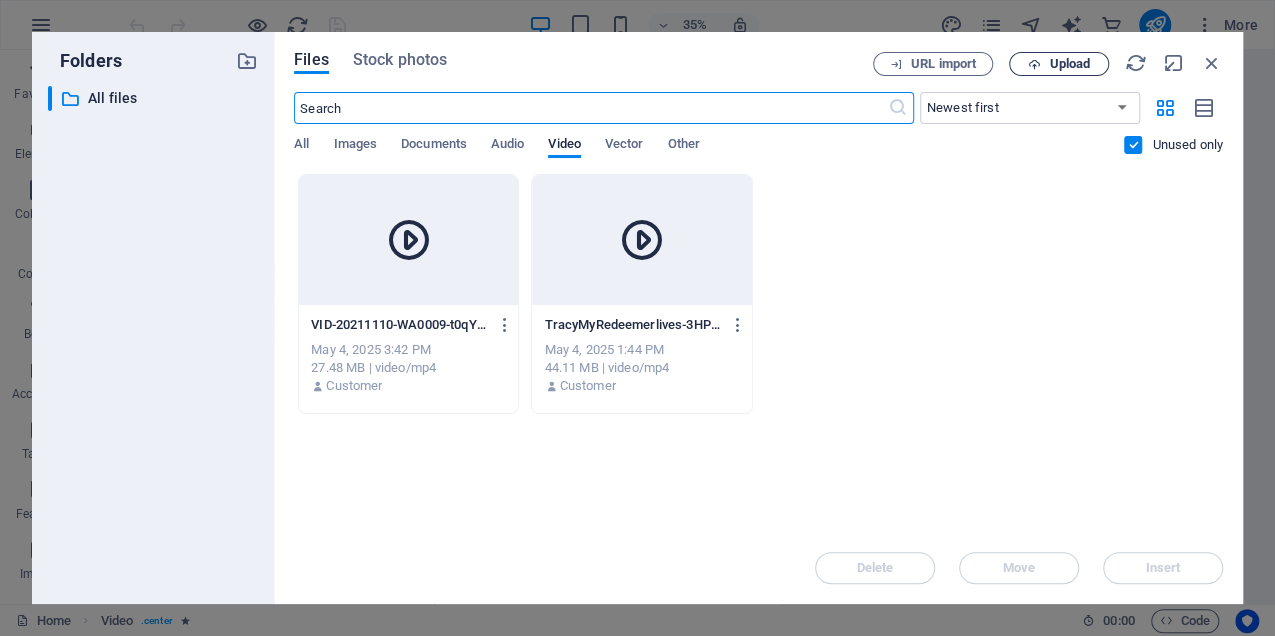 click on "Upload" at bounding box center [1069, 64] 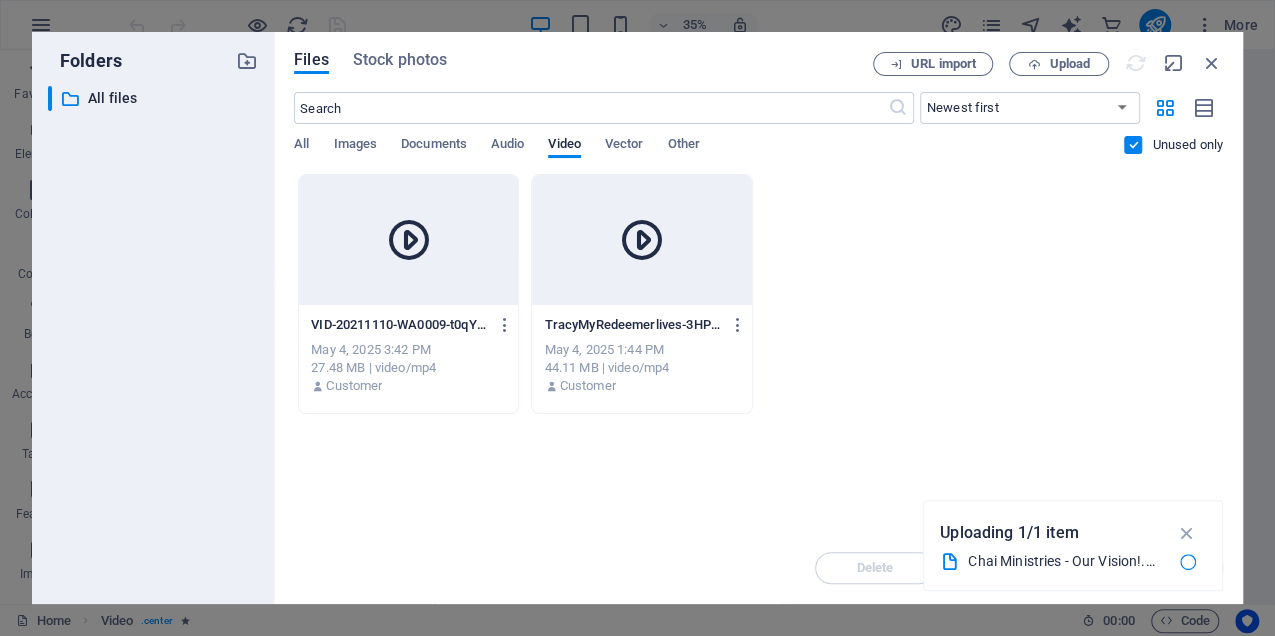click at bounding box center [1133, 145] 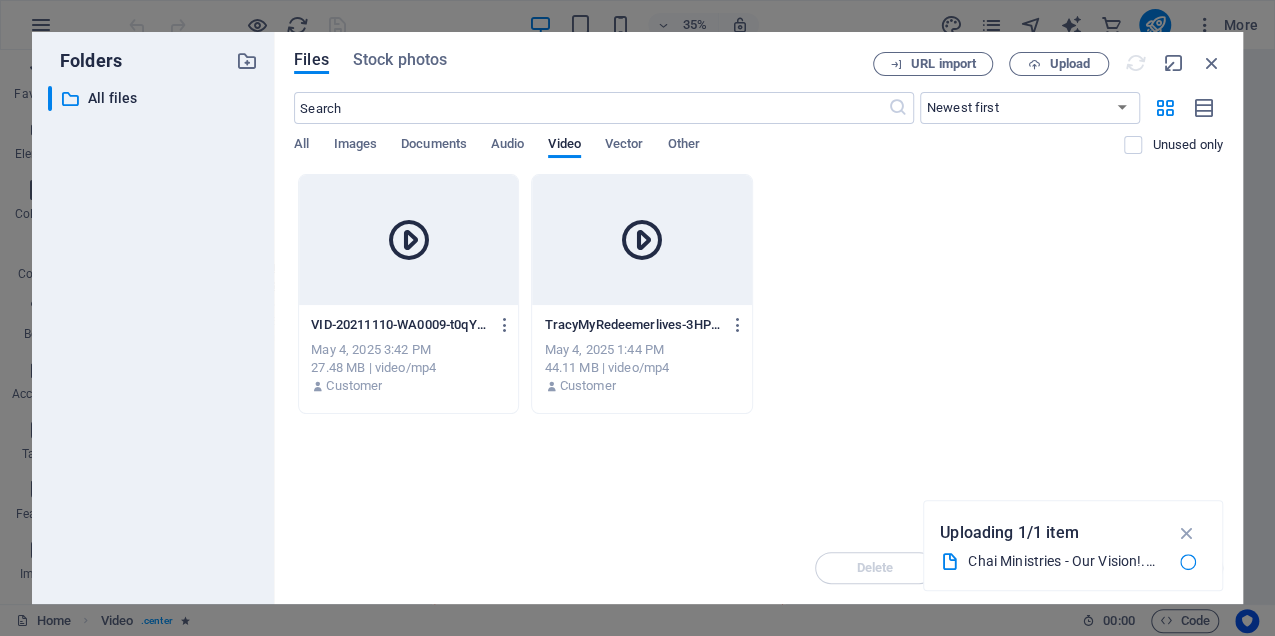 click on "Folders ​ All files All files Files Stock photos URL import Upload ​ Newest first Oldest first Name (A-Z) Name (Z-A) Size (0-9) Size (9-0) Resolution (0-9) Resolution (9-0) All Images Documents Audio Video Vector Other Unused only Drop files here to upload them instantly VID-20211110-WA0009-t0qYH5eRl1Cc6sZfCkGKZg.mp4 VID-20211110-WA0009-t0qYH5eRl1Cc6sZfCkGKZg.mp4 May 4, 2025 3:42 PM 27.48 MB | video/mp4 Customer TracyMyRedeemerlives-3HPFwyIxFZrwZgyHvfC-0Q.mp4 TracyMyRedeemerlives-3HPFwyIxFZrwZgyHvfC-0Q.mp4 May 4, 2025 1:44 PM 44.11 MB | video/mp4 Customer Delete Move Insert Uploading 1/1 item Chai Ministries - Our Vision!.mp4" at bounding box center (637, 318) 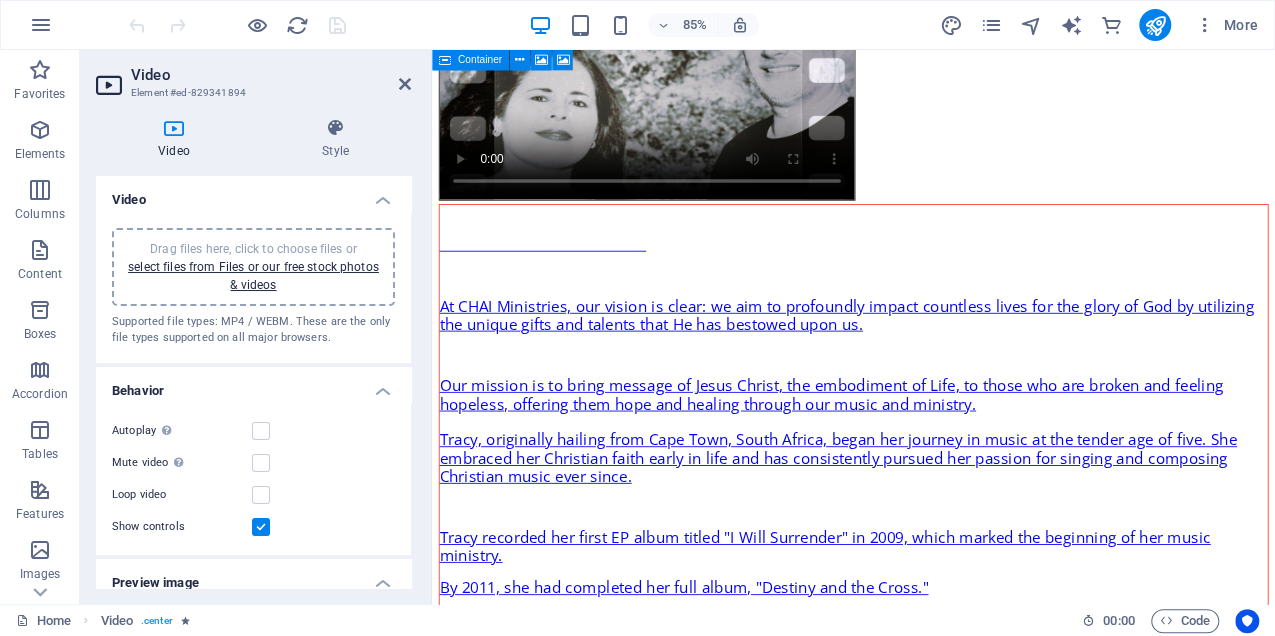 scroll, scrollTop: 2741, scrollLeft: 0, axis: vertical 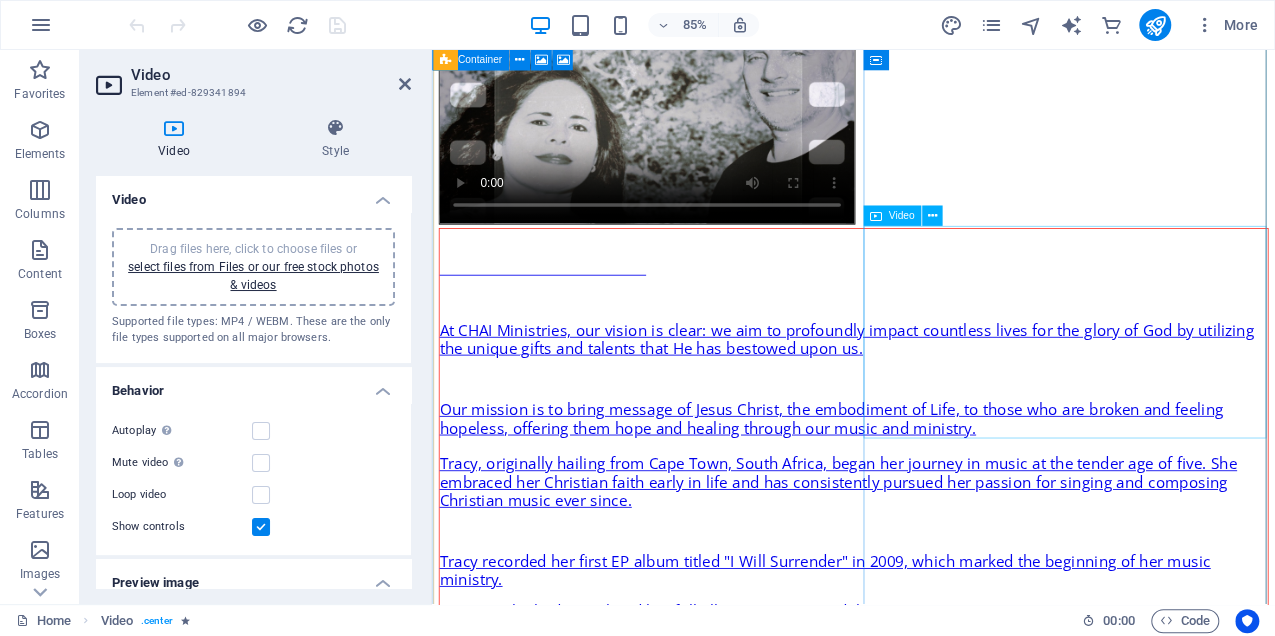 click at bounding box center (928, 3842) 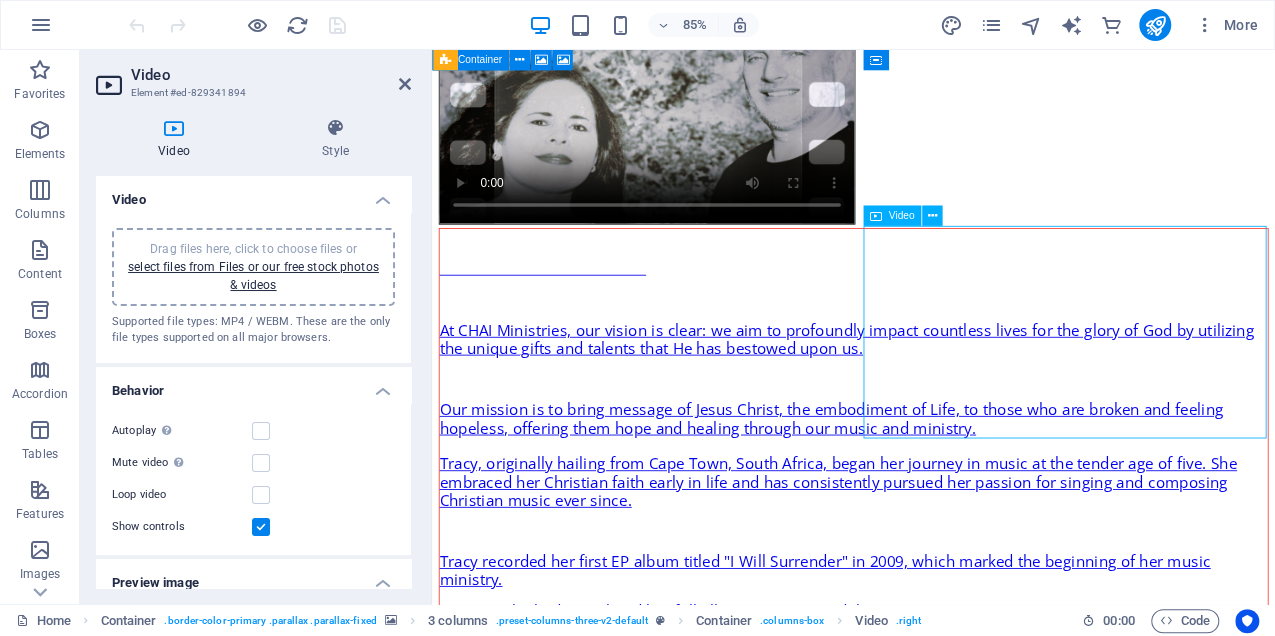 click at bounding box center (928, 3842) 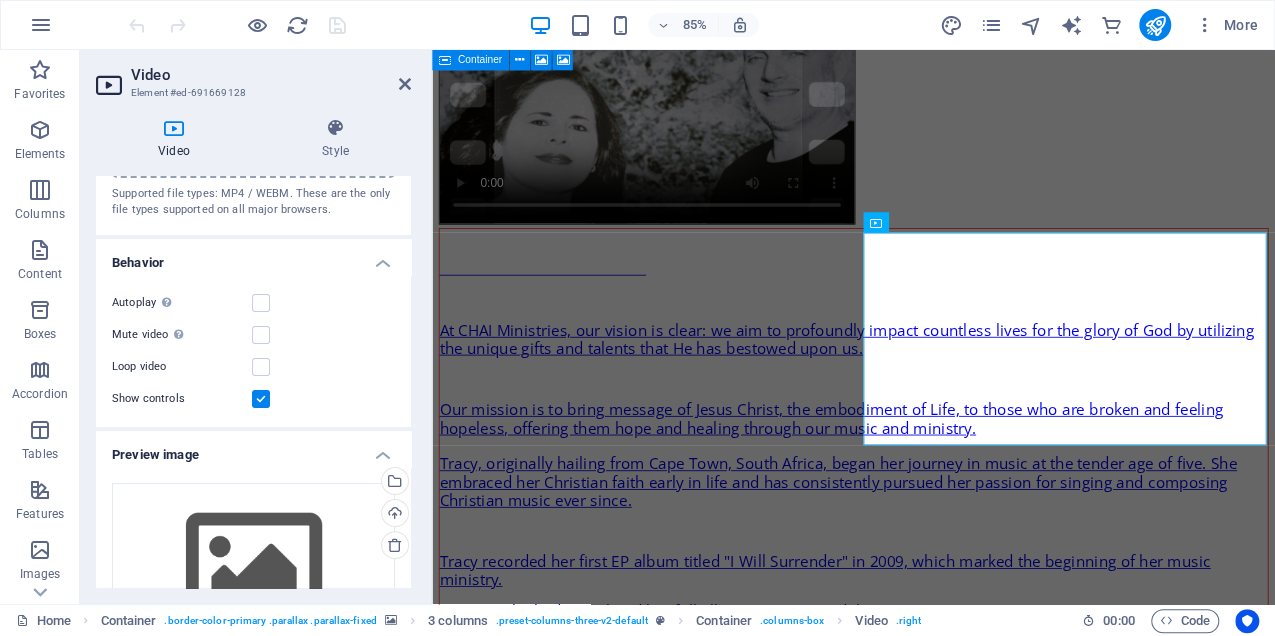 scroll, scrollTop: 0, scrollLeft: 0, axis: both 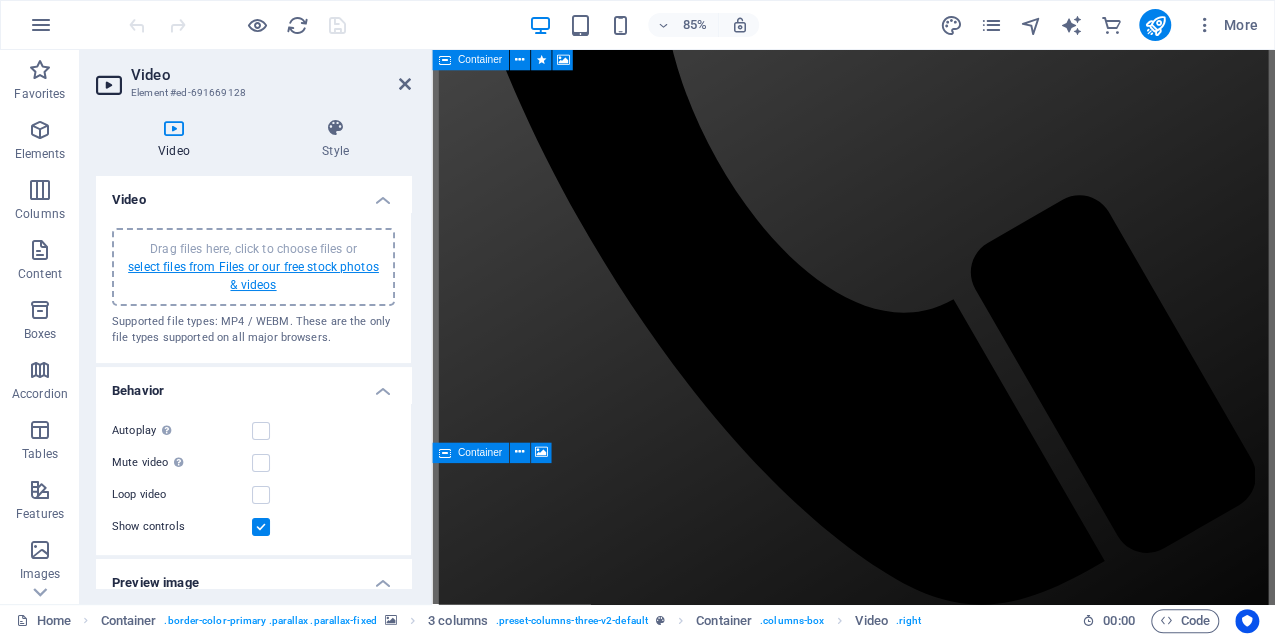 click on "select files from Files or our free stock photos & videos" at bounding box center (253, 276) 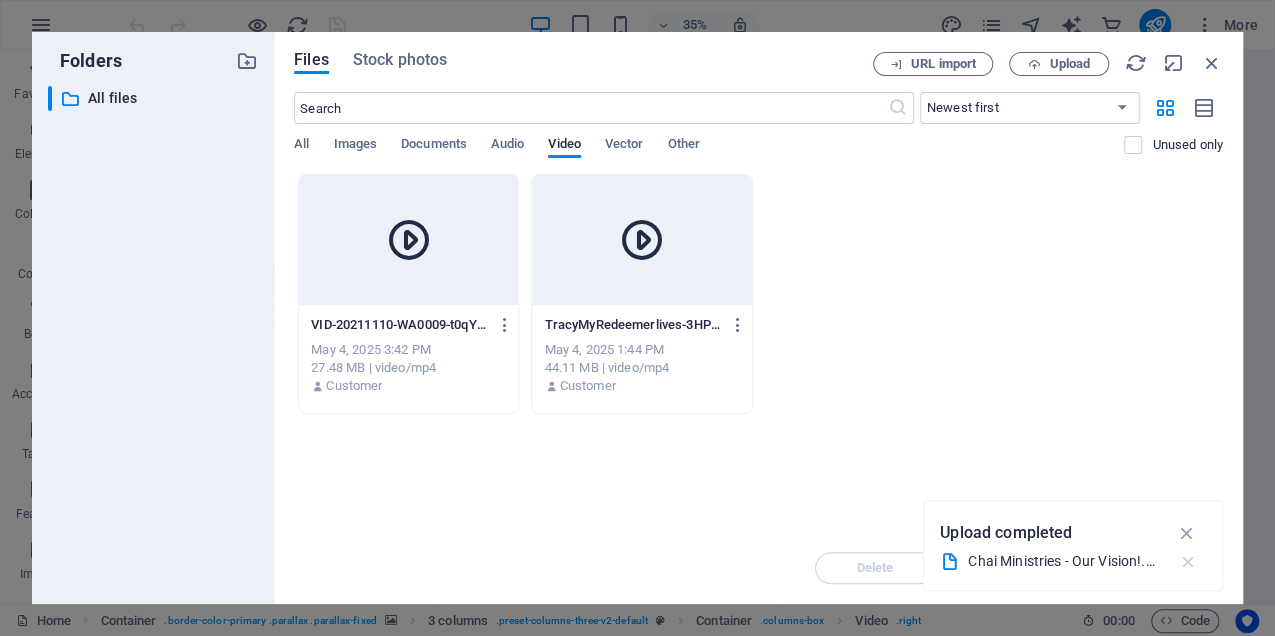 click at bounding box center (1187, 562) 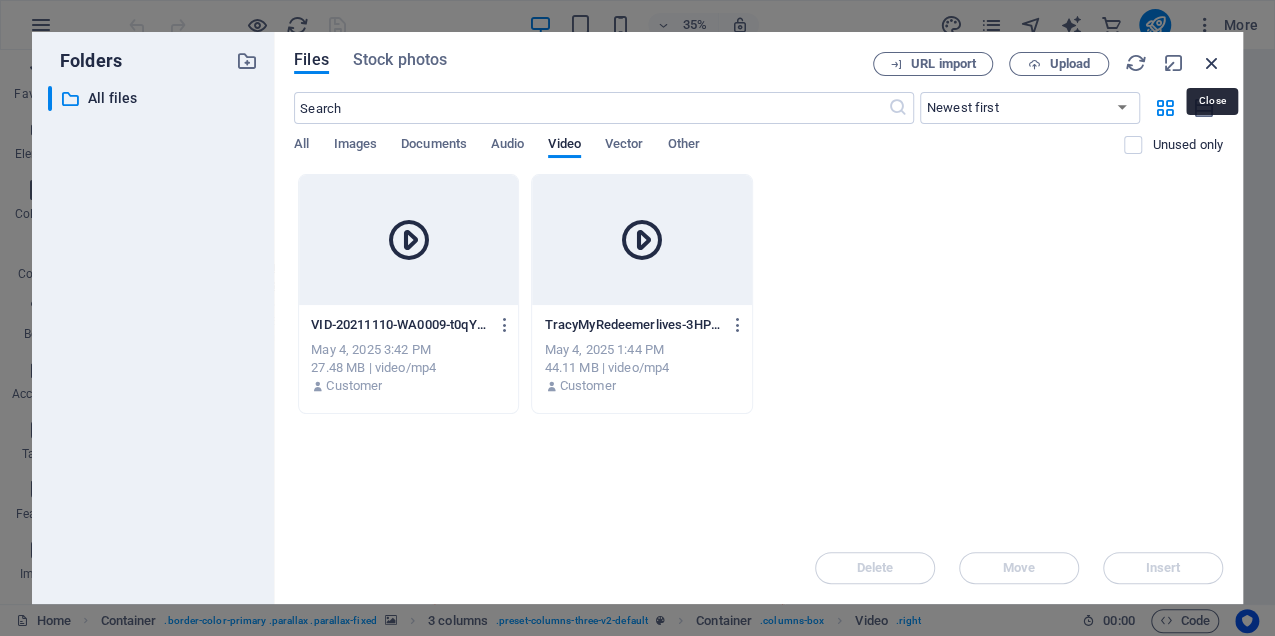 click at bounding box center [1212, 63] 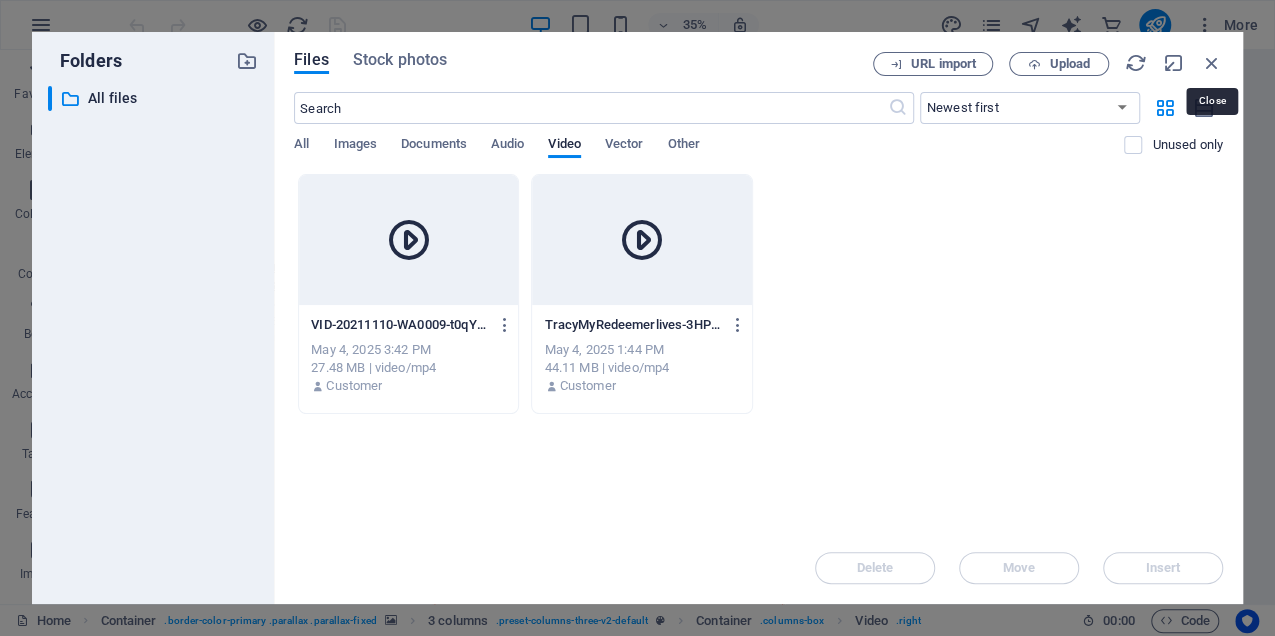 scroll, scrollTop: 2756, scrollLeft: 0, axis: vertical 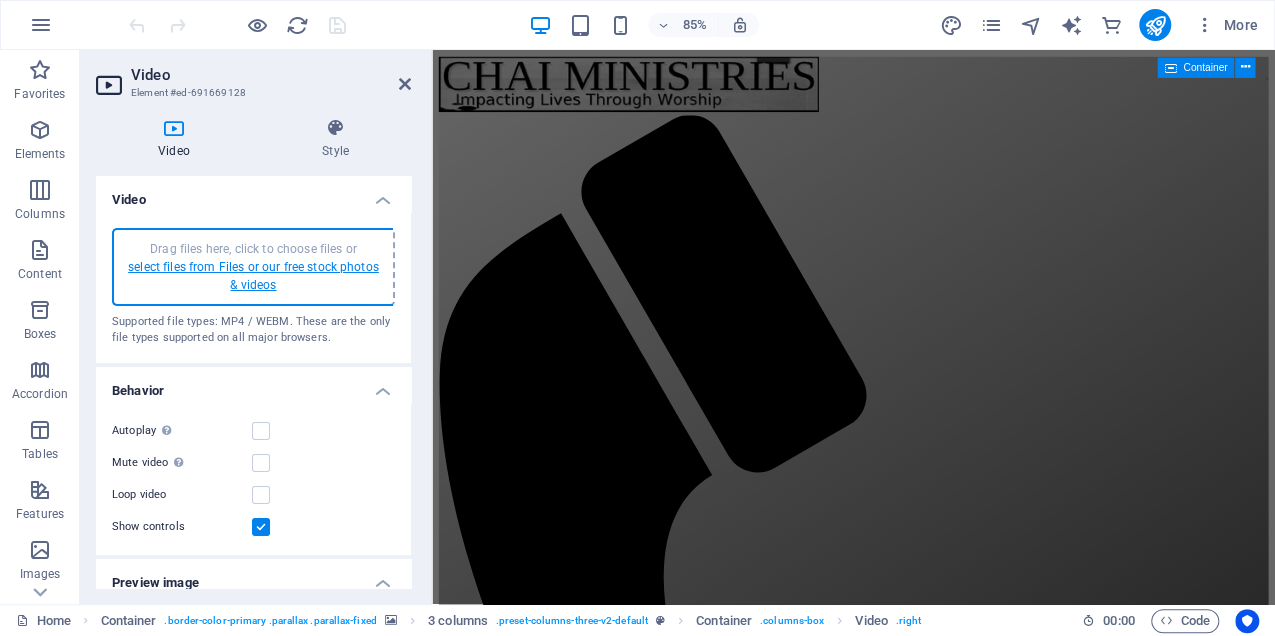 click on "select files from Files or our free stock photos & videos" at bounding box center (253, 276) 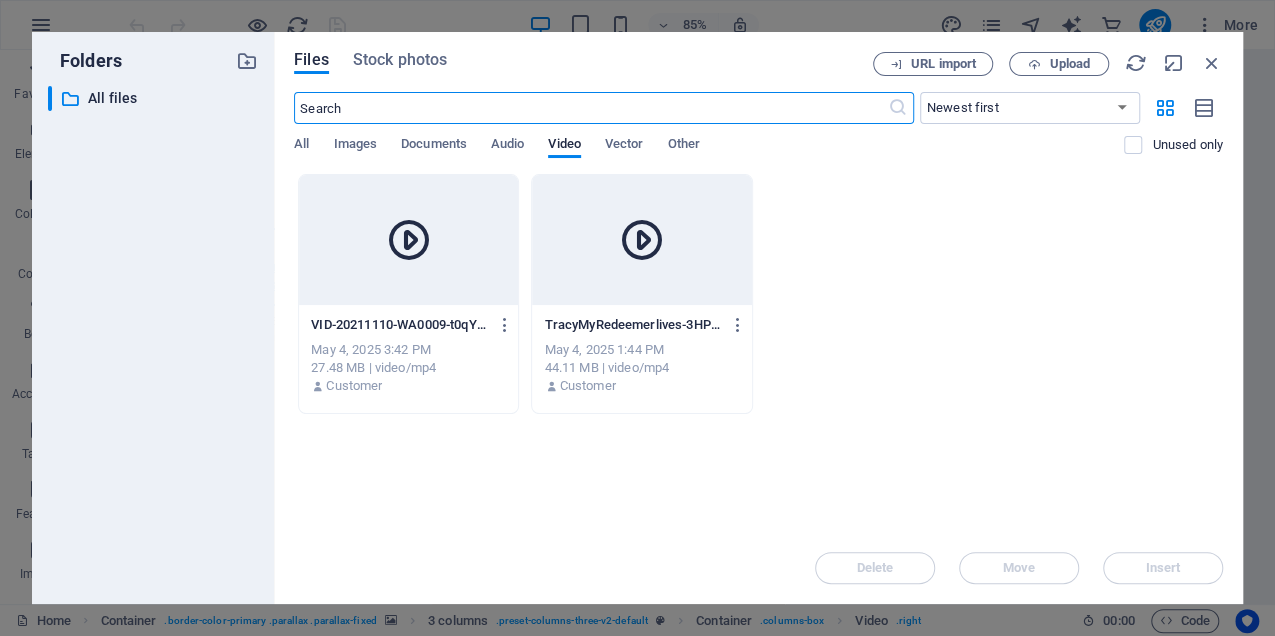 scroll, scrollTop: 2292, scrollLeft: 0, axis: vertical 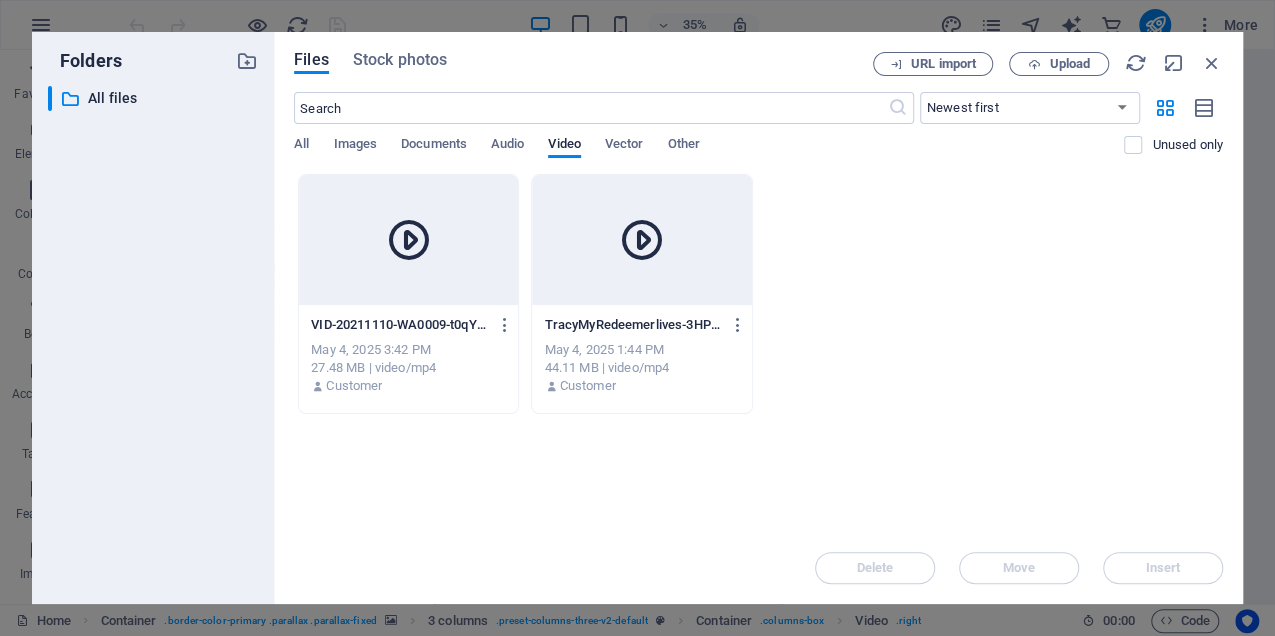 click on "Folders ​ All files All files Files Stock photos URL import Upload ​ Newest first Oldest first Name (A-Z) Name (Z-A) Size (0-9) Size (9-0) Resolution (0-9) Resolution (9-0) All Images Documents Audio Video Vector Other Unused only Drop files here to upload them instantly VID-20211110-WA0009-t0qYH5eRl1Cc6sZfCkGKZg.mp4 VID-20211110-WA0009-t0qYH5eRl1Cc6sZfCkGKZg.mp4 May 4, 2025 3:42 PM 27.48 MB | video/mp4 Customer TracyMyRedeemerlives-3HPFwyIxFZrwZgyHvfC-0Q.mp4 TracyMyRedeemerlives-3HPFwyIxFZrwZgyHvfC-0Q.mp4 May 4, 2025 1:44 PM 44.11 MB | video/mp4 Customer Delete Move Insert" at bounding box center [637, 318] 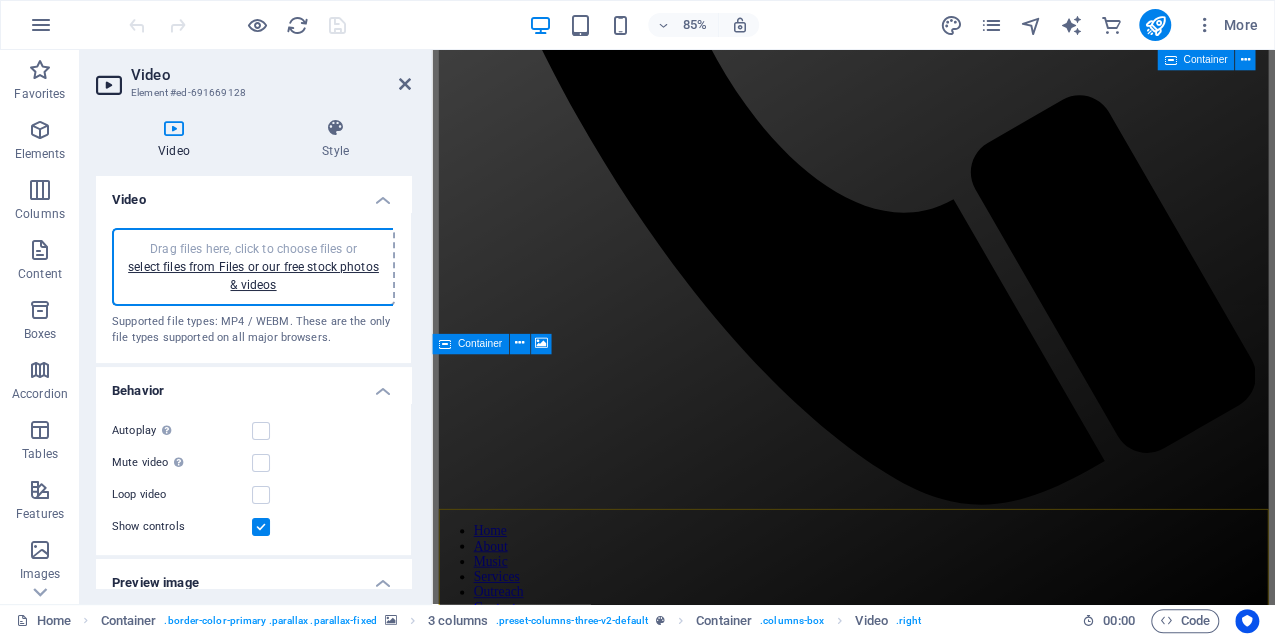 scroll, scrollTop: 836, scrollLeft: 0, axis: vertical 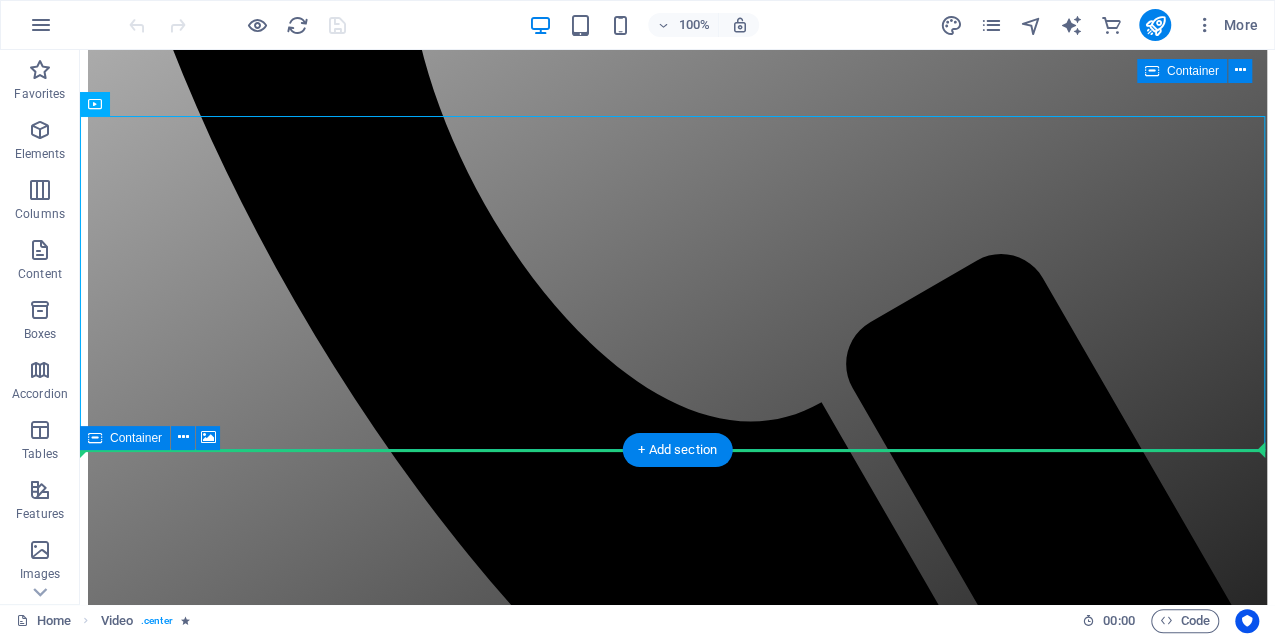 drag, startPoint x: 556, startPoint y: 150, endPoint x: 449, endPoint y: 463, distance: 330.7839 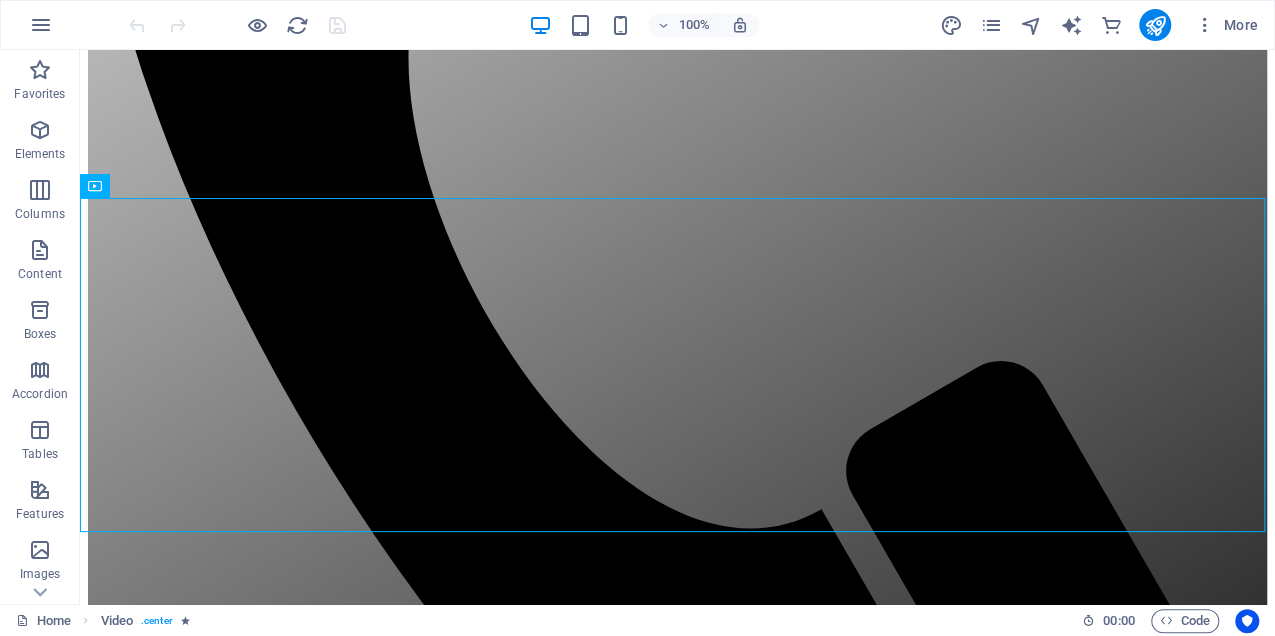 scroll, scrollTop: 751, scrollLeft: 0, axis: vertical 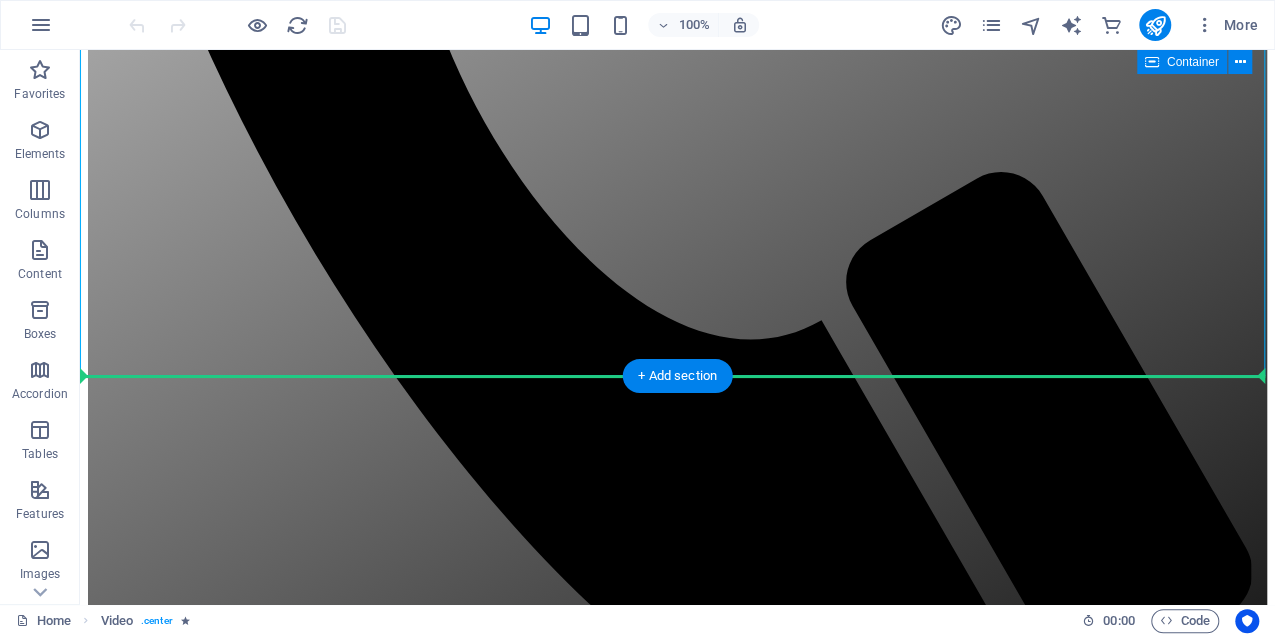 drag, startPoint x: 211, startPoint y: 244, endPoint x: 165, endPoint y: 412, distance: 174.1838 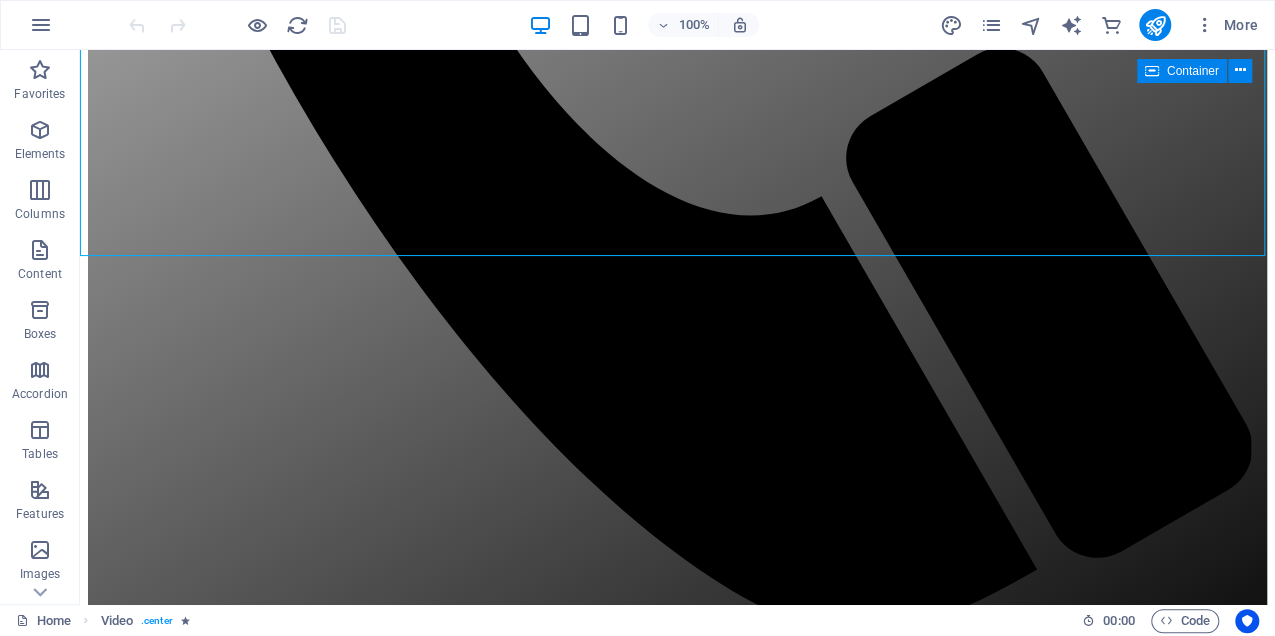 scroll, scrollTop: 1026, scrollLeft: 0, axis: vertical 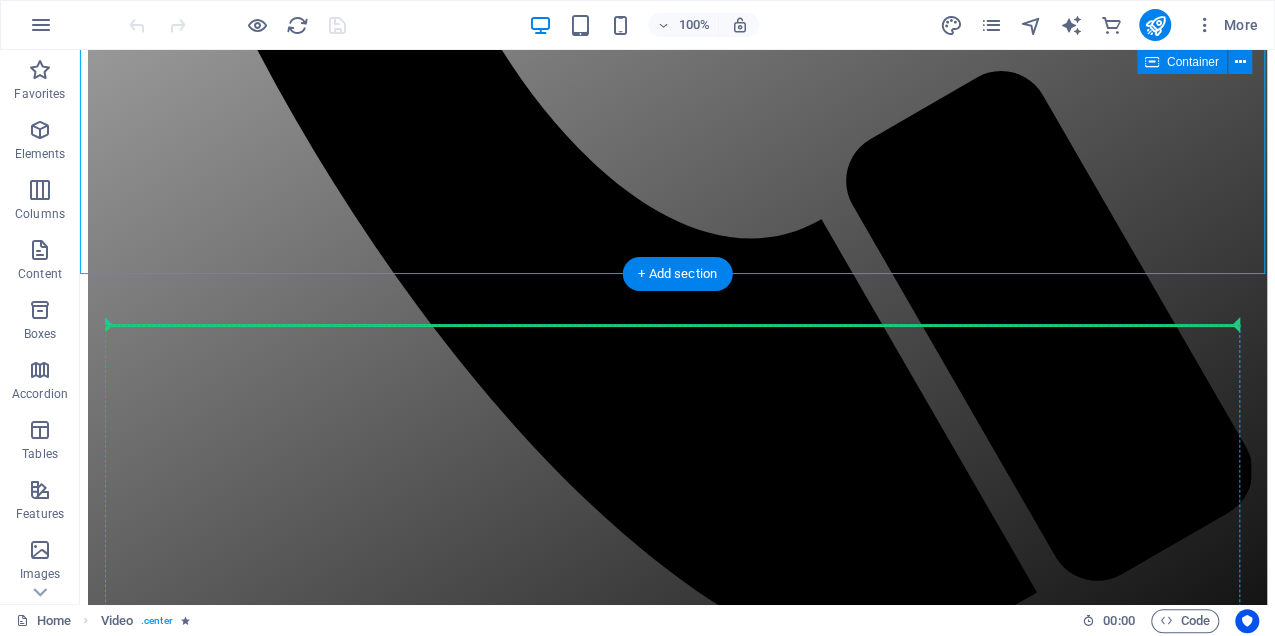 drag, startPoint x: 206, startPoint y: 204, endPoint x: 326, endPoint y: 332, distance: 175.4537 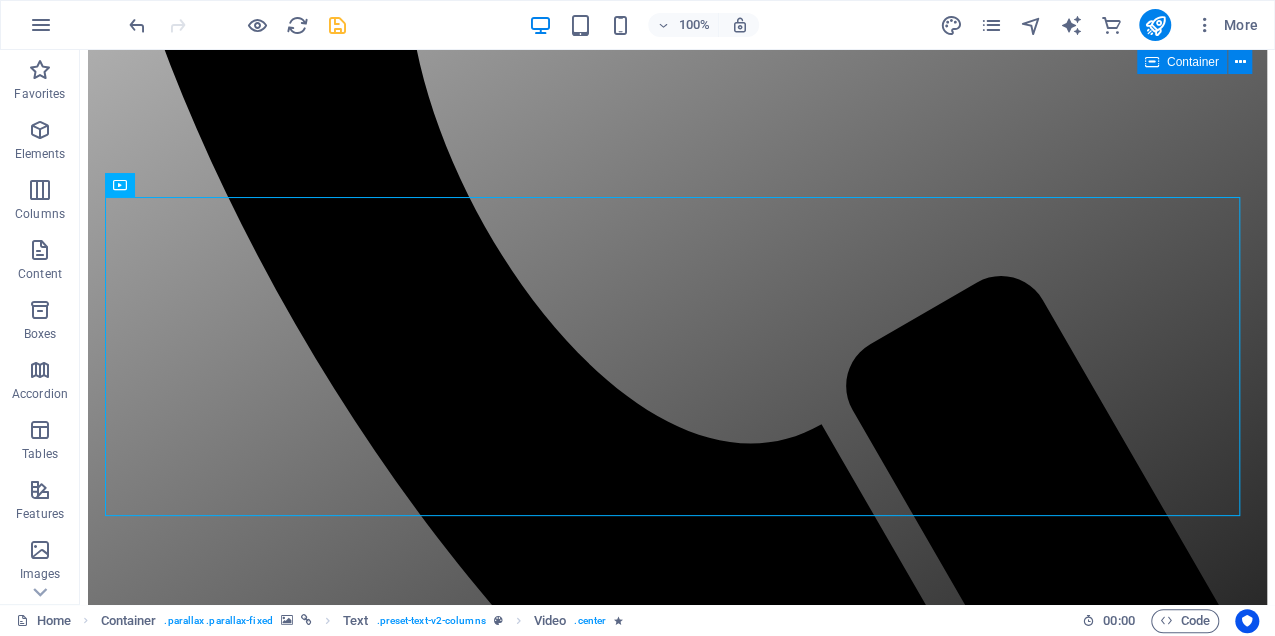 scroll, scrollTop: 848, scrollLeft: 0, axis: vertical 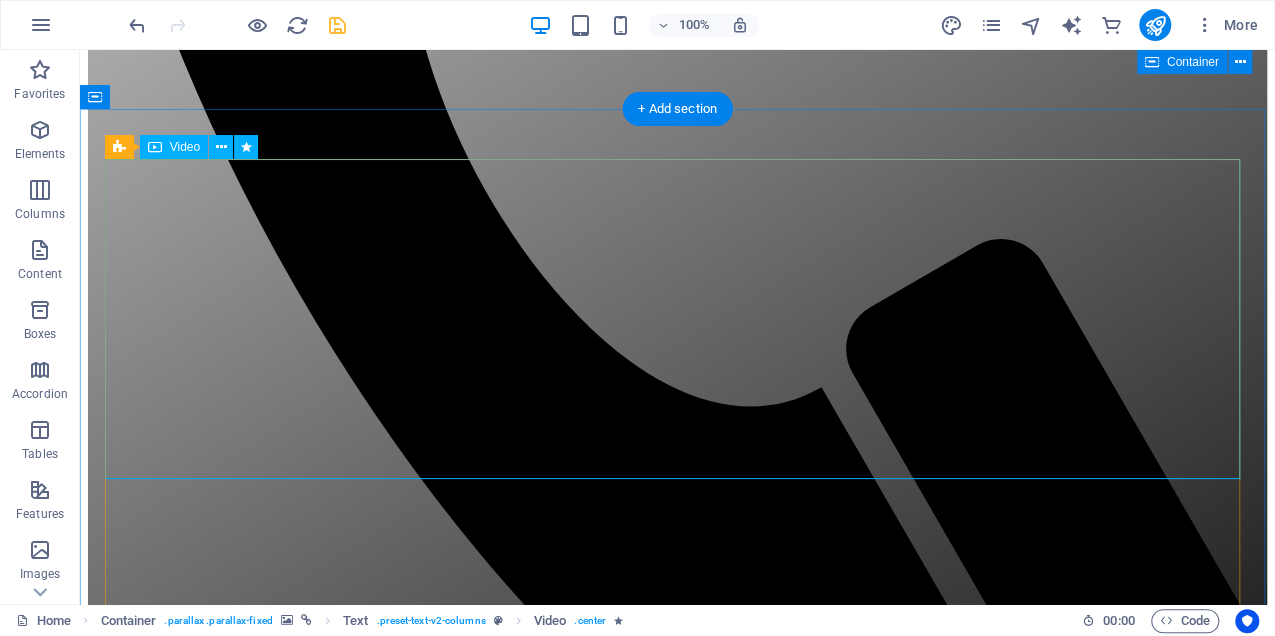 click at bounding box center [677, 2329] 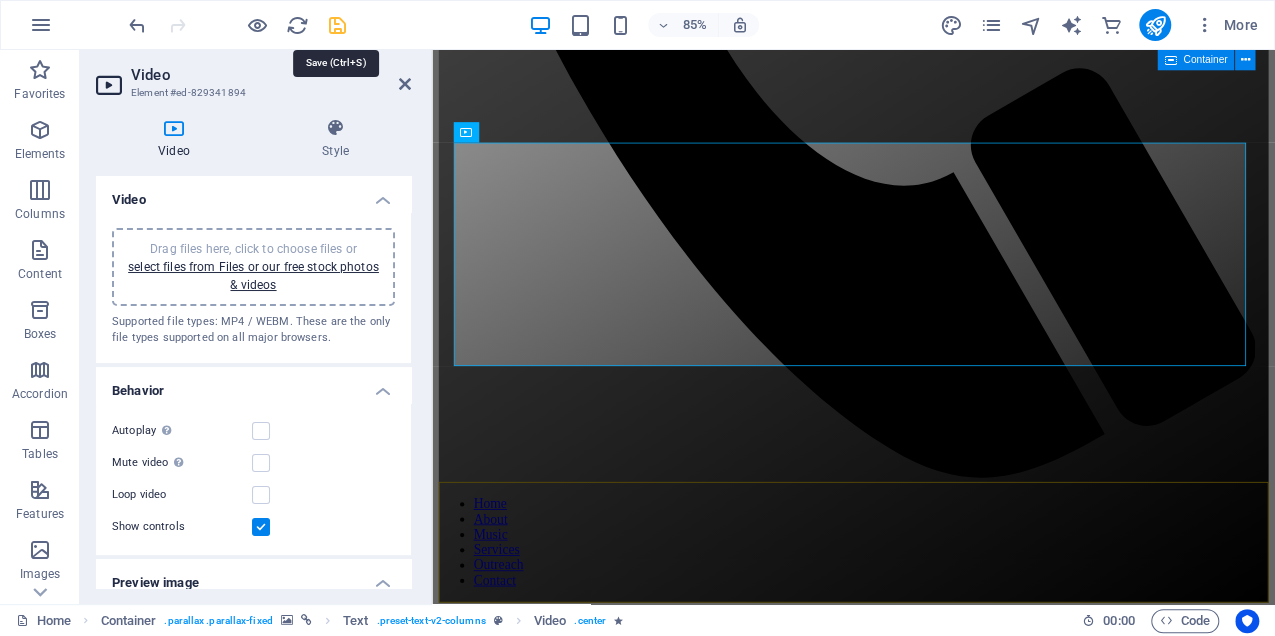 click at bounding box center (337, 25) 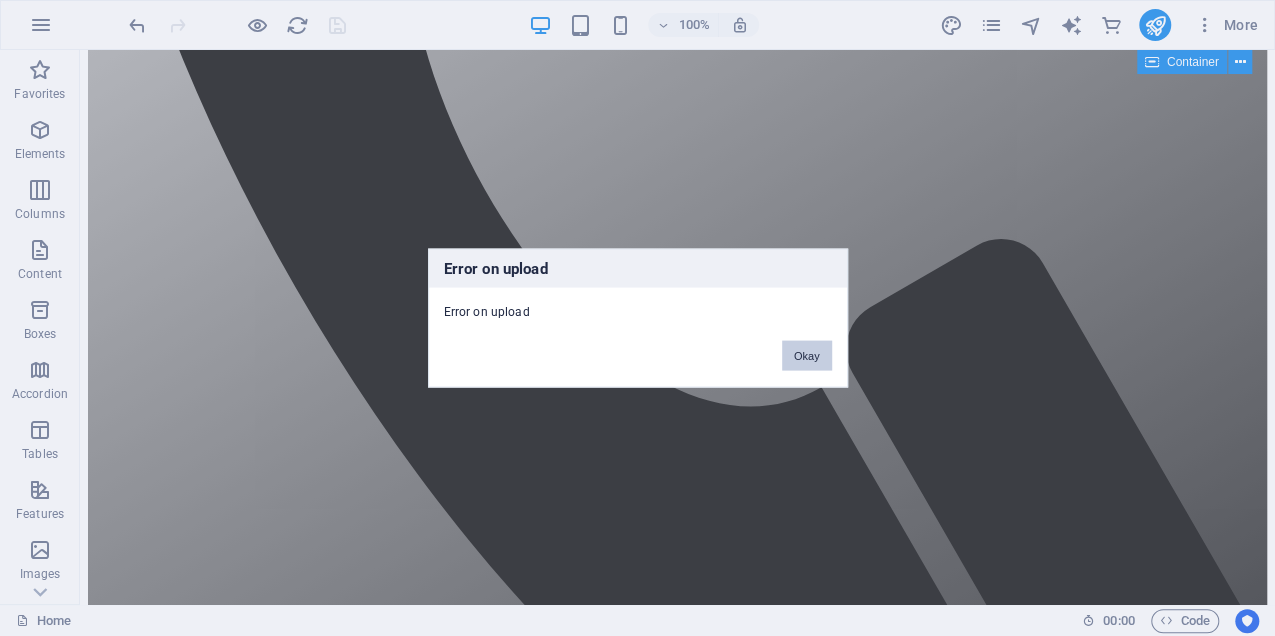 drag, startPoint x: 818, startPoint y: 359, endPoint x: 685, endPoint y: 295, distance: 147.59743 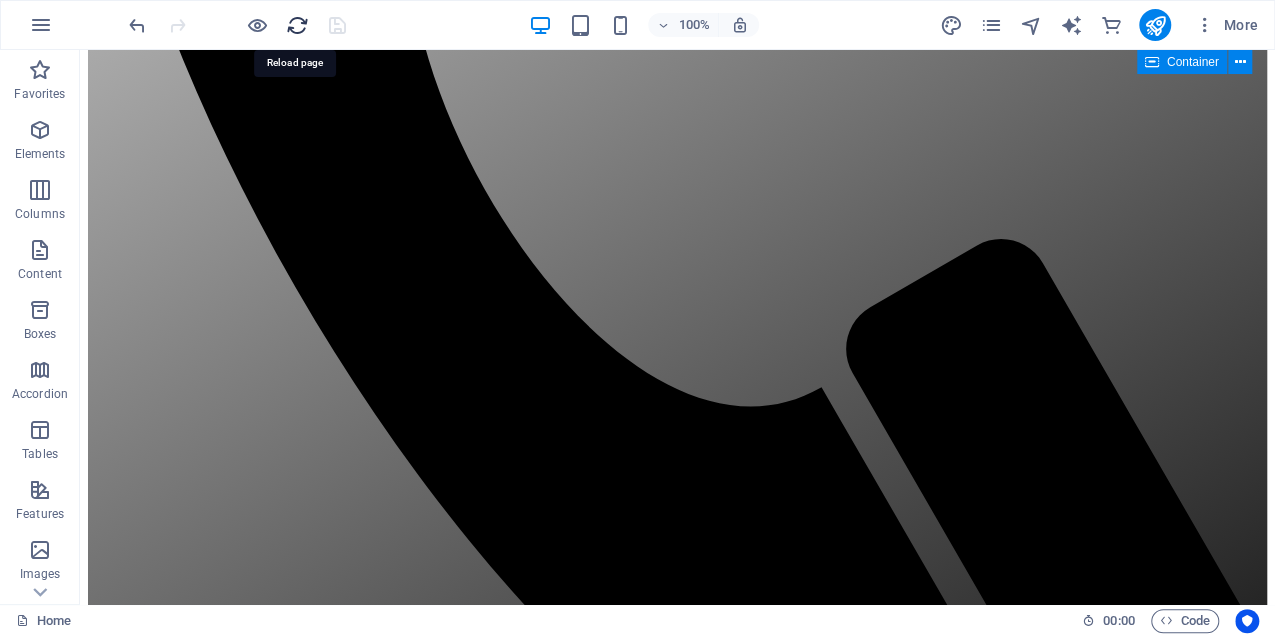 click at bounding box center (297, 25) 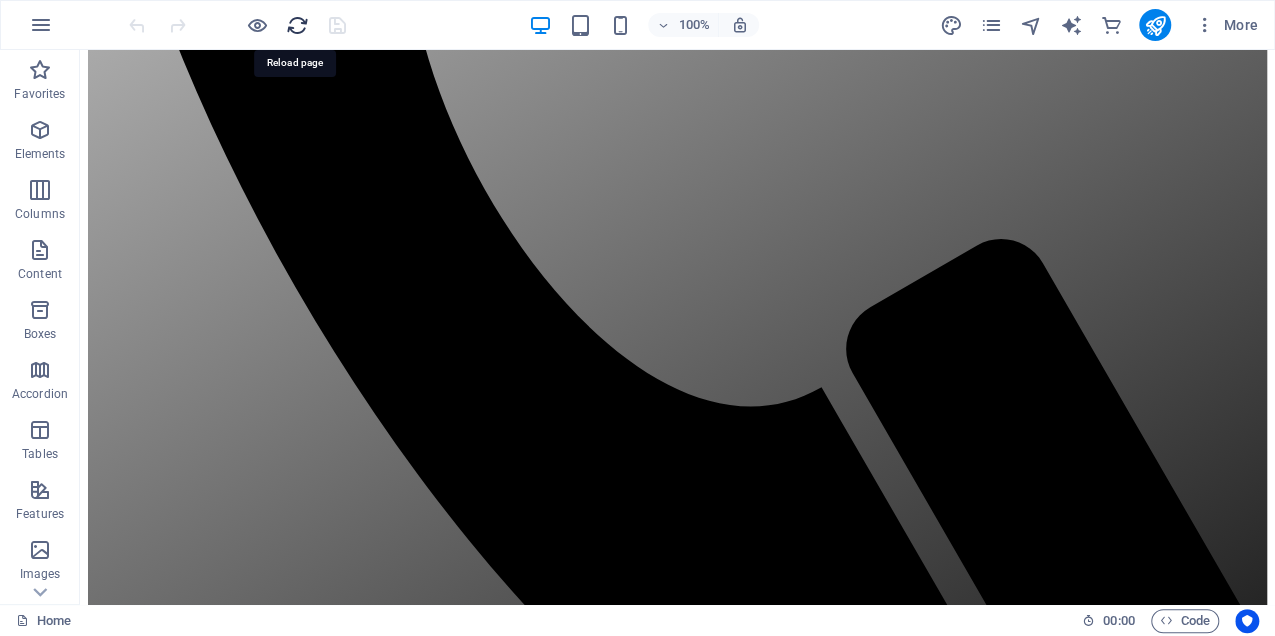 click at bounding box center [297, 25] 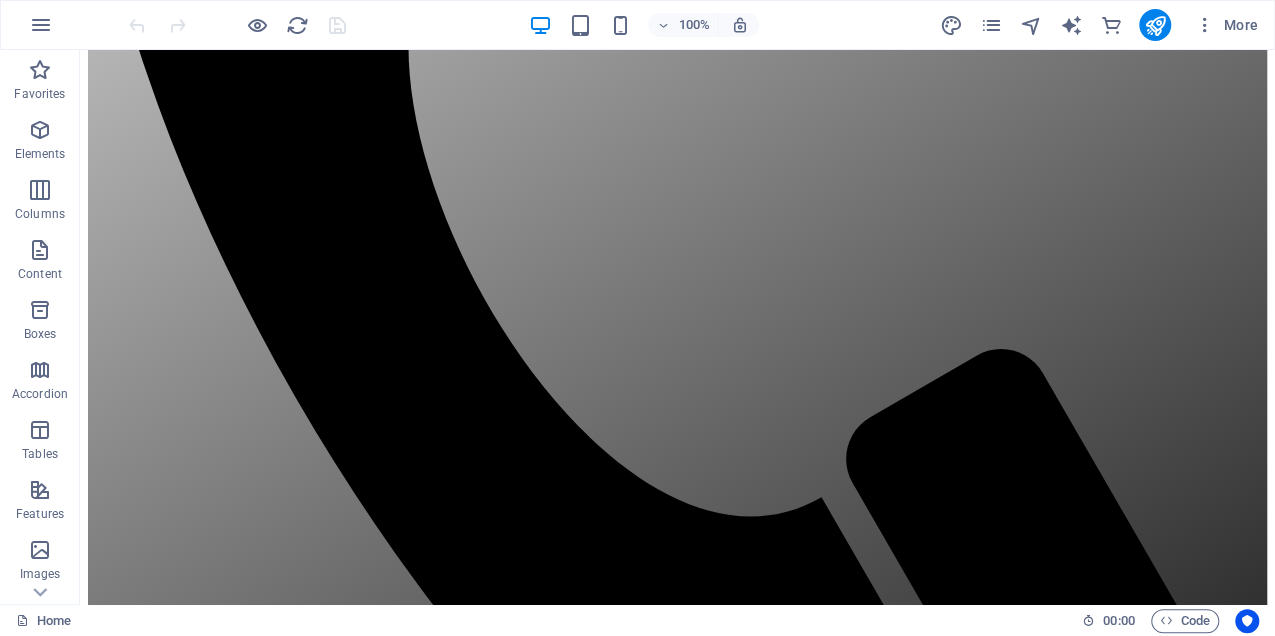 scroll, scrollTop: 750, scrollLeft: 0, axis: vertical 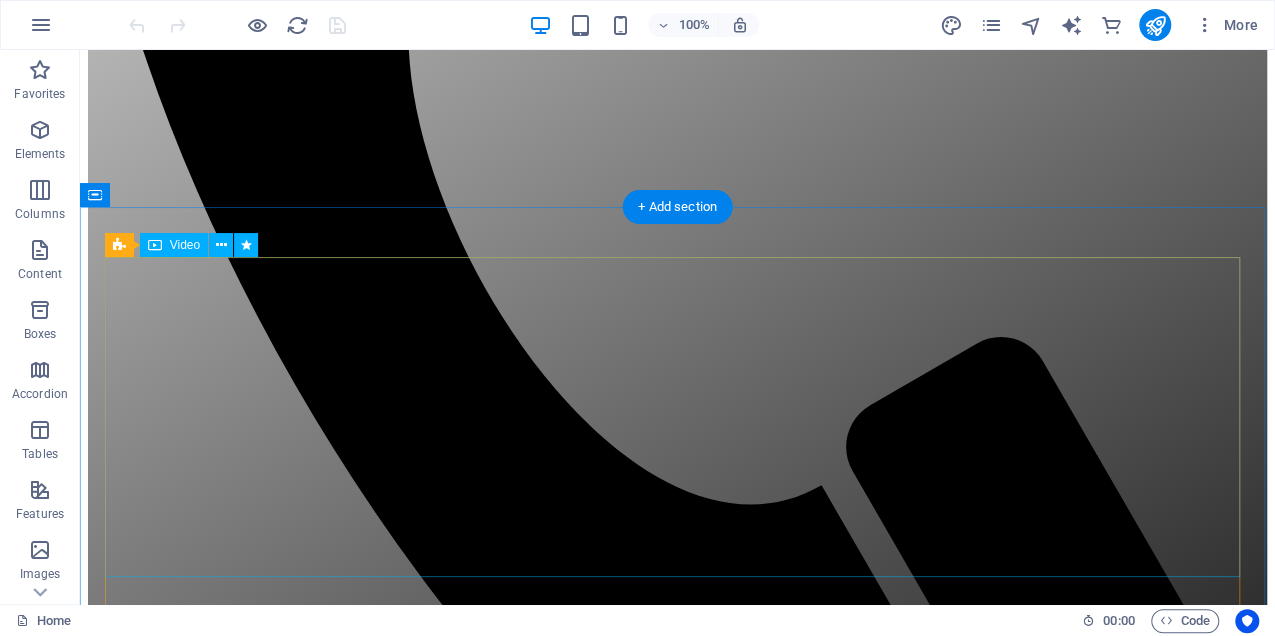 click at bounding box center (677, 2427) 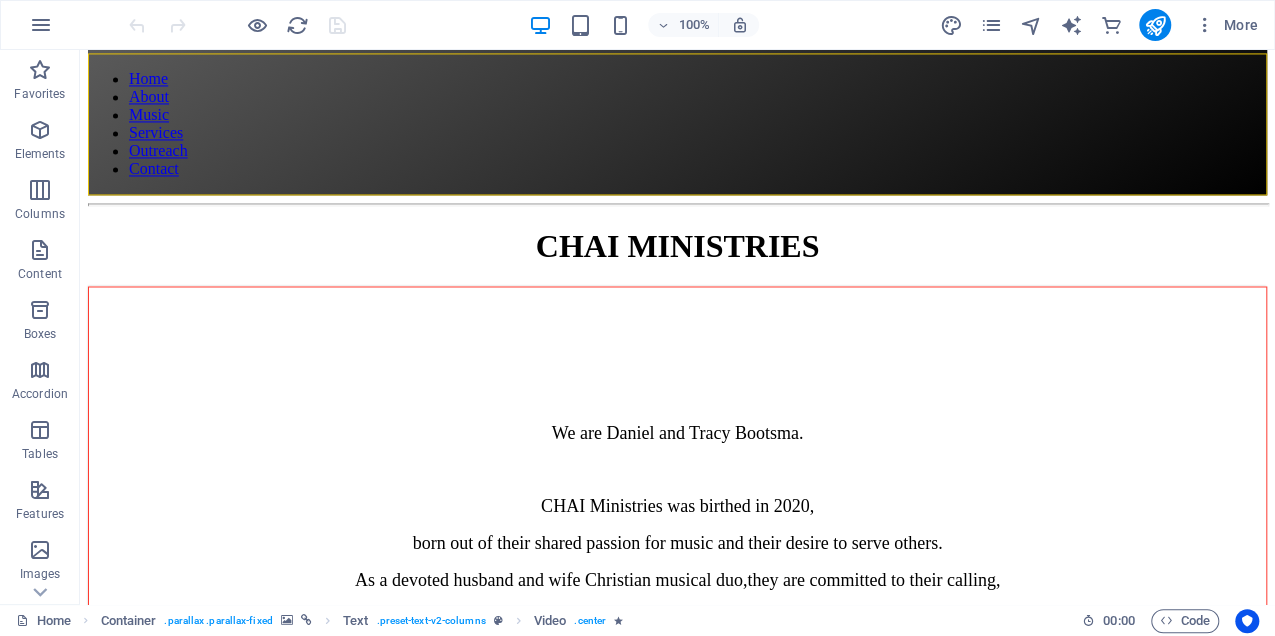 scroll, scrollTop: 1684, scrollLeft: 0, axis: vertical 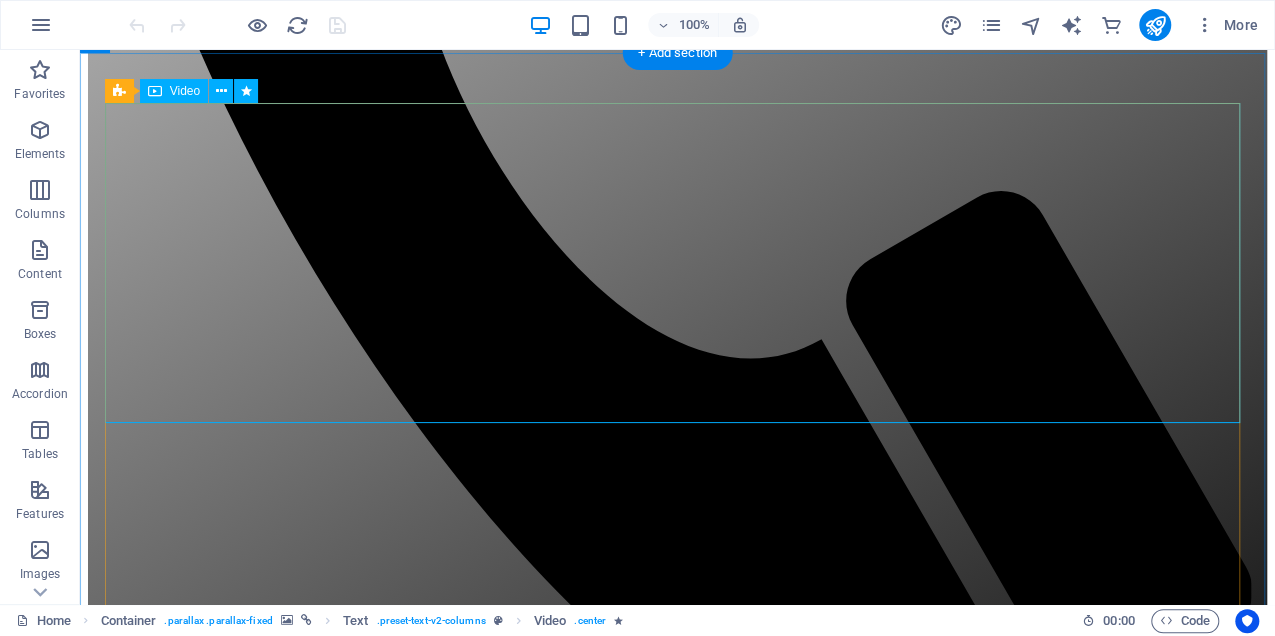 click at bounding box center (677, 2281) 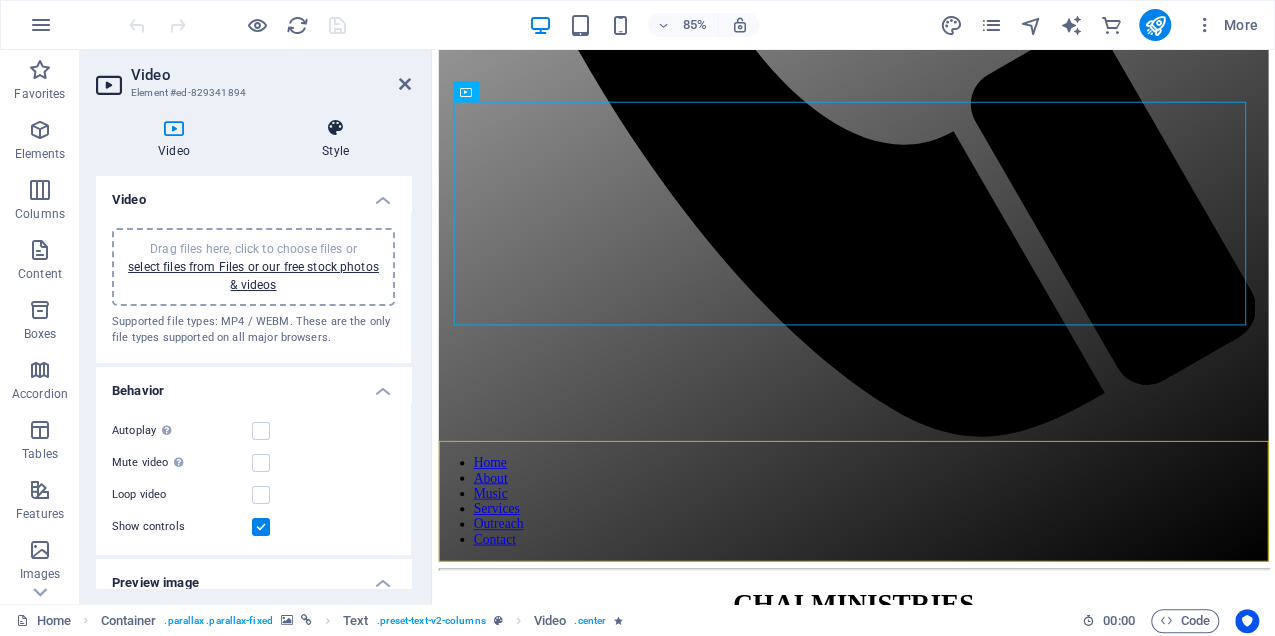 click at bounding box center [335, 128] 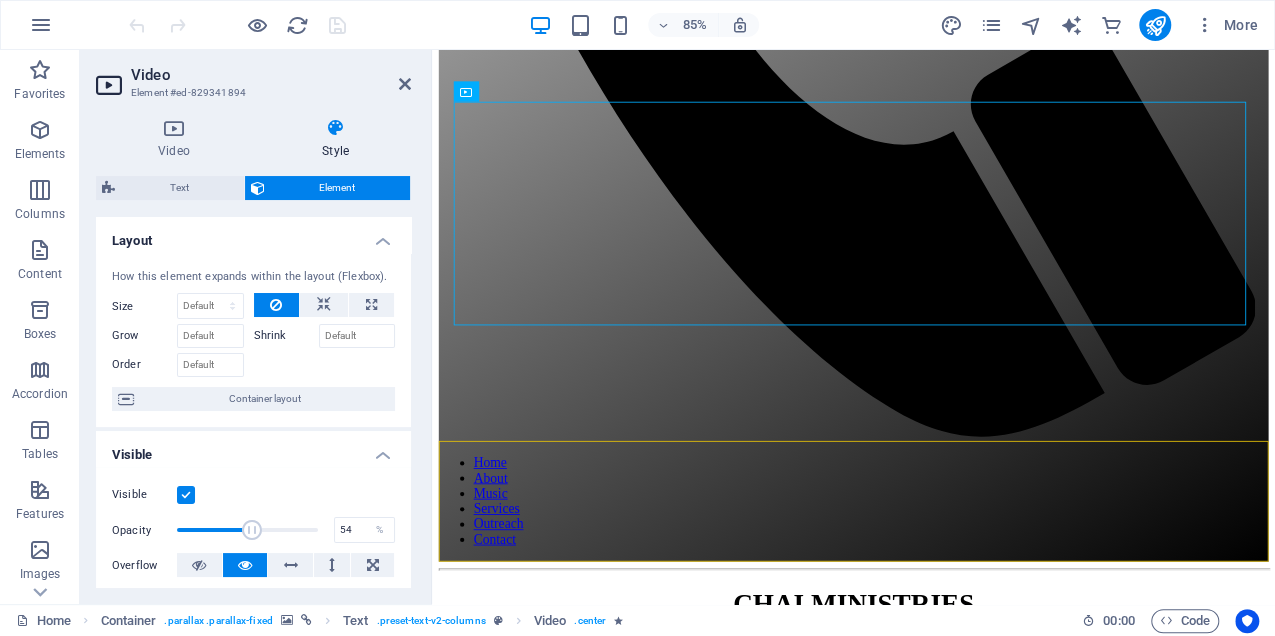 drag, startPoint x: 314, startPoint y: 530, endPoint x: 251, endPoint y: 533, distance: 63.07139 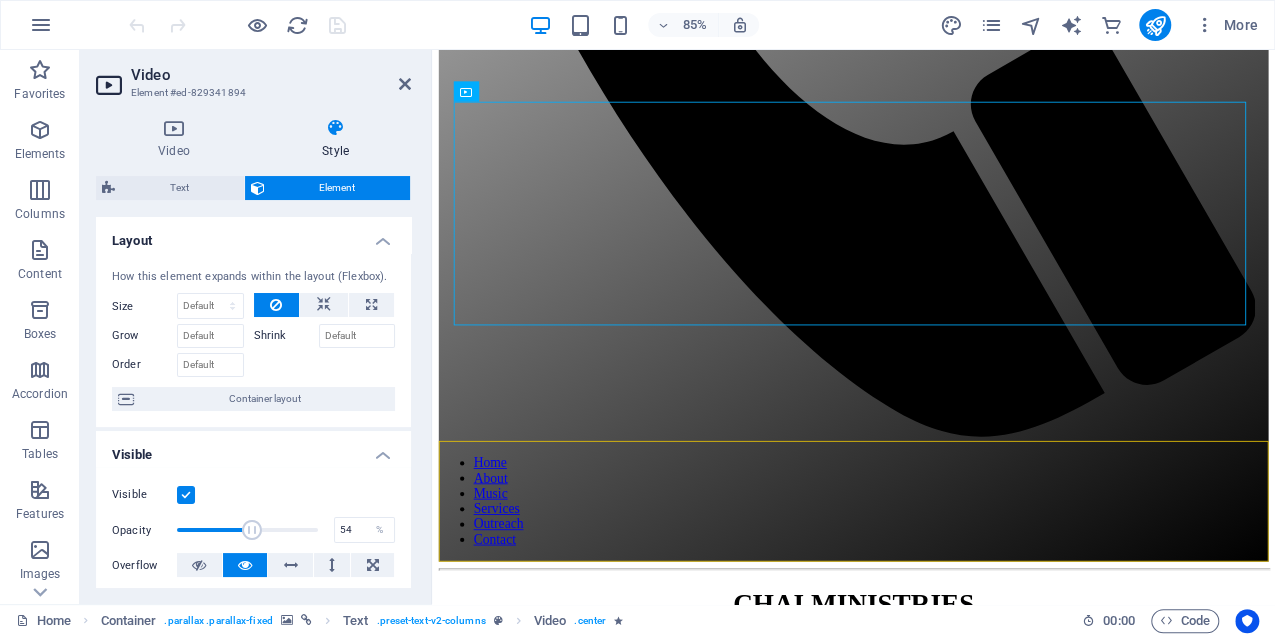click at bounding box center [252, 530] 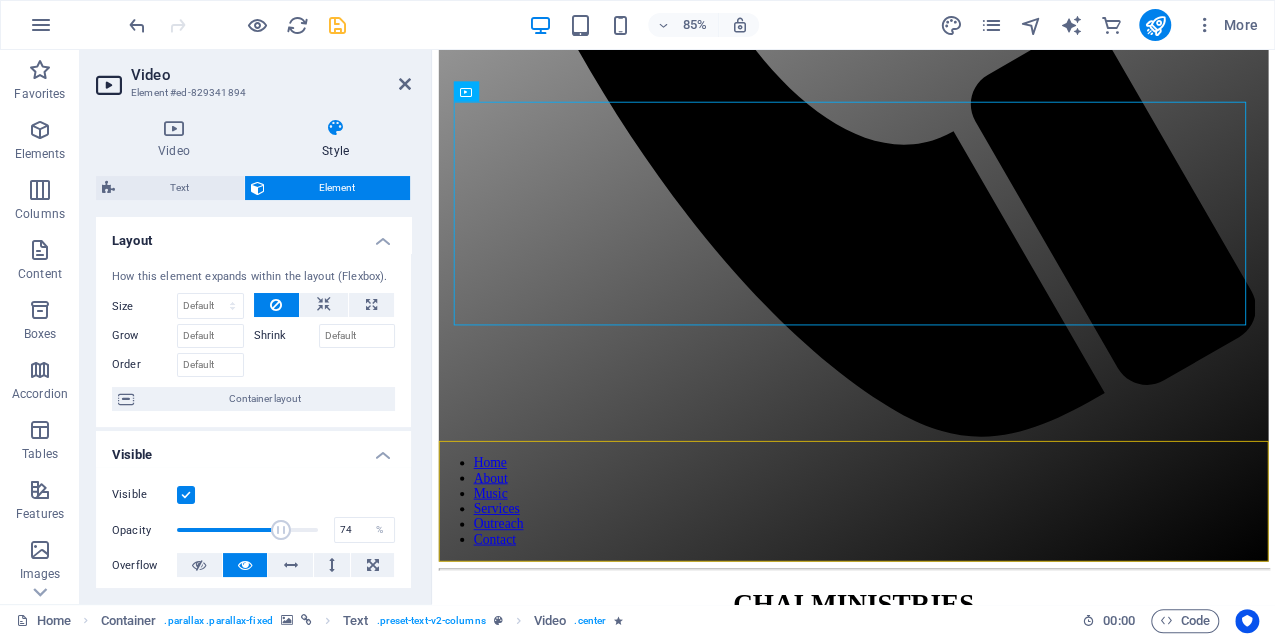 drag, startPoint x: 251, startPoint y: 530, endPoint x: 278, endPoint y: 528, distance: 27.073973 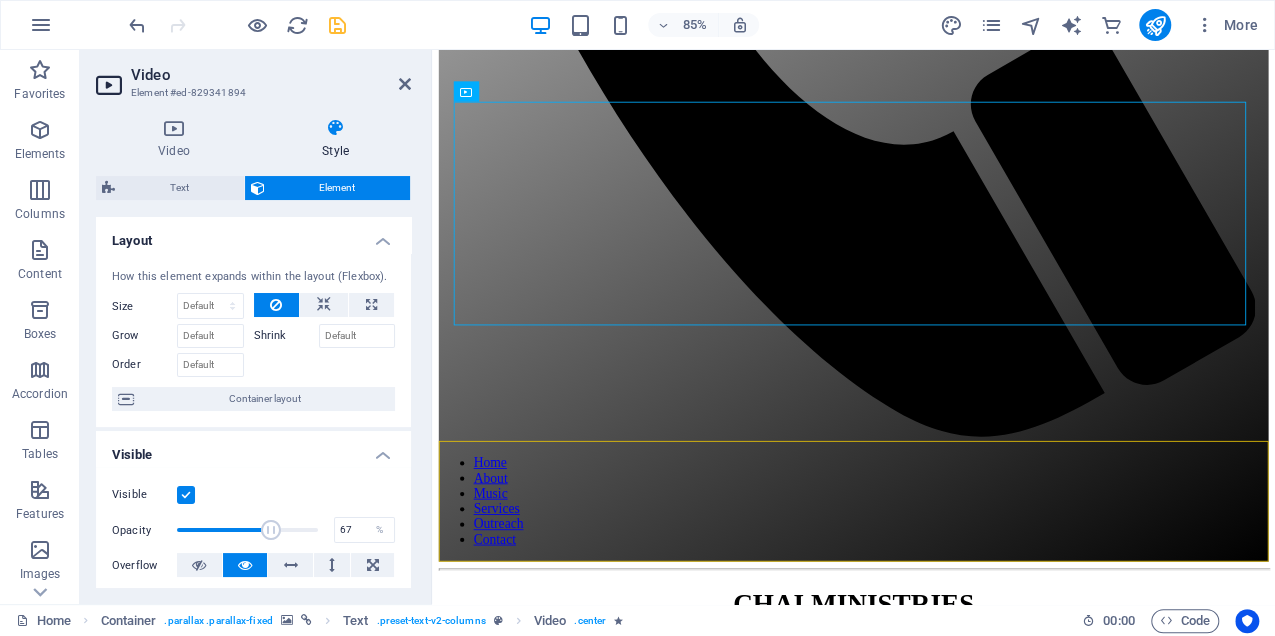 drag, startPoint x: 278, startPoint y: 528, endPoint x: 268, endPoint y: 532, distance: 10.770329 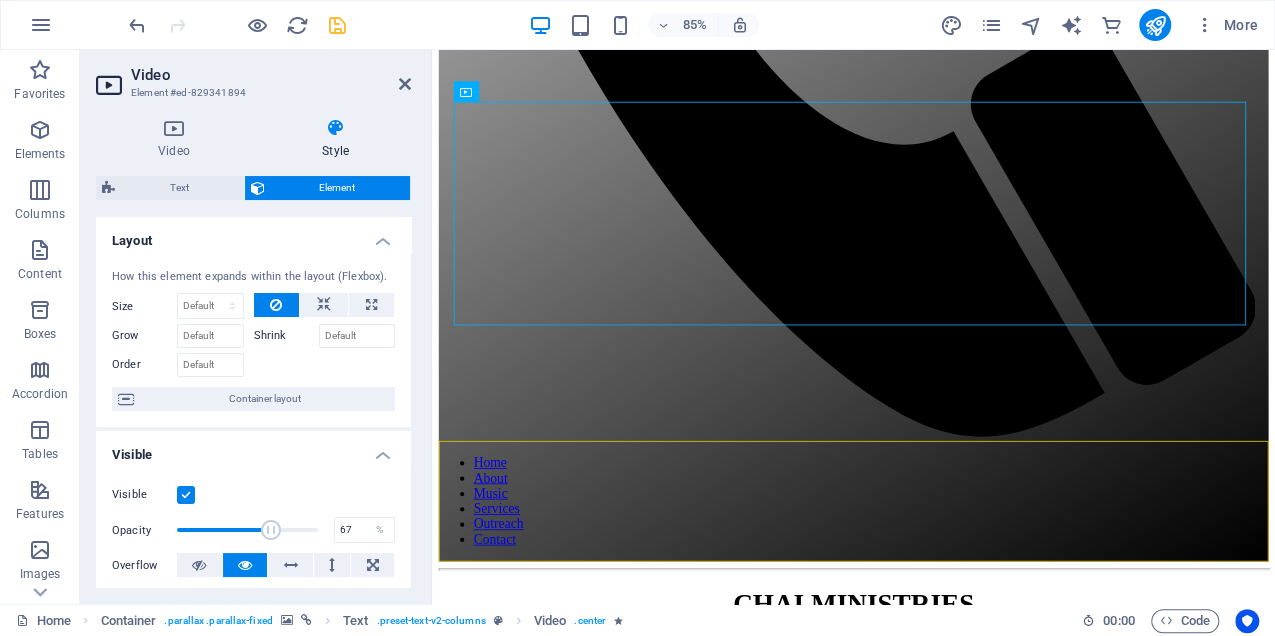click at bounding box center (271, 530) 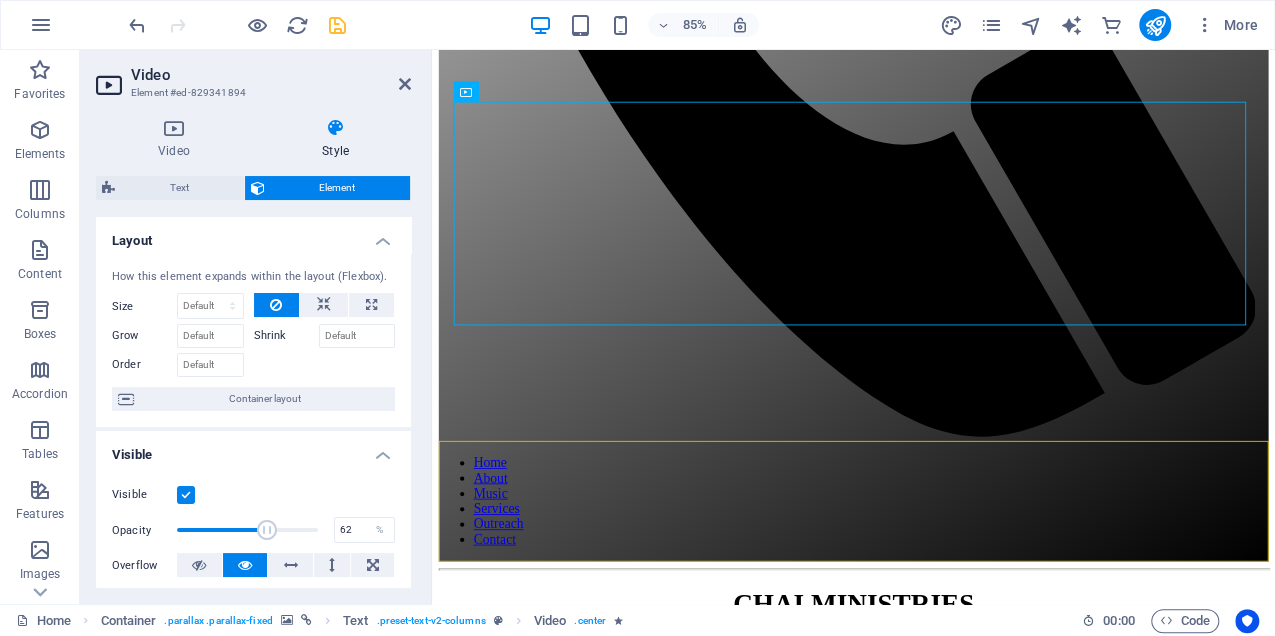click at bounding box center (267, 530) 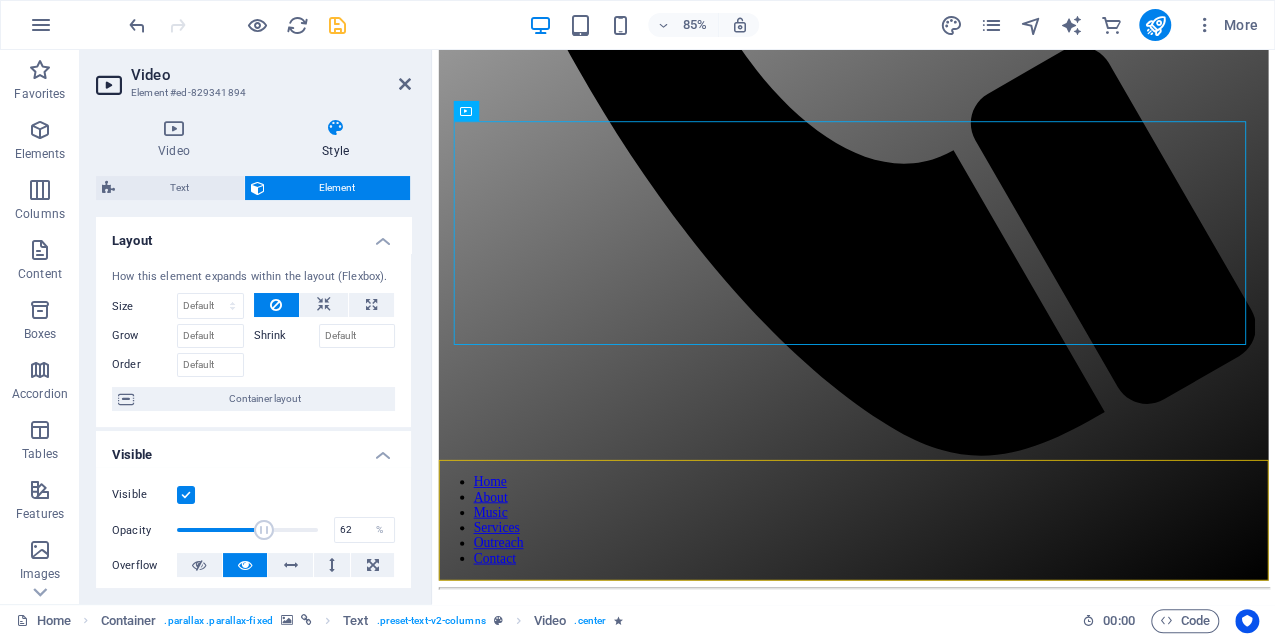 scroll, scrollTop: 923, scrollLeft: 0, axis: vertical 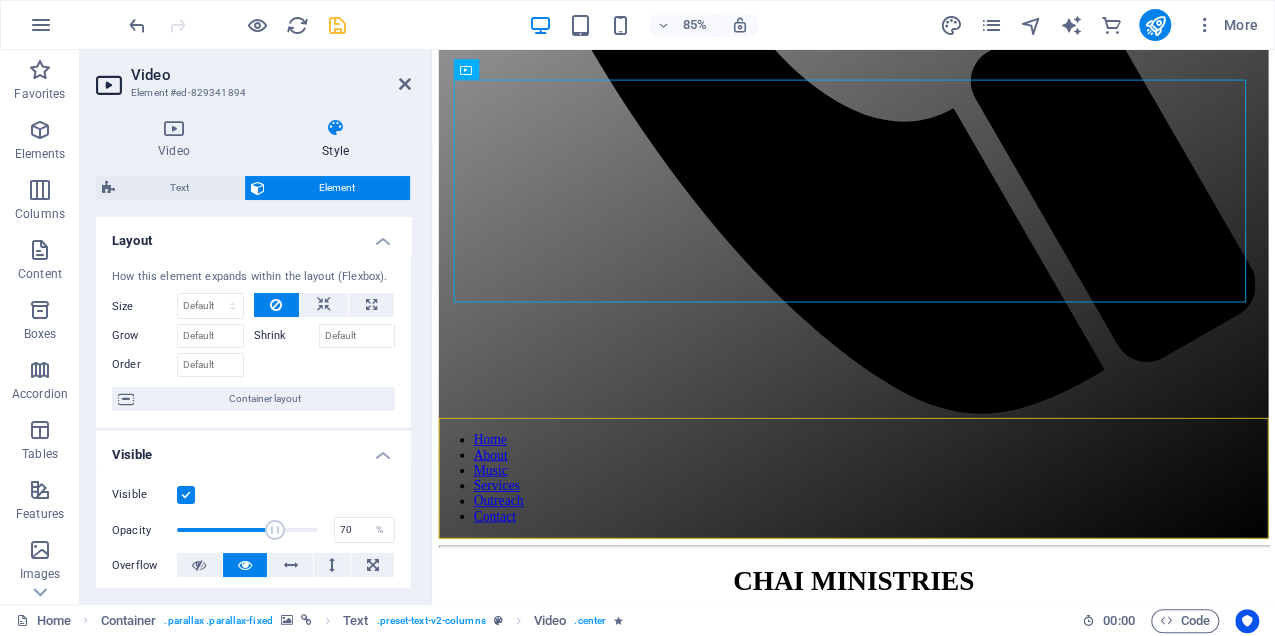 type on "71" 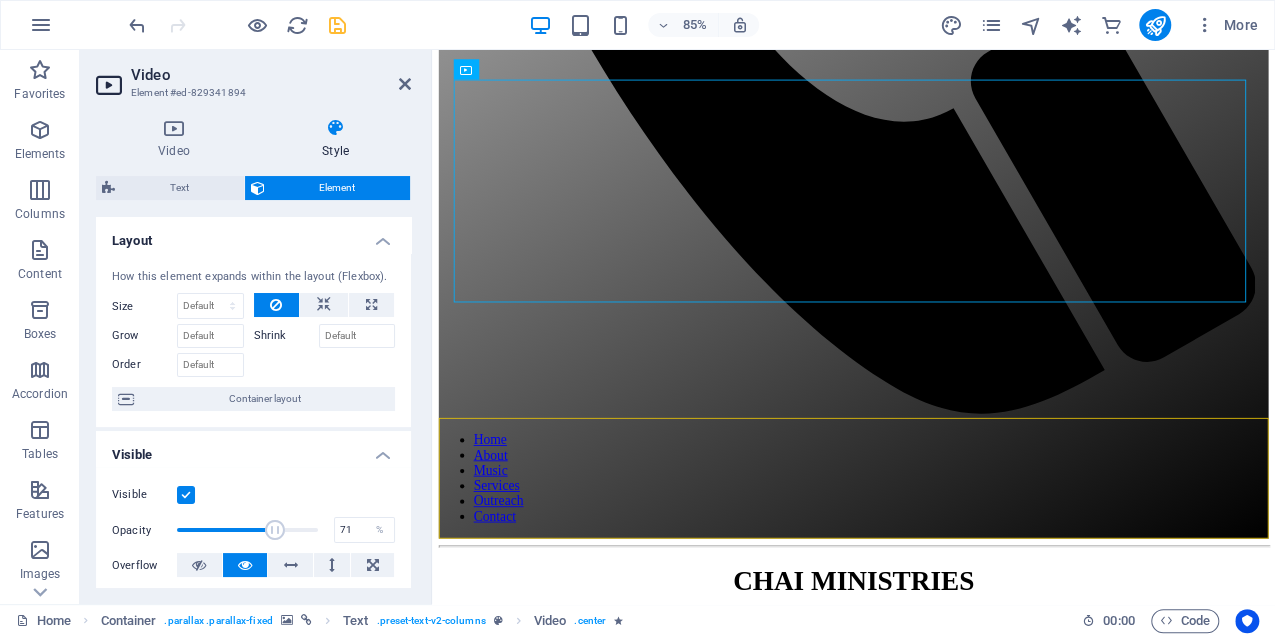 click at bounding box center (275, 530) 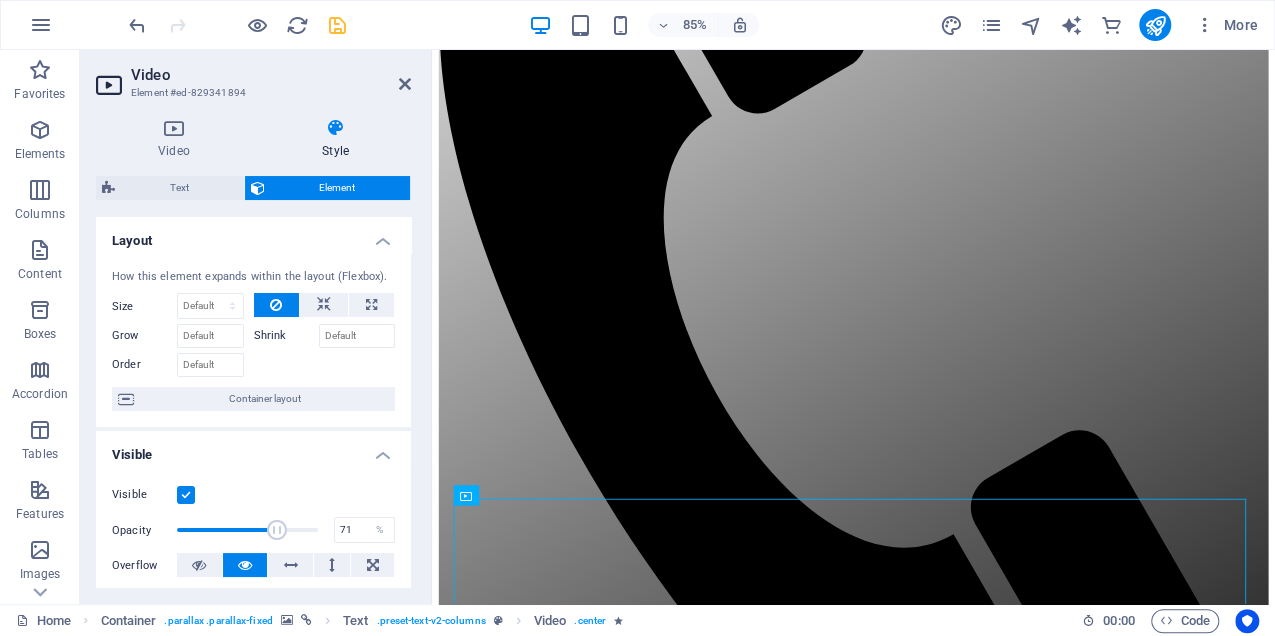 scroll, scrollTop: 452, scrollLeft: 0, axis: vertical 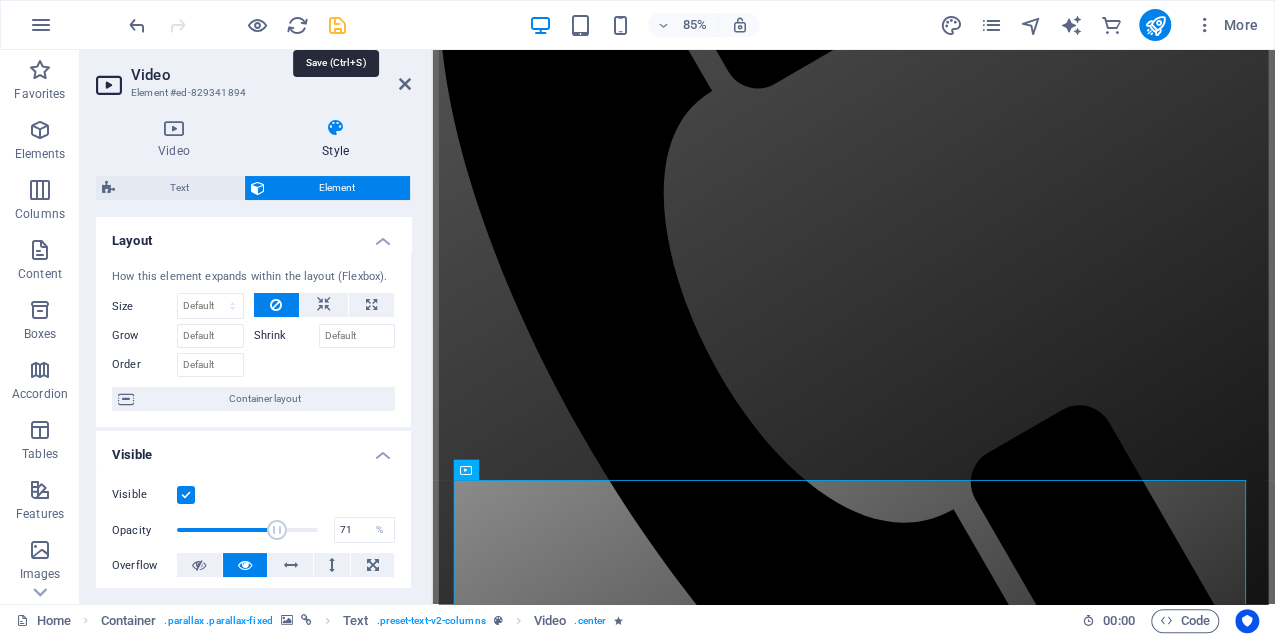 click at bounding box center [337, 25] 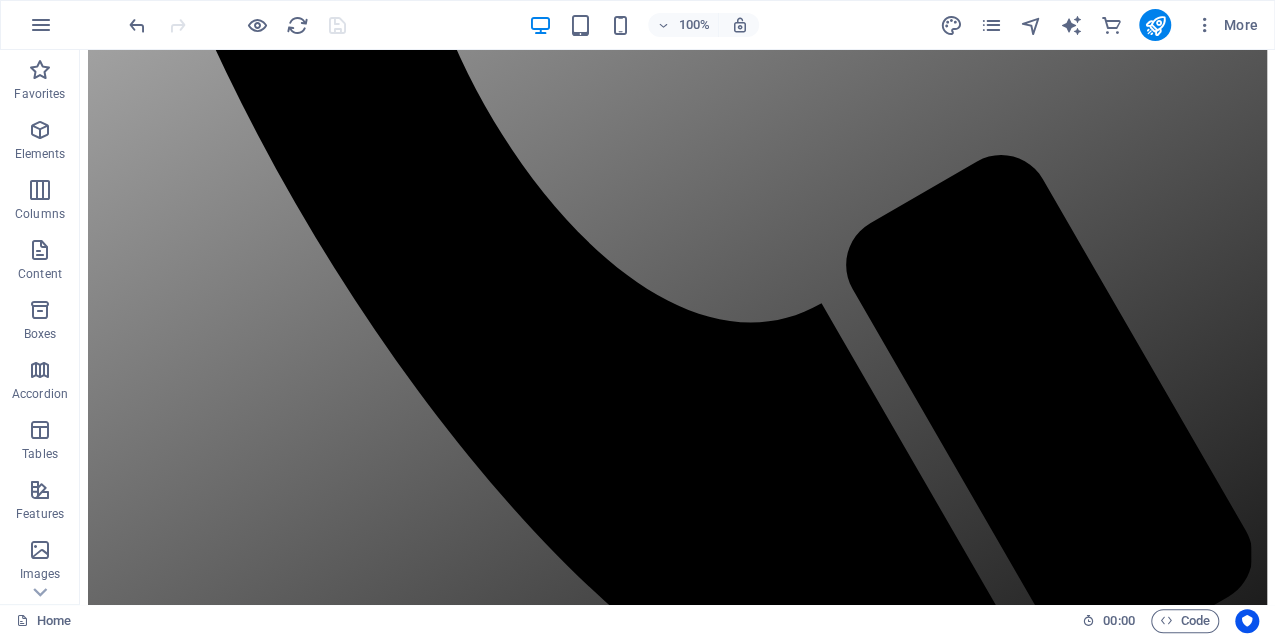 scroll, scrollTop: 944, scrollLeft: 0, axis: vertical 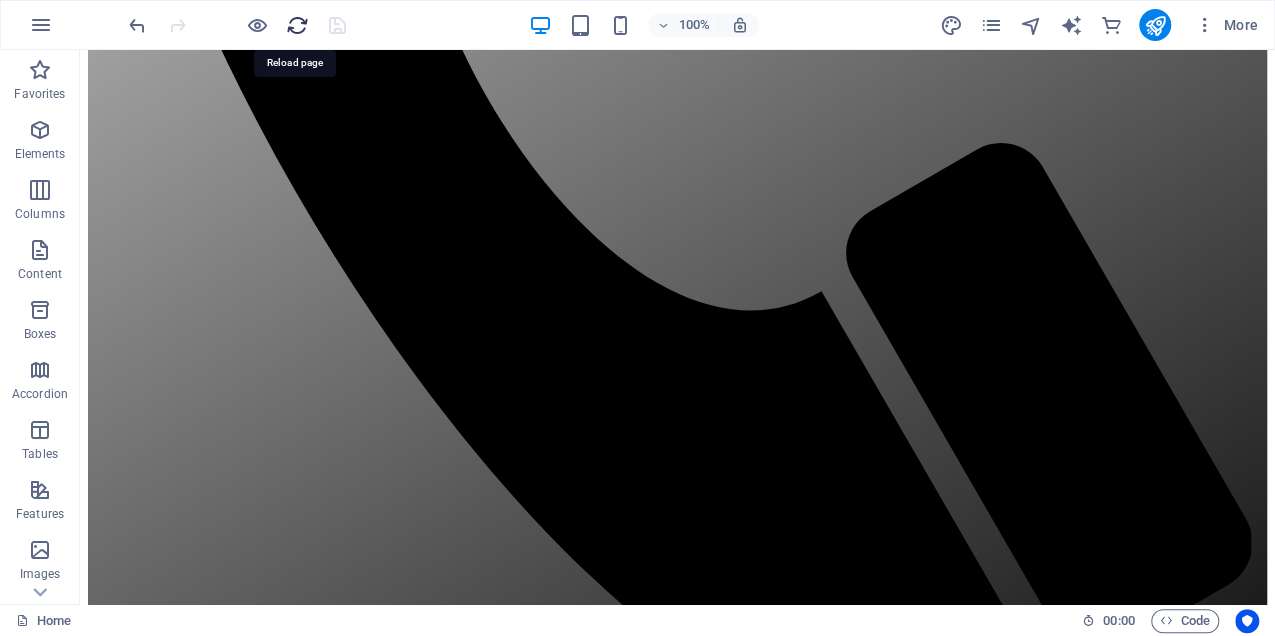 click at bounding box center (297, 25) 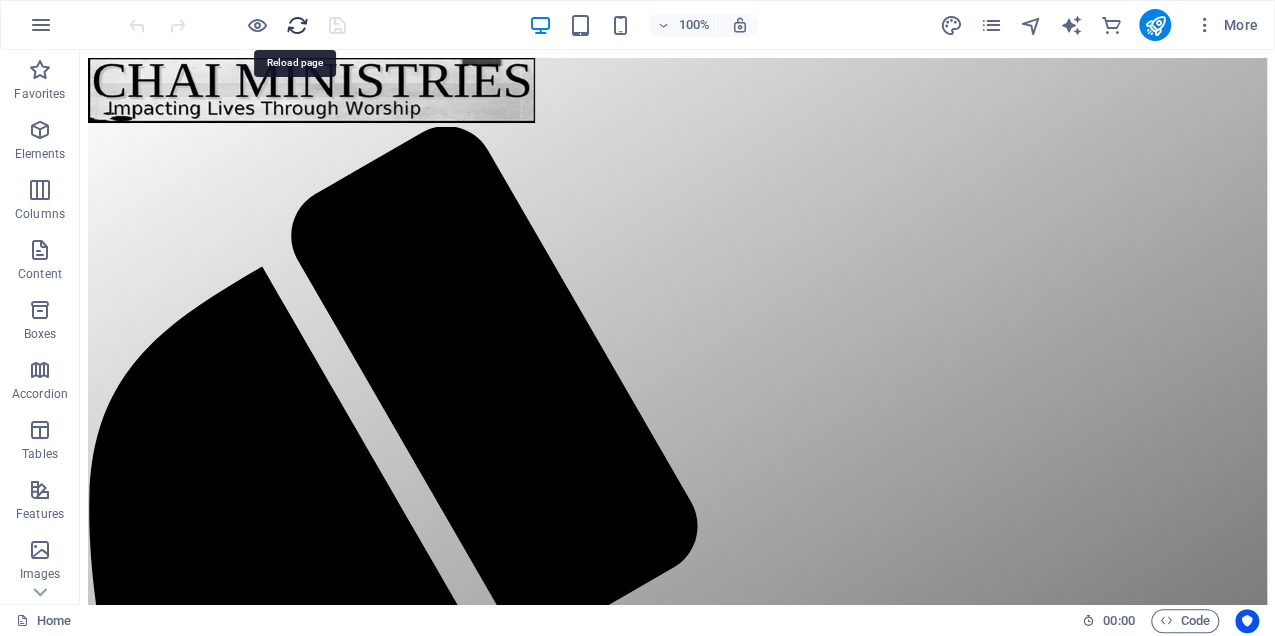 scroll, scrollTop: 0, scrollLeft: 0, axis: both 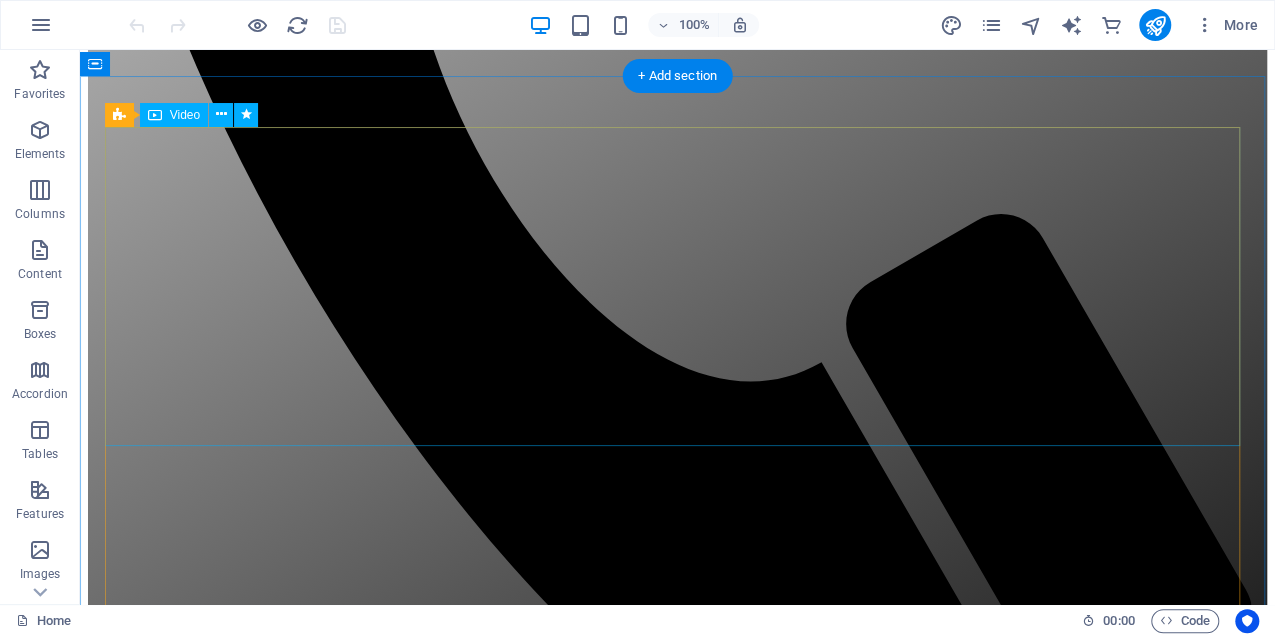 click at bounding box center [677, 2304] 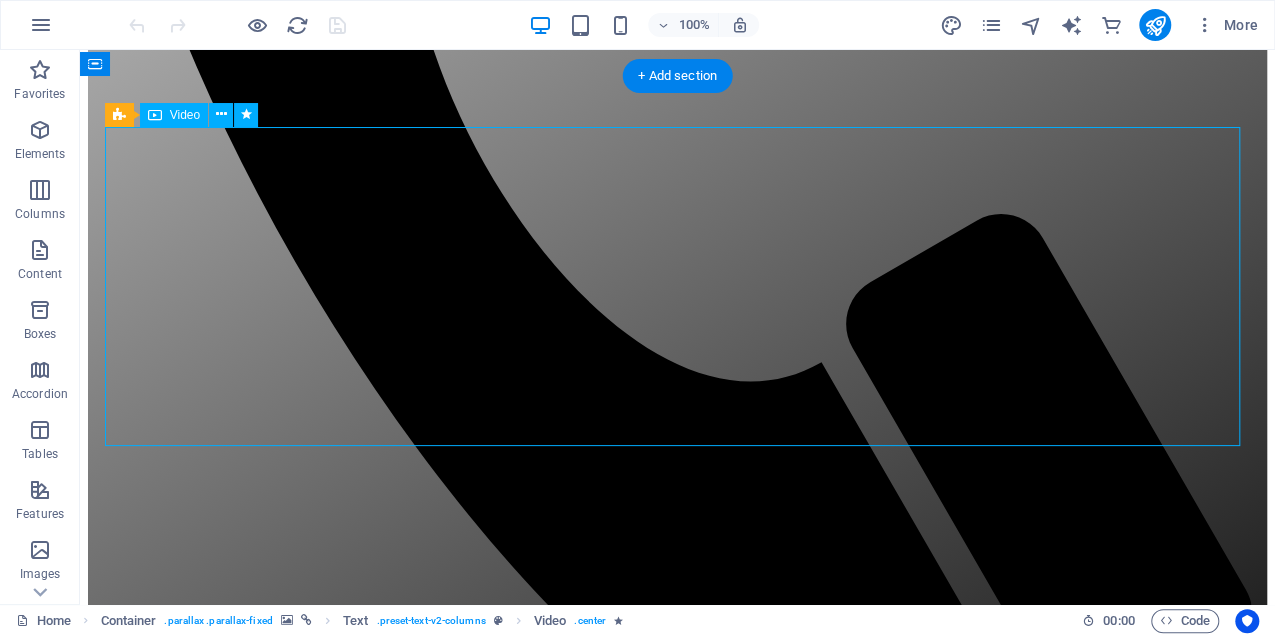 click at bounding box center (677, 2304) 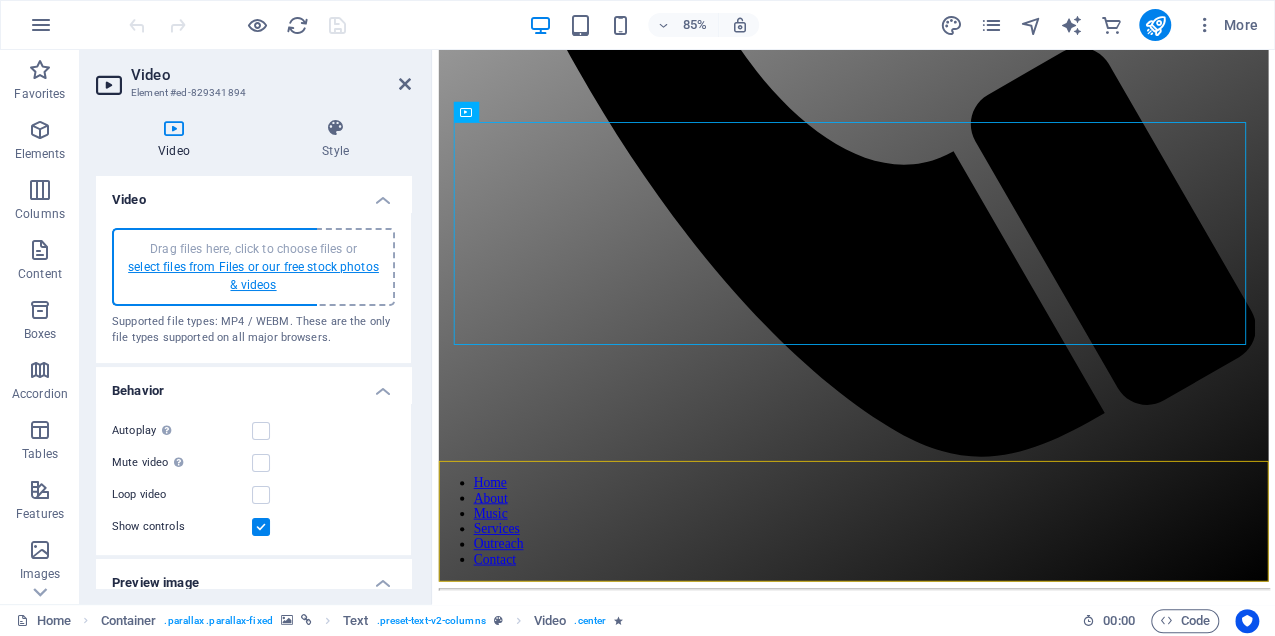 click on "select files from Files or our free stock photos & videos" at bounding box center (253, 276) 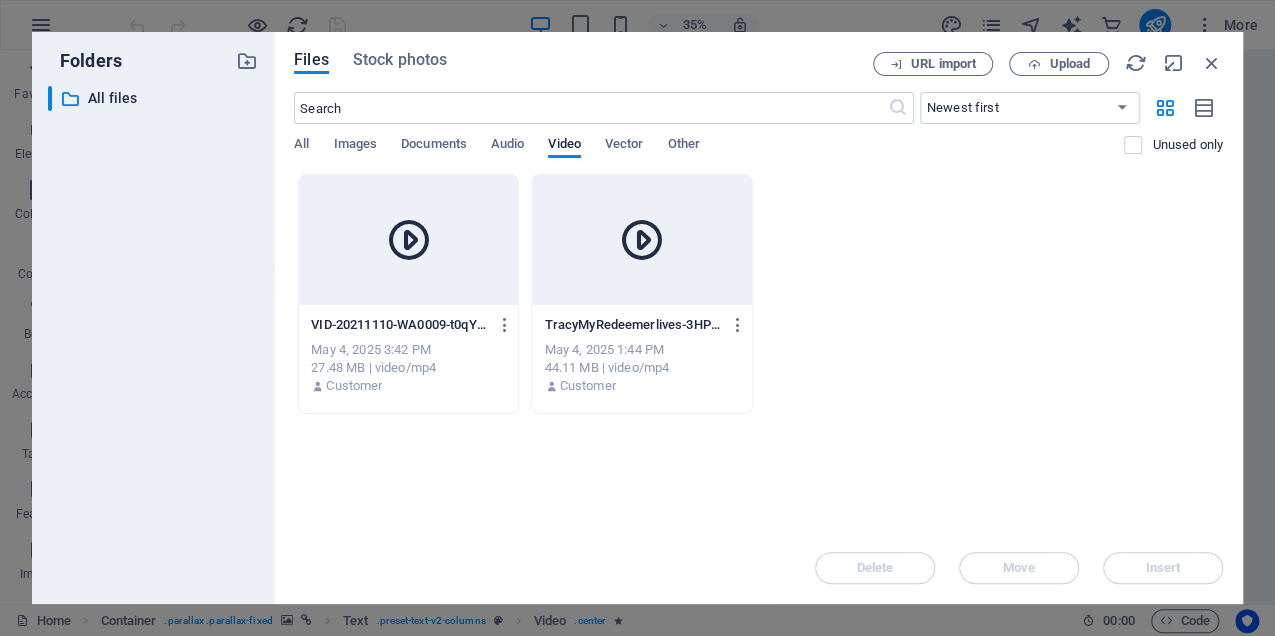 click on "Folders ​ All files All files Files Stock photos URL import Upload ​ Newest first Oldest first Name (A-Z) Name (Z-A) Size (0-9) Size (9-0) Resolution (0-9) Resolution (9-0) All Images Documents Audio Video Vector Other Unused only Drop files here to upload them instantly VID-20211110-WA0009-t0qYH5eRl1Cc6sZfCkGKZg.mp4 VID-20211110-WA0009-t0qYH5eRl1Cc6sZfCkGKZg.mp4 May 4, 2025 3:42 PM 27.48 MB | video/mp4 Customer TracyMyRedeemerlives-3HPFwyIxFZrwZgyHvfC-0Q.mp4 TracyMyRedeemerlives-3HPFwyIxFZrwZgyHvfC-0Q.mp4 May 4, 2025 1:44 PM 44.11 MB | video/mp4 Customer Delete Move Insert" at bounding box center (637, 318) 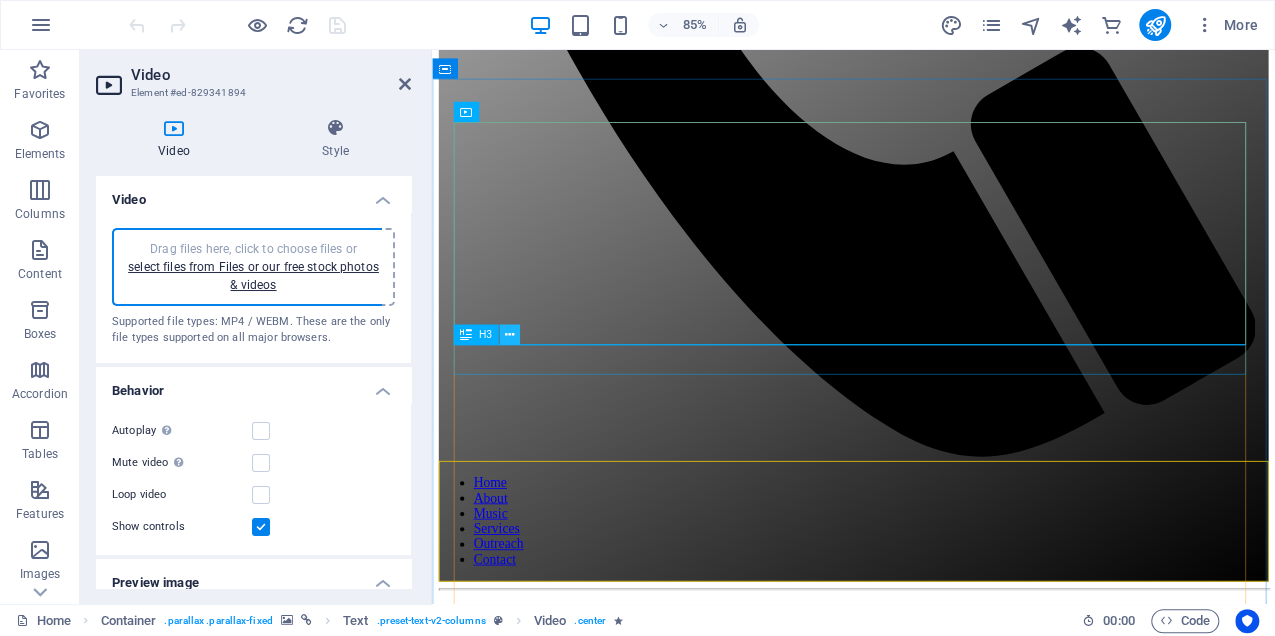 click at bounding box center (509, 335) 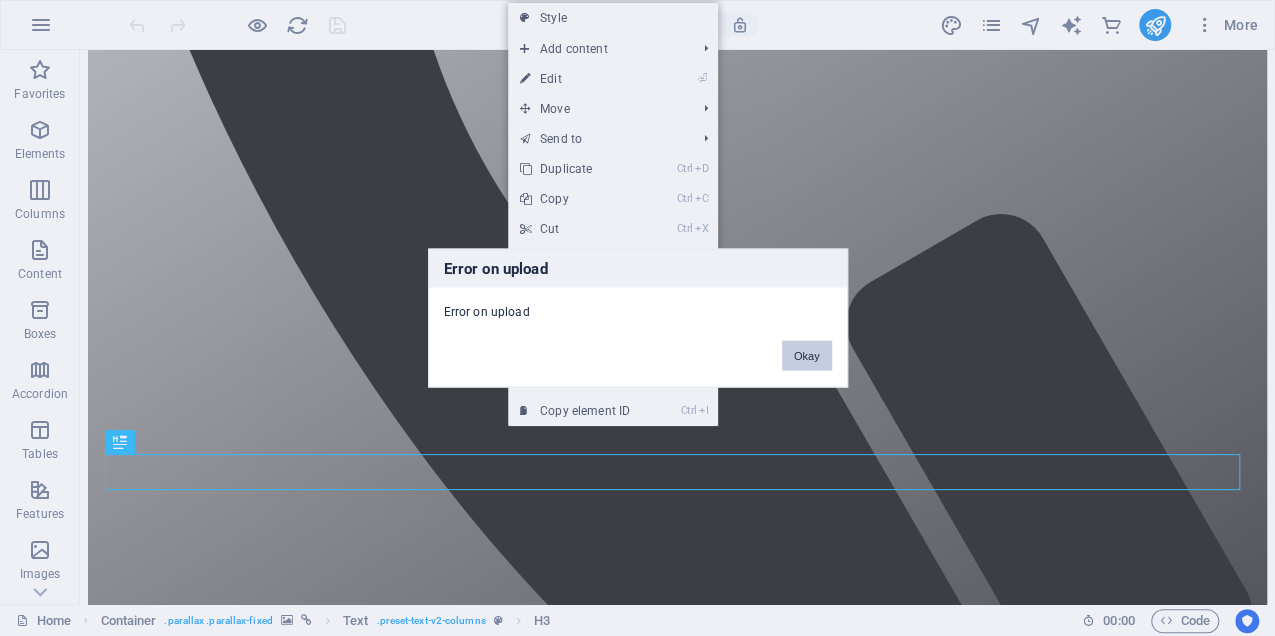 click on "Okay" at bounding box center (807, 356) 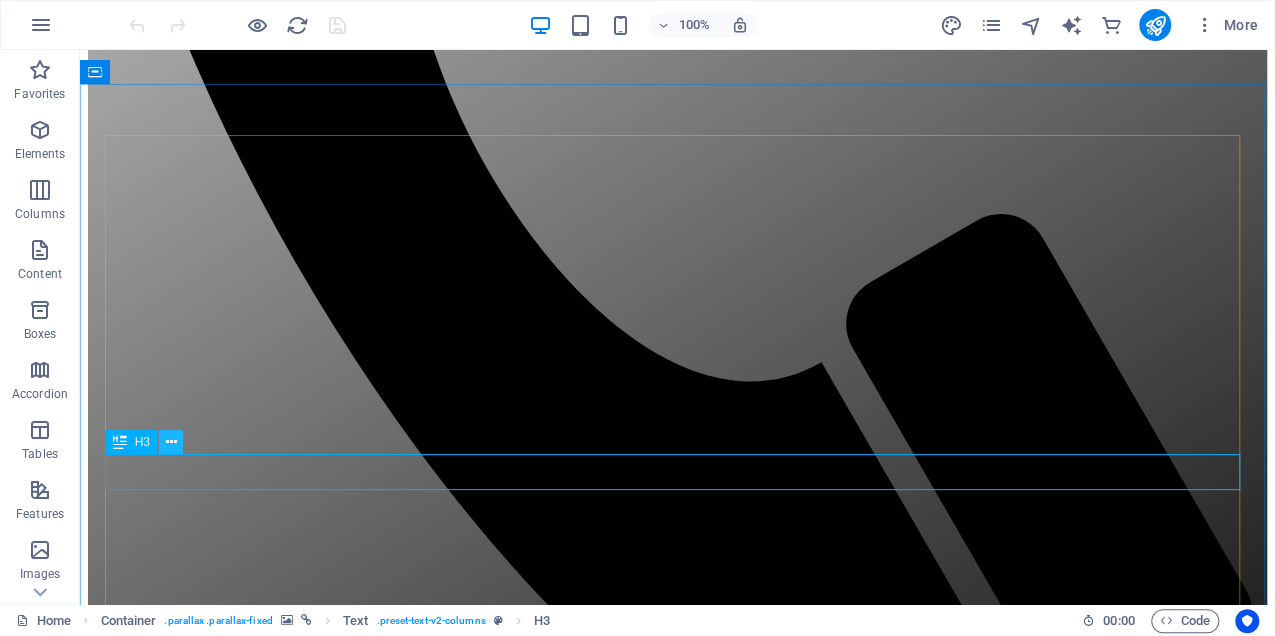 click at bounding box center (171, 442) 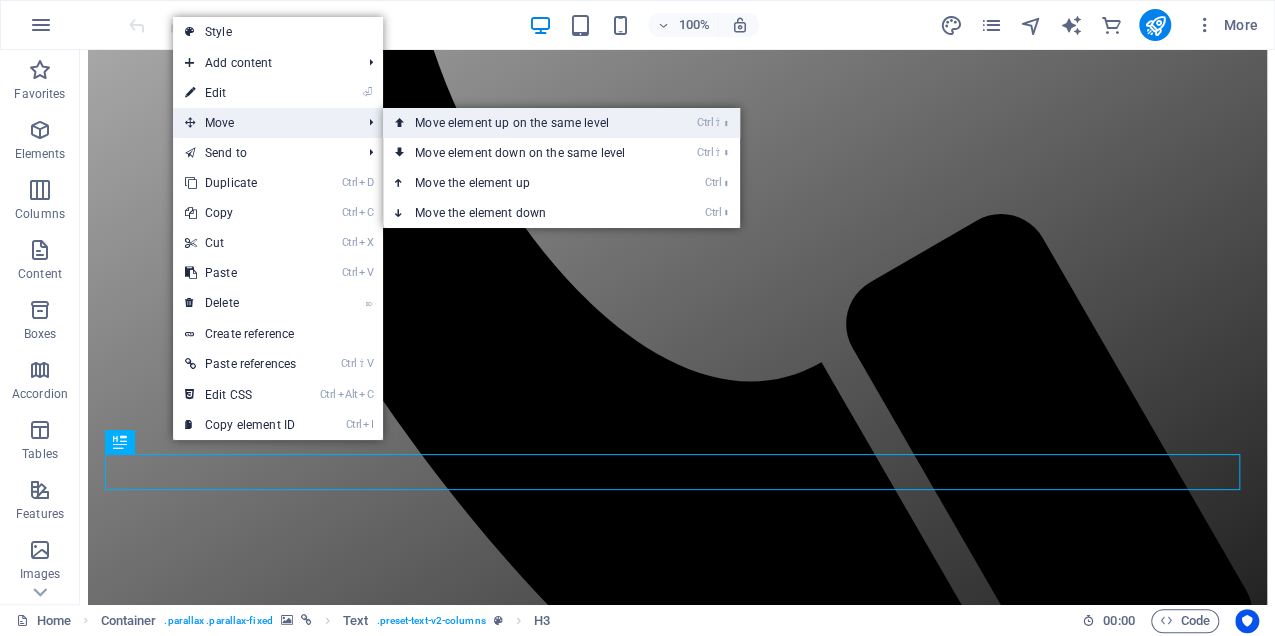 drag, startPoint x: 442, startPoint y: 122, endPoint x: 362, endPoint y: 74, distance: 93.29523 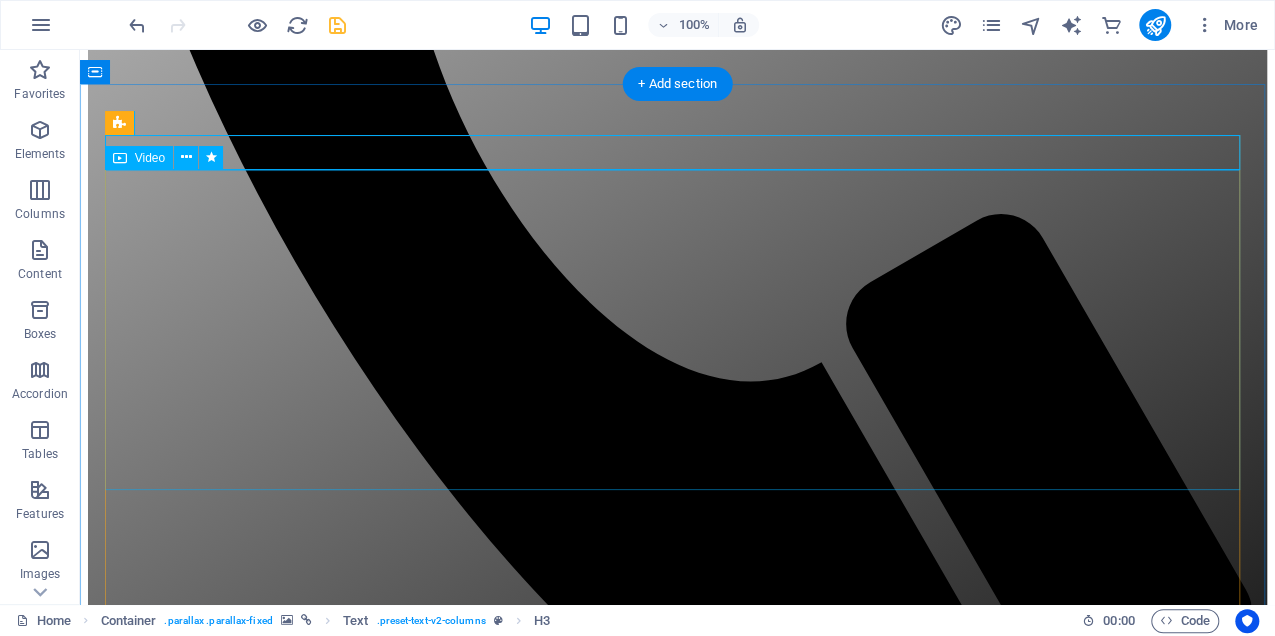 click at bounding box center (677, 2363) 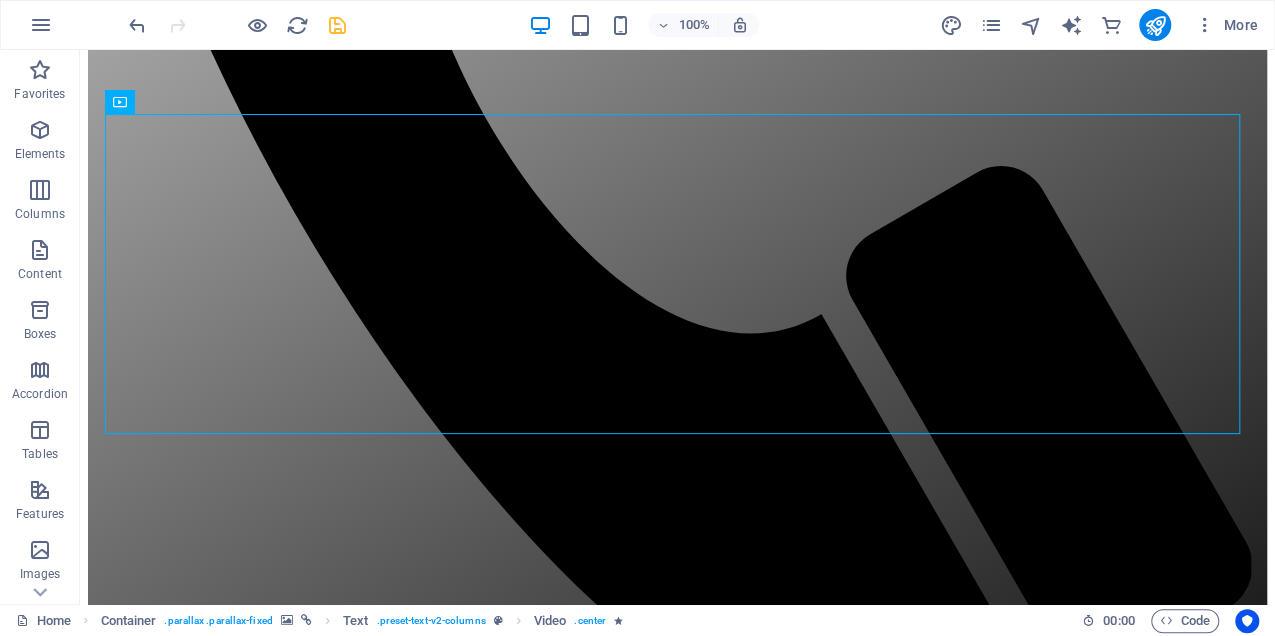 scroll, scrollTop: 896, scrollLeft: 0, axis: vertical 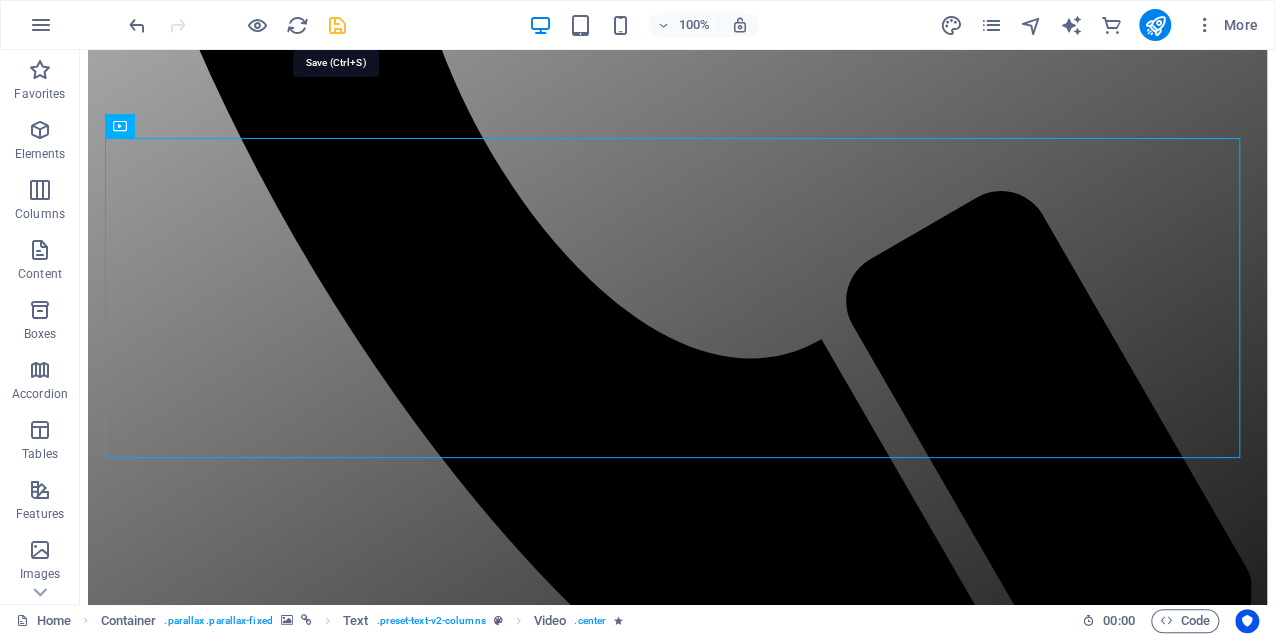 click at bounding box center [337, 25] 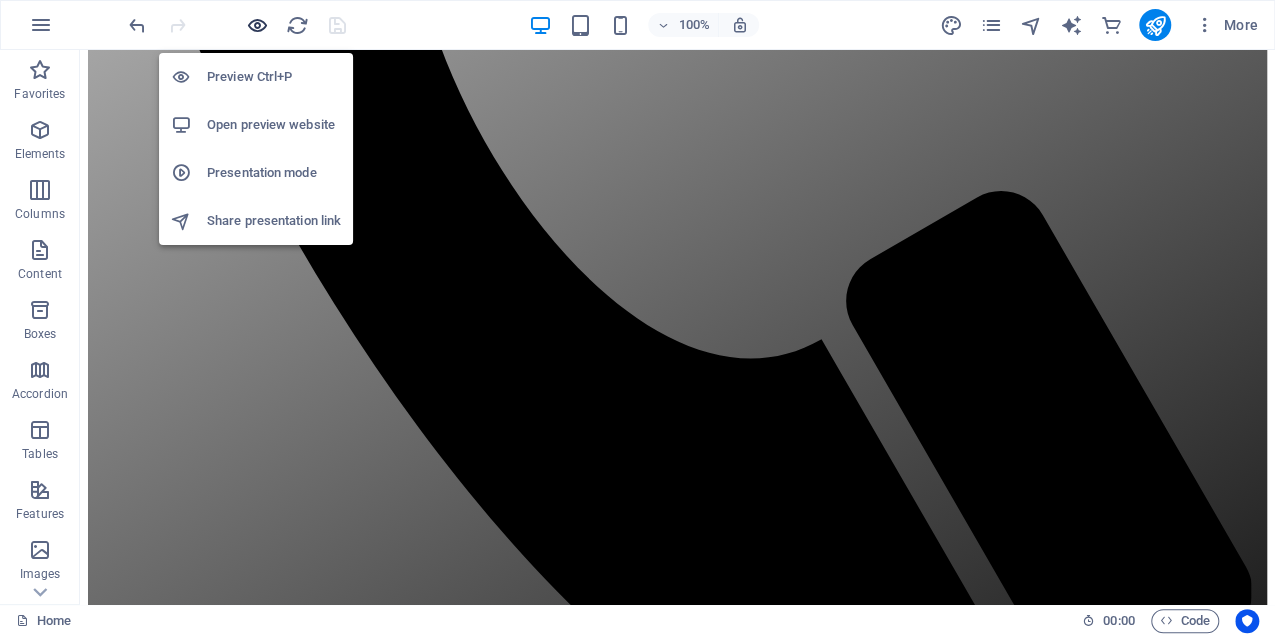 click at bounding box center (257, 25) 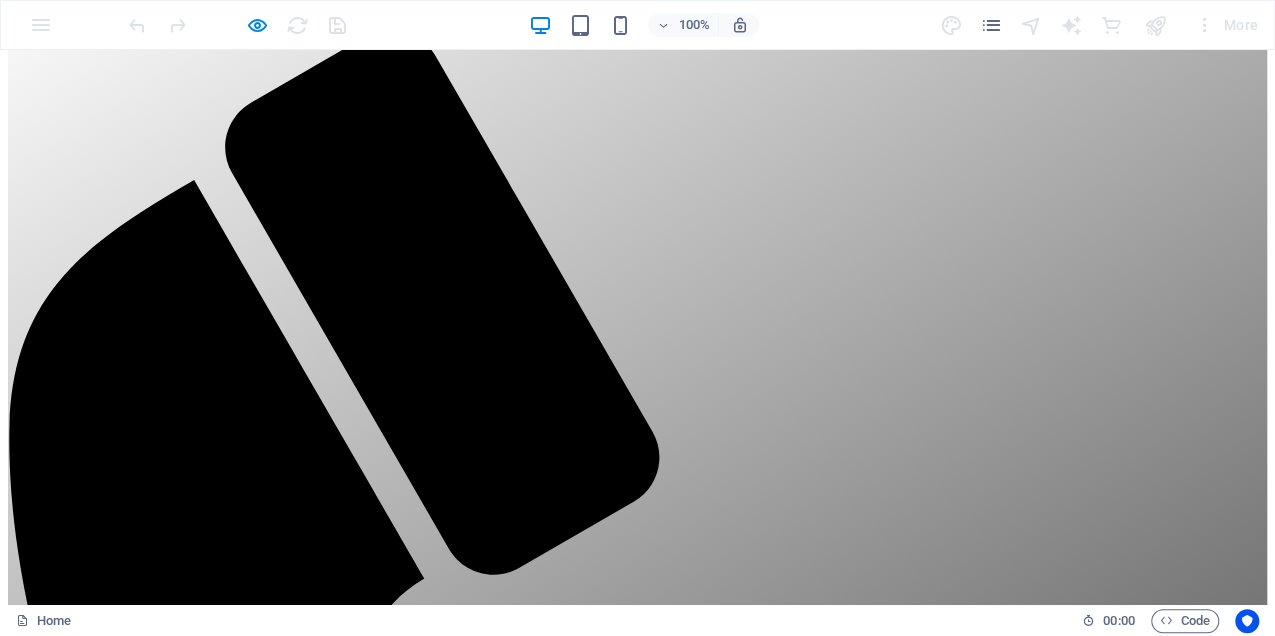 scroll, scrollTop: 72, scrollLeft: 0, axis: vertical 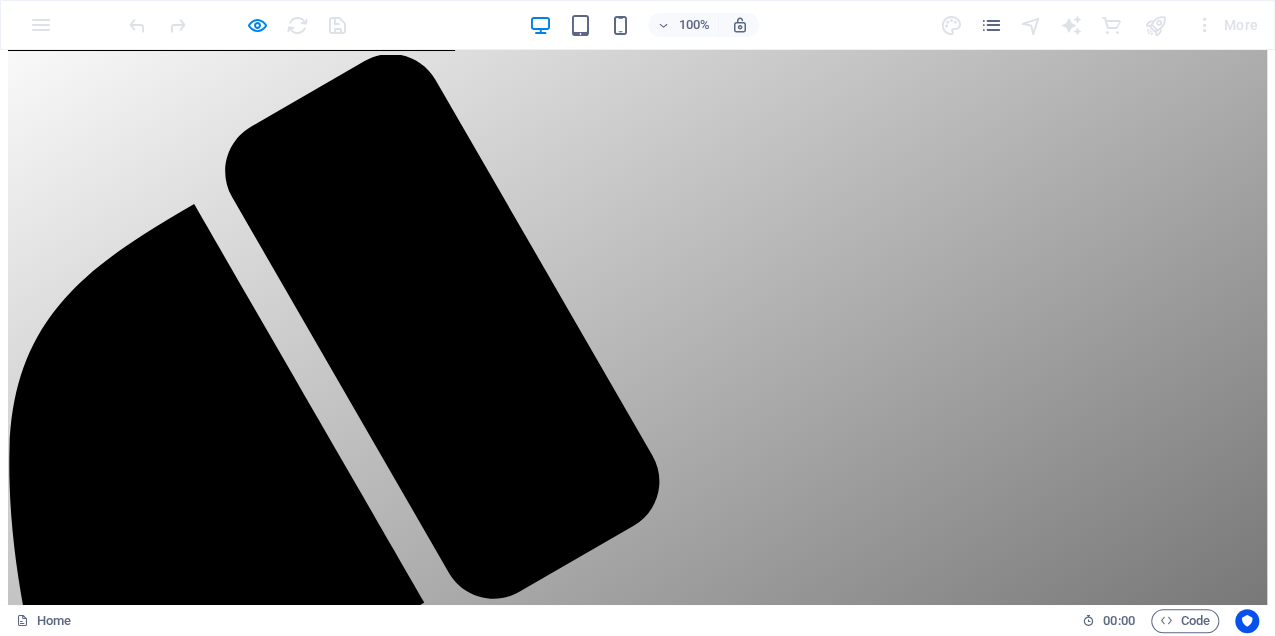 drag, startPoint x: 1272, startPoint y: 127, endPoint x: 1274, endPoint y: 99, distance: 28.071337 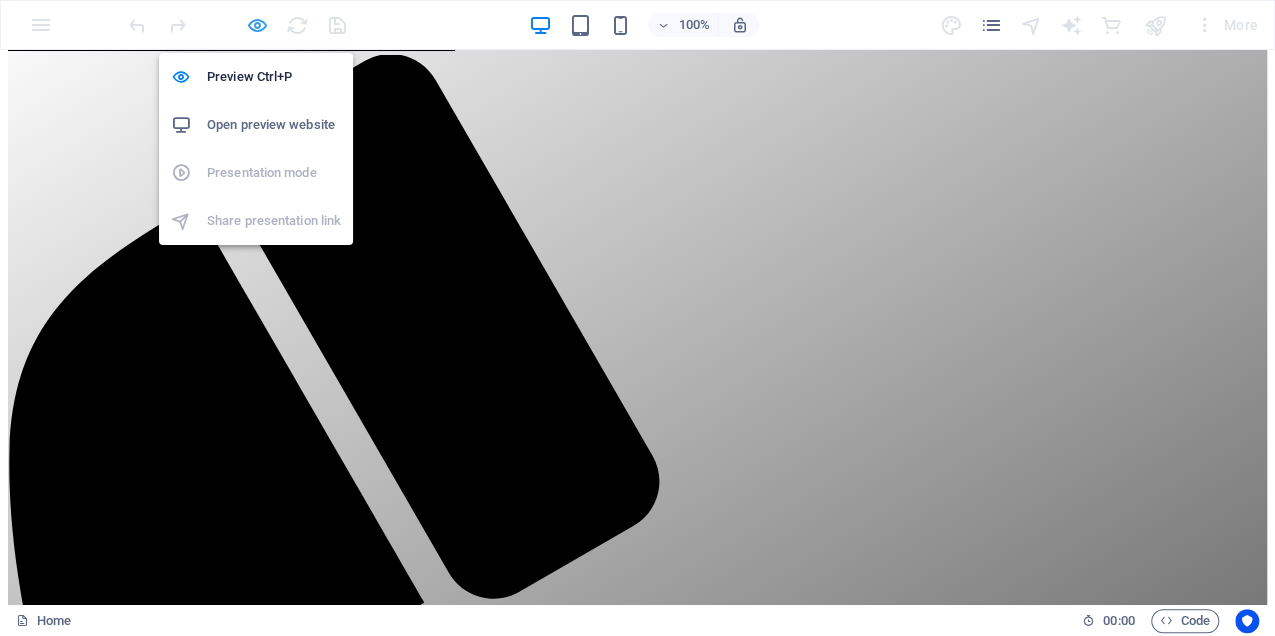 click at bounding box center (257, 25) 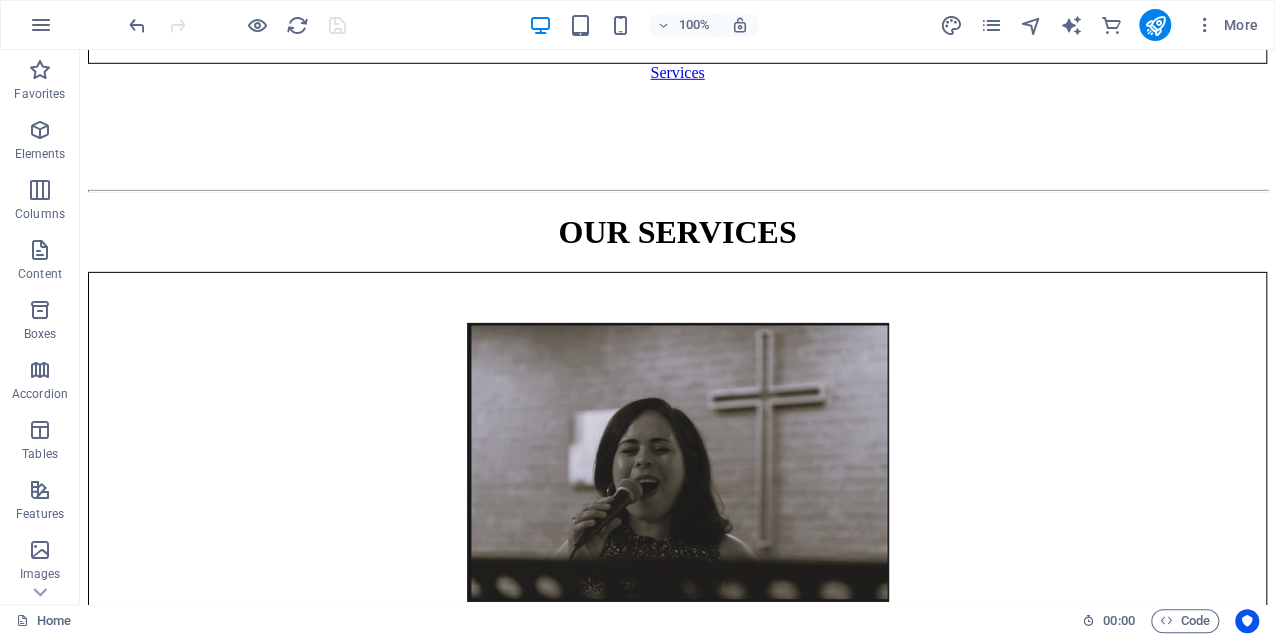 scroll, scrollTop: 6908, scrollLeft: 0, axis: vertical 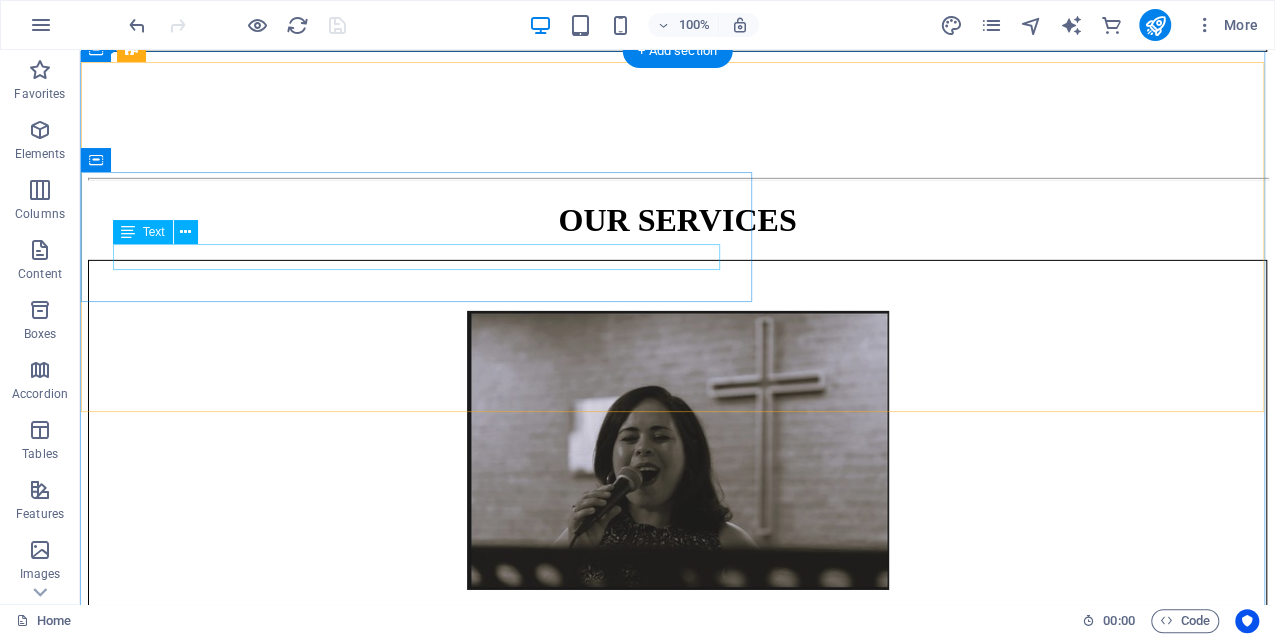 click on "INFO FOLLOWS SOON!" at bounding box center (677, 1756) 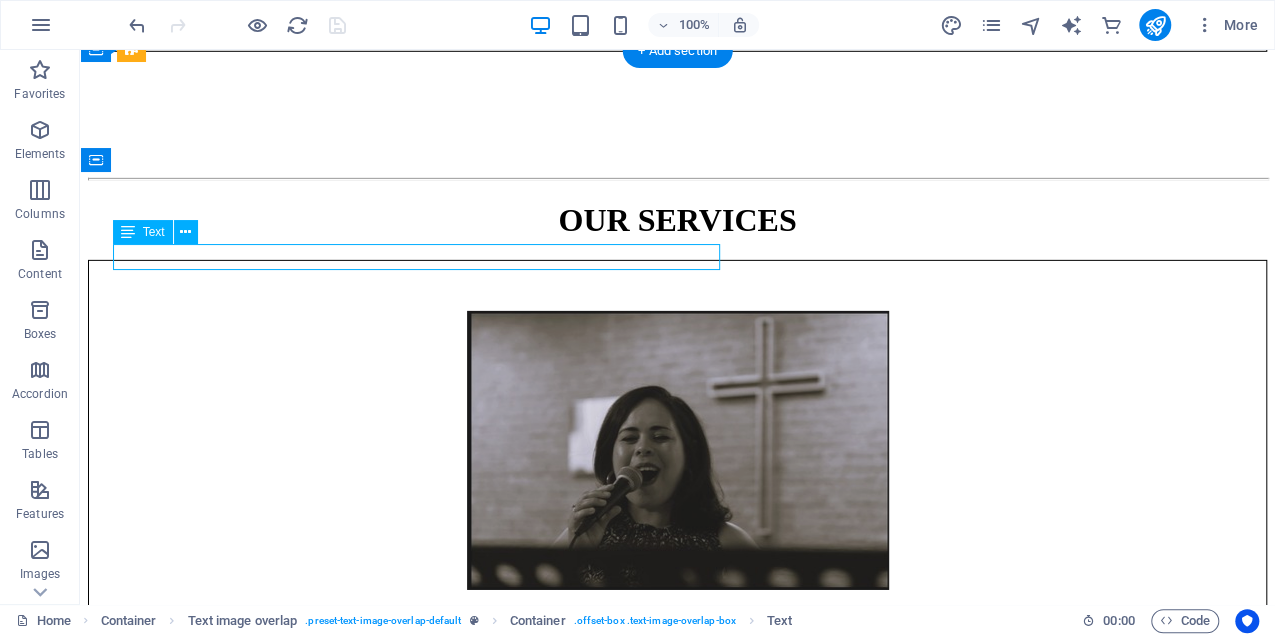 click on "INFO FOLLOWS SOON!" at bounding box center (677, 1756) 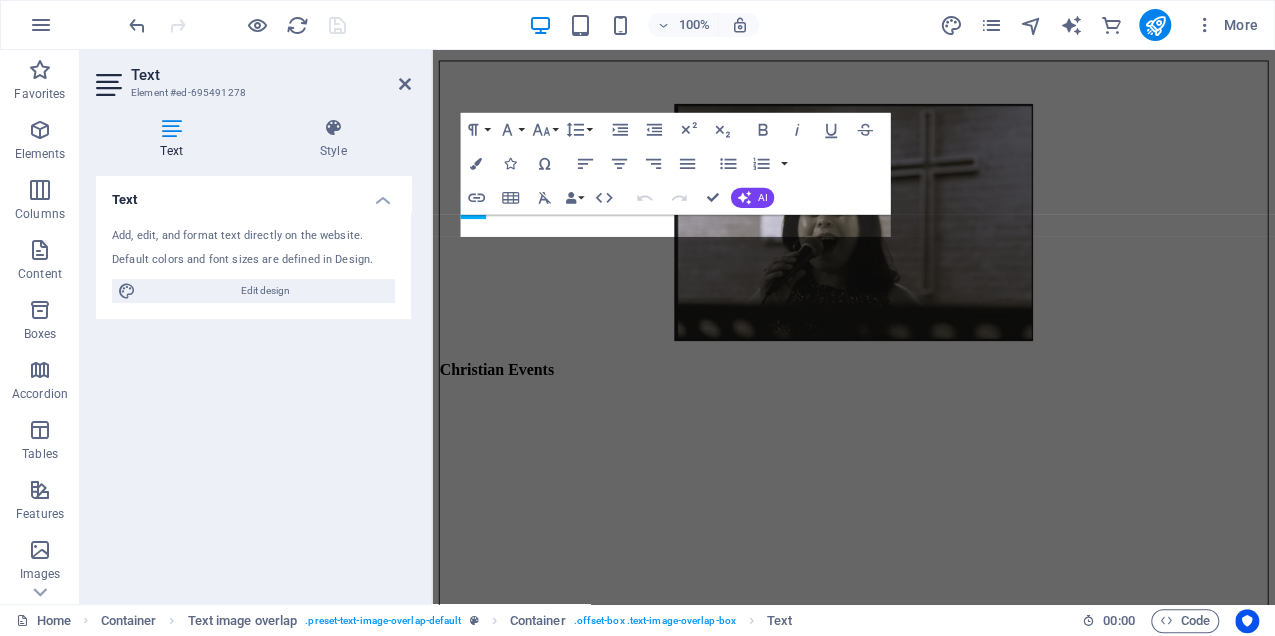 scroll, scrollTop: 6409, scrollLeft: 0, axis: vertical 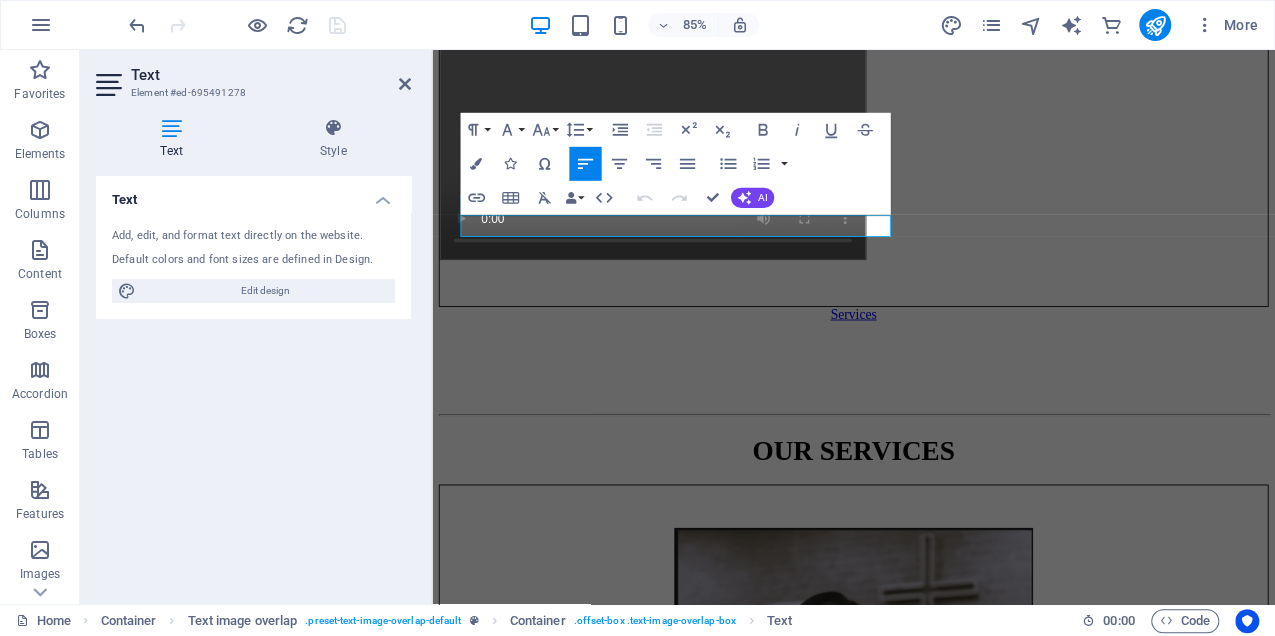 drag, startPoint x: 649, startPoint y: 257, endPoint x: 420, endPoint y: 247, distance: 229.21823 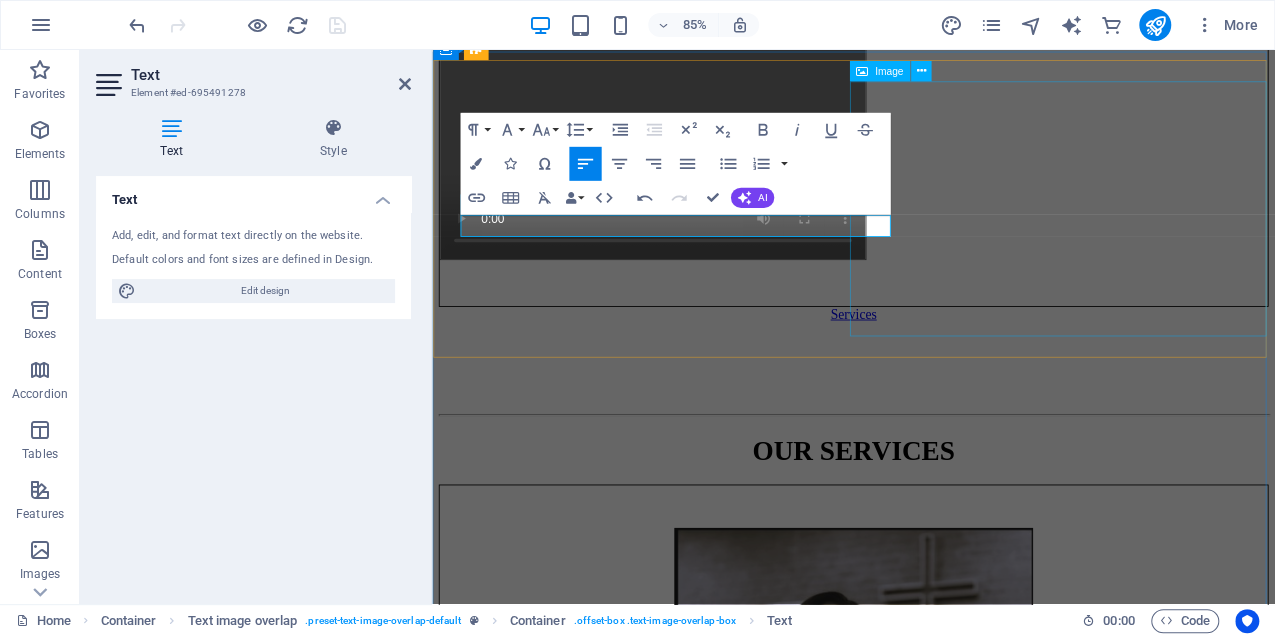 click at bounding box center (928, 2235) 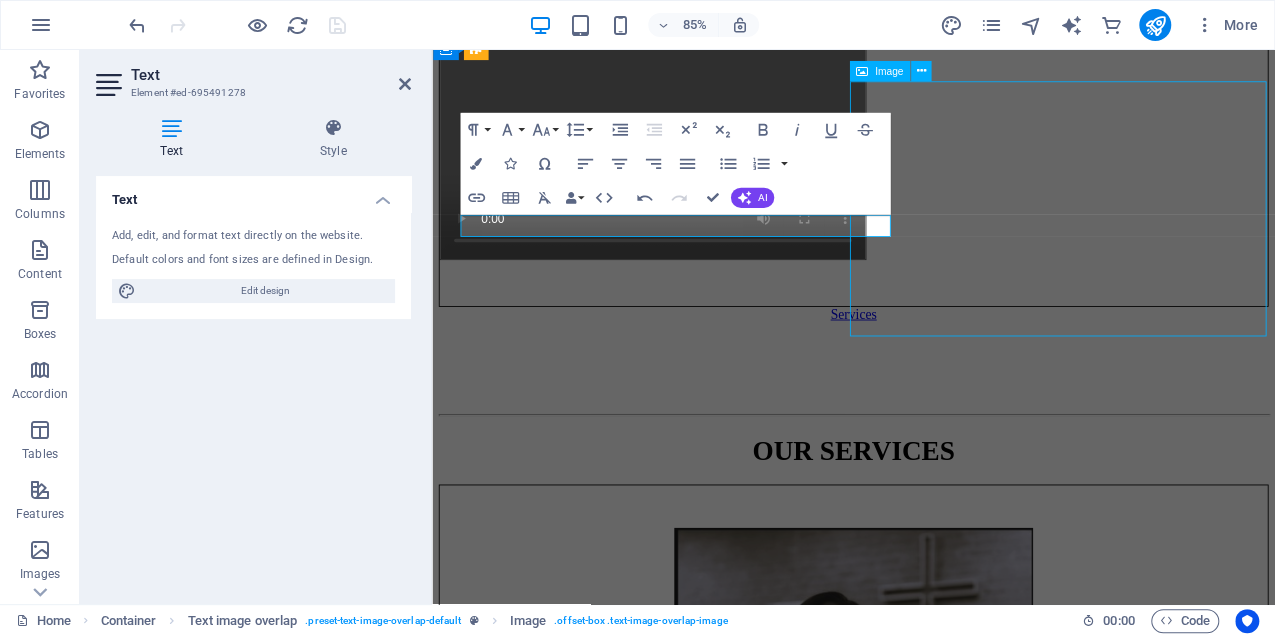 scroll, scrollTop: 6908, scrollLeft: 0, axis: vertical 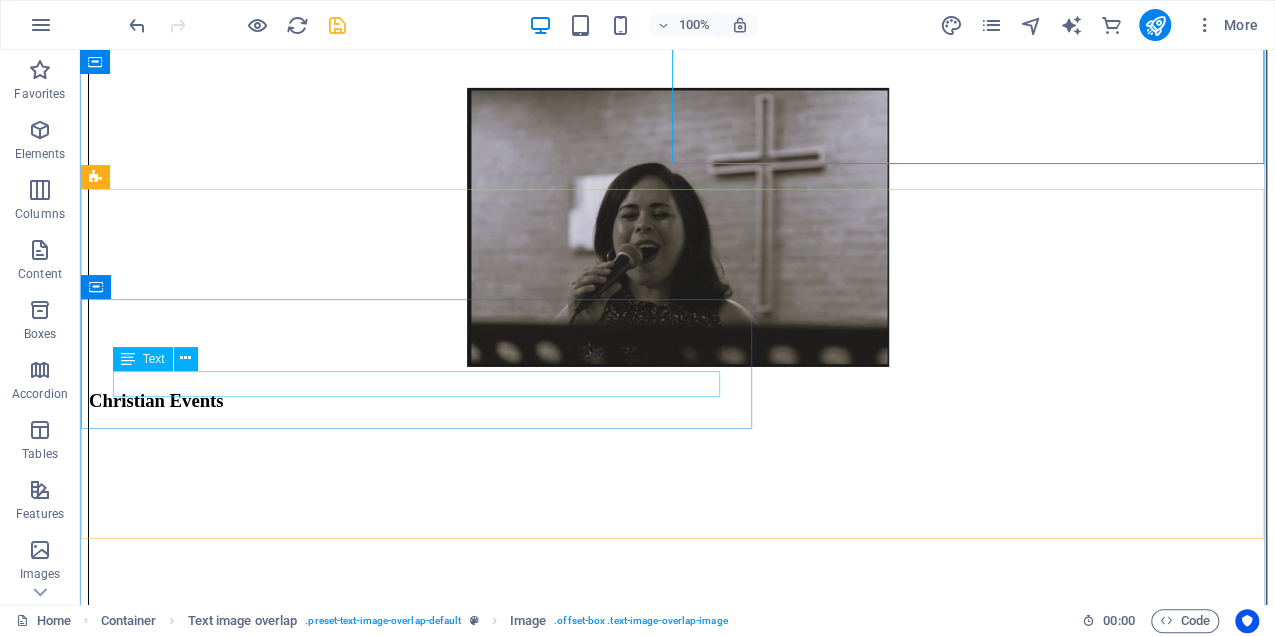 click on "INFO FOLLOWS SOON!" at bounding box center [677, 1956] 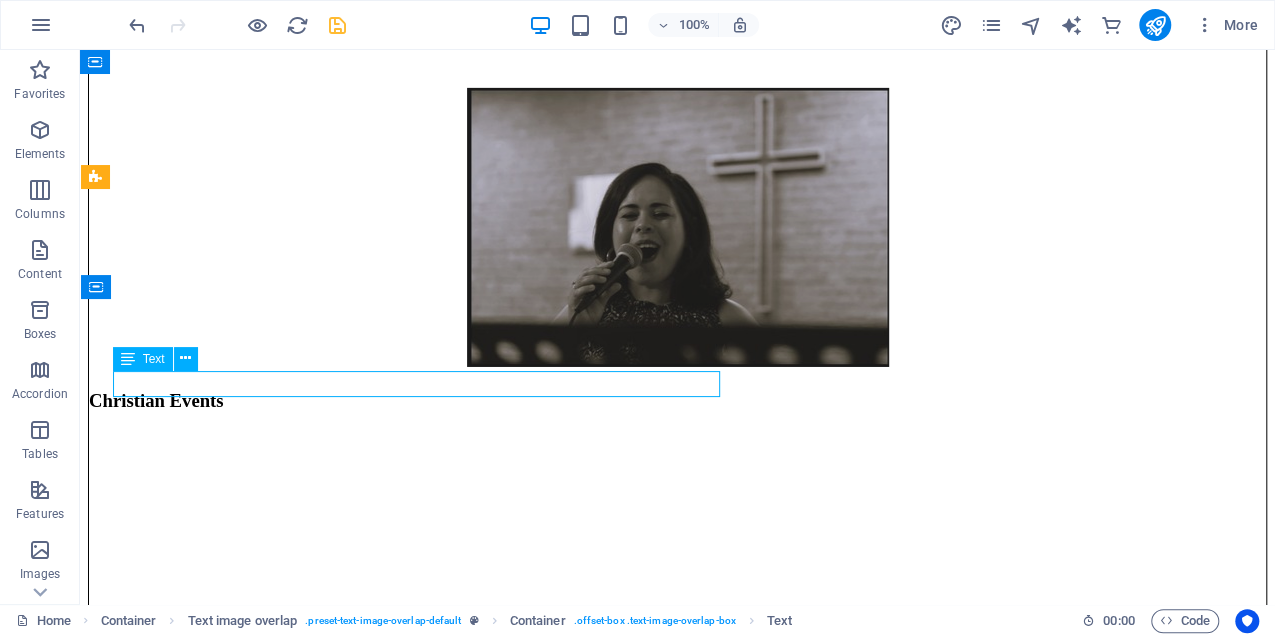 click on "INFO FOLLOWS SOON!" at bounding box center (677, 1956) 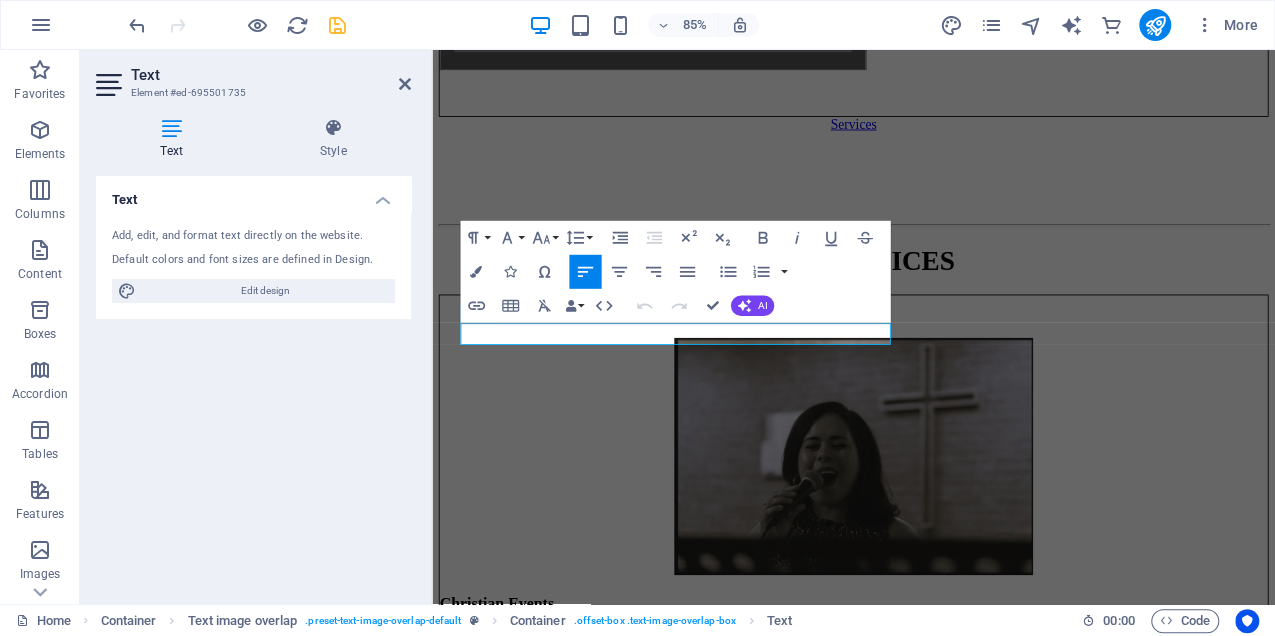 drag, startPoint x: 642, startPoint y: 380, endPoint x: 415, endPoint y: 377, distance: 227.01982 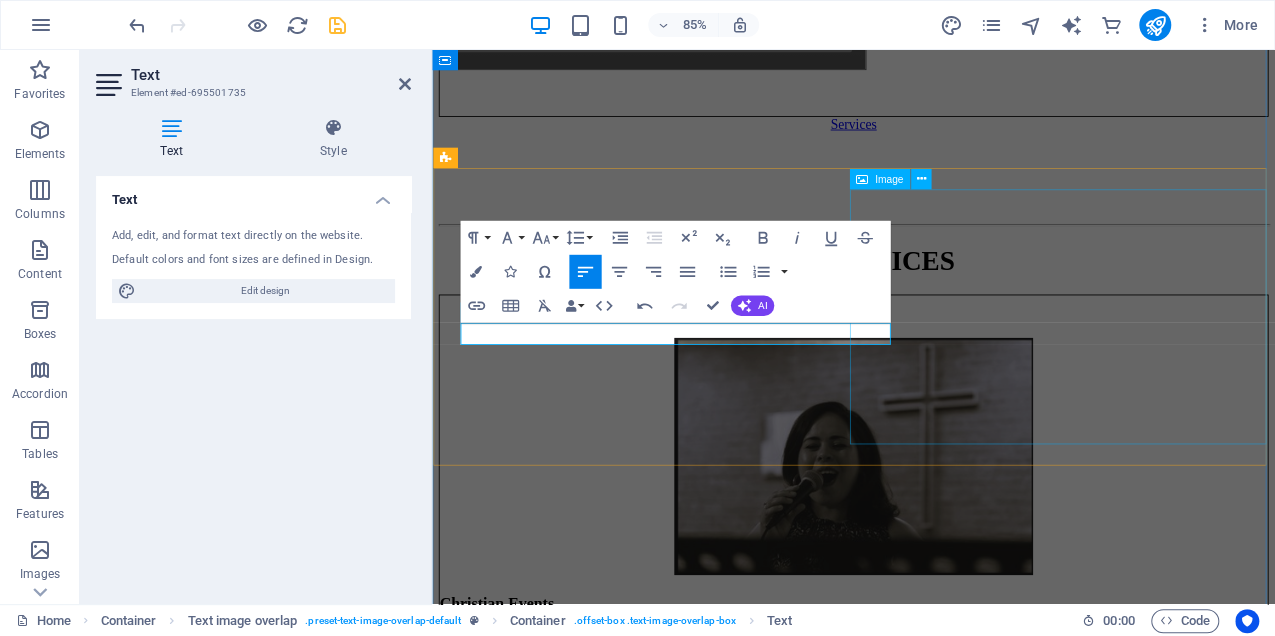 click at bounding box center [928, 2435] 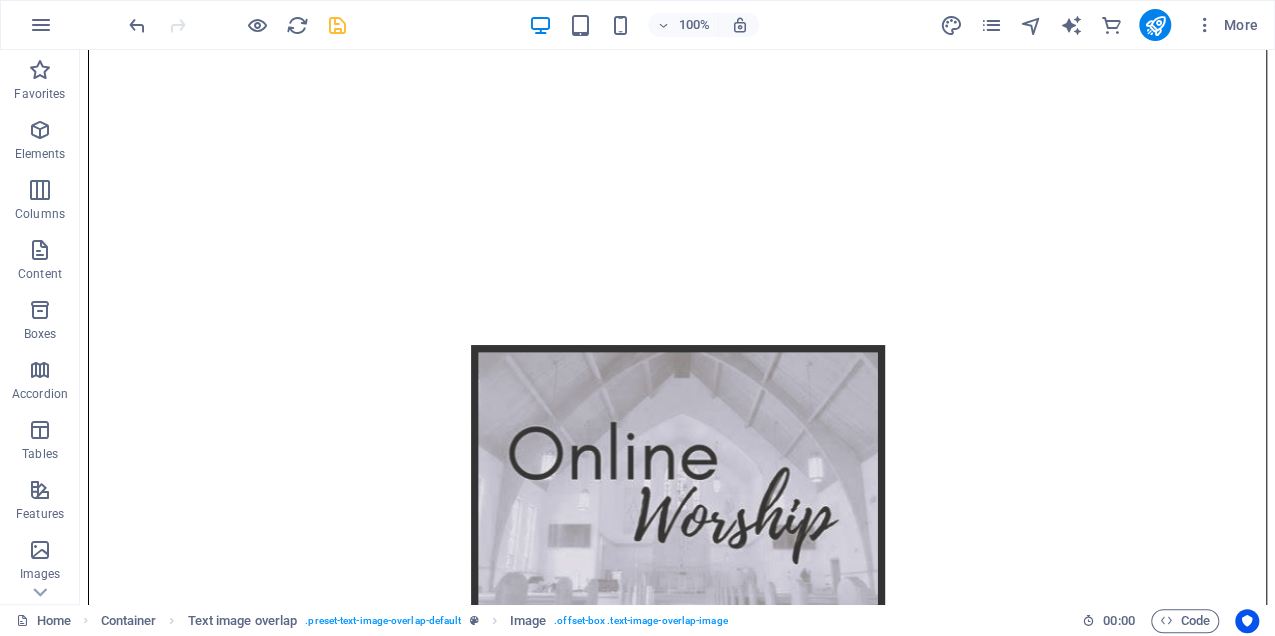scroll, scrollTop: 7660, scrollLeft: 0, axis: vertical 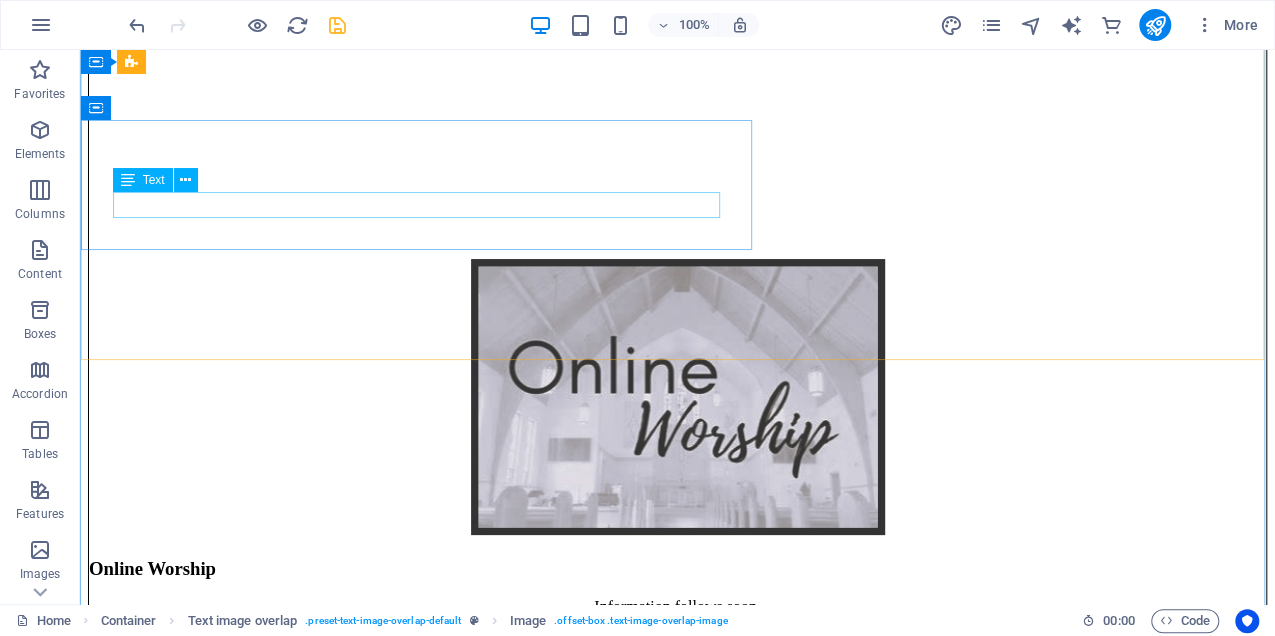 click on "INFO FOLLOWS SOON!" at bounding box center (677, 1850) 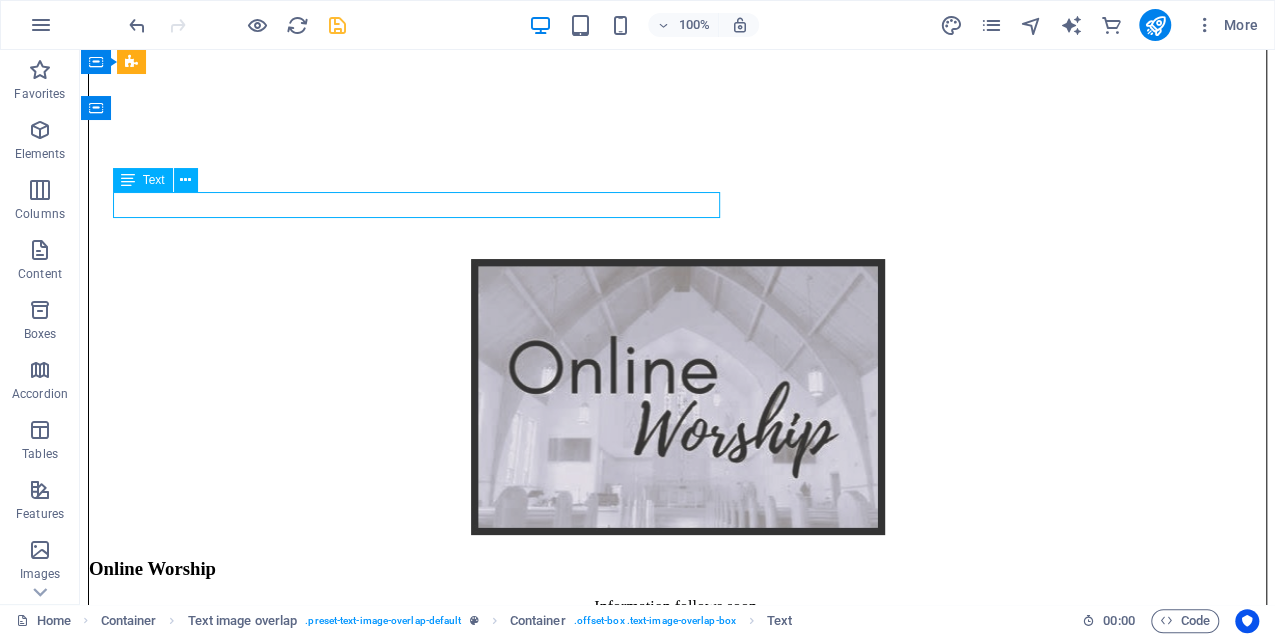 click on "INFO FOLLOWS SOON!" at bounding box center (677, 1850) 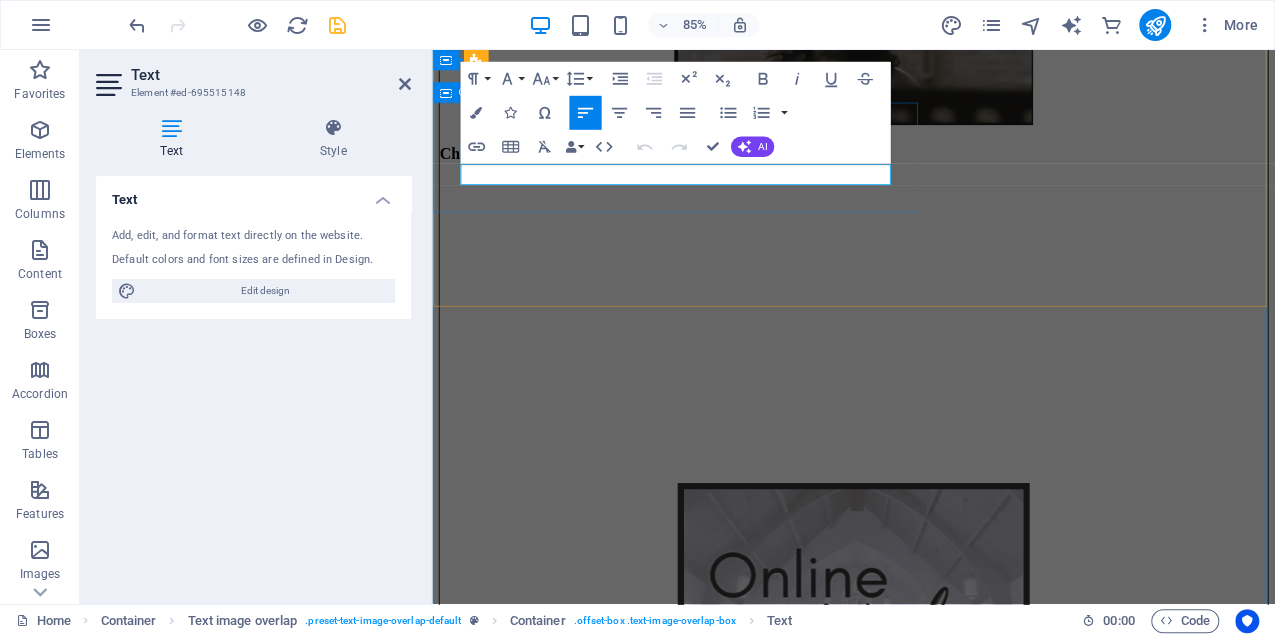 drag, startPoint x: 650, startPoint y: 195, endPoint x: 350, endPoint y: 183, distance: 300.2399 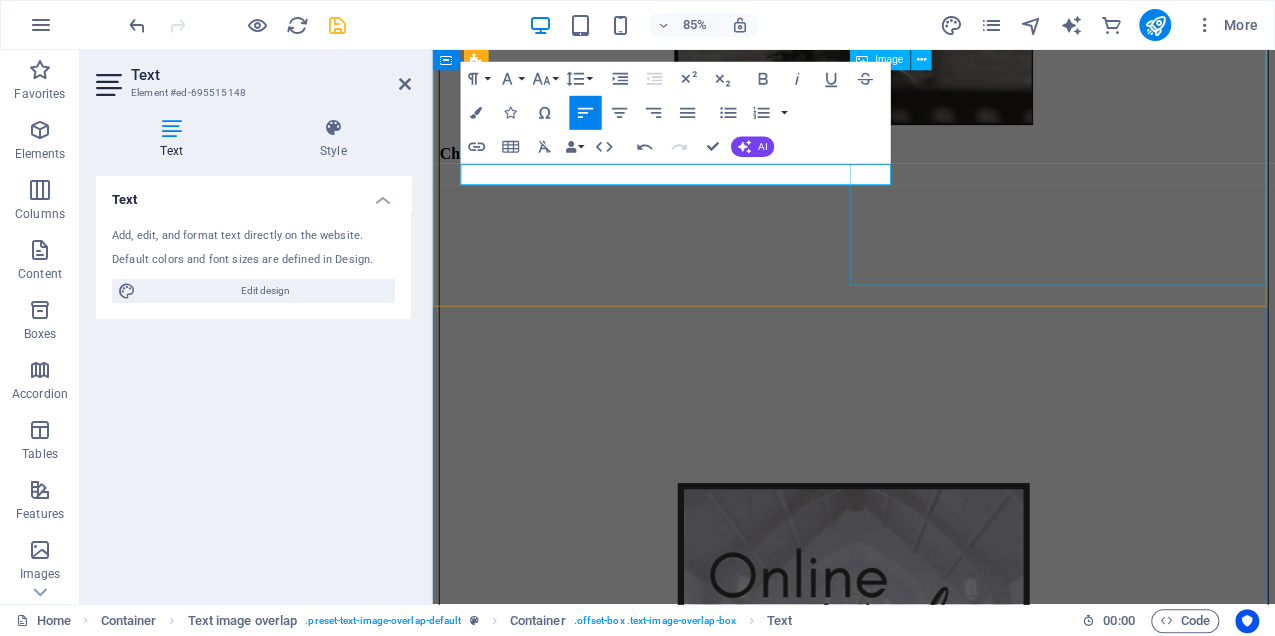 click at bounding box center [928, 2327] 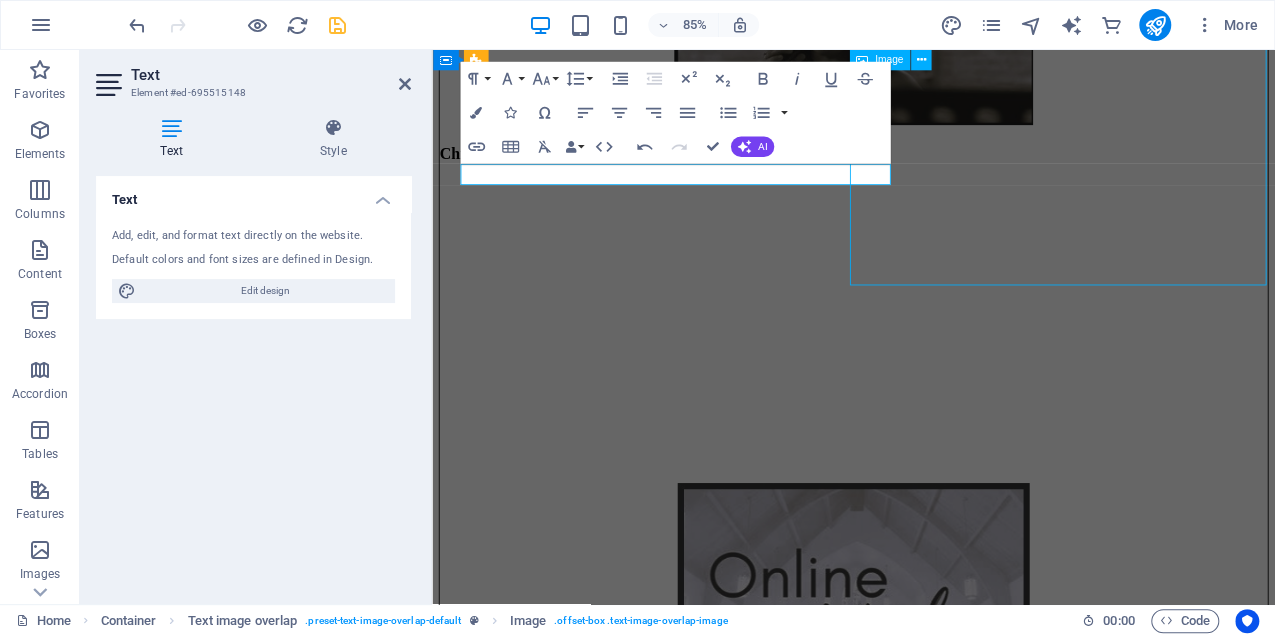 scroll, scrollTop: 7673, scrollLeft: 0, axis: vertical 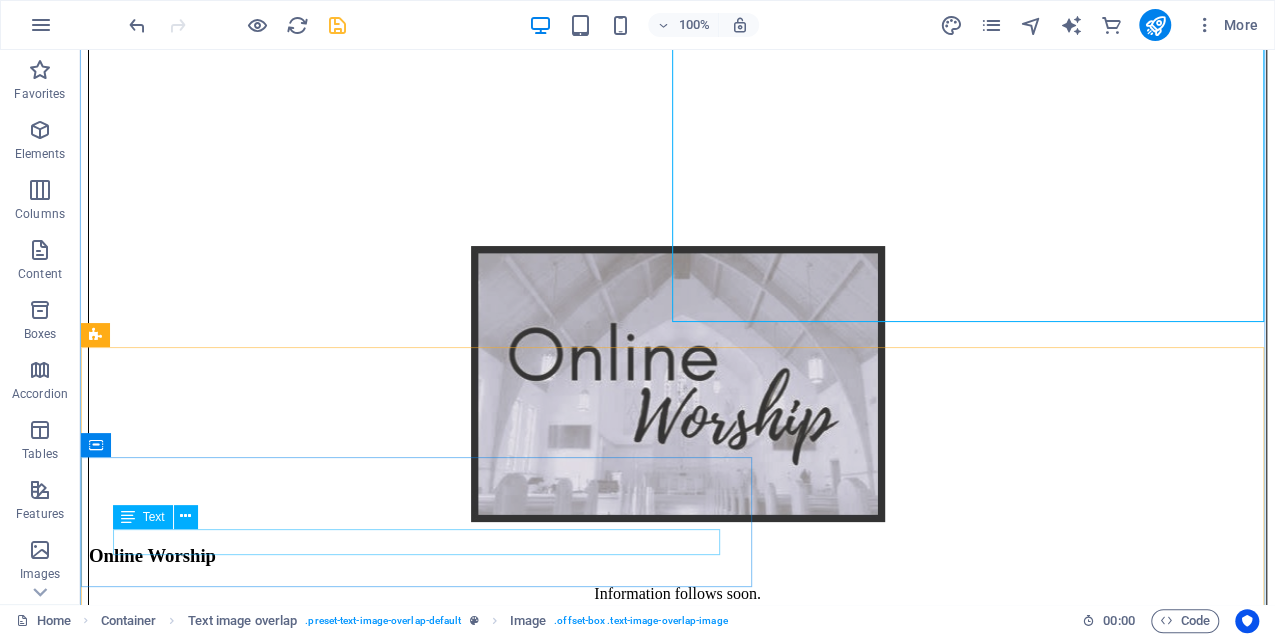 click on "INFO FOLLOWS SOON!" at bounding box center [677, 2259] 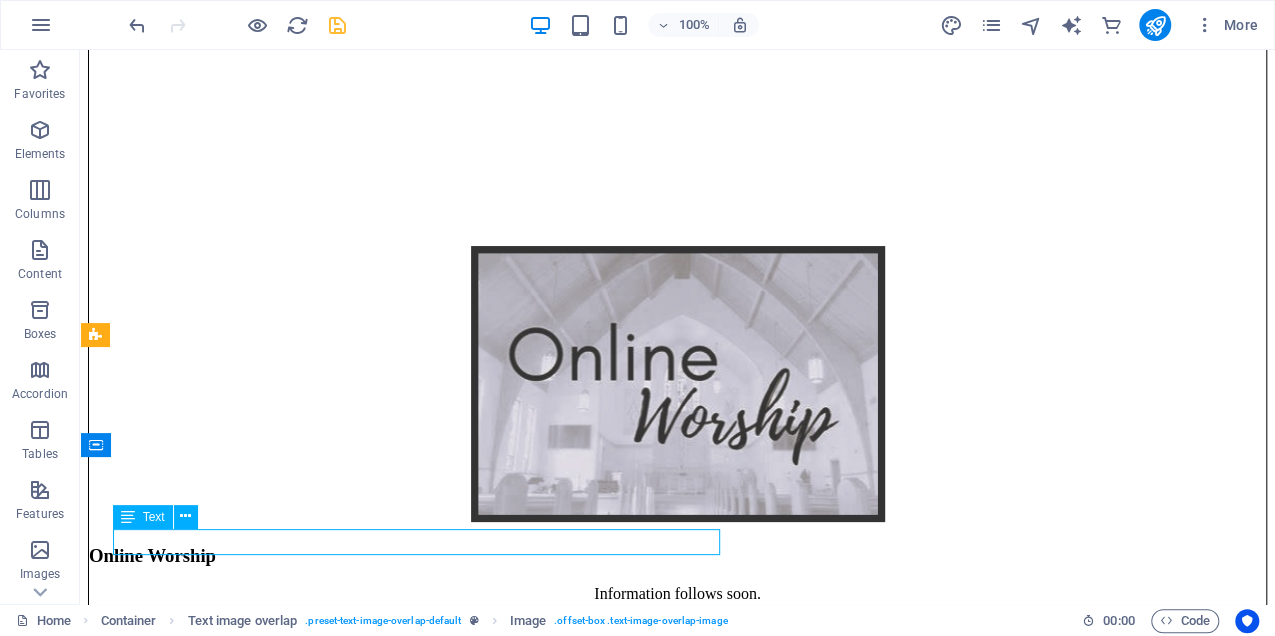 click on "INFO FOLLOWS SOON!" at bounding box center [677, 2259] 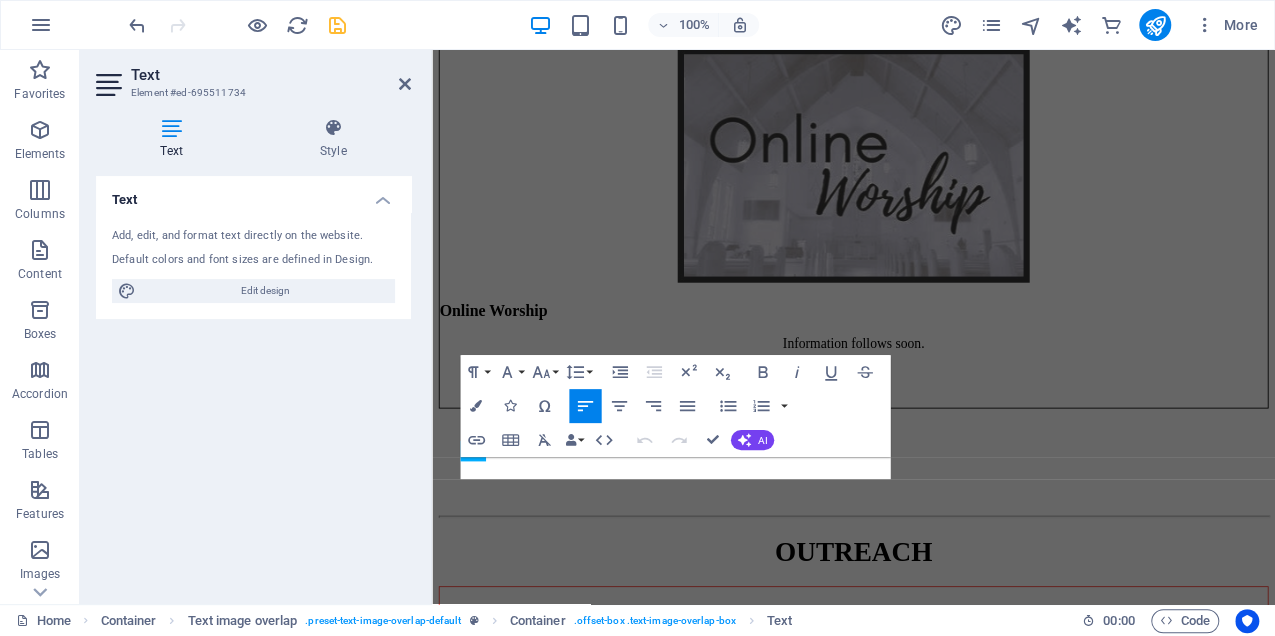 scroll, scrollTop: 7174, scrollLeft: 0, axis: vertical 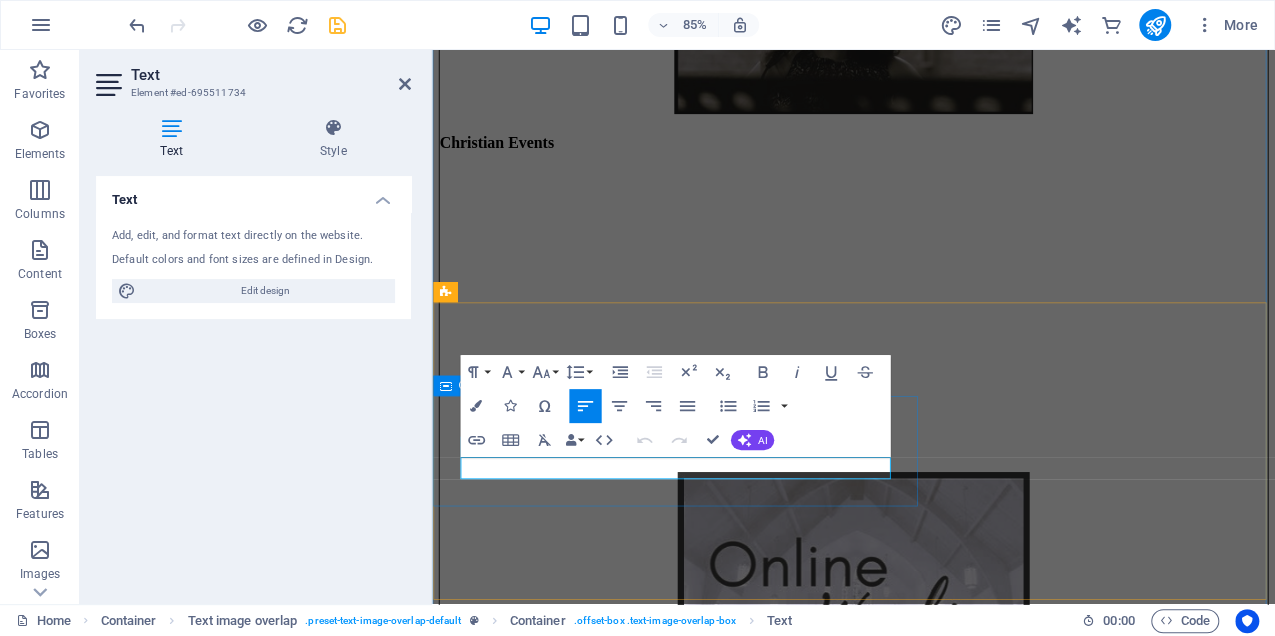 drag, startPoint x: 546, startPoint y: 526, endPoint x: 410, endPoint y: 515, distance: 136.44412 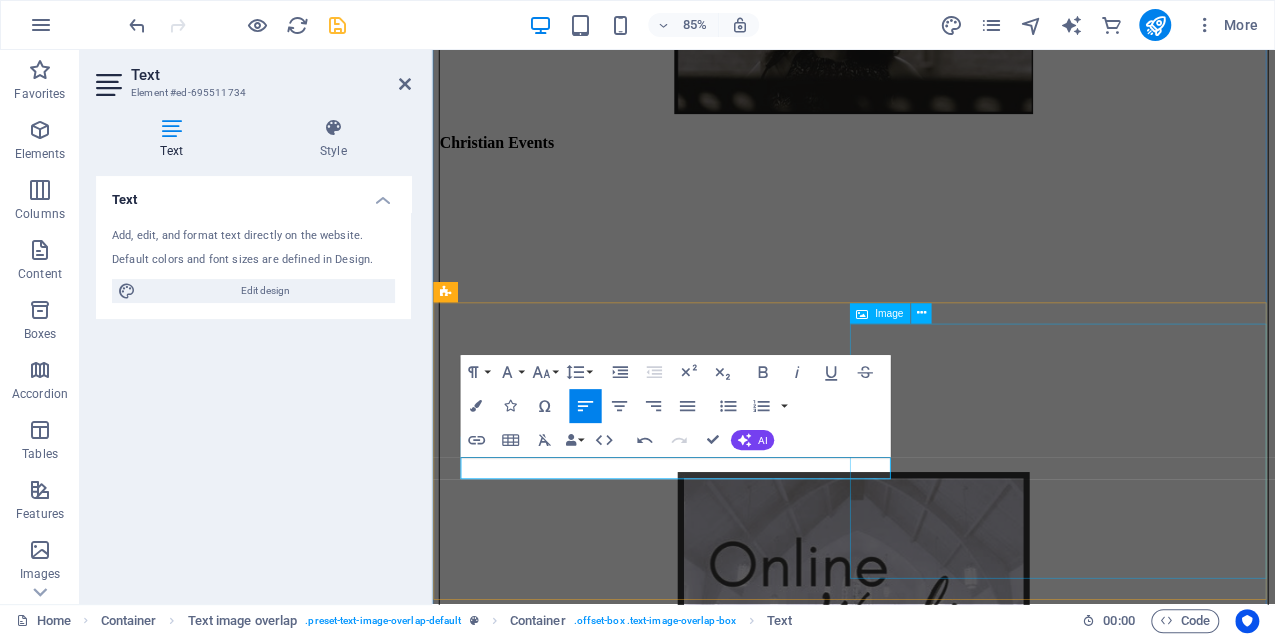 drag, startPoint x: 1066, startPoint y: 580, endPoint x: 1325, endPoint y: 500, distance: 271.0738 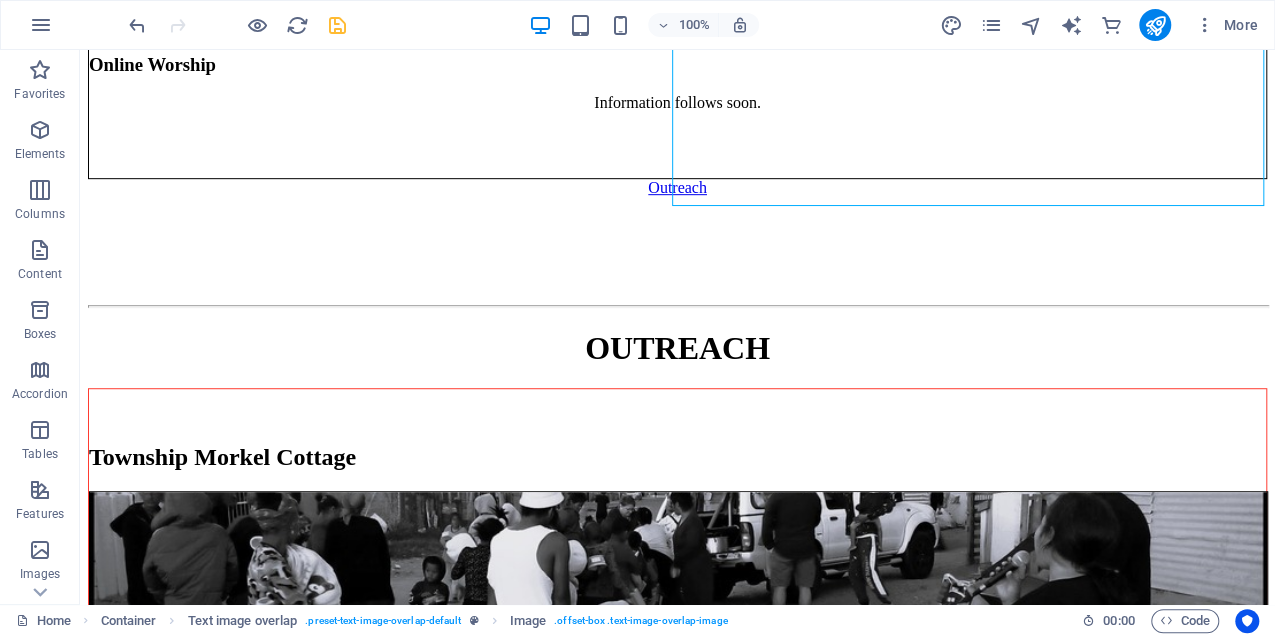 scroll, scrollTop: 8139, scrollLeft: 0, axis: vertical 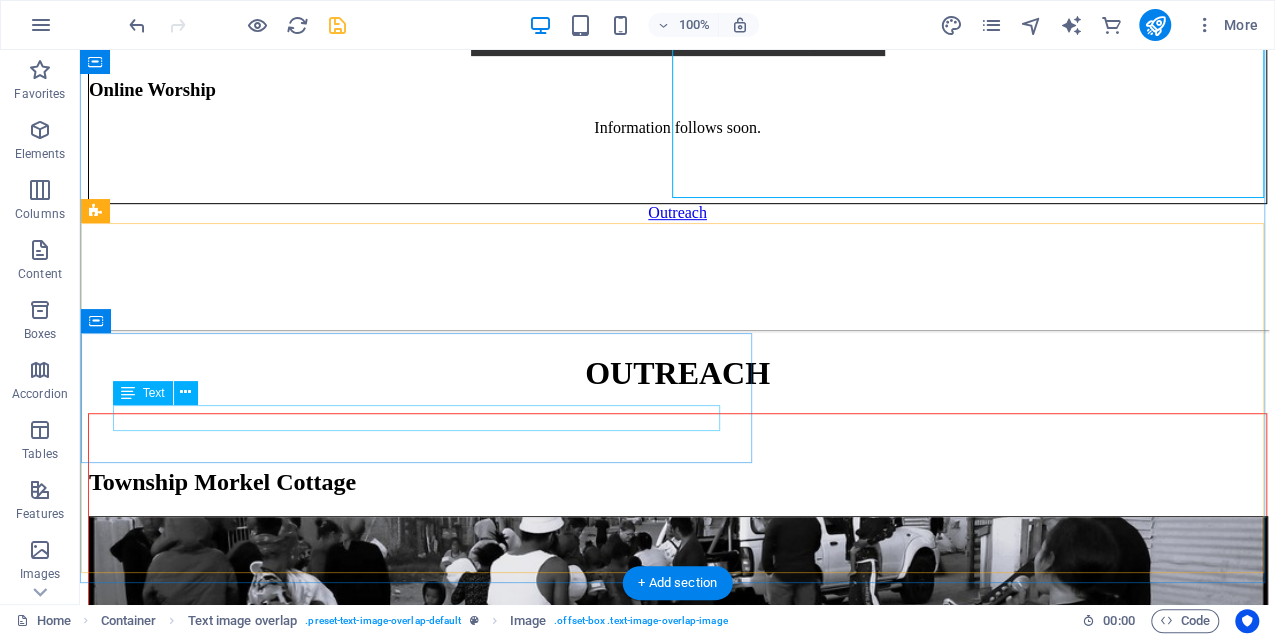 click on "INFO FOLLOWS SOON!" at bounding box center (677, 2216) 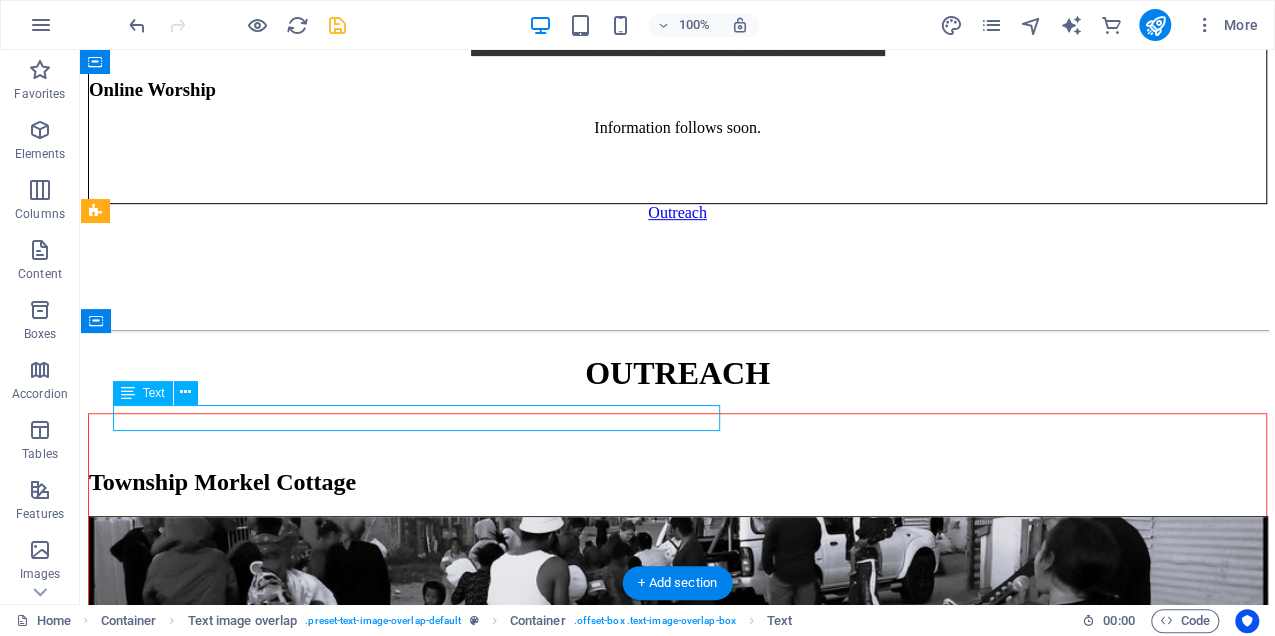 click on "INFO FOLLOWS SOON!" at bounding box center (677, 2216) 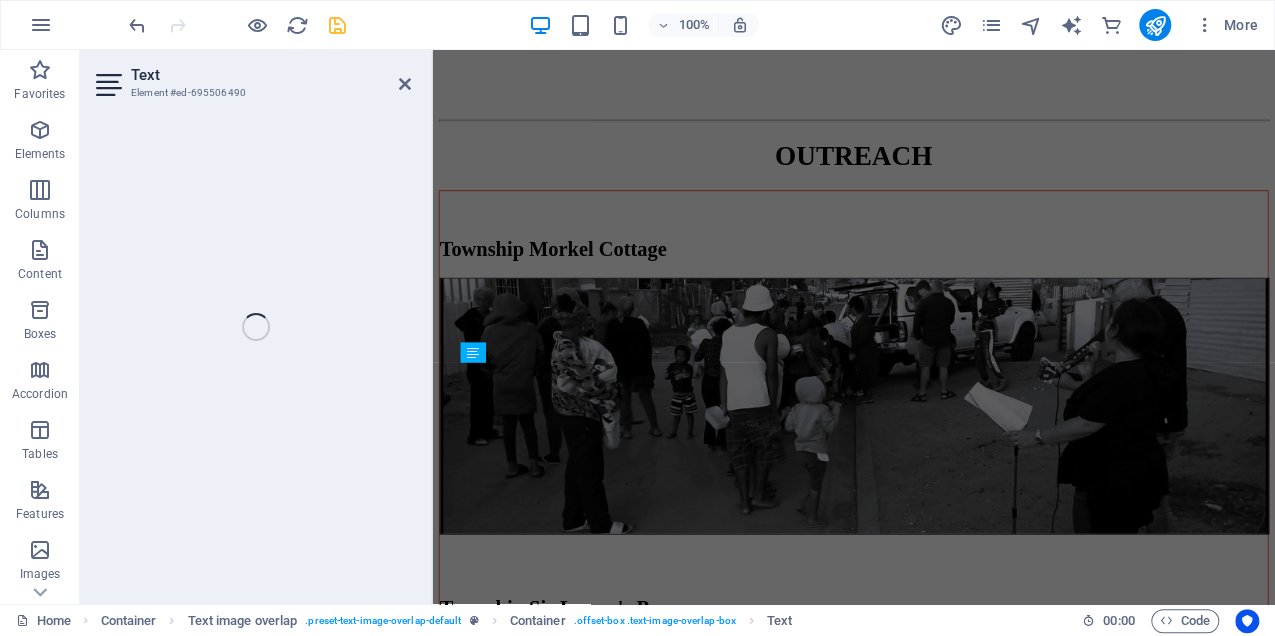 scroll, scrollTop: 7640, scrollLeft: 0, axis: vertical 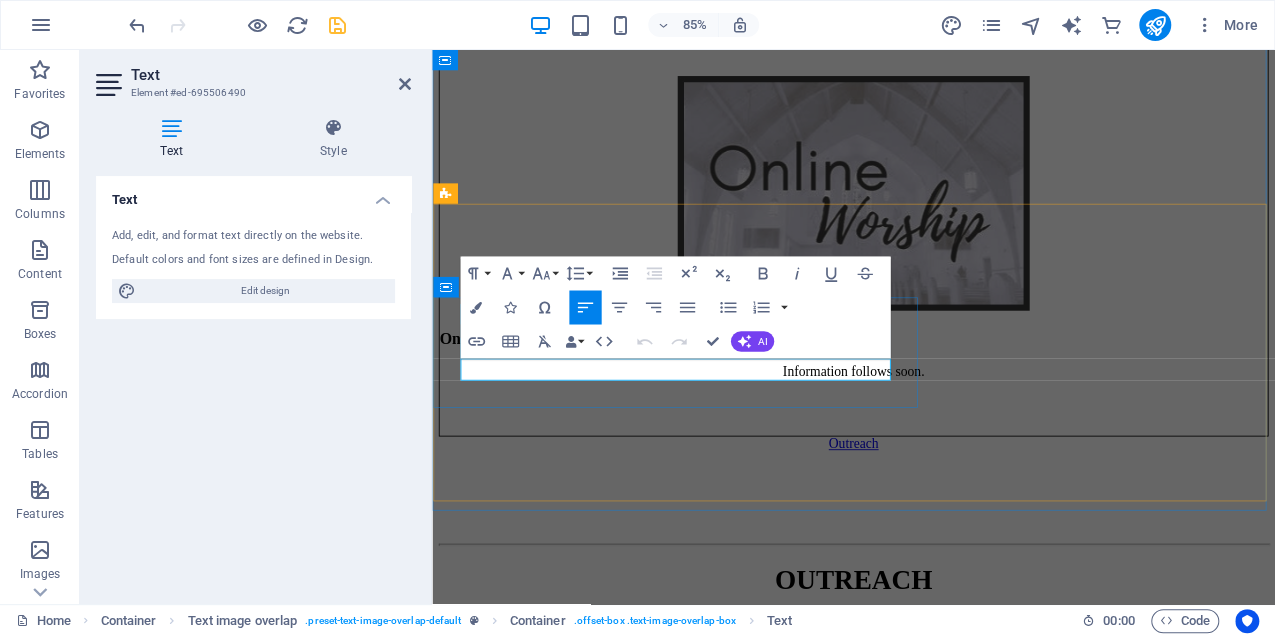 drag, startPoint x: 572, startPoint y: 414, endPoint x: 412, endPoint y: 398, distance: 160.798 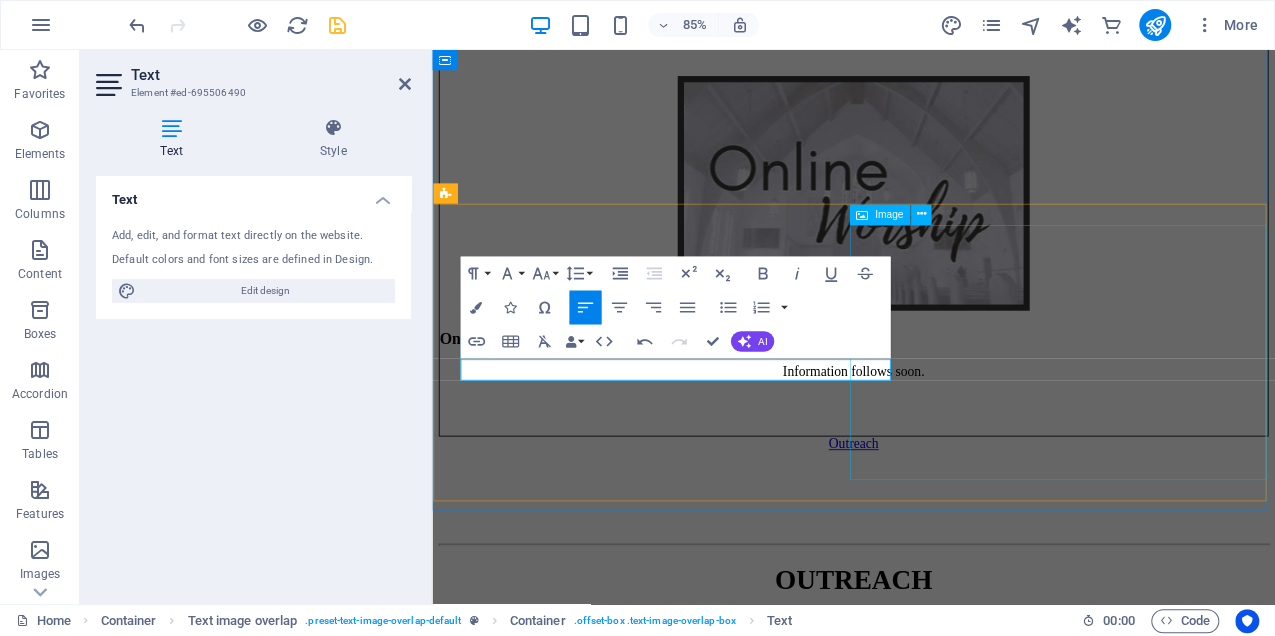click at bounding box center (928, 2695) 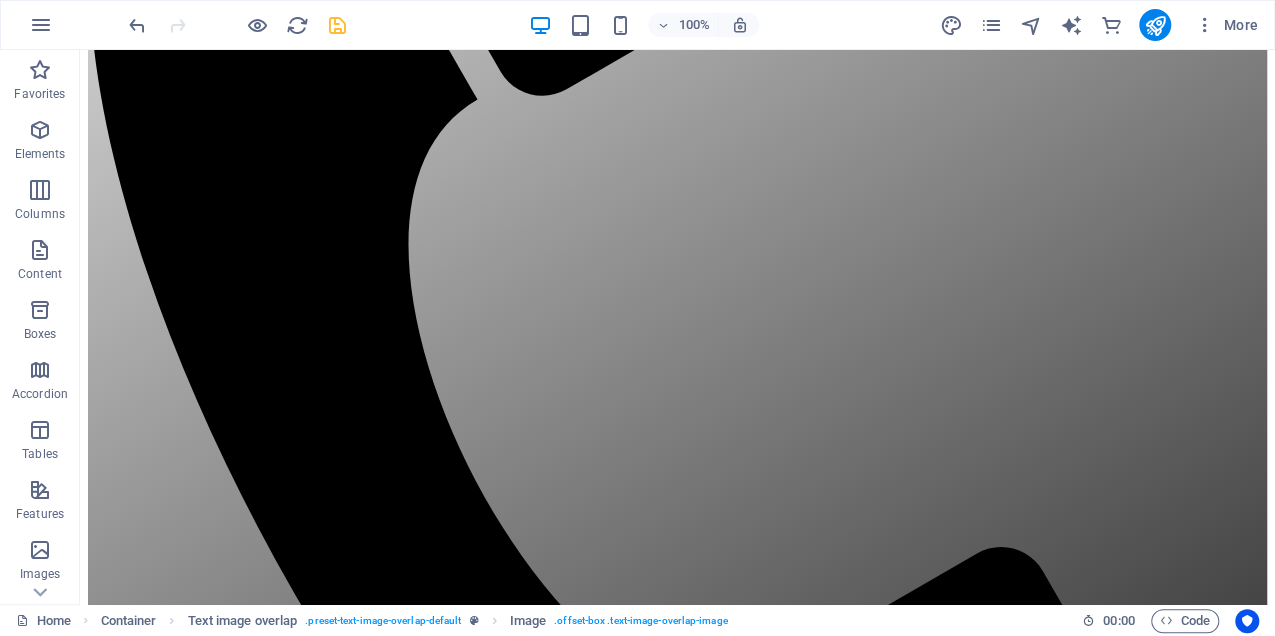 scroll, scrollTop: 0, scrollLeft: 0, axis: both 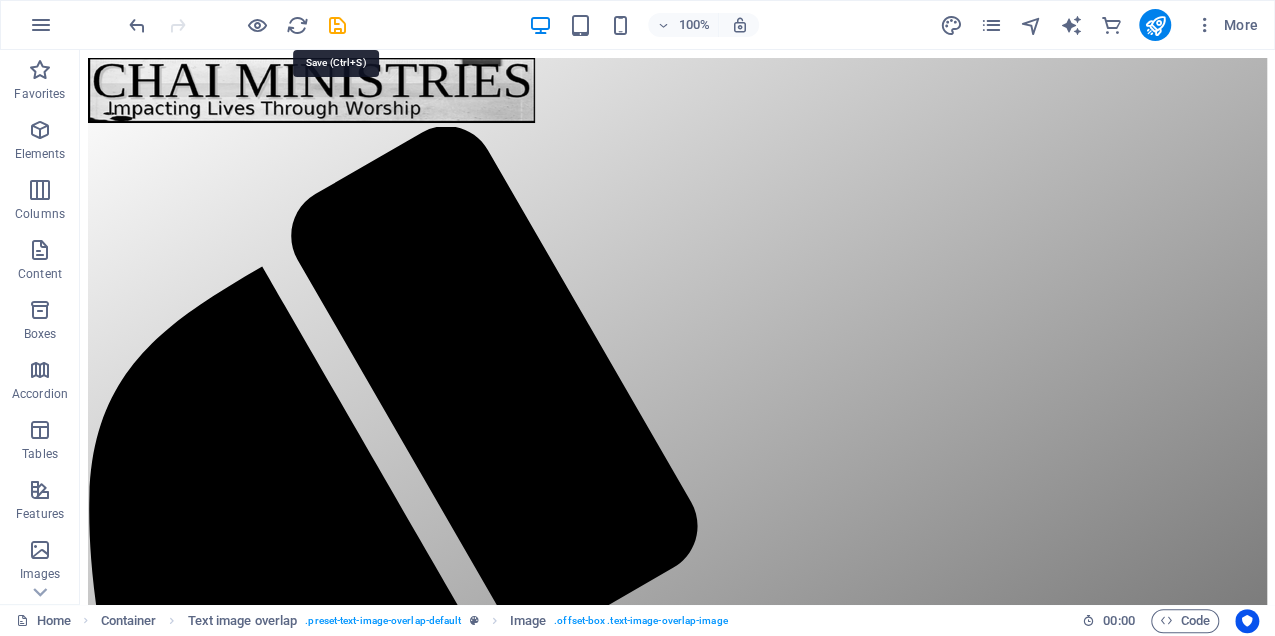 click at bounding box center [337, 25] 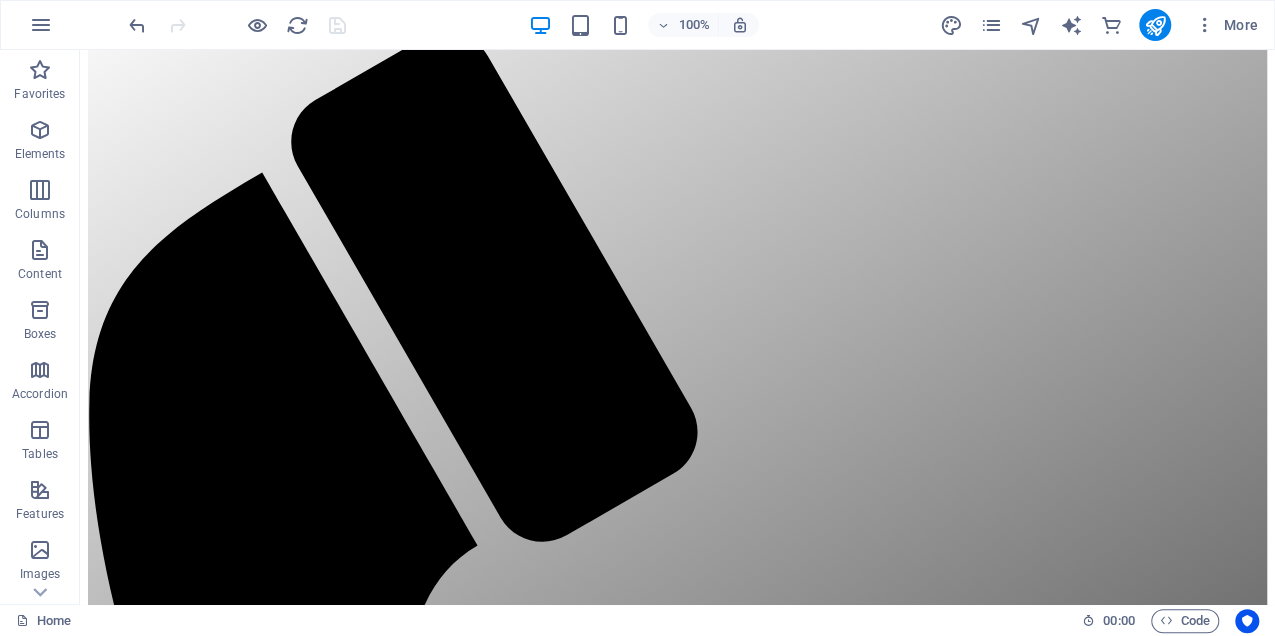 scroll, scrollTop: 0, scrollLeft: 0, axis: both 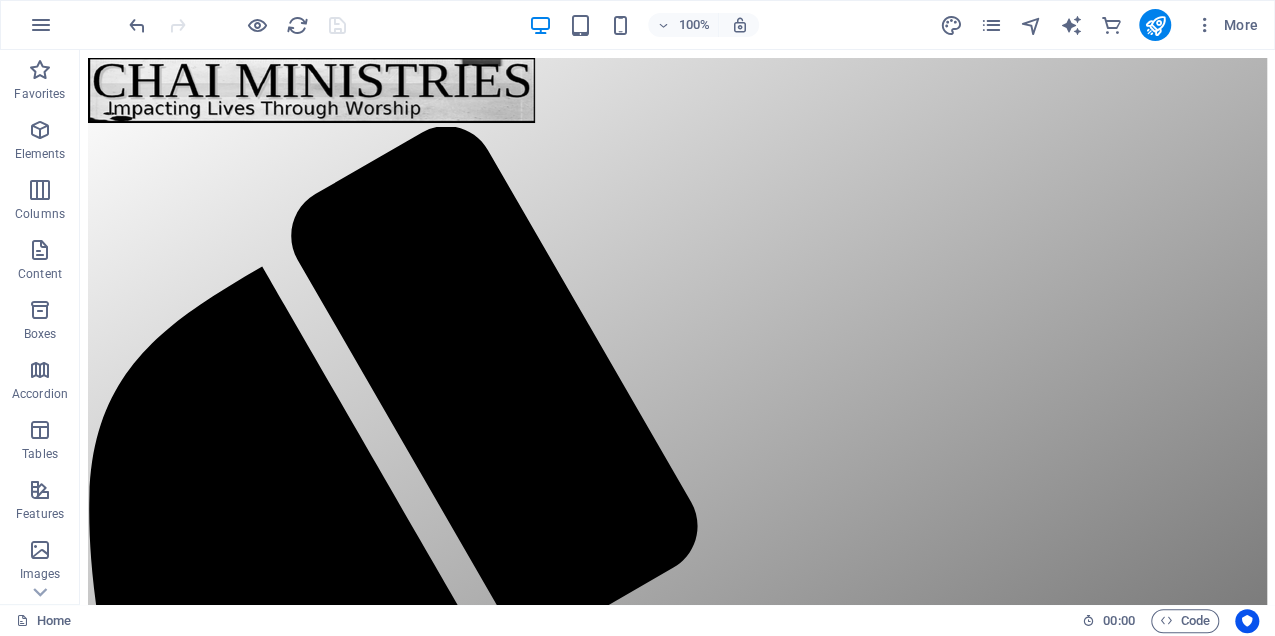 drag, startPoint x: 1270, startPoint y: 80, endPoint x: 1322, endPoint y: 88, distance: 52.611786 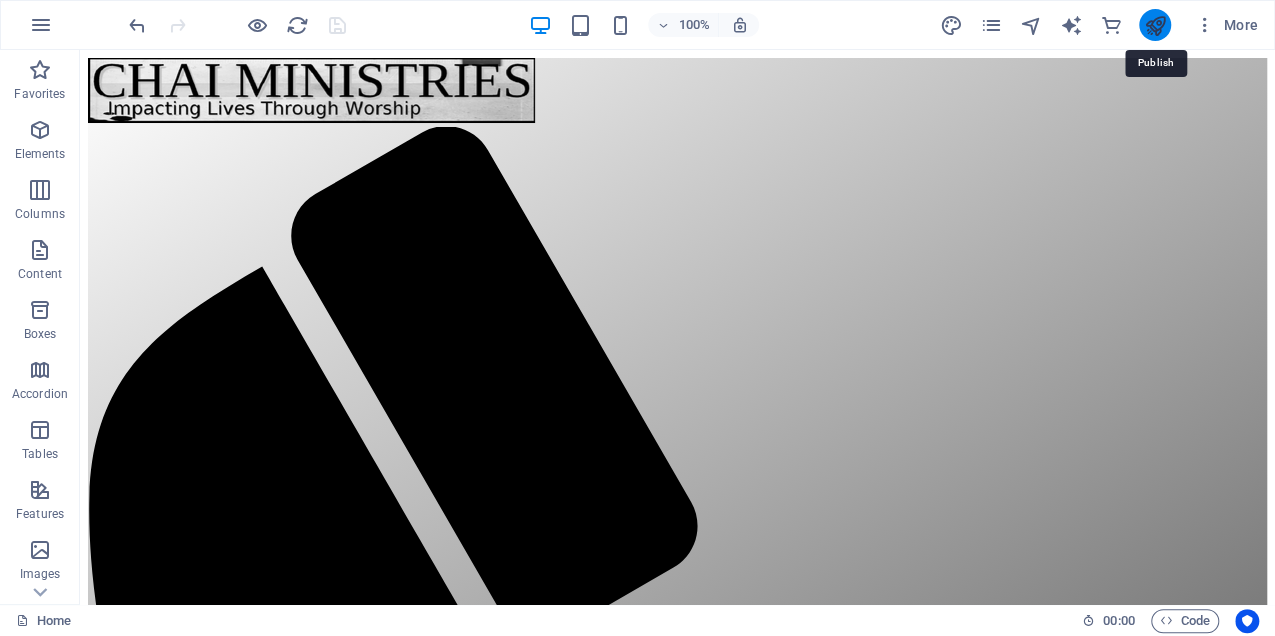 click at bounding box center [1154, 25] 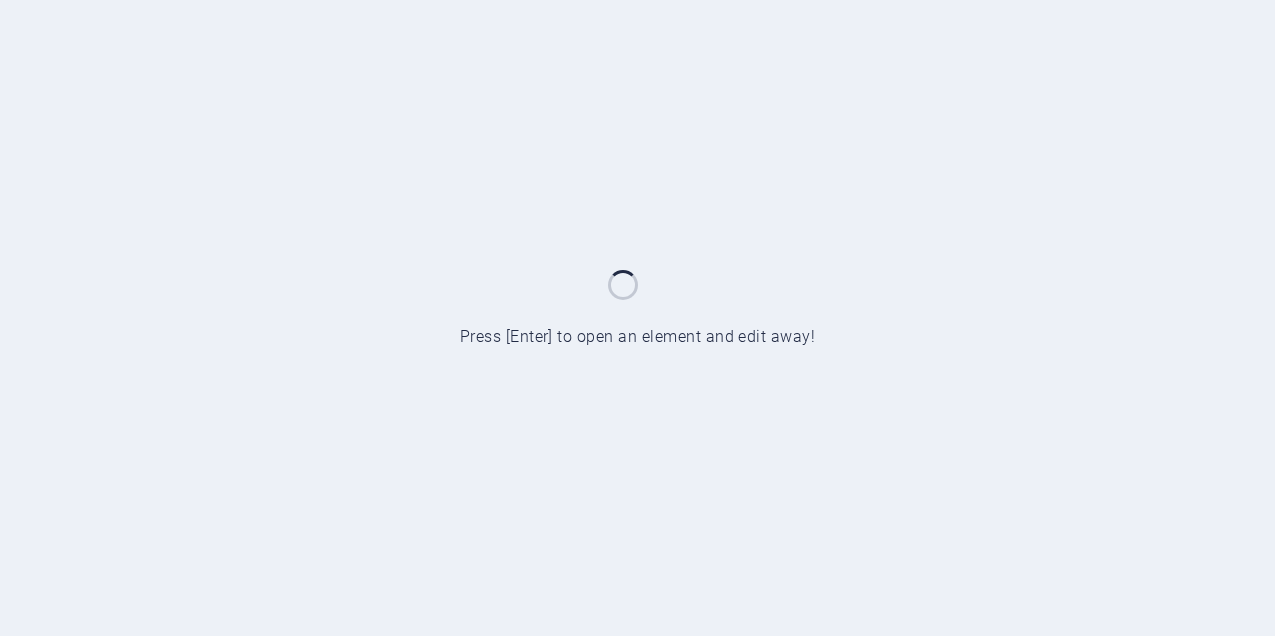 scroll, scrollTop: 0, scrollLeft: 0, axis: both 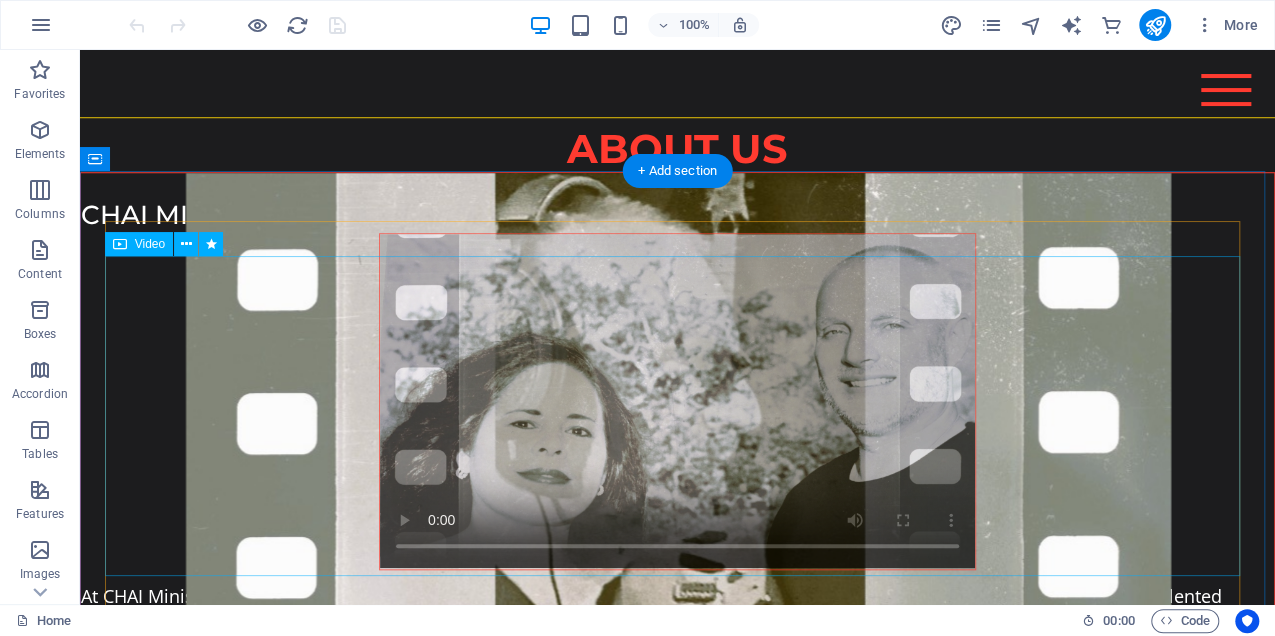 click at bounding box center (677, 401) 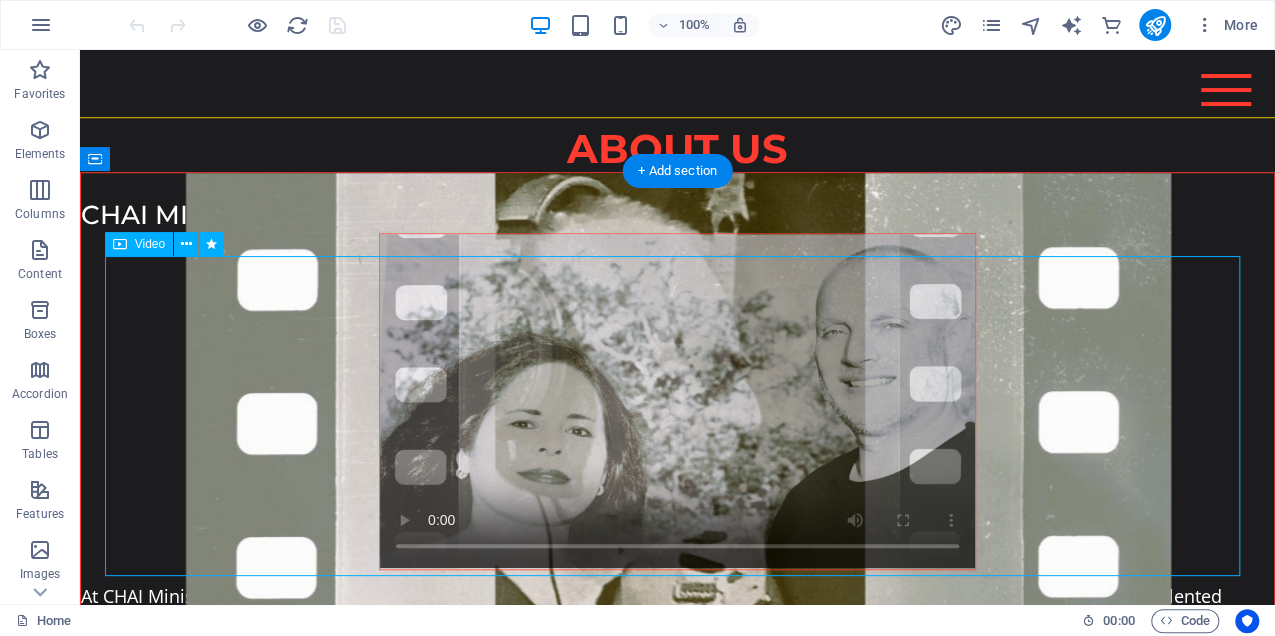 click at bounding box center [677, 401] 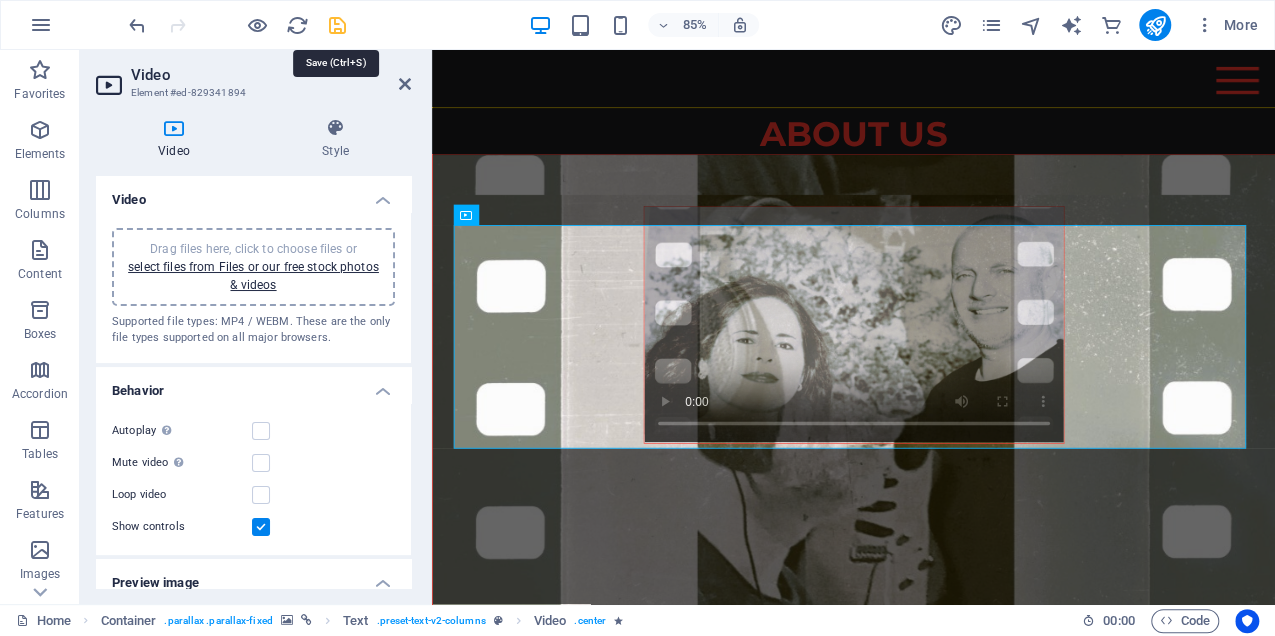click at bounding box center (337, 25) 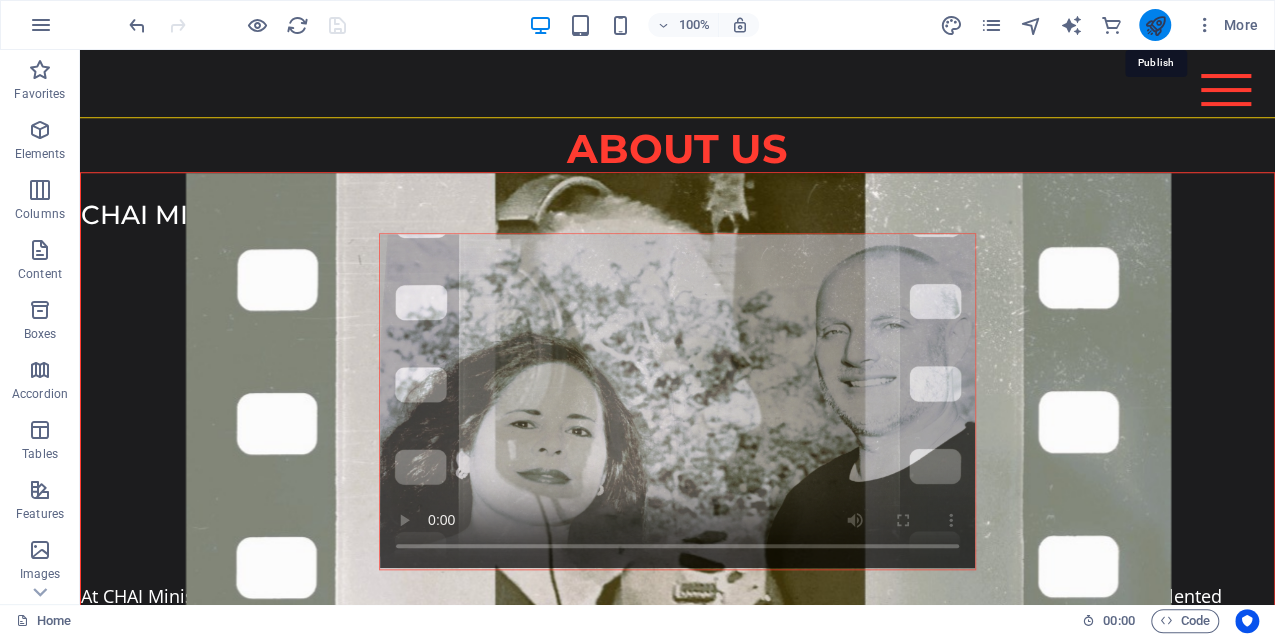click at bounding box center [1154, 25] 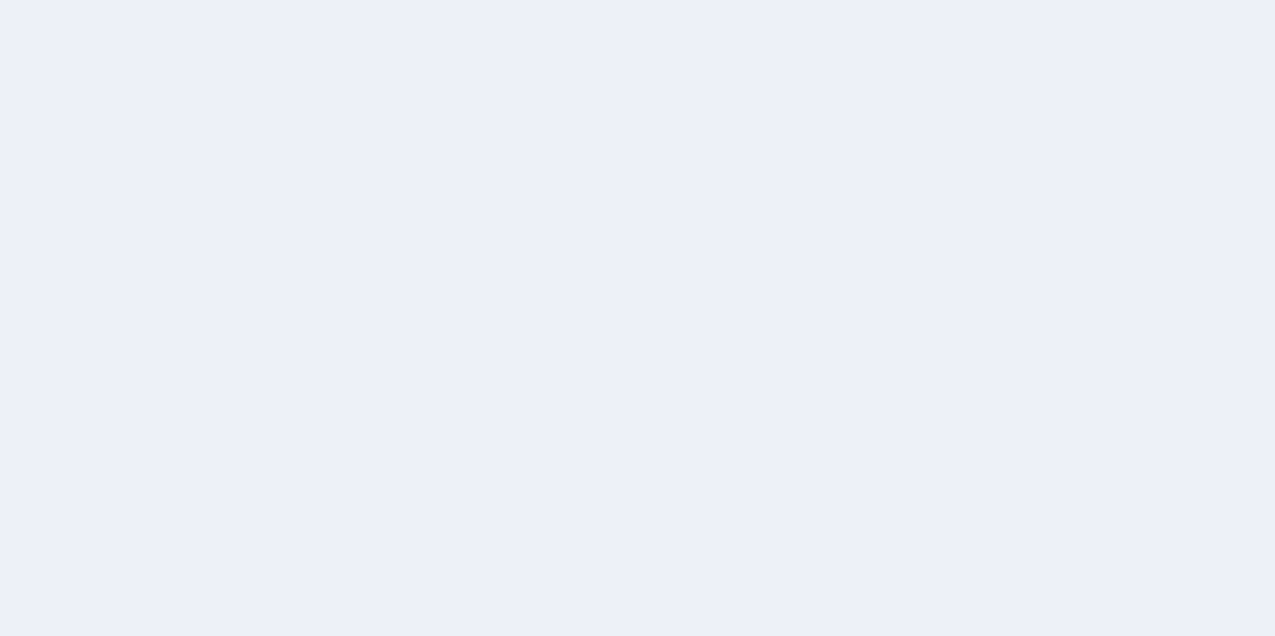 scroll, scrollTop: 0, scrollLeft: 0, axis: both 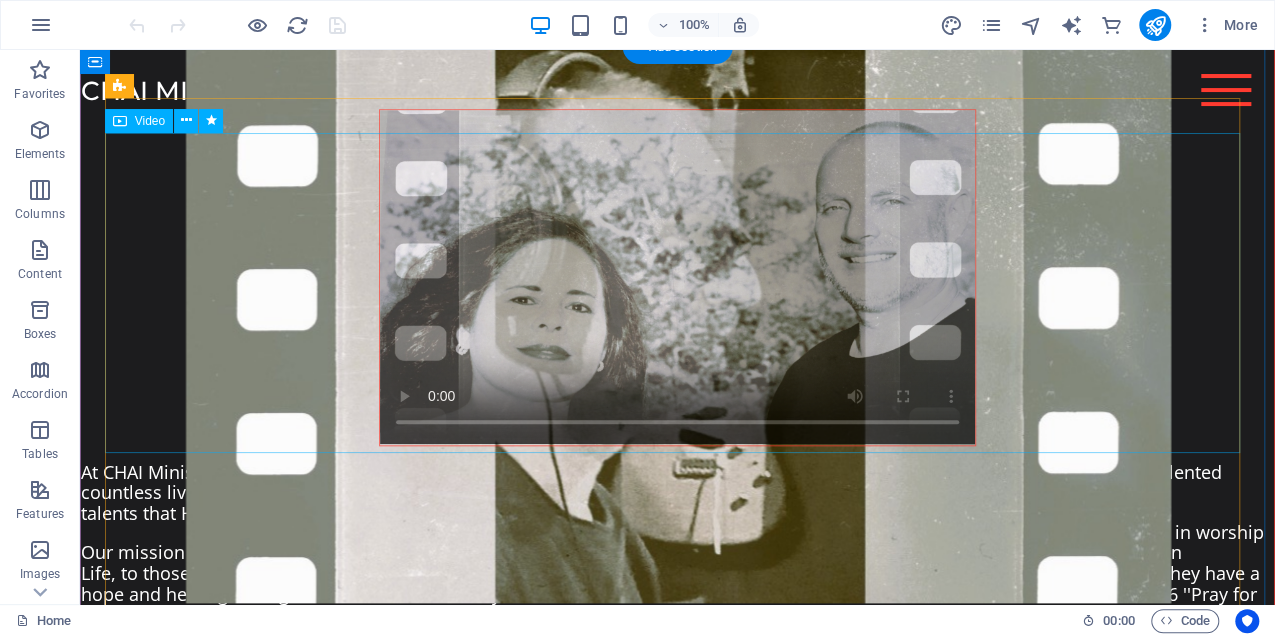 click at bounding box center [677, 277] 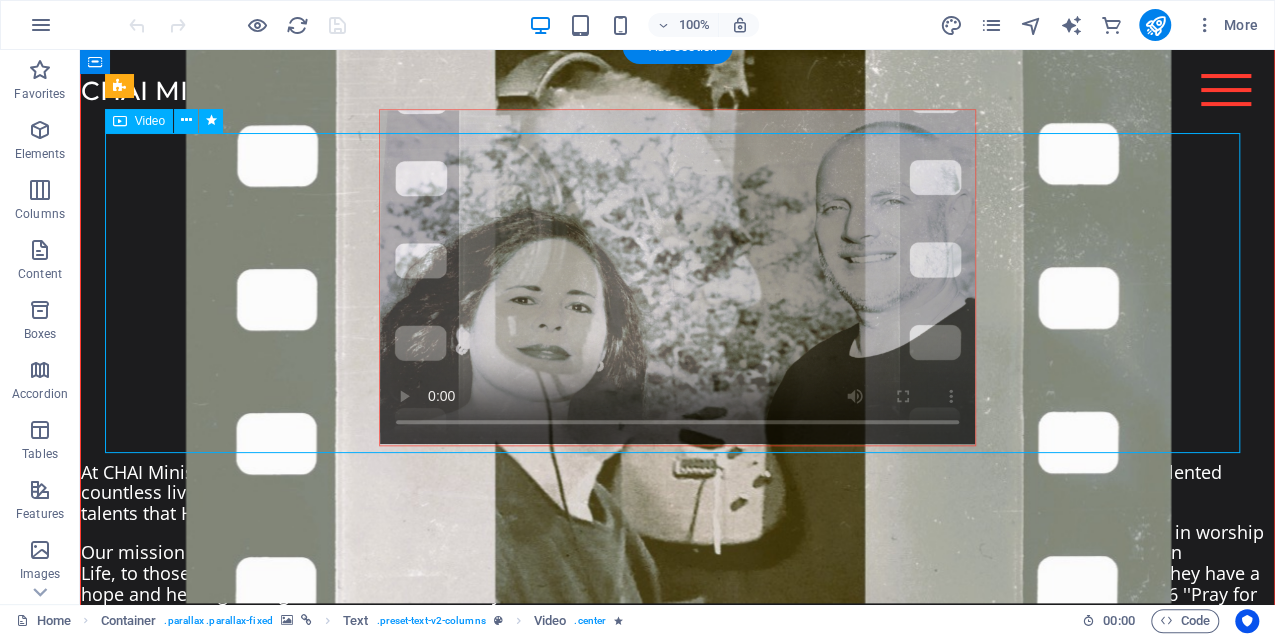 click at bounding box center [677, 277] 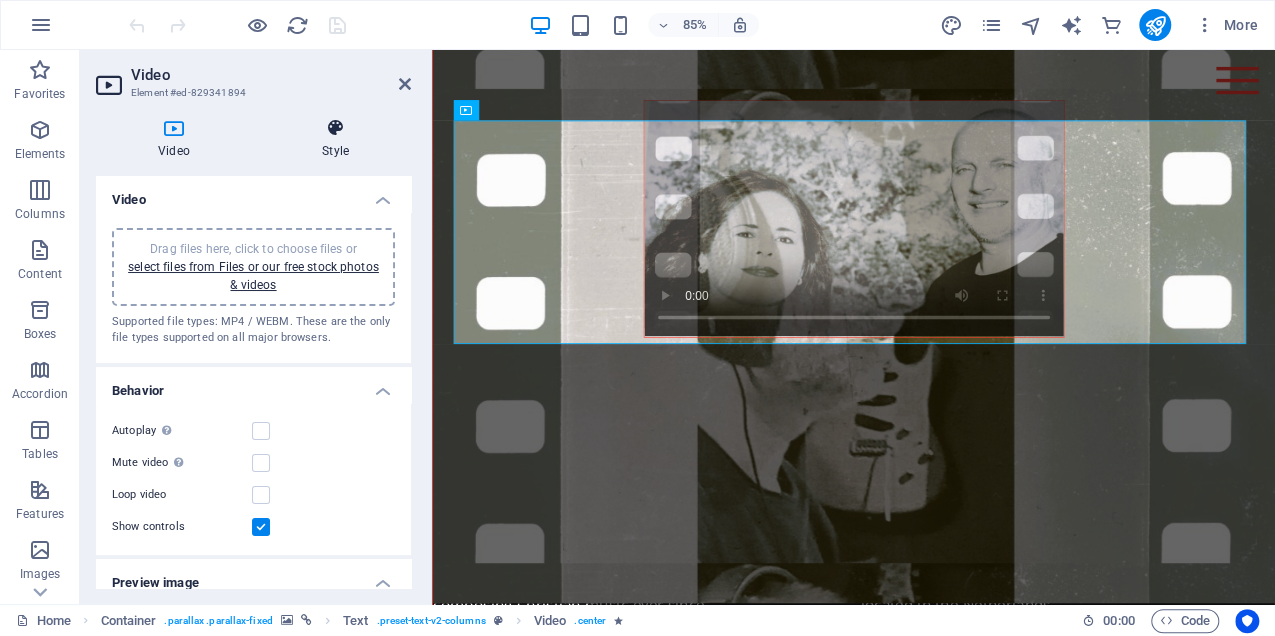click on "Style" at bounding box center (335, 139) 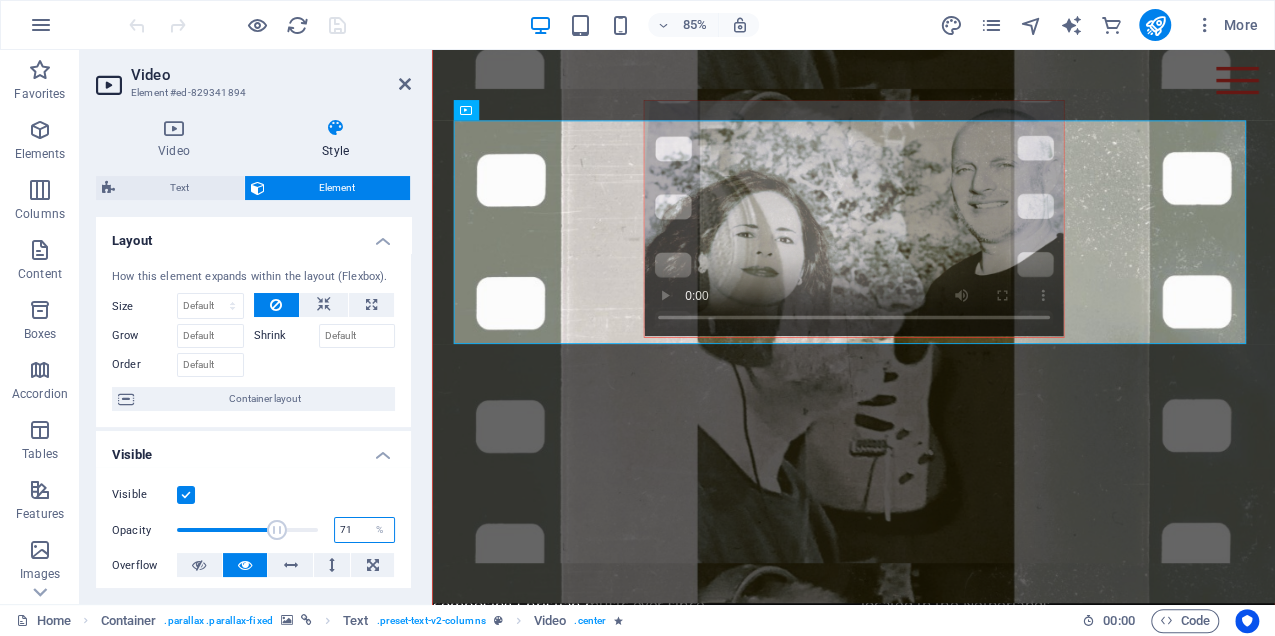 drag, startPoint x: 332, startPoint y: 528, endPoint x: 409, endPoint y: 520, distance: 77.41447 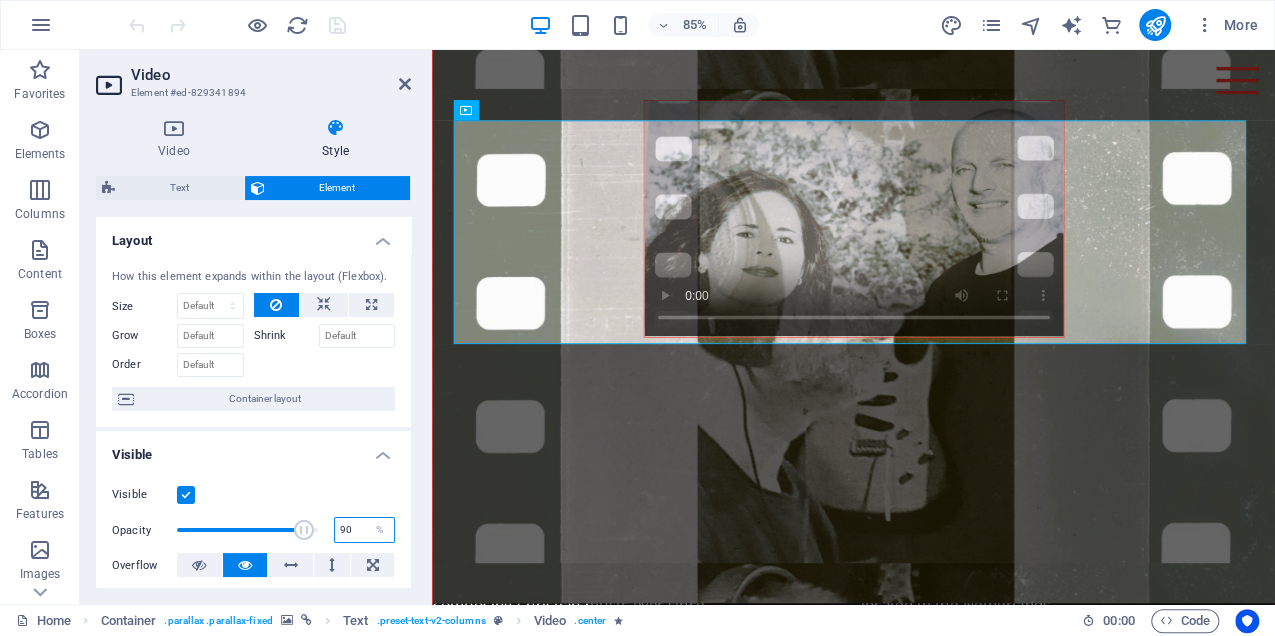 type on "90" 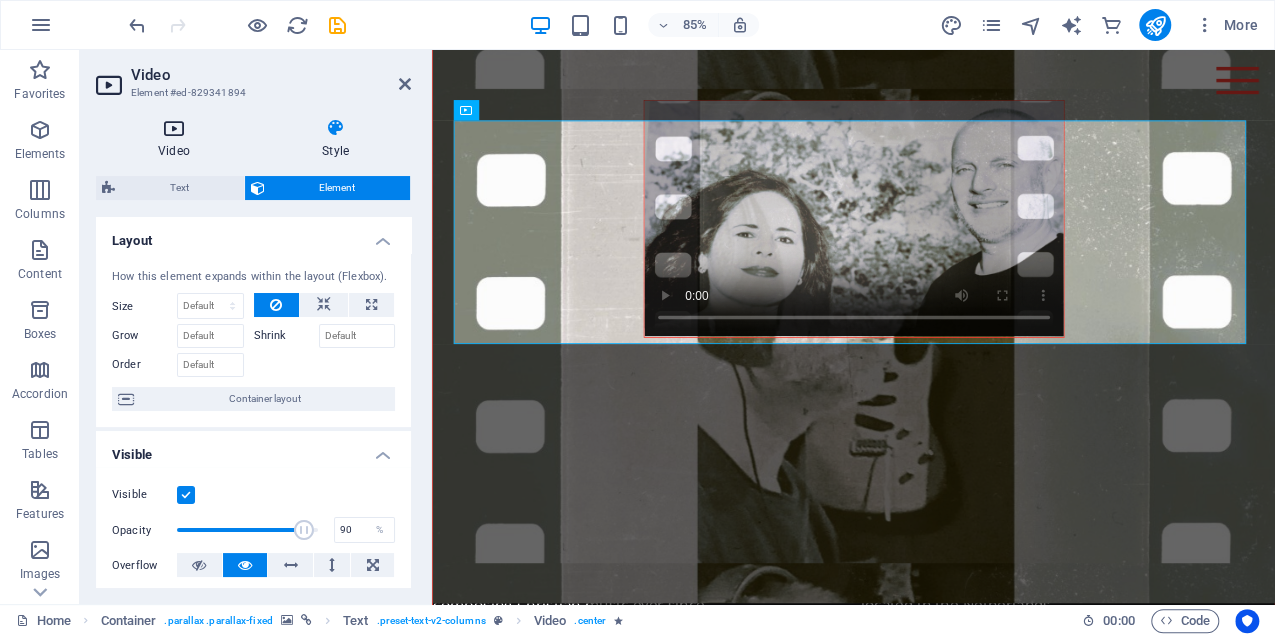 click on "Video" at bounding box center [178, 139] 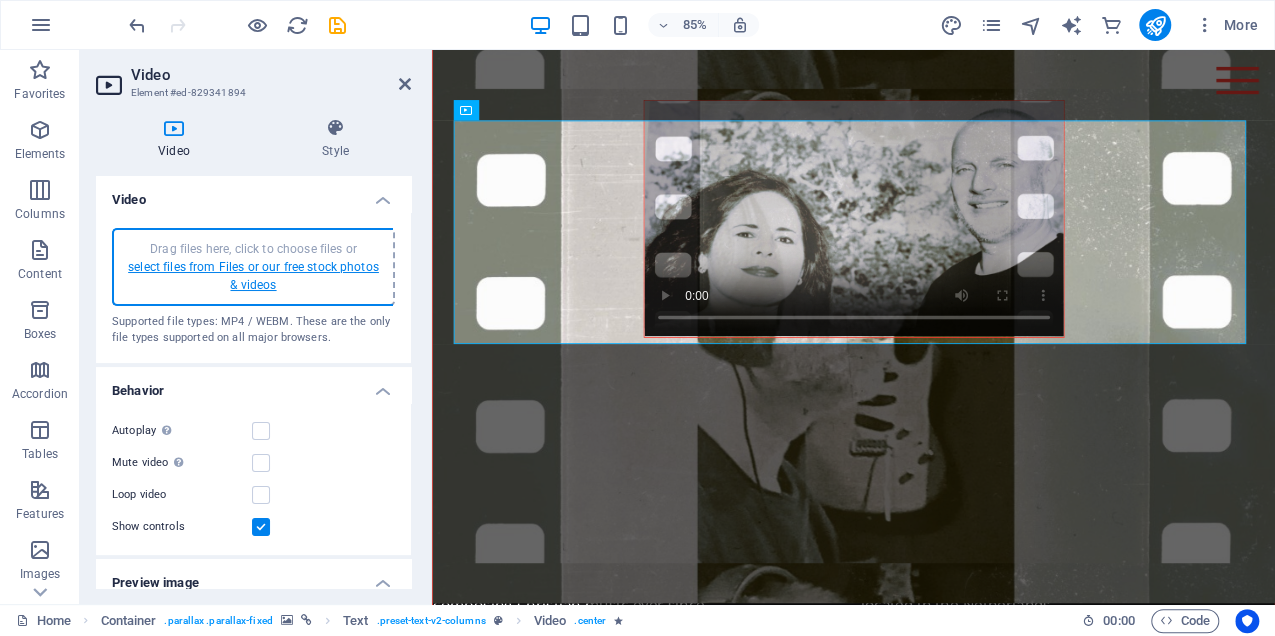 click on "select files from Files or our free stock photos & videos" at bounding box center (253, 276) 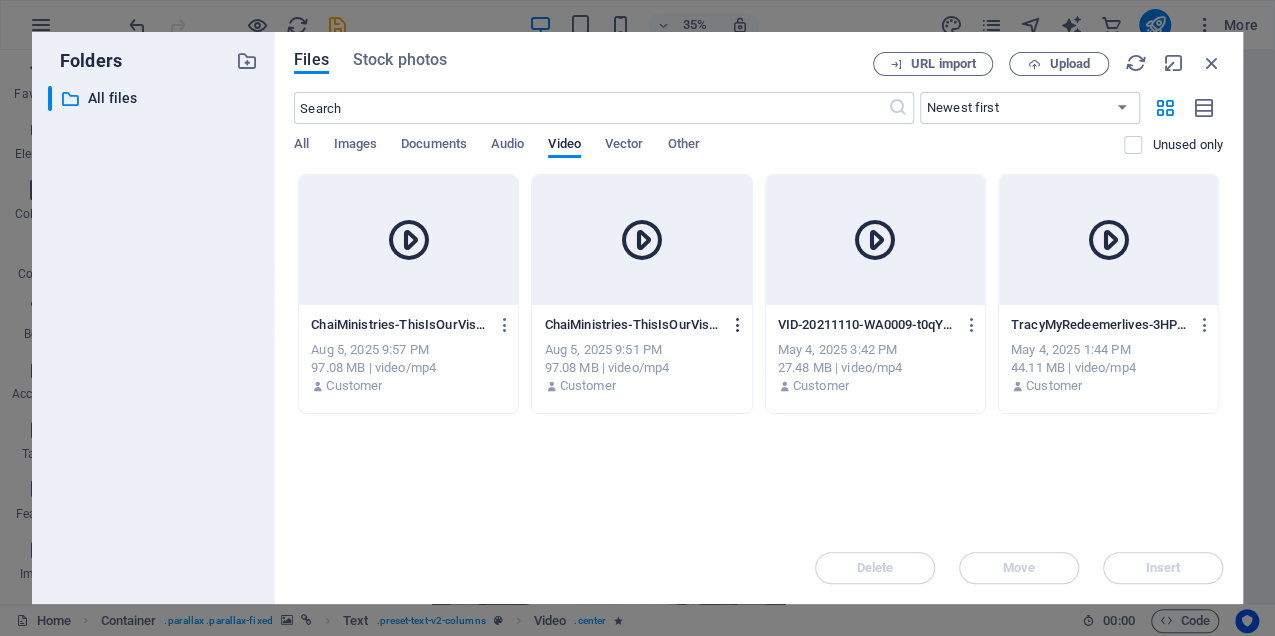 click at bounding box center [738, 325] 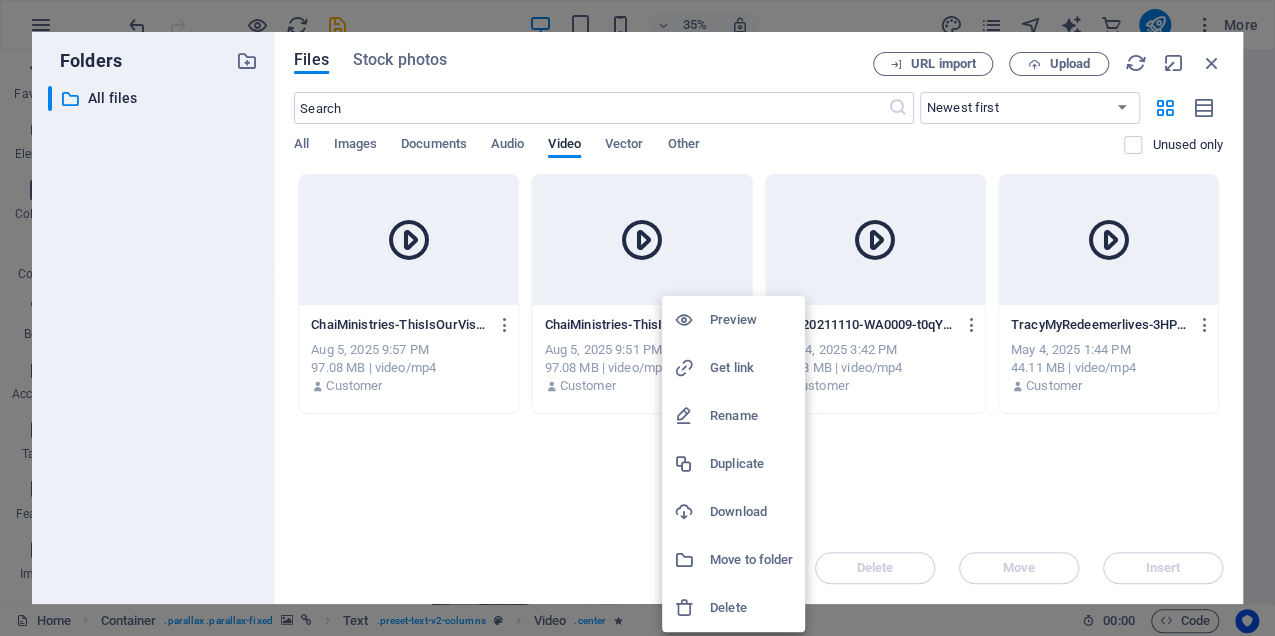 click on "Delete" at bounding box center [751, 608] 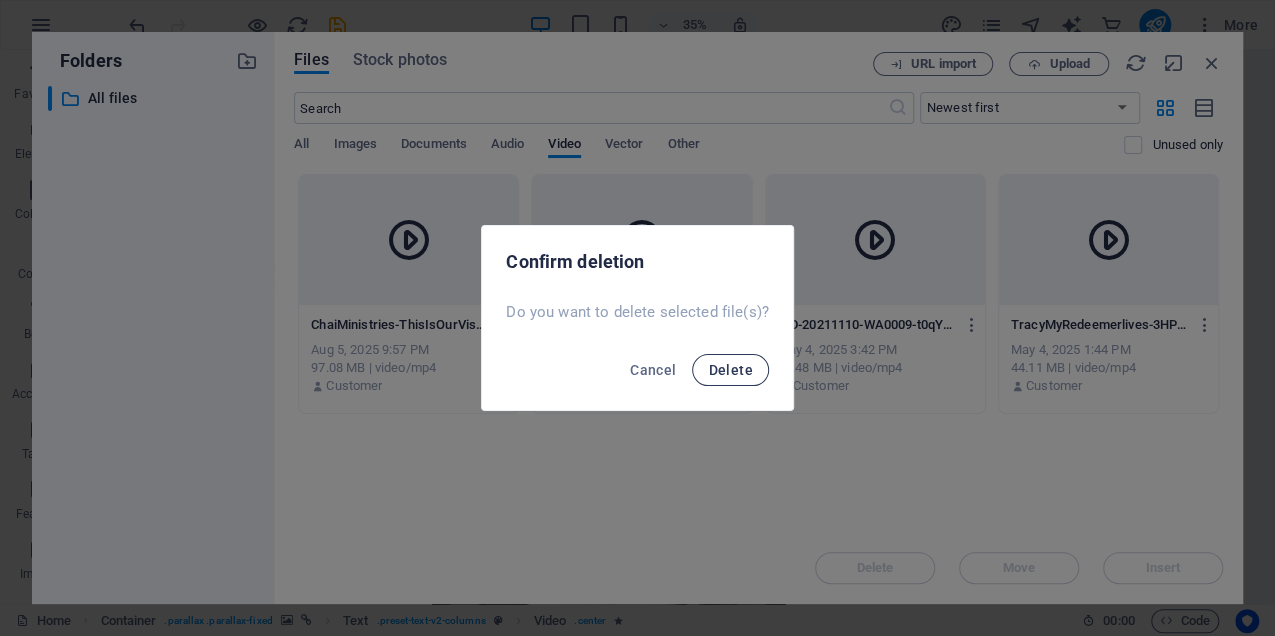 click on "Delete" at bounding box center (730, 370) 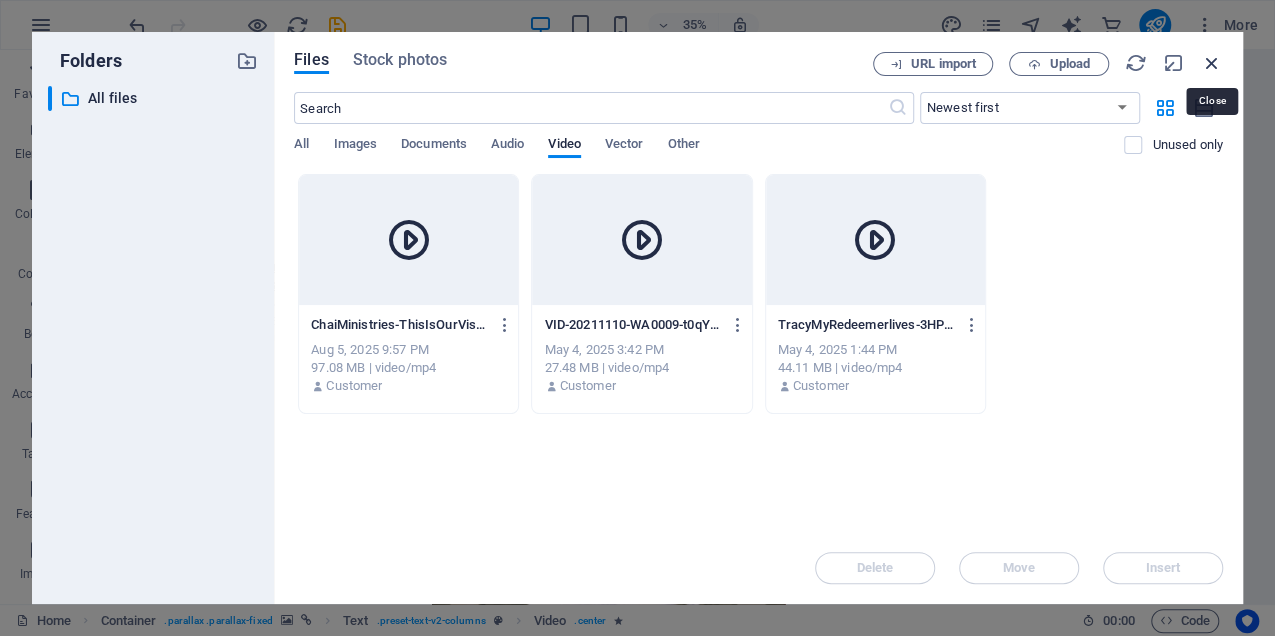 click at bounding box center [1212, 63] 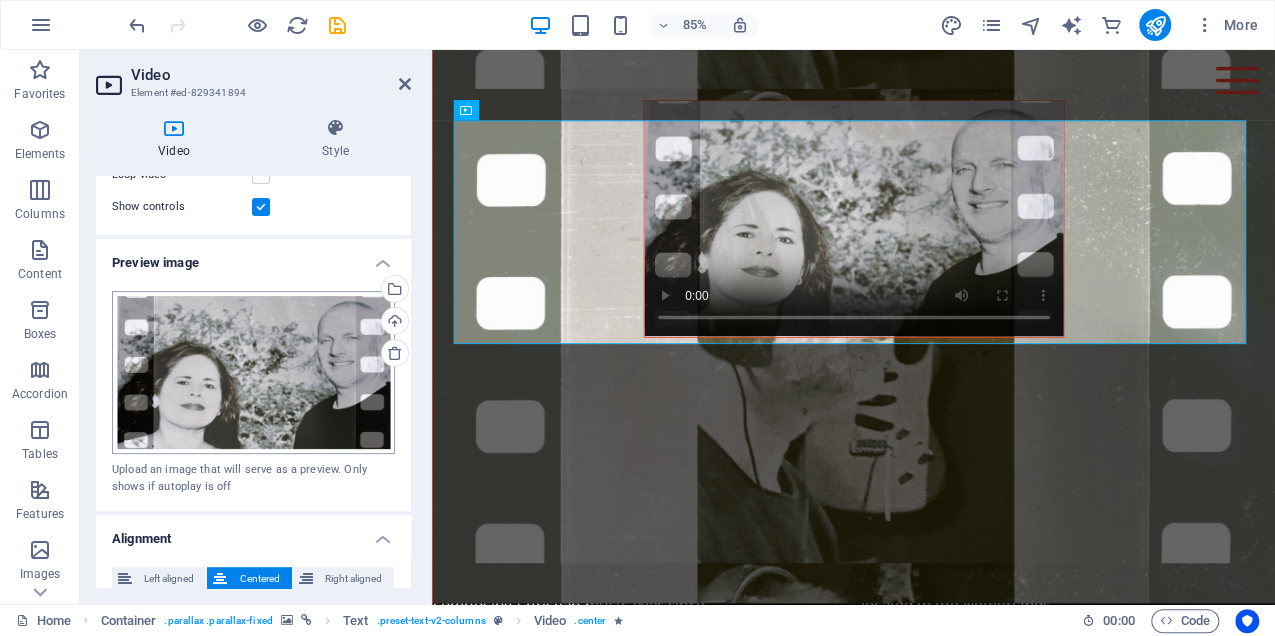 scroll, scrollTop: 520, scrollLeft: 0, axis: vertical 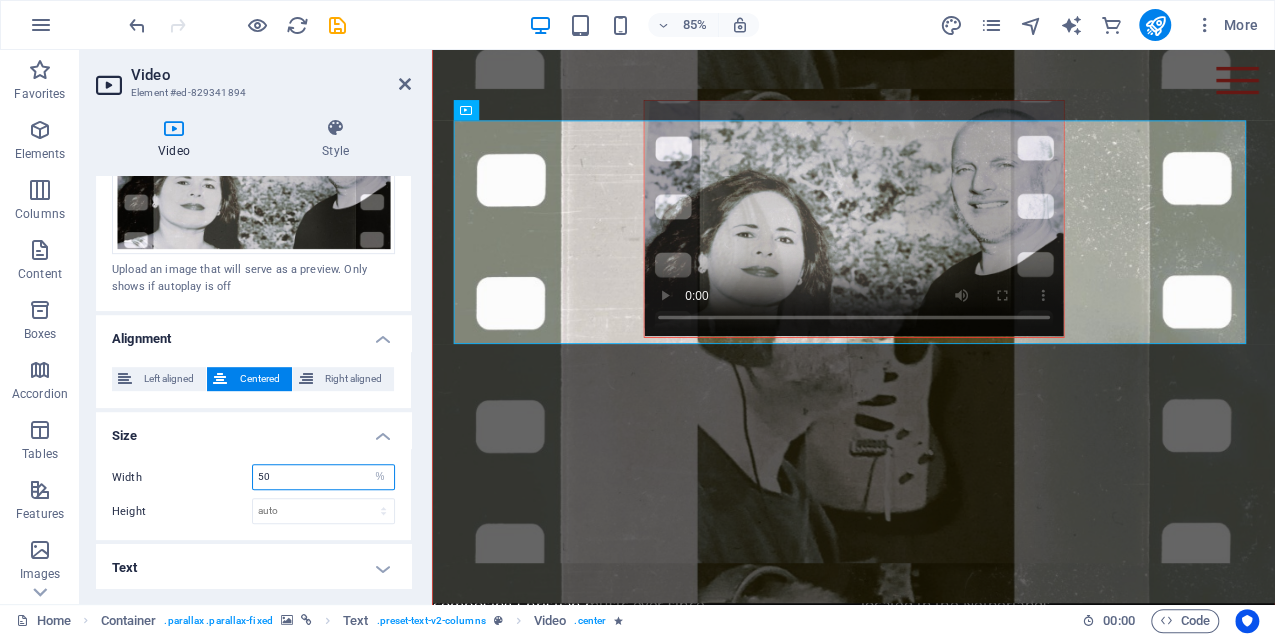 drag, startPoint x: 300, startPoint y: 474, endPoint x: 242, endPoint y: 468, distance: 58.30952 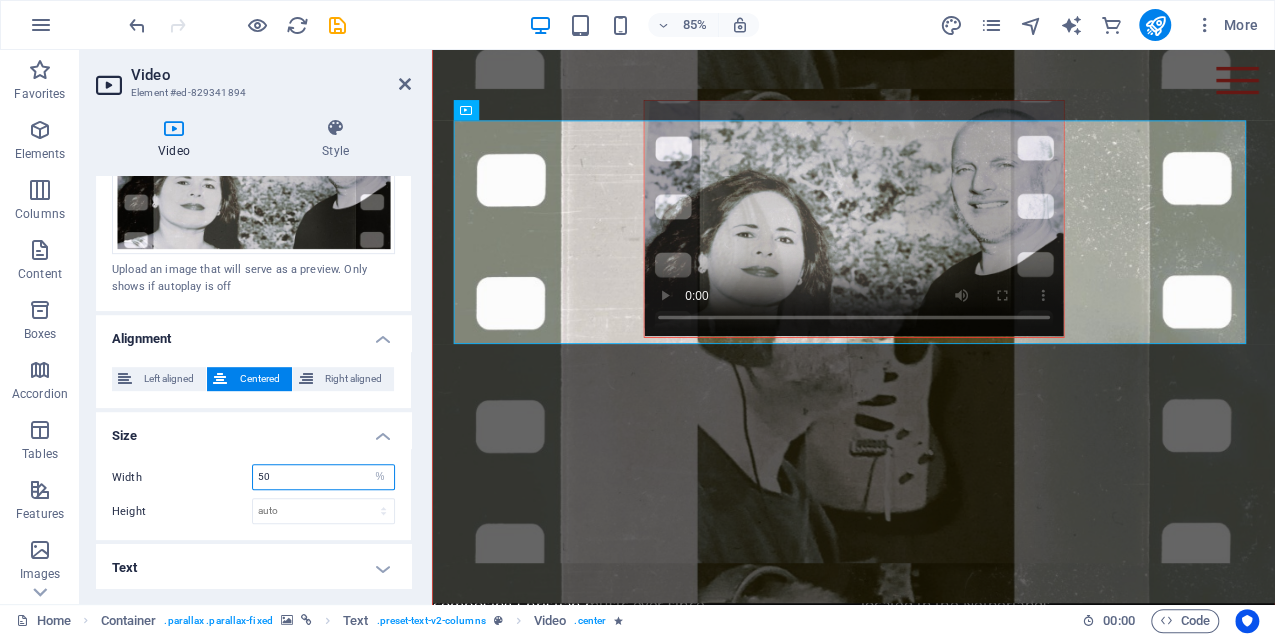 click on "Width 50 auto px %" at bounding box center (253, 477) 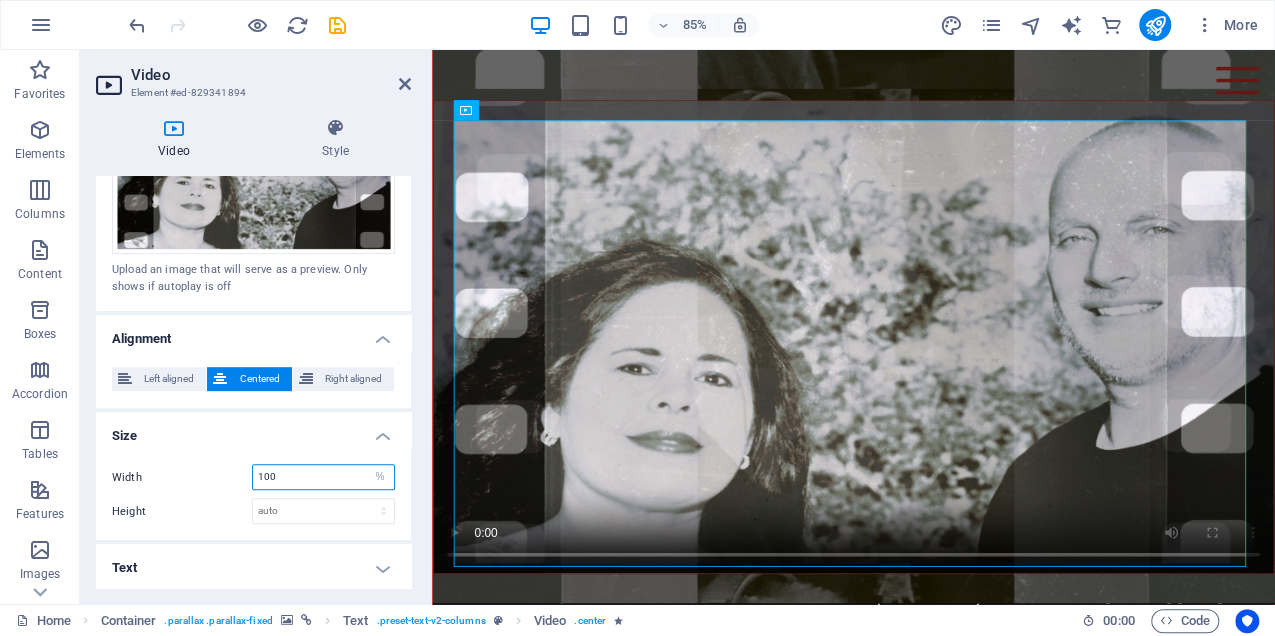 type on "100" 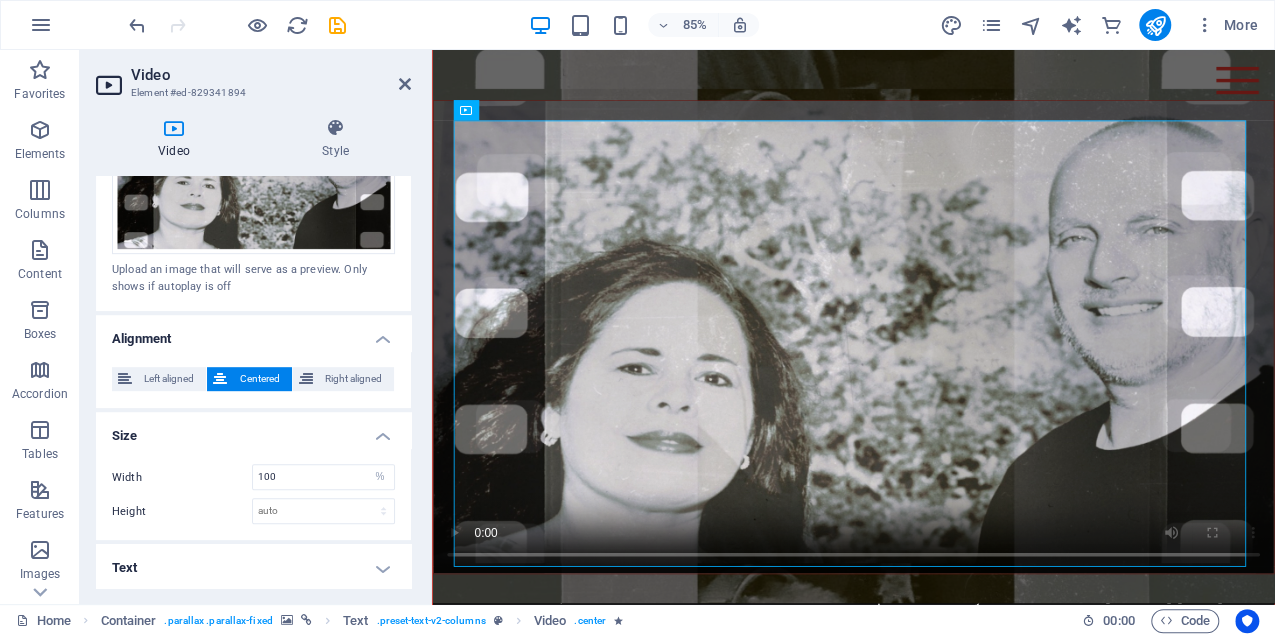 click on "Size" at bounding box center [253, 430] 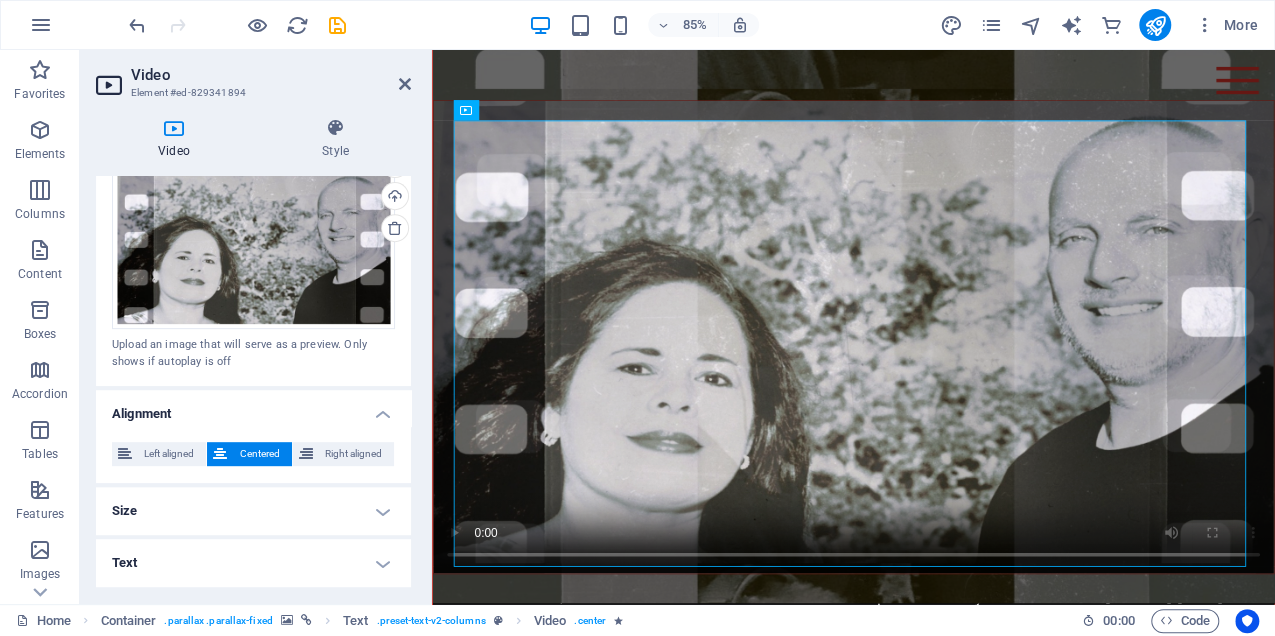 scroll, scrollTop: 442, scrollLeft: 0, axis: vertical 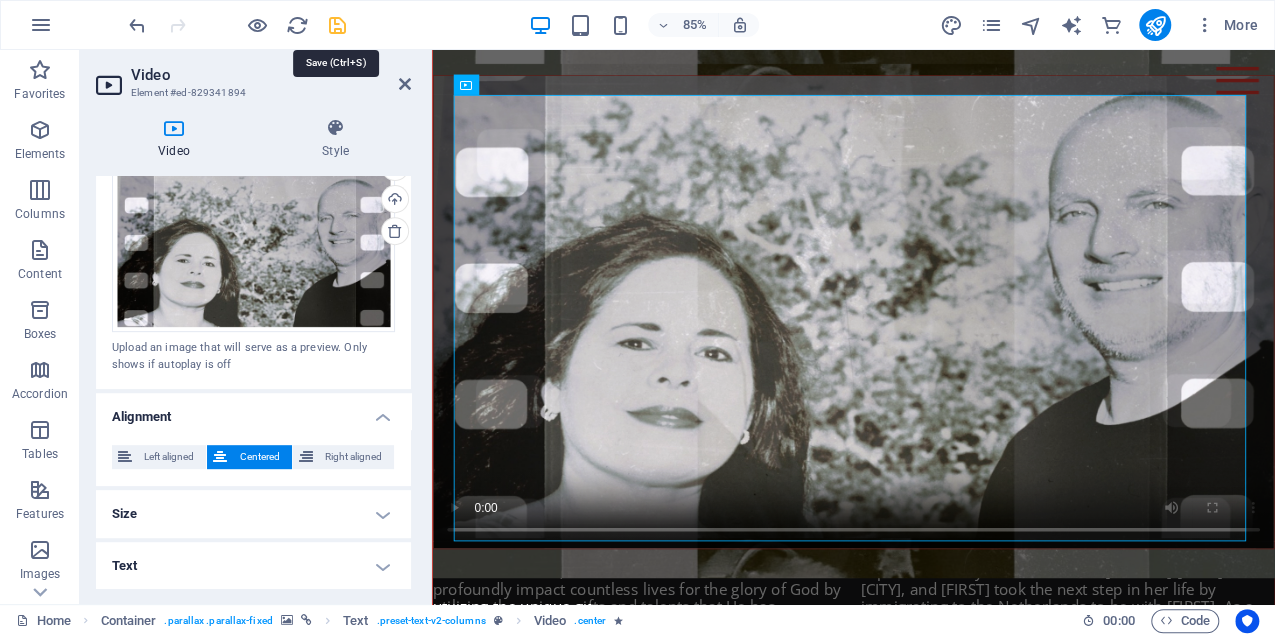 click at bounding box center (337, 25) 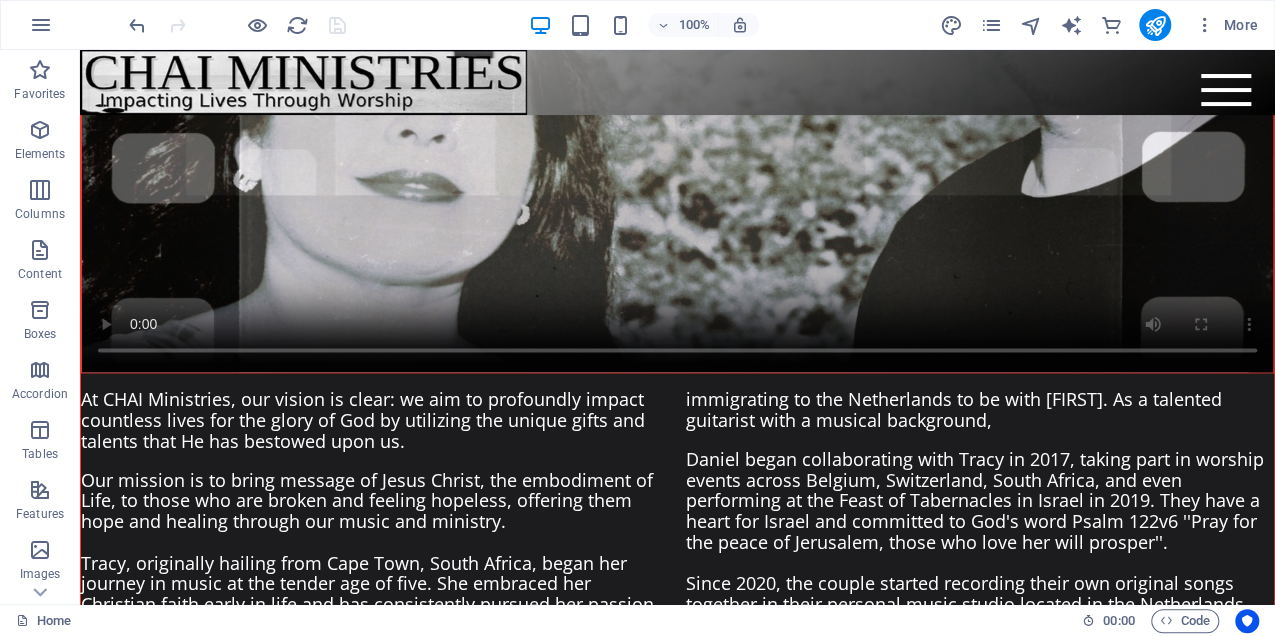 scroll, scrollTop: 1221, scrollLeft: 0, axis: vertical 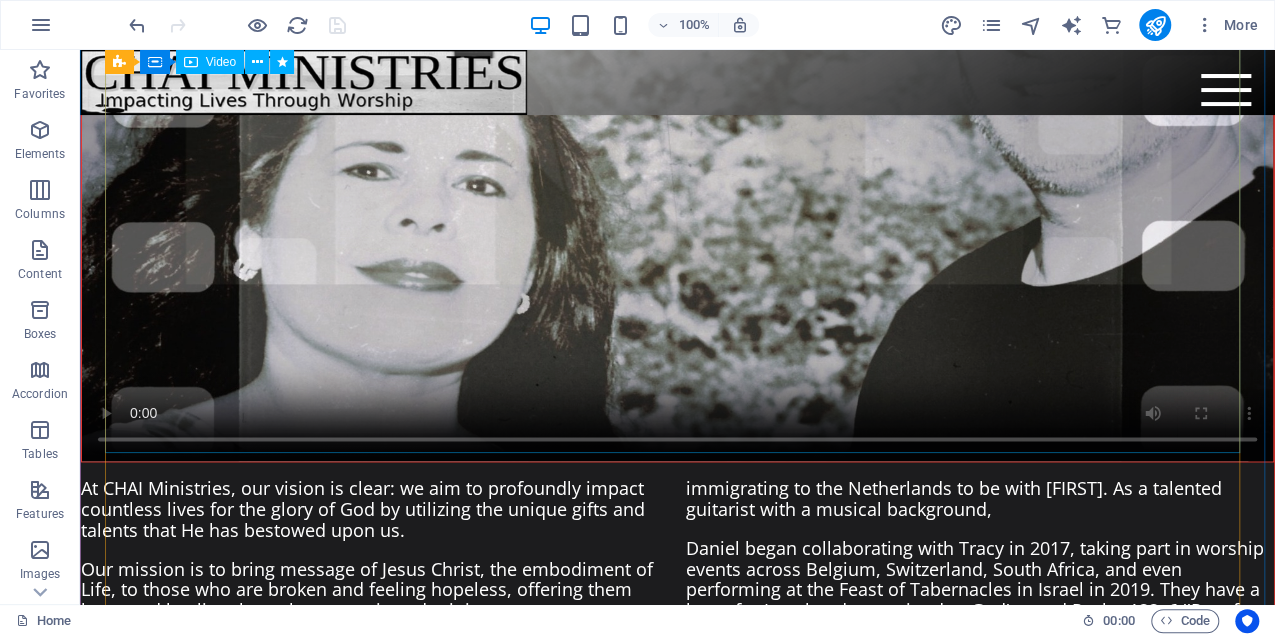 click at bounding box center (677, 126) 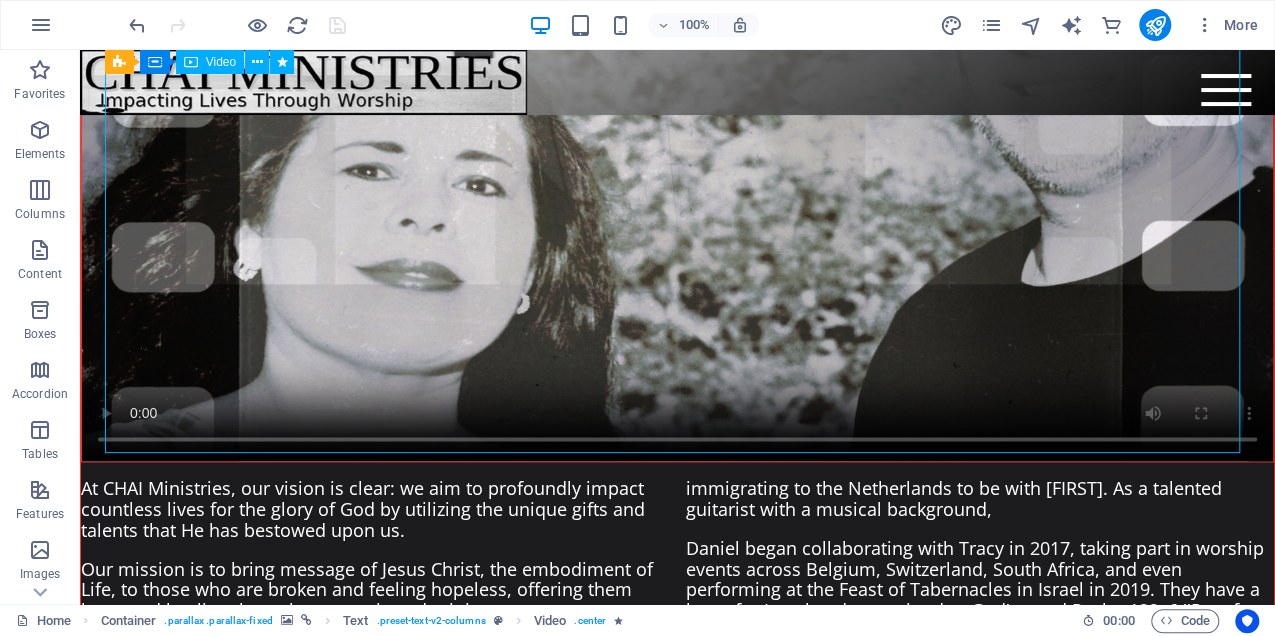 click at bounding box center [677, 126] 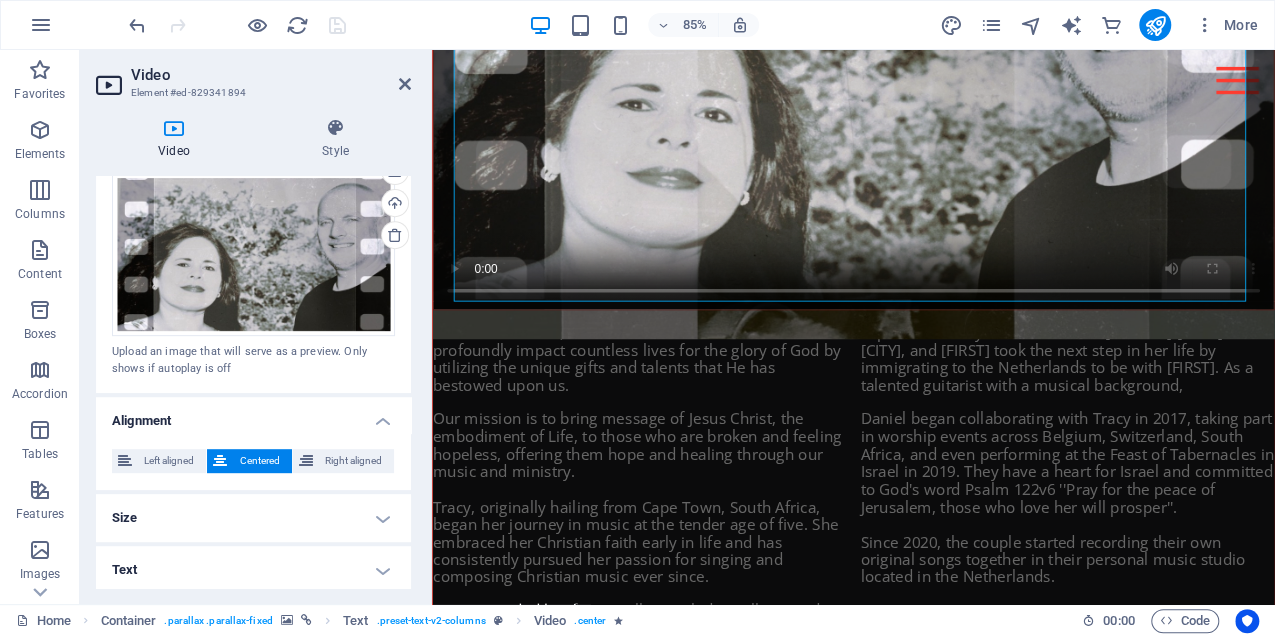 scroll, scrollTop: 442, scrollLeft: 0, axis: vertical 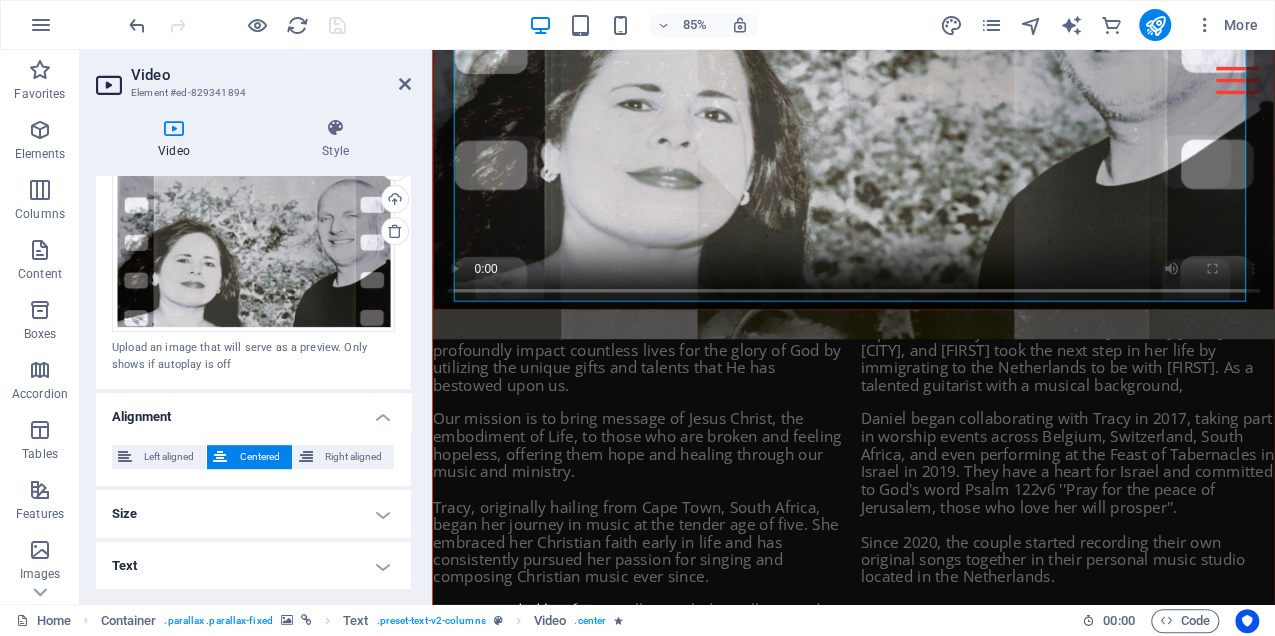 click on "Size" at bounding box center [253, 514] 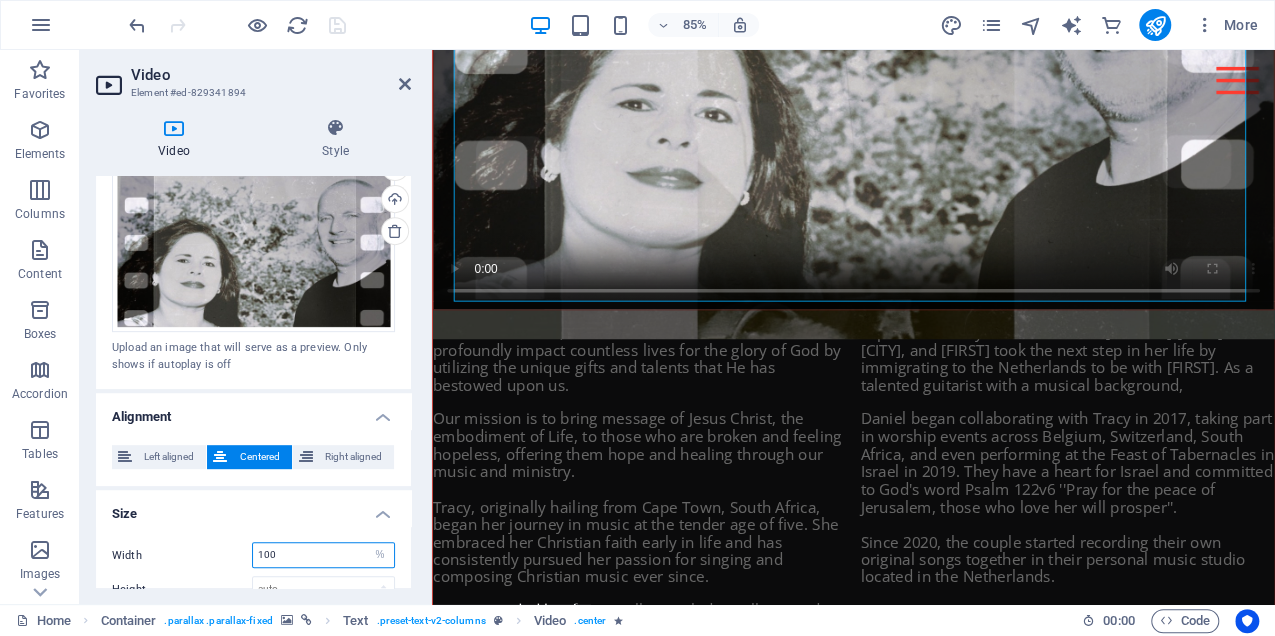 drag, startPoint x: 278, startPoint y: 551, endPoint x: 314, endPoint y: 485, distance: 75.17979 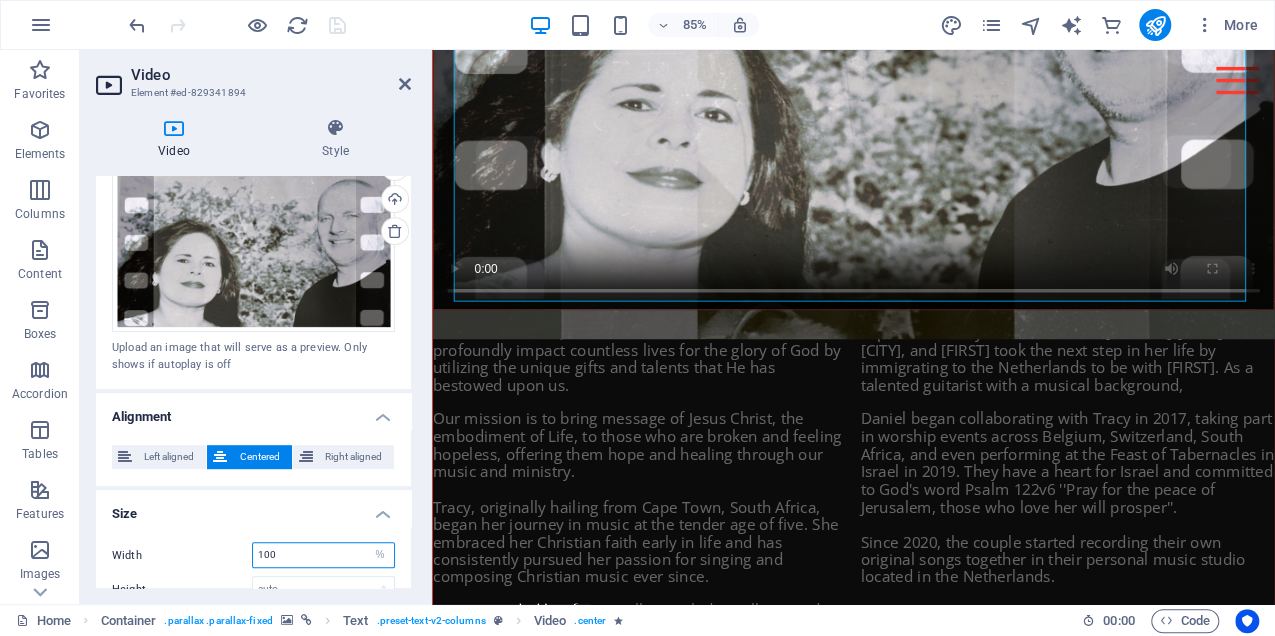 click on "Width 100 auto px %" at bounding box center (253, 555) 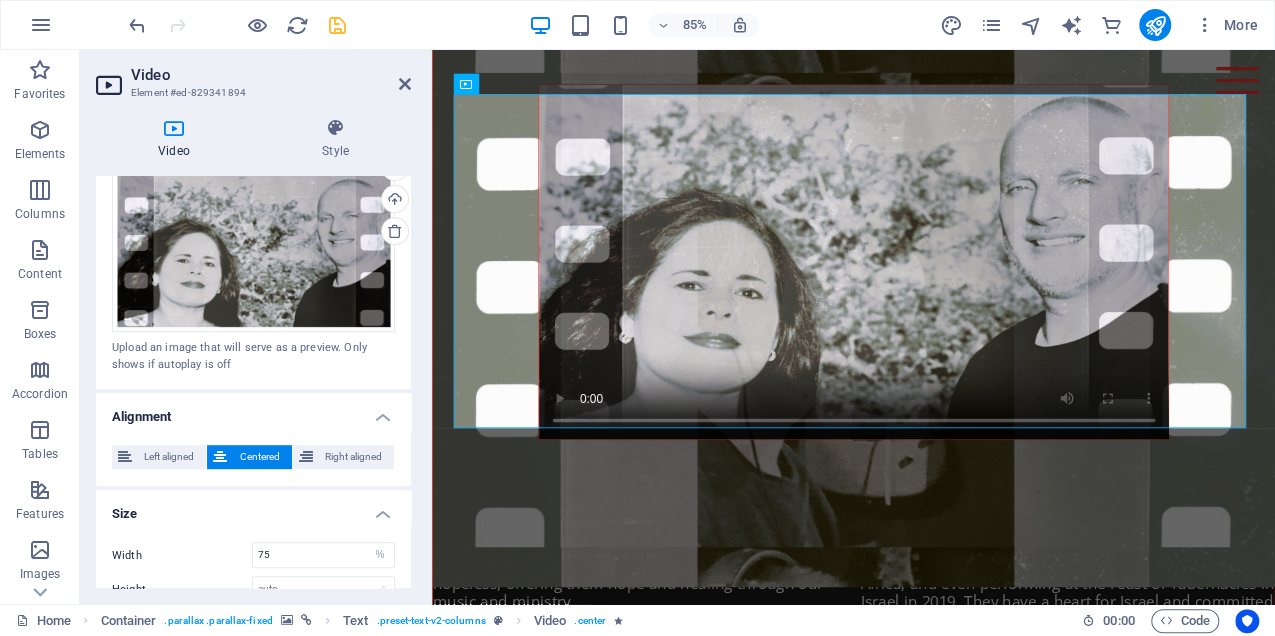 scroll, scrollTop: 952, scrollLeft: 0, axis: vertical 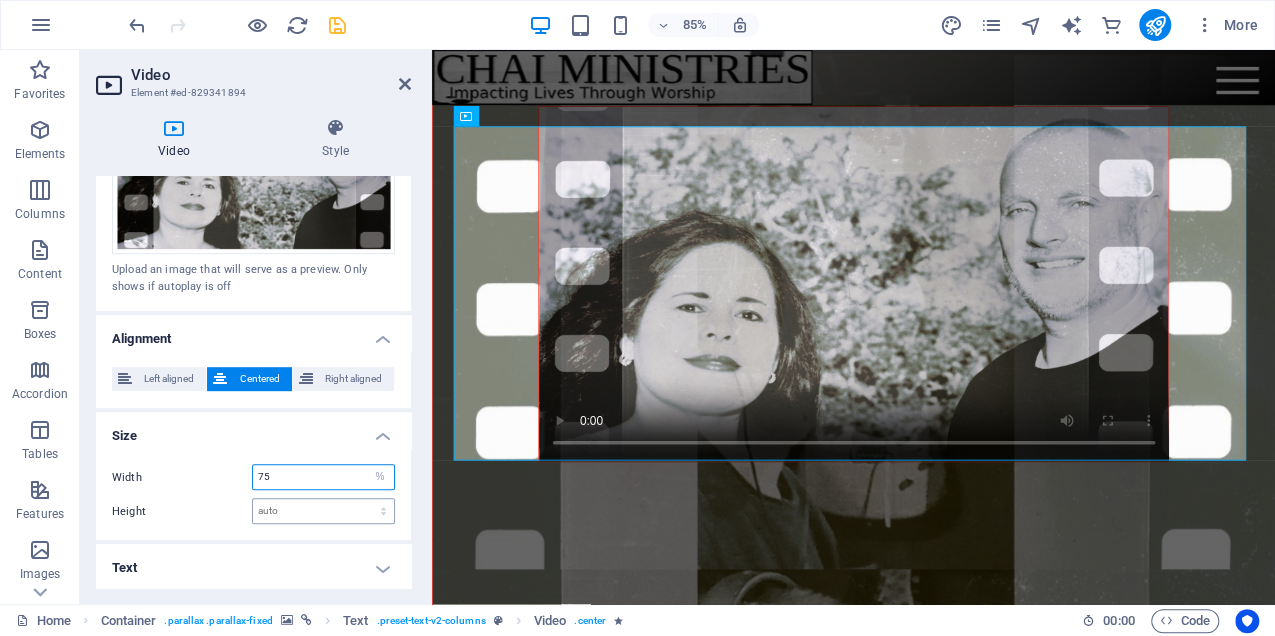 drag, startPoint x: 277, startPoint y: 474, endPoint x: 300, endPoint y: 512, distance: 44.418465 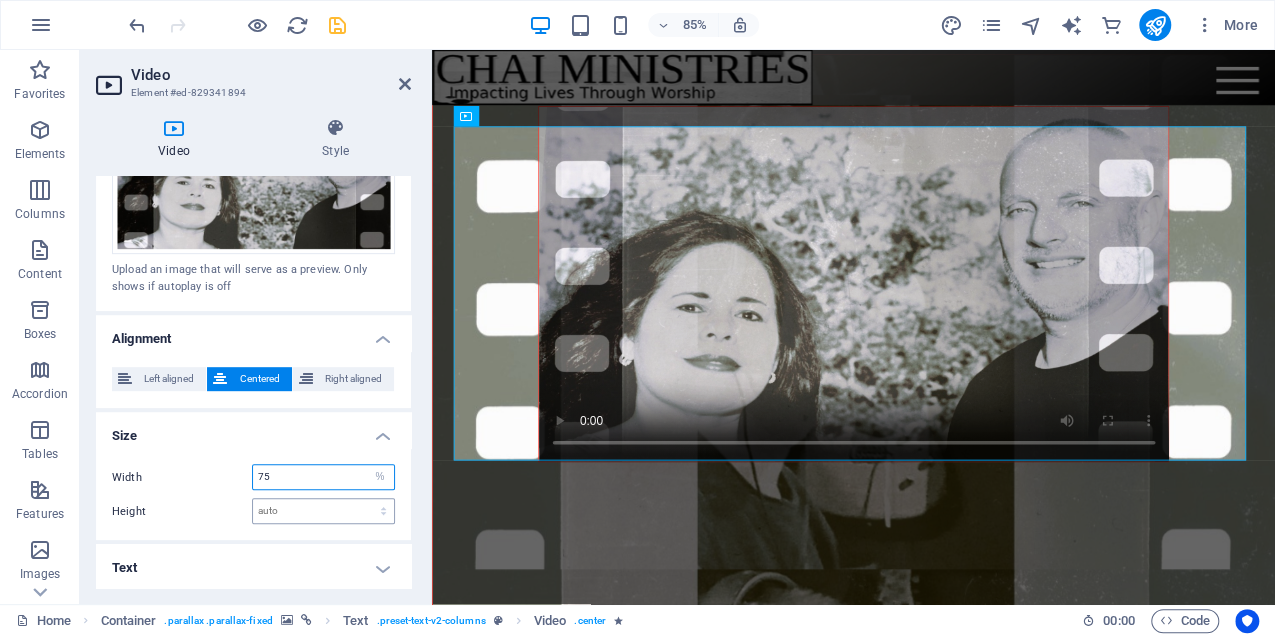 click on "Width 75 auto px %" at bounding box center (253, 477) 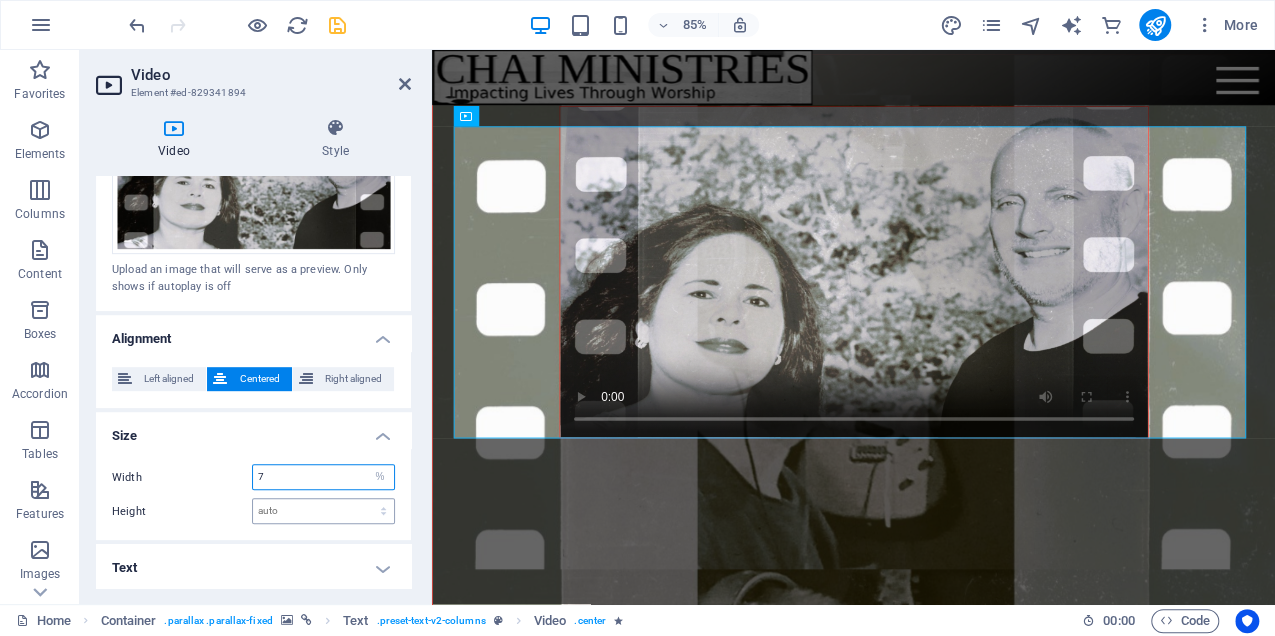 type on "75" 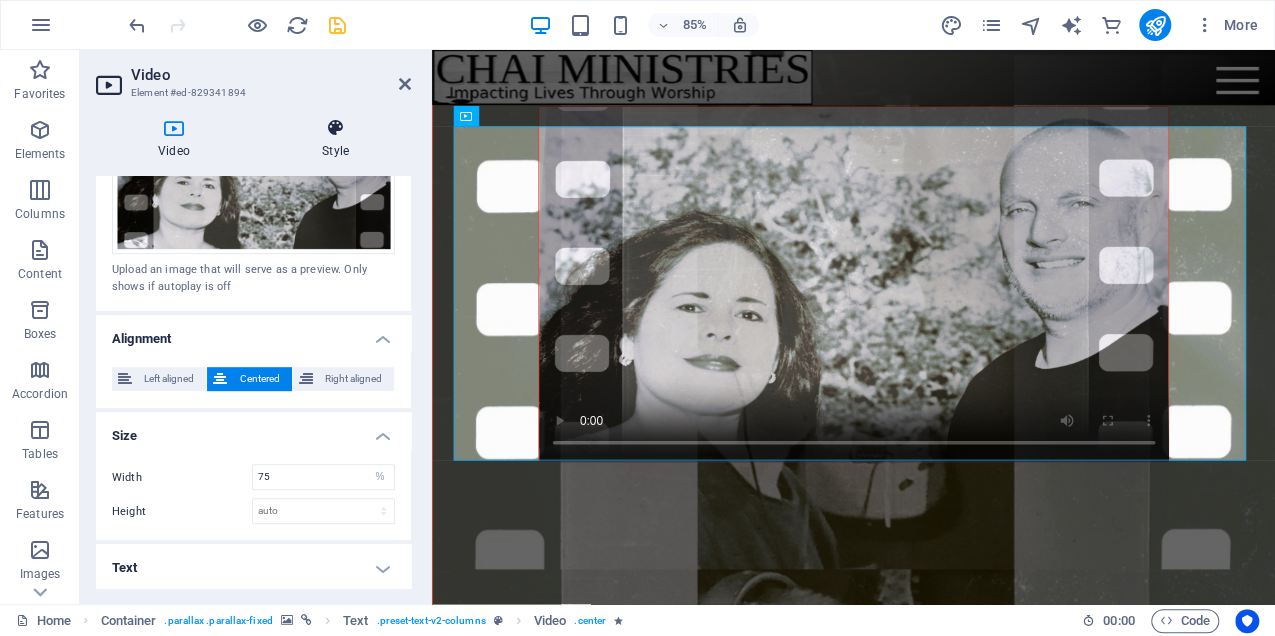 click at bounding box center (335, 128) 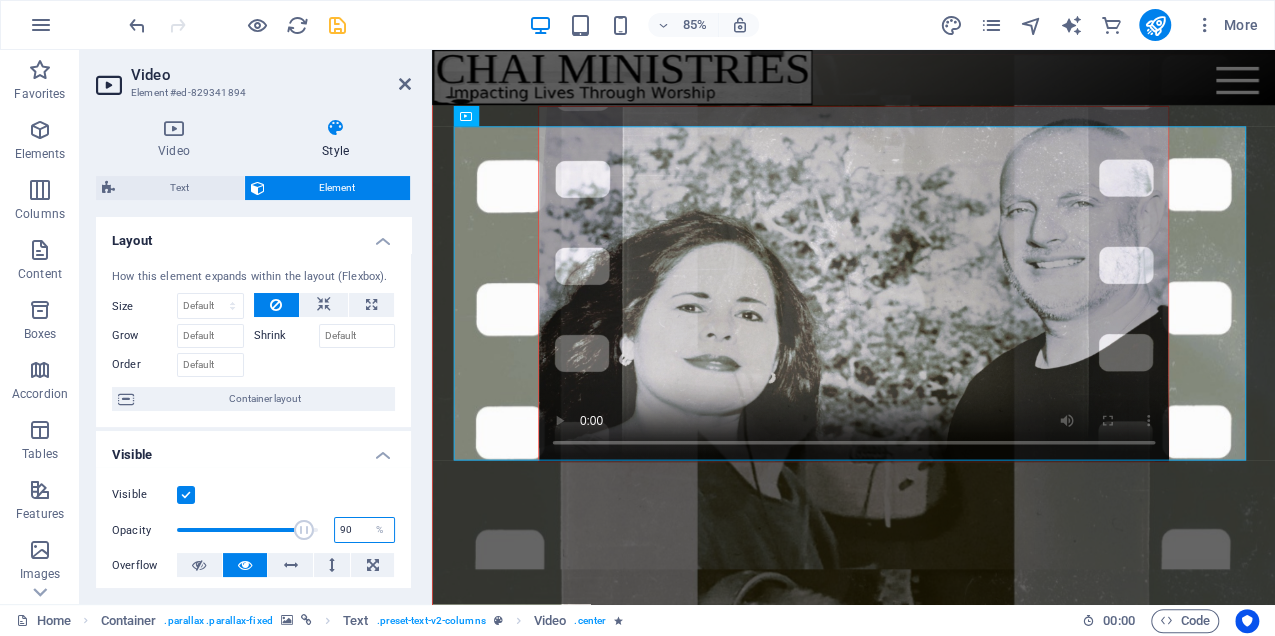 drag, startPoint x: 348, startPoint y: 533, endPoint x: 324, endPoint y: 530, distance: 24.186773 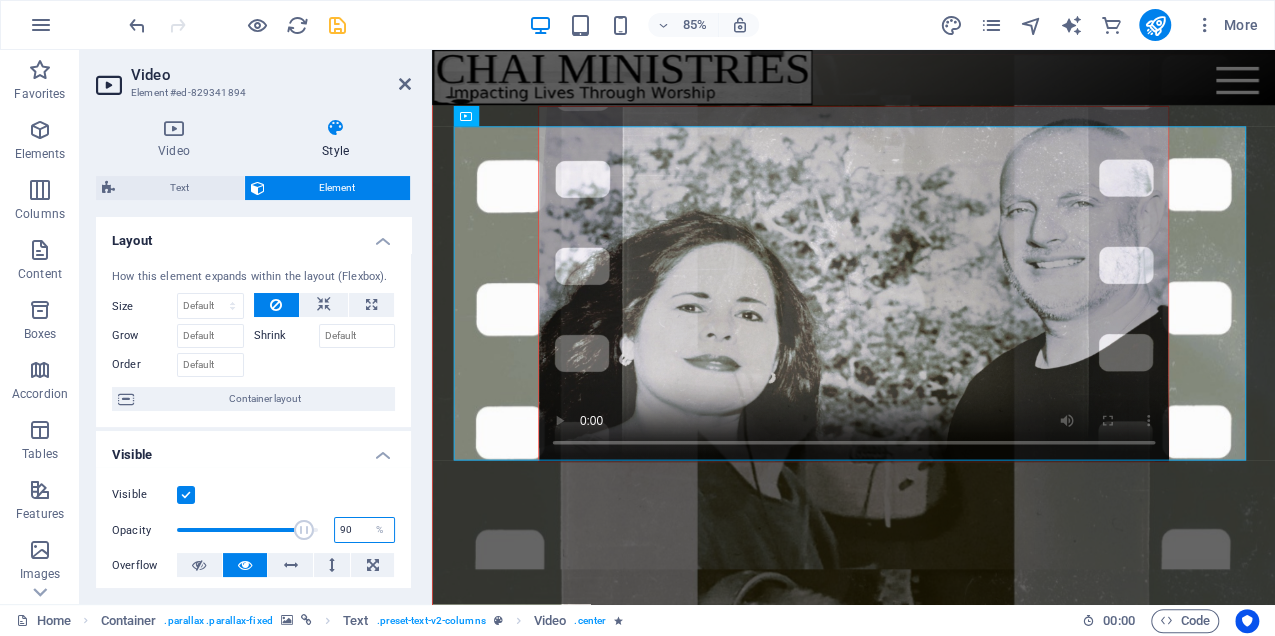 click on "Opacity 90 %" at bounding box center [253, 530] 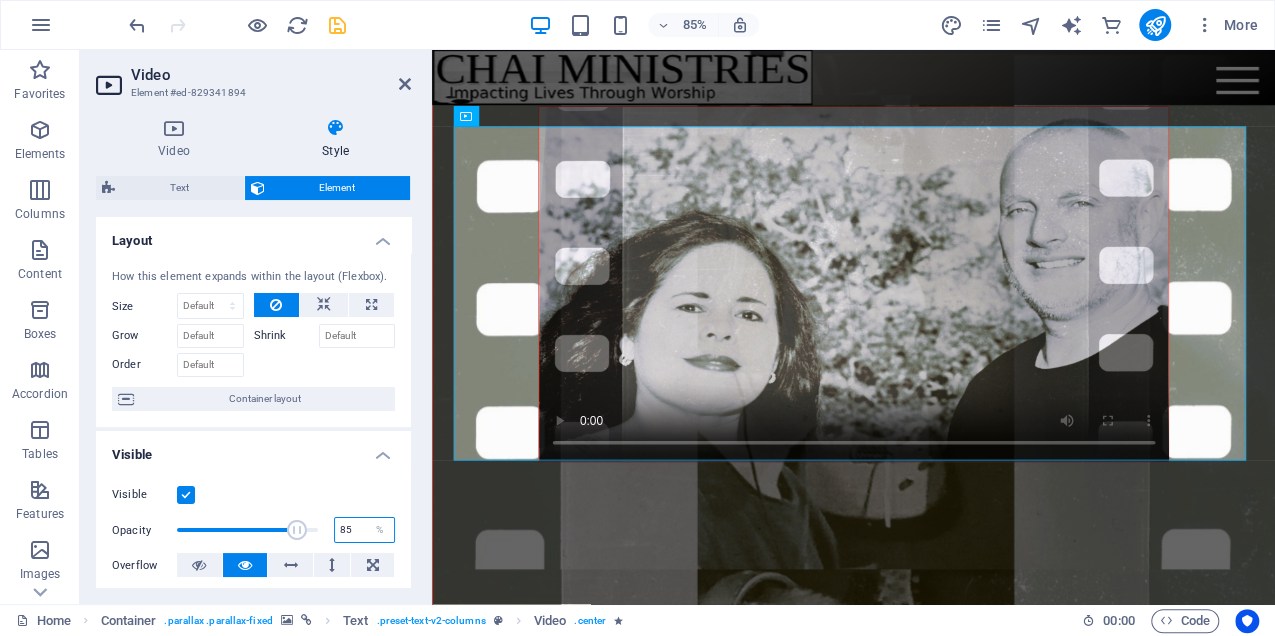 type on "85" 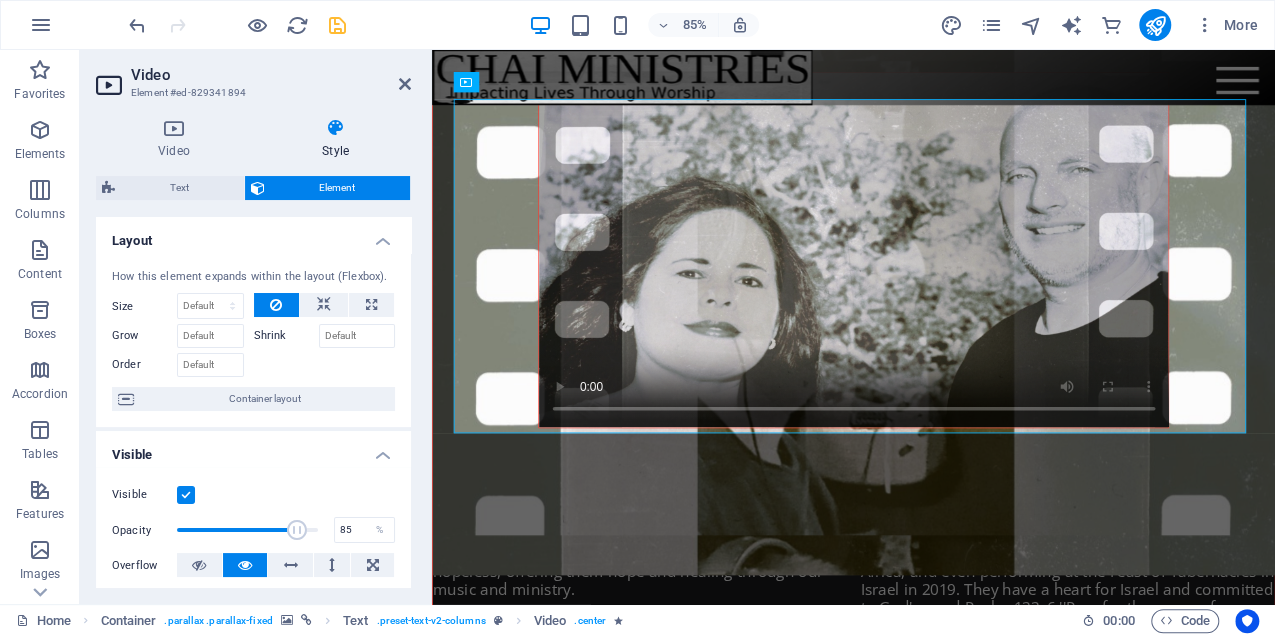 scroll, scrollTop: 925, scrollLeft: 0, axis: vertical 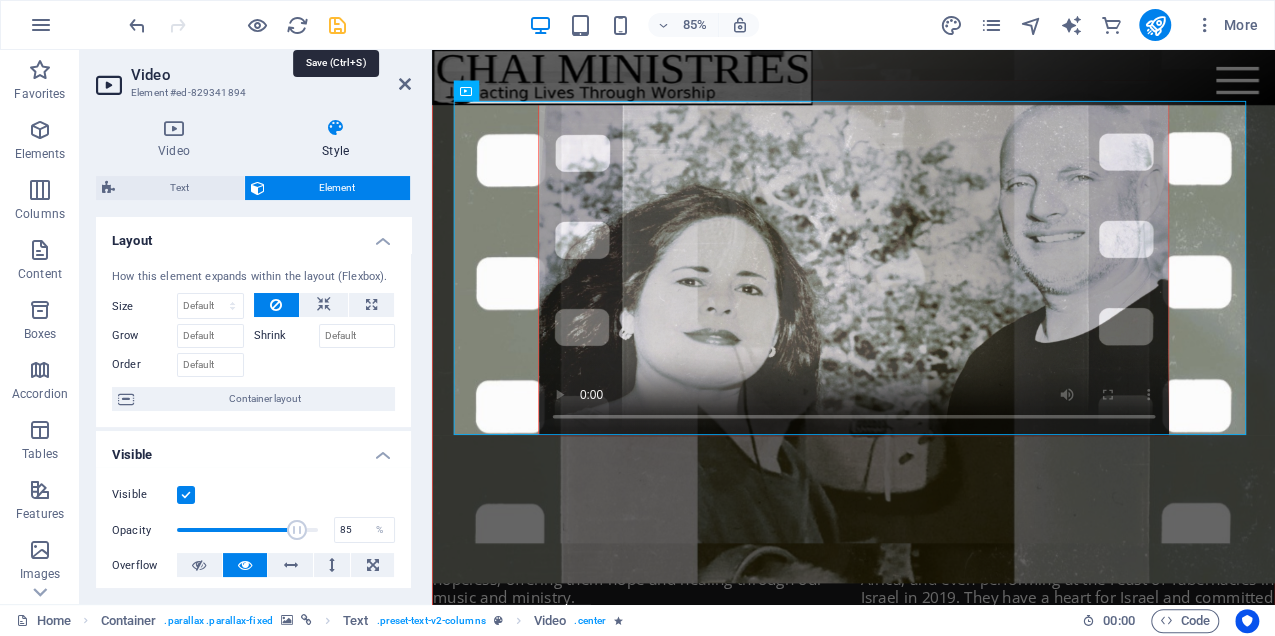 click at bounding box center (337, 25) 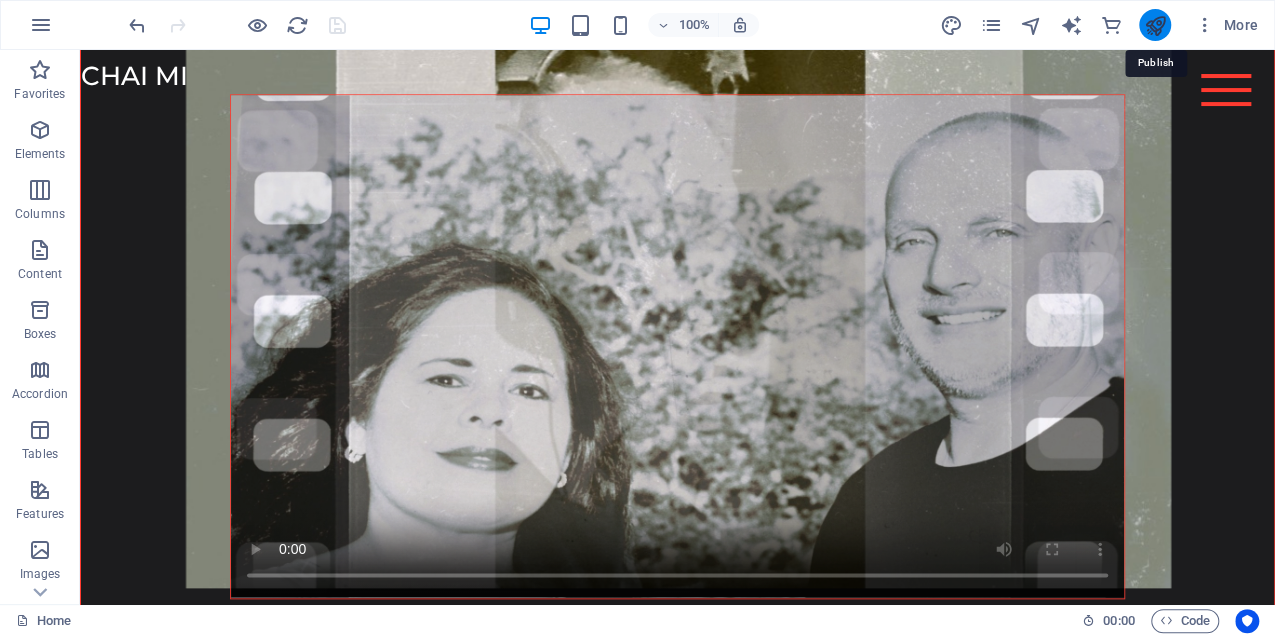 click at bounding box center (1154, 25) 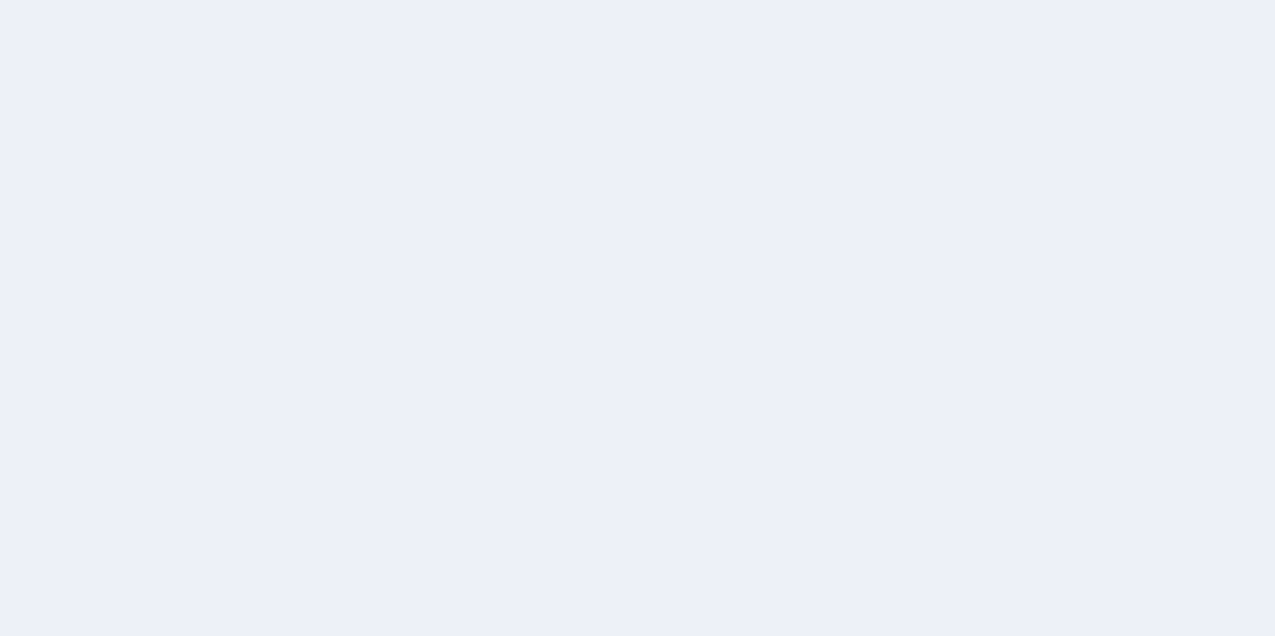 scroll, scrollTop: 0, scrollLeft: 0, axis: both 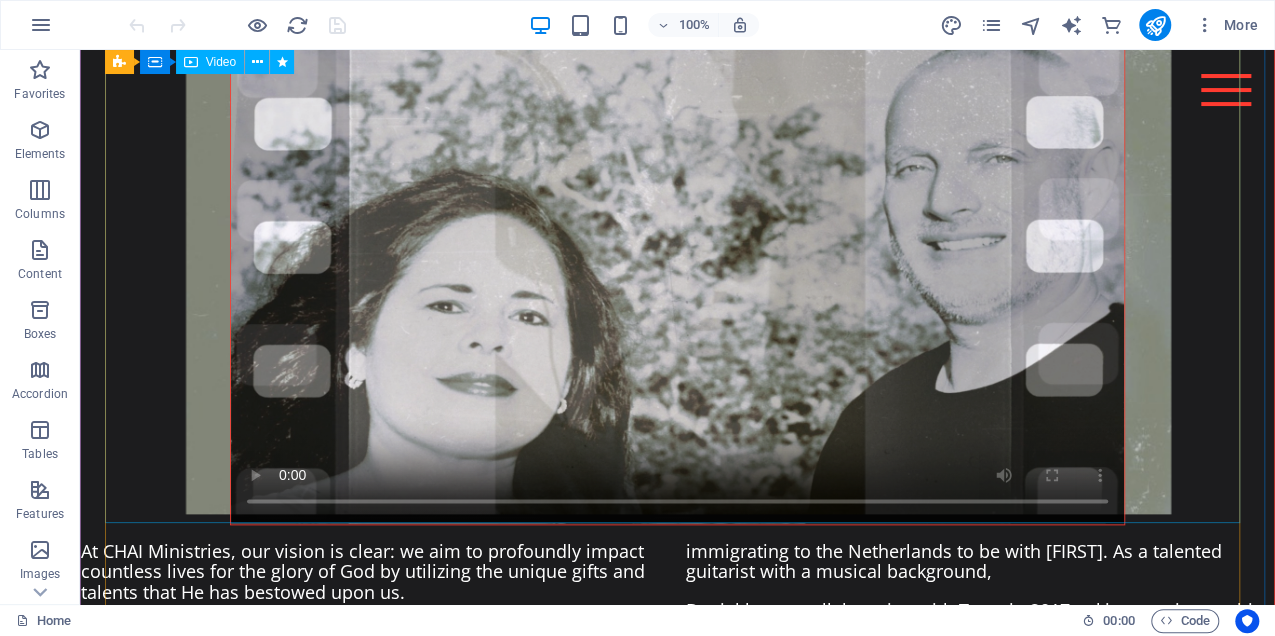 click at bounding box center [677, 272] 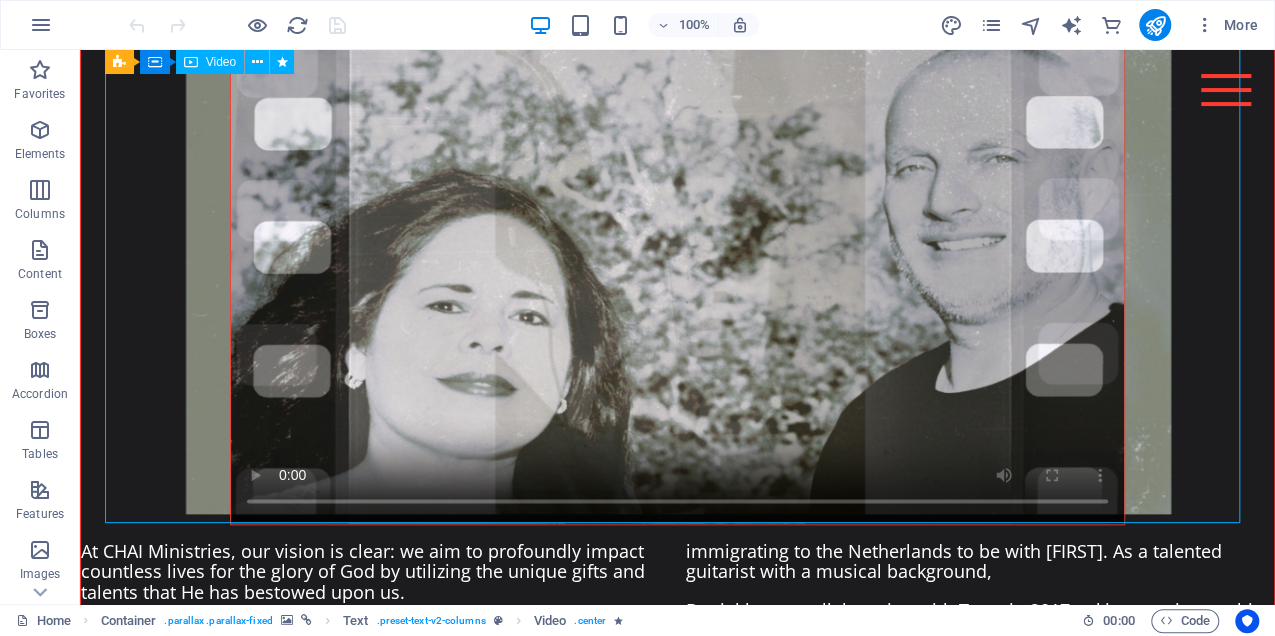 click at bounding box center [677, 272] 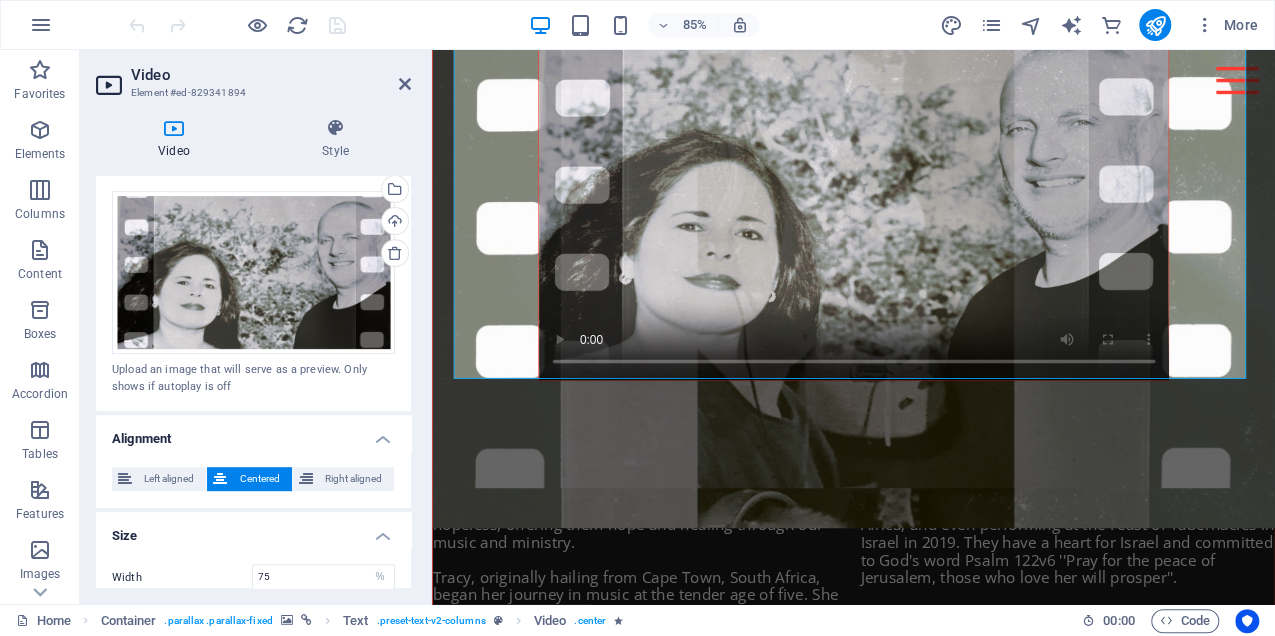scroll, scrollTop: 418, scrollLeft: 0, axis: vertical 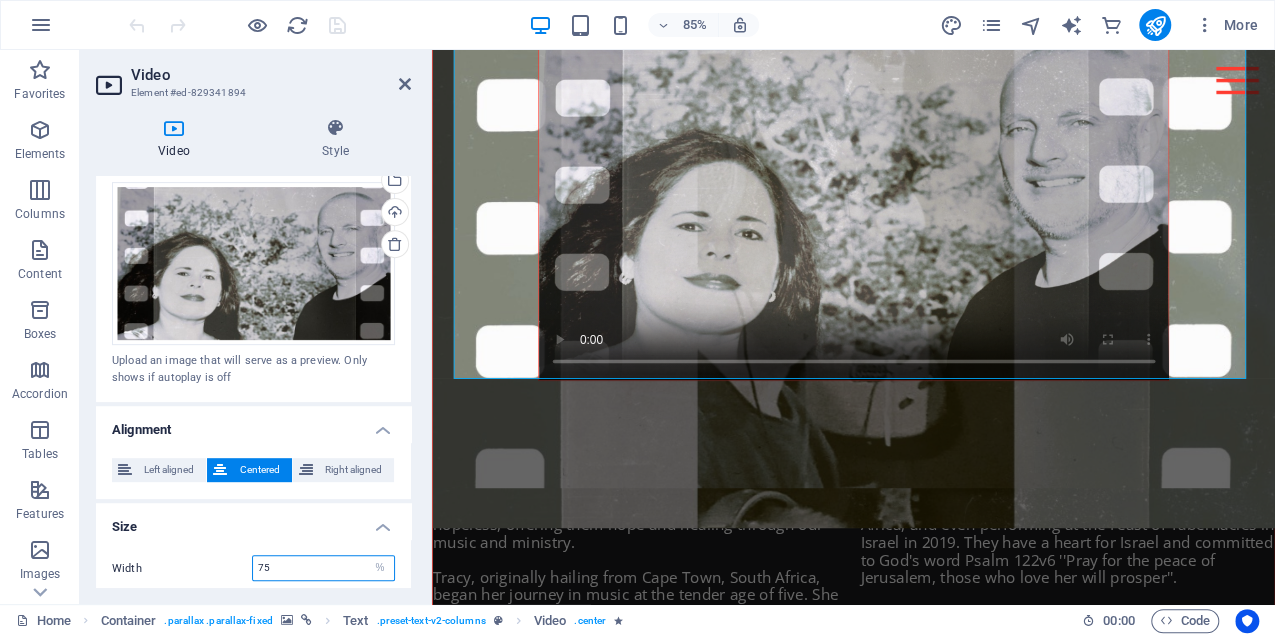 drag, startPoint x: 296, startPoint y: 574, endPoint x: 244, endPoint y: 576, distance: 52.03845 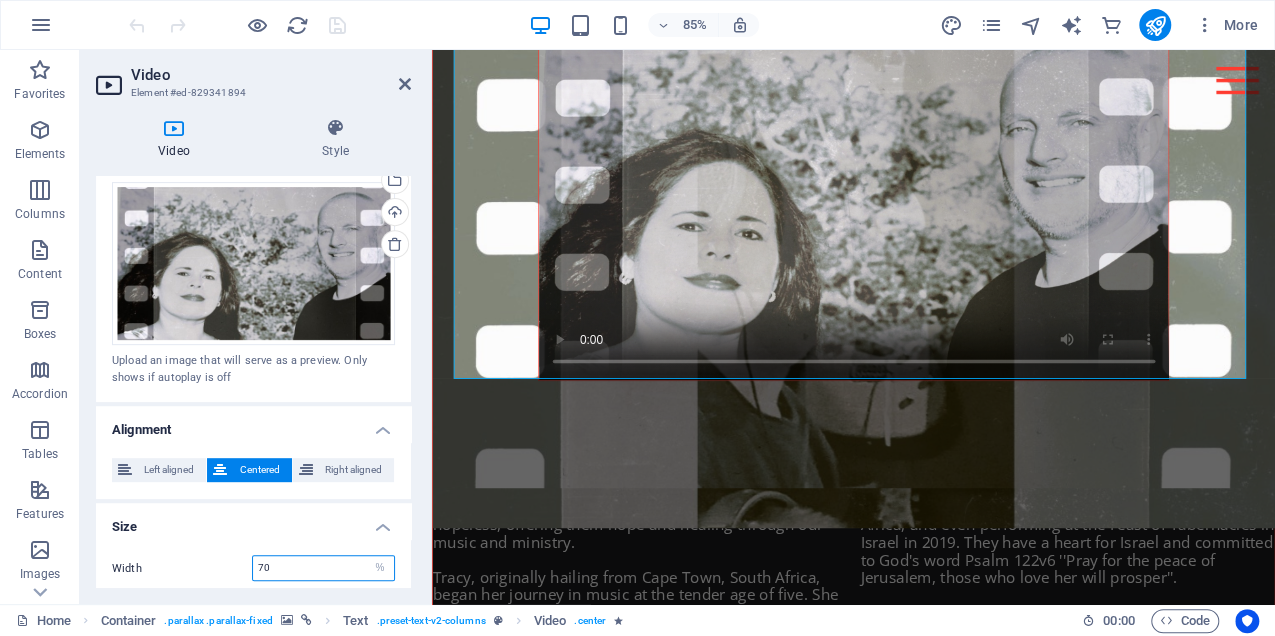 type on "70" 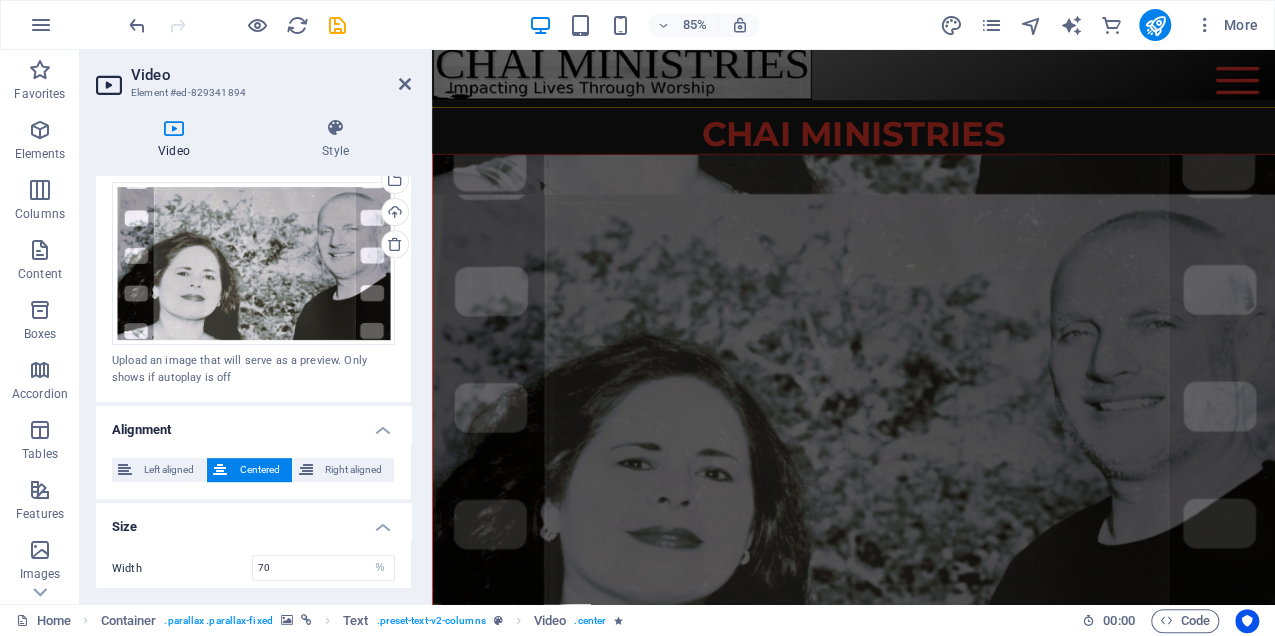 scroll, scrollTop: 0, scrollLeft: 0, axis: both 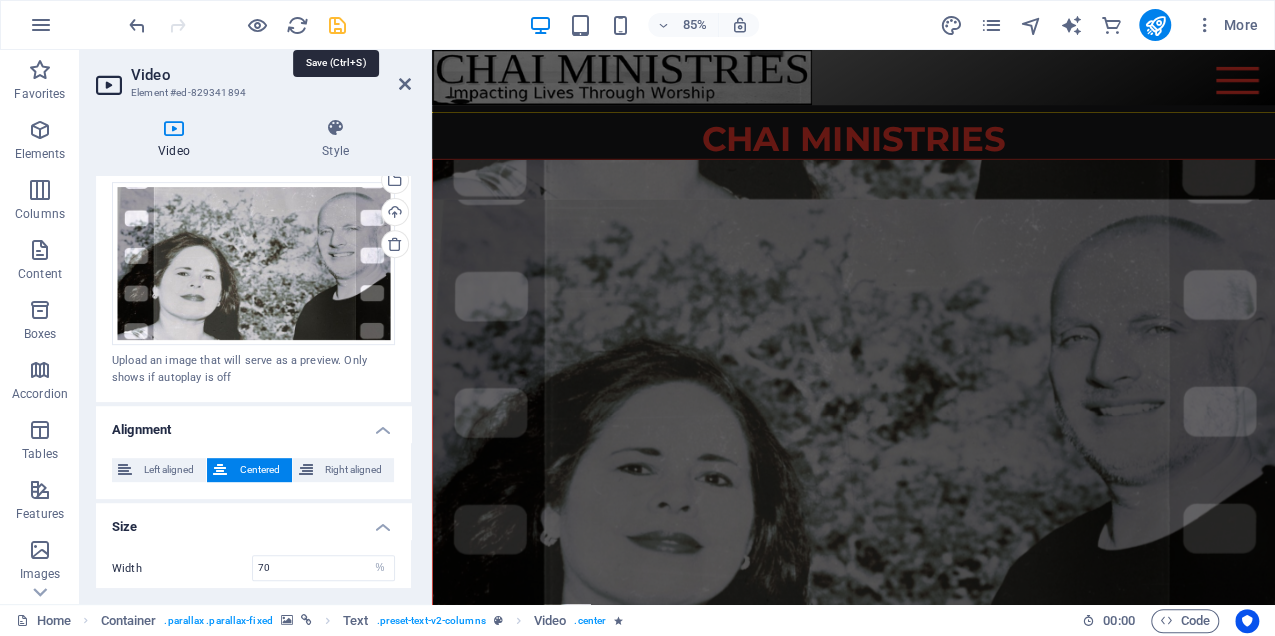 click at bounding box center [337, 25] 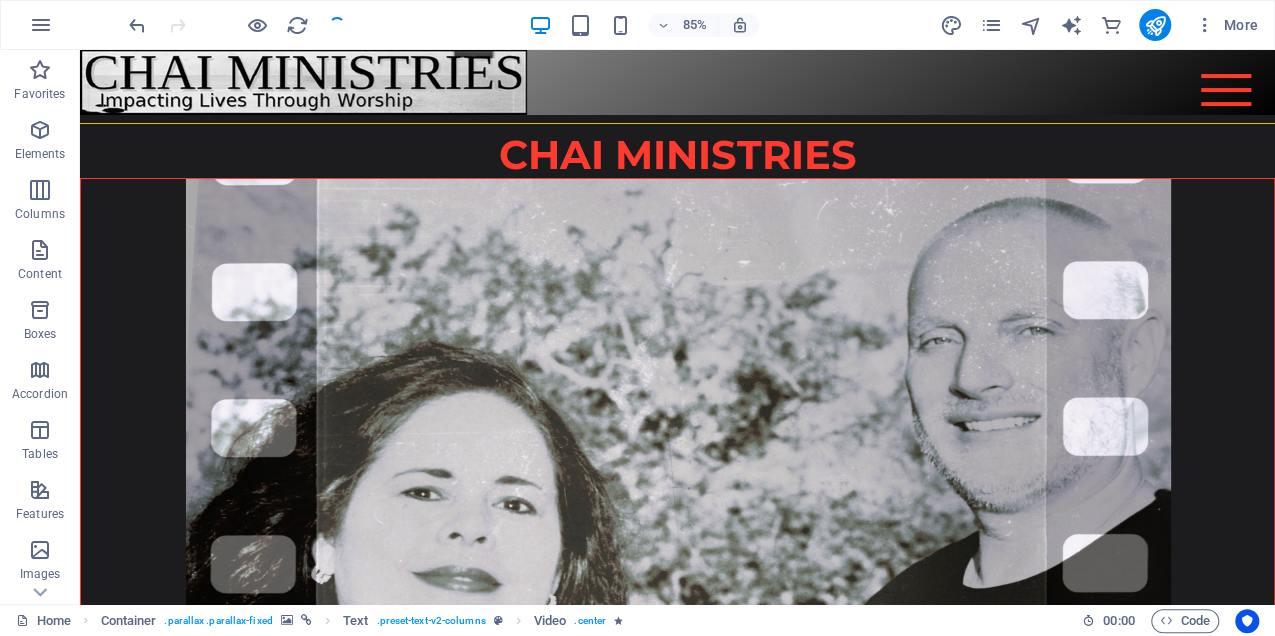 scroll, scrollTop: 940, scrollLeft: 0, axis: vertical 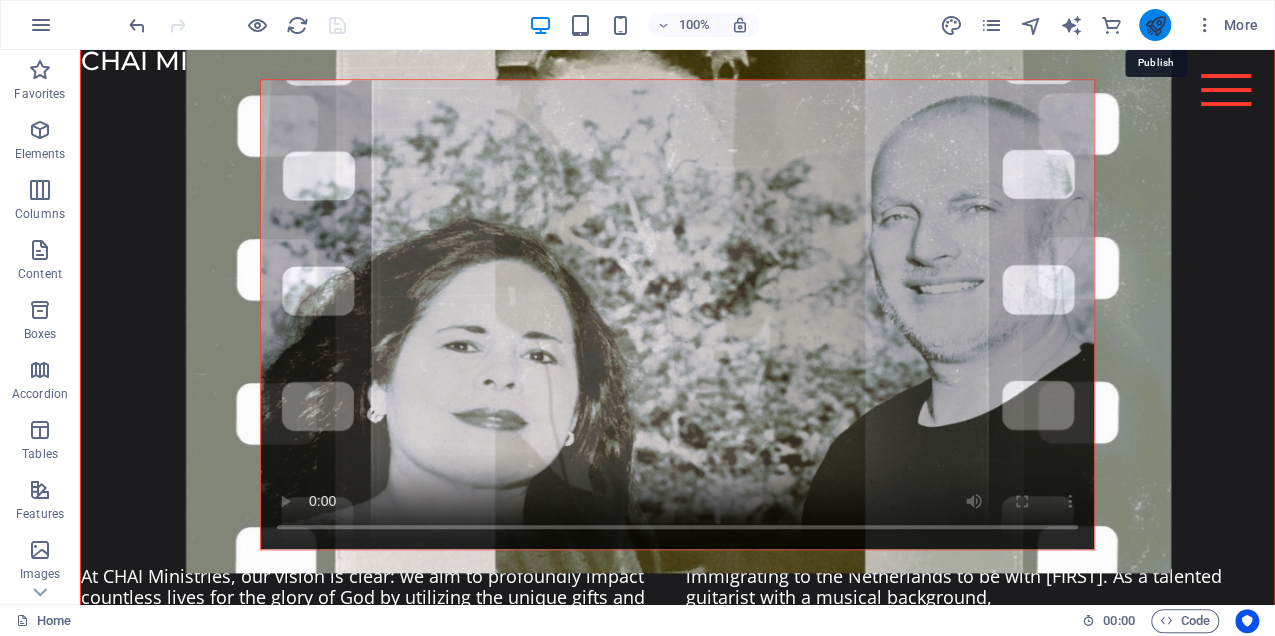 click at bounding box center (1154, 25) 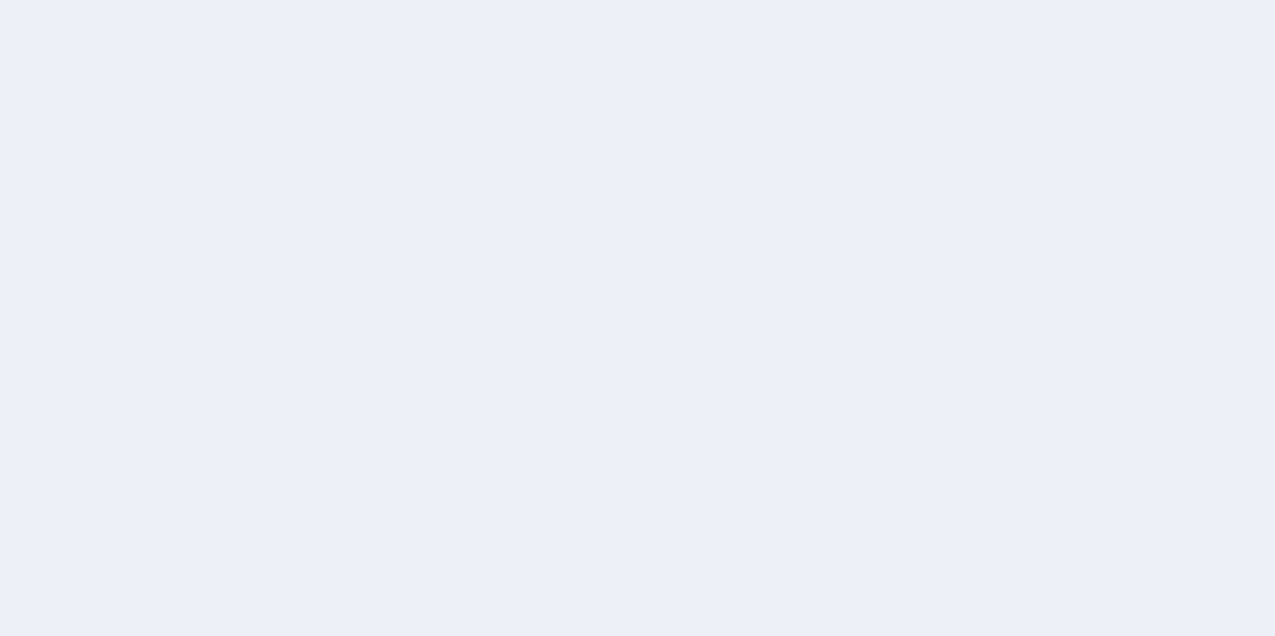 scroll, scrollTop: 0, scrollLeft: 0, axis: both 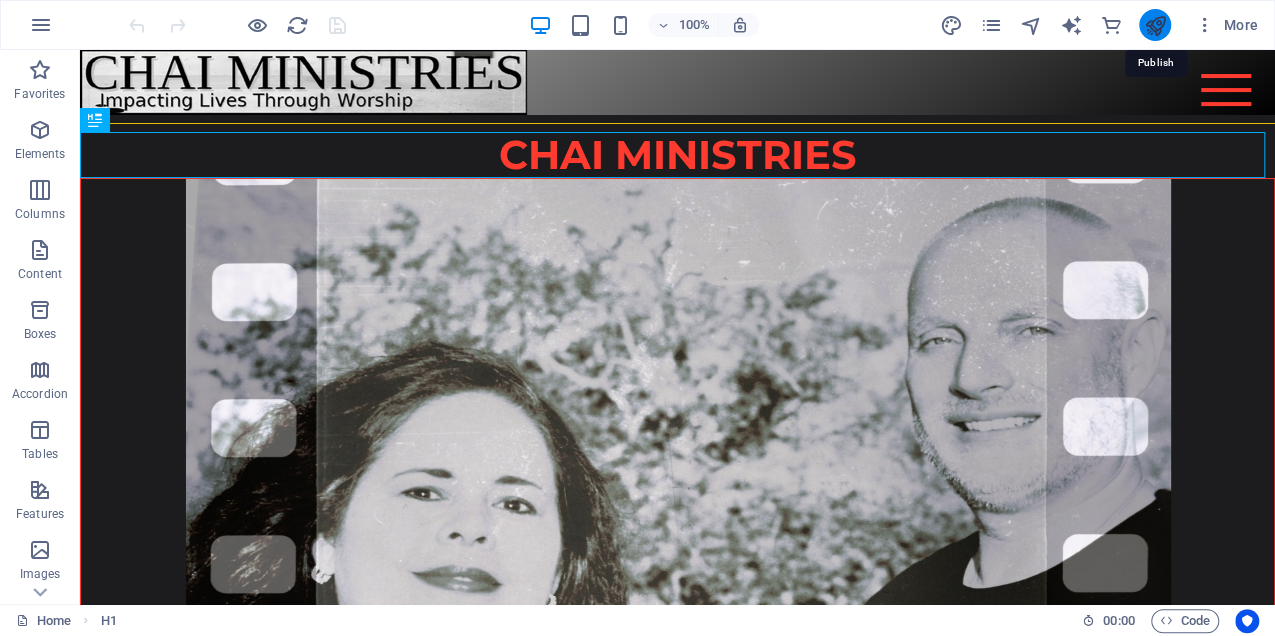 click at bounding box center [1154, 25] 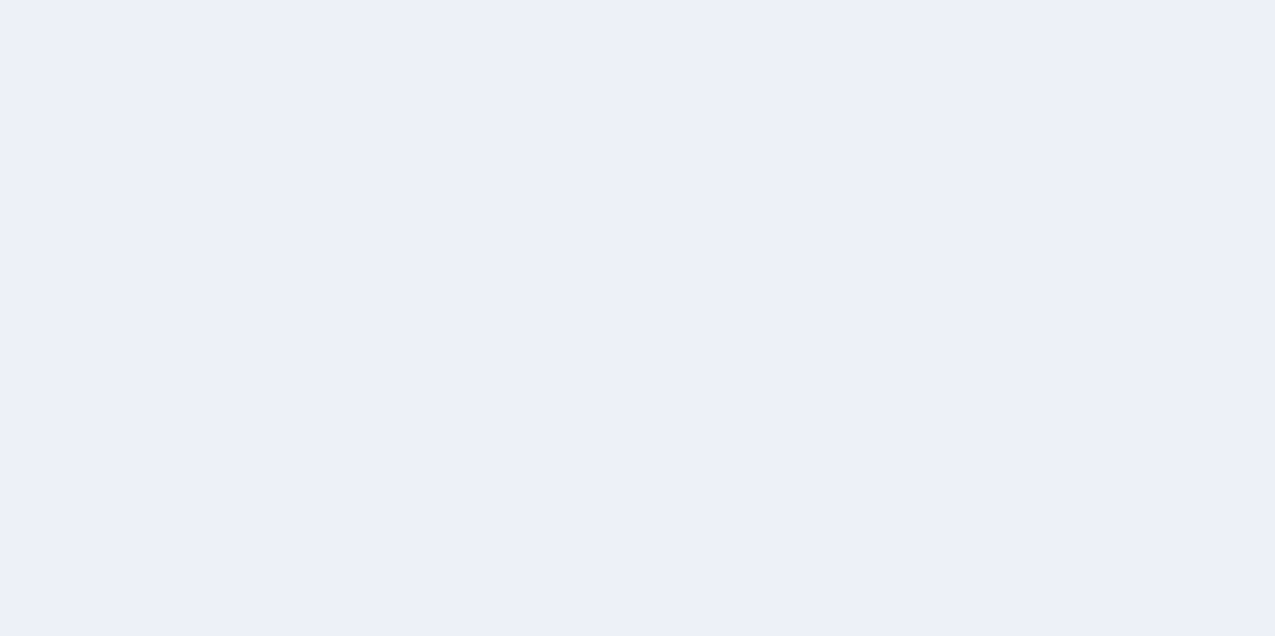 scroll, scrollTop: 0, scrollLeft: 0, axis: both 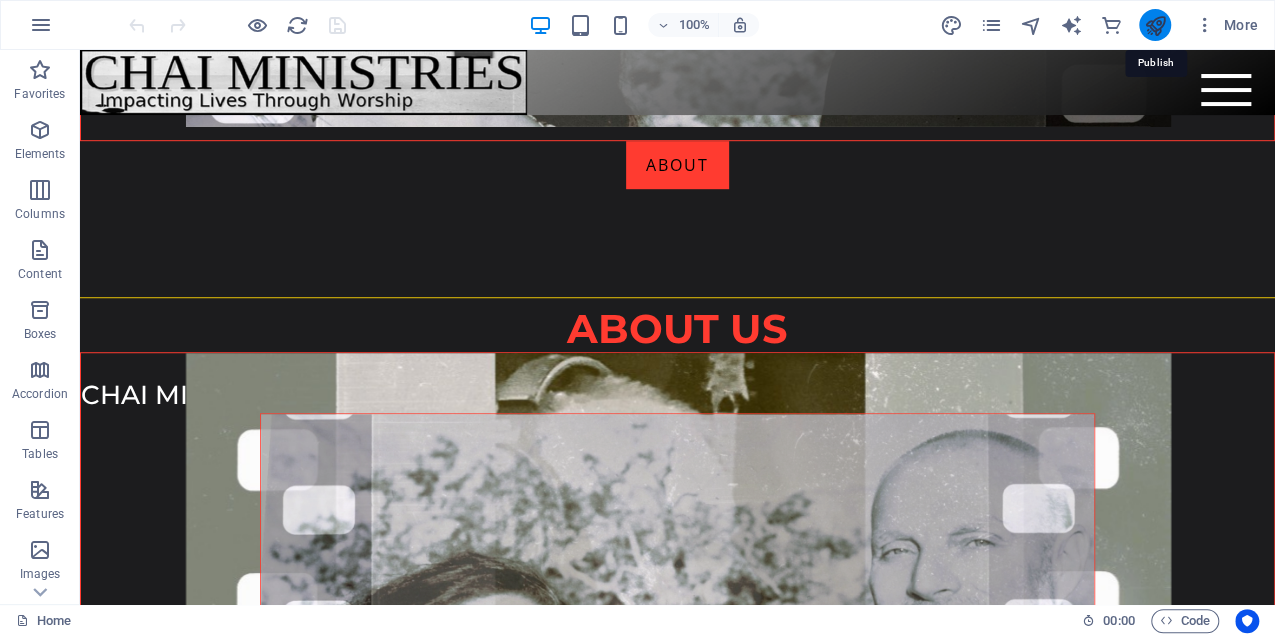 click at bounding box center [1154, 25] 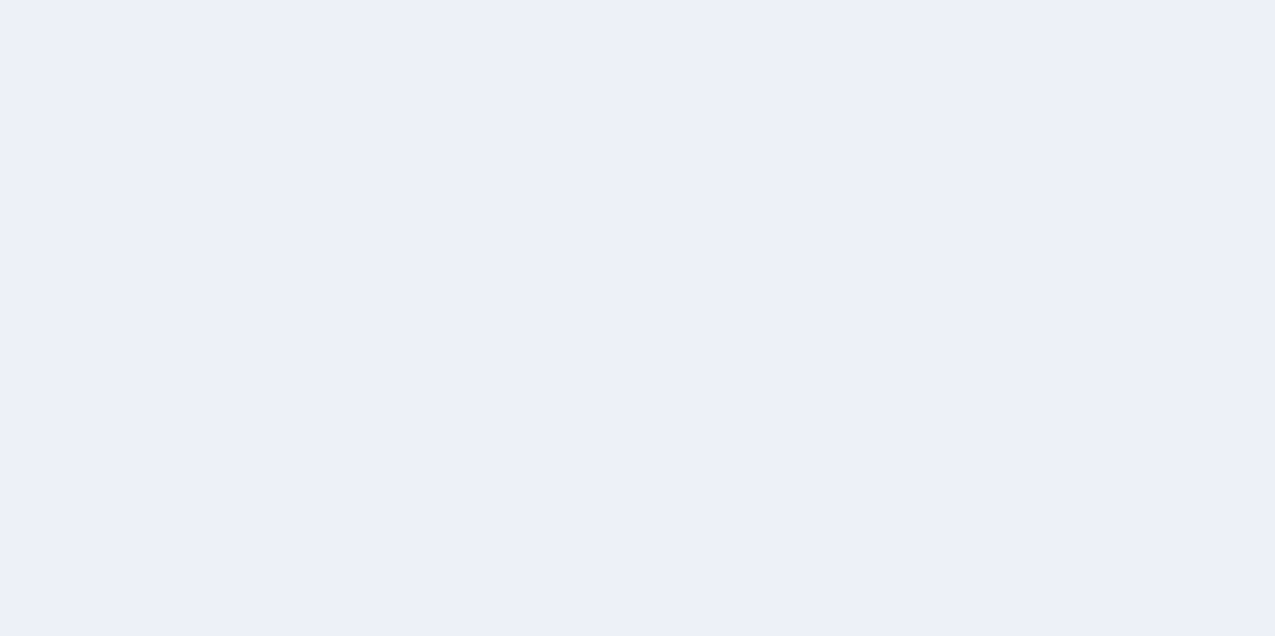 scroll, scrollTop: 0, scrollLeft: 0, axis: both 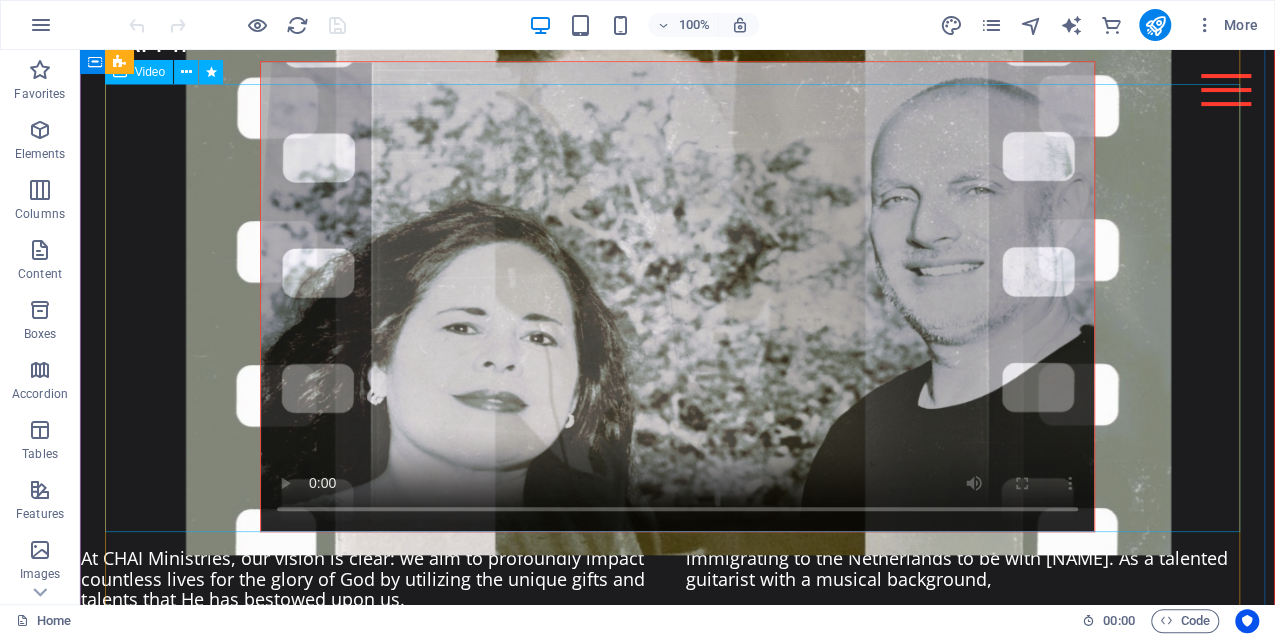 click at bounding box center (677, 296) 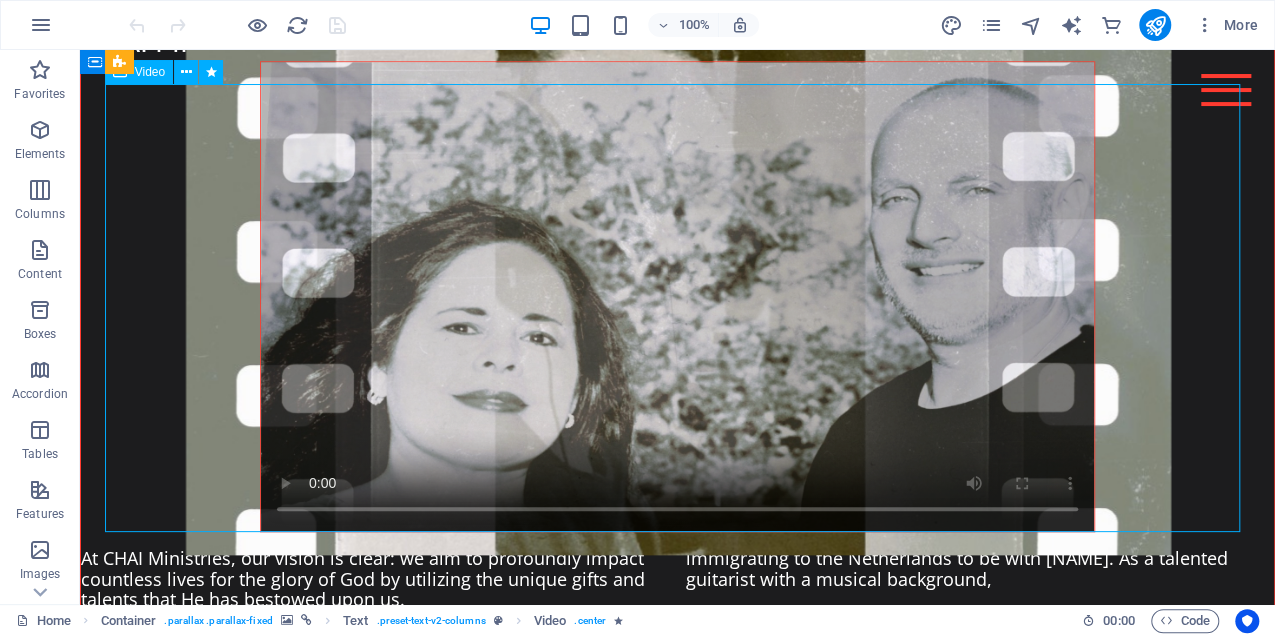 click at bounding box center (677, 296) 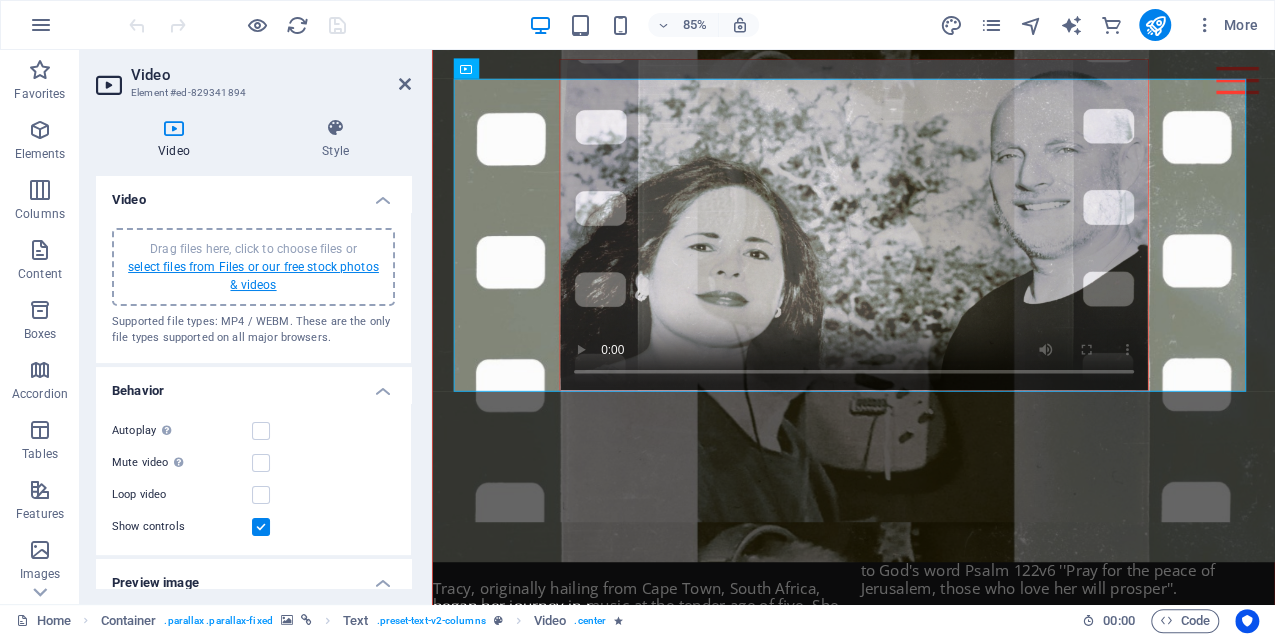 click on "select files from Files or our free stock photos & videos" at bounding box center [253, 276] 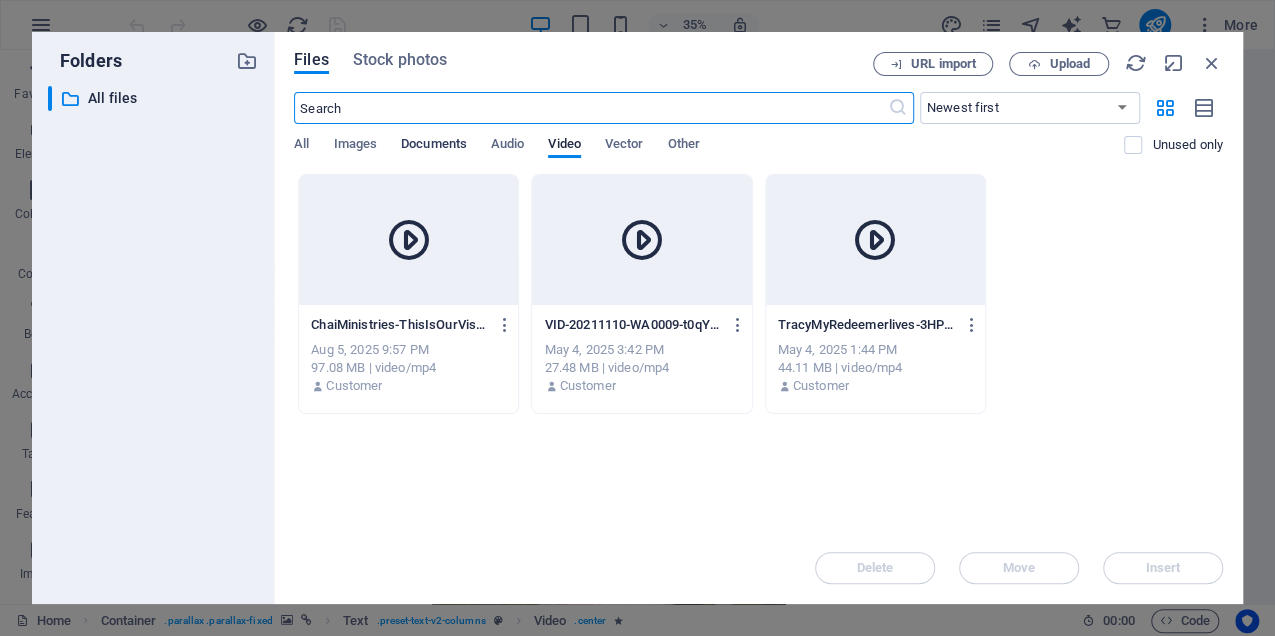 click on "Documents" at bounding box center [434, 146] 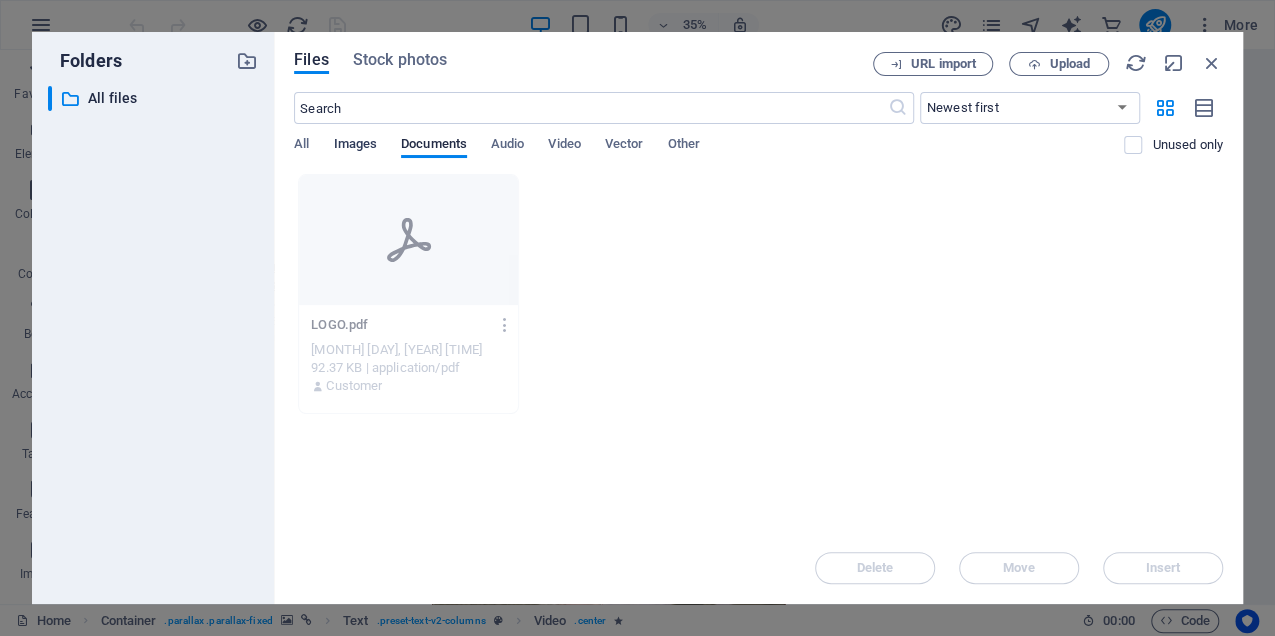 click on "Images" at bounding box center [355, 146] 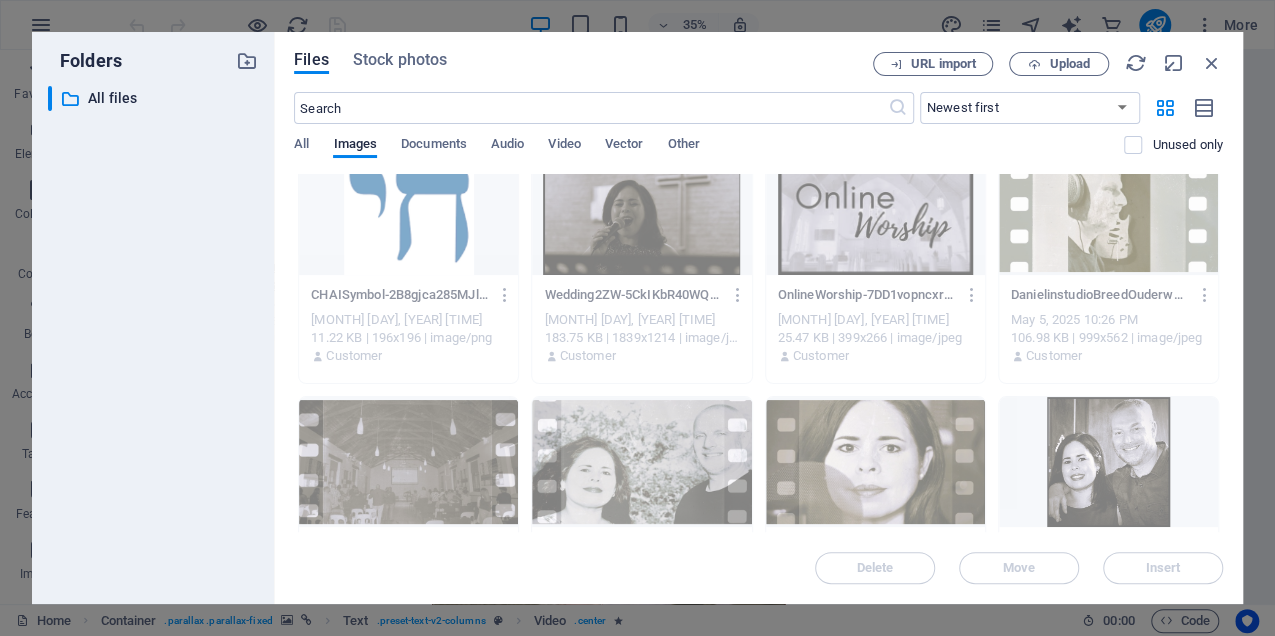 scroll, scrollTop: 0, scrollLeft: 0, axis: both 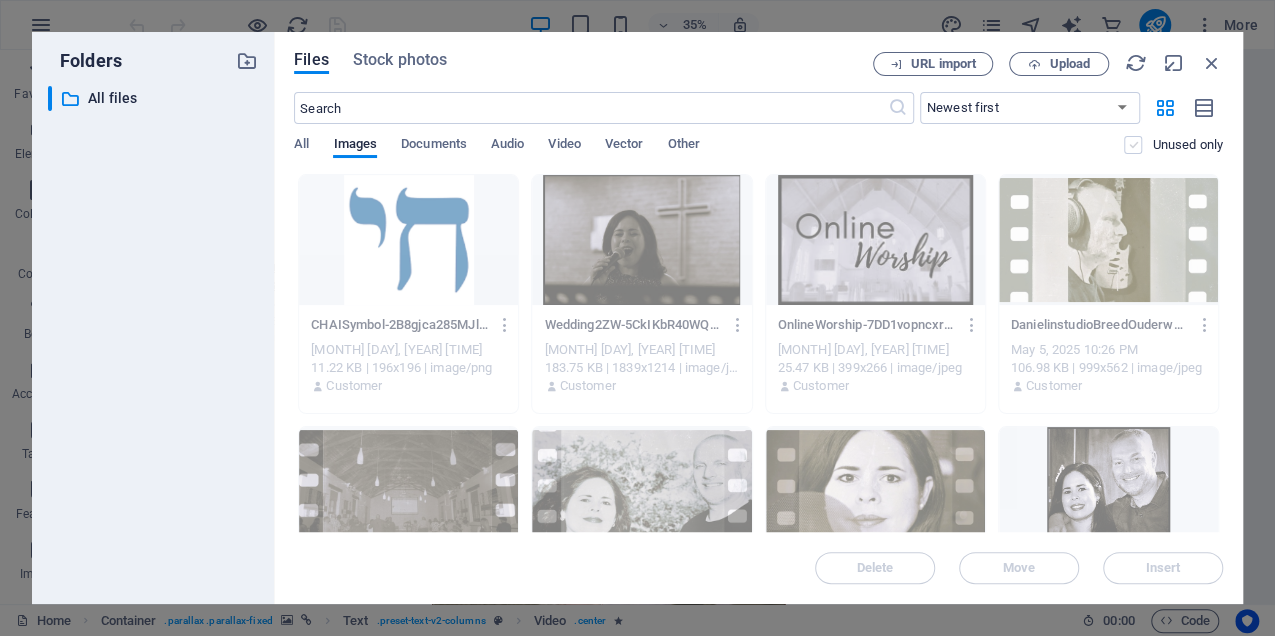 click at bounding box center [1133, 145] 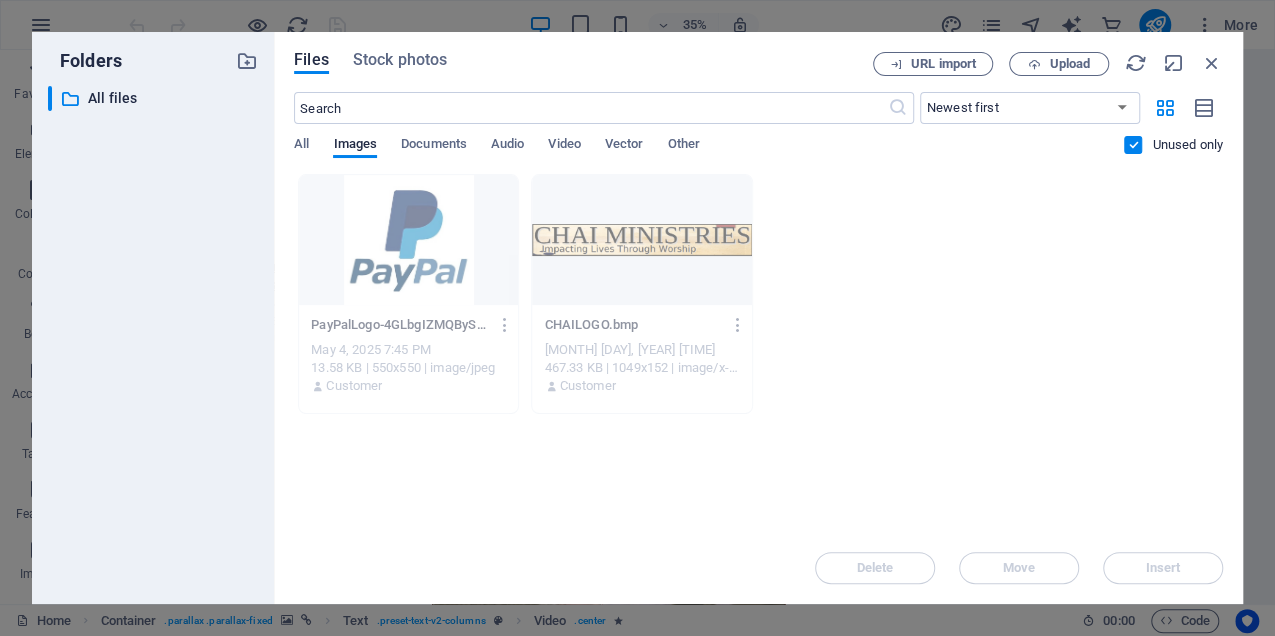 click at bounding box center (1133, 145) 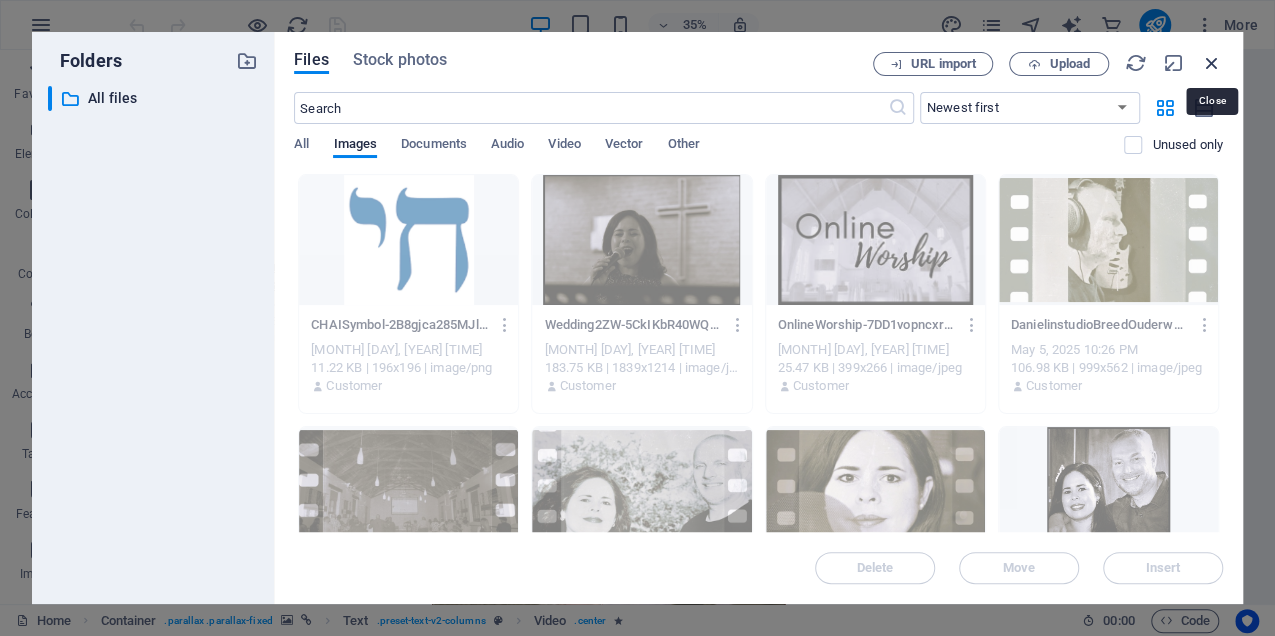 click at bounding box center [1212, 63] 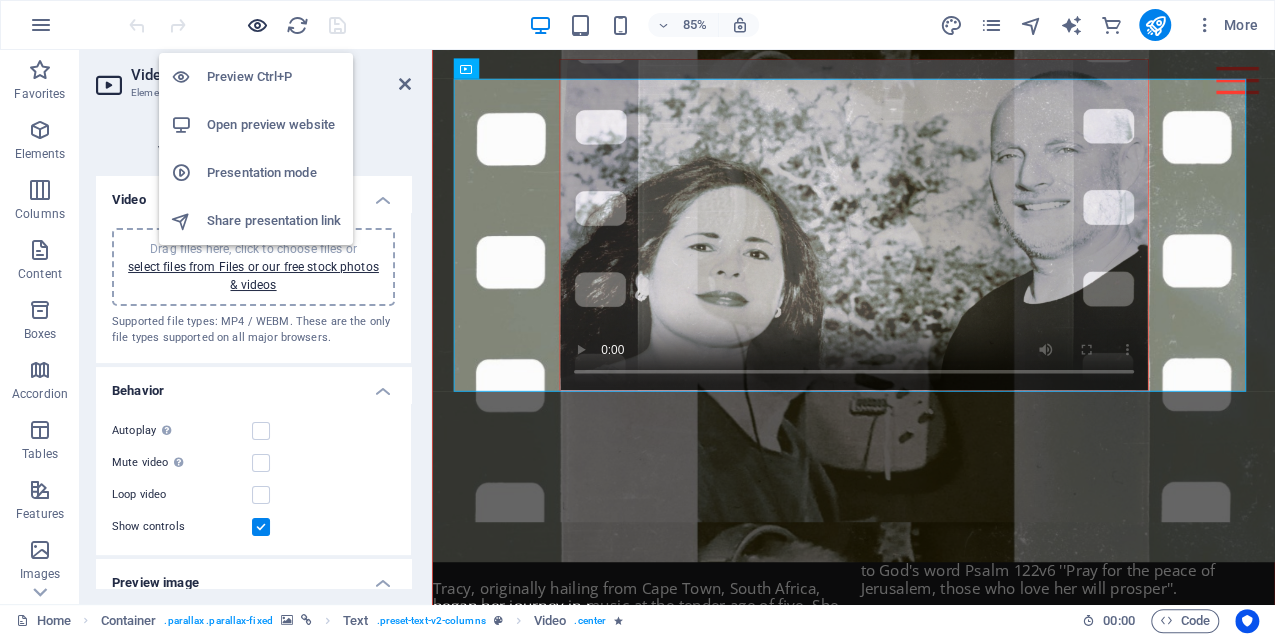 click at bounding box center [257, 25] 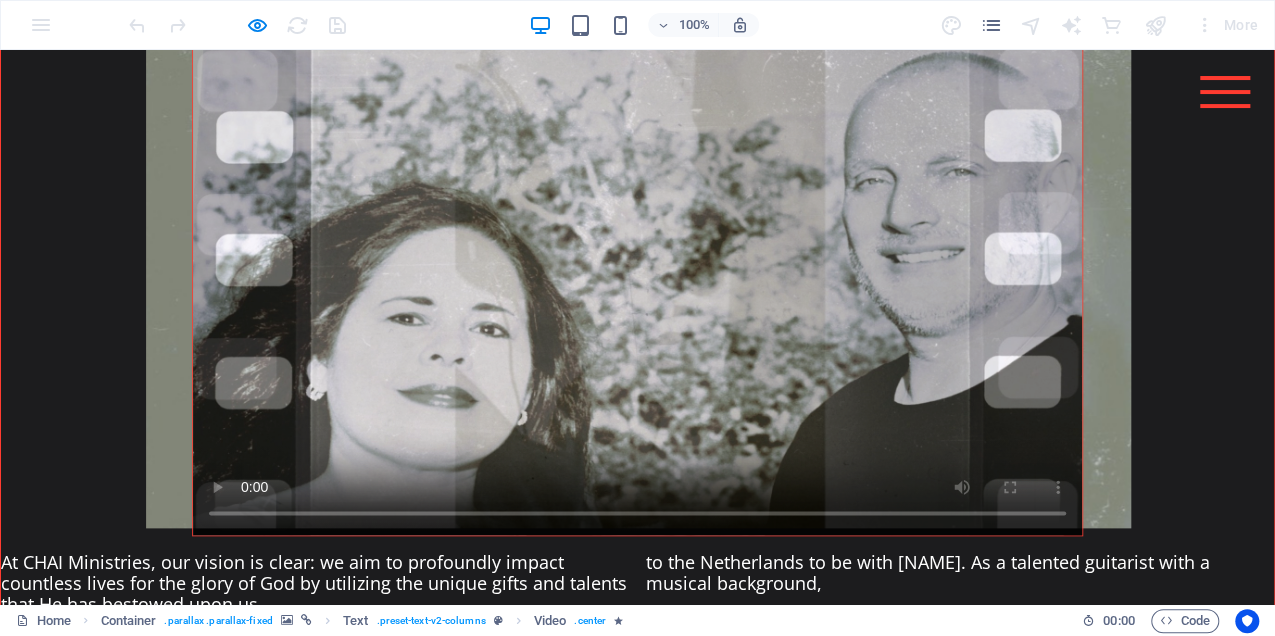 scroll, scrollTop: 908, scrollLeft: 0, axis: vertical 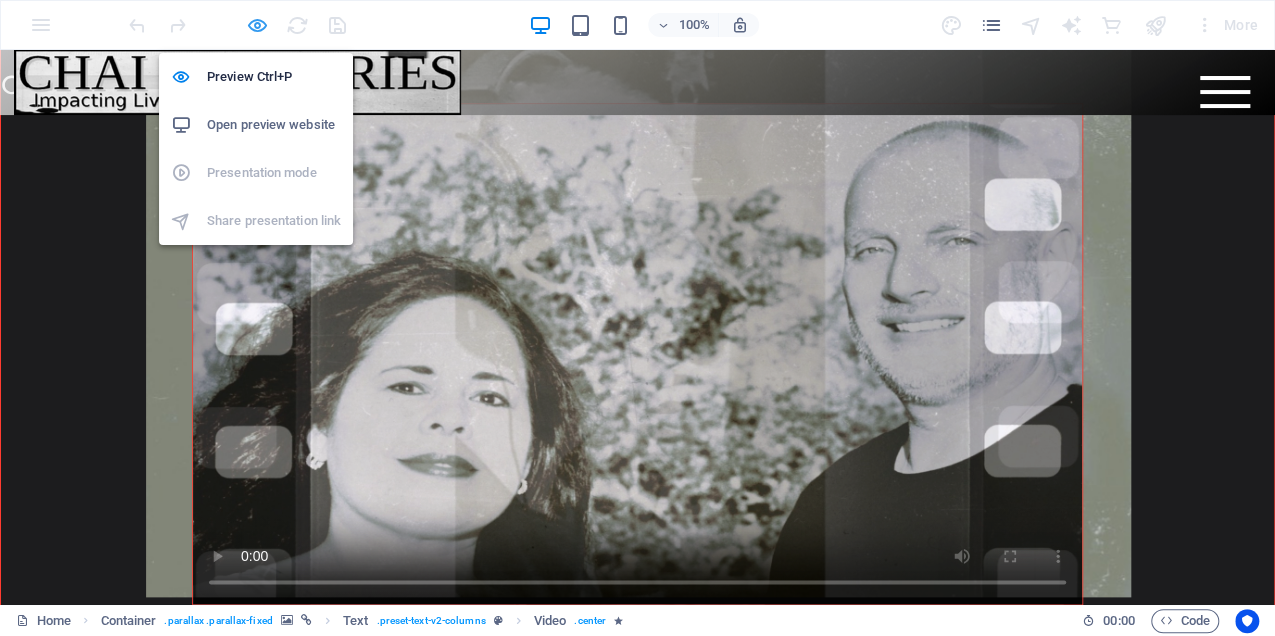 click at bounding box center [257, 25] 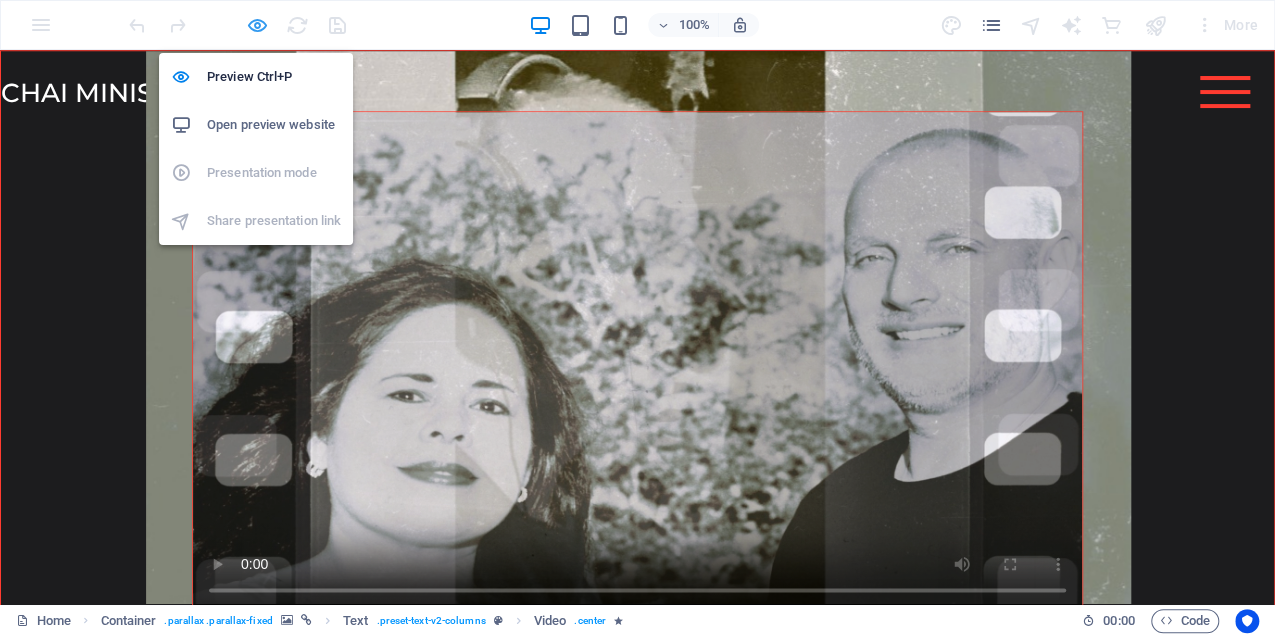 scroll, scrollTop: 988, scrollLeft: 0, axis: vertical 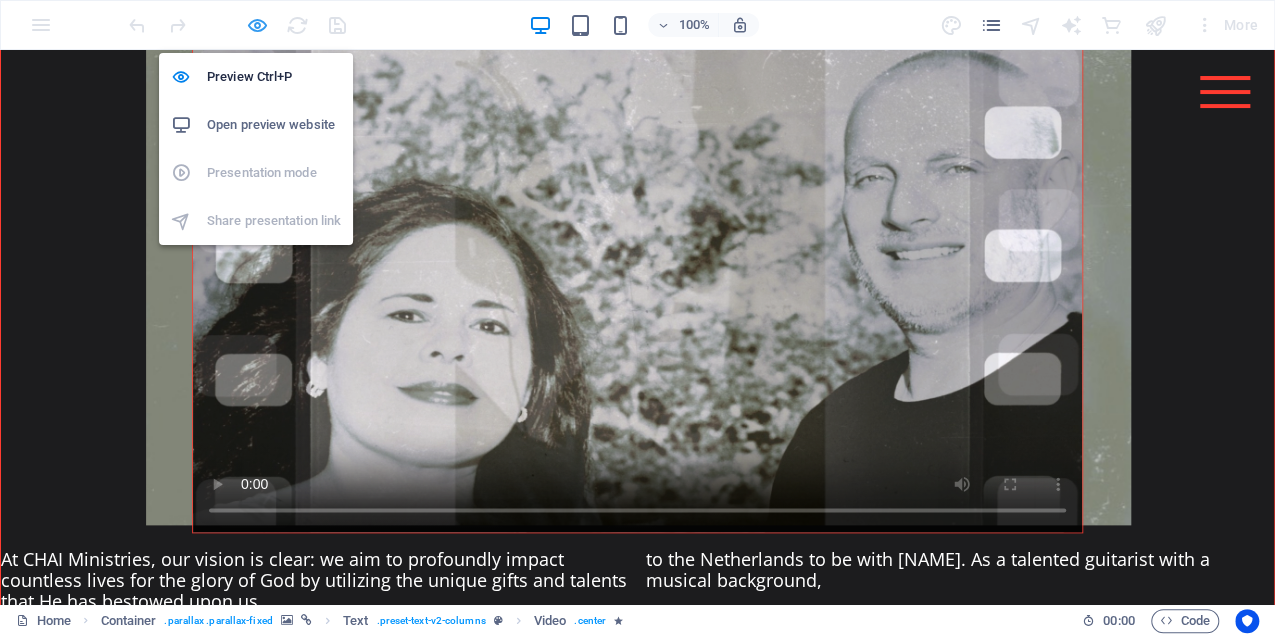 select on "%" 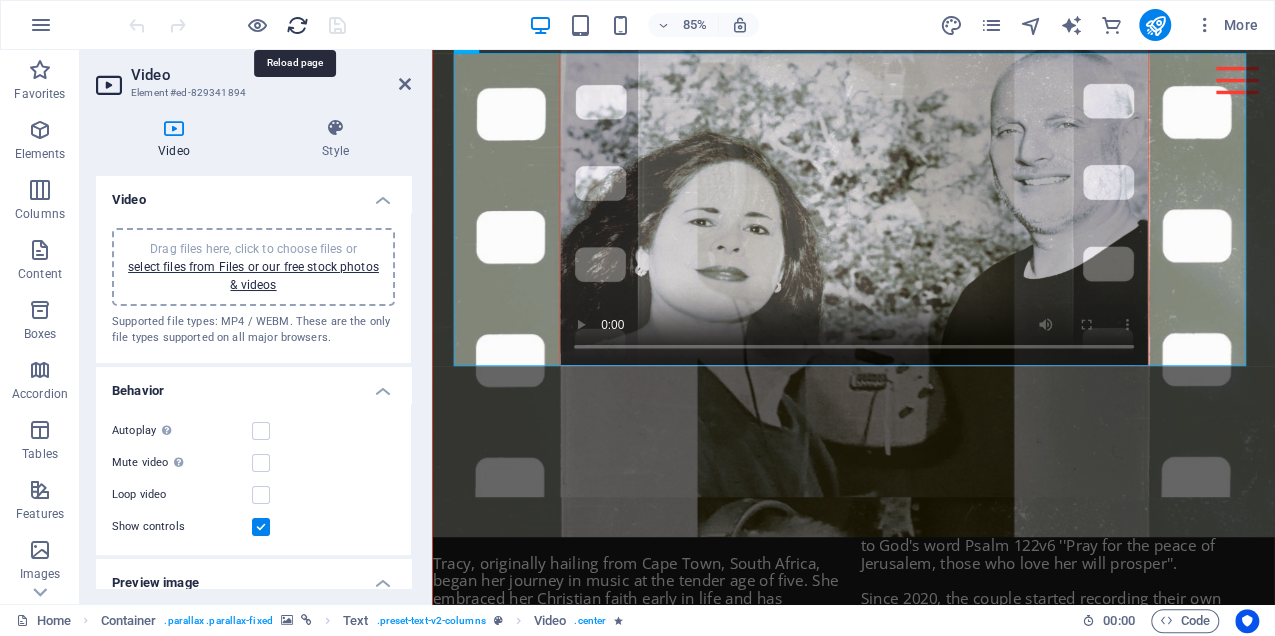 click at bounding box center [297, 25] 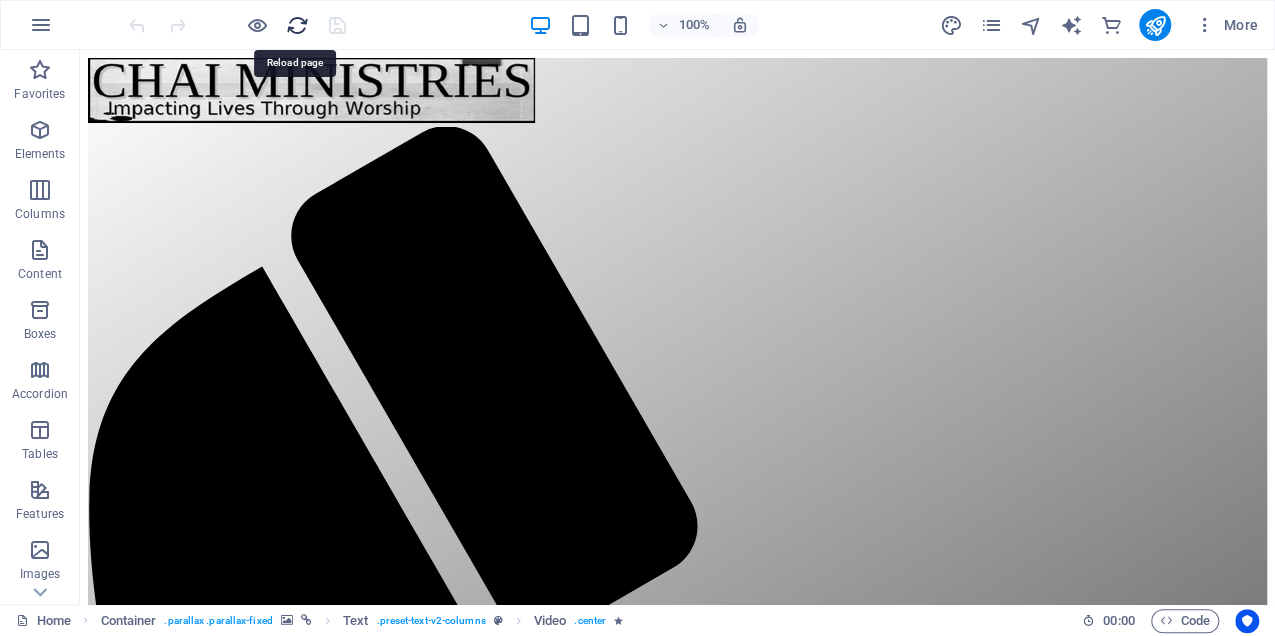 scroll, scrollTop: 0, scrollLeft: 0, axis: both 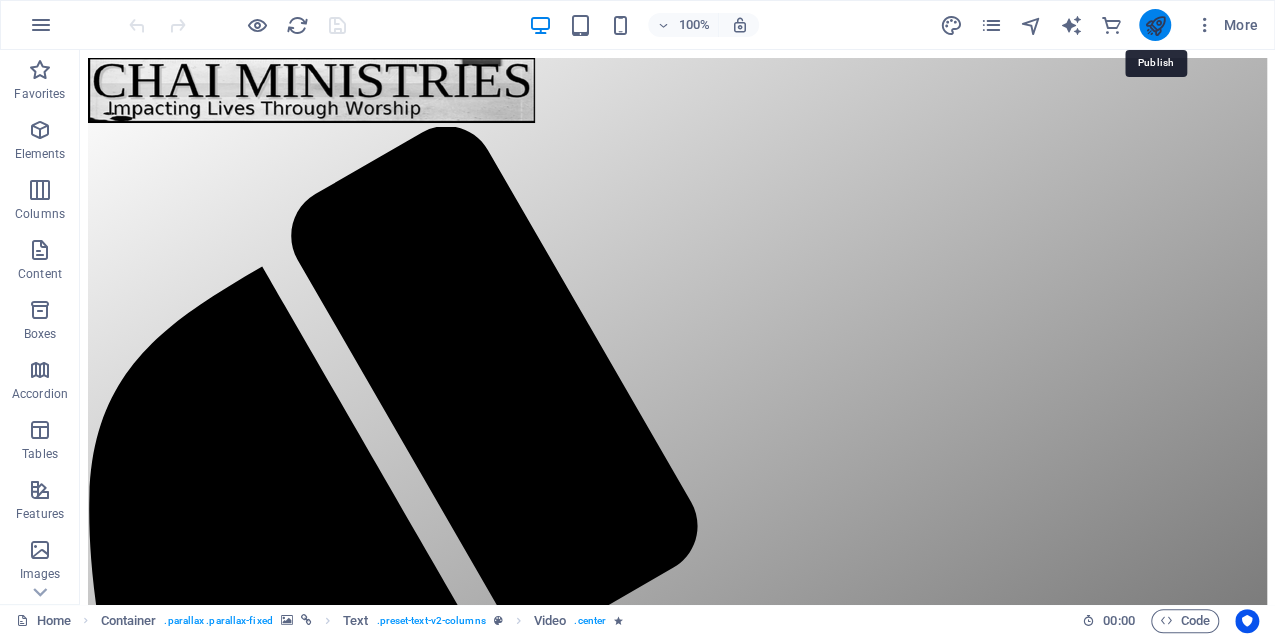 click at bounding box center [1154, 25] 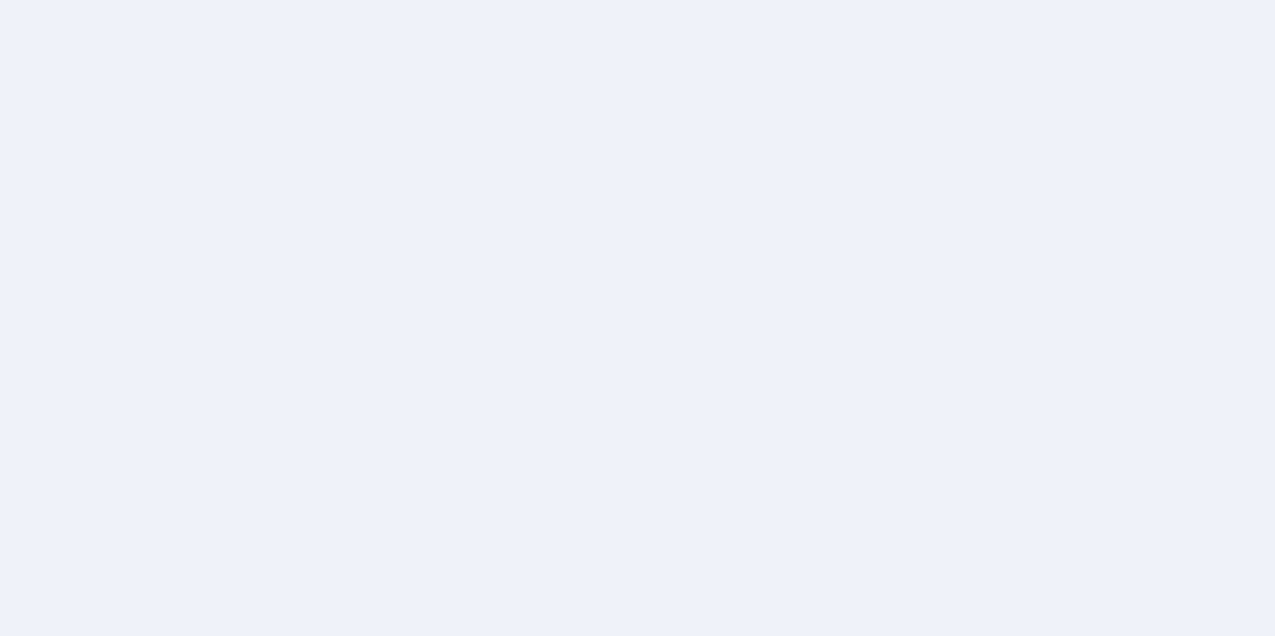 scroll, scrollTop: 0, scrollLeft: 0, axis: both 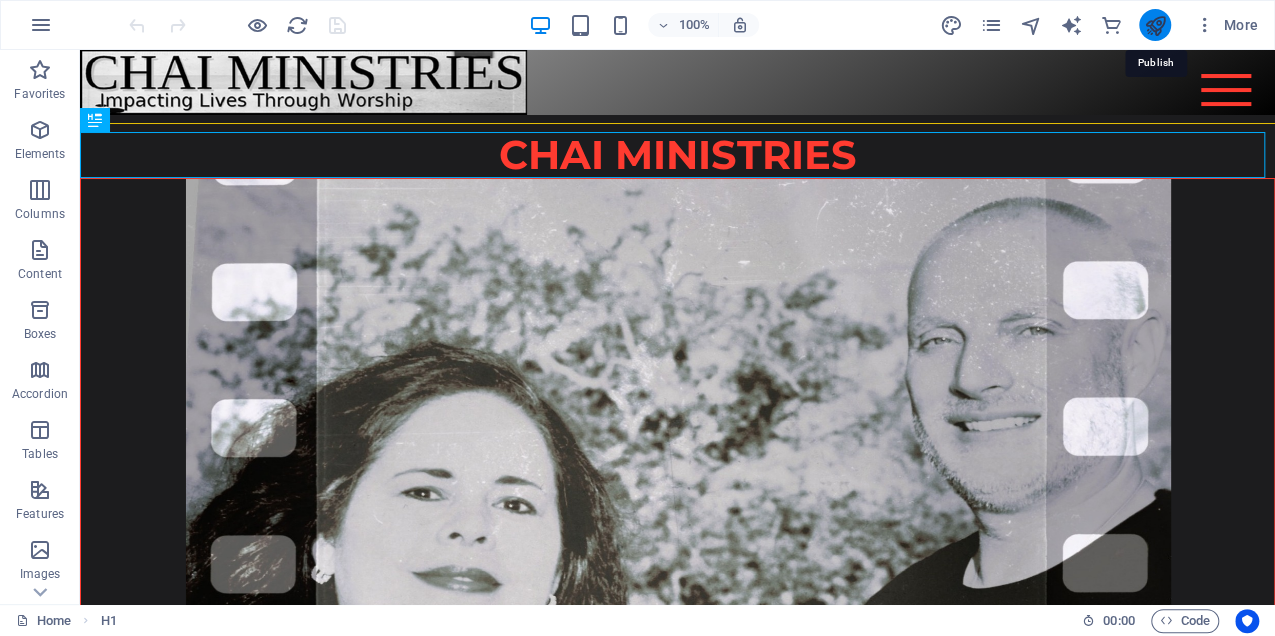 click at bounding box center [1154, 25] 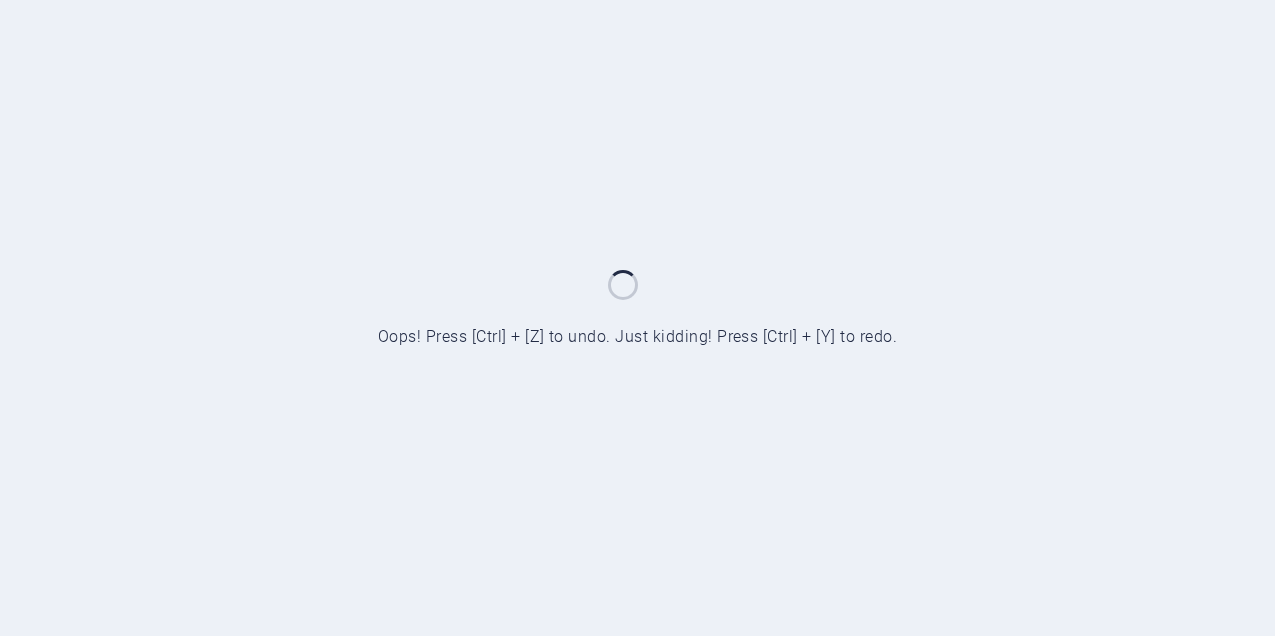 scroll, scrollTop: 0, scrollLeft: 0, axis: both 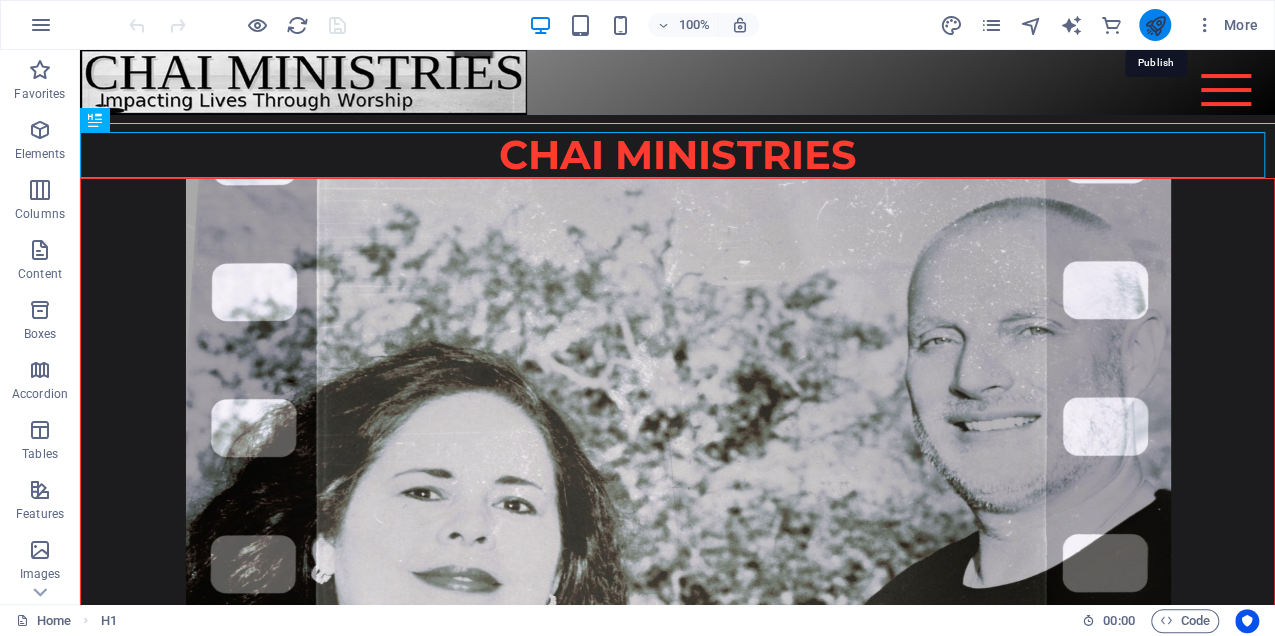 click at bounding box center [1154, 25] 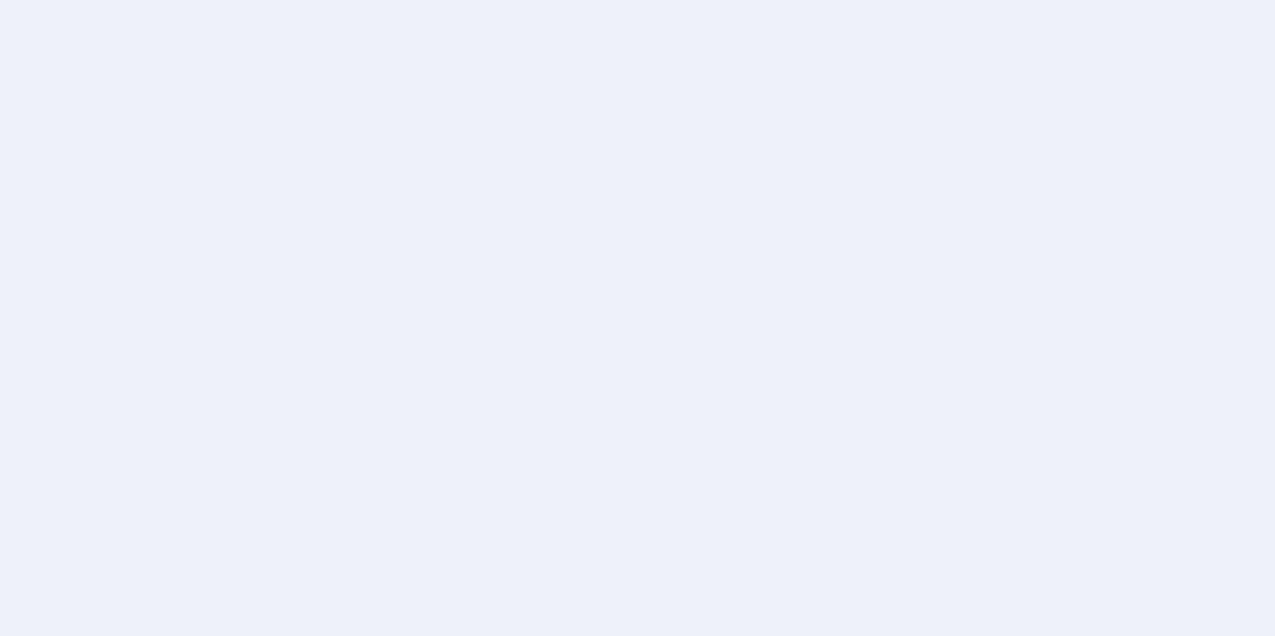 scroll, scrollTop: 0, scrollLeft: 0, axis: both 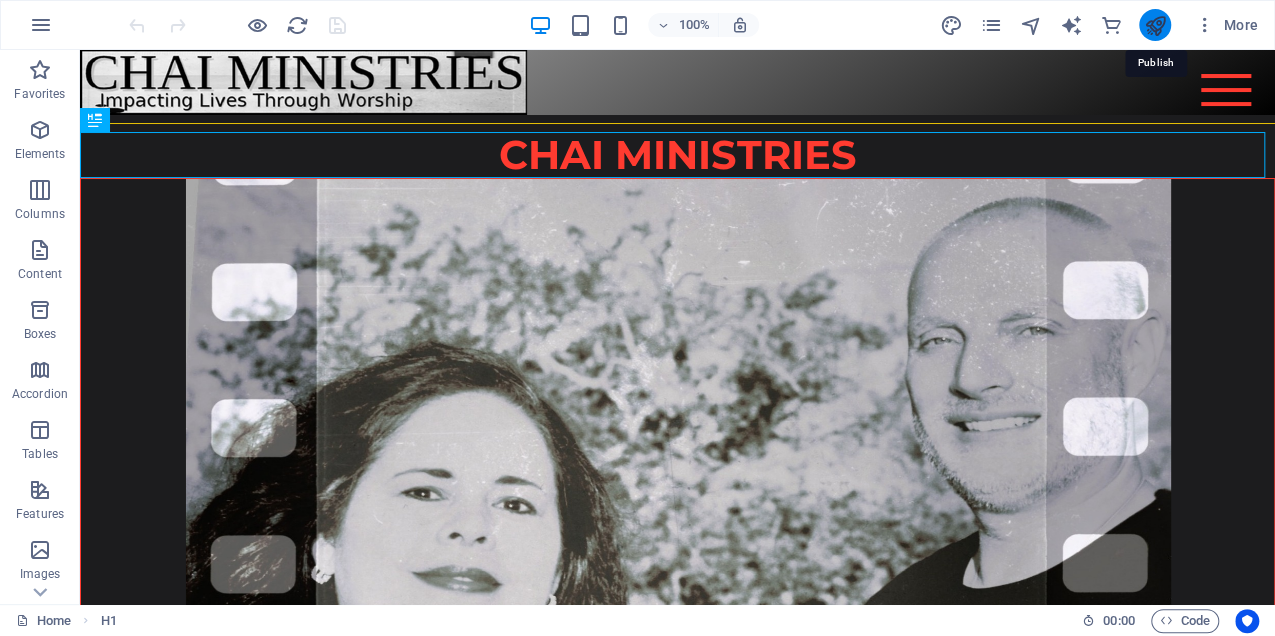 click at bounding box center [1154, 25] 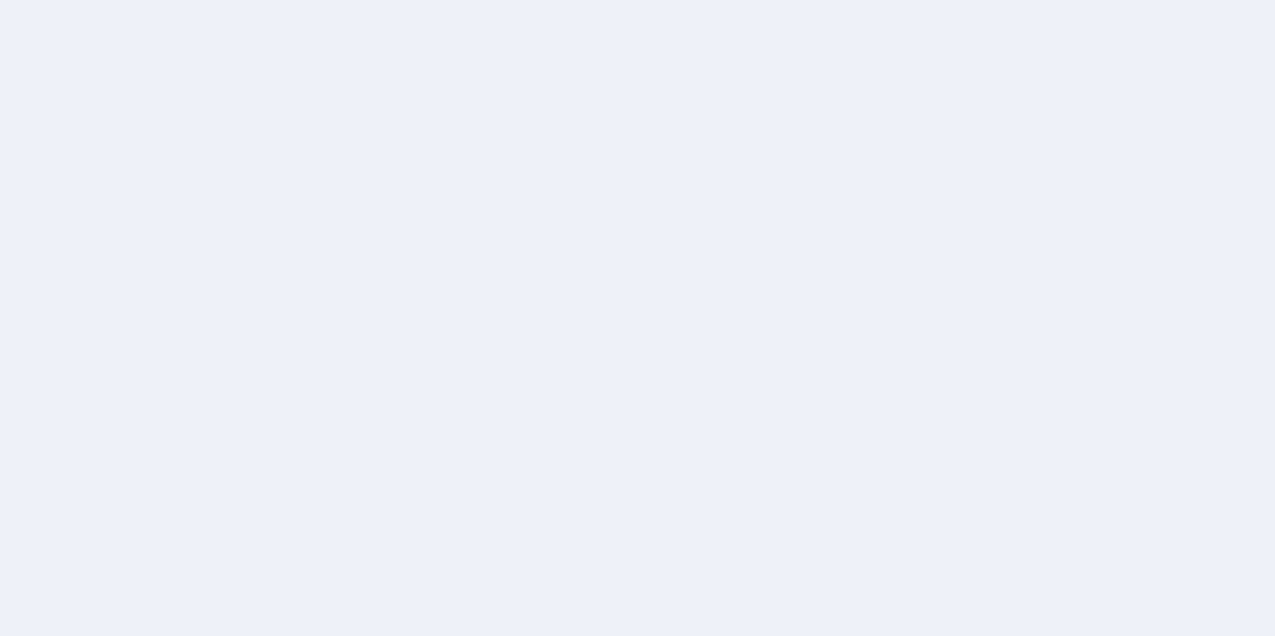 scroll, scrollTop: 0, scrollLeft: 0, axis: both 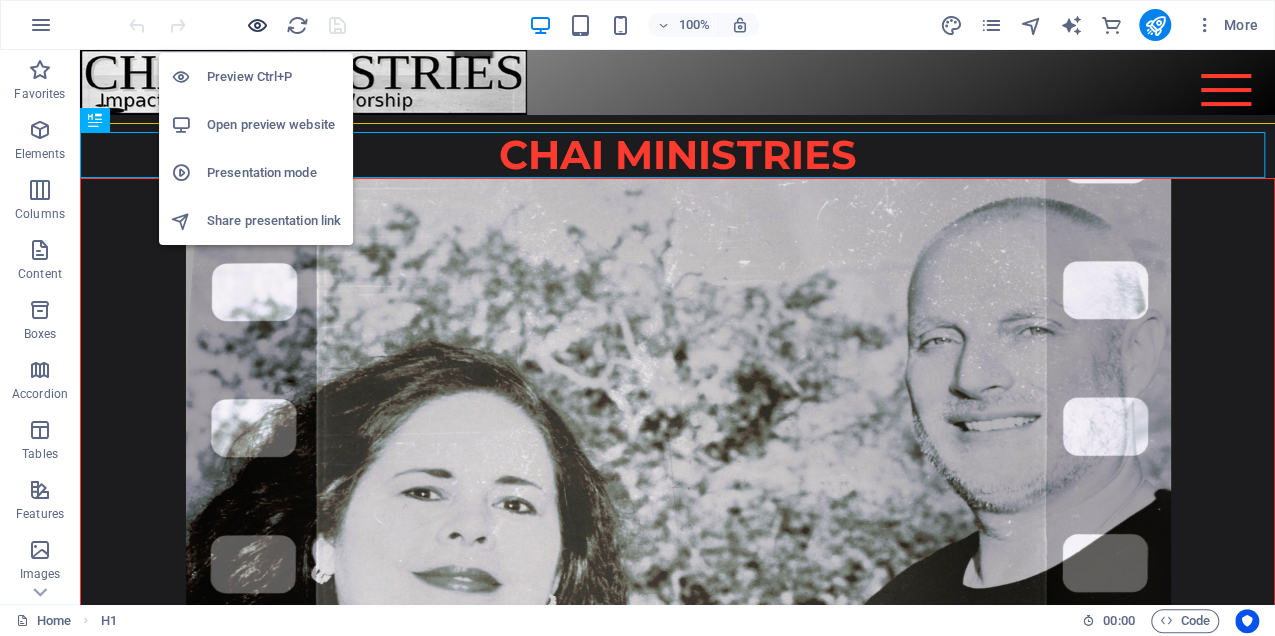 click at bounding box center [257, 25] 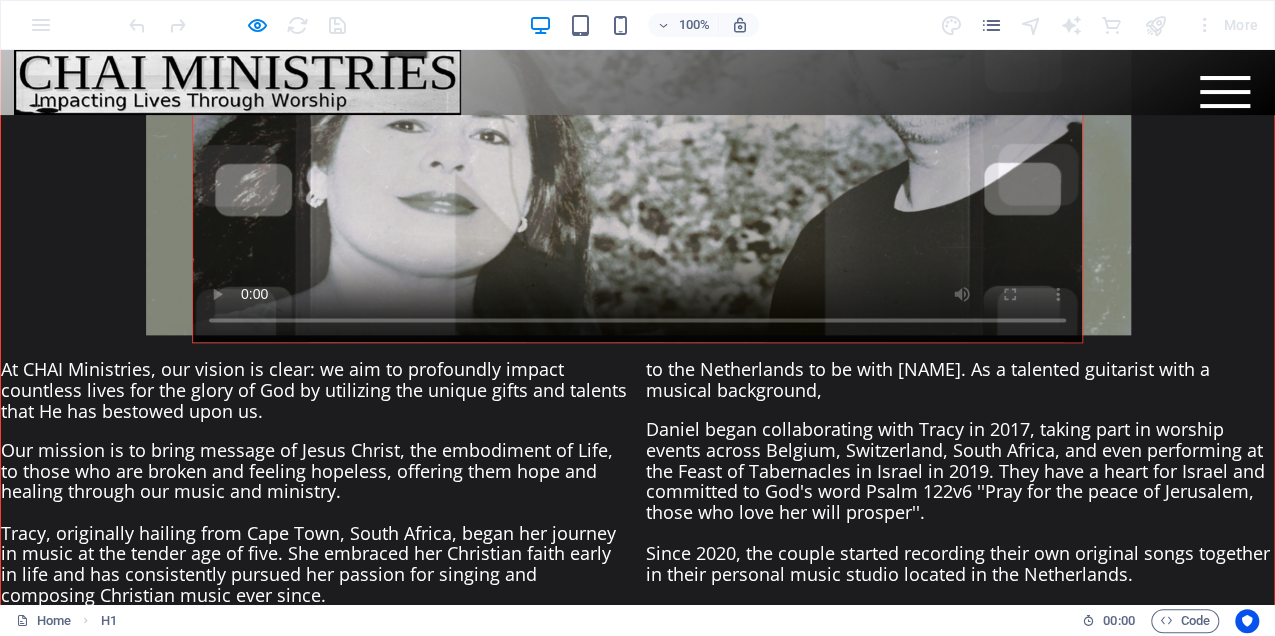 scroll, scrollTop: 1158, scrollLeft: 0, axis: vertical 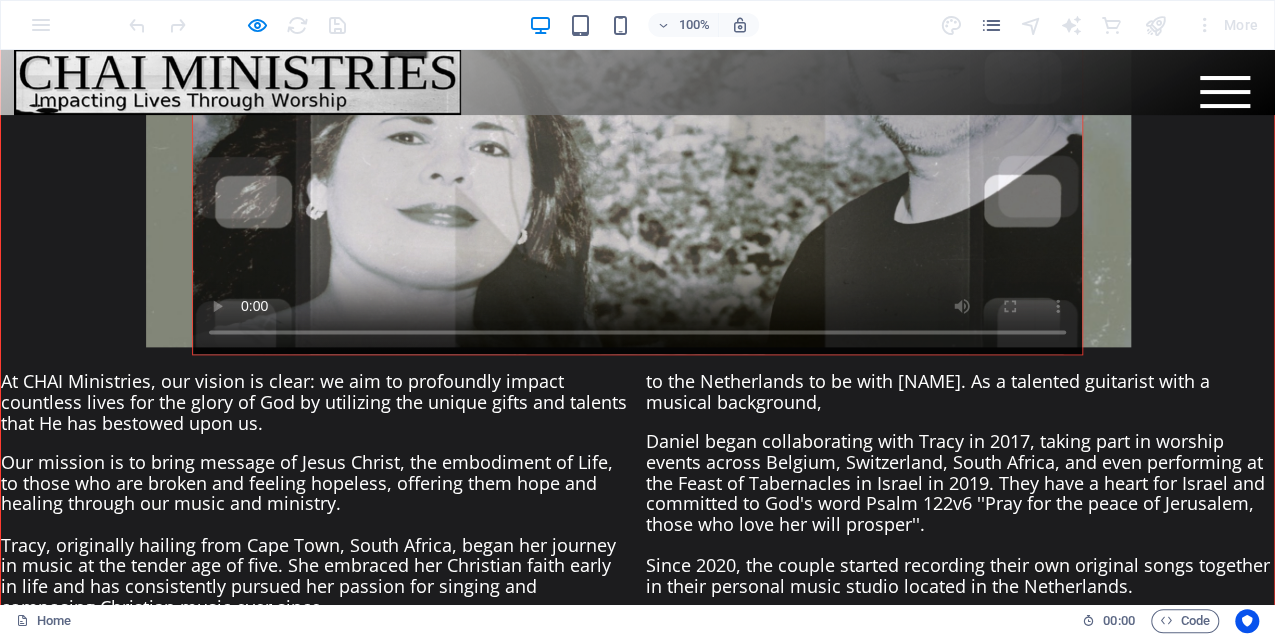 type 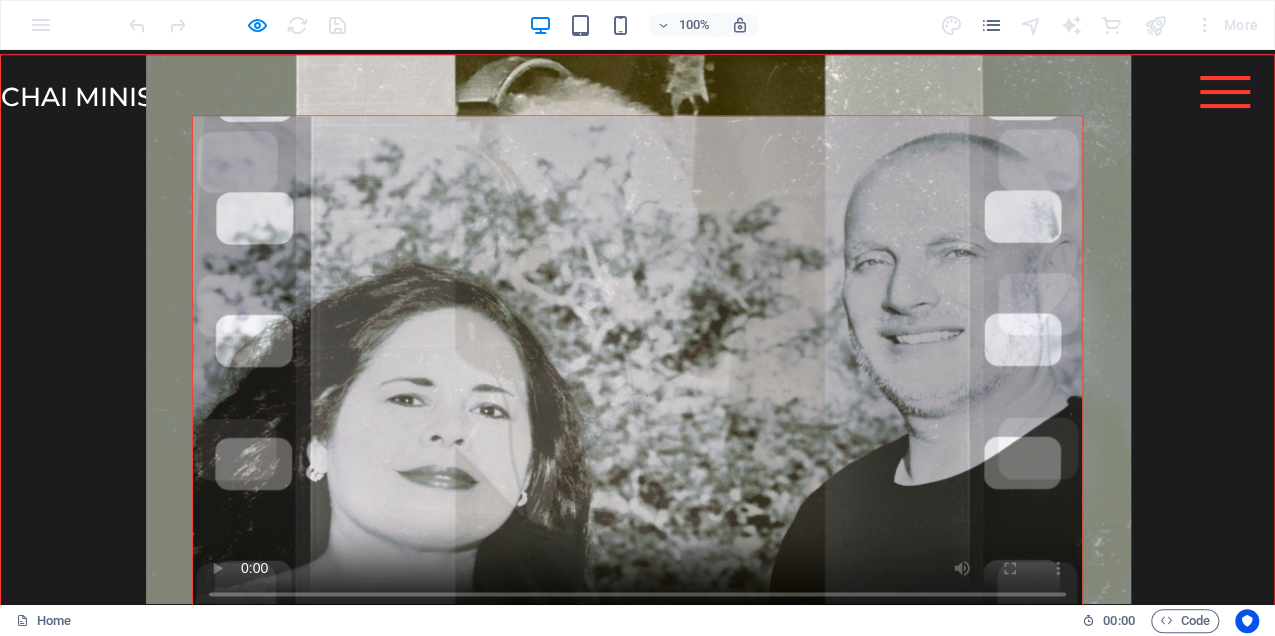 scroll, scrollTop: 980, scrollLeft: 0, axis: vertical 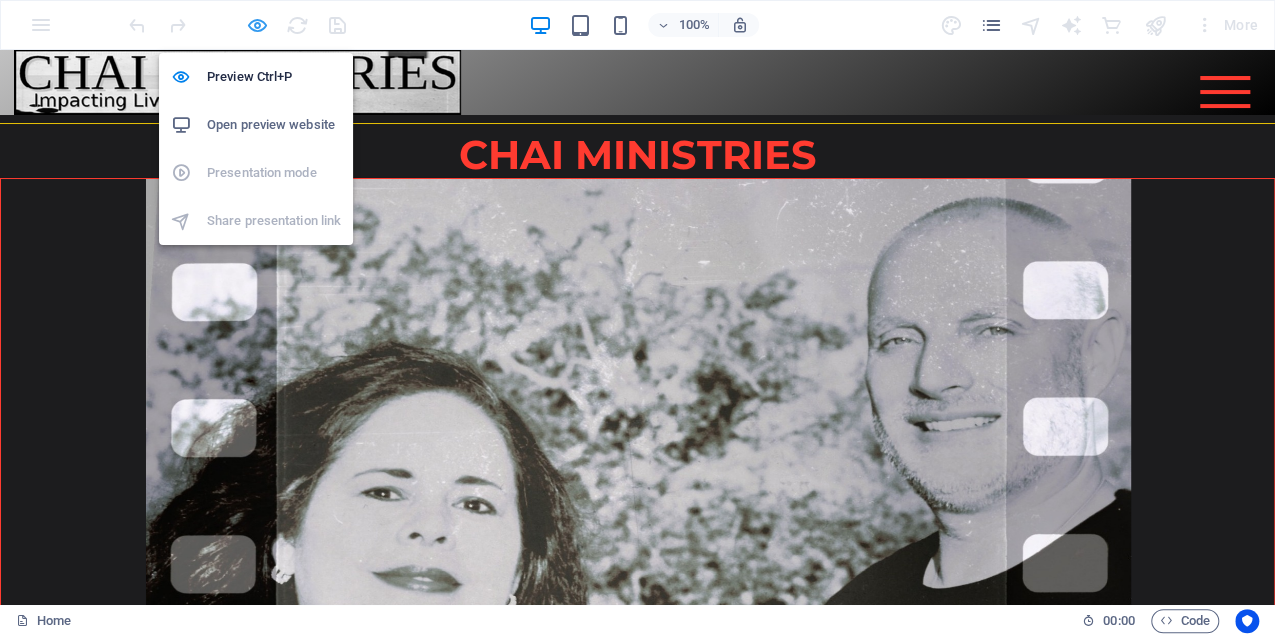 click at bounding box center [257, 25] 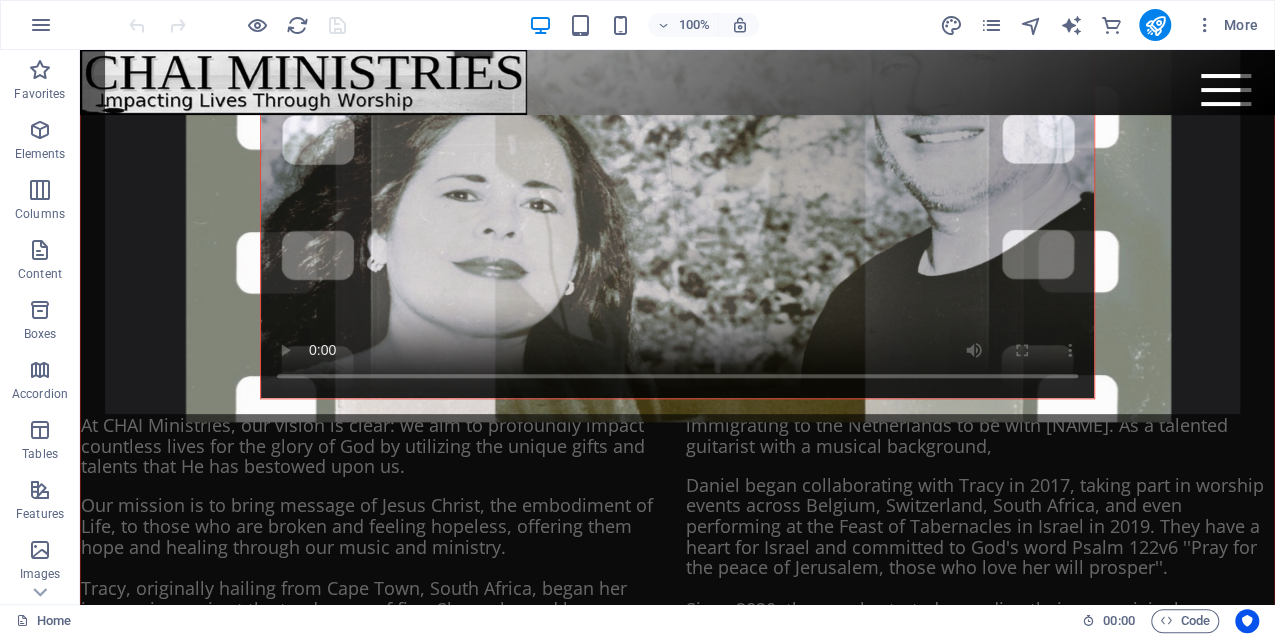 scroll, scrollTop: 946, scrollLeft: 0, axis: vertical 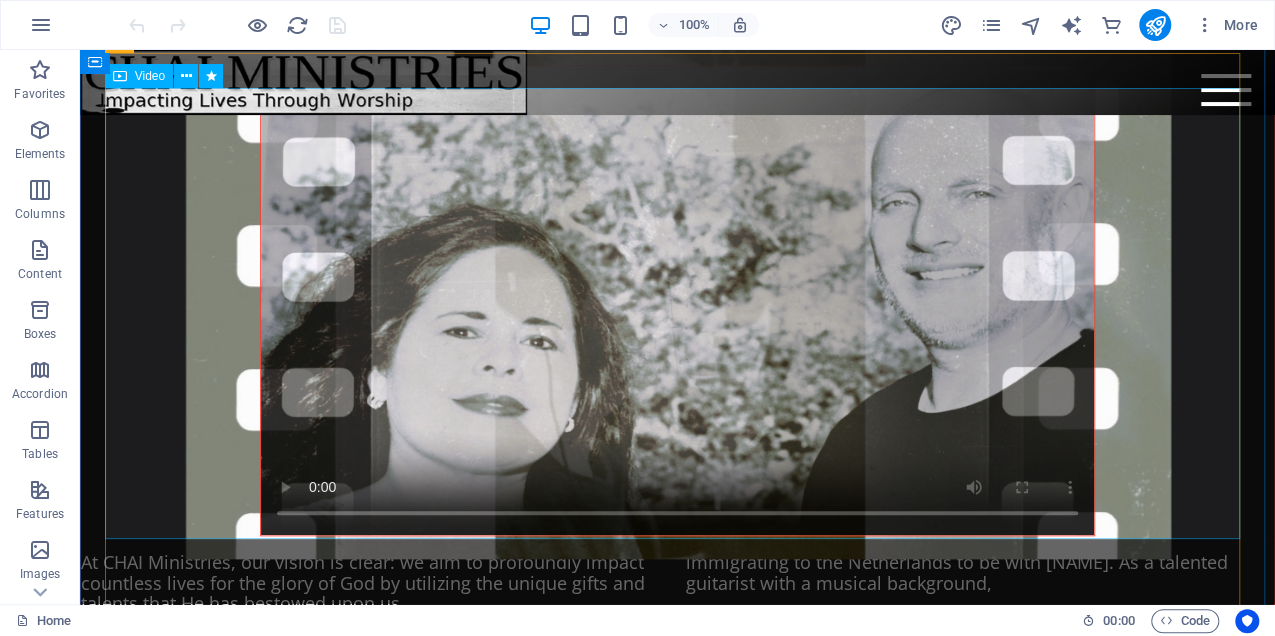 click at bounding box center [677, 300] 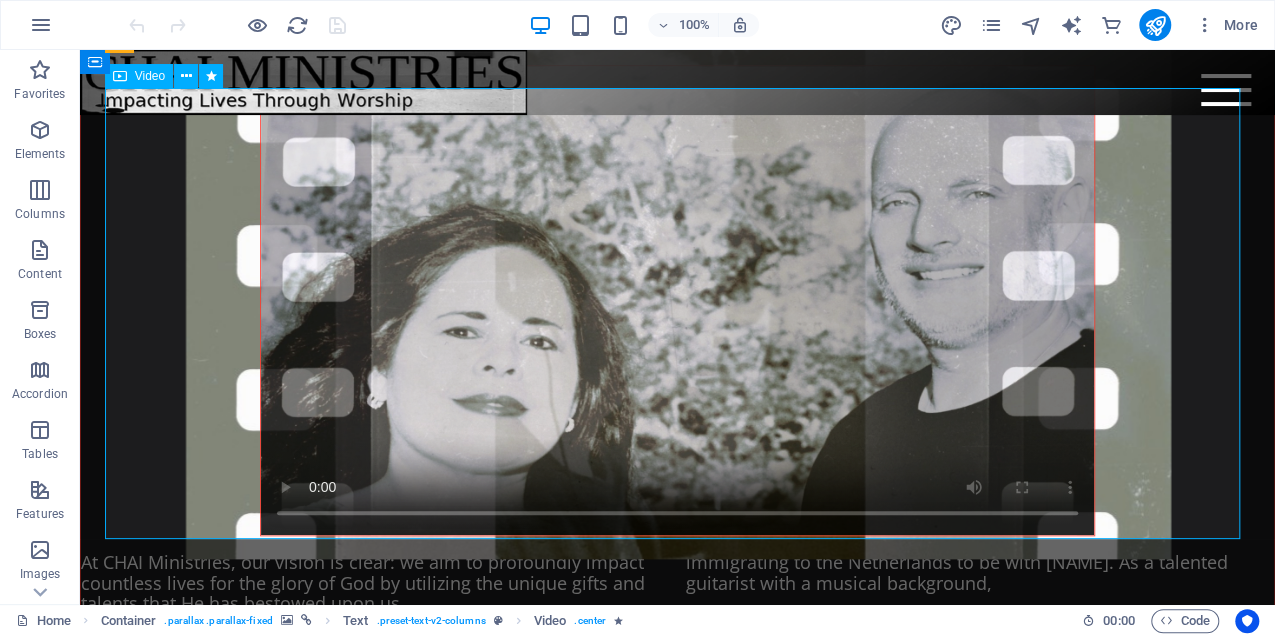click at bounding box center [677, 300] 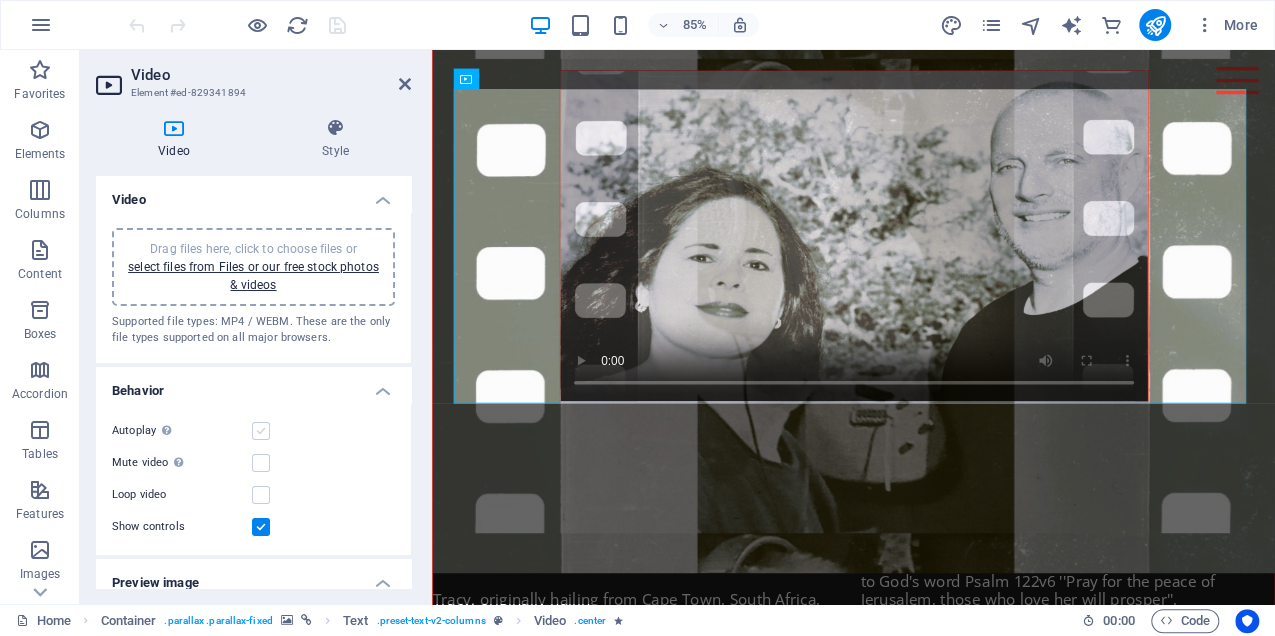 click at bounding box center (261, 431) 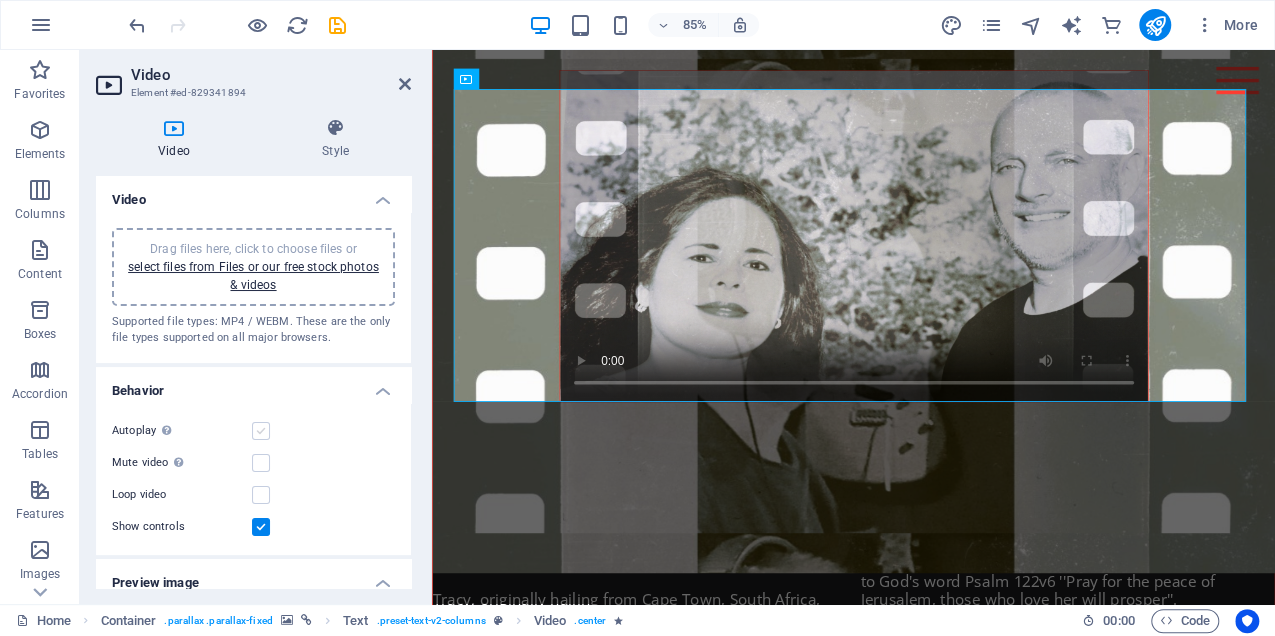 click at bounding box center [261, 431] 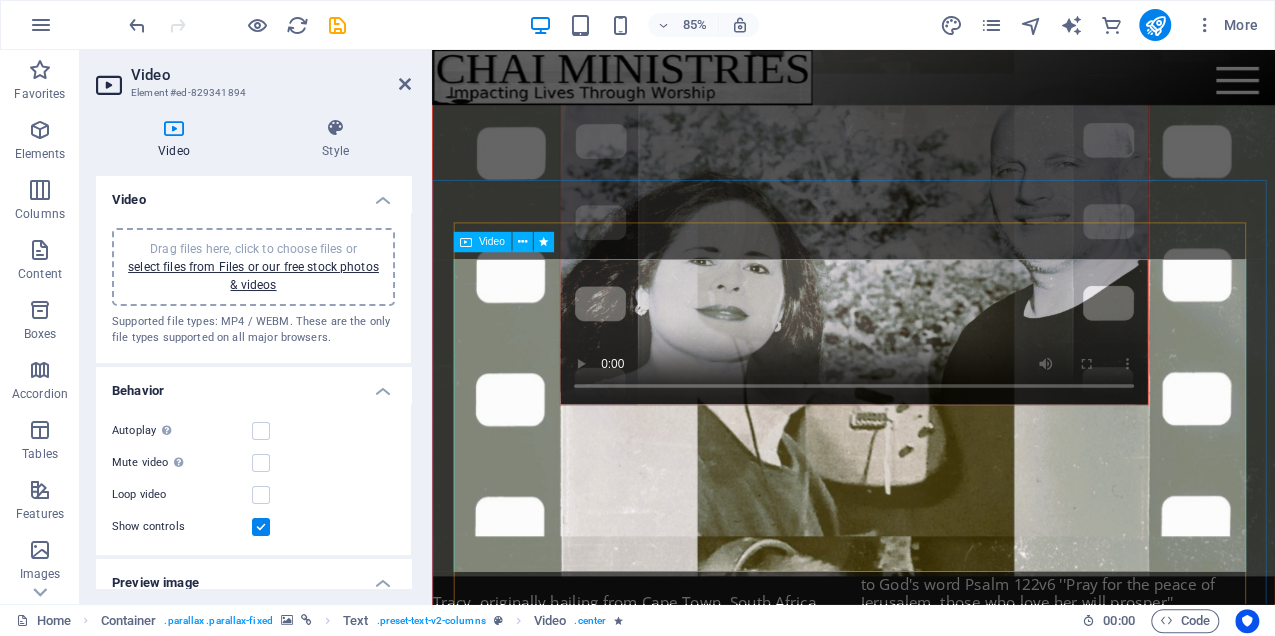 scroll, scrollTop: 746, scrollLeft: 0, axis: vertical 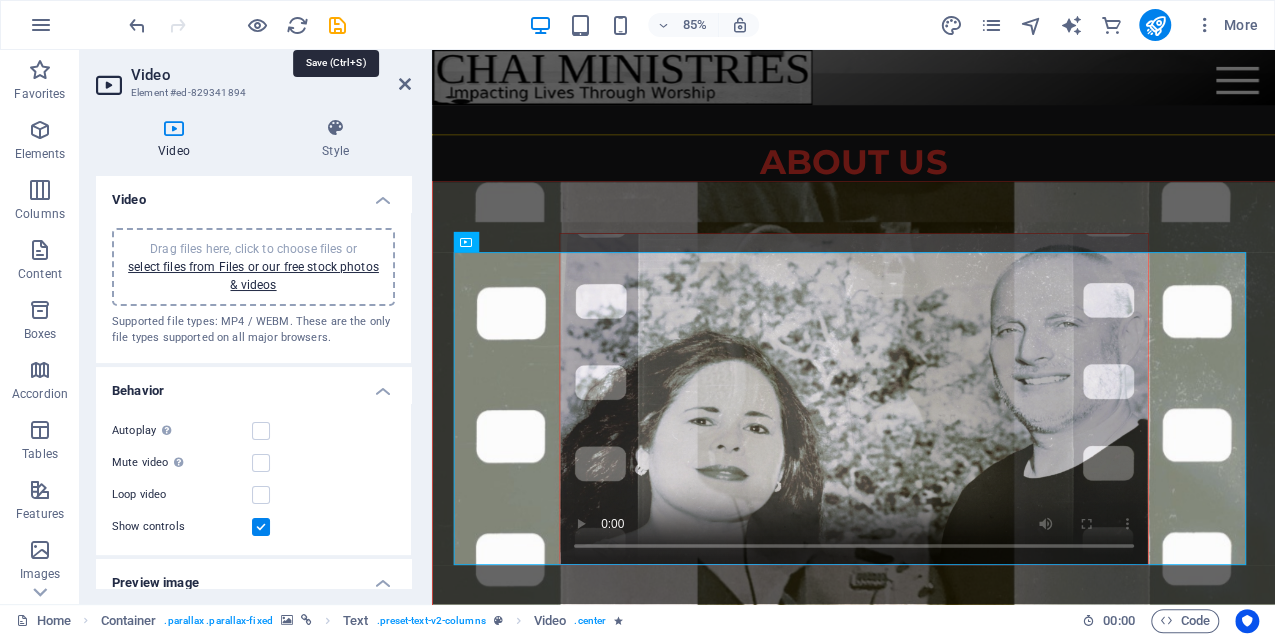 click at bounding box center [337, 25] 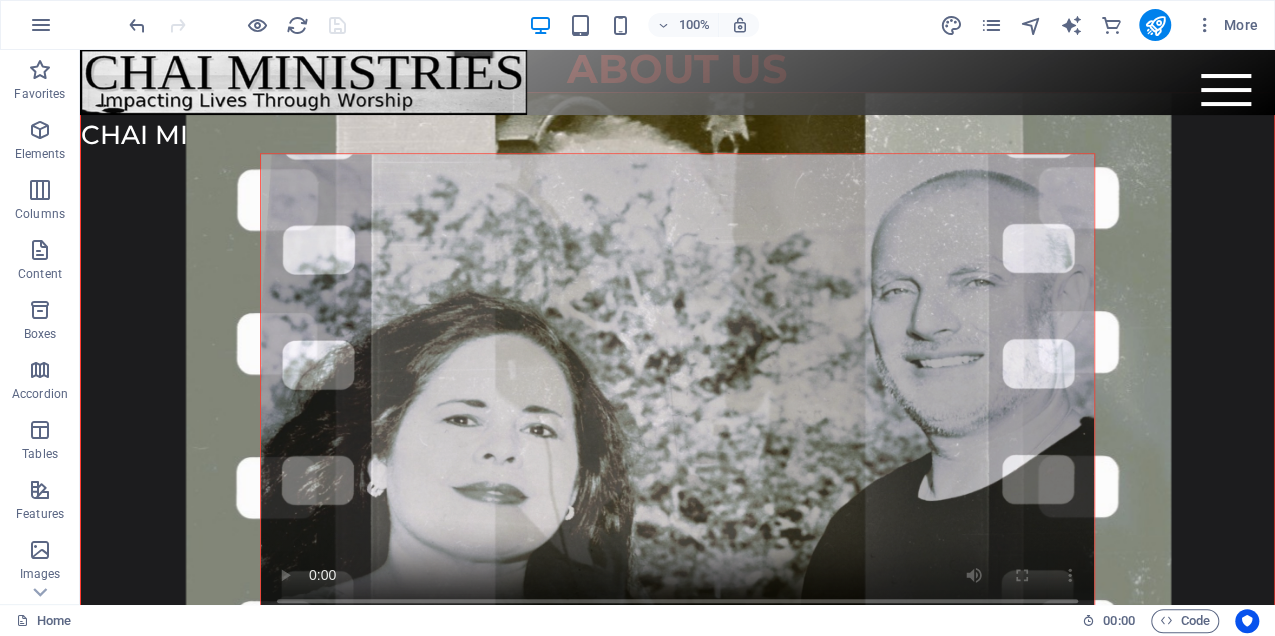 scroll, scrollTop: 820, scrollLeft: 0, axis: vertical 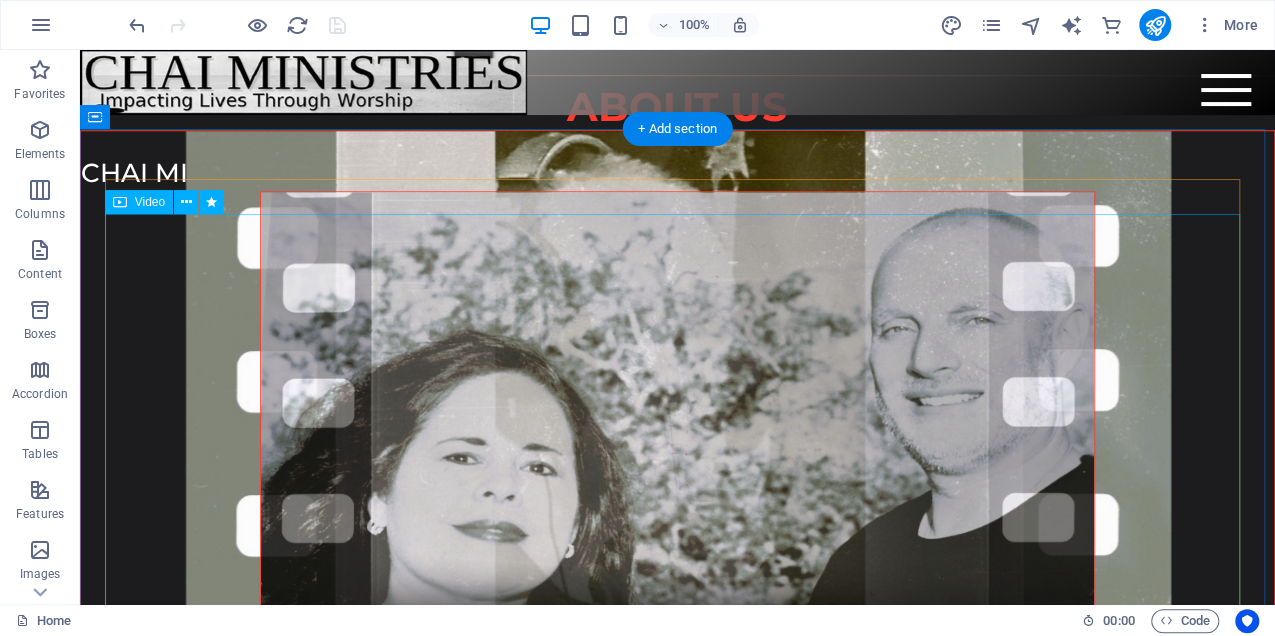 click at bounding box center [677, 426] 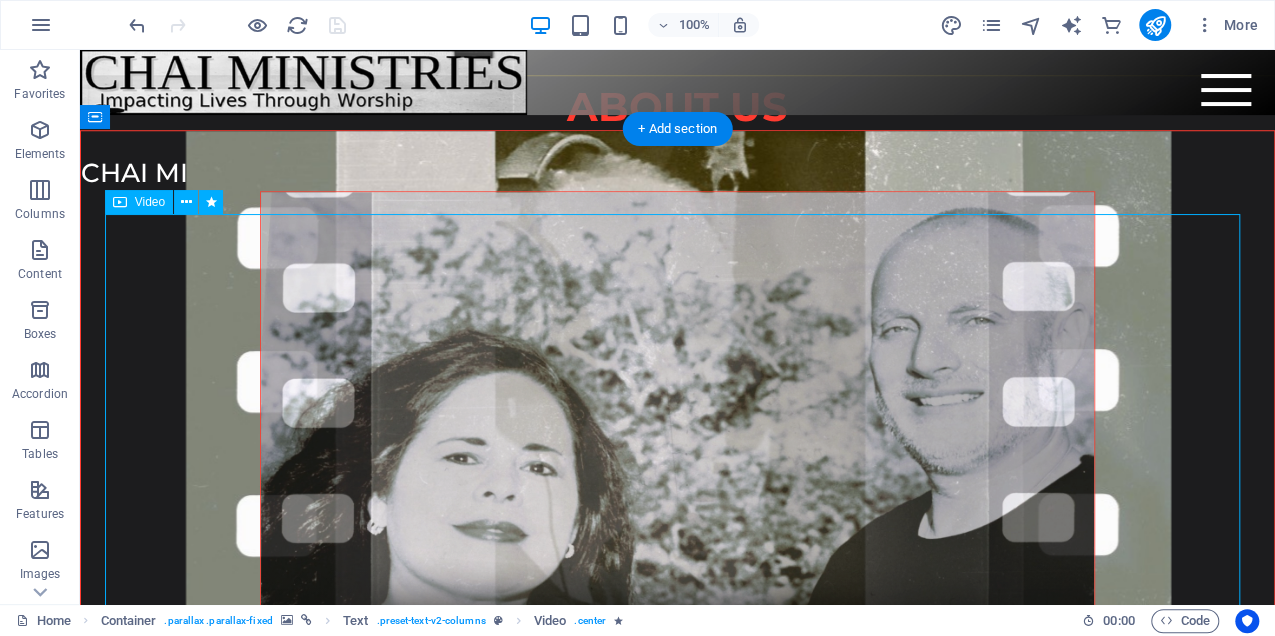 click at bounding box center [677, 426] 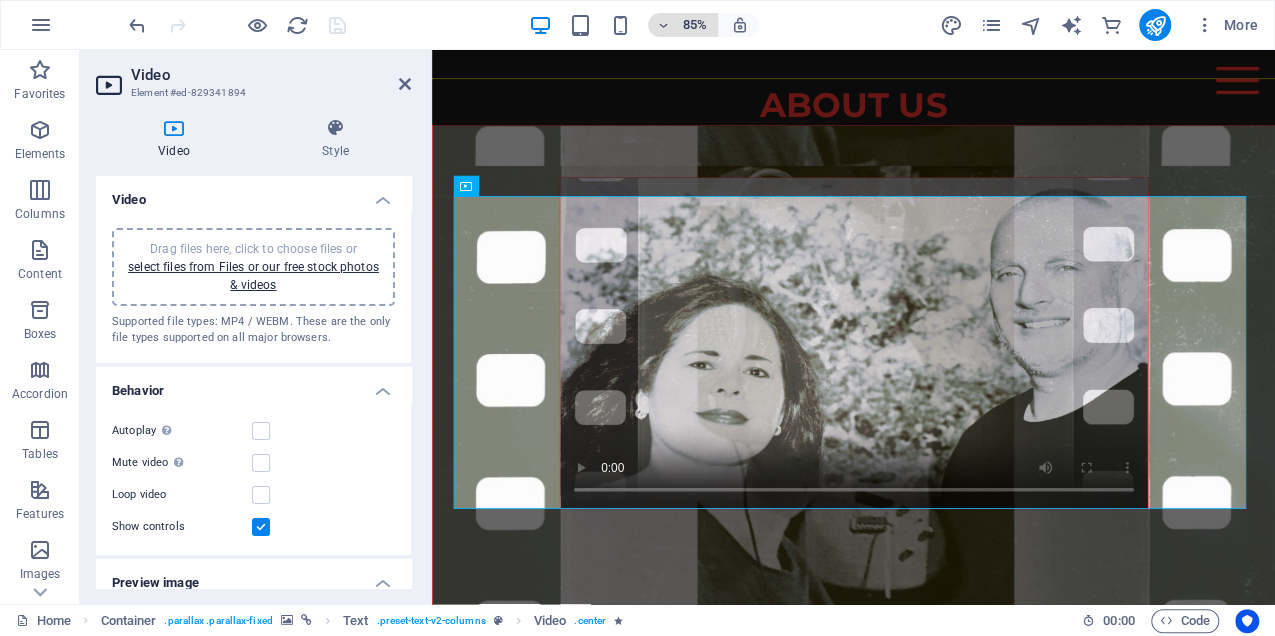 drag, startPoint x: 706, startPoint y: 26, endPoint x: 690, endPoint y: 28, distance: 16.124516 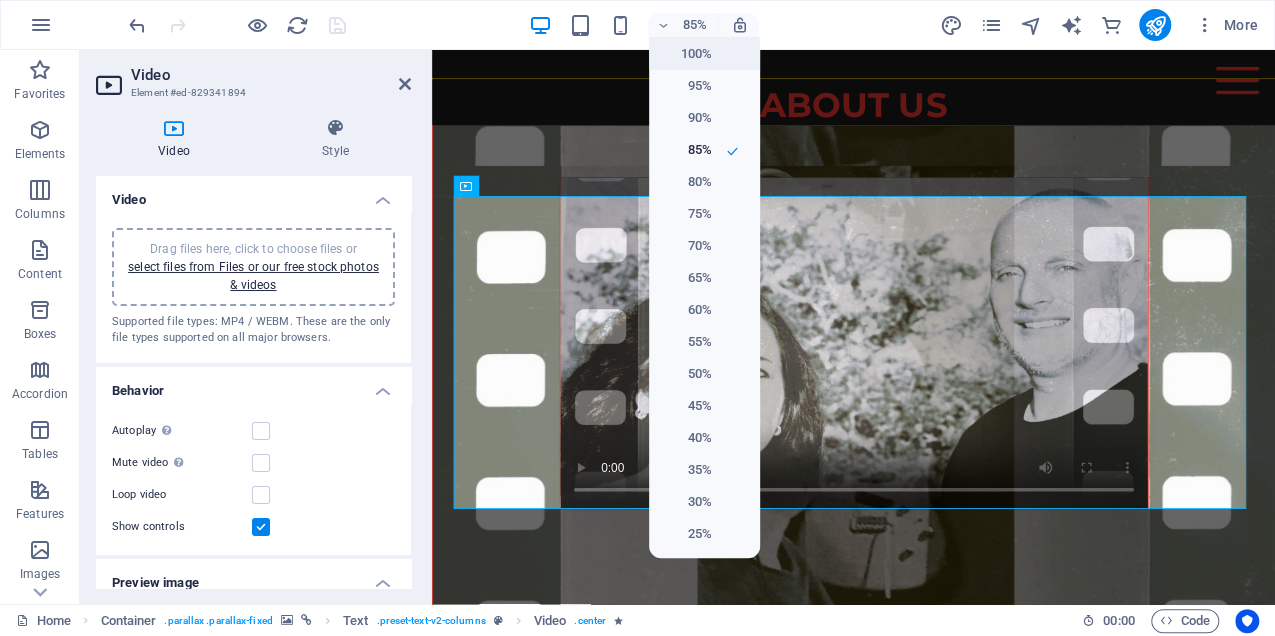 click on "100%" at bounding box center [686, 54] 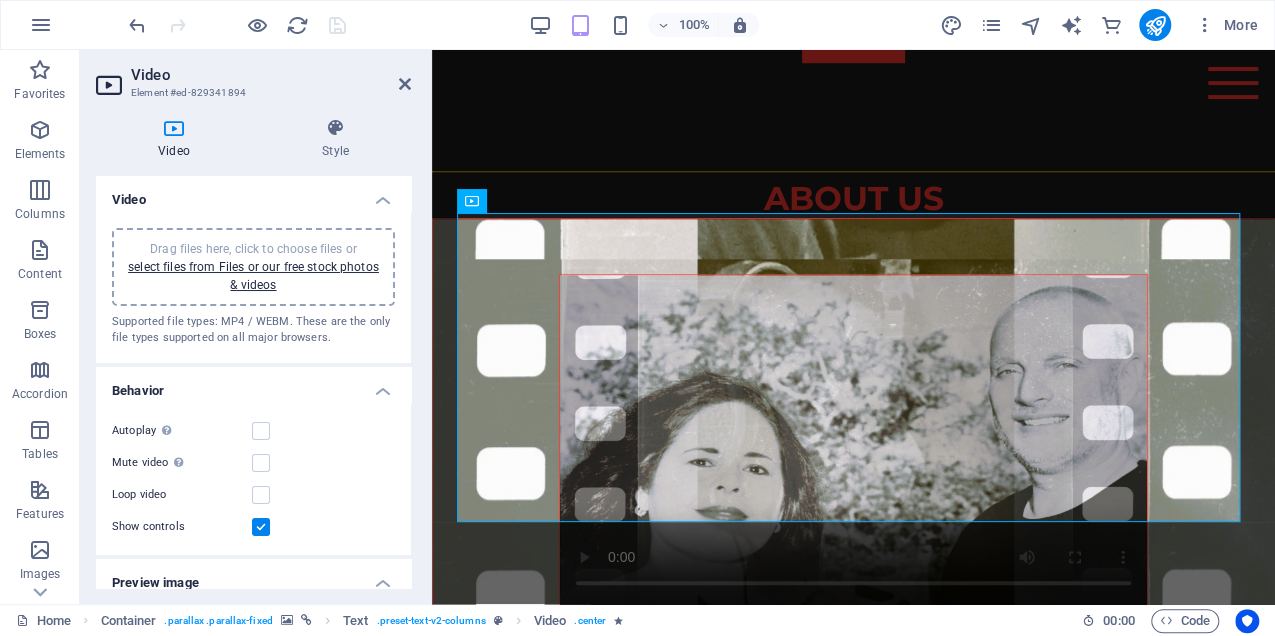 scroll, scrollTop: 908, scrollLeft: 0, axis: vertical 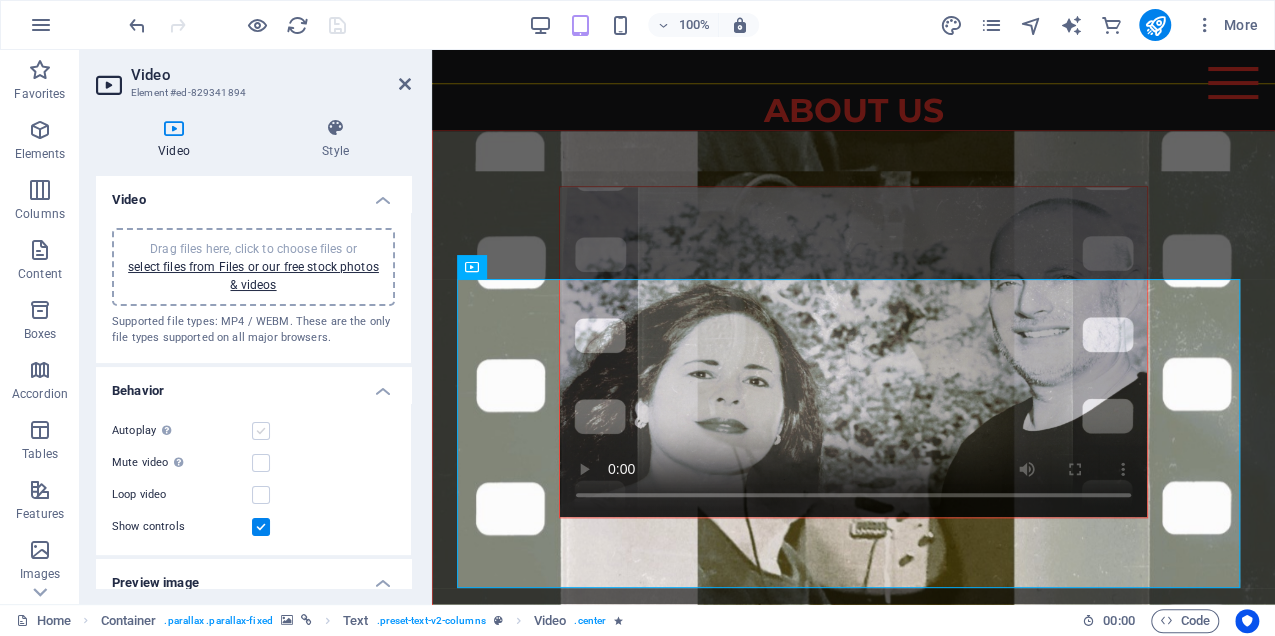 click at bounding box center (261, 431) 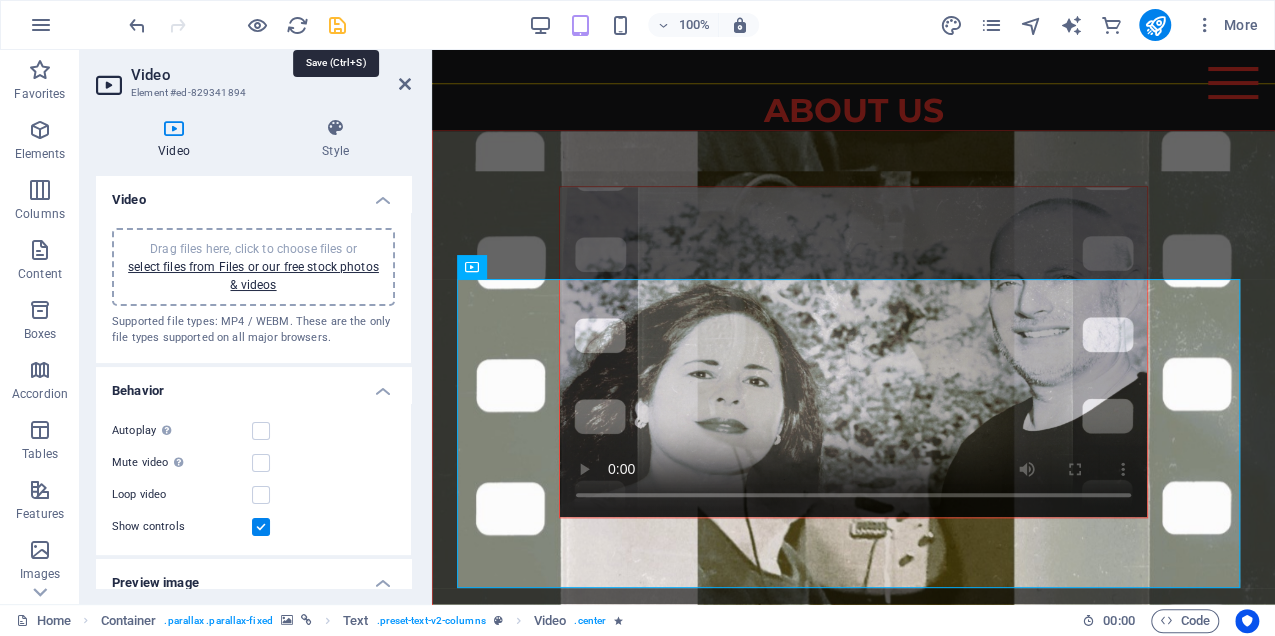 click at bounding box center (337, 25) 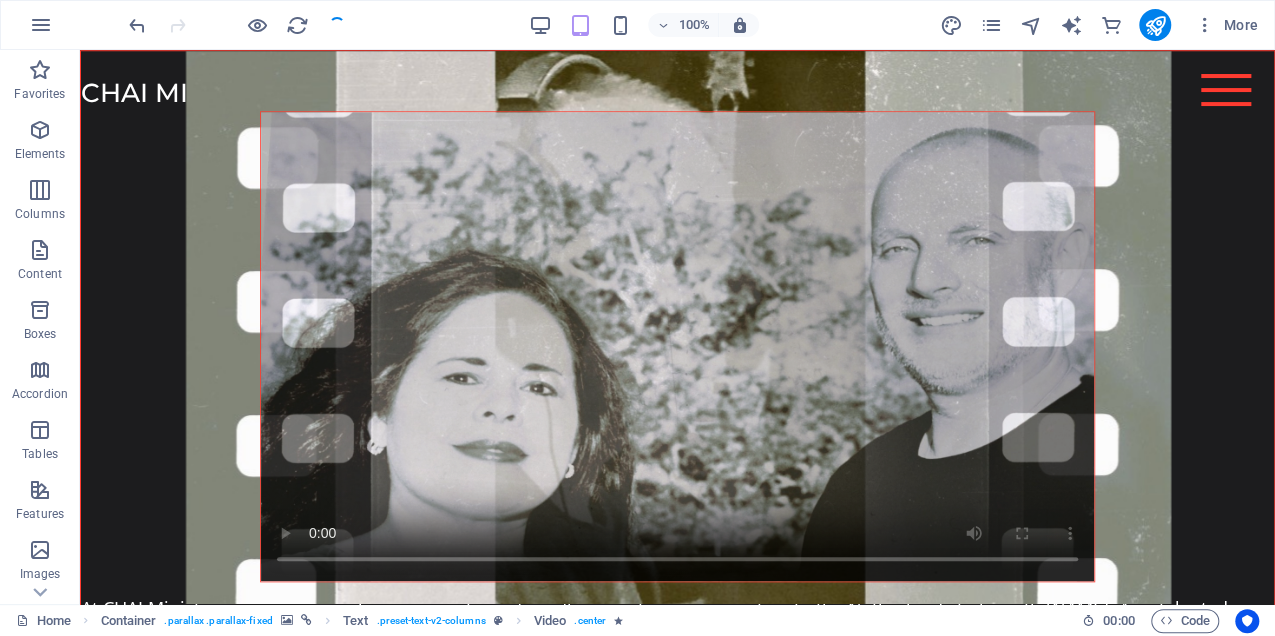 scroll, scrollTop: 820, scrollLeft: 0, axis: vertical 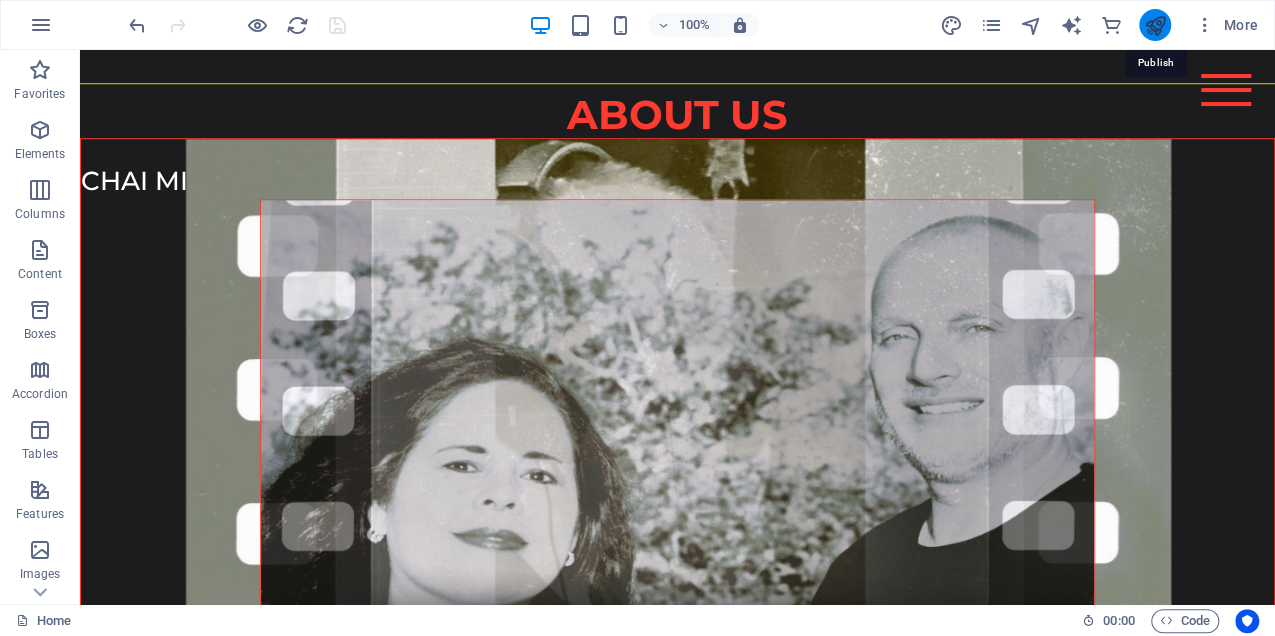 click at bounding box center [1154, 25] 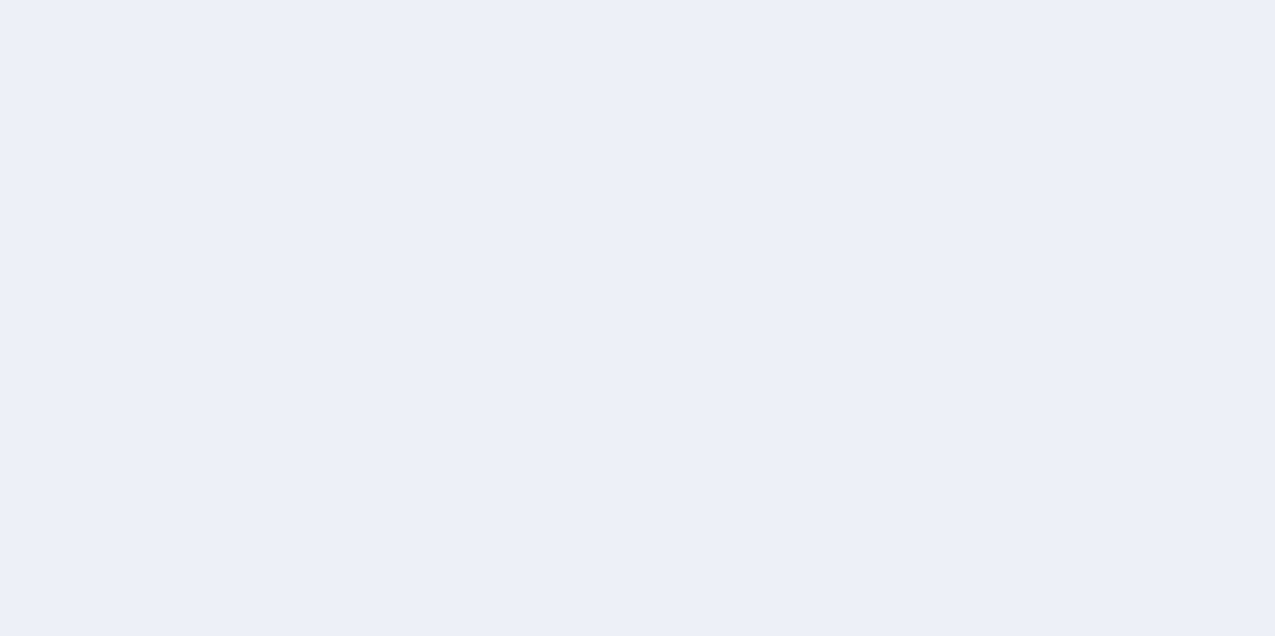 scroll, scrollTop: 0, scrollLeft: 0, axis: both 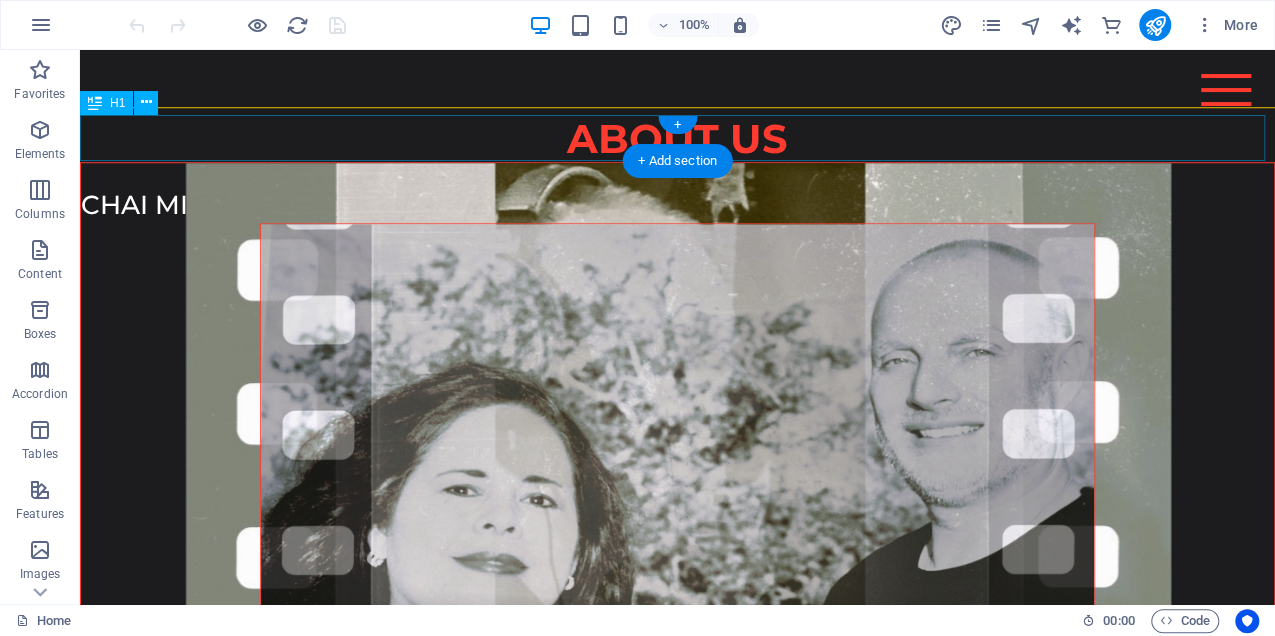 click on "ABOUT US" at bounding box center (677, 139) 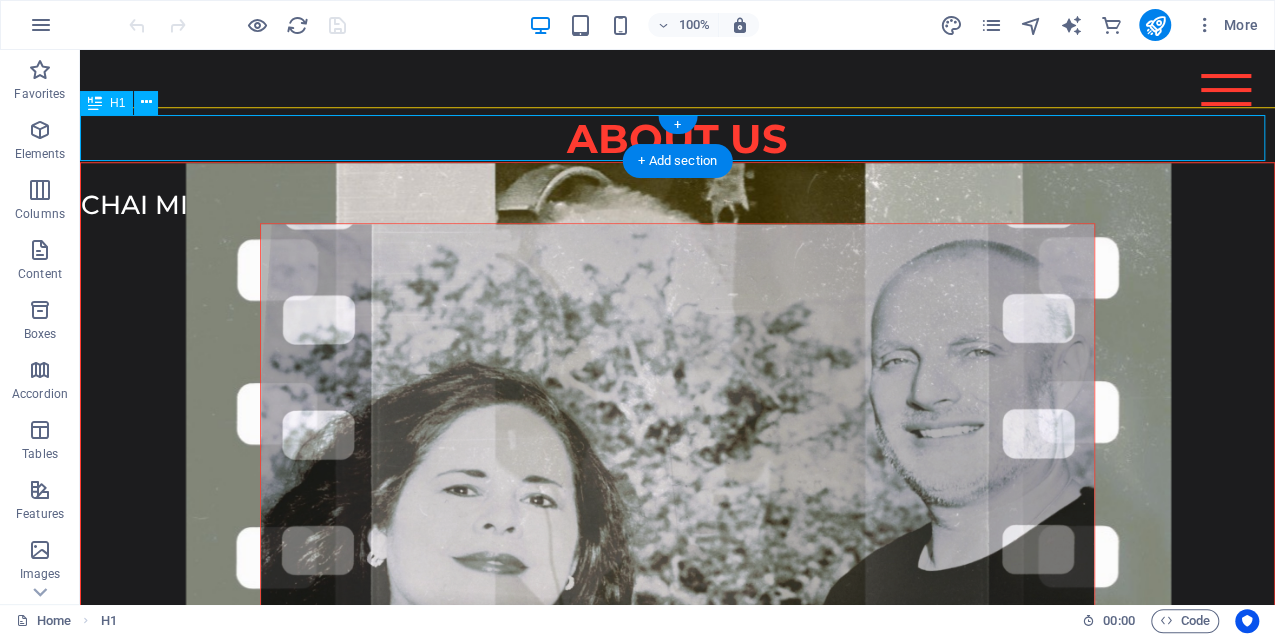 click on "ABOUT US" at bounding box center [677, 139] 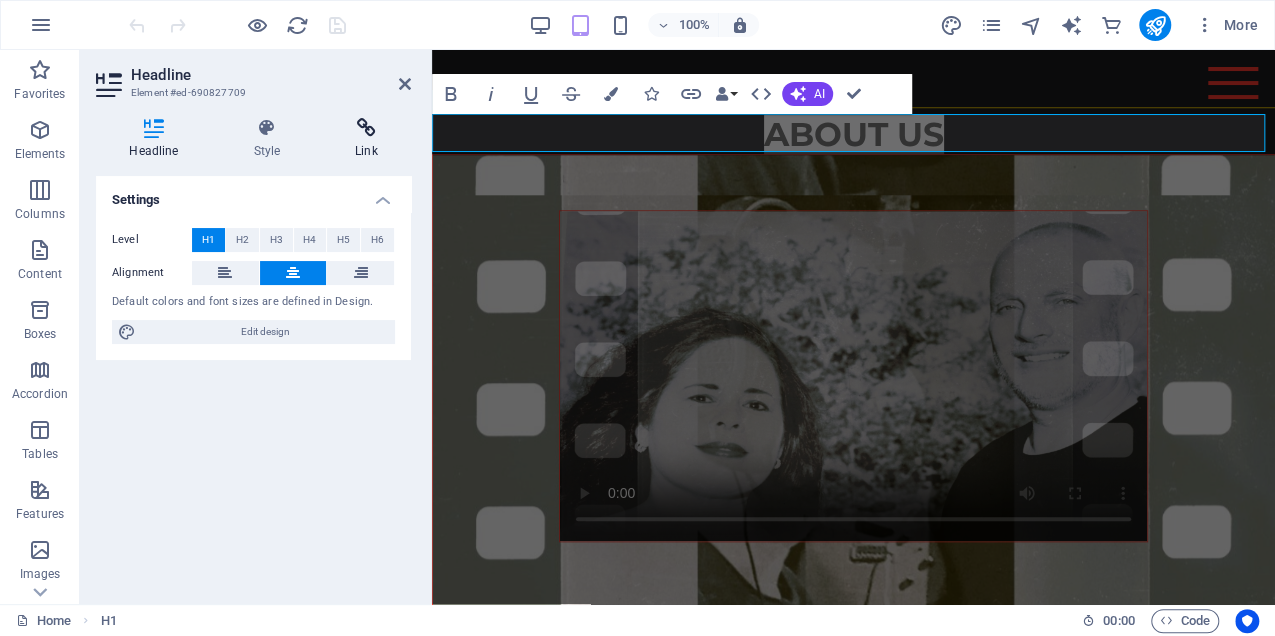 click at bounding box center (366, 128) 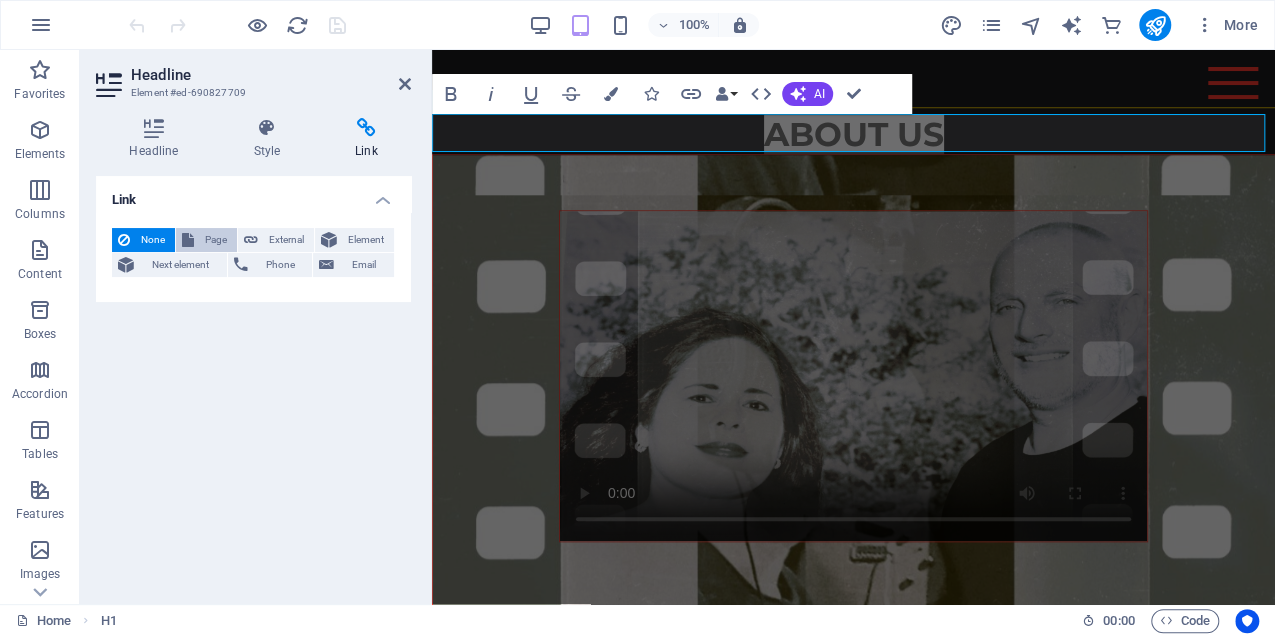 click on "Page" at bounding box center [215, 240] 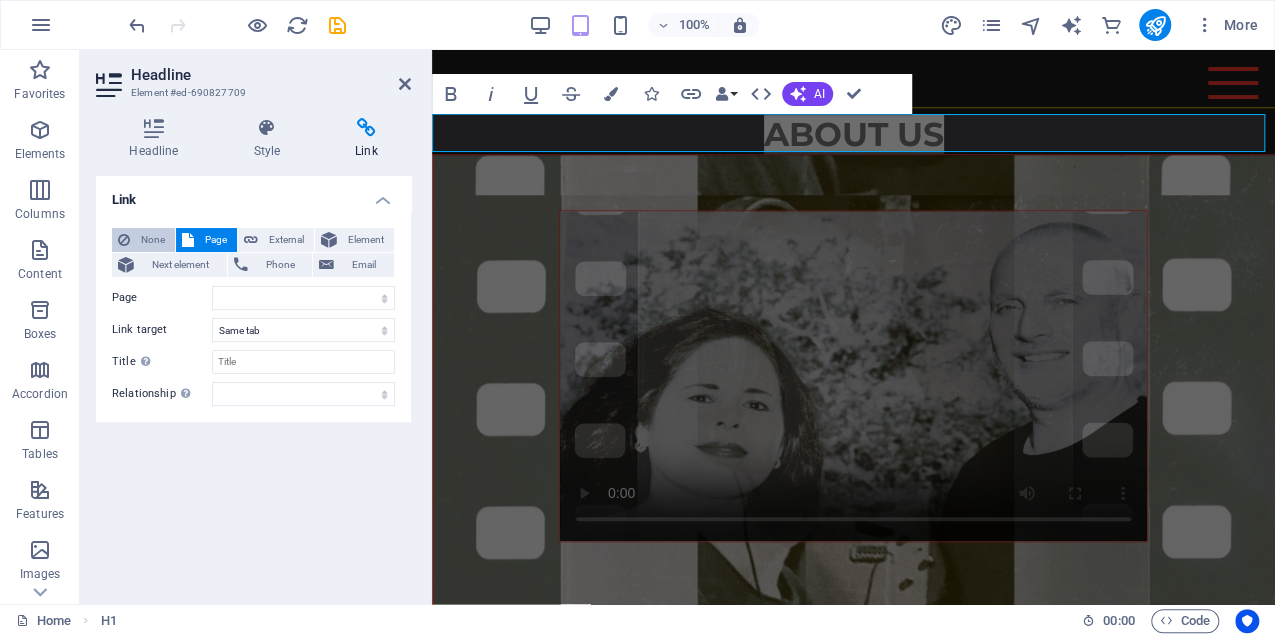click on "None" at bounding box center (152, 240) 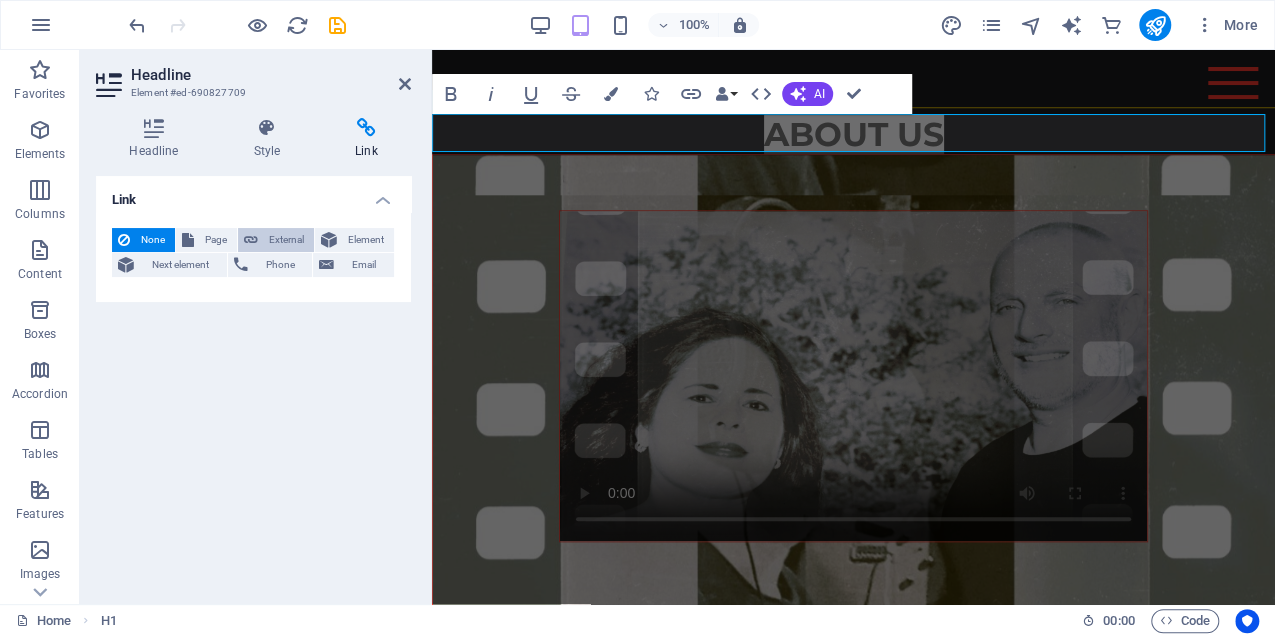 click on "External" at bounding box center (286, 240) 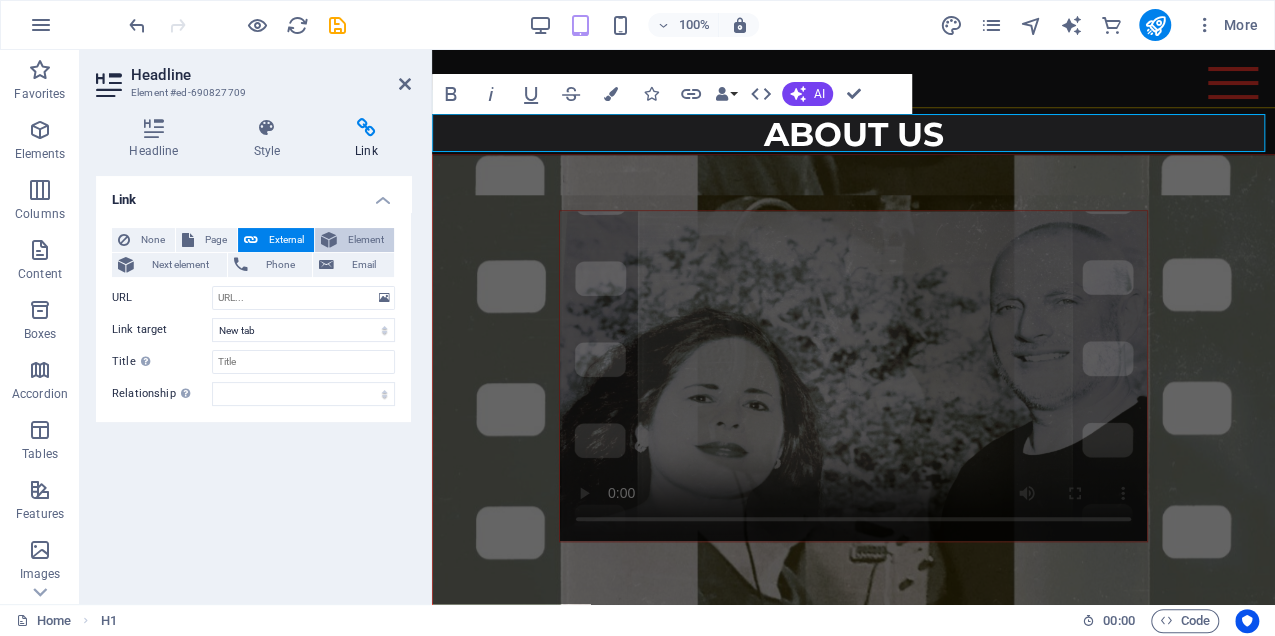 click on "Element" at bounding box center (365, 240) 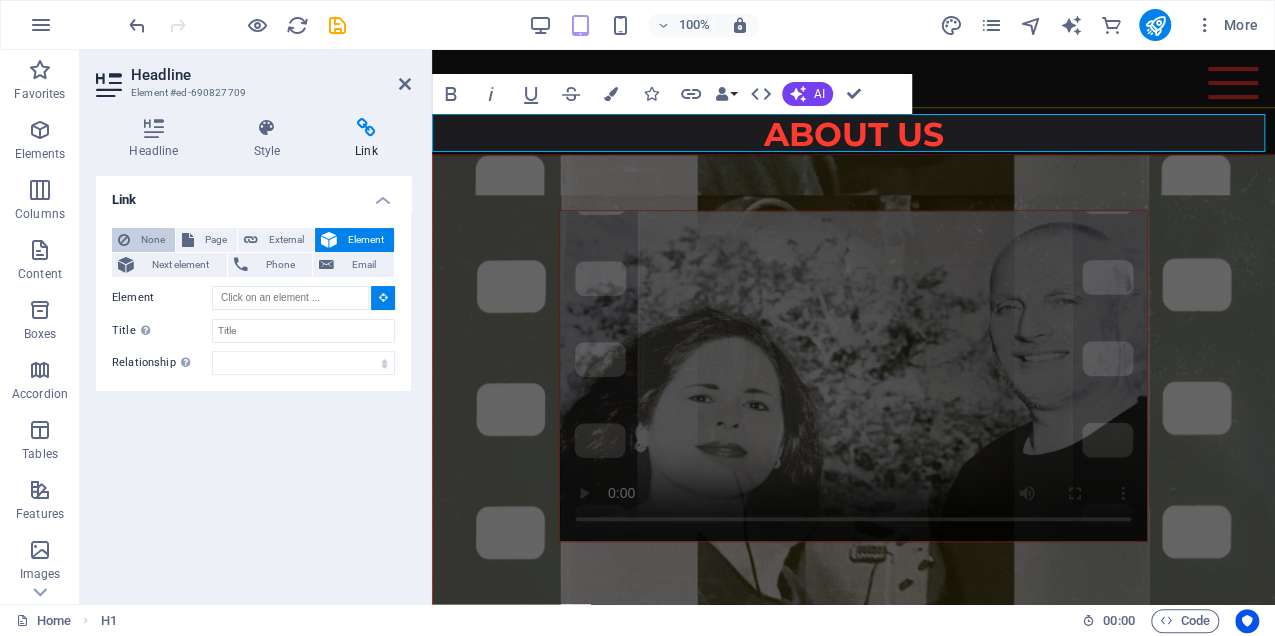 click on "None" at bounding box center (152, 240) 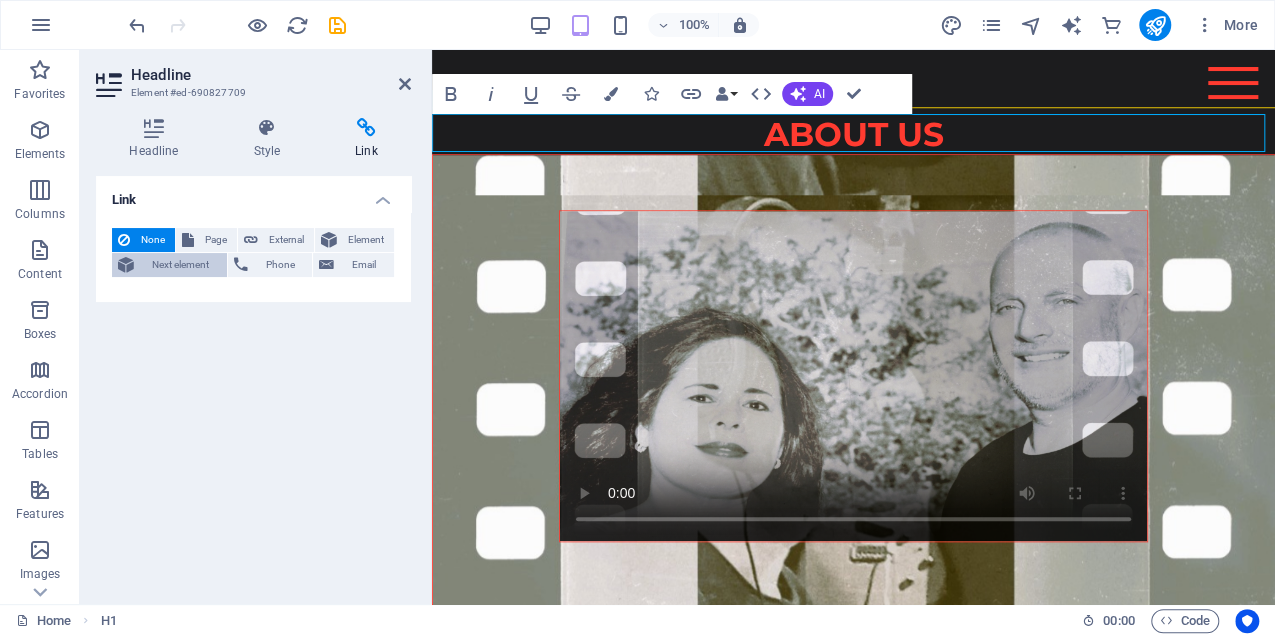 click on "Next element" at bounding box center [180, 265] 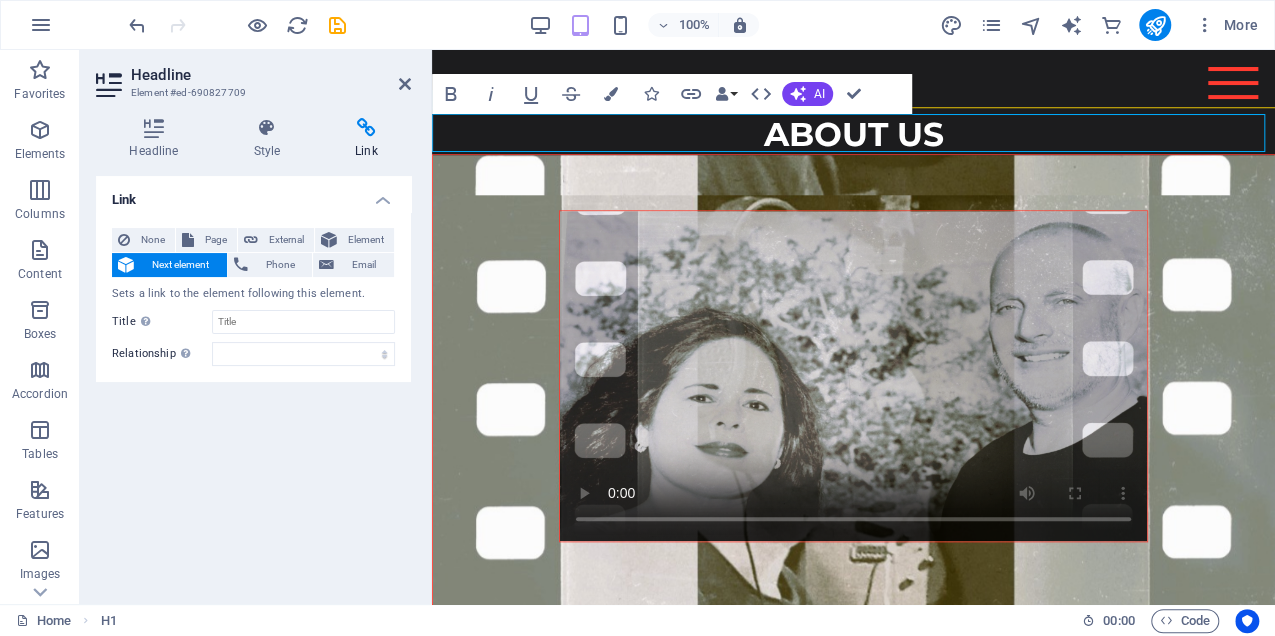 click on "Next element" at bounding box center [180, 265] 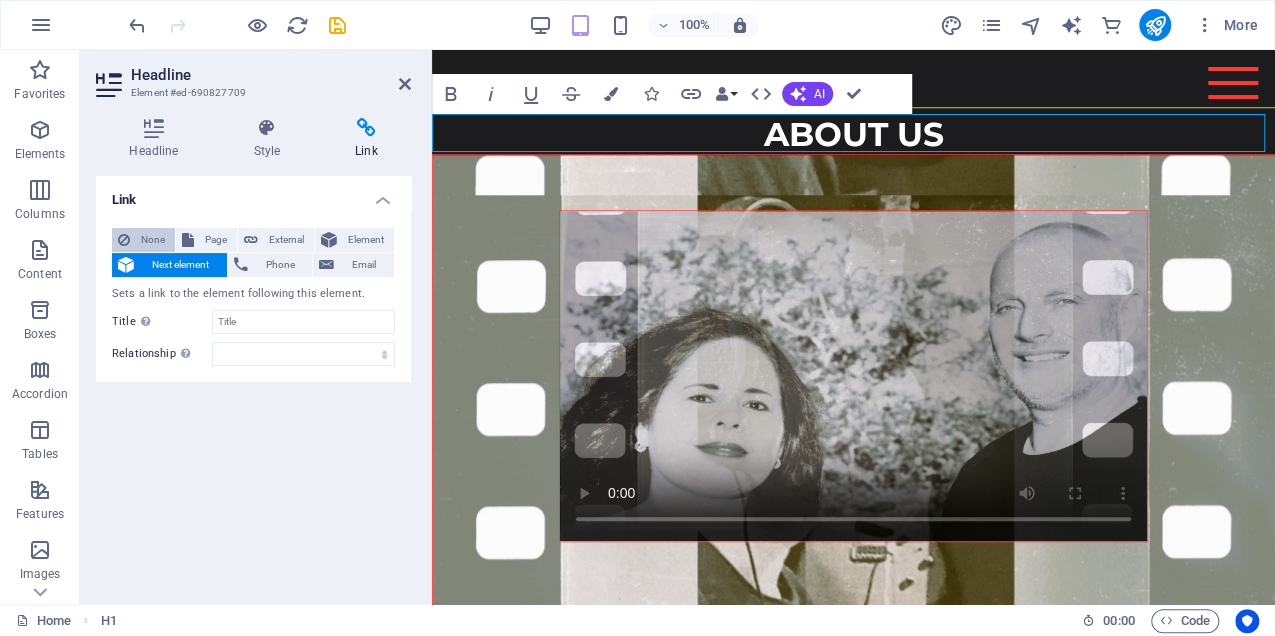 click on "None" at bounding box center [152, 240] 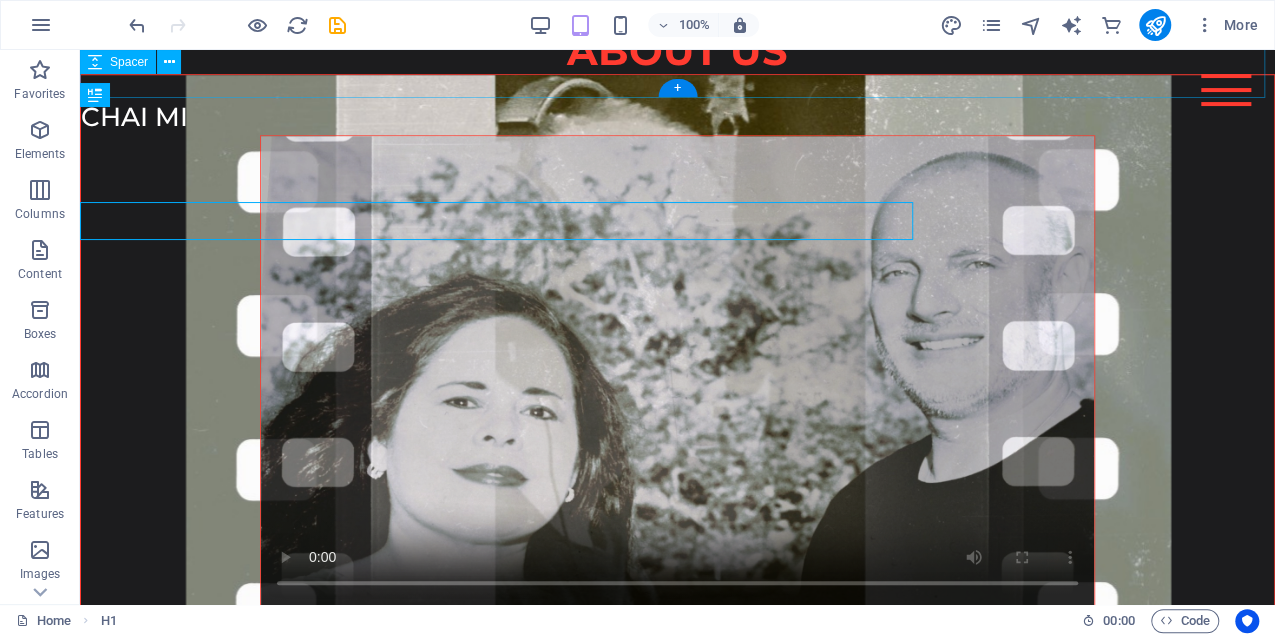 scroll, scrollTop: 796, scrollLeft: 0, axis: vertical 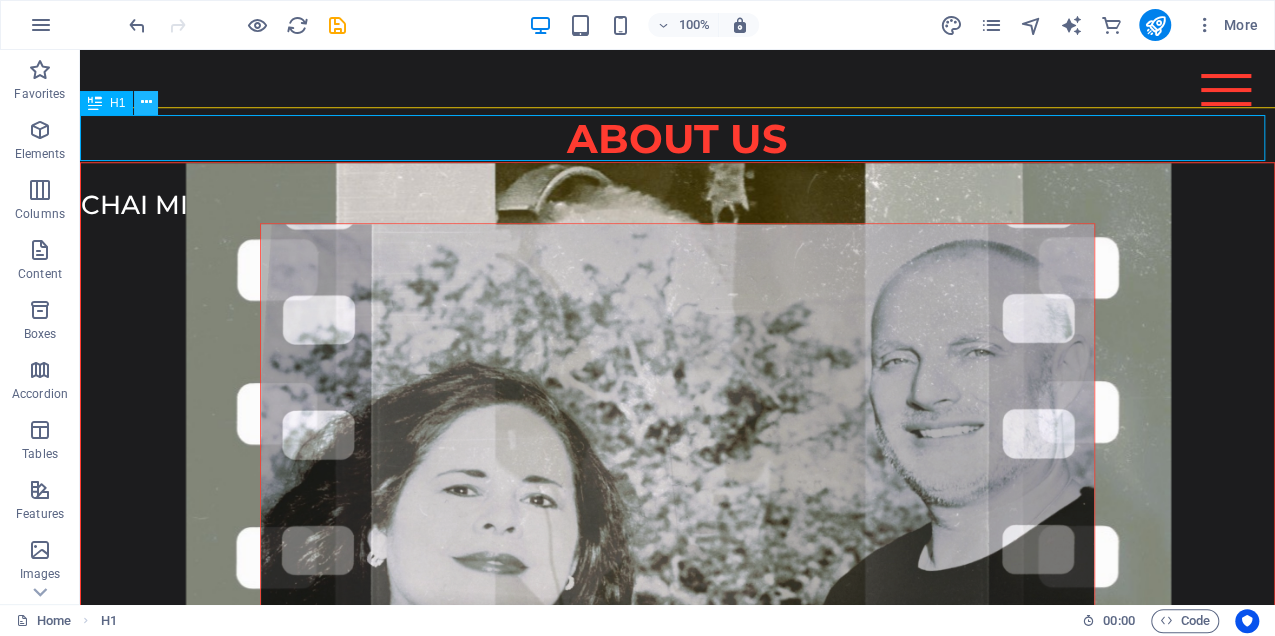 click at bounding box center [146, 102] 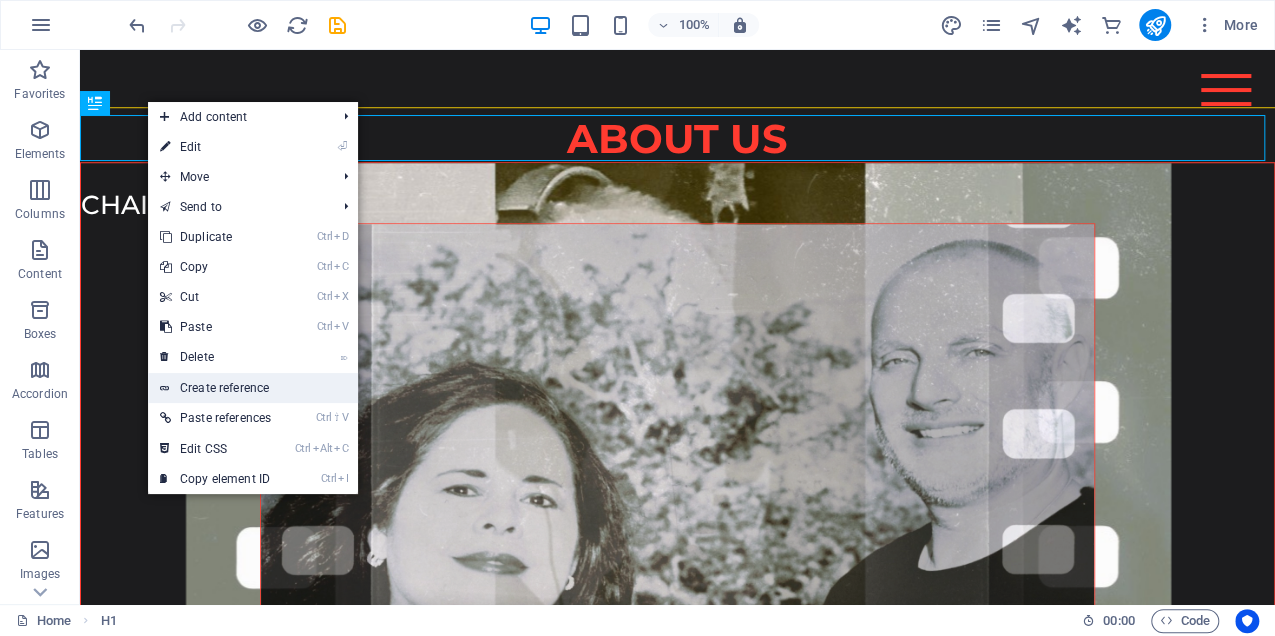 click on "Create reference" at bounding box center (253, 388) 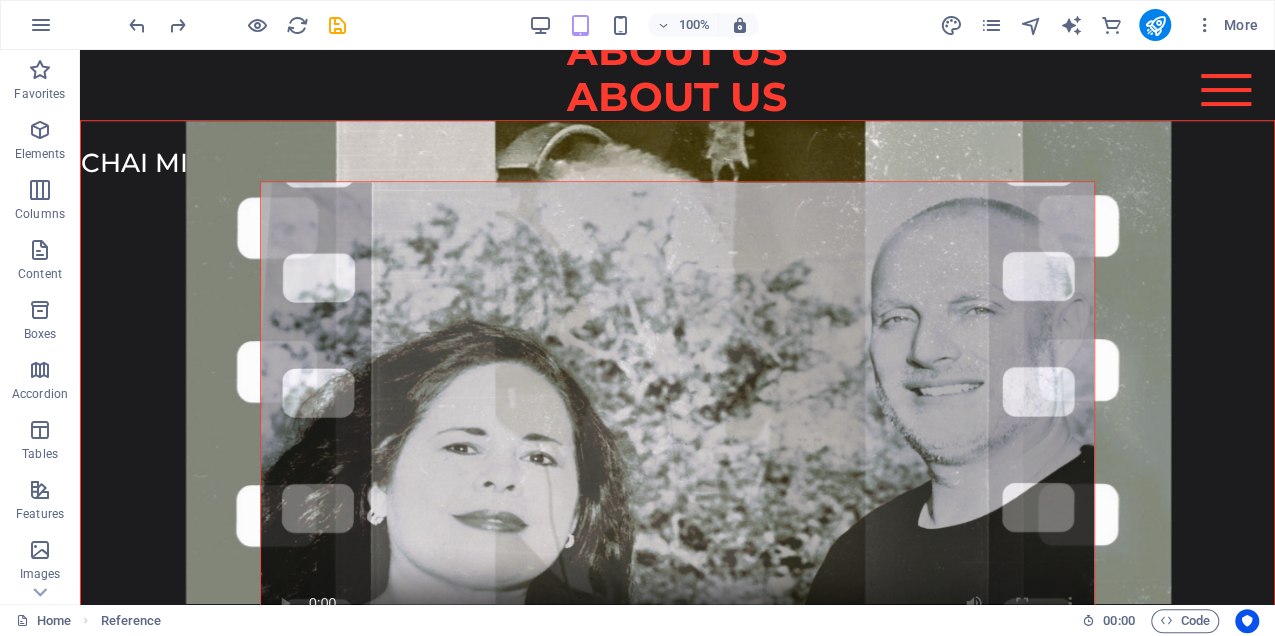 scroll, scrollTop: 796, scrollLeft: 0, axis: vertical 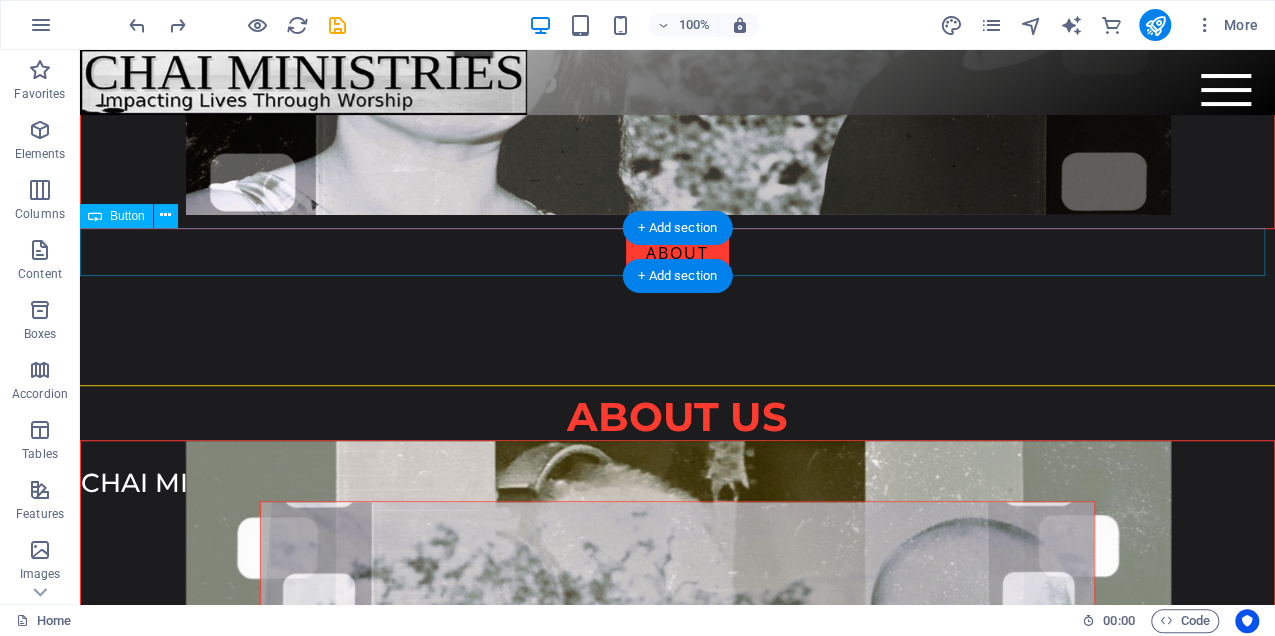 click on "ABOUT" at bounding box center (677, 253) 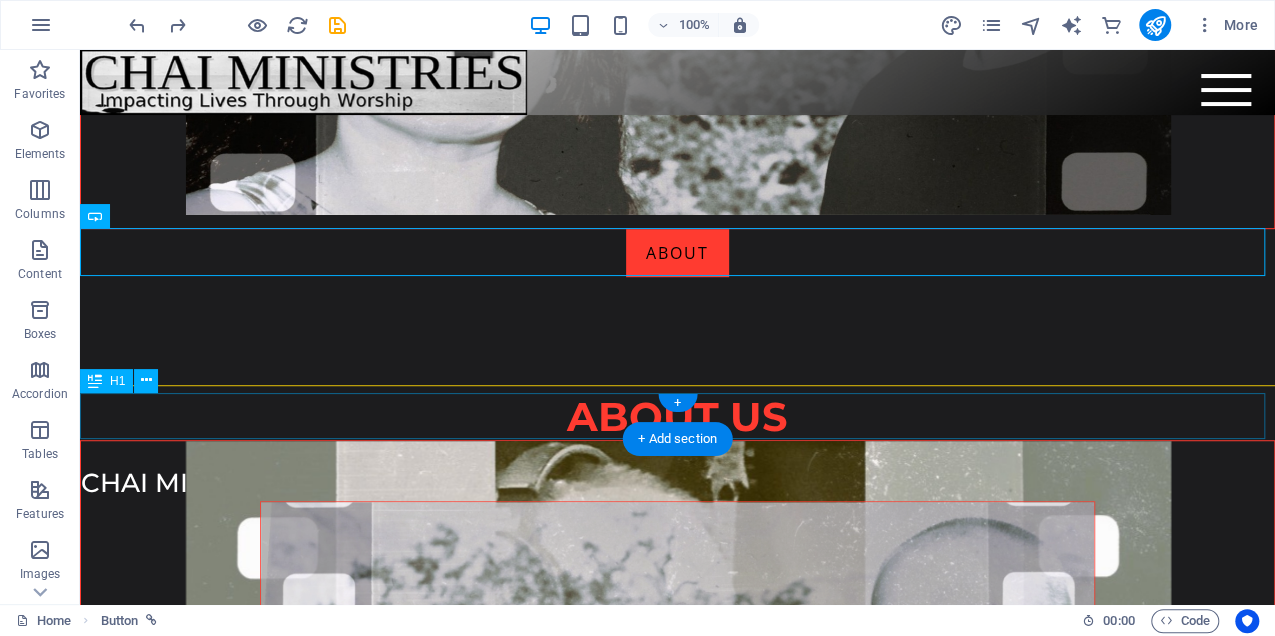 click on "ABOUT US" at bounding box center [677, 417] 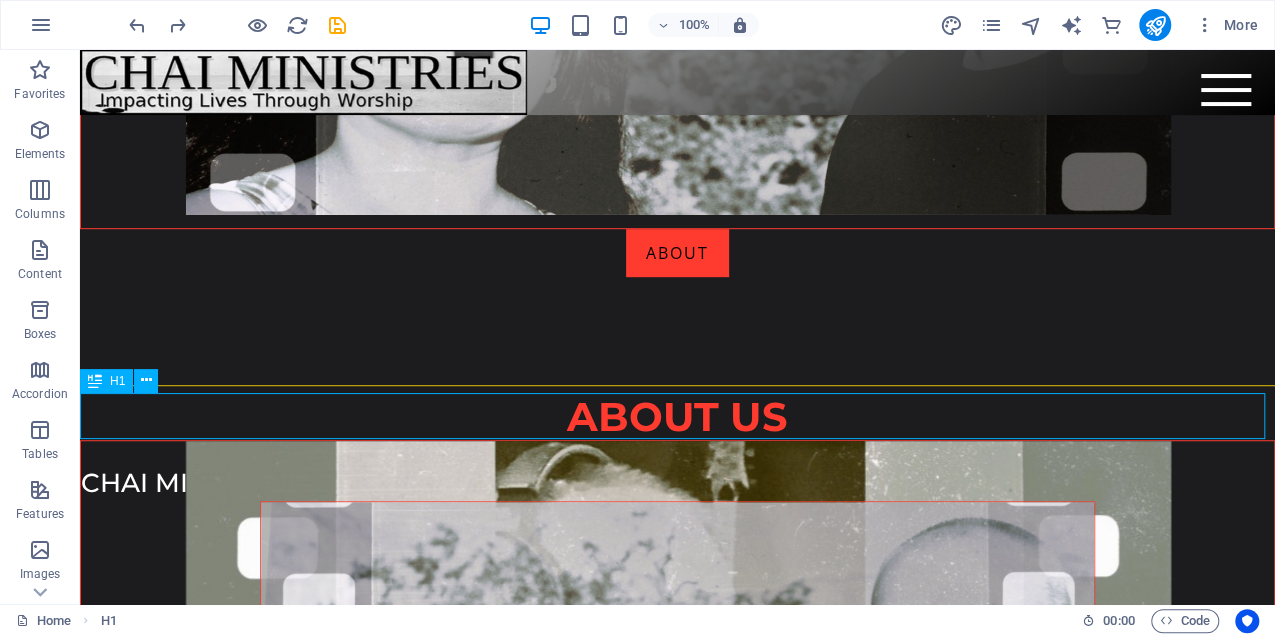 click at bounding box center (95, 381) 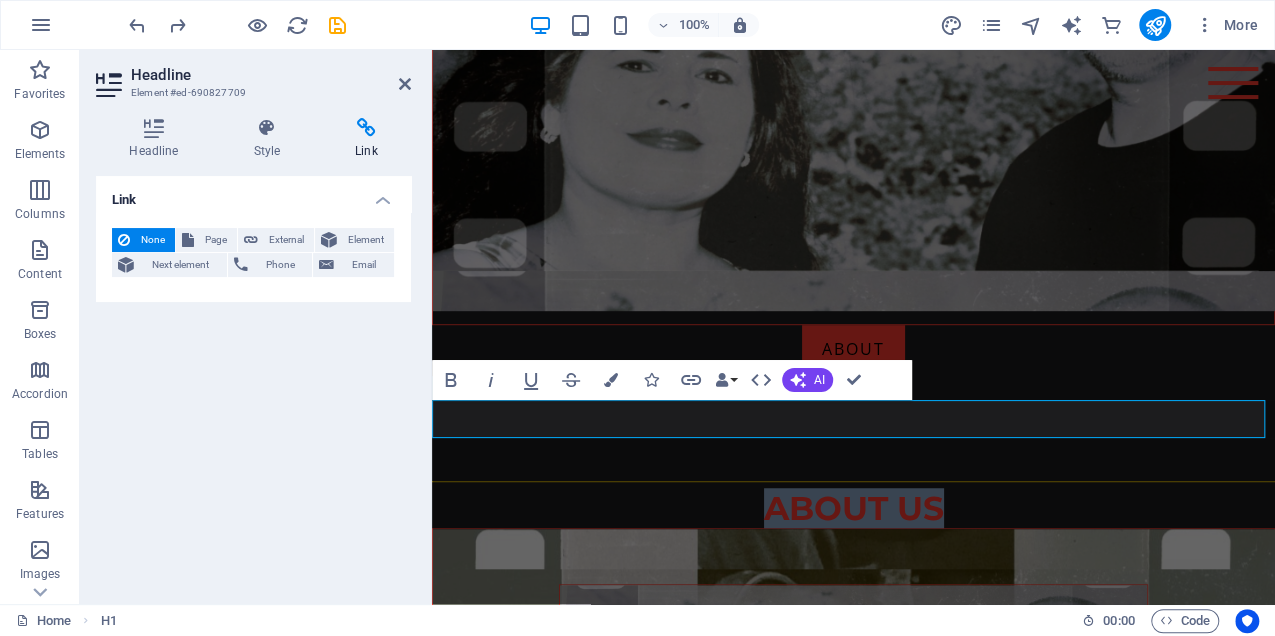 scroll, scrollTop: 598, scrollLeft: 0, axis: vertical 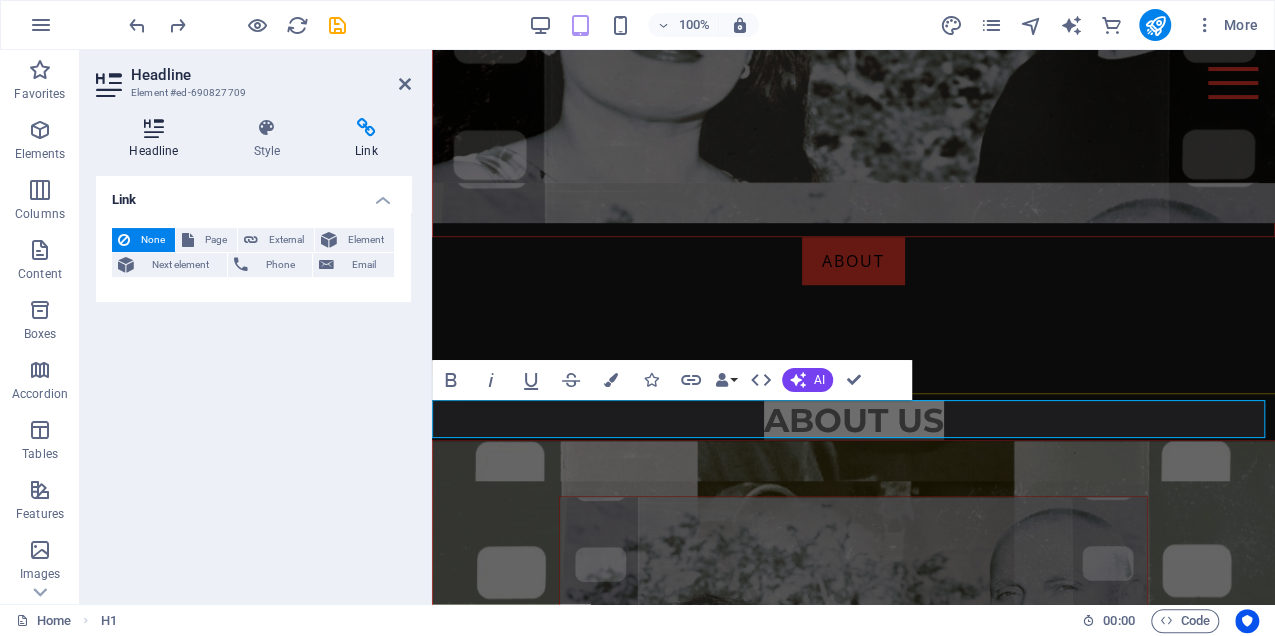 click at bounding box center (154, 128) 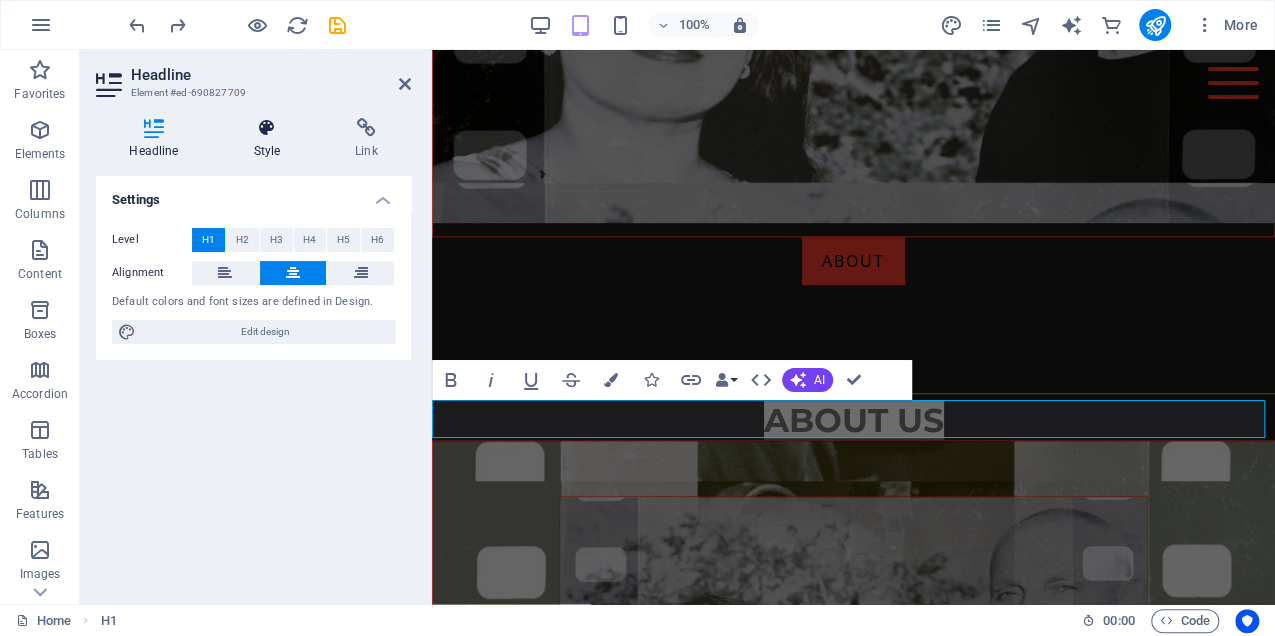 click at bounding box center (267, 128) 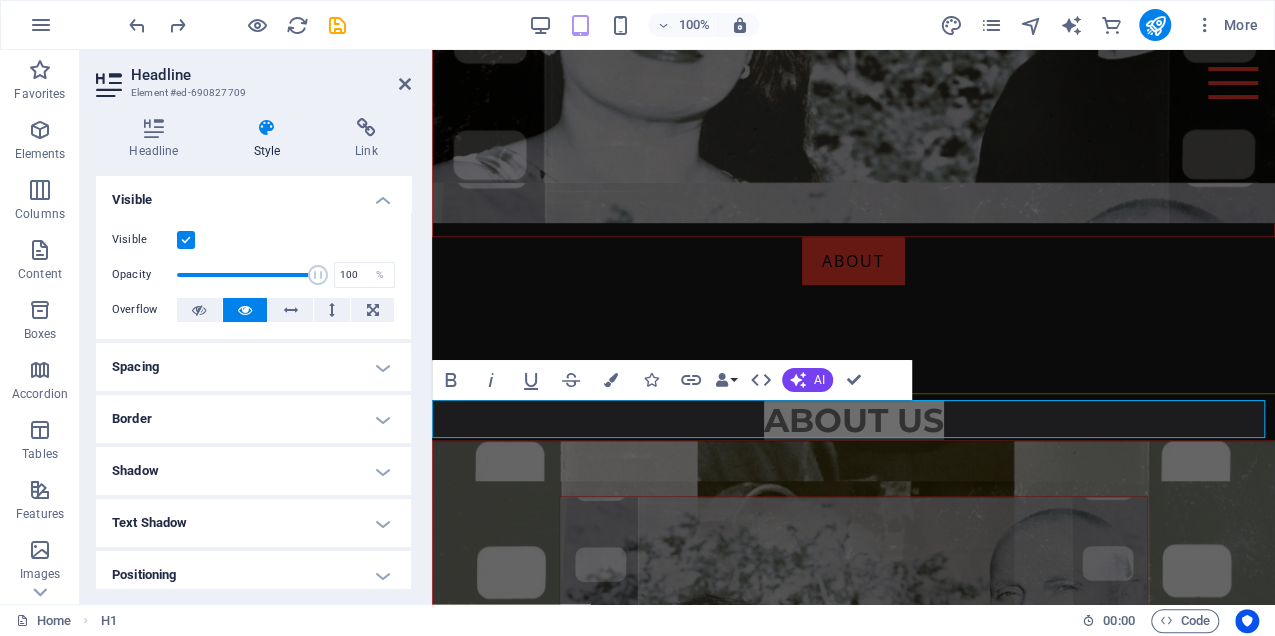 scroll, scrollTop: 218, scrollLeft: 0, axis: vertical 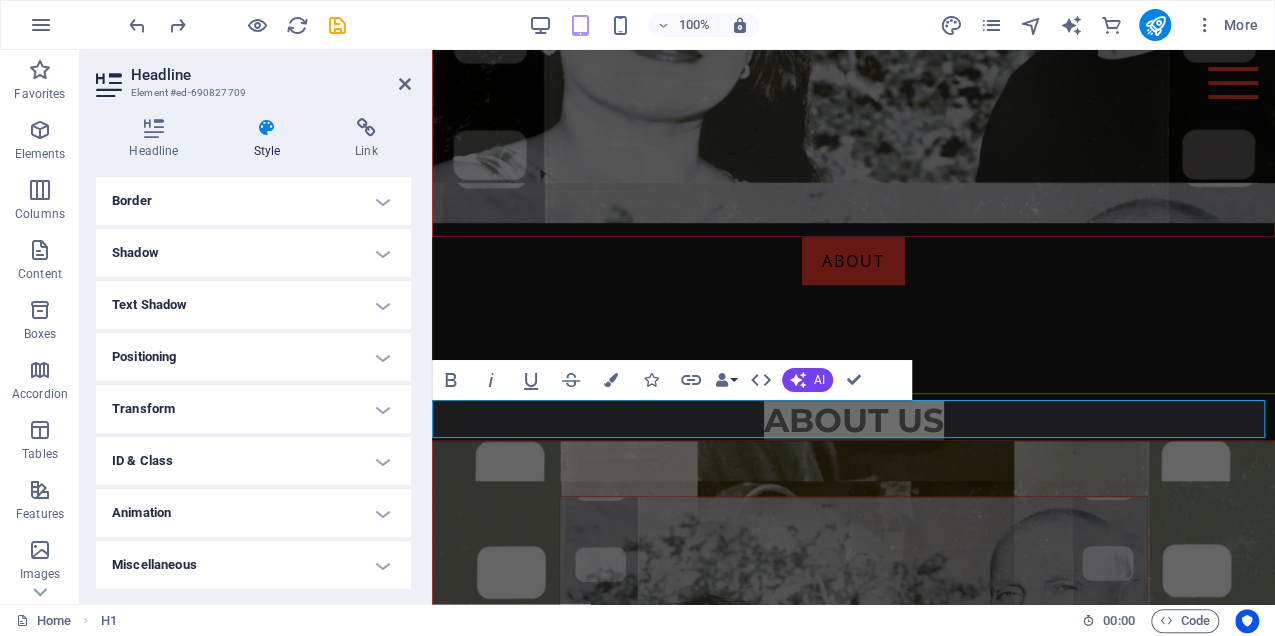 click on "Animation" at bounding box center (253, 513) 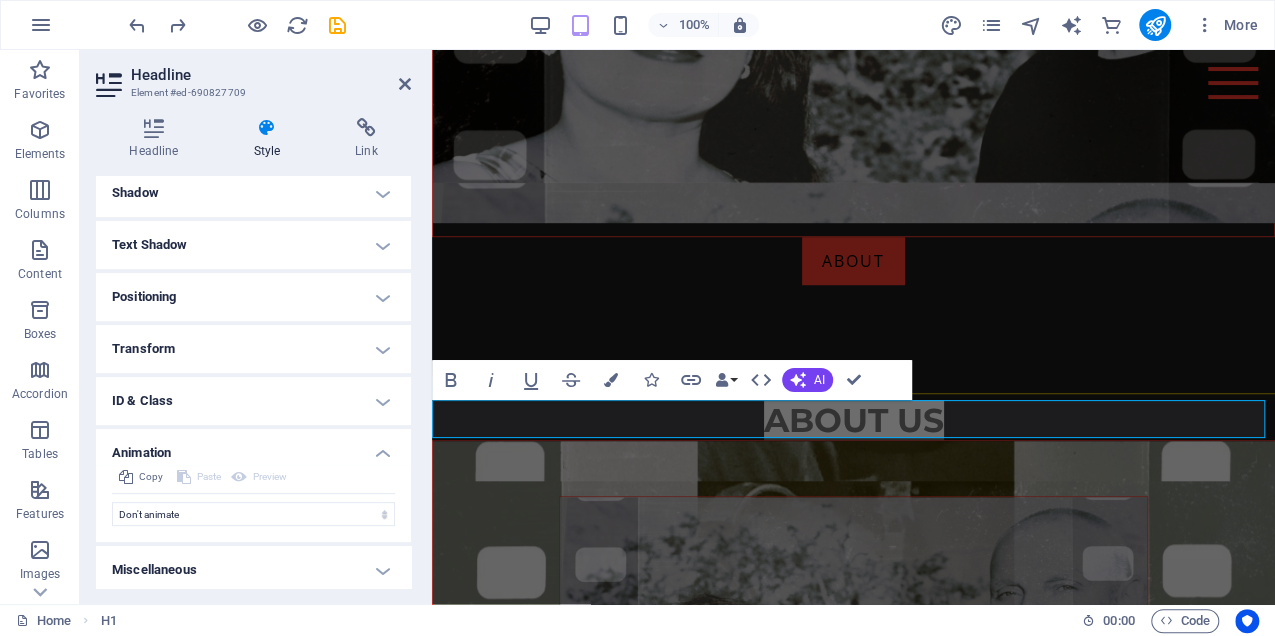 scroll, scrollTop: 283, scrollLeft: 0, axis: vertical 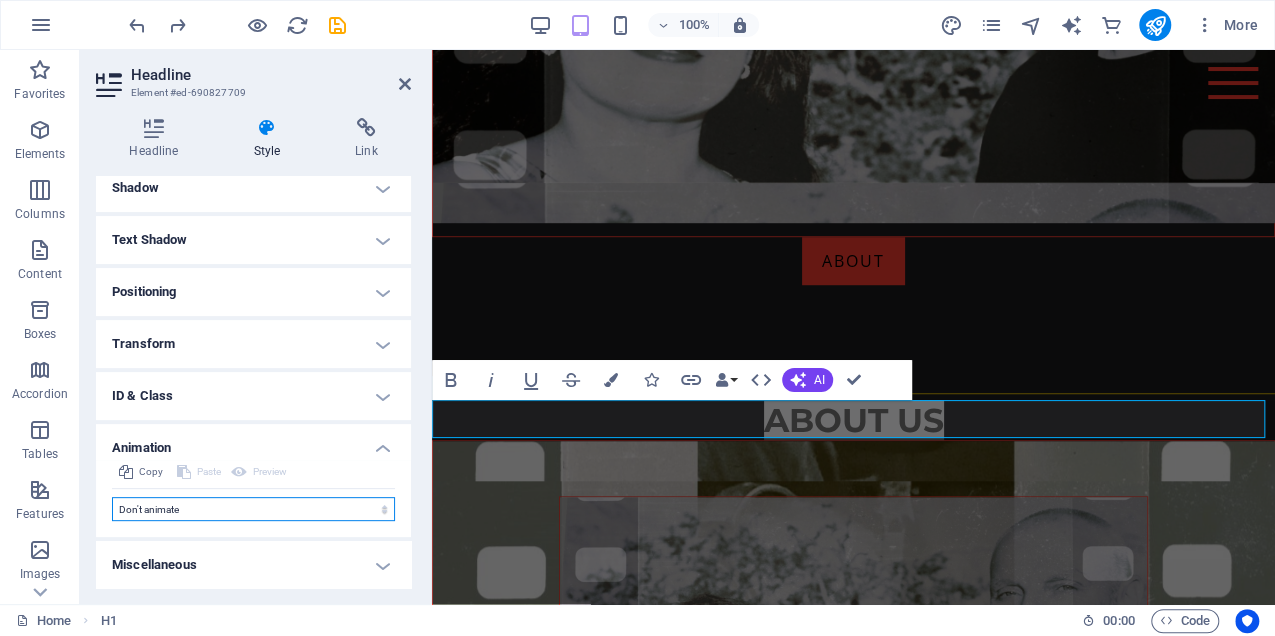 click on "Don't animate Show / Hide Slide up/down Zoom in/out Slide left to right Slide right to left Slide top to bottom Slide bottom to top Pulse Blink Open as overlay" at bounding box center [253, 509] 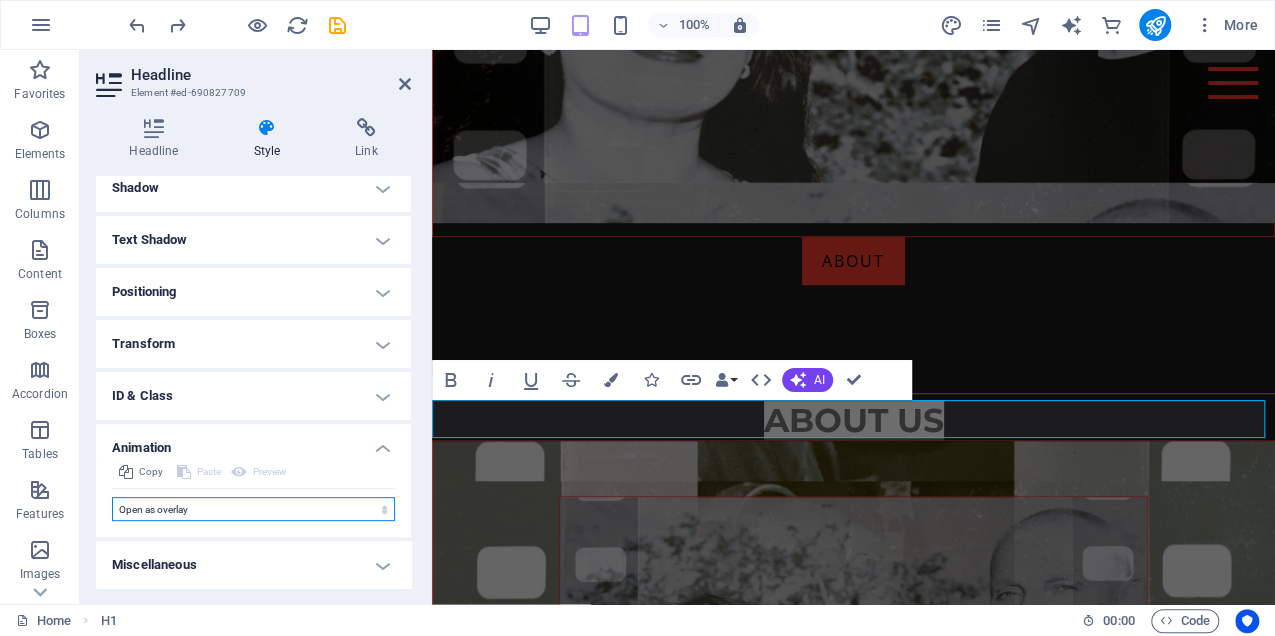 click on "Don't animate Show / Hide Slide up/down Zoom in/out Slide left to right Slide right to left Slide top to bottom Slide bottom to top Pulse Blink Open as overlay" at bounding box center [253, 509] 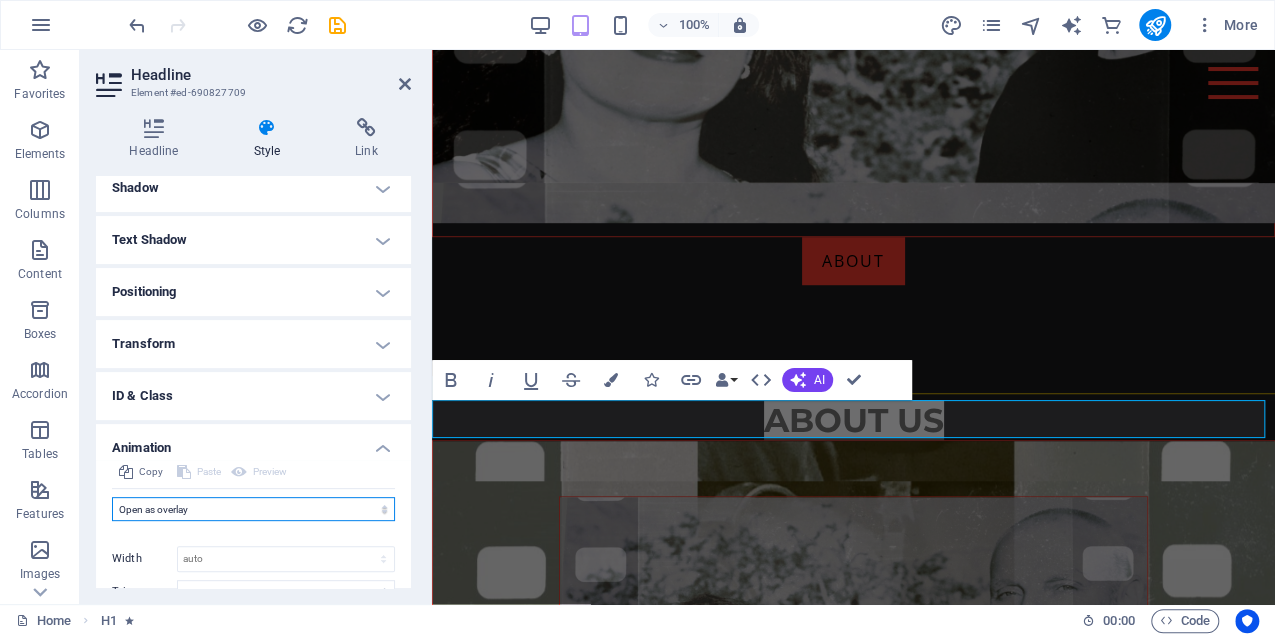 click on "Don't animate Show / Hide Slide up/down Zoom in/out Slide left to right Slide right to left Slide top to bottom Slide bottom to top Pulse Blink Open as overlay" at bounding box center (253, 509) 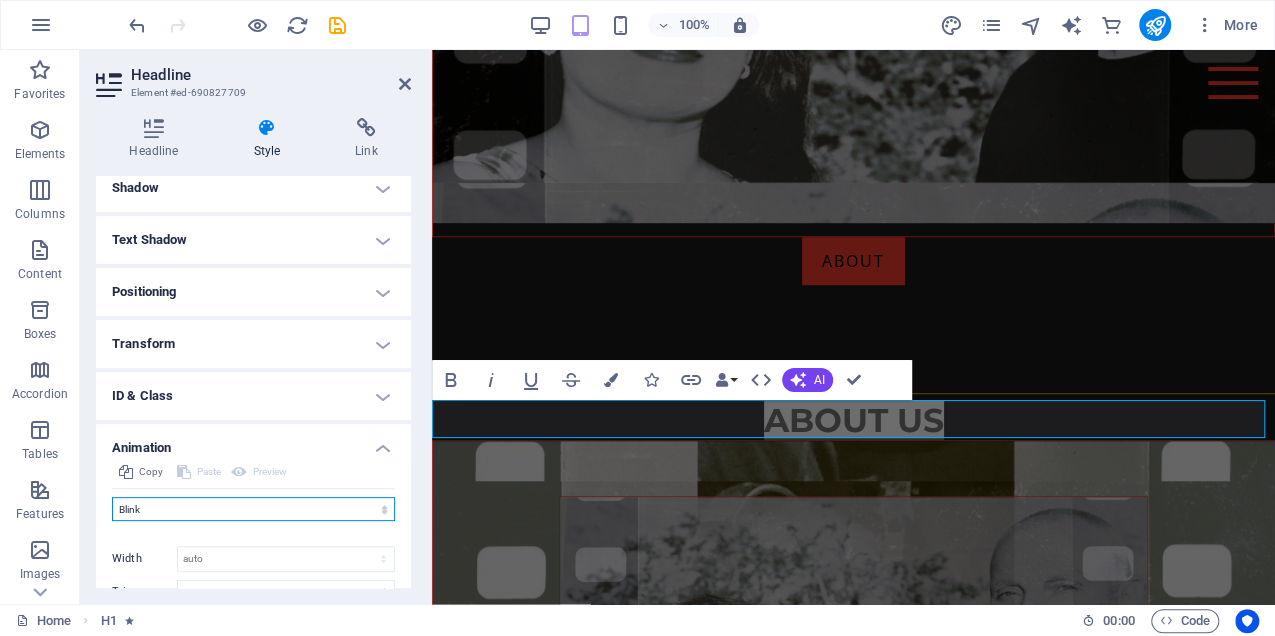 click on "Don't animate Show / Hide Slide up/down Zoom in/out Slide left to right Slide right to left Slide top to bottom Slide bottom to top Pulse Blink Open as overlay" at bounding box center (253, 509) 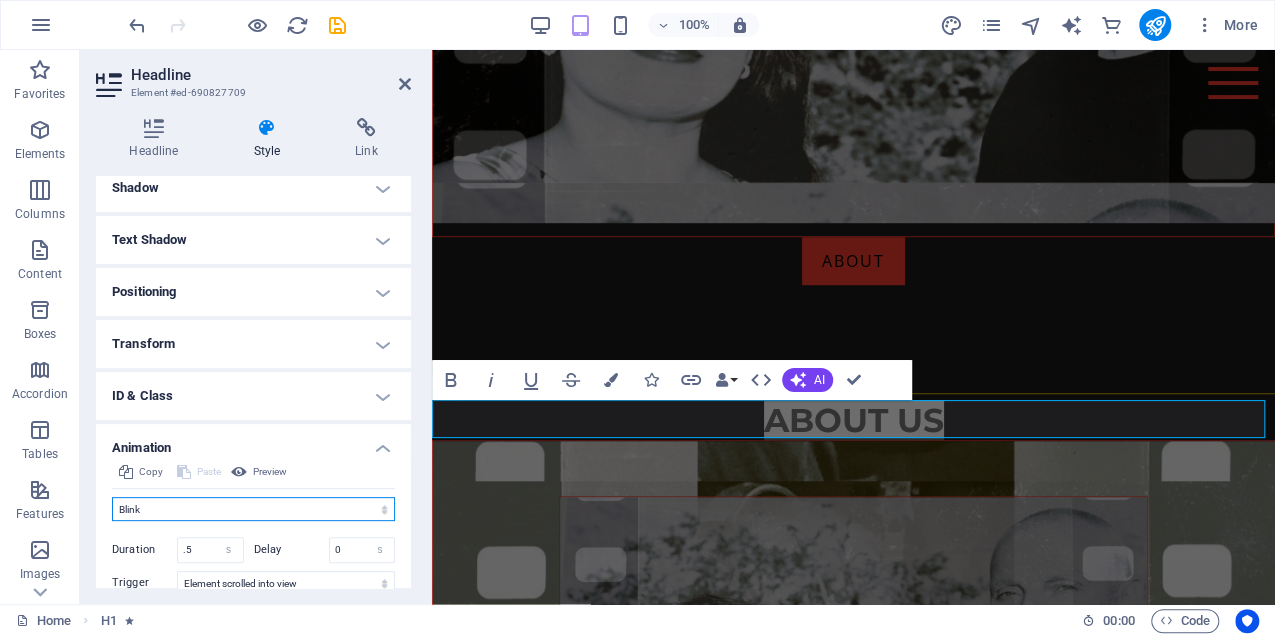 click on "Don't animate Show / Hide Slide up/down Zoom in/out Slide left to right Slide right to left Slide top to bottom Slide bottom to top Pulse Blink Open as overlay" at bounding box center [253, 509] 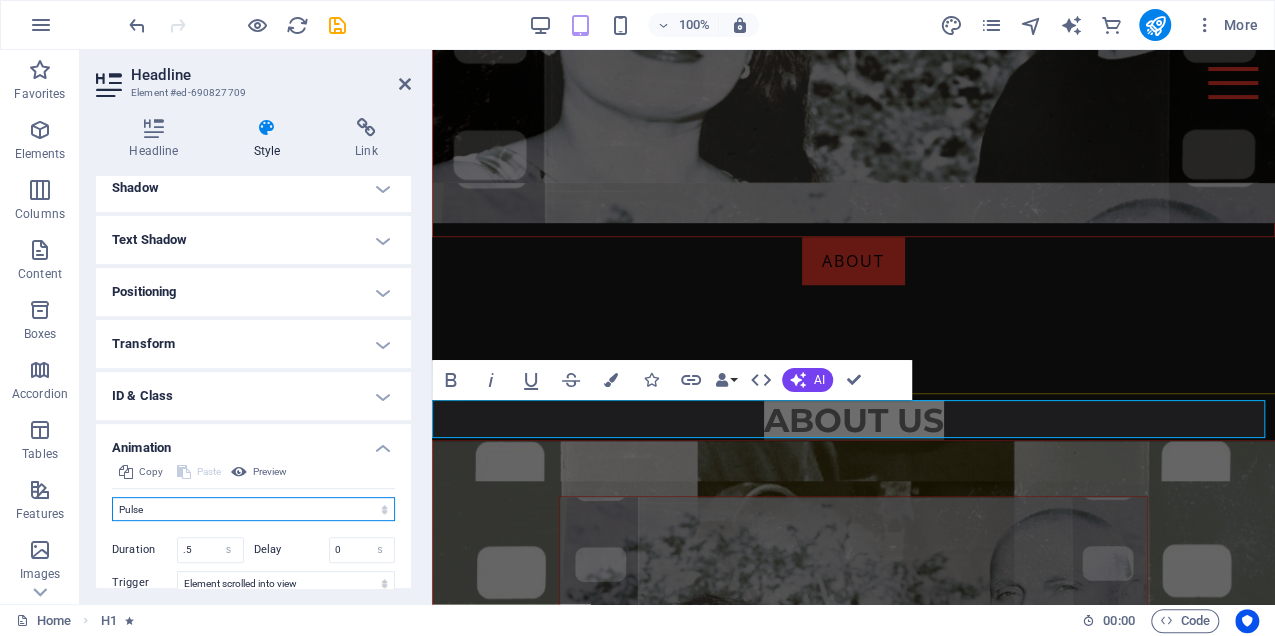 click on "Don't animate Show / Hide Slide up/down Zoom in/out Slide left to right Slide right to left Slide top to bottom Slide bottom to top Pulse Blink Open as overlay" at bounding box center [253, 509] 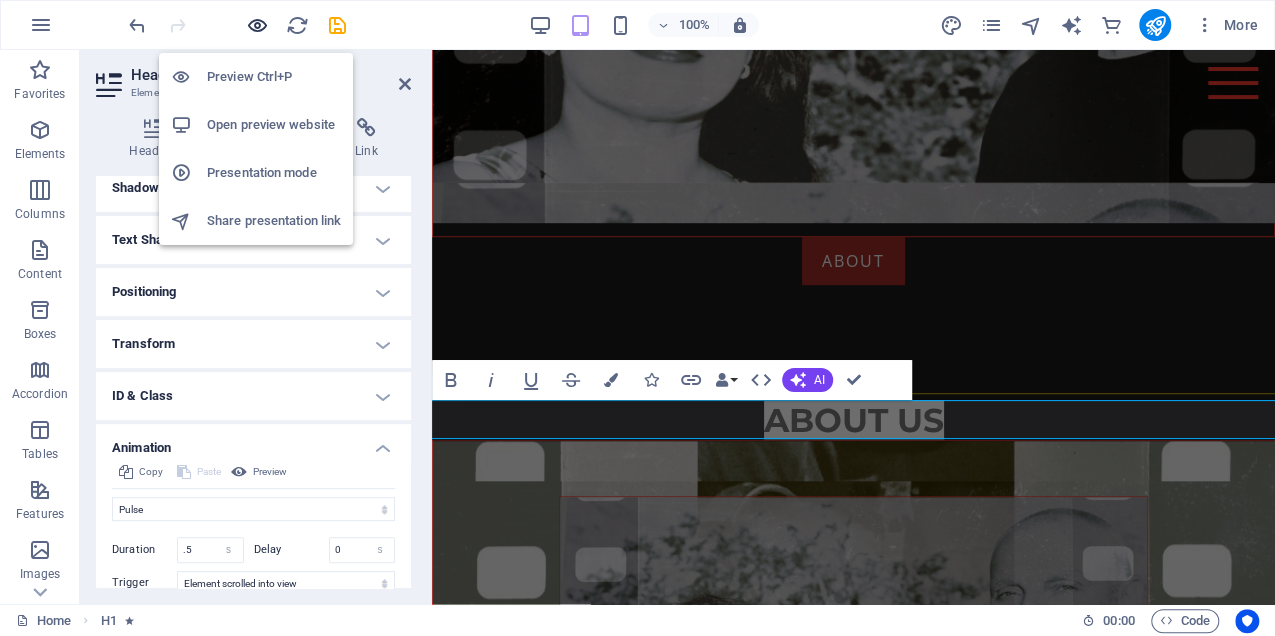 click at bounding box center [257, 25] 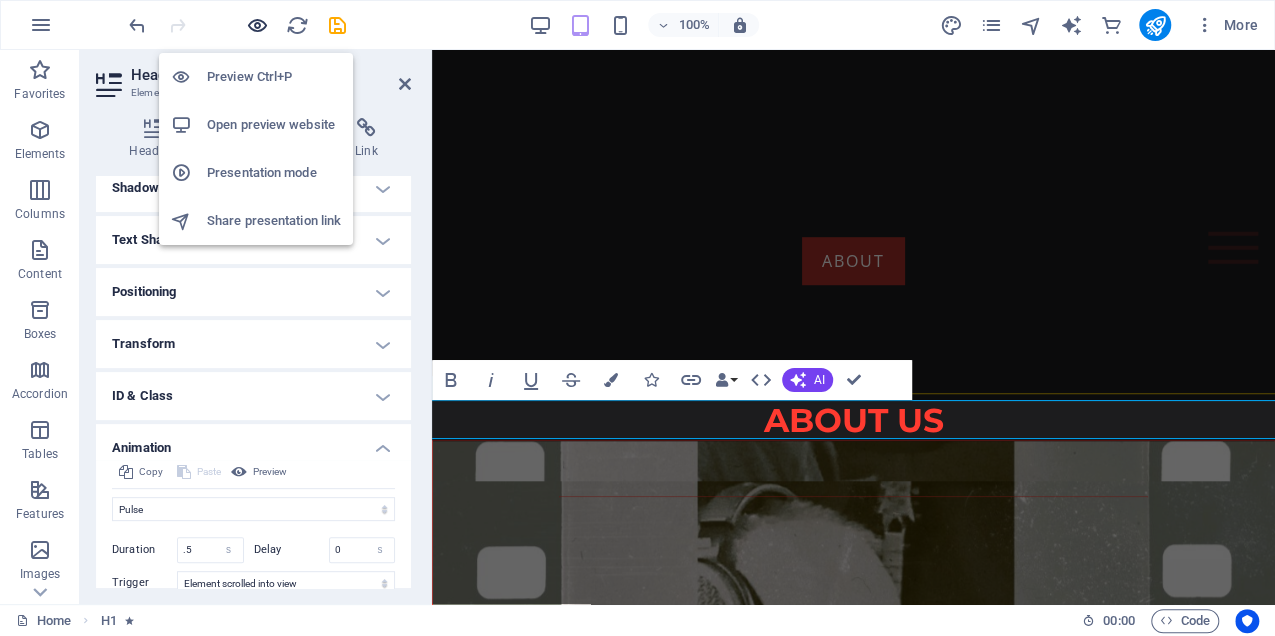 scroll, scrollTop: 510, scrollLeft: 0, axis: vertical 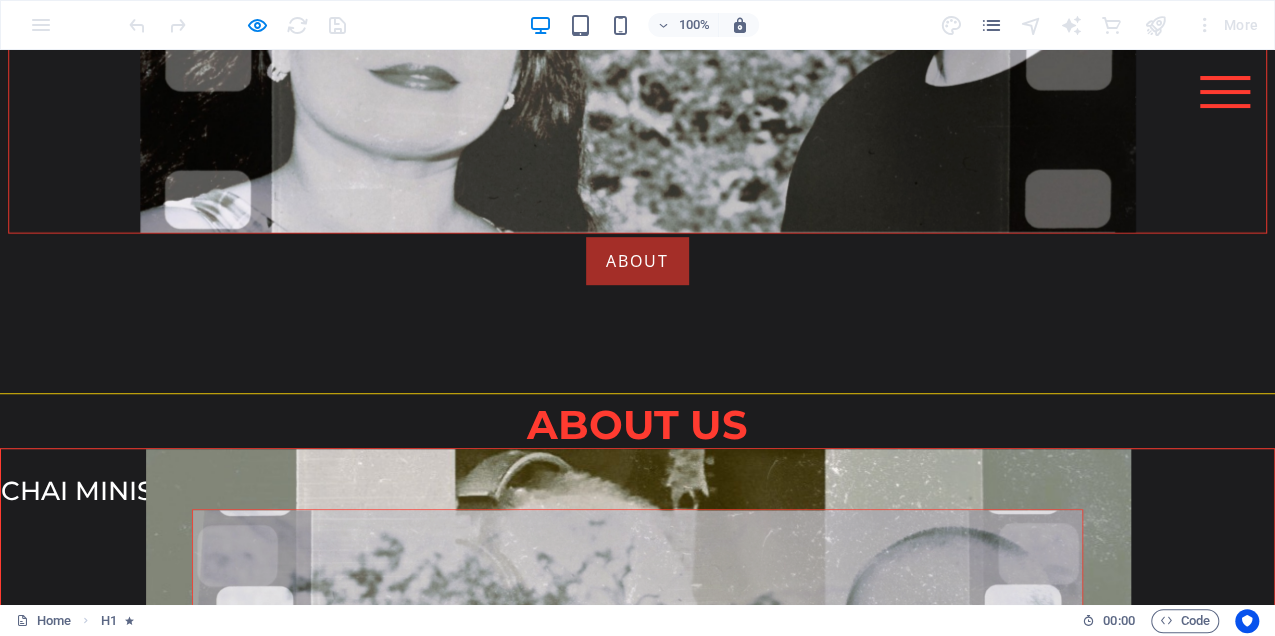 click on "ABOUT" at bounding box center [637, 261] 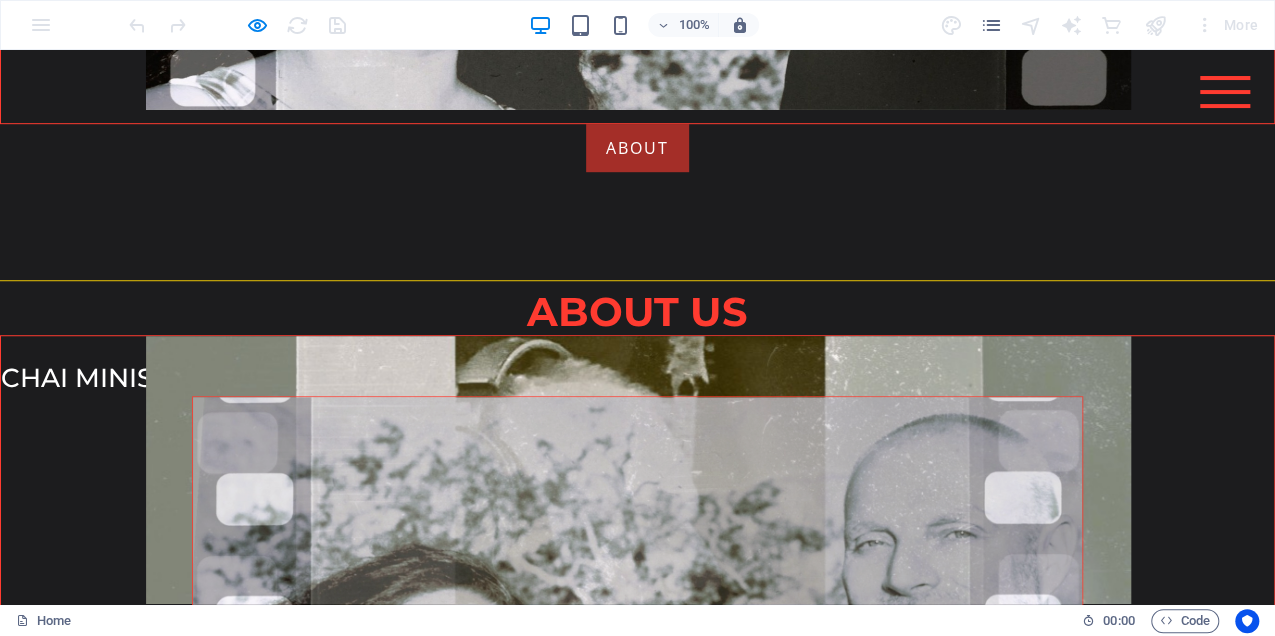 scroll, scrollTop: 662, scrollLeft: 0, axis: vertical 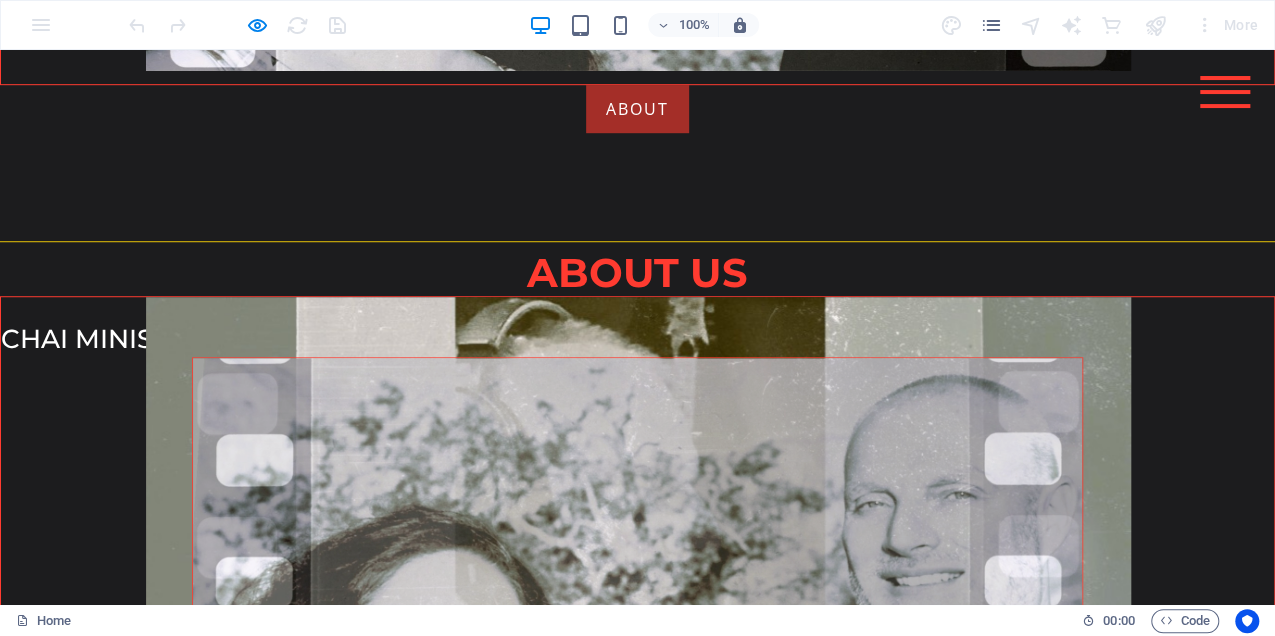 click on "ABOUT" at bounding box center (637, 109) 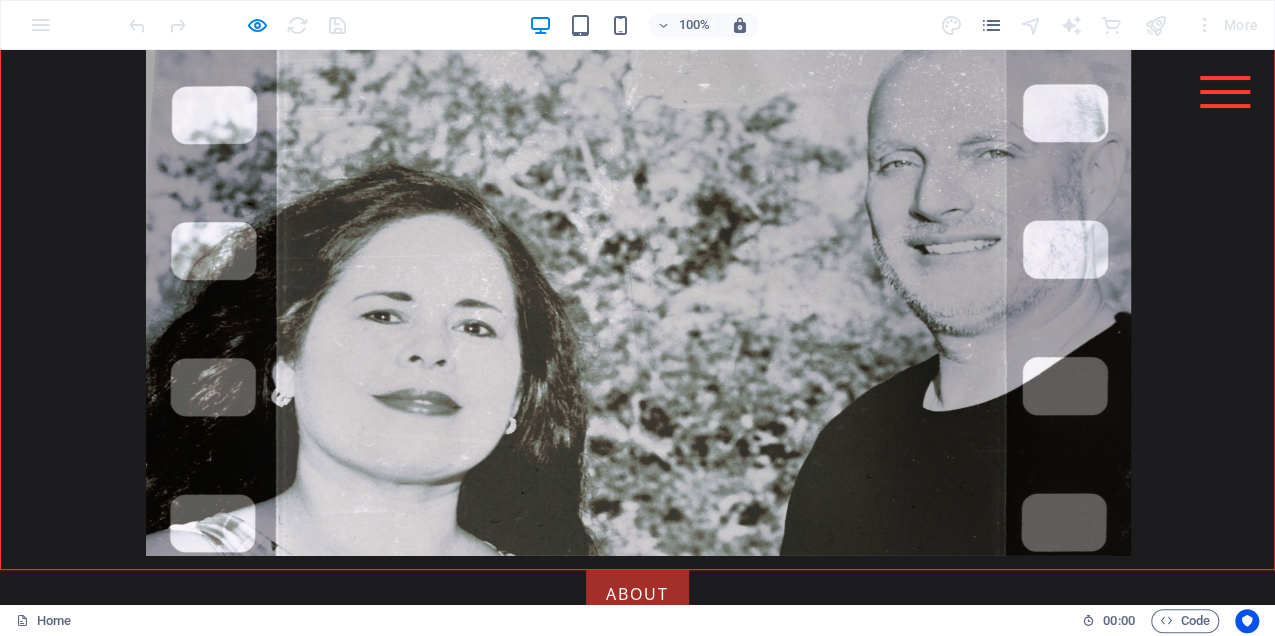 scroll, scrollTop: 15, scrollLeft: 0, axis: vertical 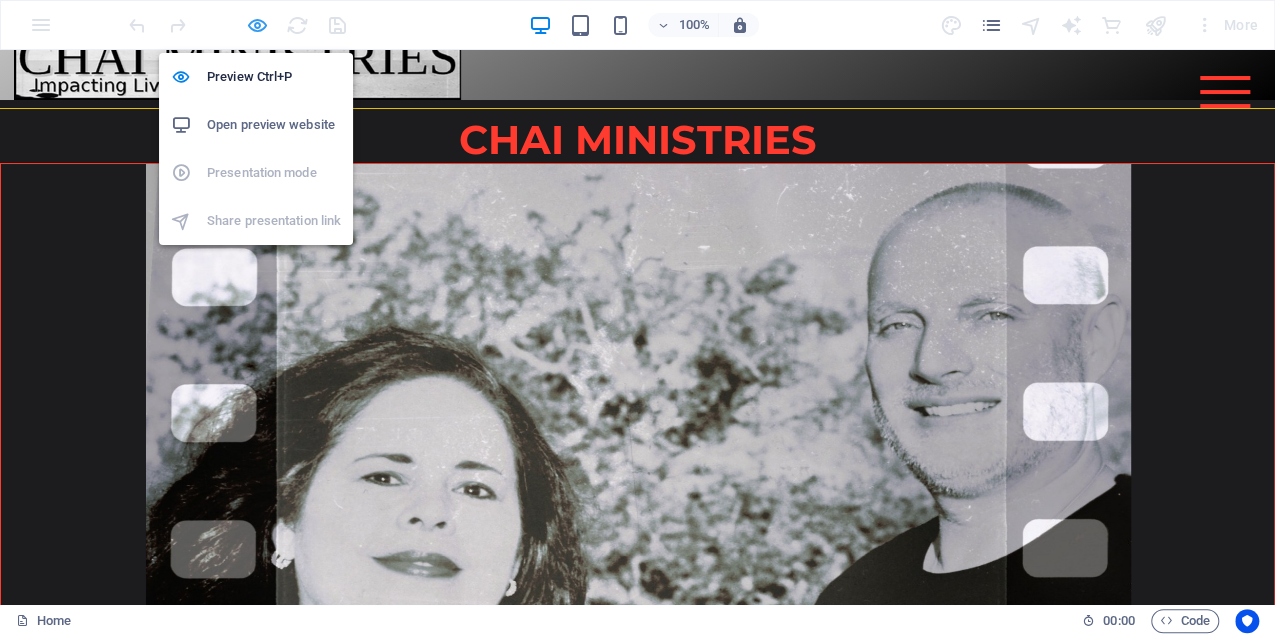 click at bounding box center [257, 25] 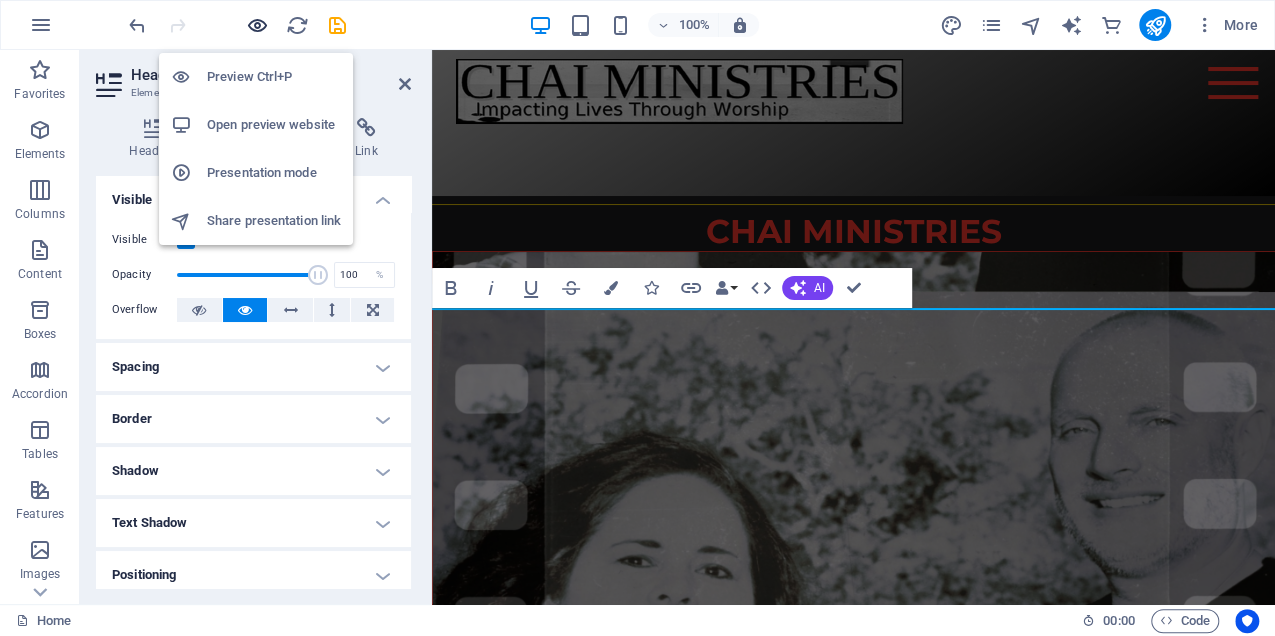 scroll, scrollTop: 690, scrollLeft: 0, axis: vertical 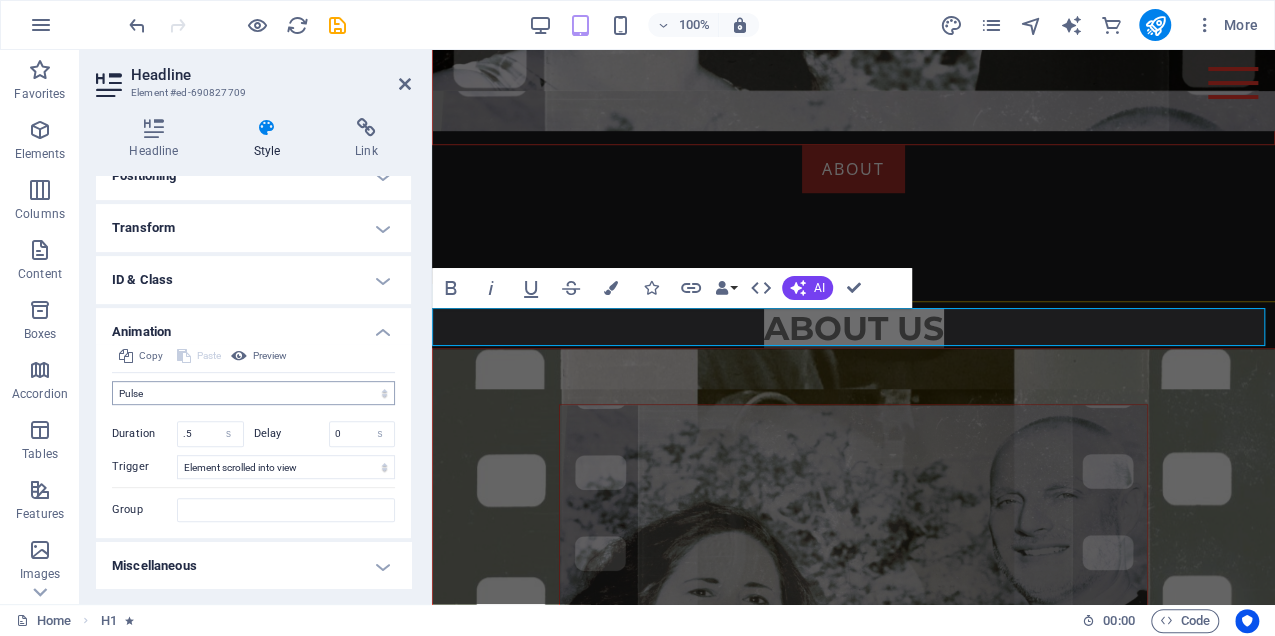 click on "Don't animate Show / Hide Slide up/down Zoom in/out Slide left to right Slide right to left Slide top to bottom Slide bottom to top Pulse Blink Open as overlay" at bounding box center (253, 393) 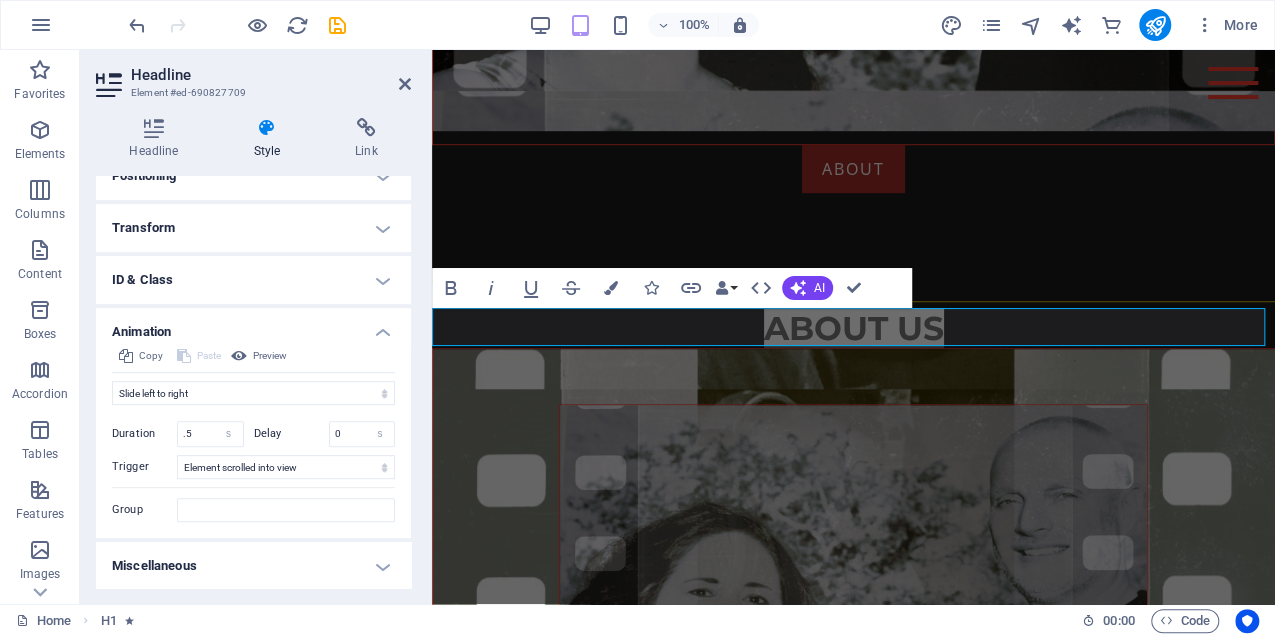 click on "Don't animate Show / Hide Slide up/down Zoom in/out Slide left to right Slide right to left Slide top to bottom Slide bottom to top Pulse Blink Open as overlay" at bounding box center [253, 393] 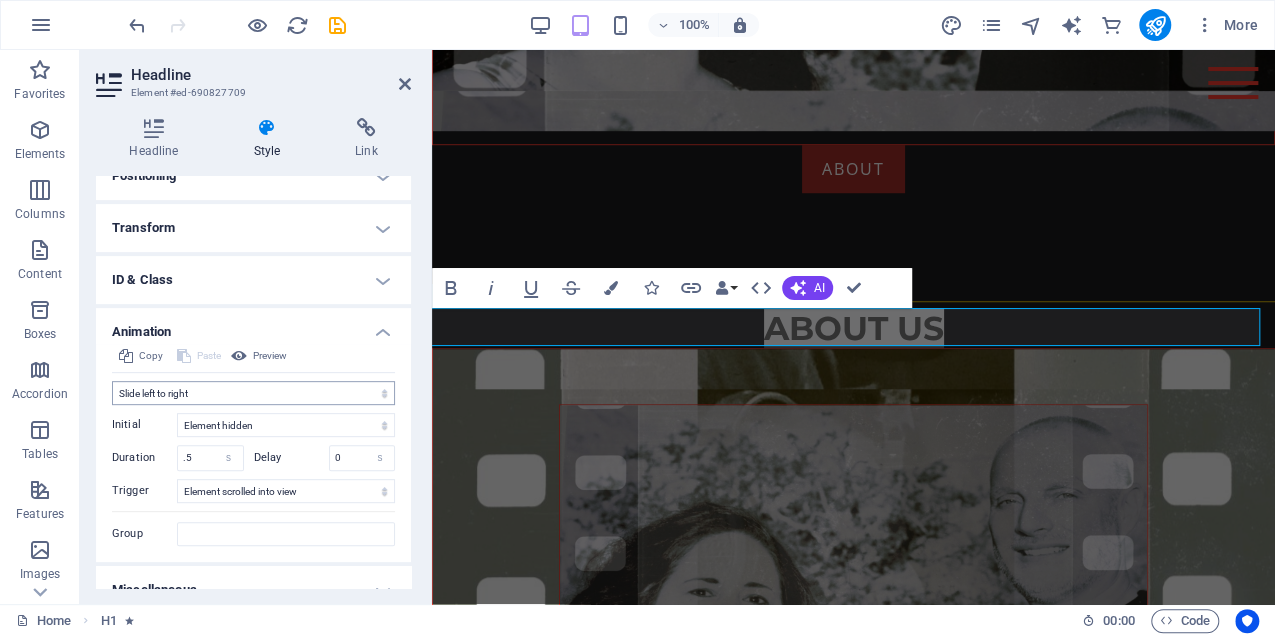 click on "Don't animate Show / Hide Slide up/down Zoom in/out Slide left to right Slide right to left Slide top to bottom Slide bottom to top Pulse Blink Open as overlay" at bounding box center [253, 393] 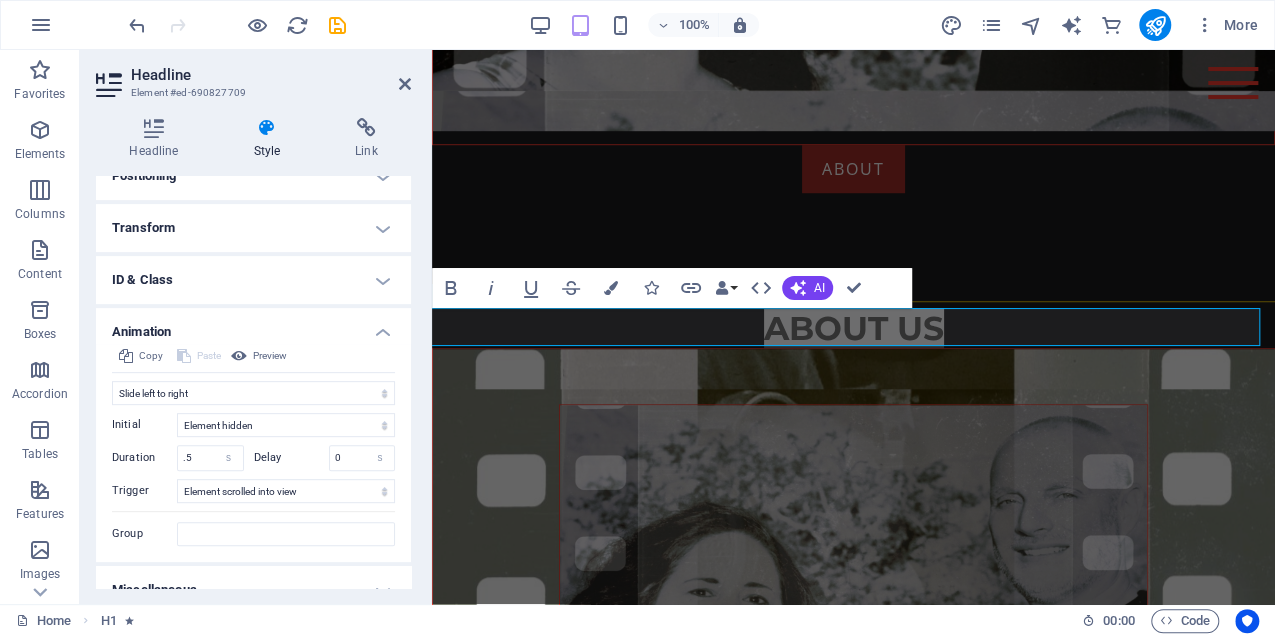 select on "shrink" 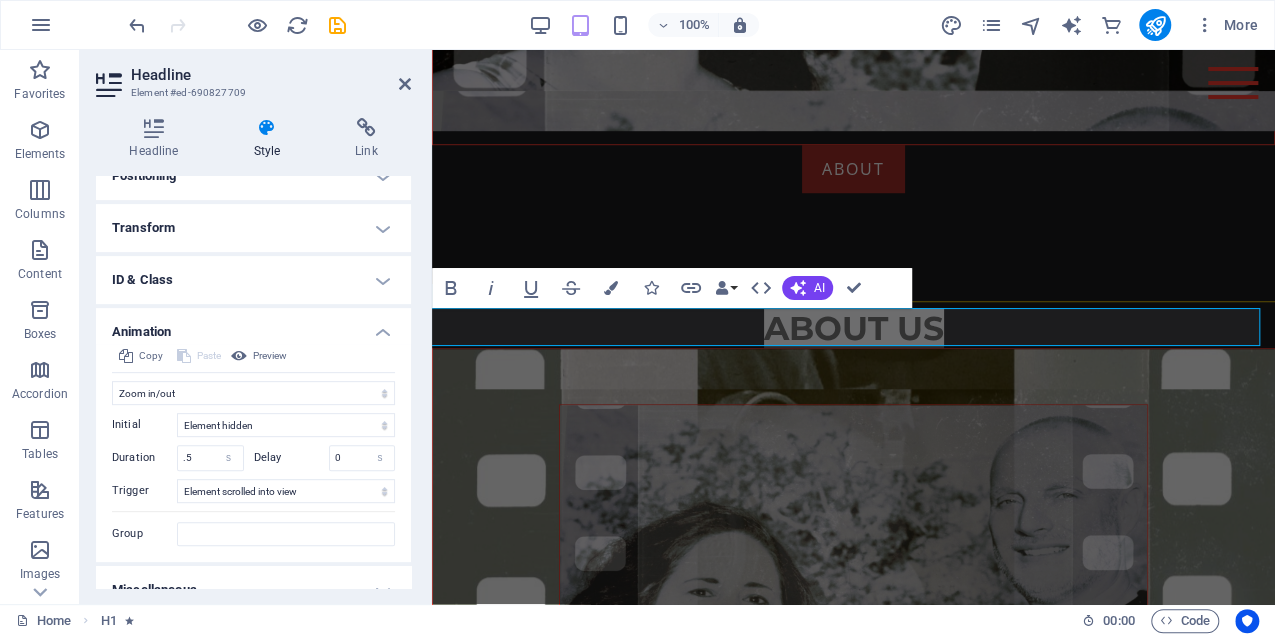click on "Don't animate Show / Hide Slide up/down Zoom in/out Slide left to right Slide right to left Slide top to bottom Slide bottom to top Pulse Blink Open as overlay" at bounding box center (253, 393) 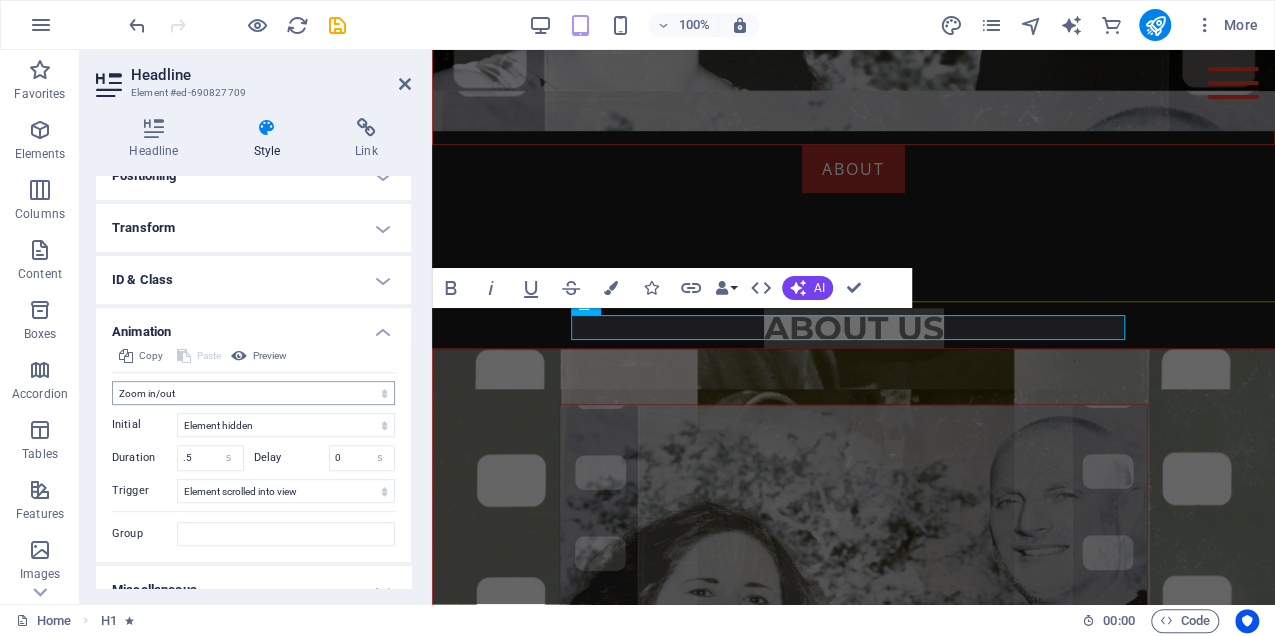 click on "Don't animate Show / Hide Slide up/down Zoom in/out Slide left to right Slide right to left Slide top to bottom Slide bottom to top Pulse Blink Open as overlay" at bounding box center (253, 393) 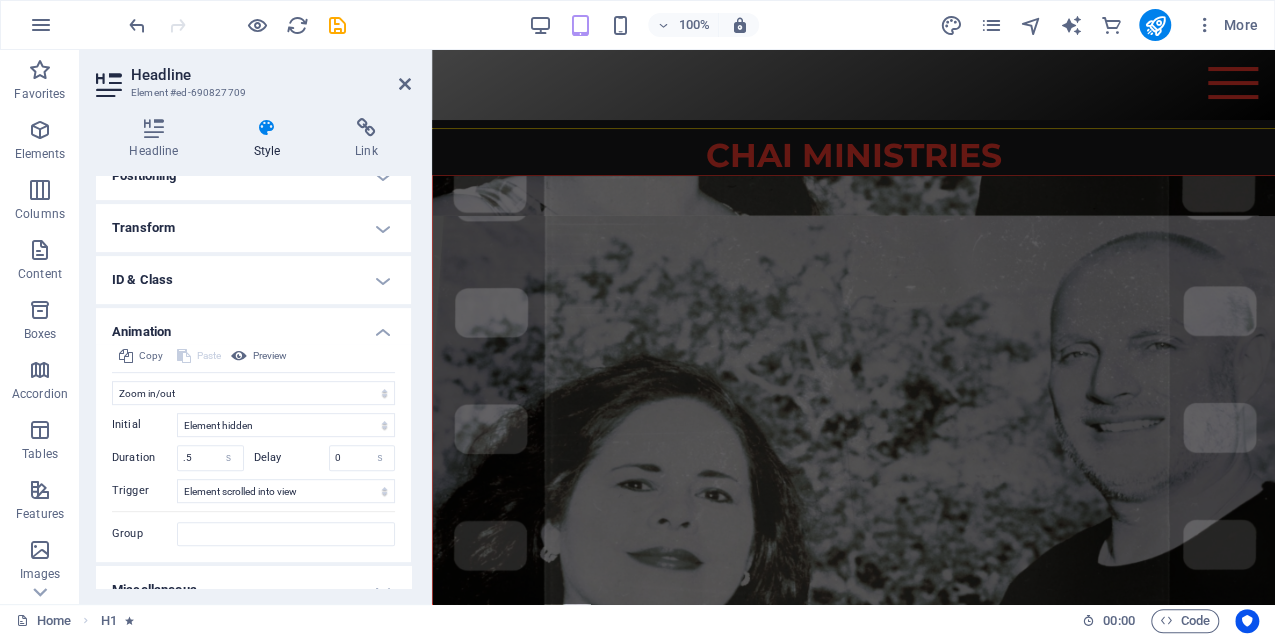 scroll, scrollTop: 0, scrollLeft: 0, axis: both 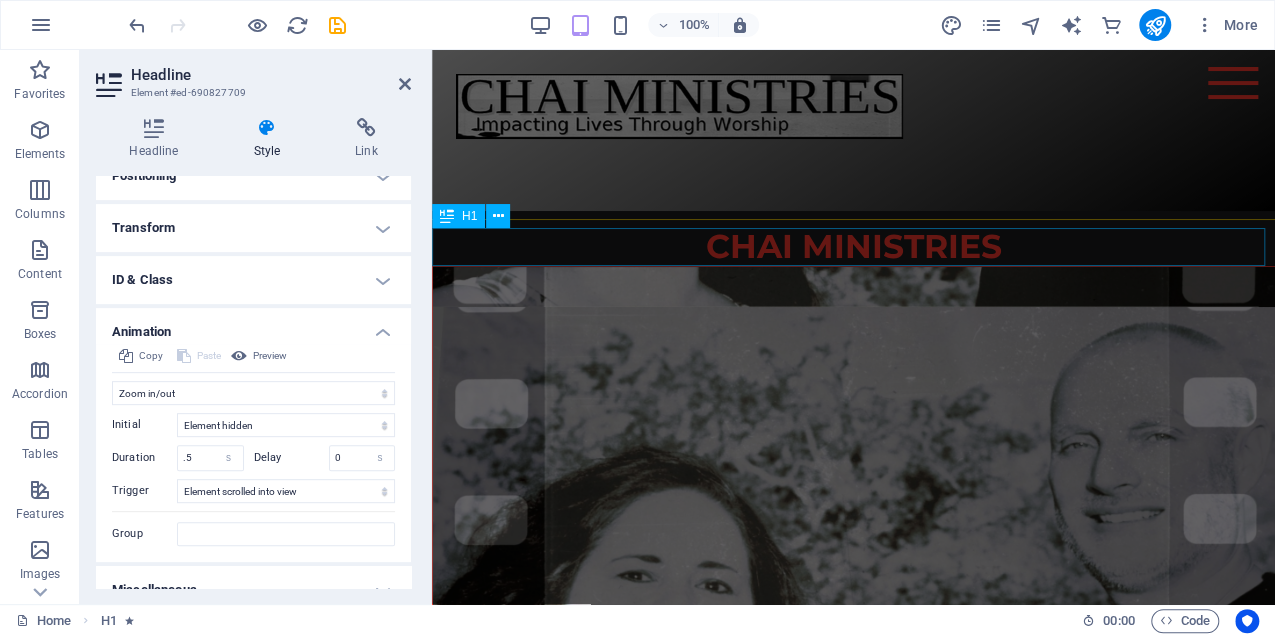 click on "CHAI MINISTRIES" at bounding box center (853, 247) 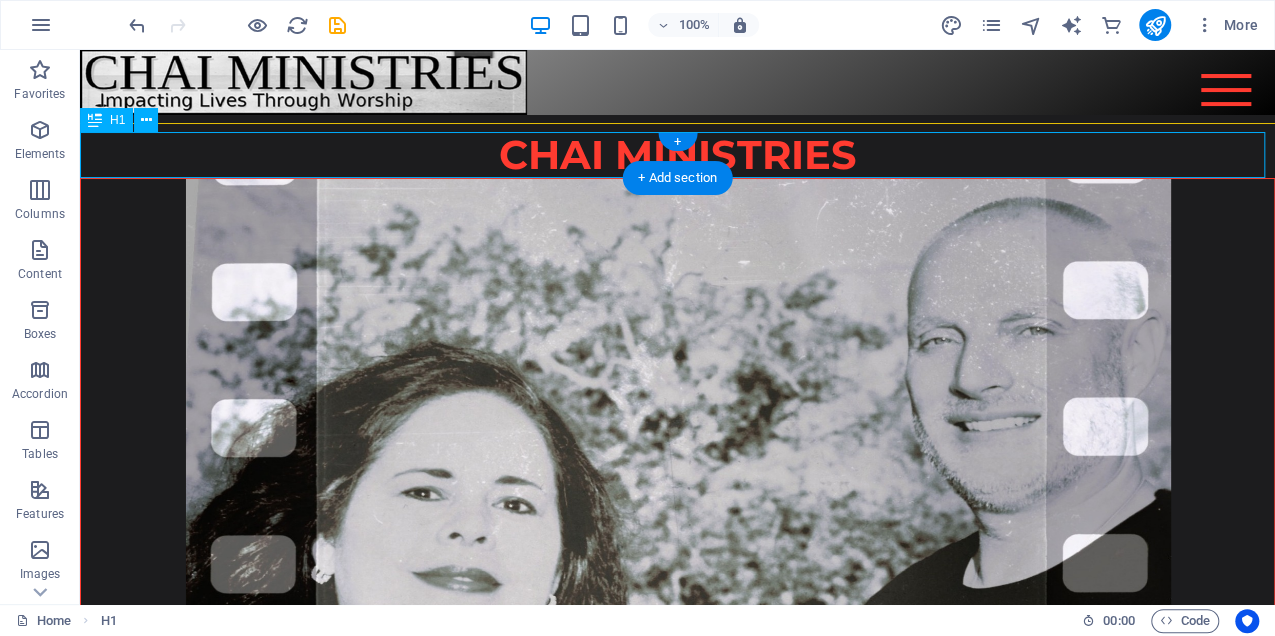 click on "CHAI MINISTRIES" at bounding box center (677, 155) 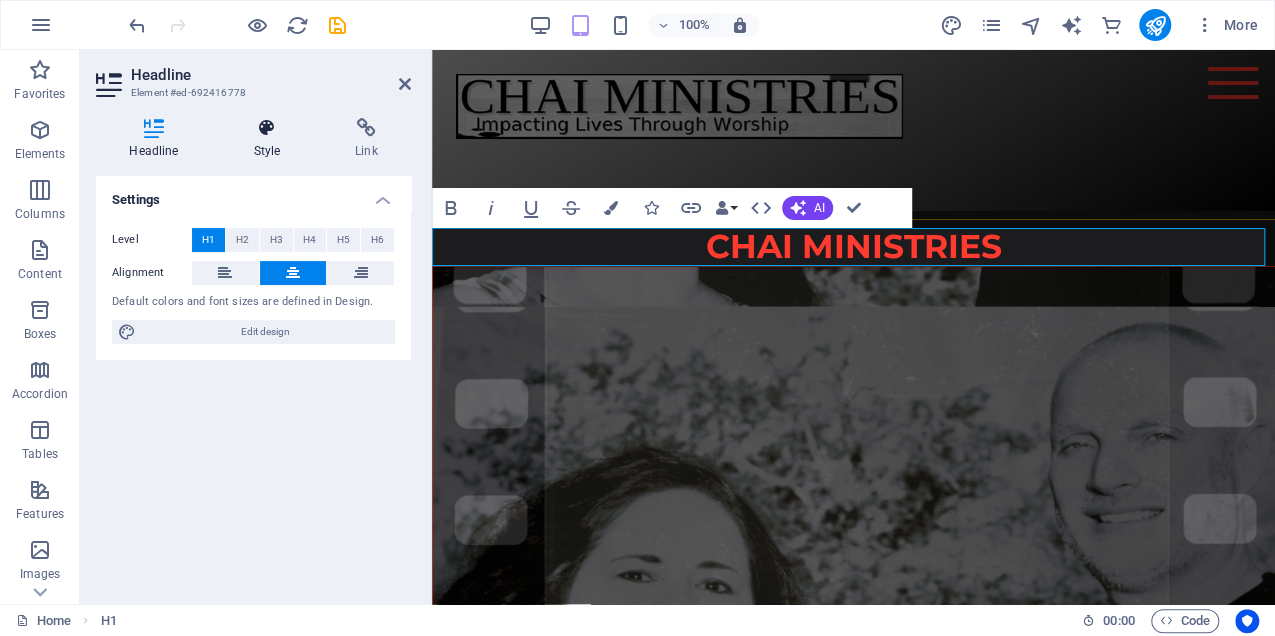 click at bounding box center [267, 128] 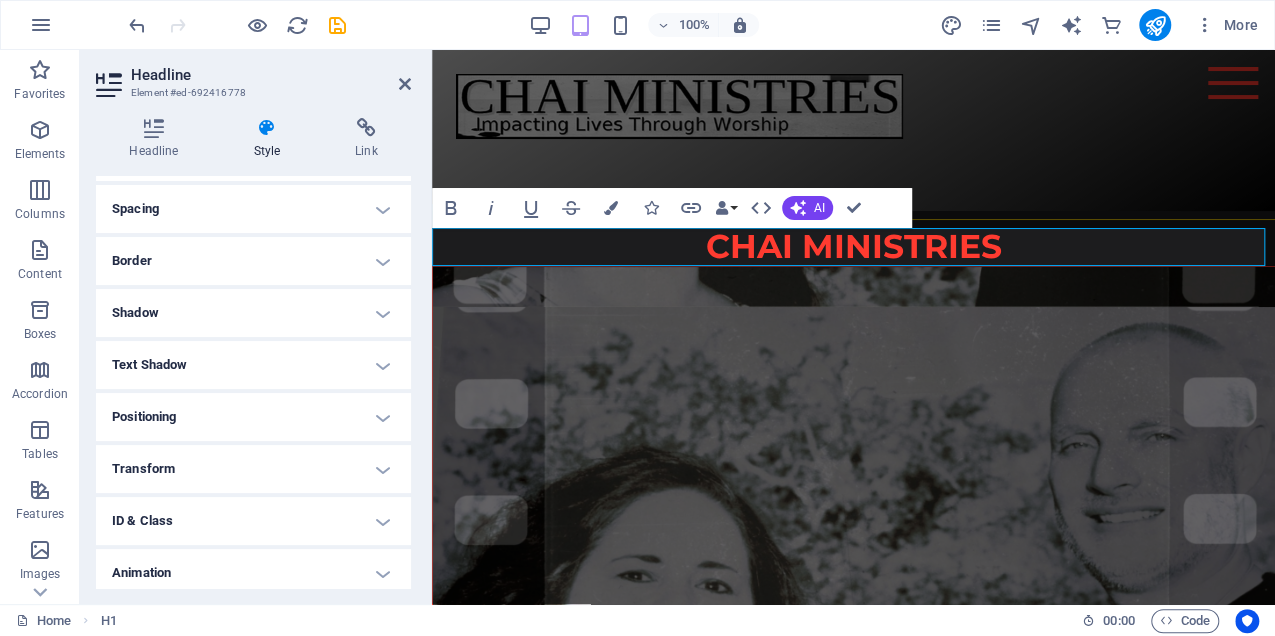 scroll, scrollTop: 218, scrollLeft: 0, axis: vertical 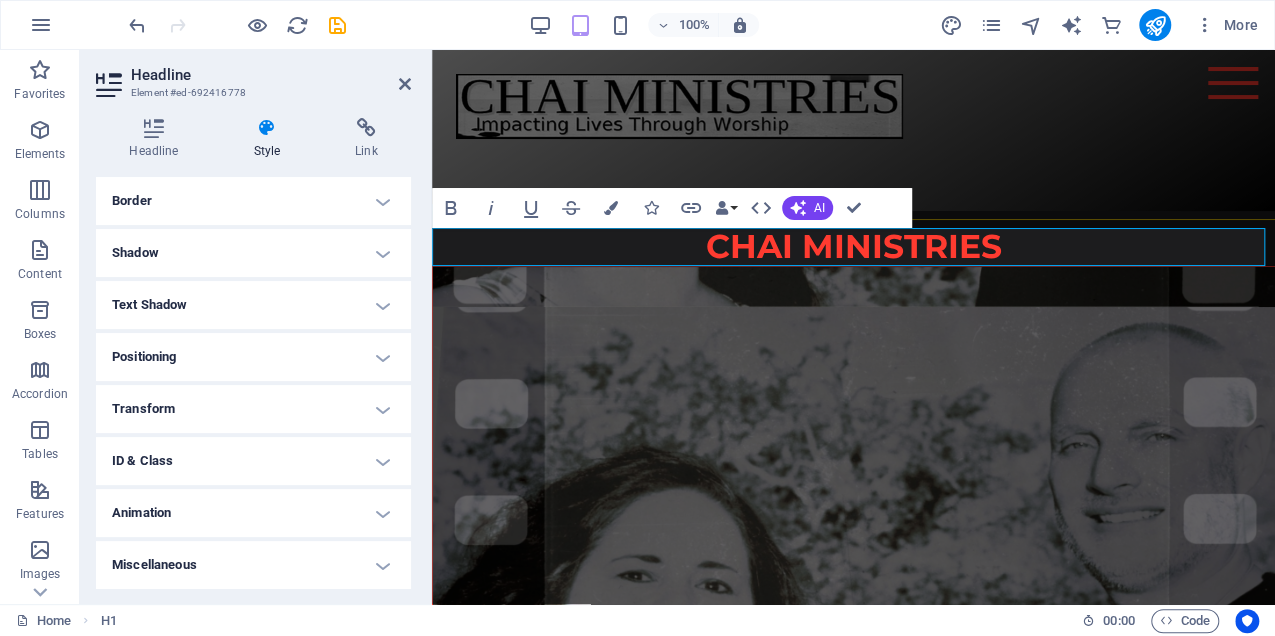 click on "Animation" at bounding box center (253, 513) 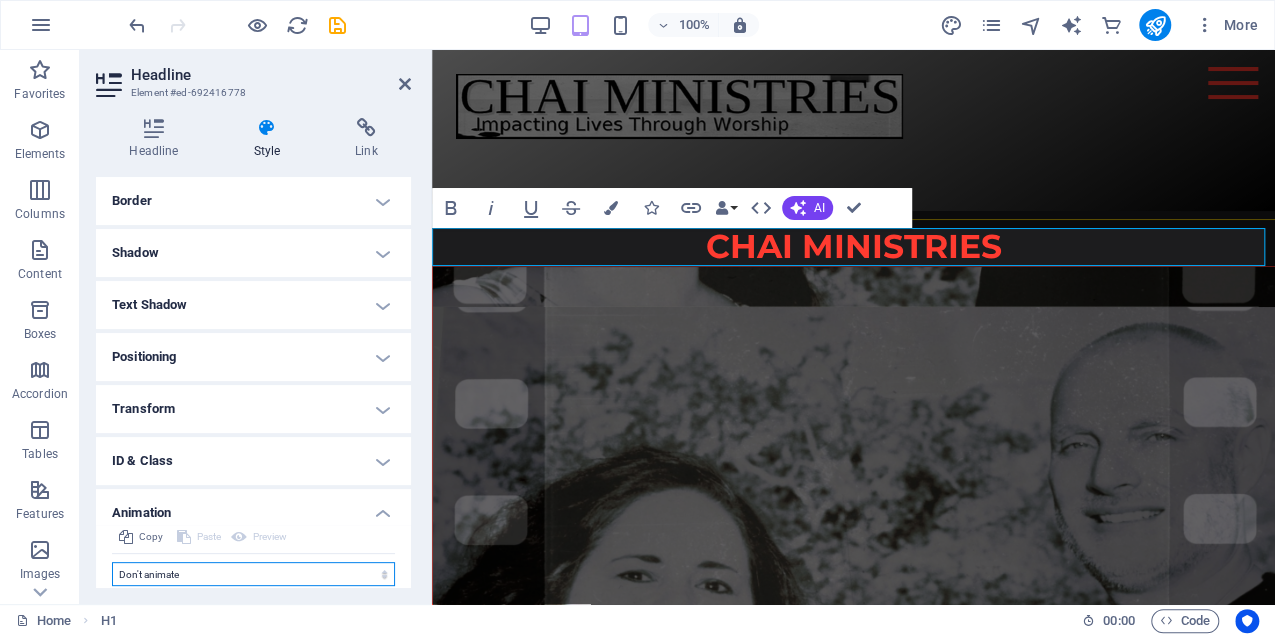 click on "Don't animate Show / Hide Slide up/down Zoom in/out Slide left to right Slide right to left Slide top to bottom Slide bottom to top Pulse Blink Open as overlay" at bounding box center [253, 574] 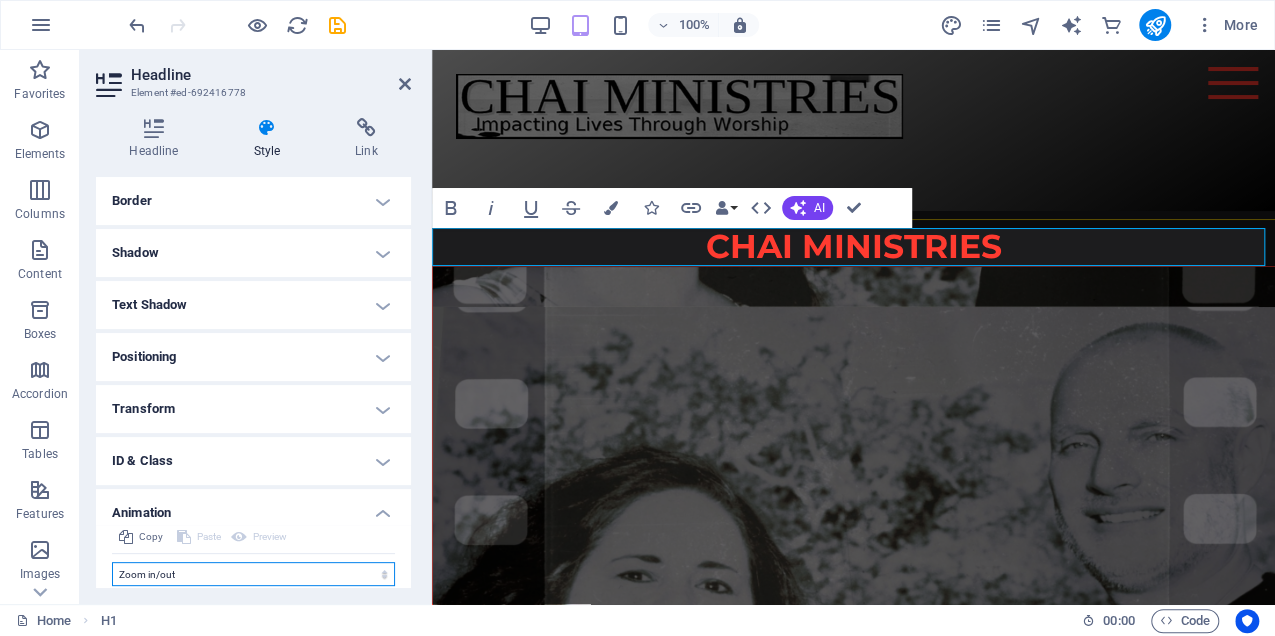 click on "Don't animate Show / Hide Slide up/down Zoom in/out Slide left to right Slide right to left Slide top to bottom Slide bottom to top Pulse Blink Open as overlay" at bounding box center (253, 574) 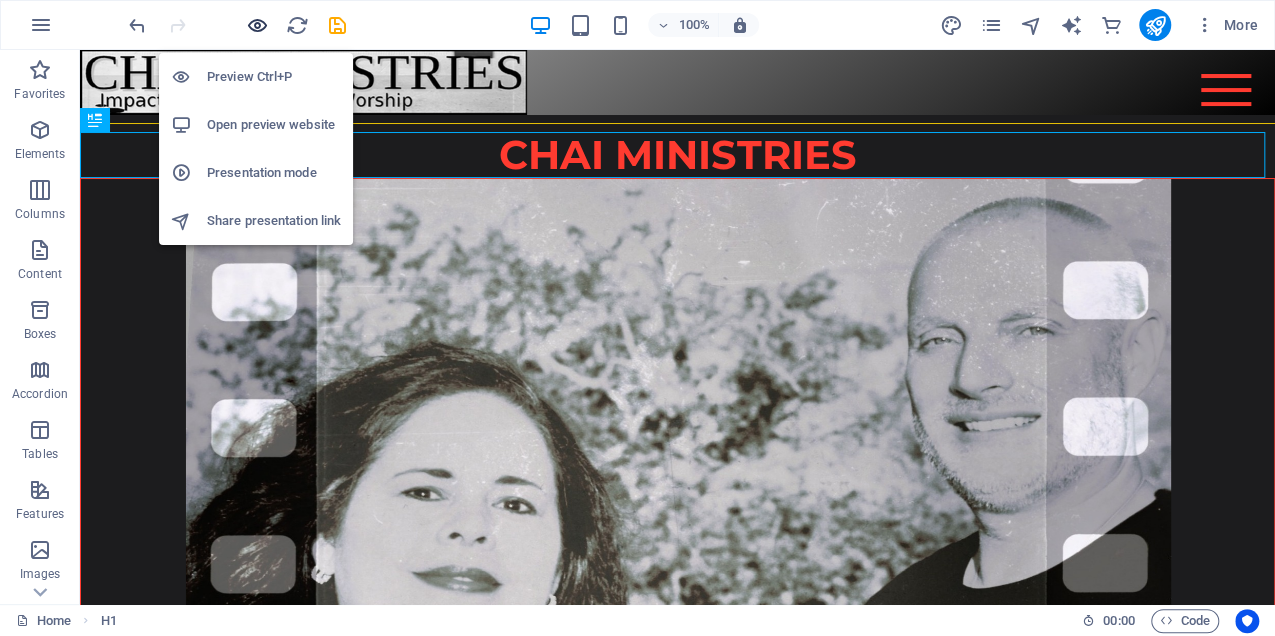 click at bounding box center [257, 25] 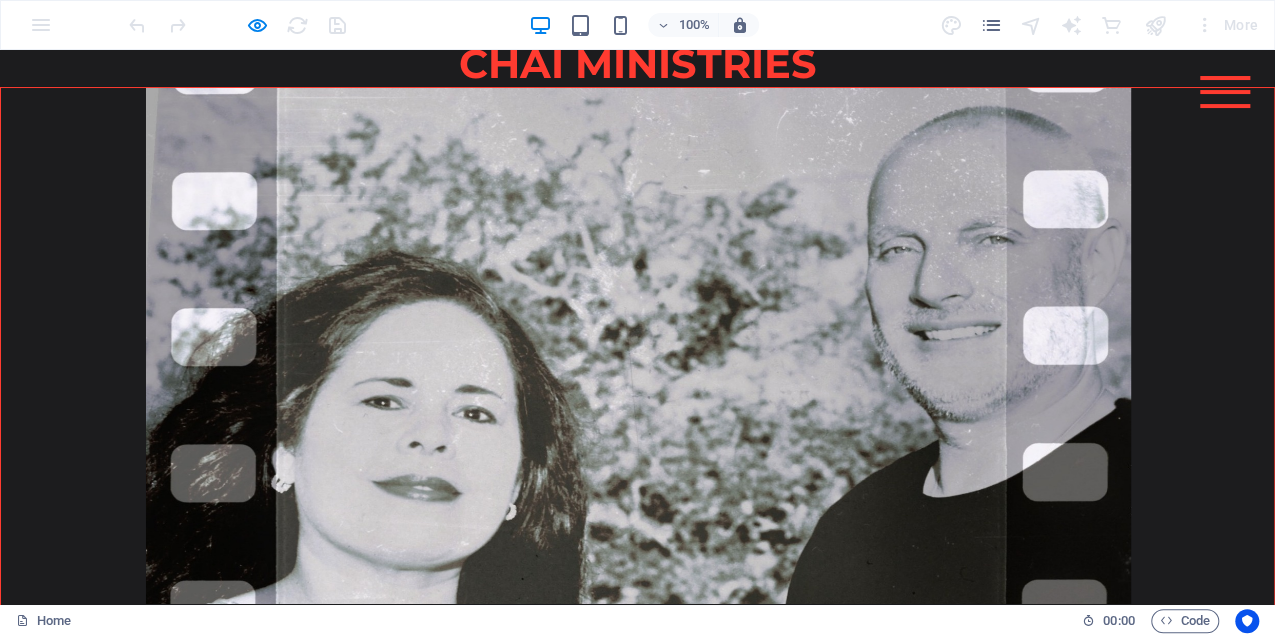 scroll, scrollTop: 0, scrollLeft: 0, axis: both 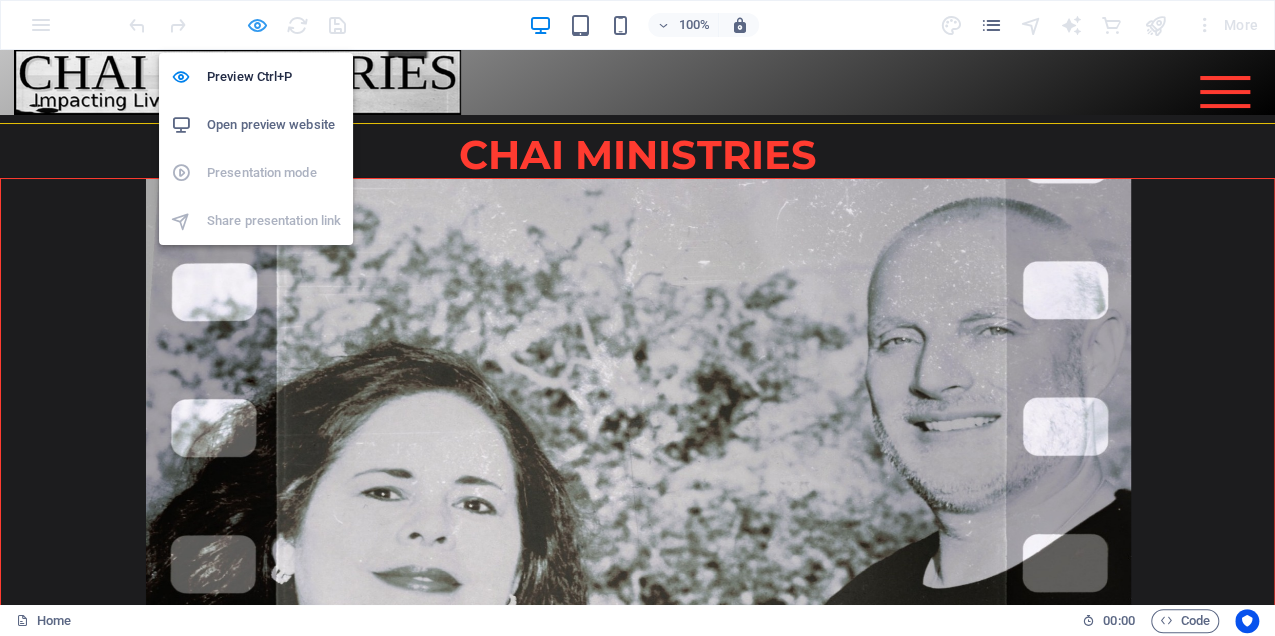 click at bounding box center (257, 25) 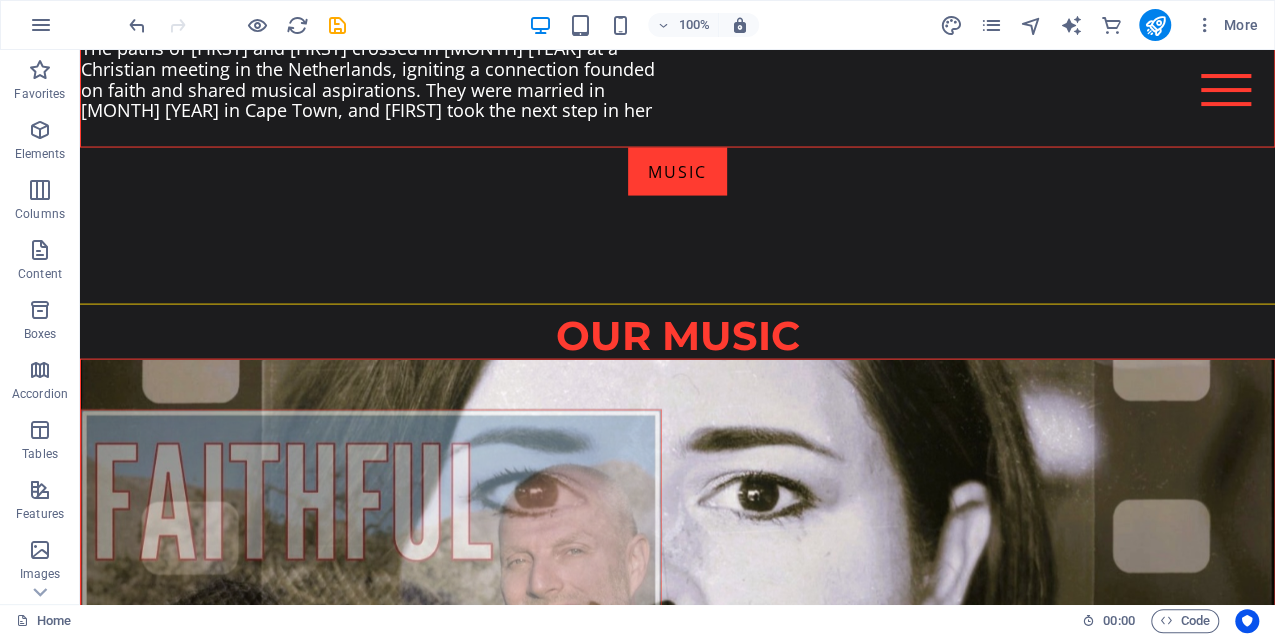 scroll, scrollTop: 2166, scrollLeft: 0, axis: vertical 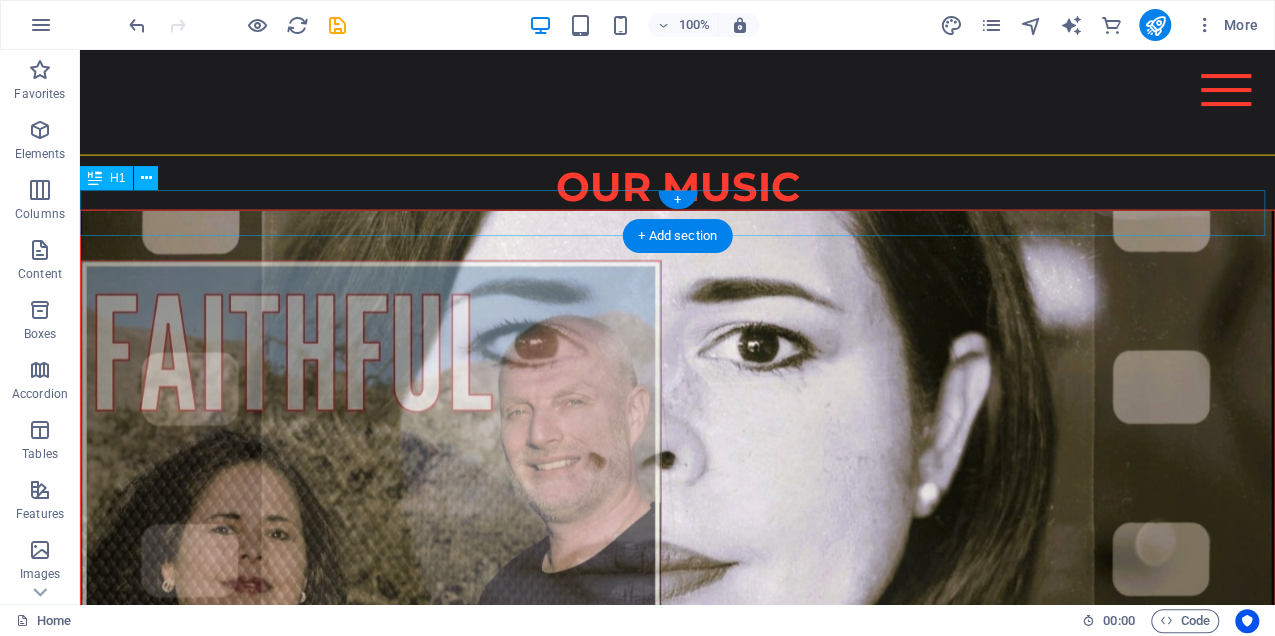 click on "OUR MUSIC" at bounding box center (677, 187) 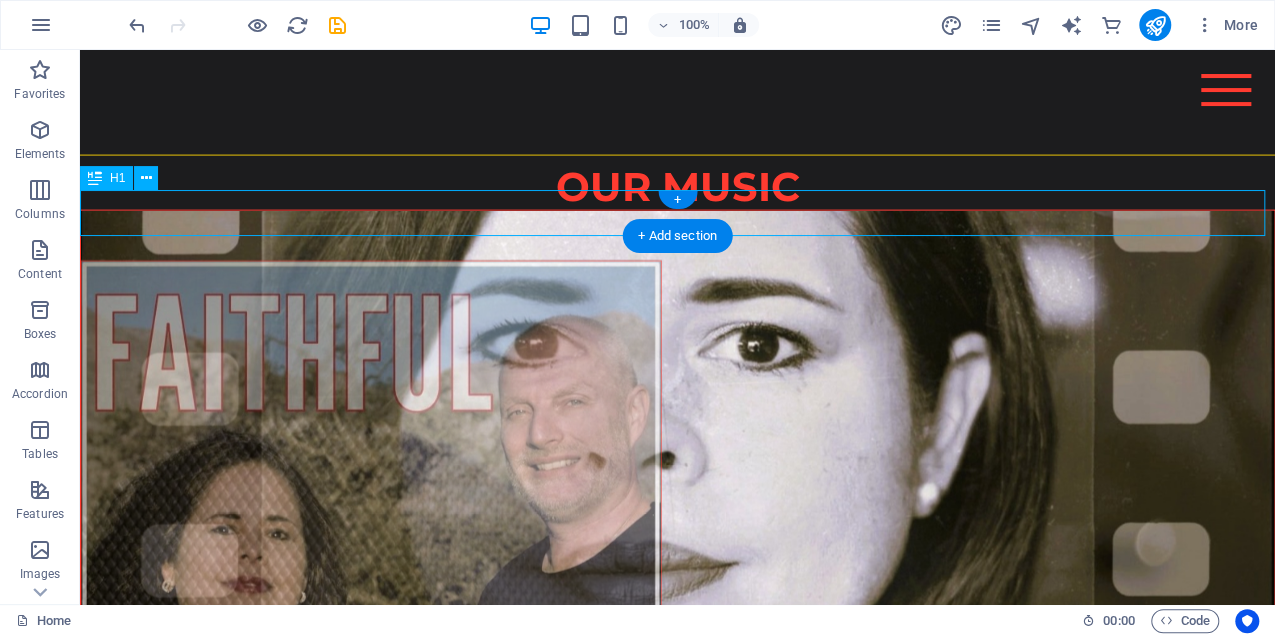 click on "OUR MUSIC" at bounding box center [677, 187] 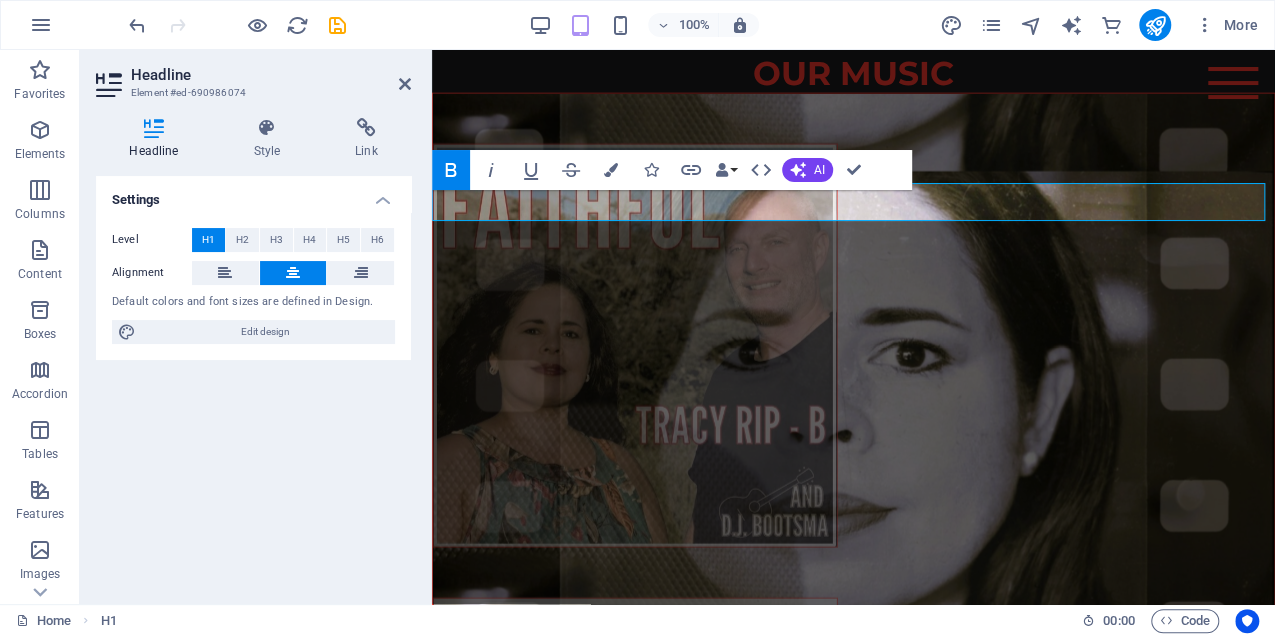 scroll, scrollTop: 2428, scrollLeft: 0, axis: vertical 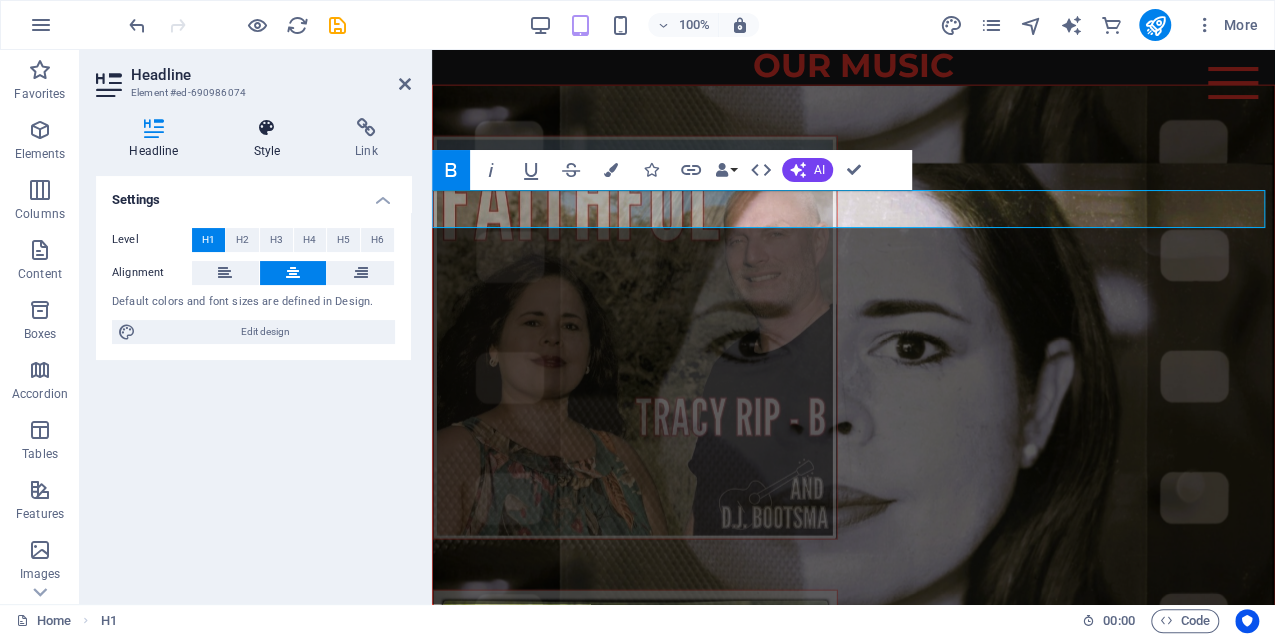 click at bounding box center [267, 128] 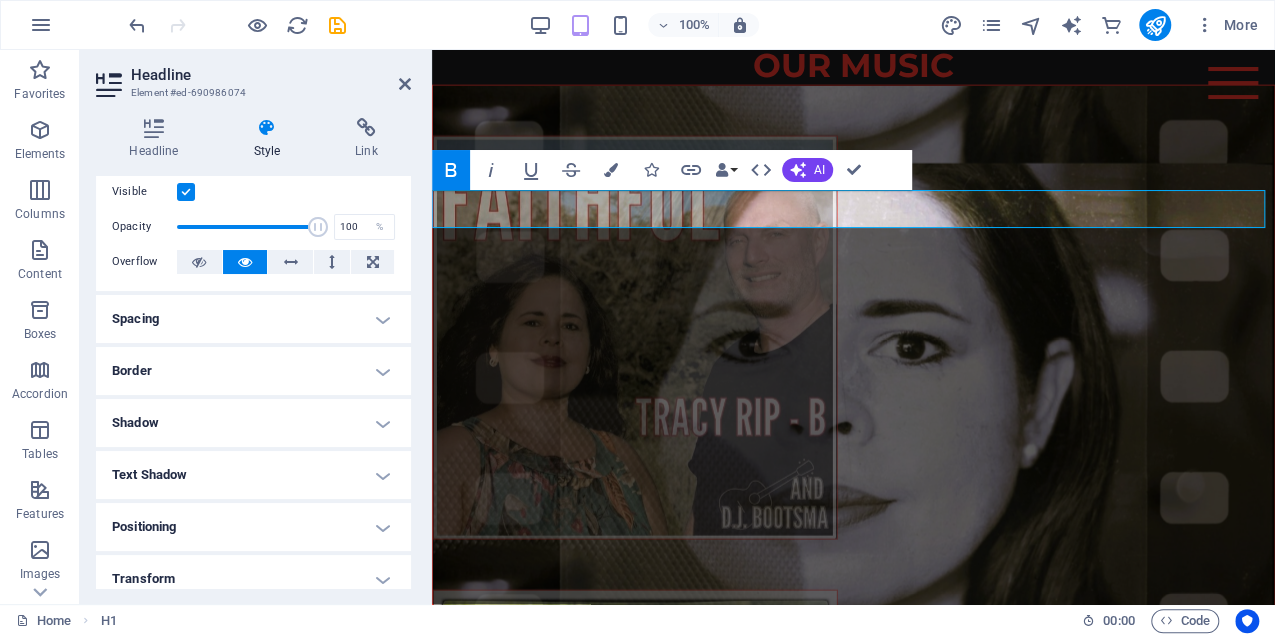 scroll, scrollTop: 218, scrollLeft: 0, axis: vertical 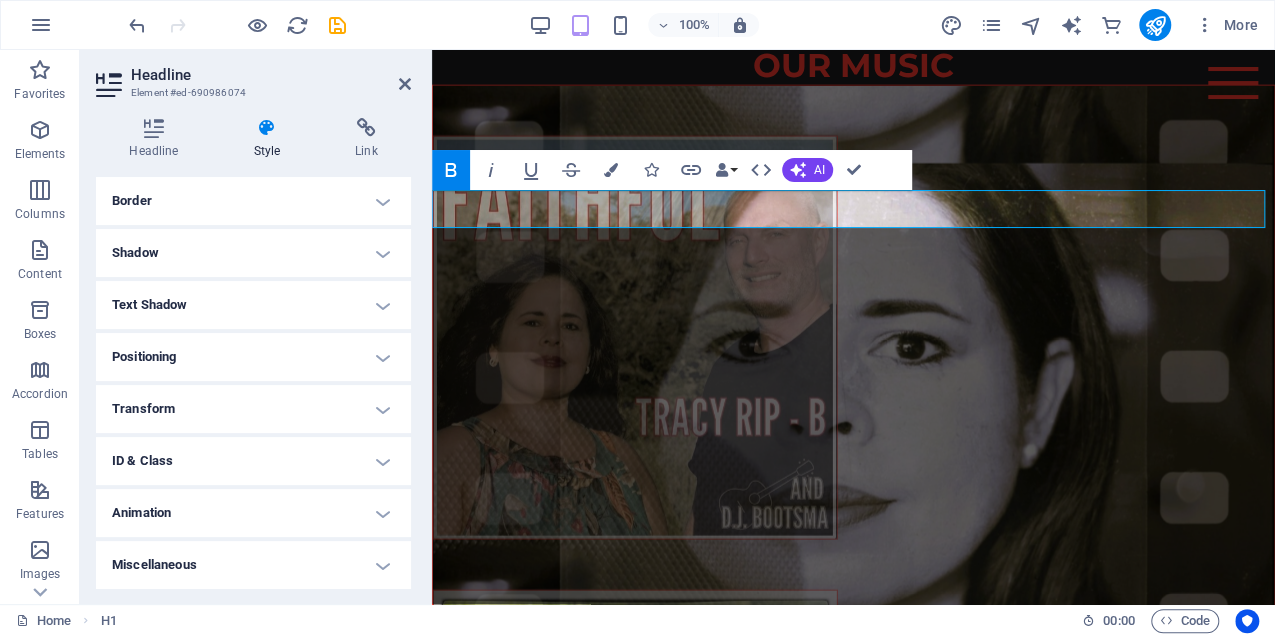click on "Animation" at bounding box center (253, 513) 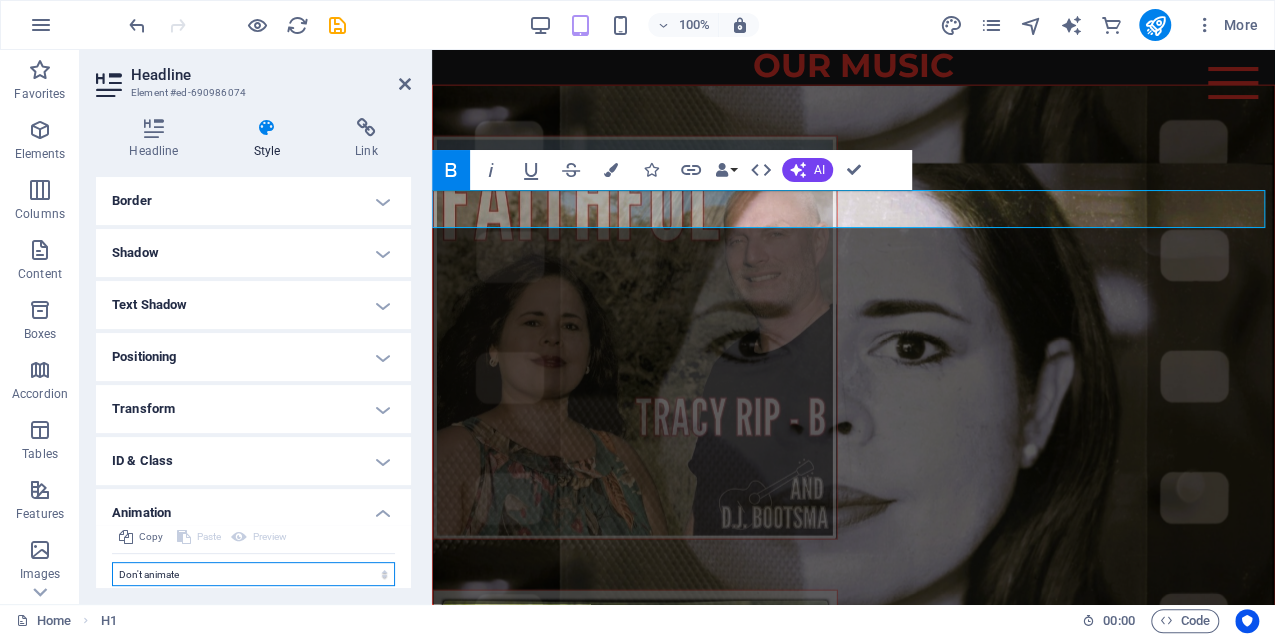 click on "Don't animate Show / Hide Slide up/down Zoom in/out Slide left to right Slide right to left Slide top to bottom Slide bottom to top Pulse Blink Open as overlay" at bounding box center [253, 574] 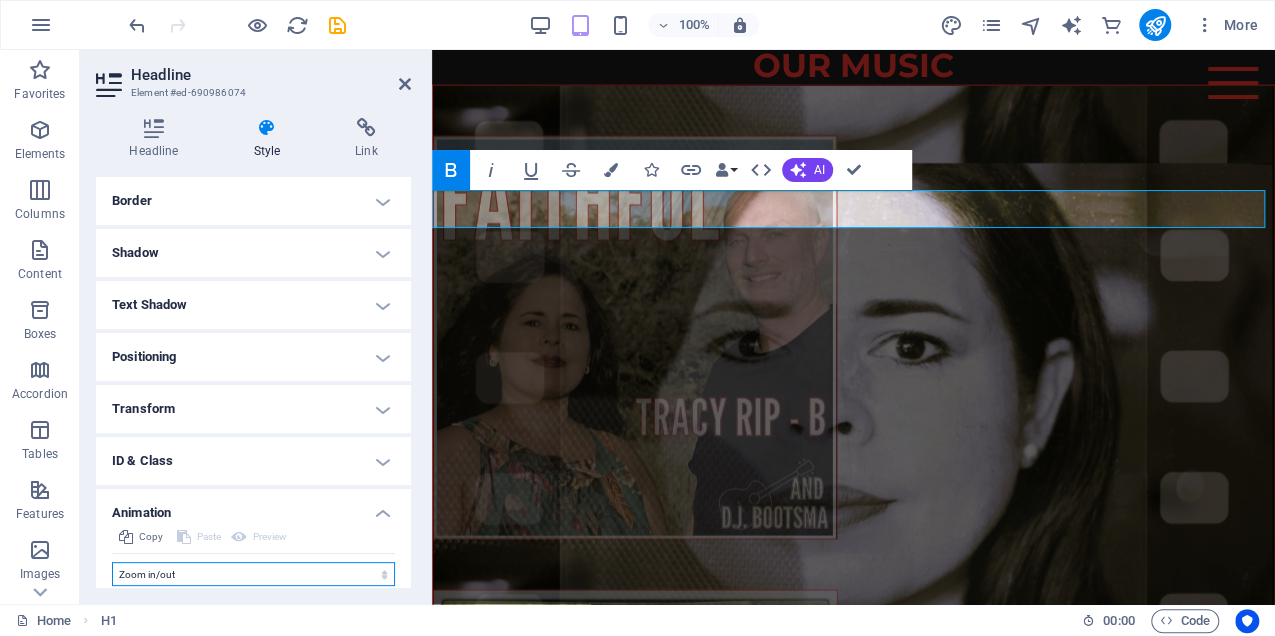 click on "Don't animate Show / Hide Slide up/down Zoom in/out Slide left to right Slide right to left Slide top to bottom Slide bottom to top Pulse Blink Open as overlay" at bounding box center (253, 574) 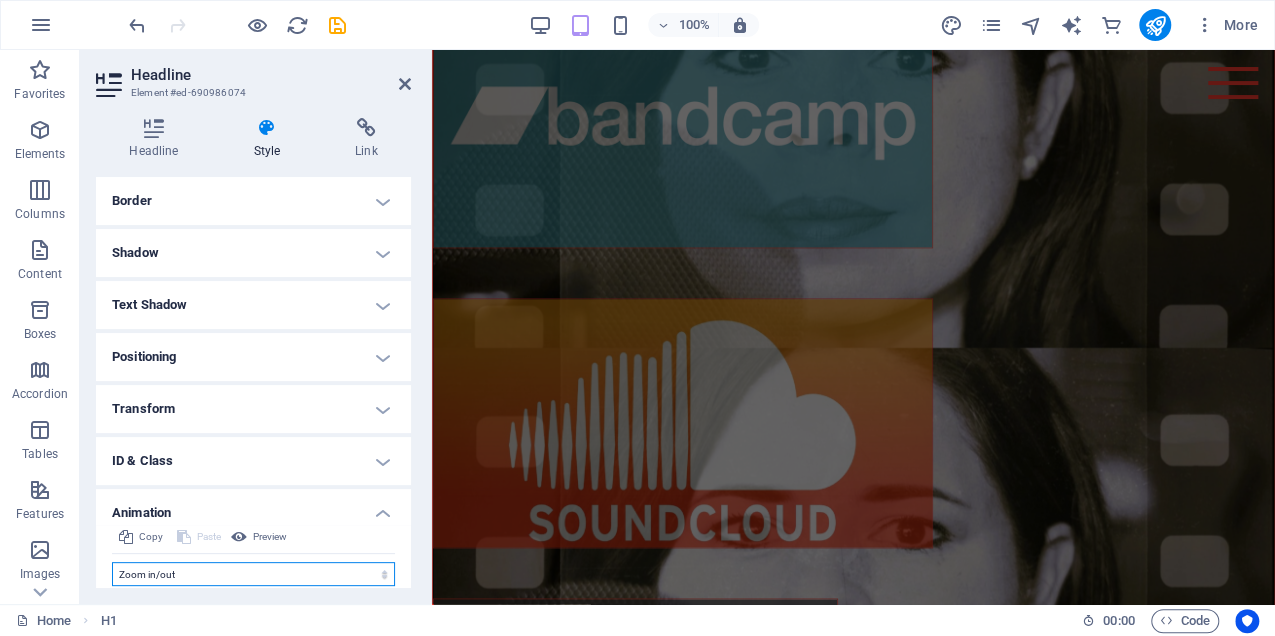 scroll, scrollTop: 5139, scrollLeft: 0, axis: vertical 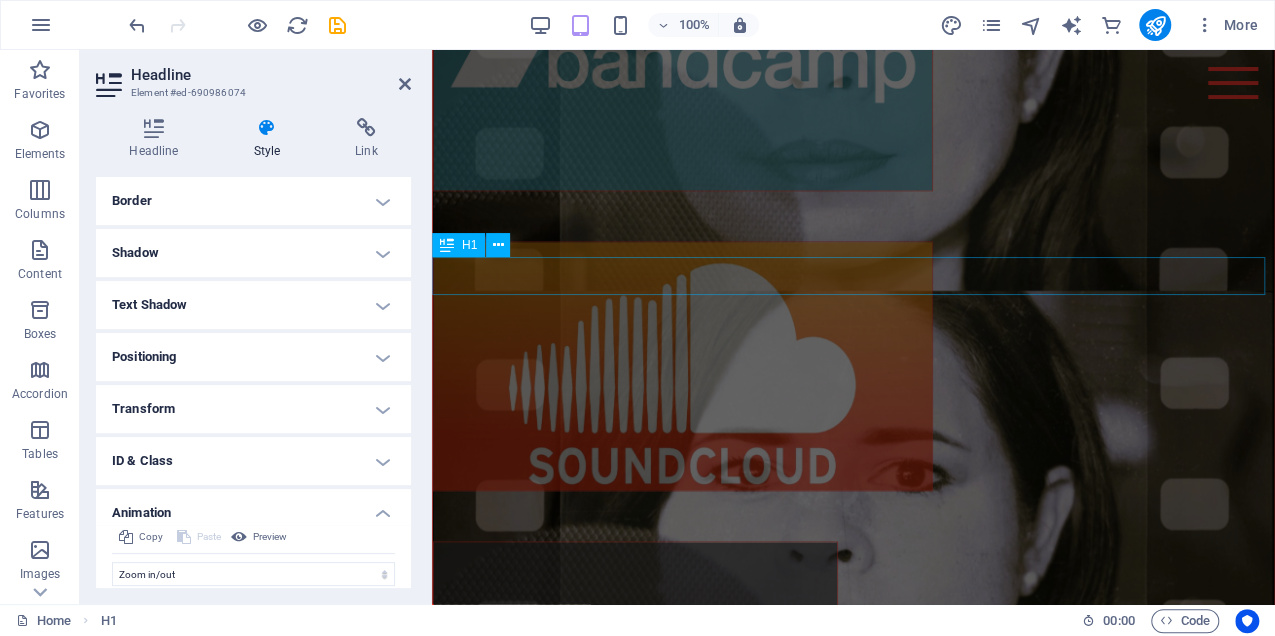 click on "OUR SERVICES" at bounding box center (853, 1026) 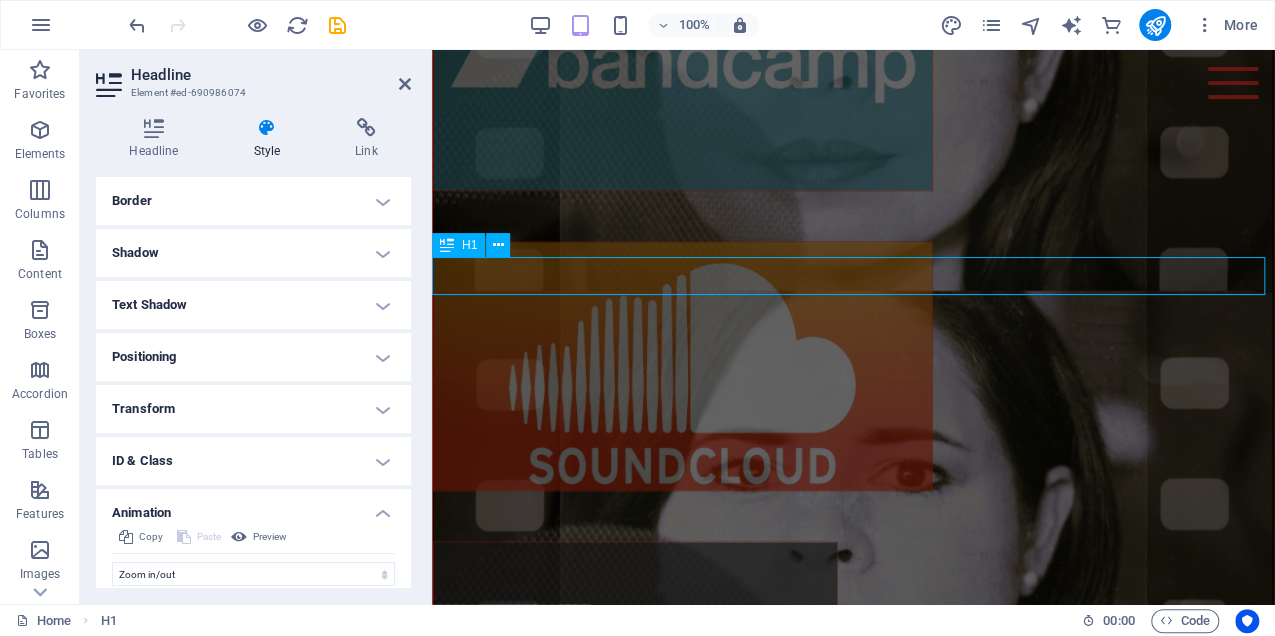click on "OUR SERVICES" at bounding box center [853, 1026] 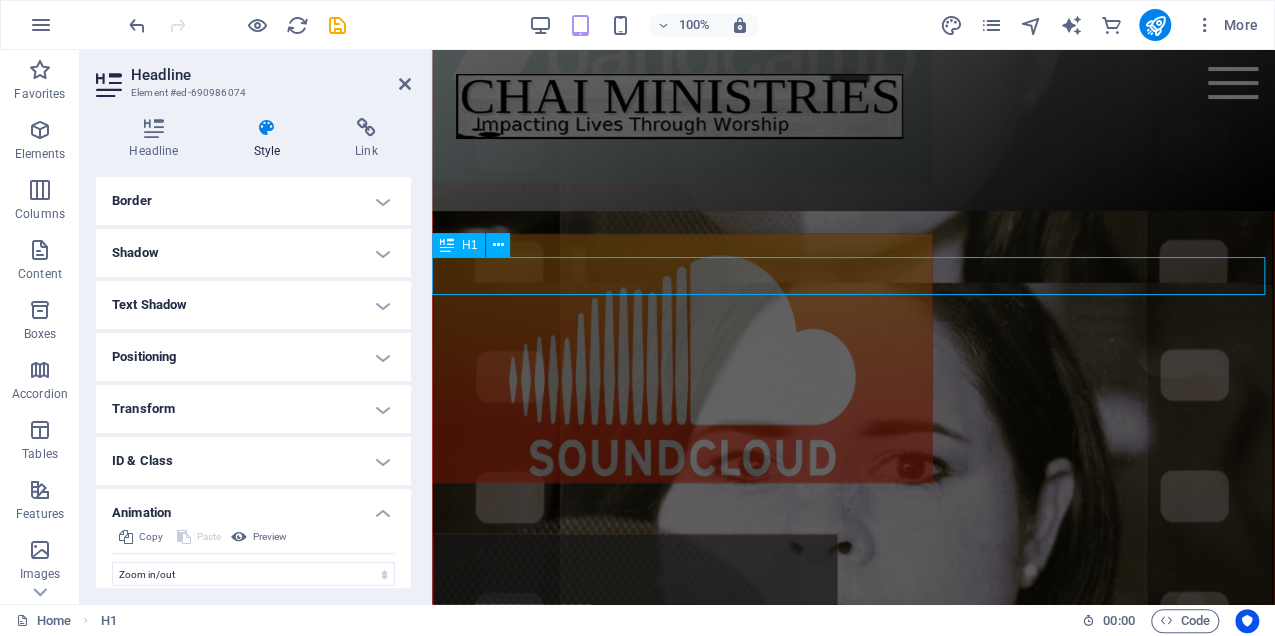 scroll, scrollTop: 5088, scrollLeft: 0, axis: vertical 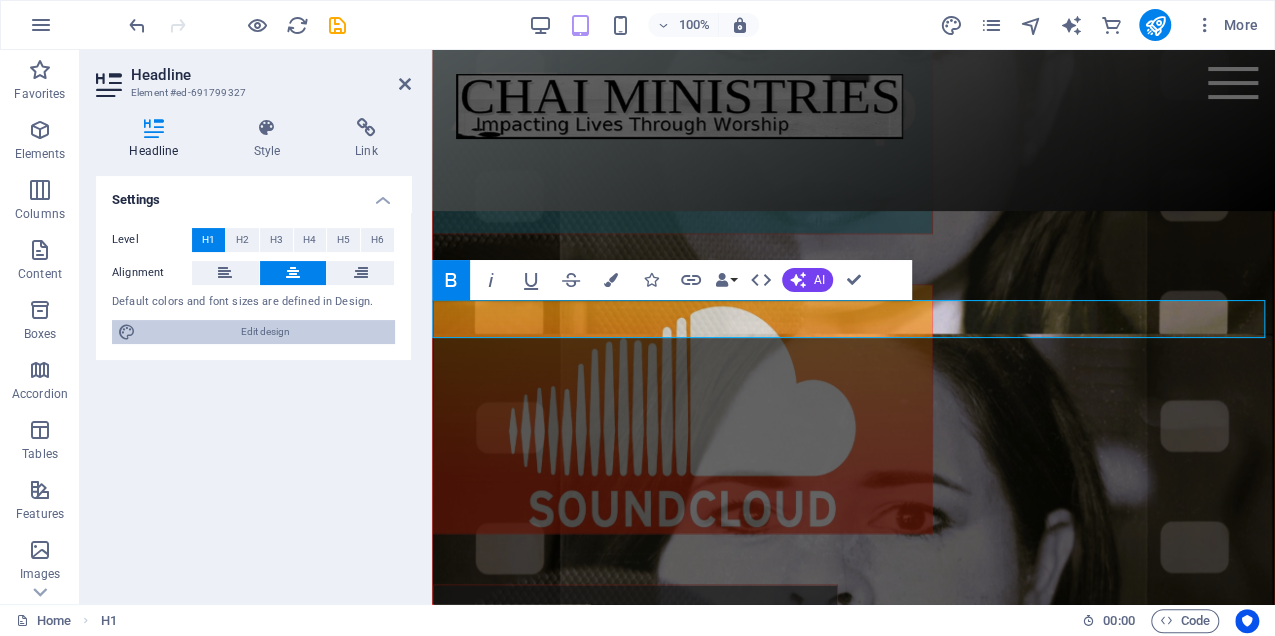 click on "Edit design" at bounding box center [265, 332] 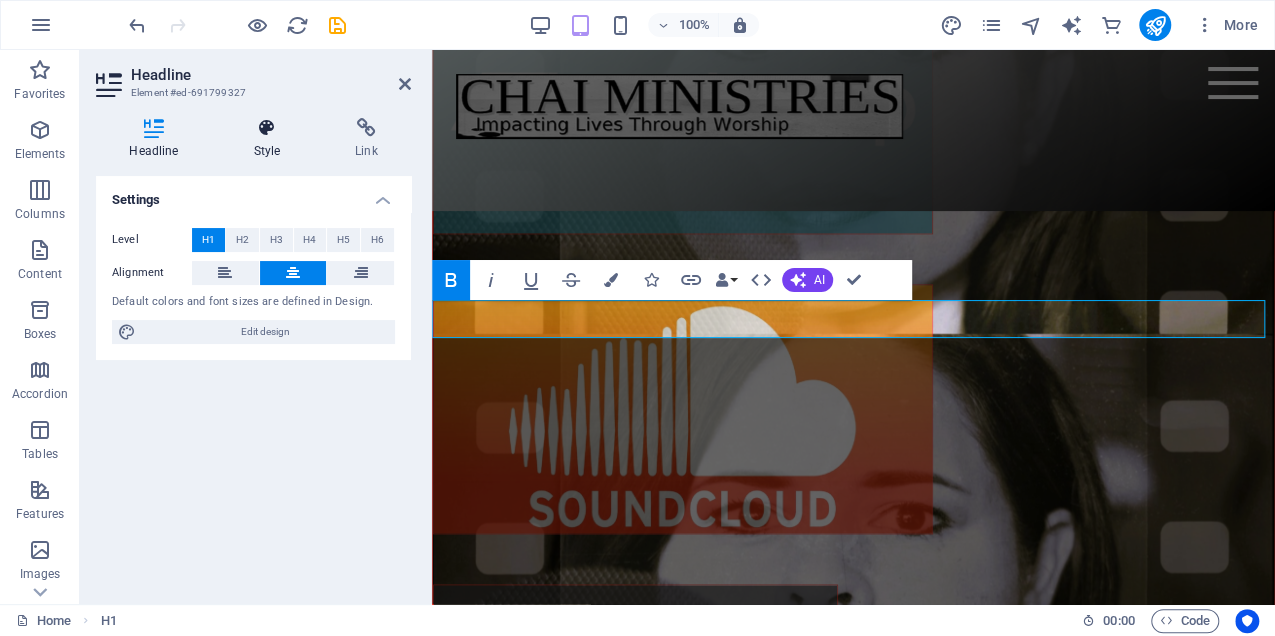 click at bounding box center (267, 128) 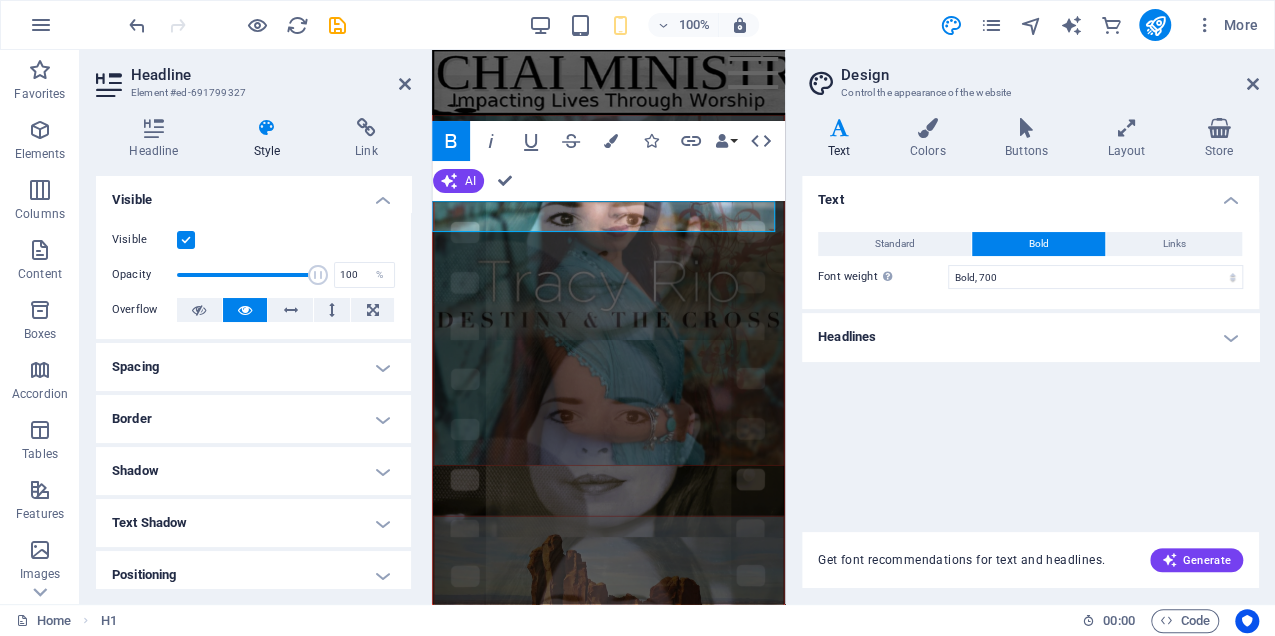 scroll, scrollTop: 7082, scrollLeft: 0, axis: vertical 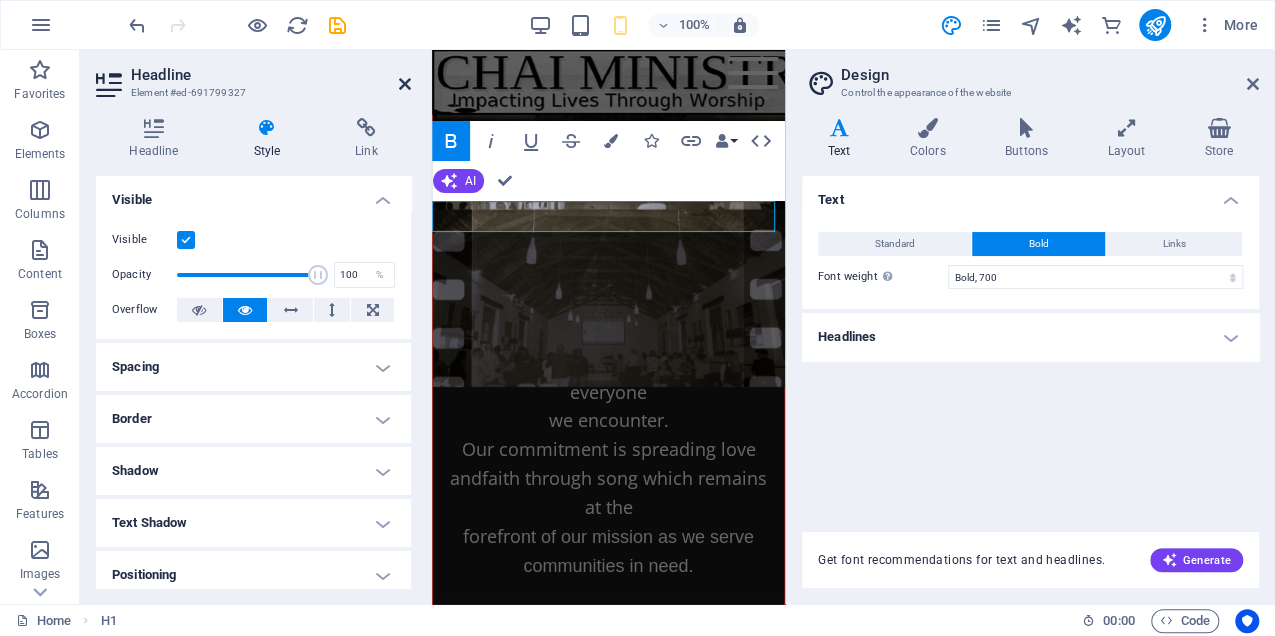 click at bounding box center (405, 84) 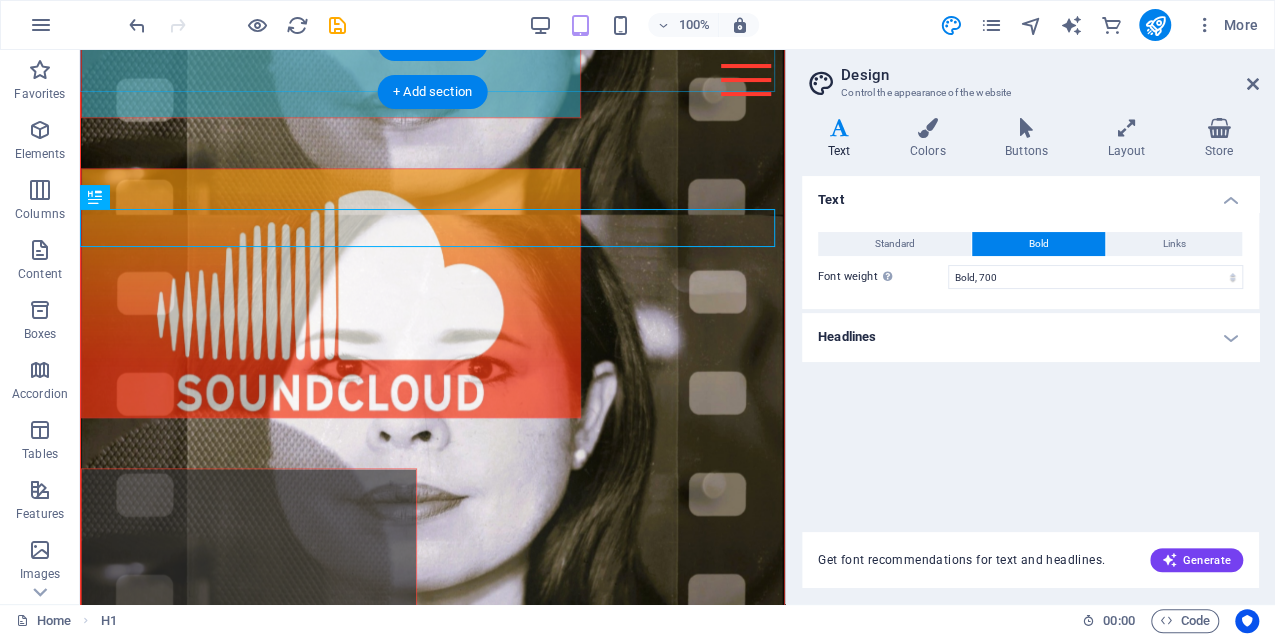 scroll, scrollTop: 4883, scrollLeft: 0, axis: vertical 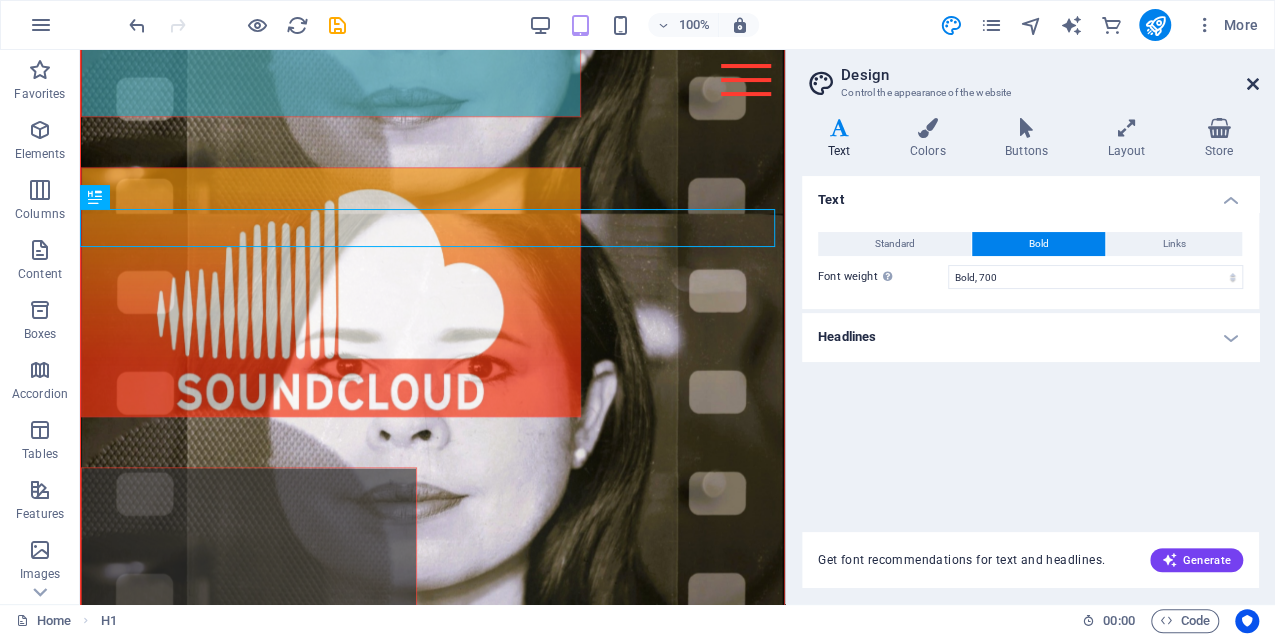 click on "Design Control the appearance of the website Variants  Text  Colors  Buttons  Layout  Store Text Standard Bold Links Font color Font Open Sans Font size 16 rem px Line height 1.6 Font weight To display the font weight correctly, it may need to be enabled.  Manage Fonts Thin, 100 Extra-light, 200 Light, 300 Regular, 400 Medium, 500 Semi-bold, 600 Bold, 700 Extra-bold, 800 Black, 900 Letter spacing 0 rem px Font style Text transform Tt TT tt Text align Font weight To display the font weight correctly, it may need to be enabled.  Manage Fonts Thin, 100 Extra-light, 200 Light, 300 Regular, 400 Medium, 500 Semi-bold, 600 Bold, 700 Extra-bold, 800 Black, 900 Default Hover / Active Font color Font color Decoration None Decoration None Transition duration 0.3 s Transition function Ease Ease In Ease Out Ease In/Ease Out Linear Headlines All H1 / Textlogo H2 H3 H4 H5 H6 Font color Font Montserrat Line height 1.1 Font weight To display the font weight correctly, it may need to be enabled.  Manage Fonts Thin, 100 0 rem 0" at bounding box center [1030, 327] 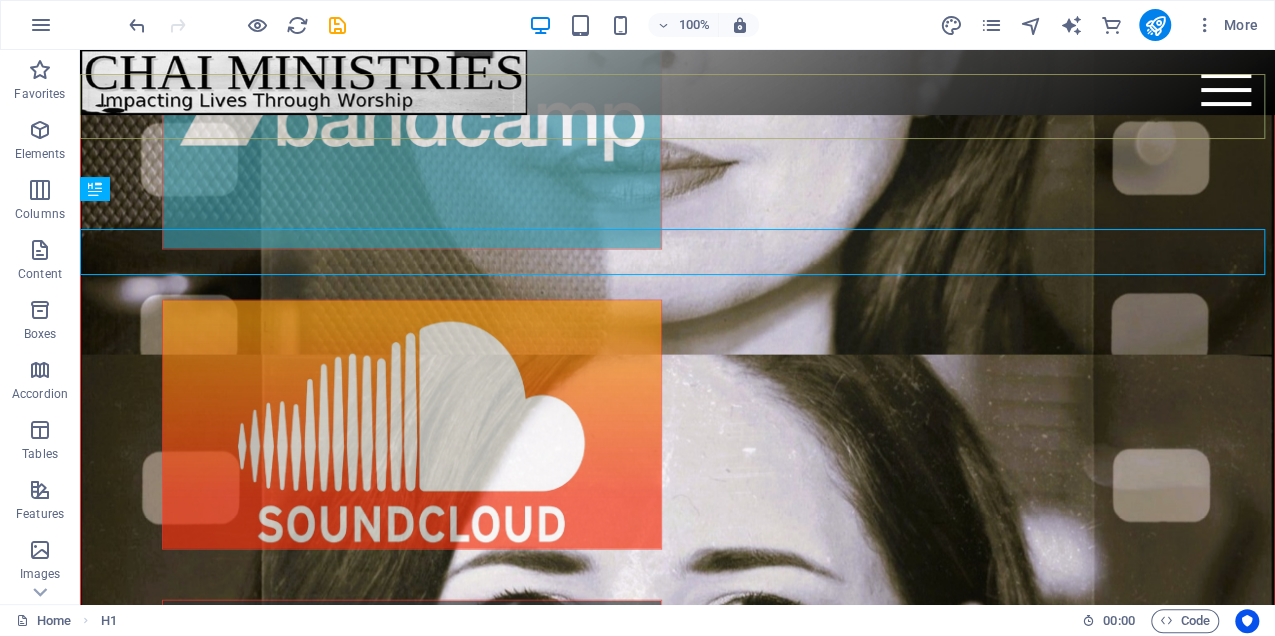 scroll, scrollTop: 5912, scrollLeft: 0, axis: vertical 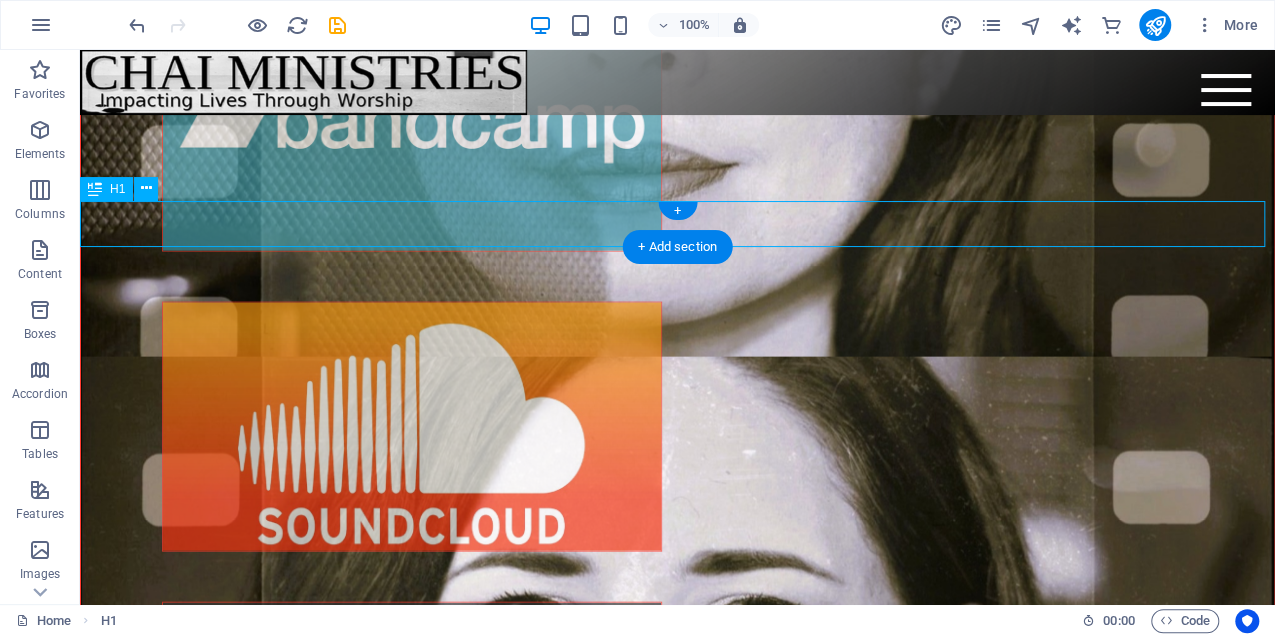 click on "OUR SERVICES" at bounding box center (677, 1091) 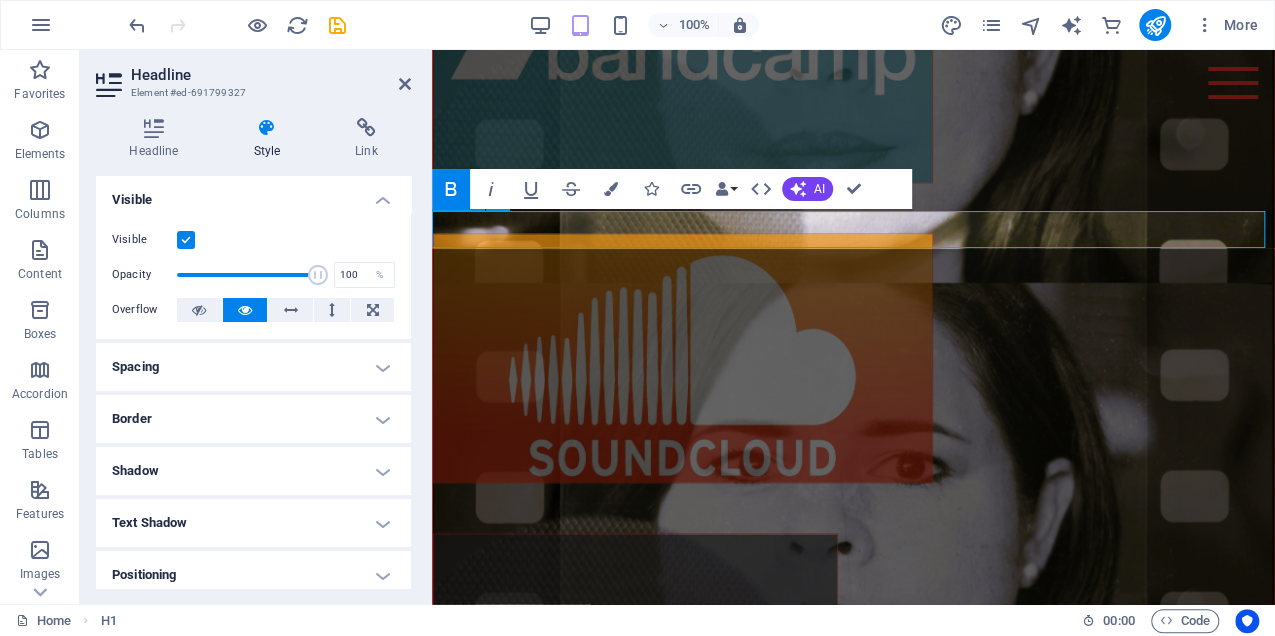 scroll, scrollTop: 5187, scrollLeft: 0, axis: vertical 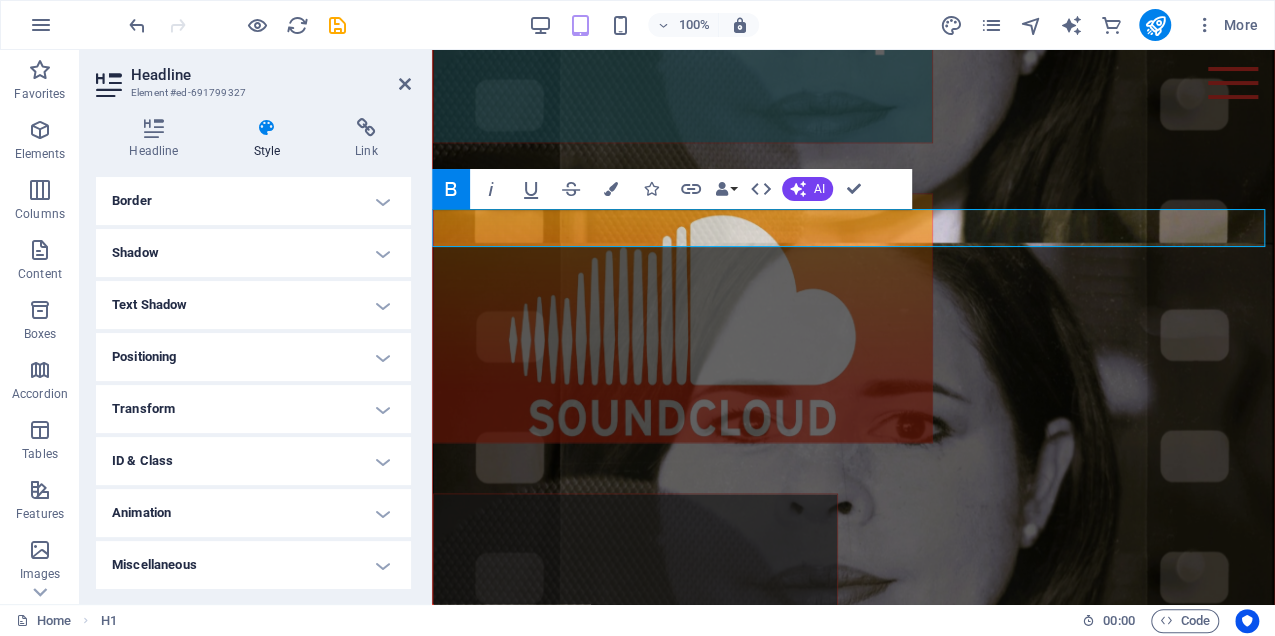 click on "Animation" at bounding box center [253, 513] 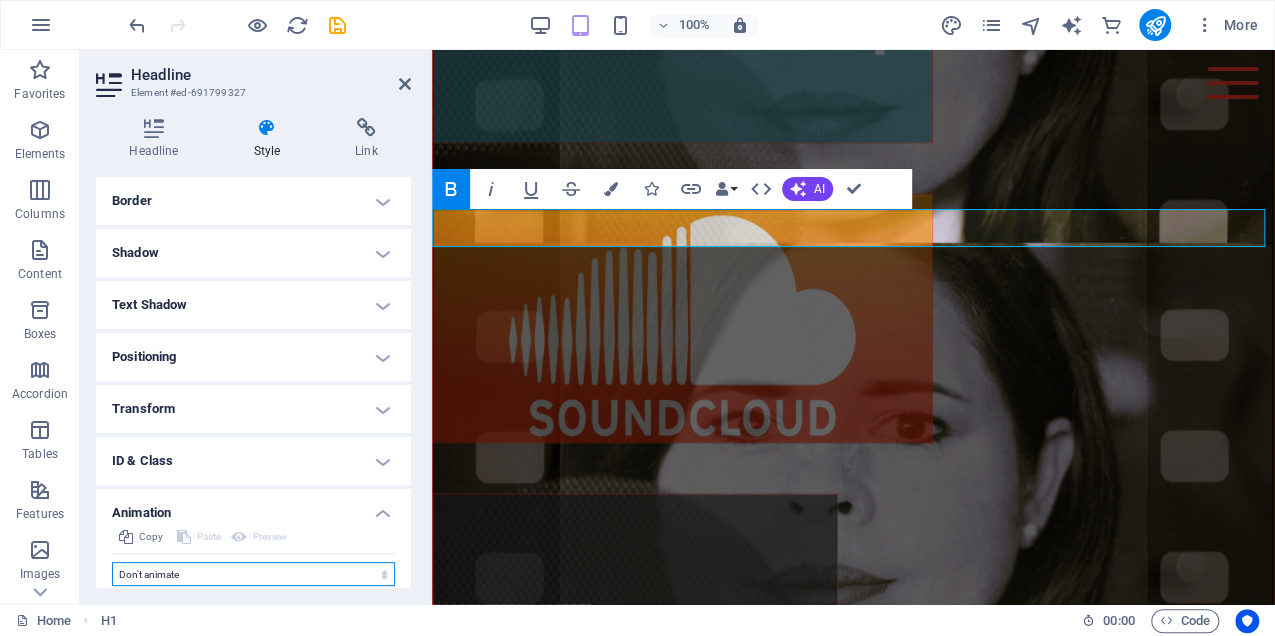 click on "Don't animate Show / Hide Slide up/down Zoom in/out Slide left to right Slide right to left Slide top to bottom Slide bottom to top Pulse Blink Open as overlay" at bounding box center (253, 574) 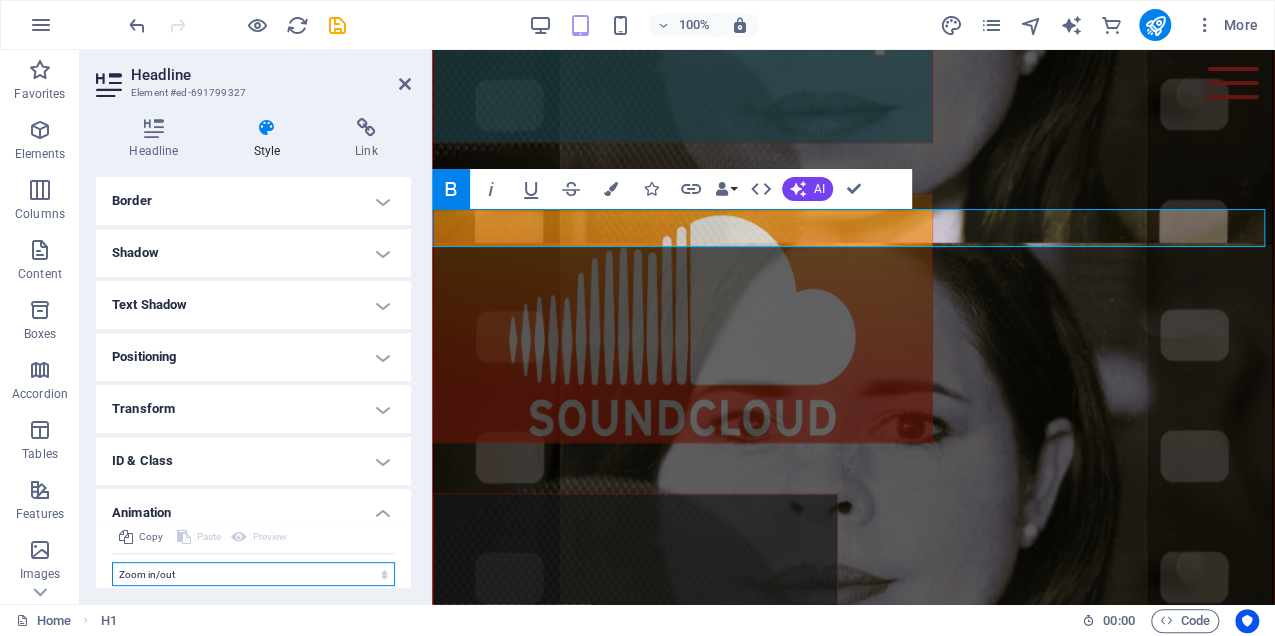 click on "Don't animate Show / Hide Slide up/down Zoom in/out Slide left to right Slide right to left Slide top to bottom Slide bottom to top Pulse Blink Open as overlay" at bounding box center (253, 574) 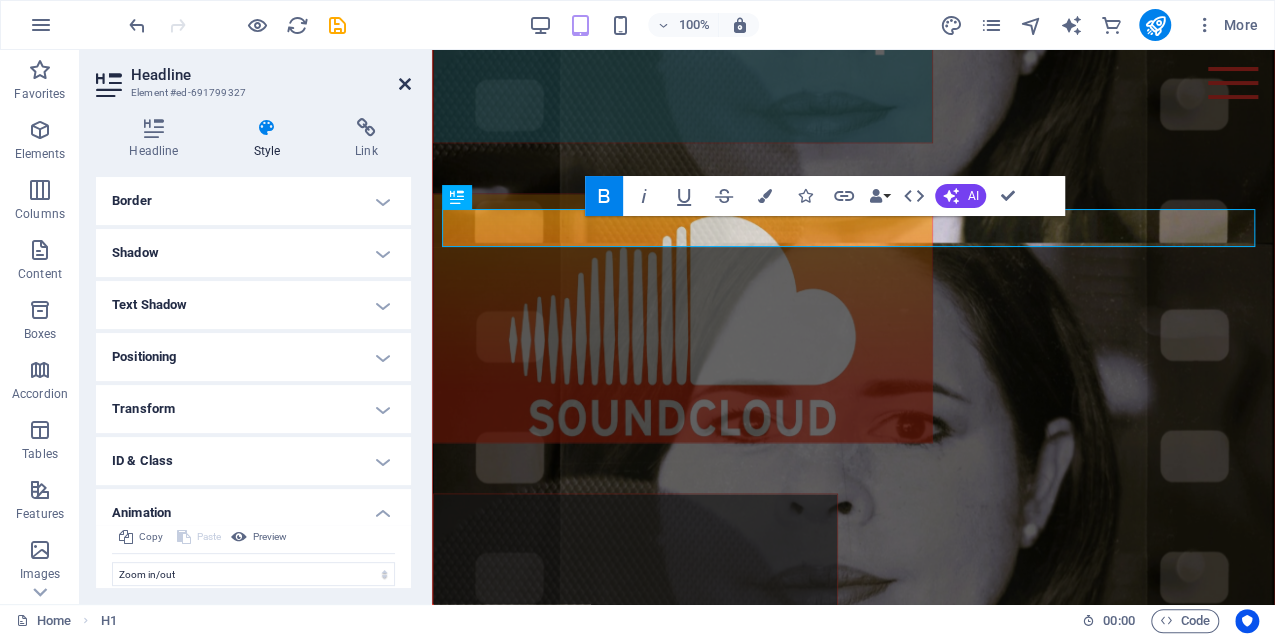 click at bounding box center [405, 84] 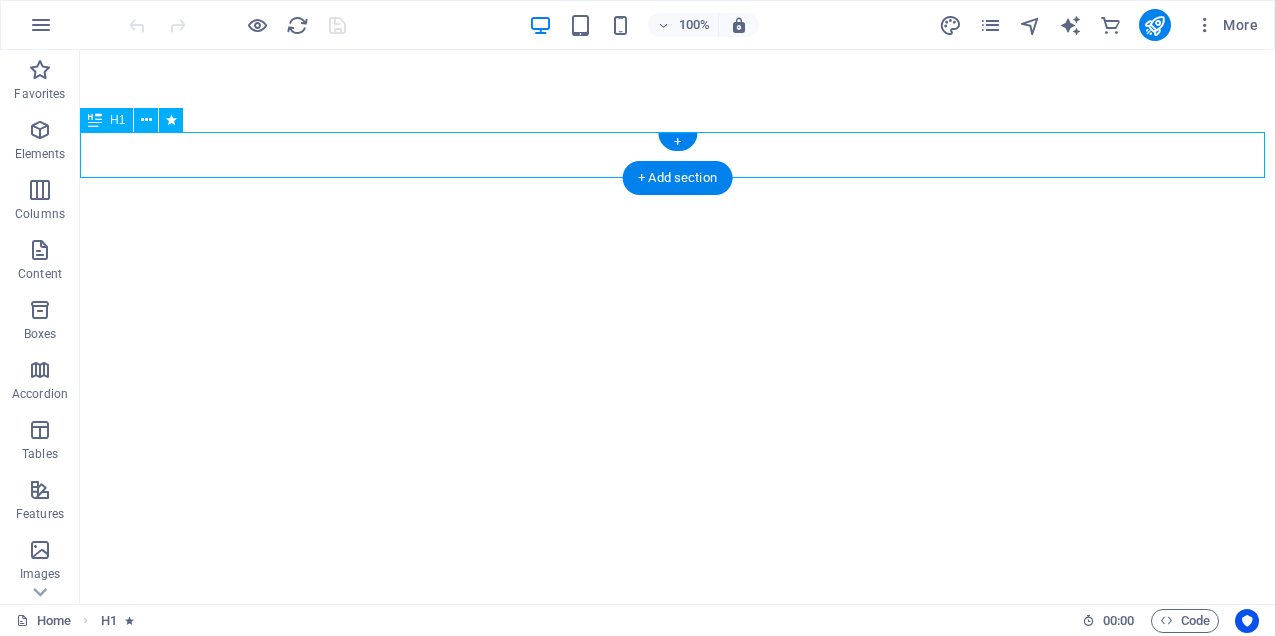 scroll, scrollTop: 0, scrollLeft: 0, axis: both 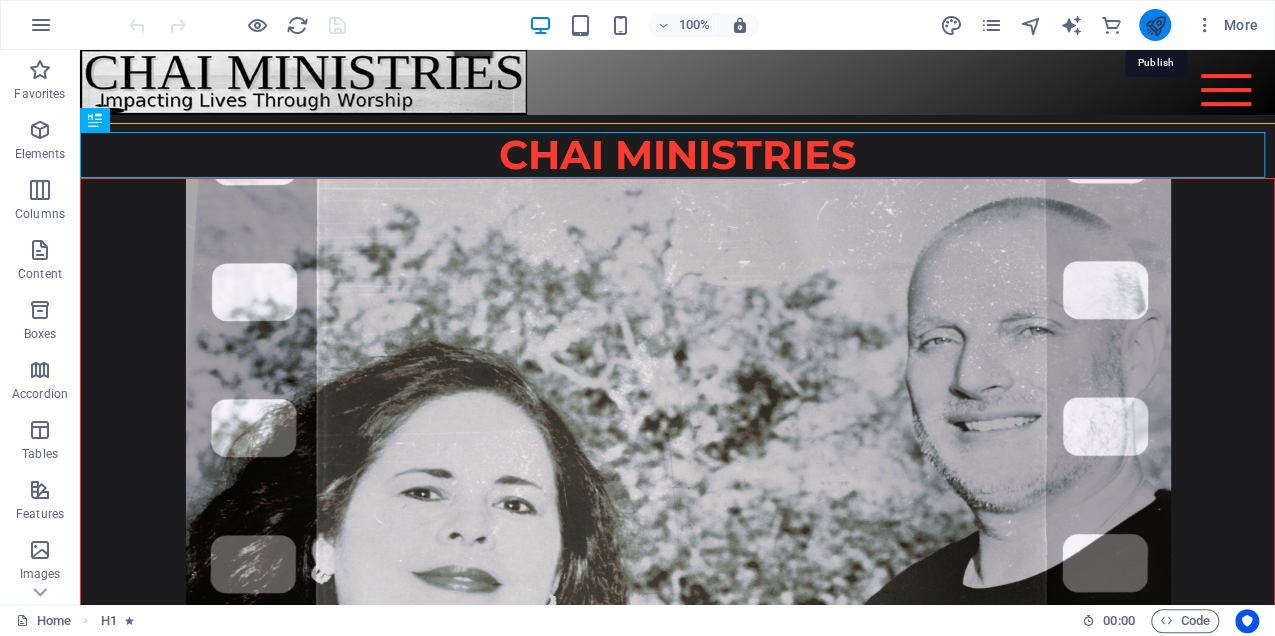 click at bounding box center (1154, 25) 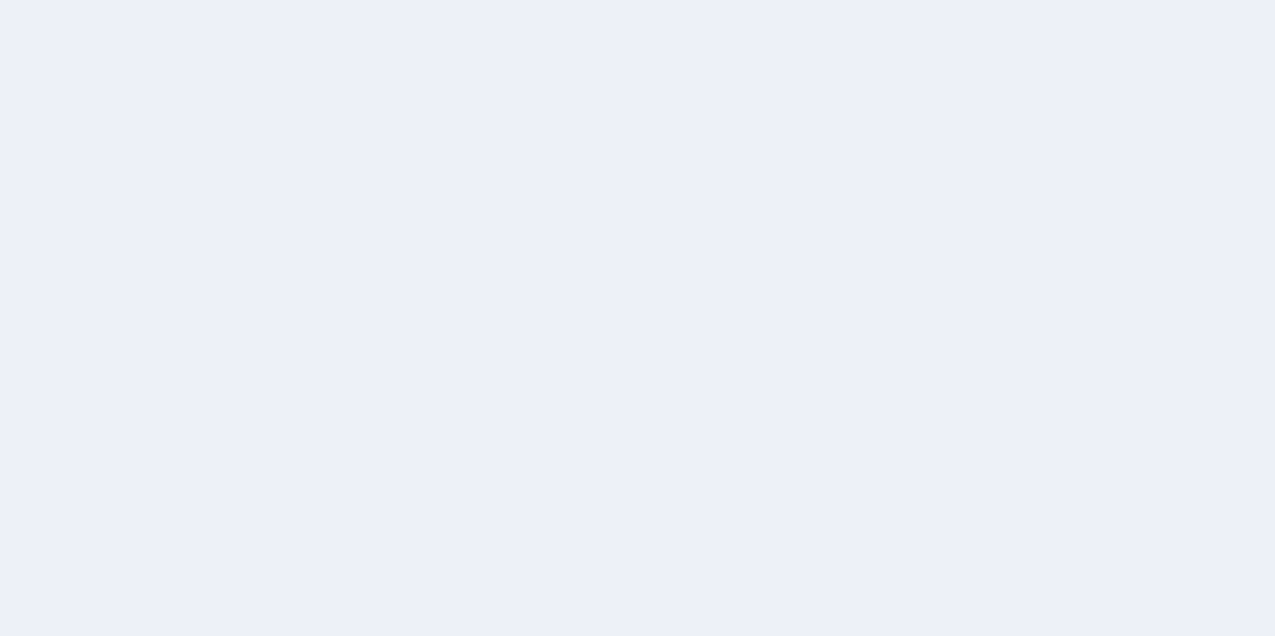 scroll, scrollTop: 0, scrollLeft: 0, axis: both 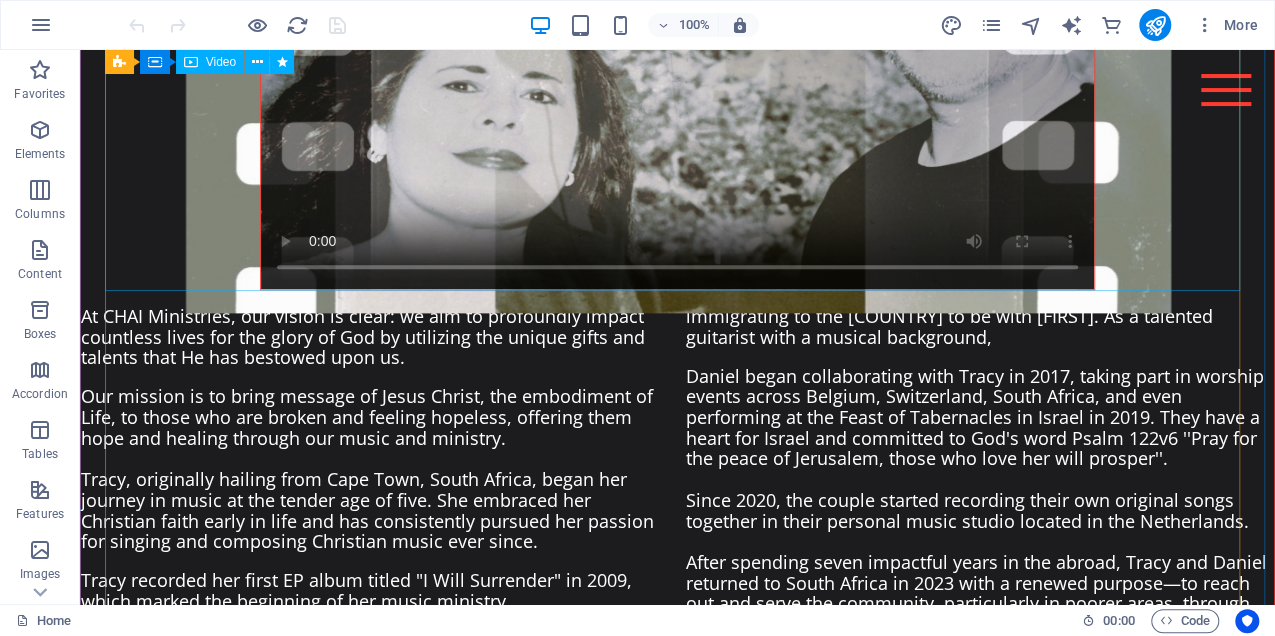 click at bounding box center [677, 54] 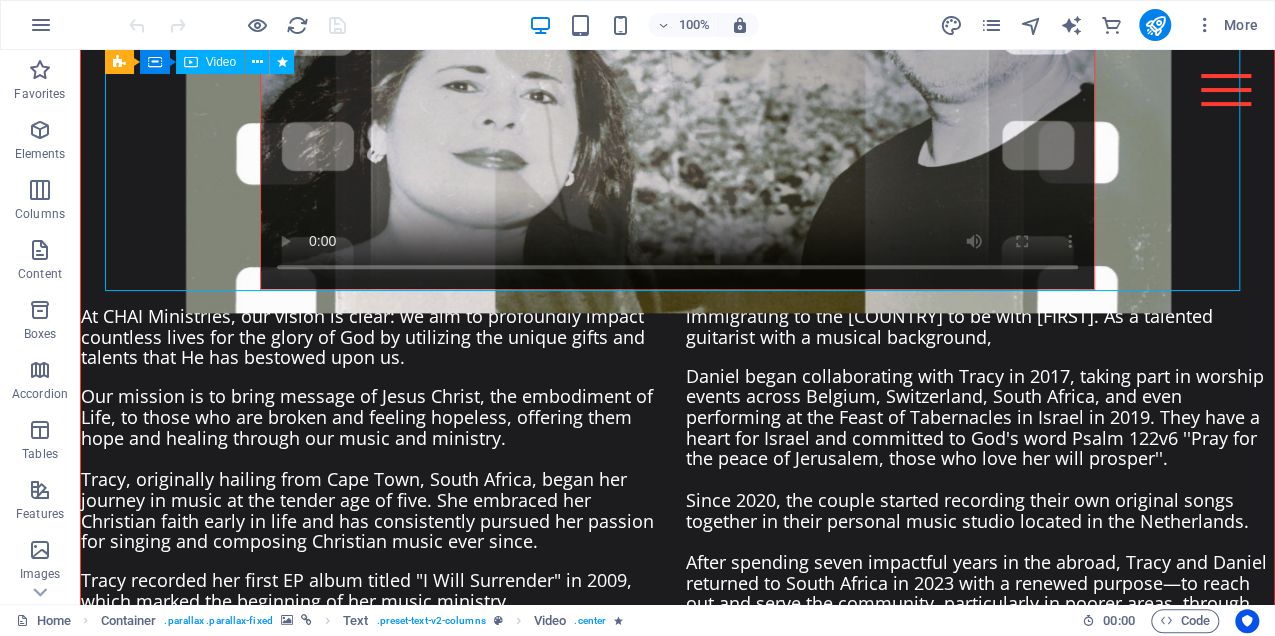 click at bounding box center [677, 54] 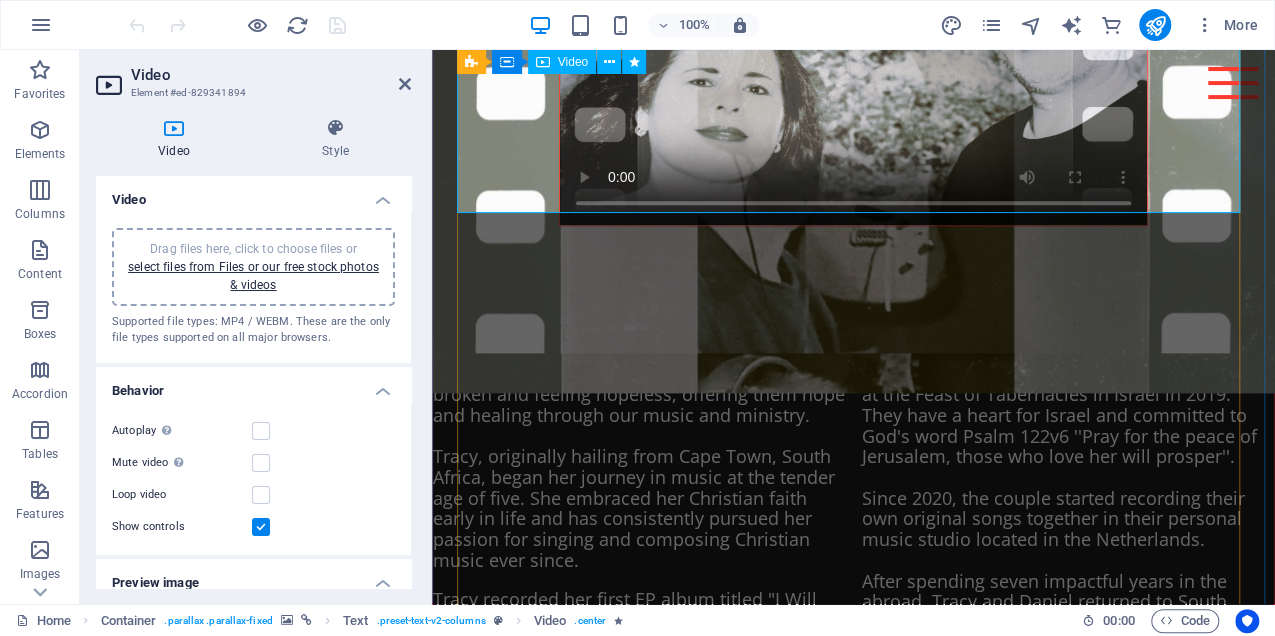 scroll, scrollTop: 1280, scrollLeft: 0, axis: vertical 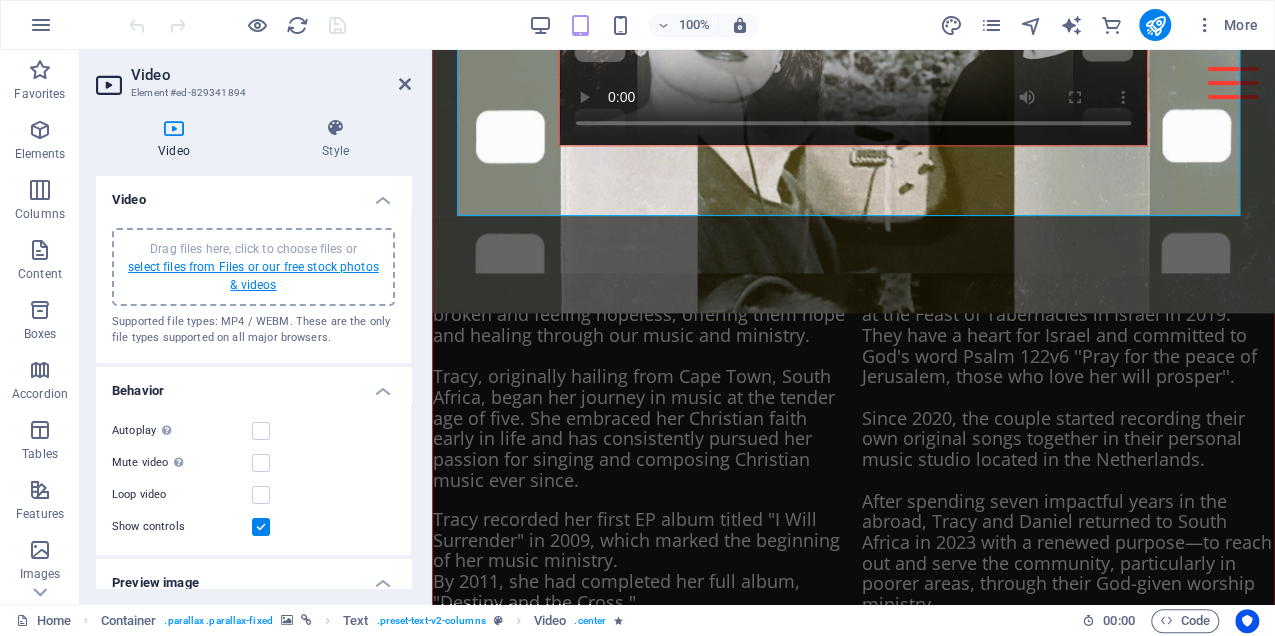 click on "select files from Files or our free stock photos & videos" at bounding box center [253, 276] 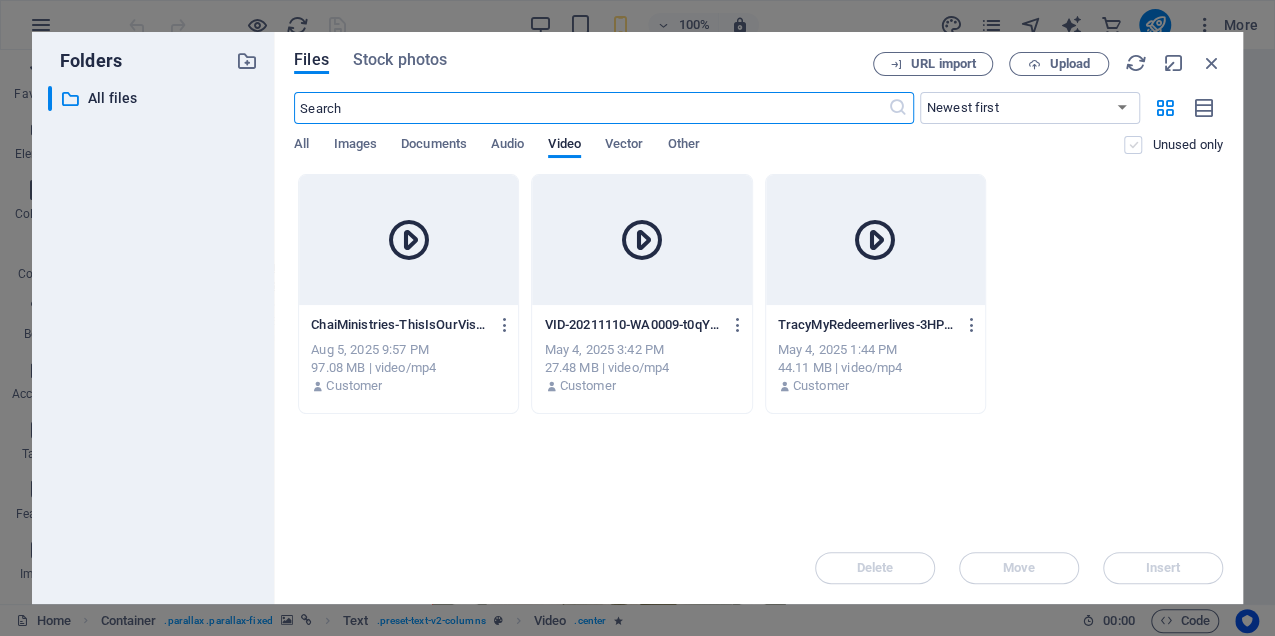 click at bounding box center [1133, 145] 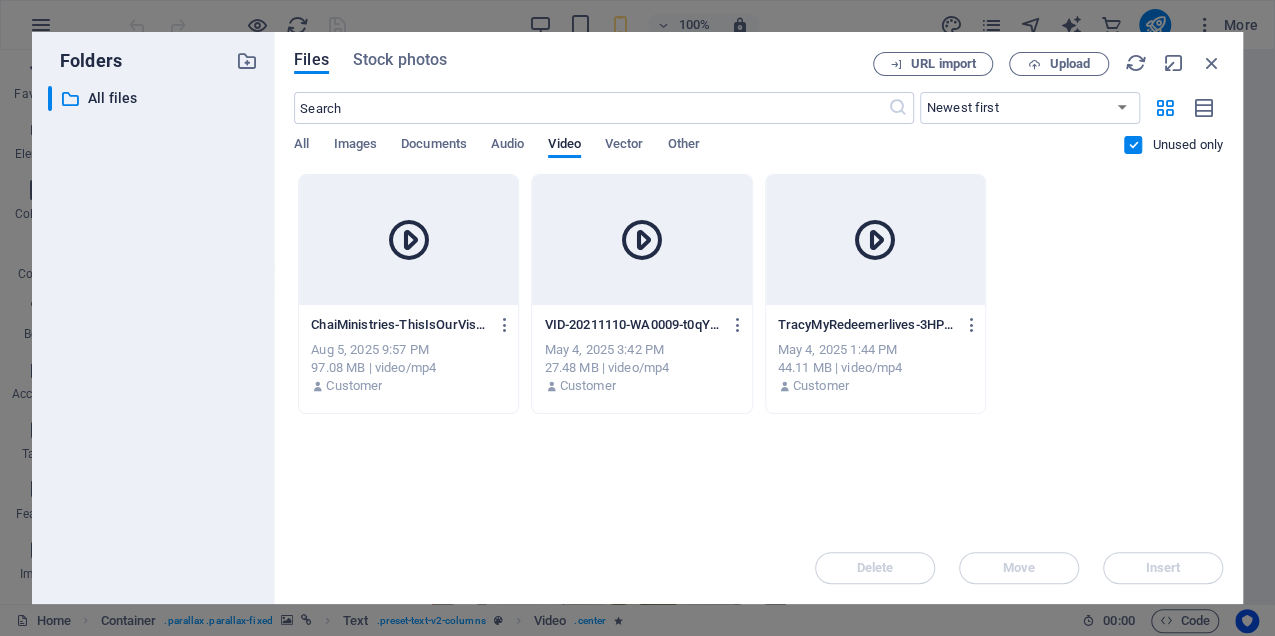 click at bounding box center (1133, 145) 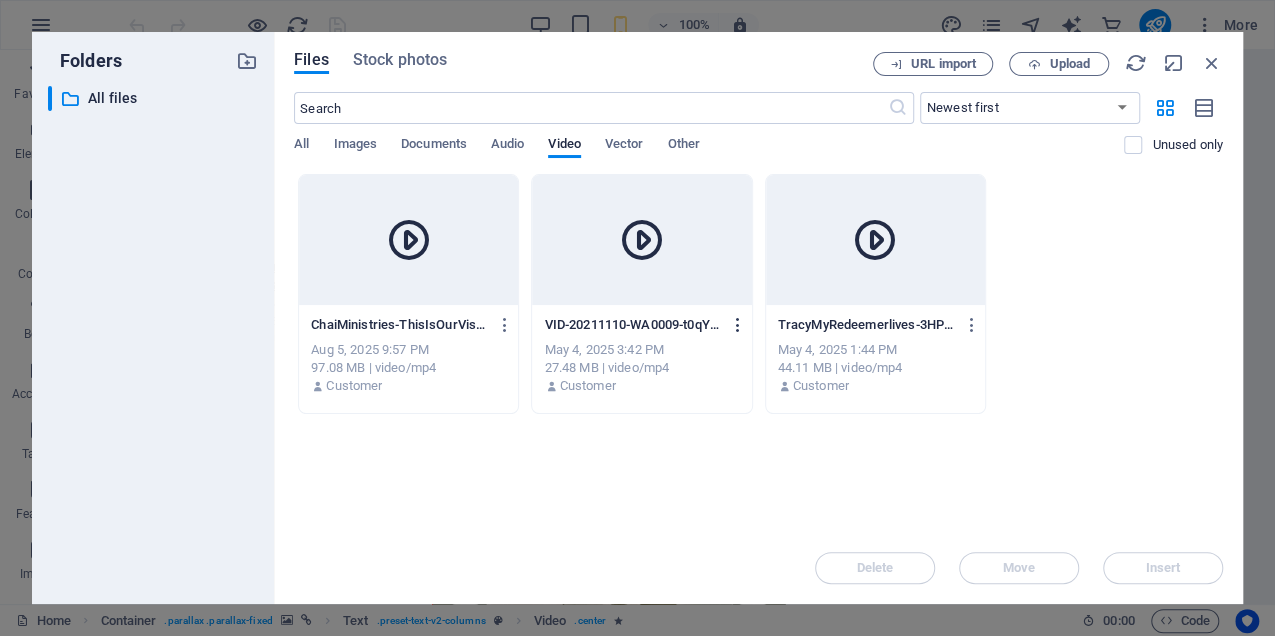 click at bounding box center [738, 325] 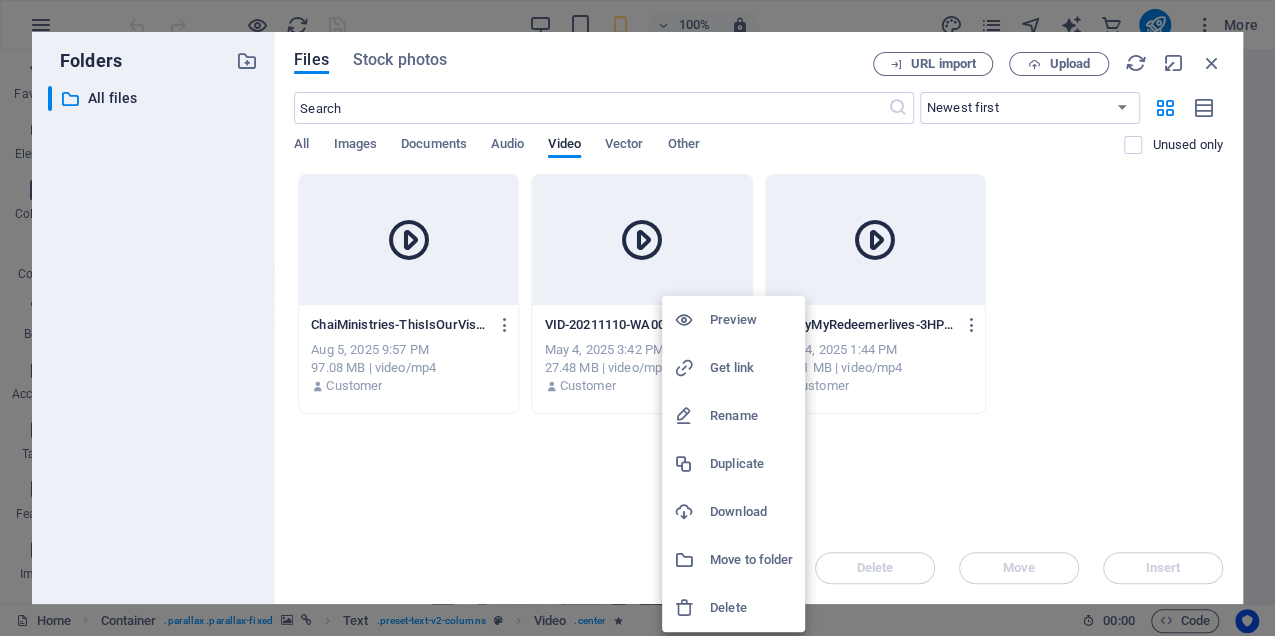 click on "Preview" at bounding box center [751, 320] 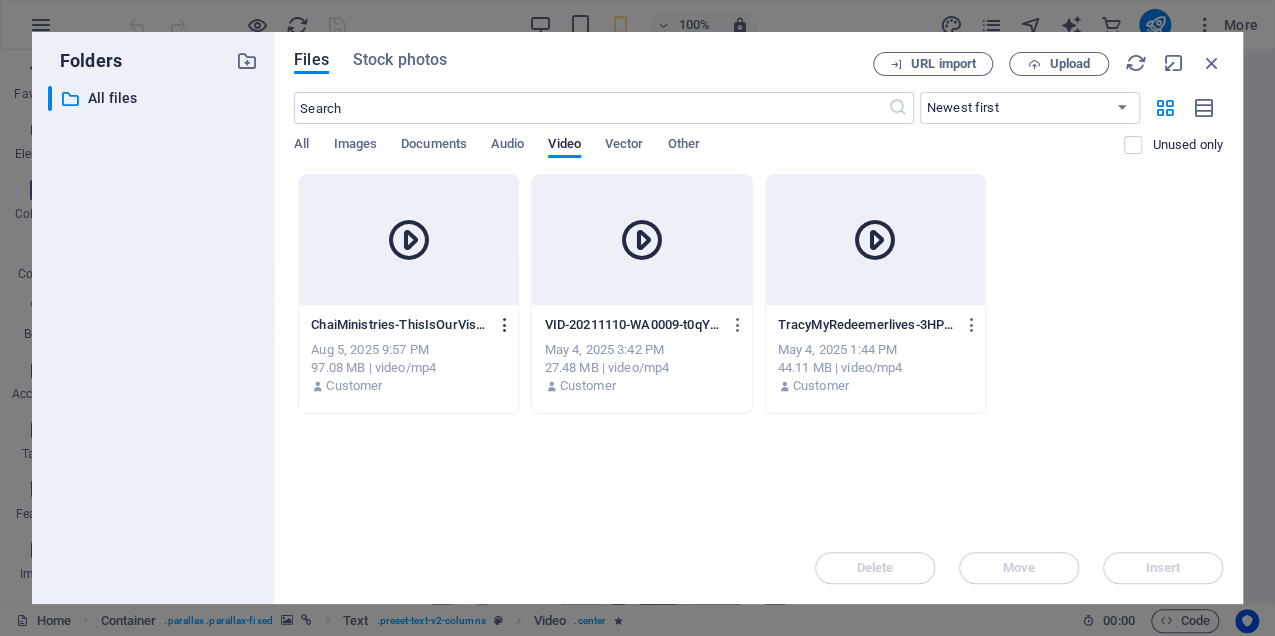 click at bounding box center [505, 325] 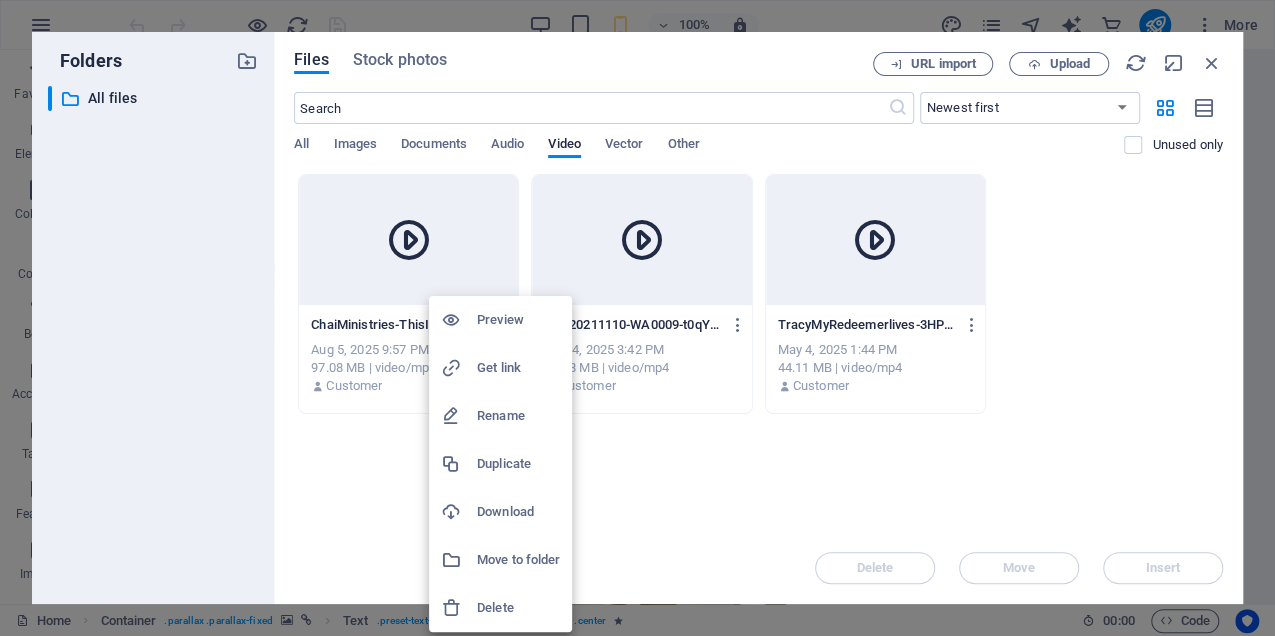 click on "Preview" at bounding box center (518, 320) 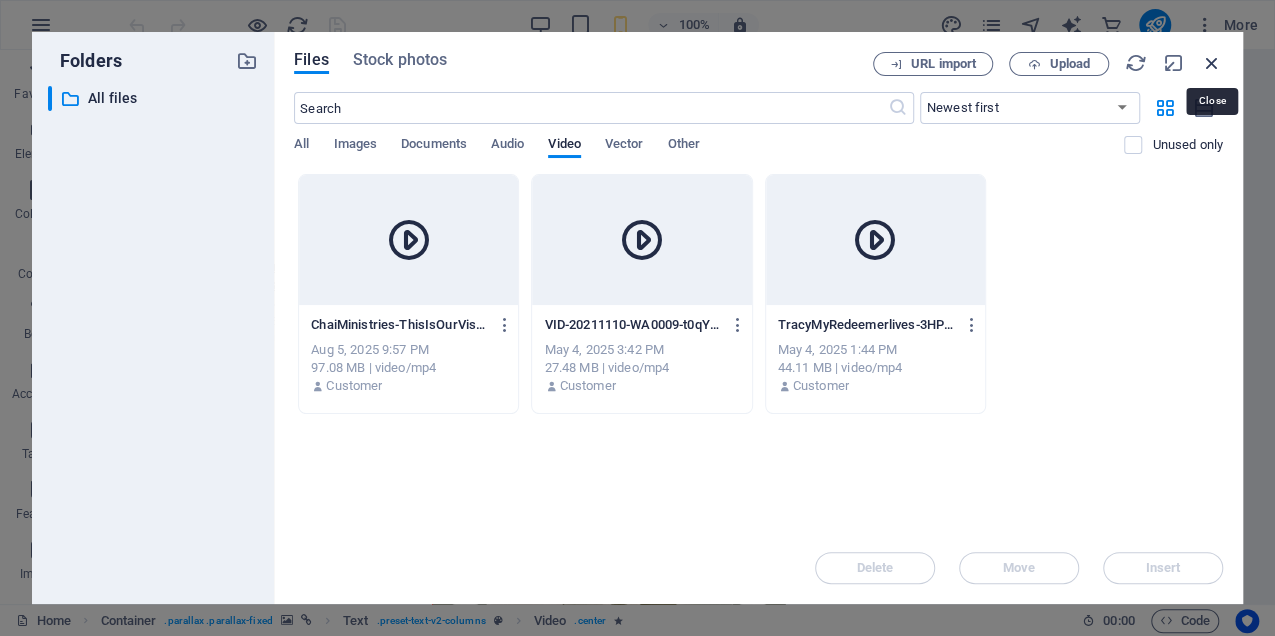 click at bounding box center (1212, 63) 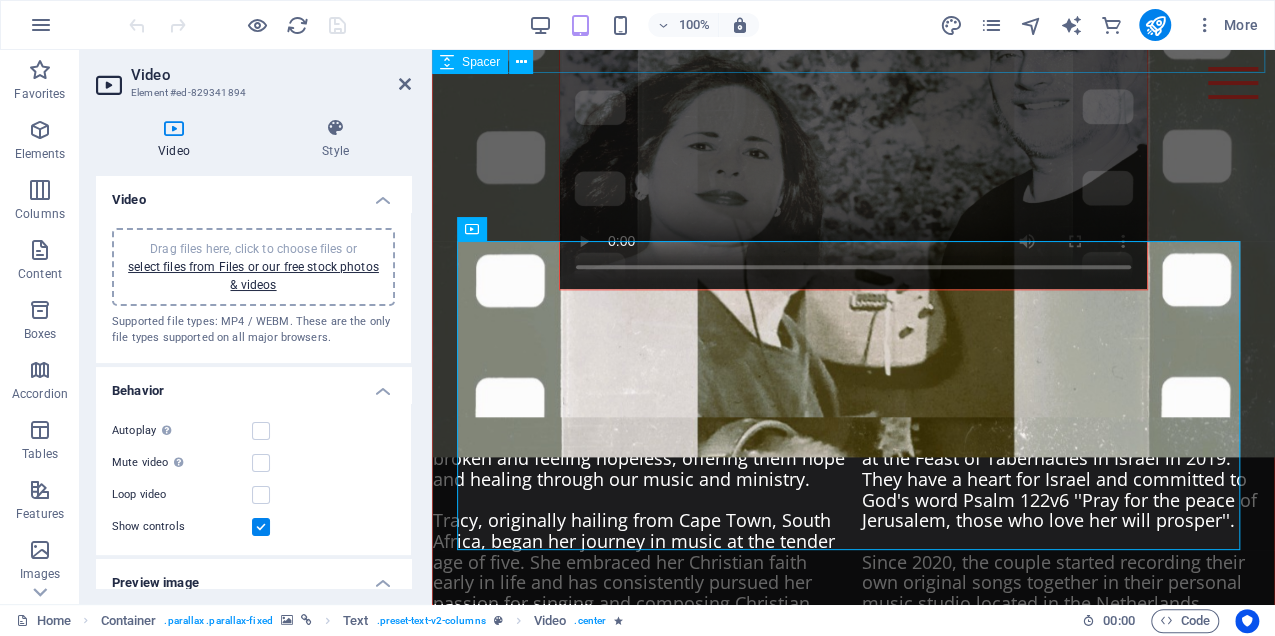 scroll, scrollTop: 908, scrollLeft: 0, axis: vertical 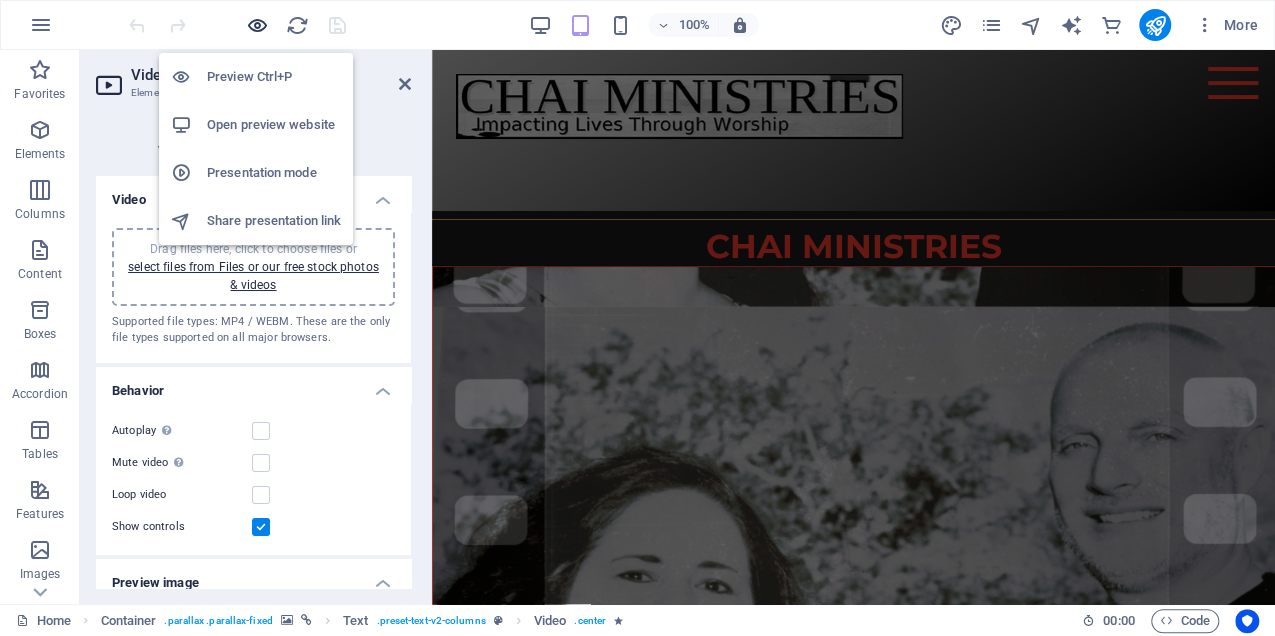 click at bounding box center (257, 25) 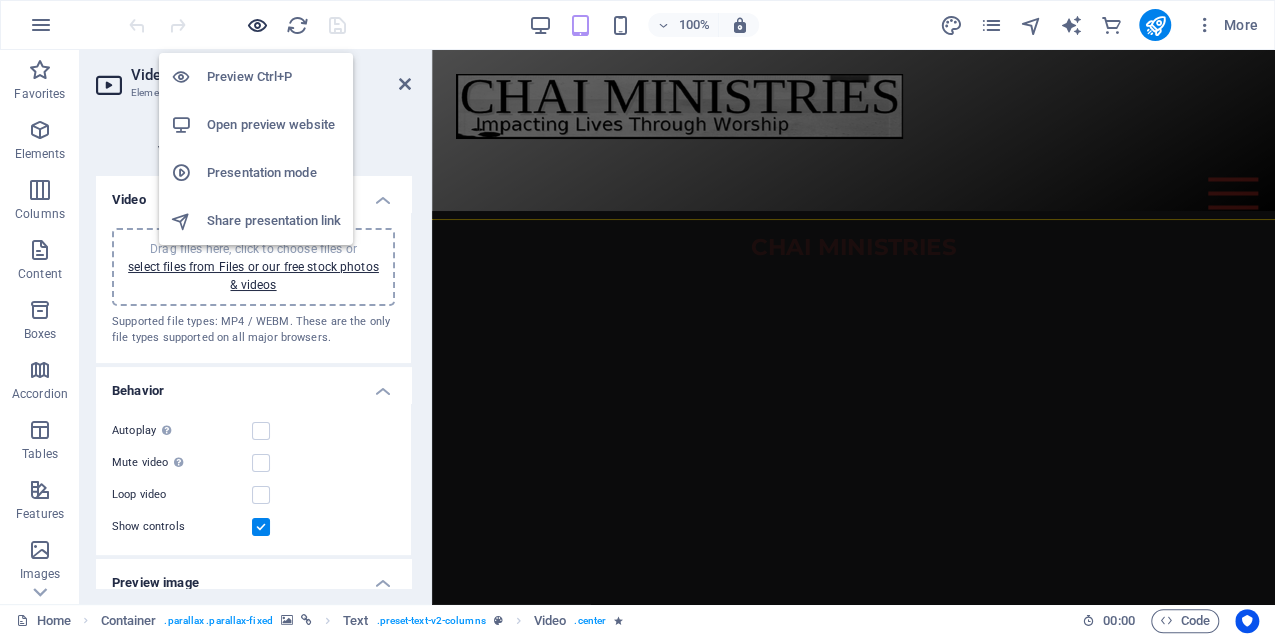 scroll, scrollTop: 1010, scrollLeft: 0, axis: vertical 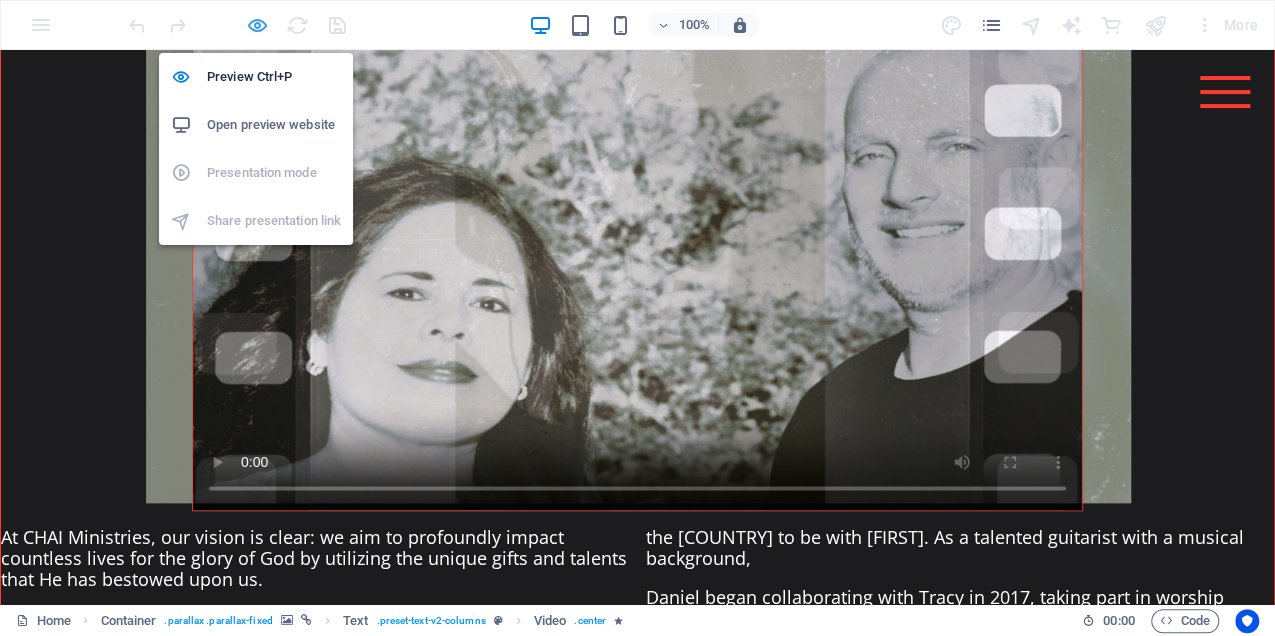 click at bounding box center [257, 25] 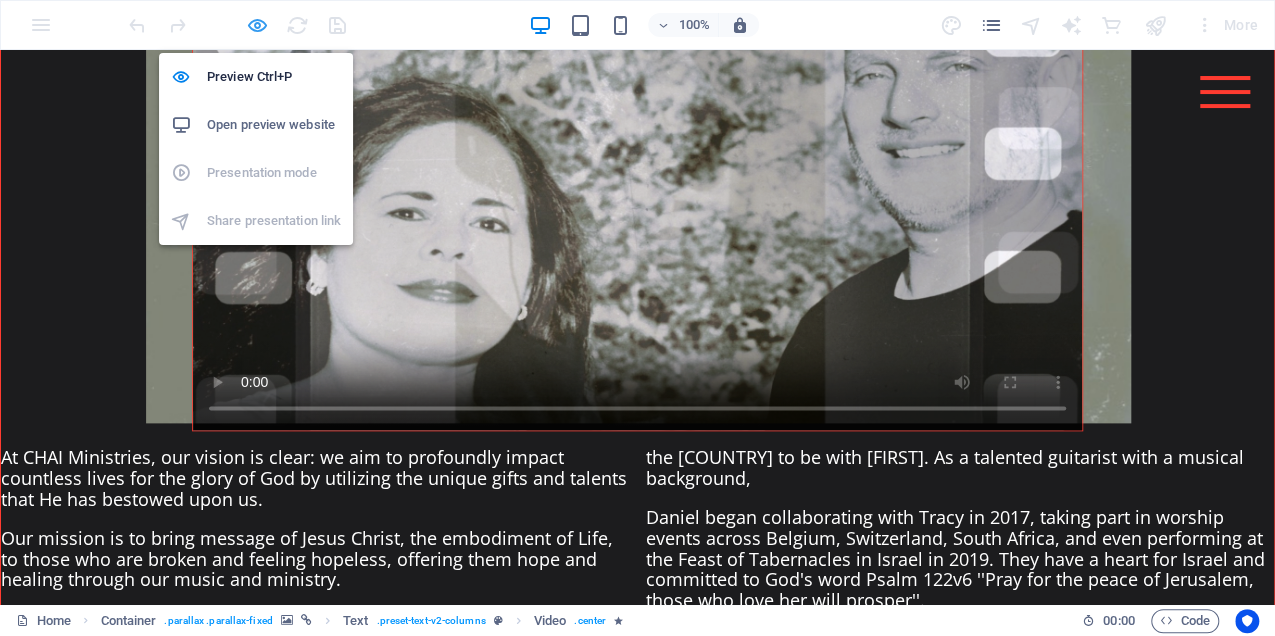 select on "%" 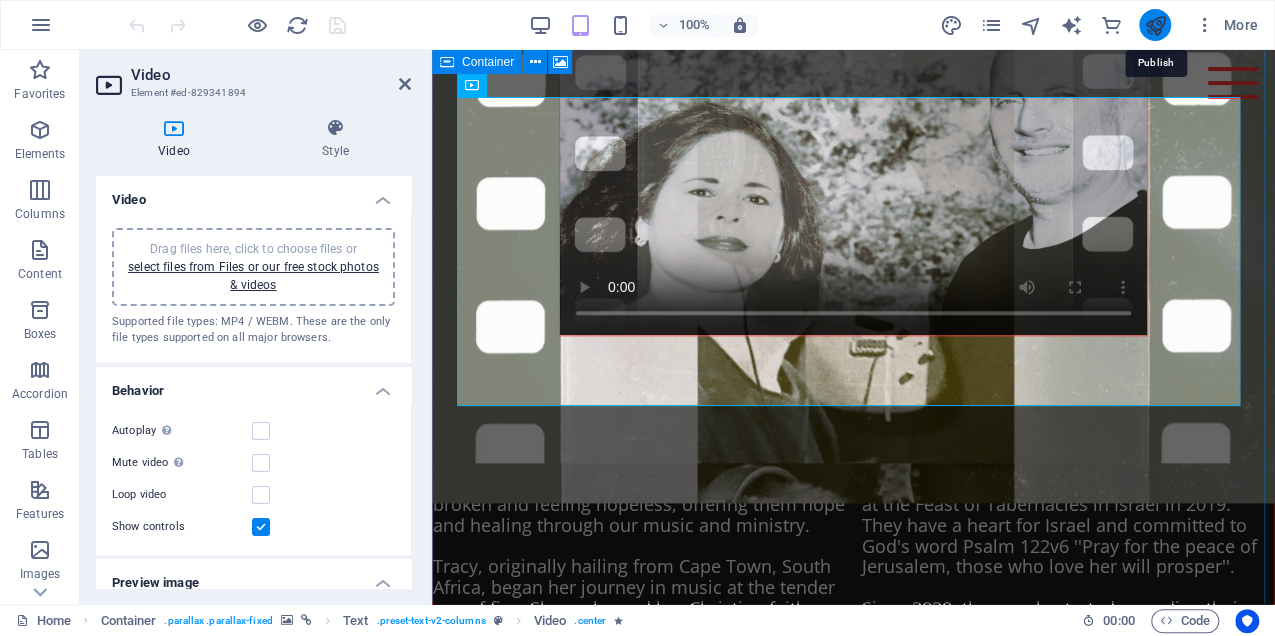 click at bounding box center [1154, 25] 